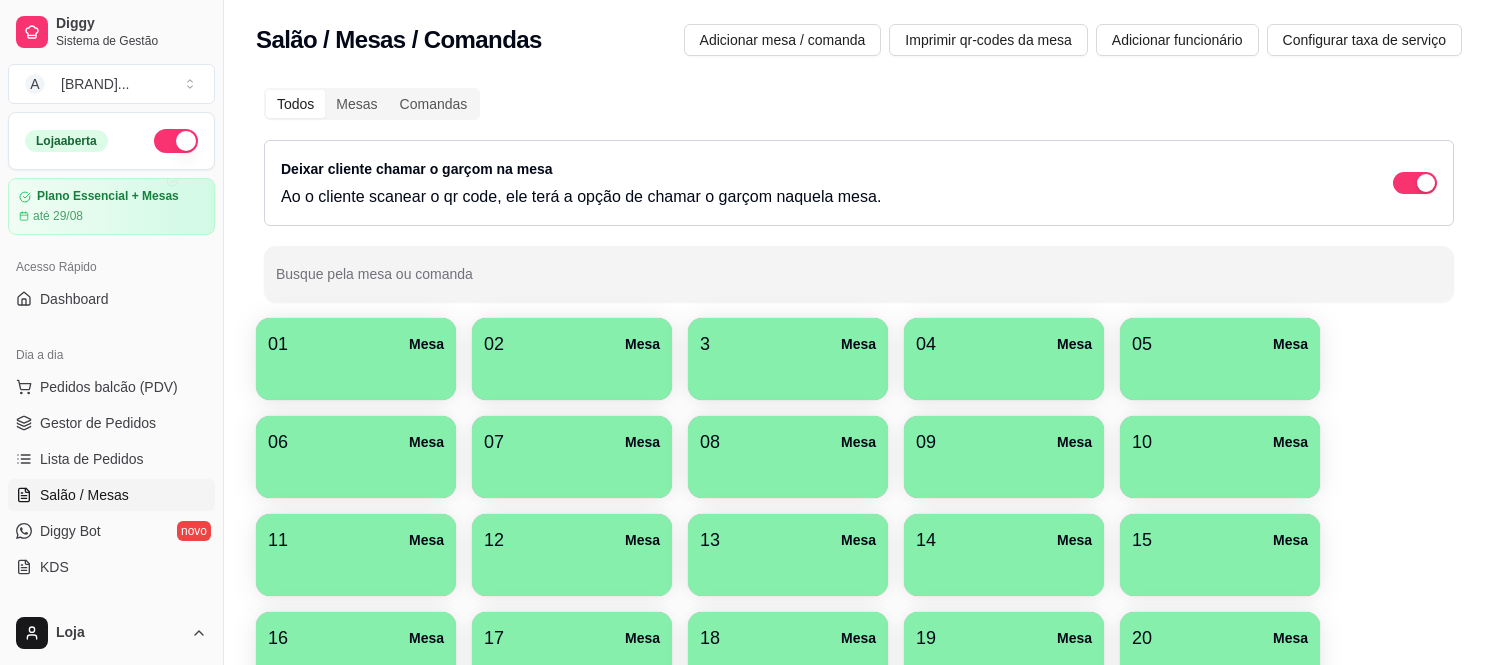 scroll, scrollTop: 0, scrollLeft: 0, axis: both 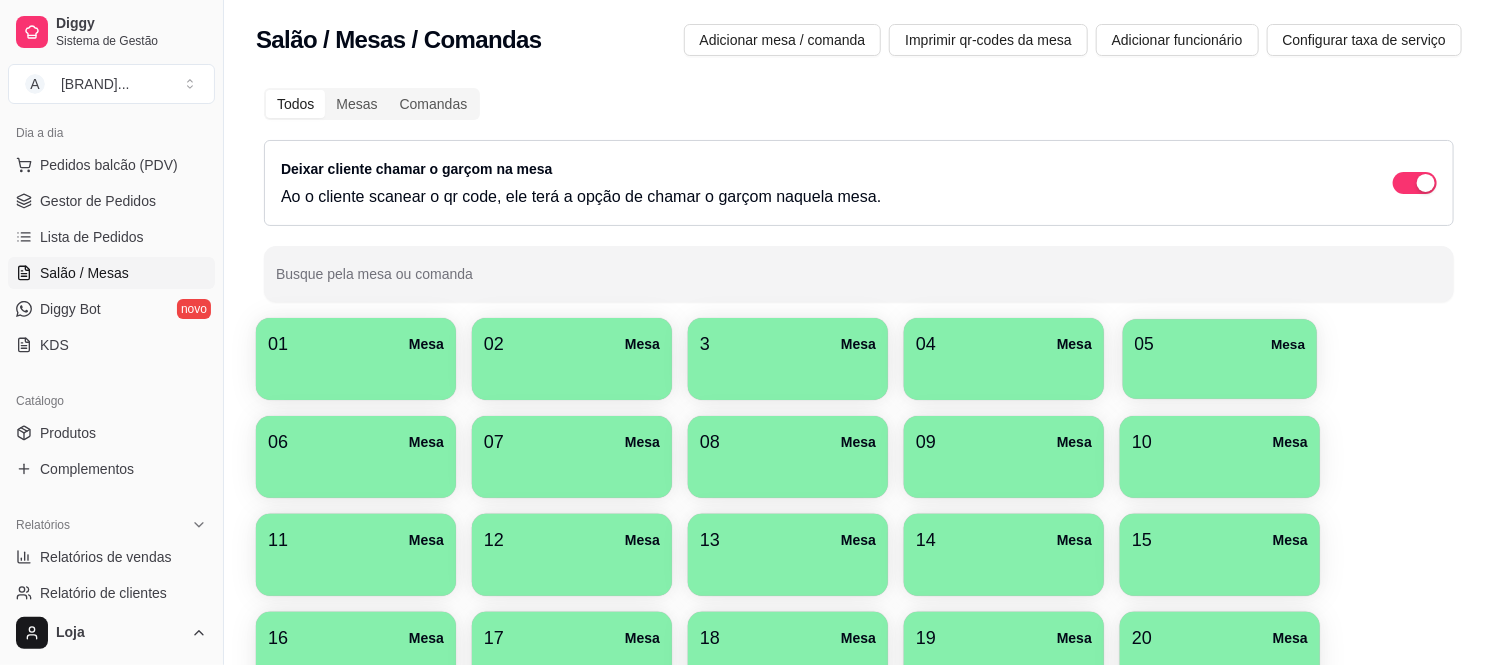 click on "05 Mesa" at bounding box center [1220, 344] 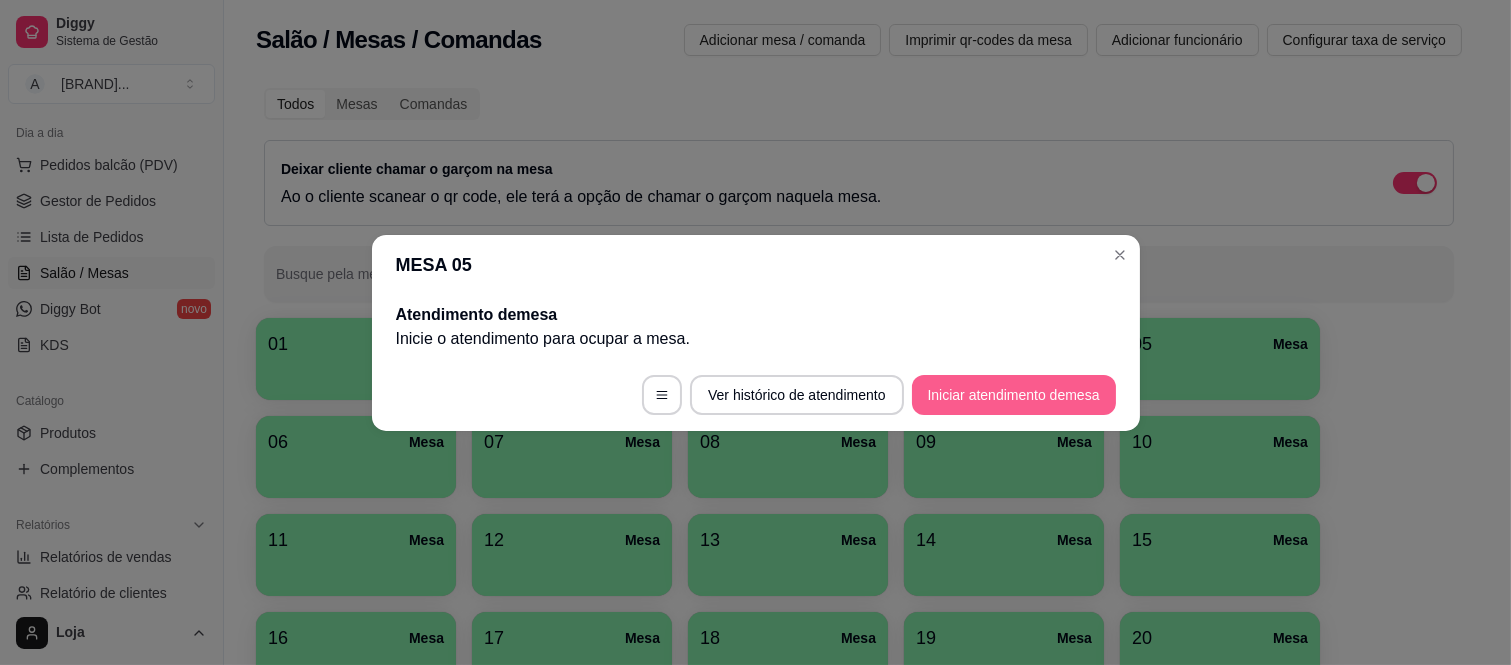 click on "Iniciar atendimento de  mesa" at bounding box center (1014, 395) 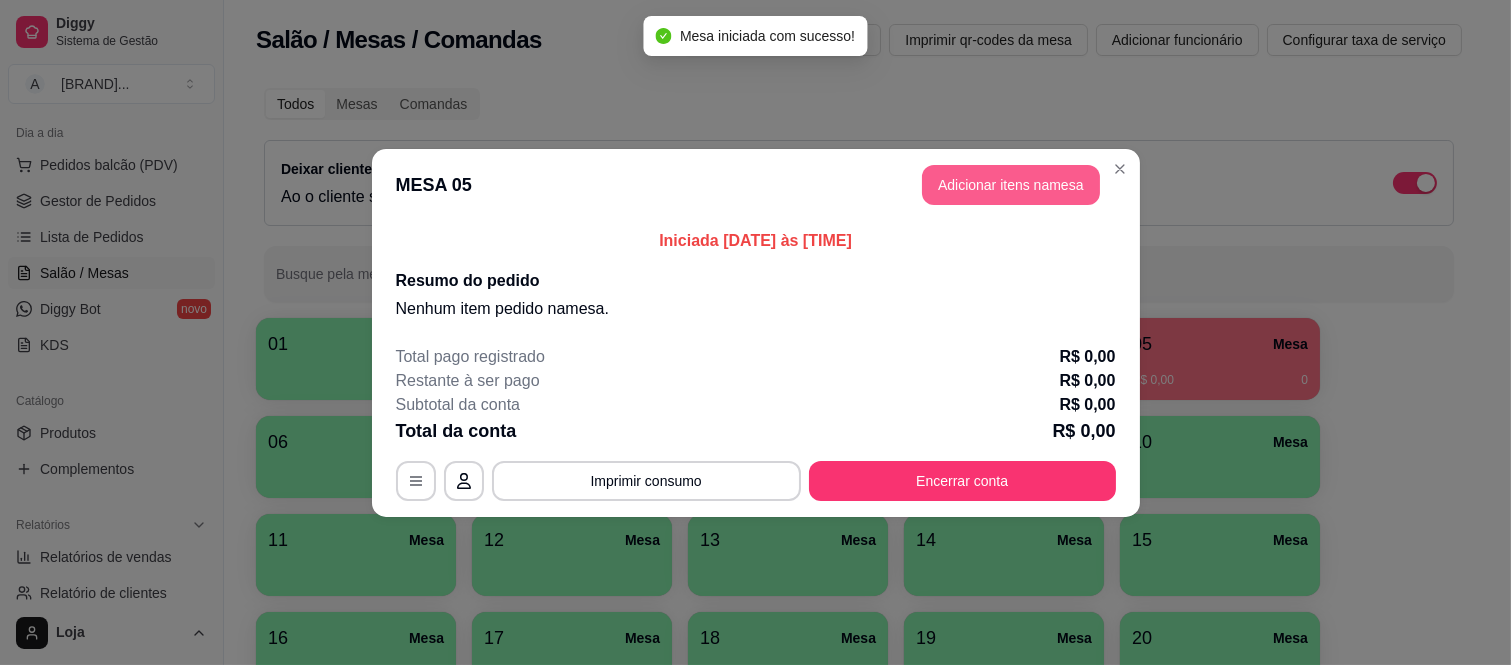 click on "Adicionar itens na  mesa" at bounding box center [1011, 185] 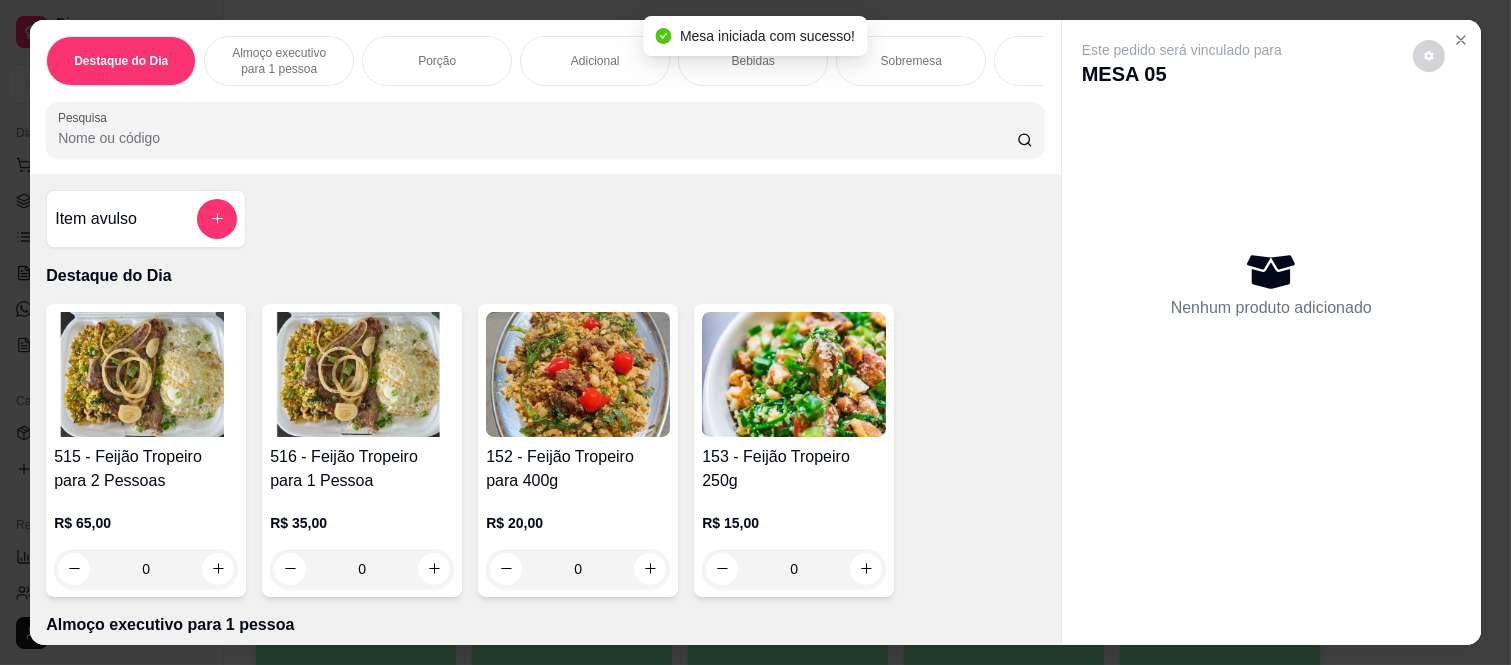 click on "Almoço executivo para 1 pessoa" at bounding box center (279, 61) 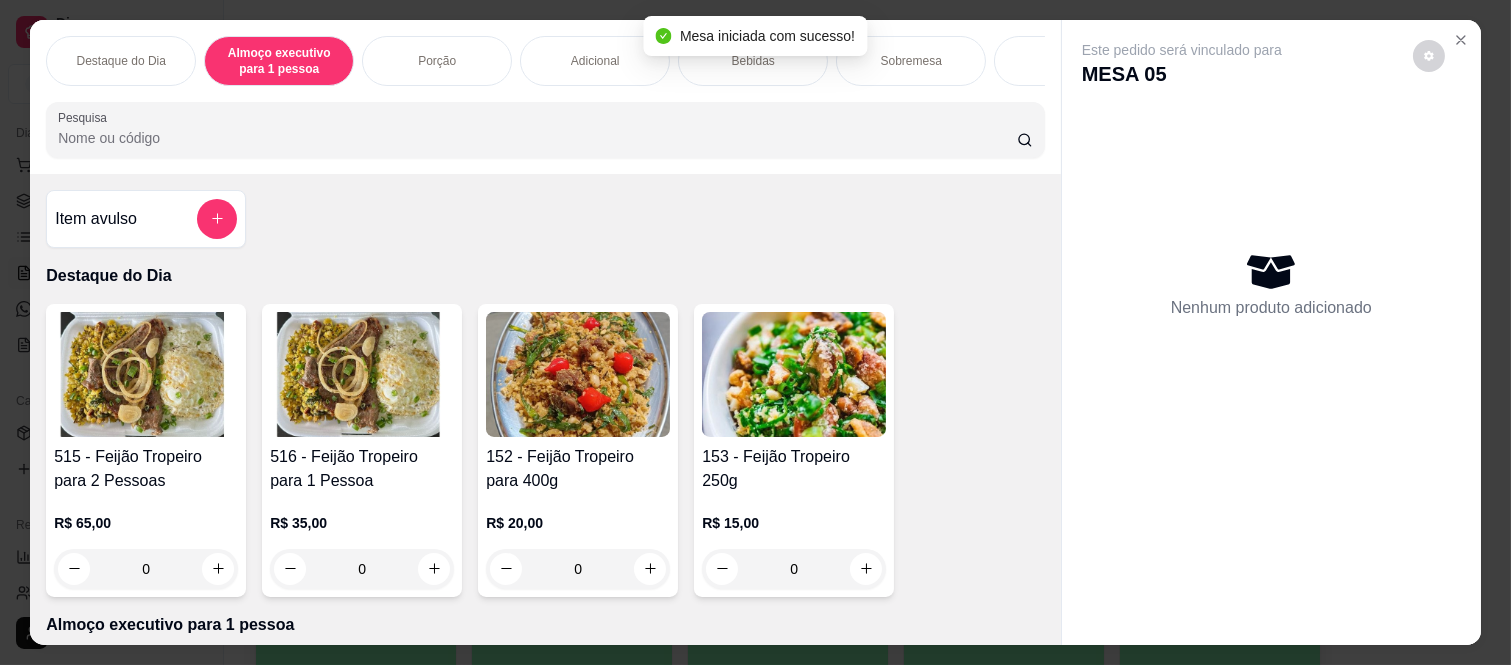 scroll, scrollTop: 438, scrollLeft: 0, axis: vertical 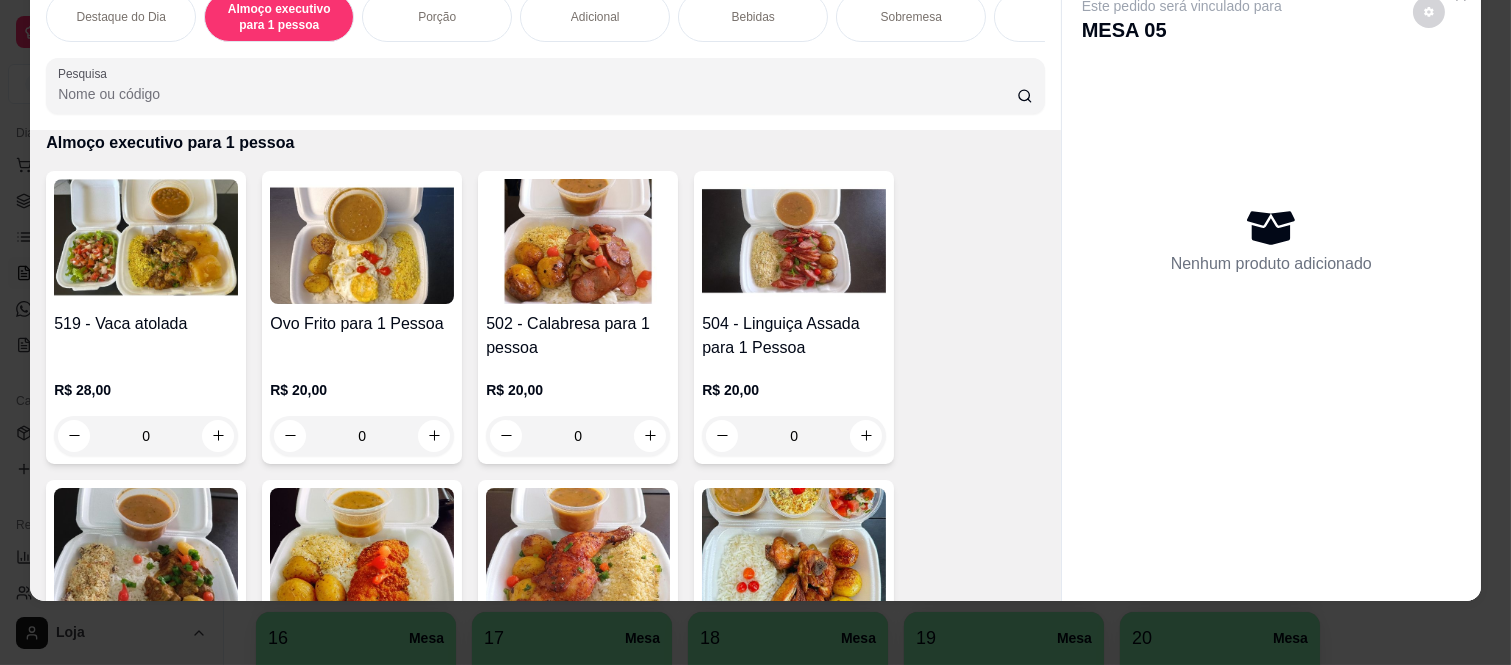 click on "504 -  Linguiça Assada para 1 Pessoa    R$ 20,00 0" at bounding box center [794, 317] 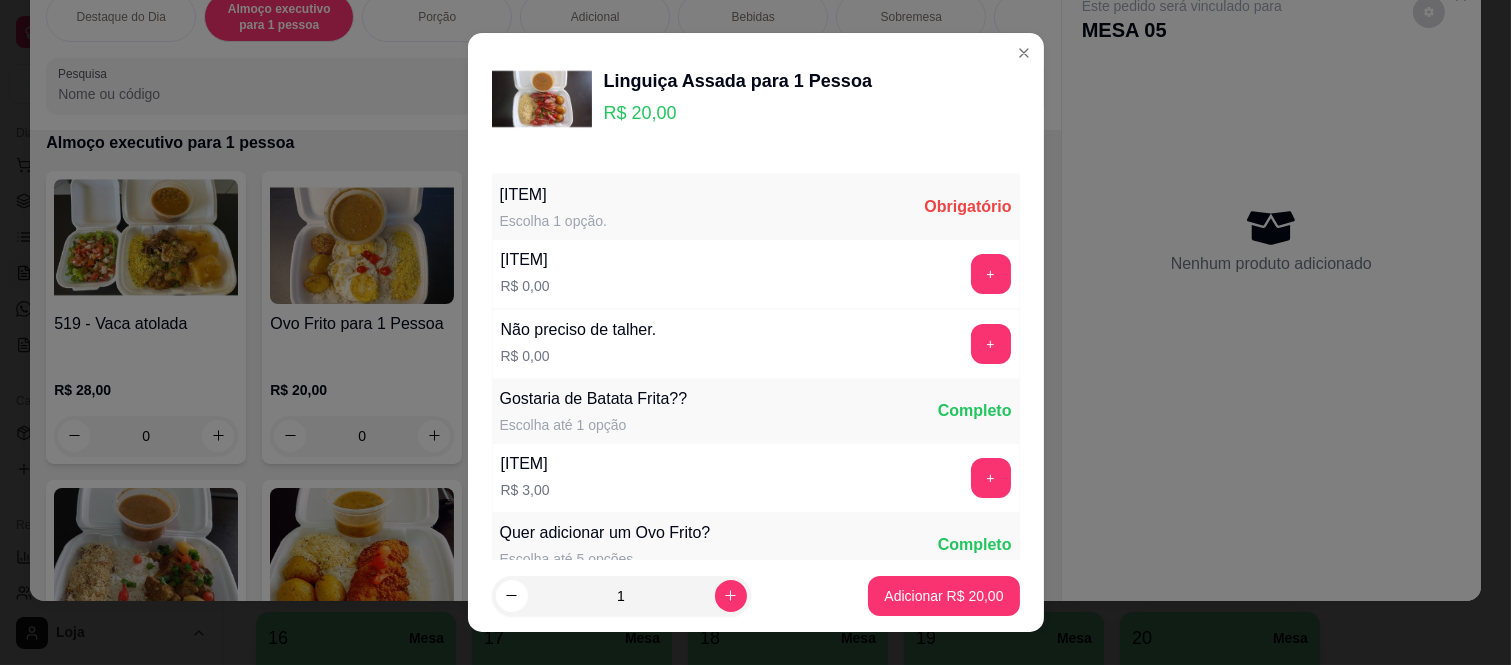 click at bounding box center [731, 596] 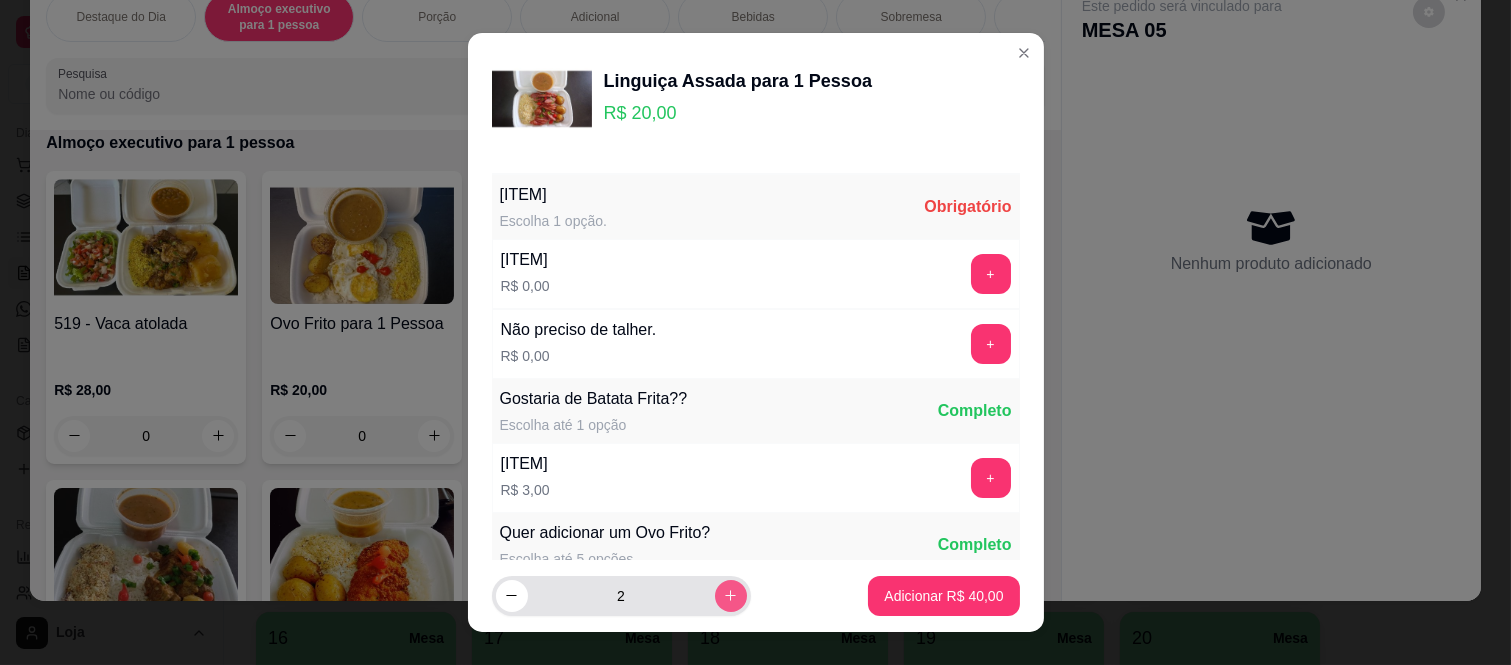 click at bounding box center [731, 596] 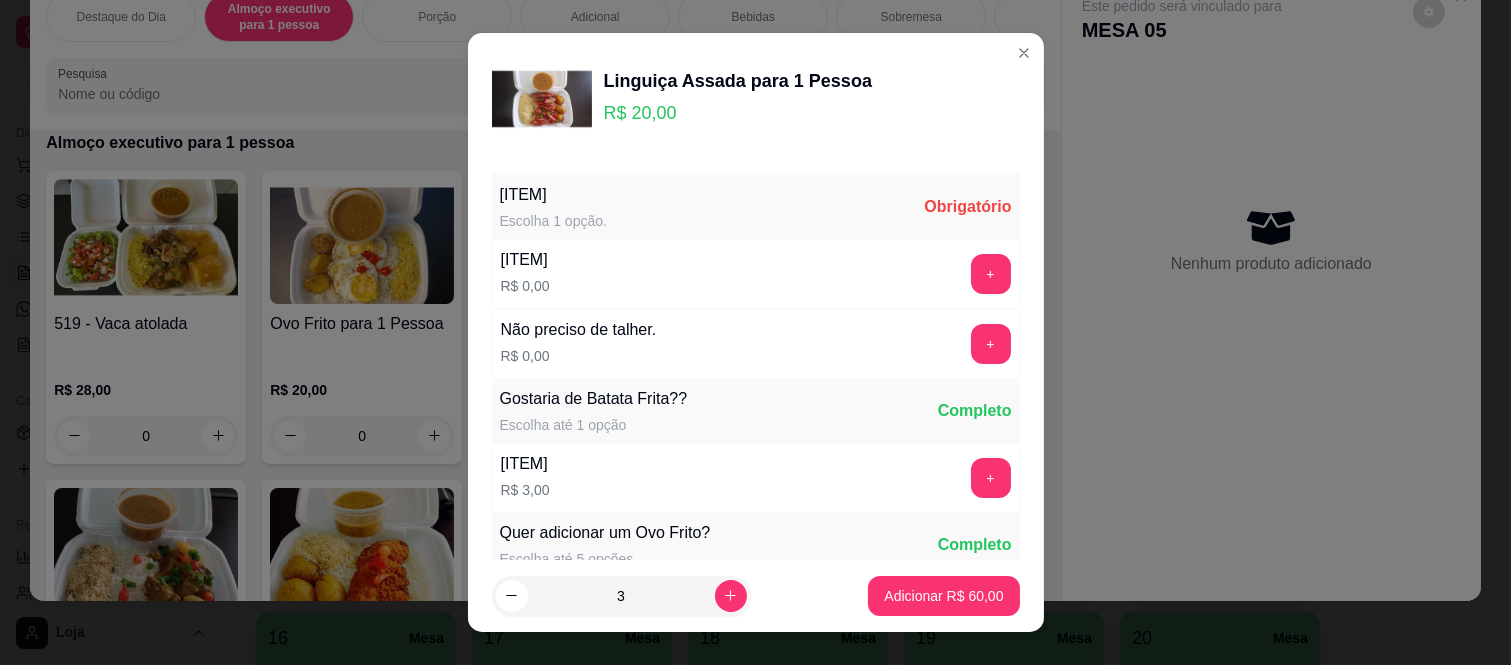click on "+" at bounding box center (991, 274) 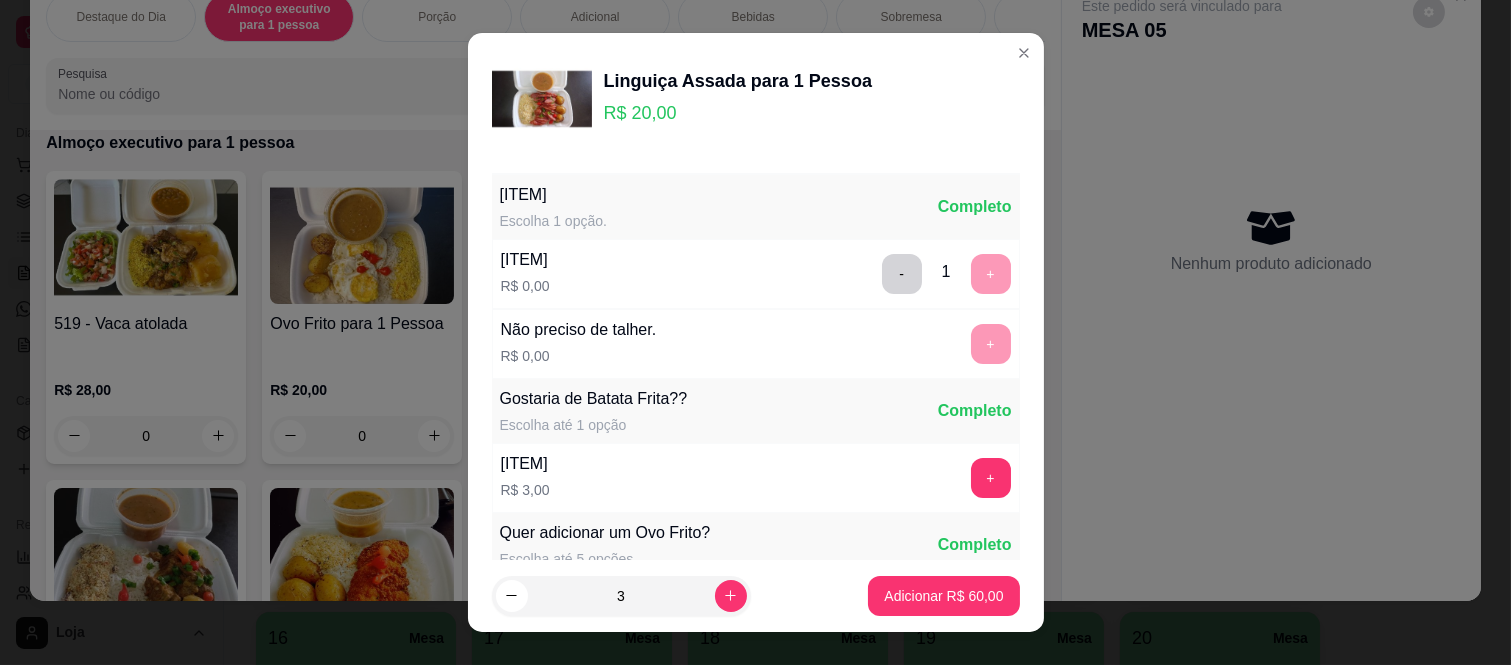 scroll, scrollTop: 31, scrollLeft: 0, axis: vertical 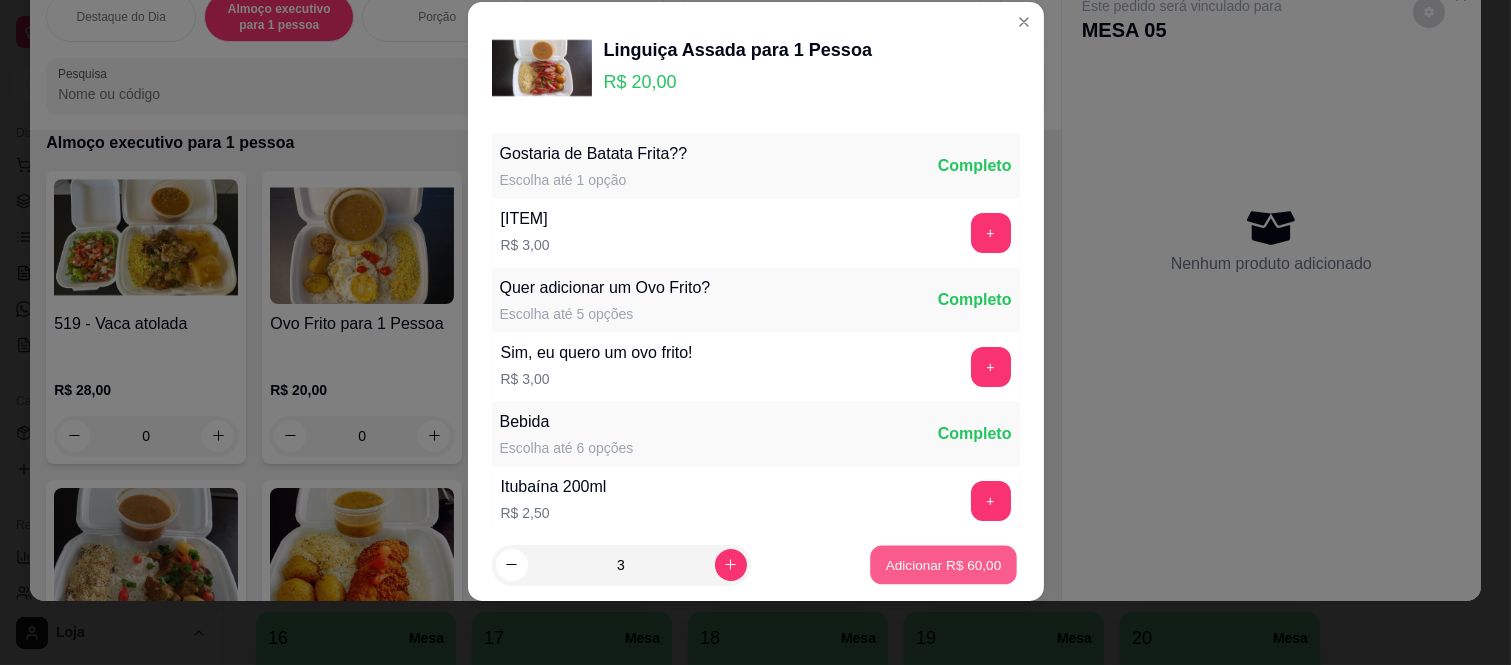 click on "Adicionar   R$ 60,00" at bounding box center [944, 564] 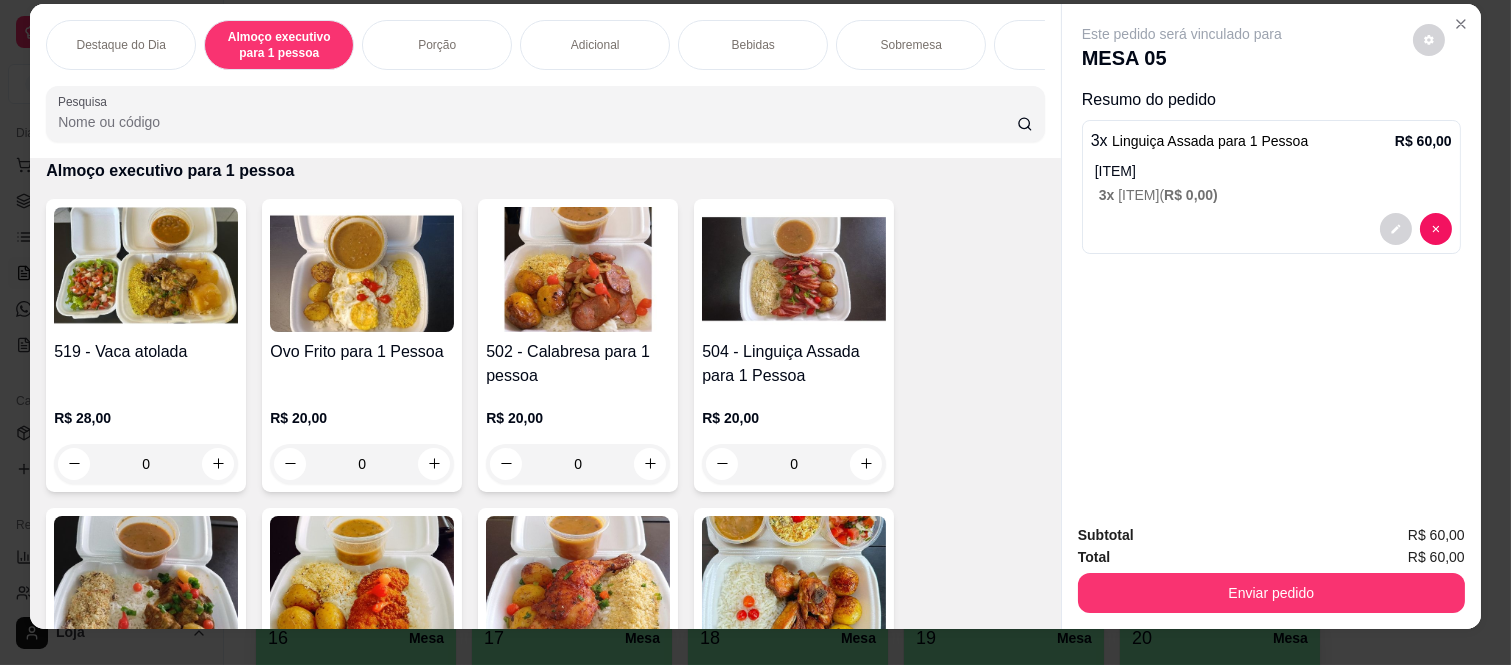 scroll, scrollTop: 0, scrollLeft: 0, axis: both 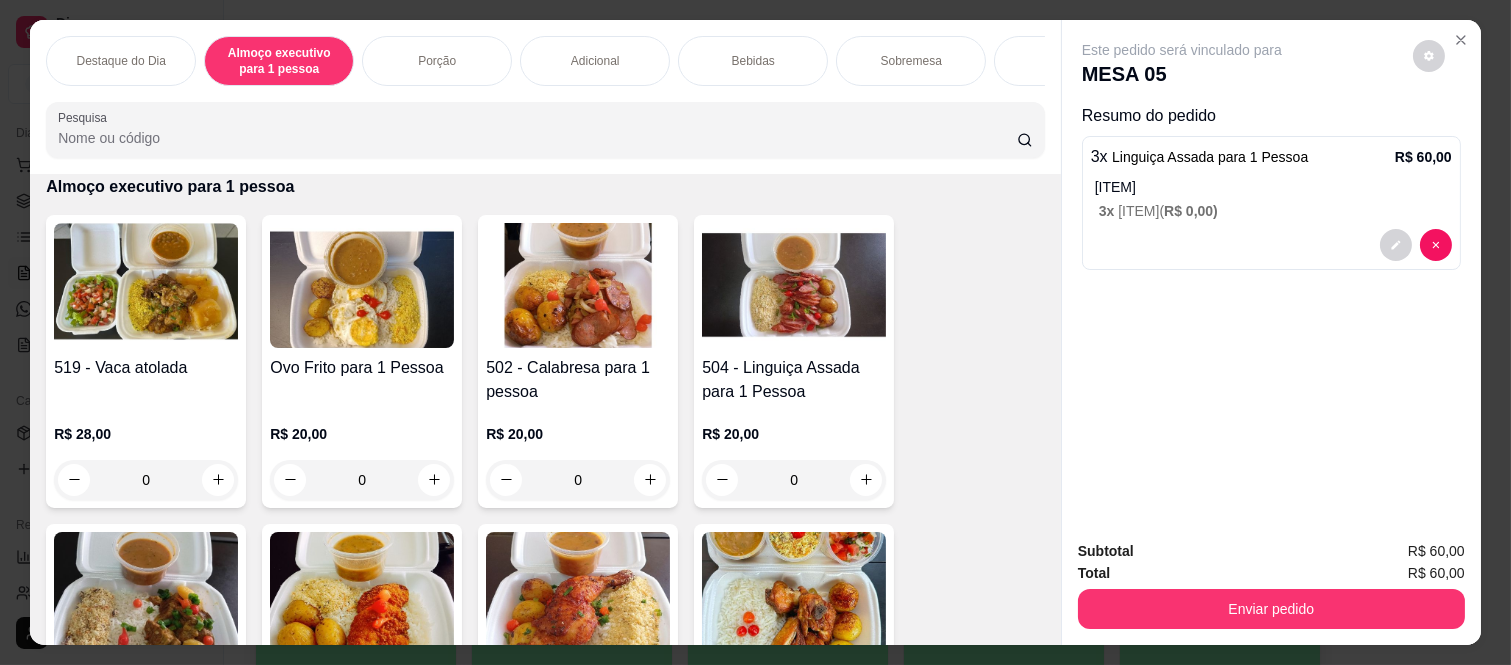 click on "Bebidas" at bounding box center [753, 61] 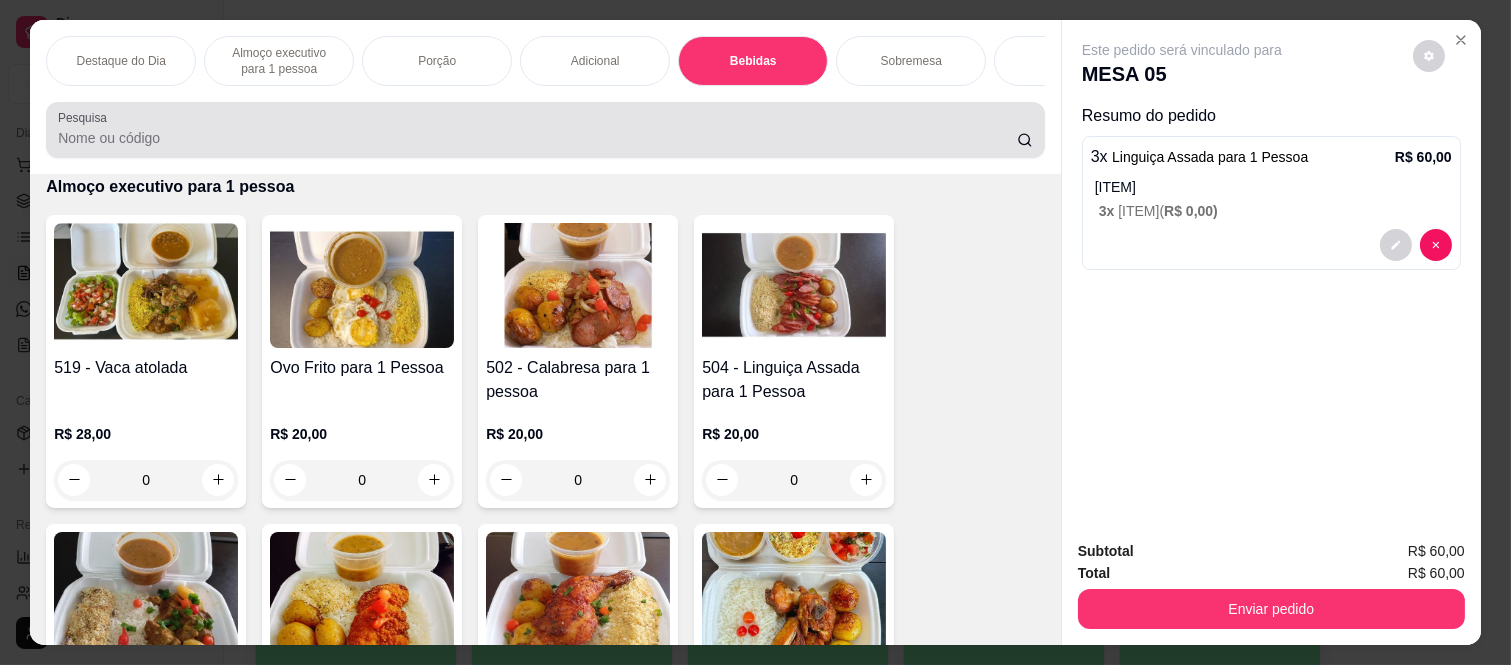 scroll, scrollTop: 2697, scrollLeft: 0, axis: vertical 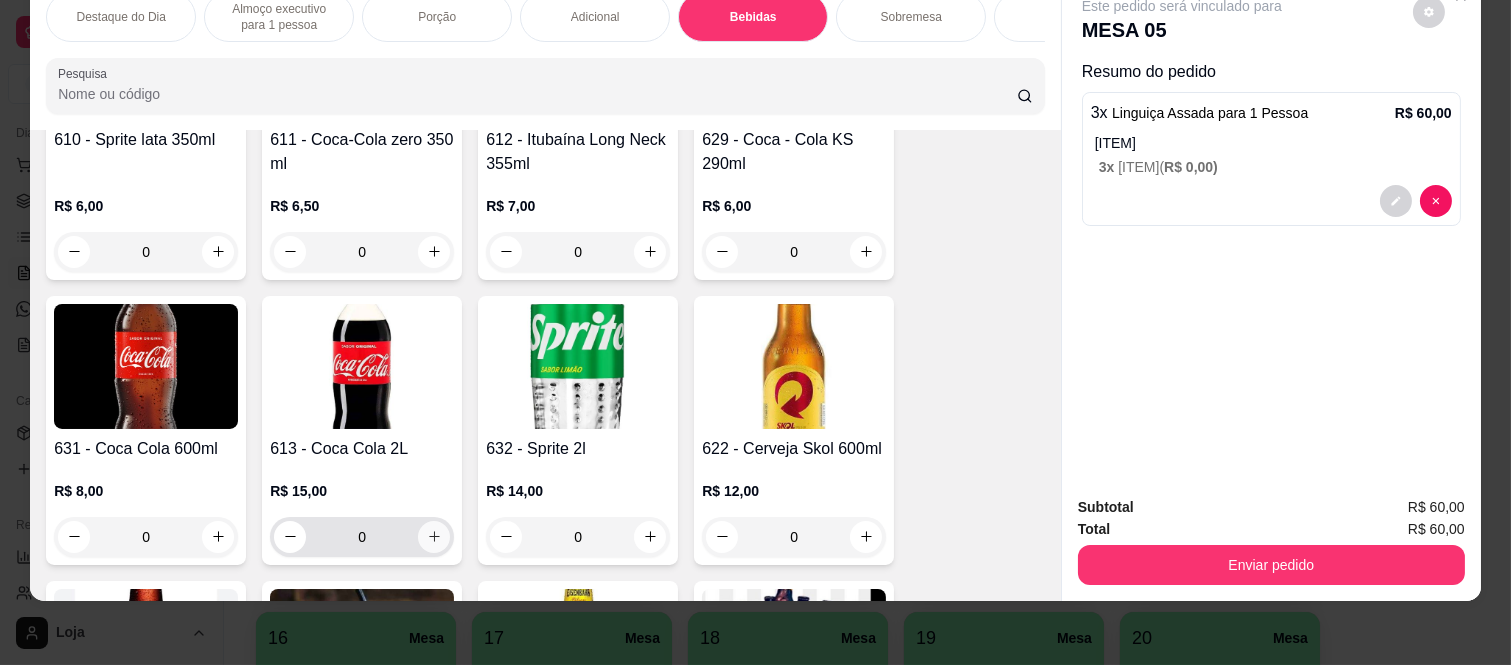 click 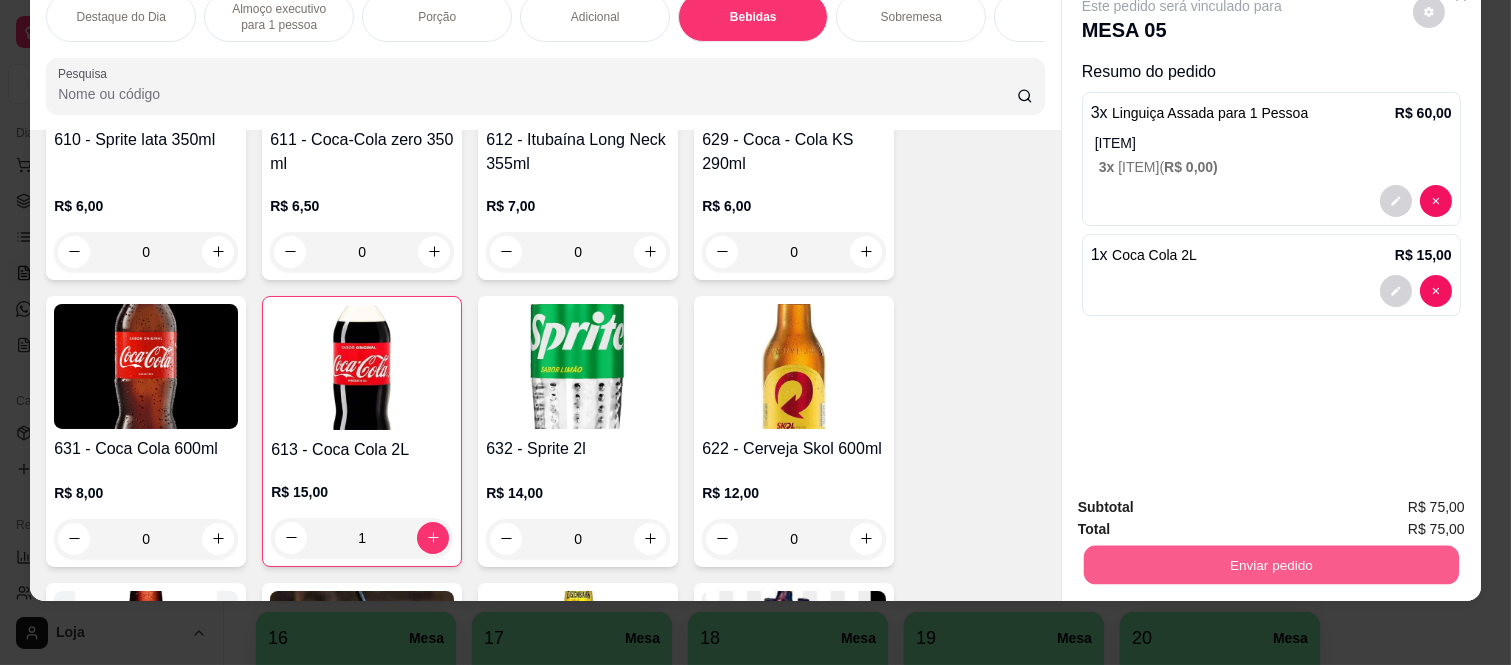click on "Enviar pedido" at bounding box center (1271, 565) 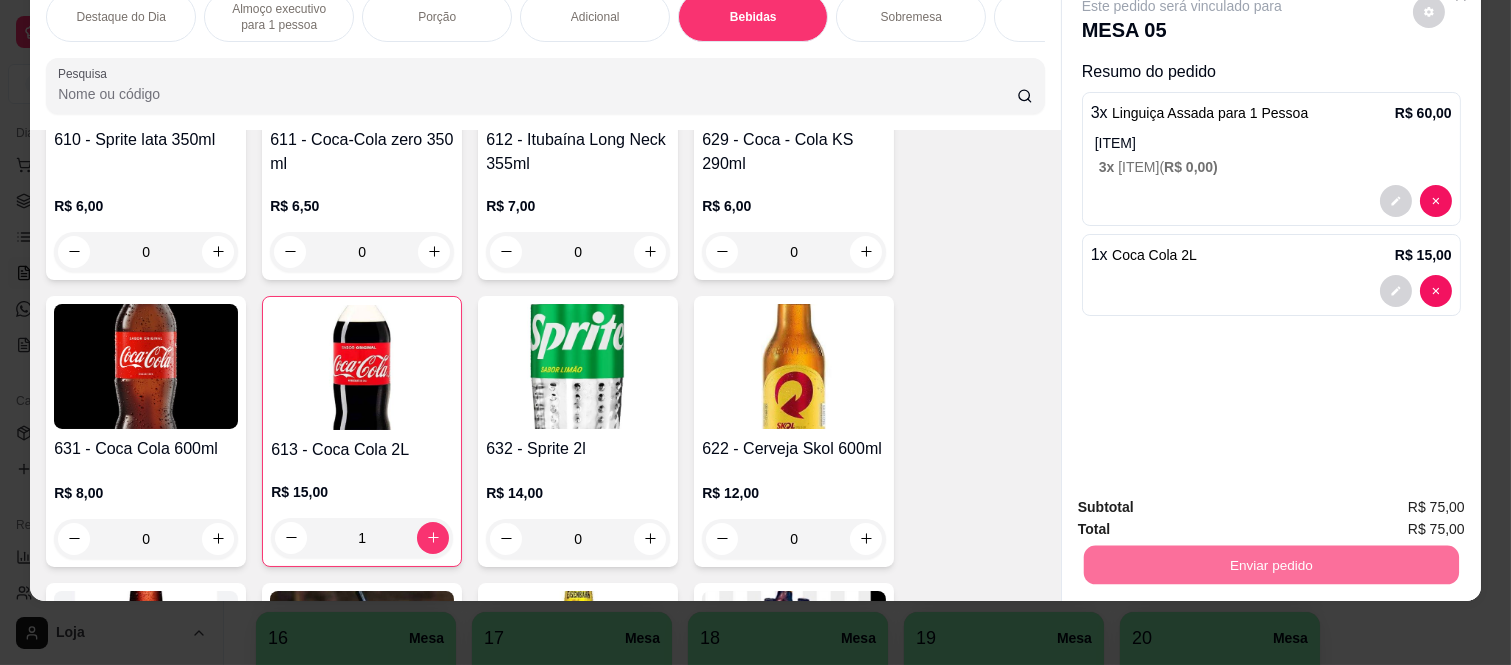 click on "Não registrar e enviar pedido" at bounding box center [1204, 500] 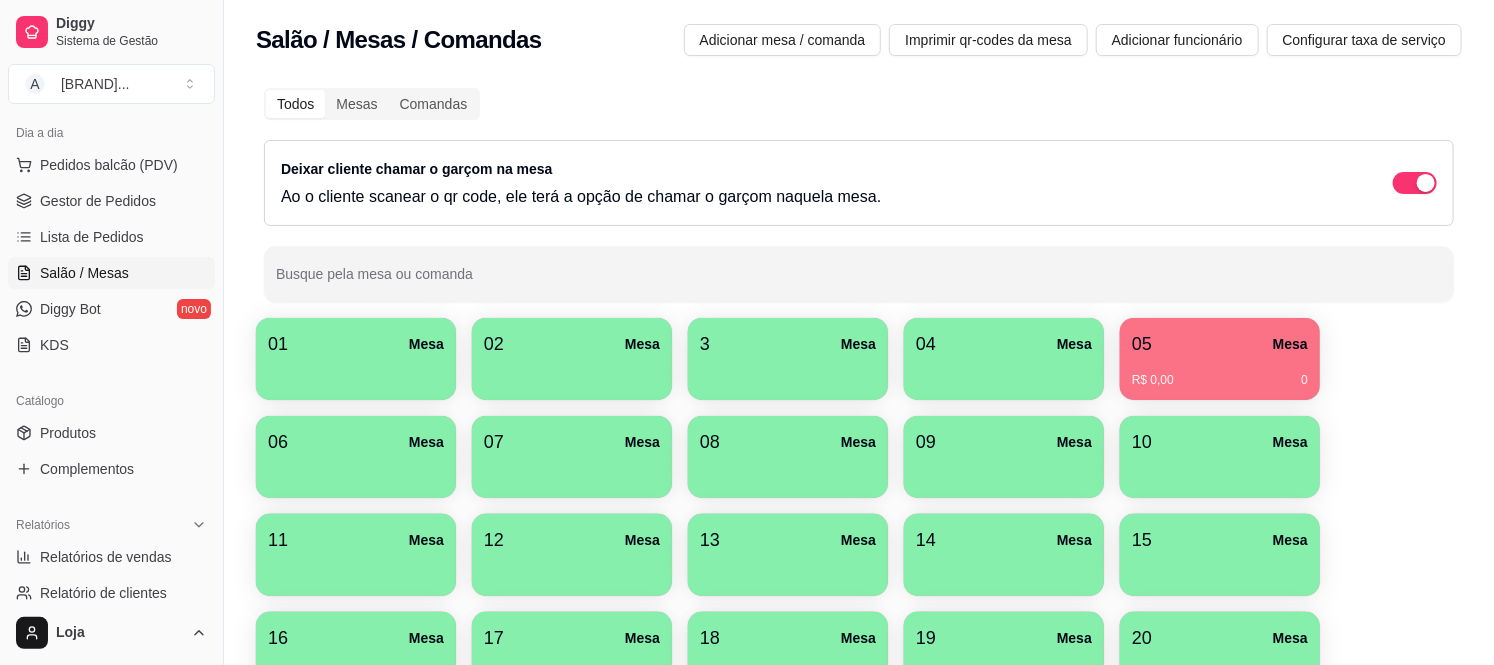click on "[NUMBER] [STREET]" at bounding box center [356, 442] 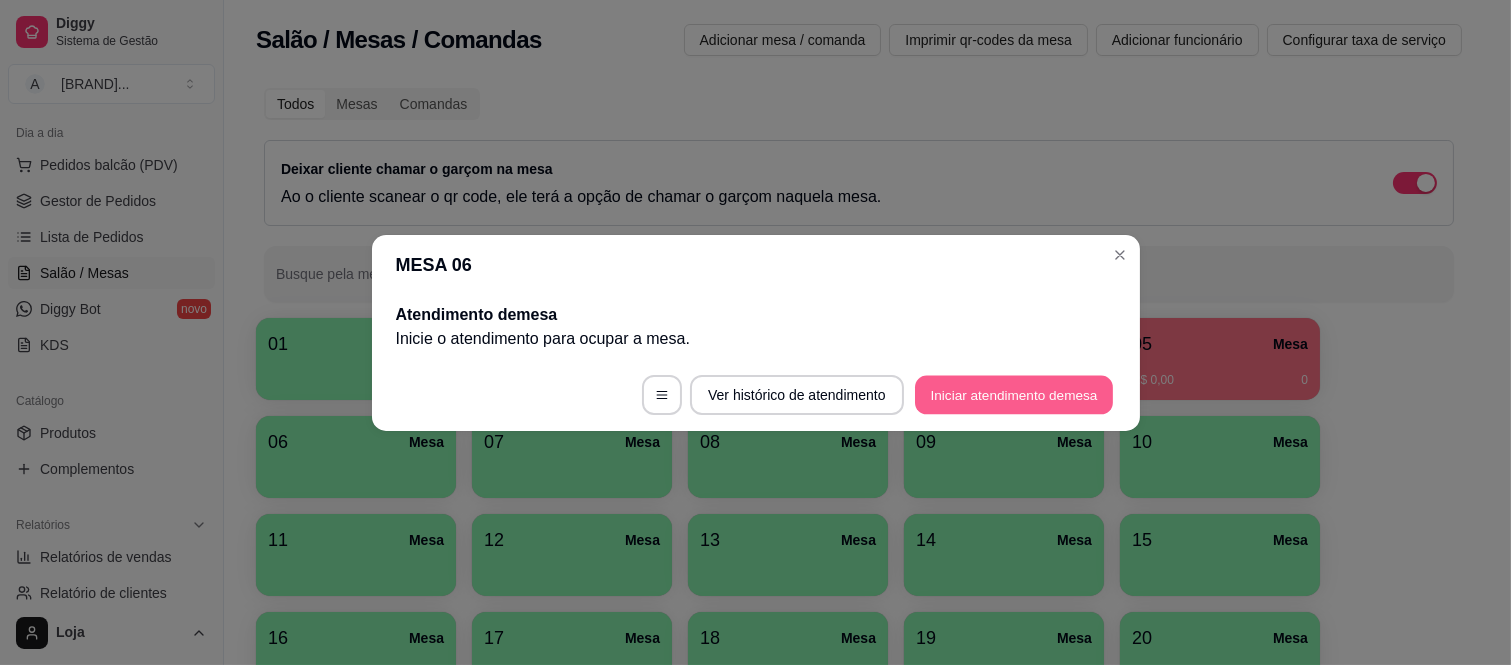 click on "Iniciar atendimento de  mesa" at bounding box center [1014, 394] 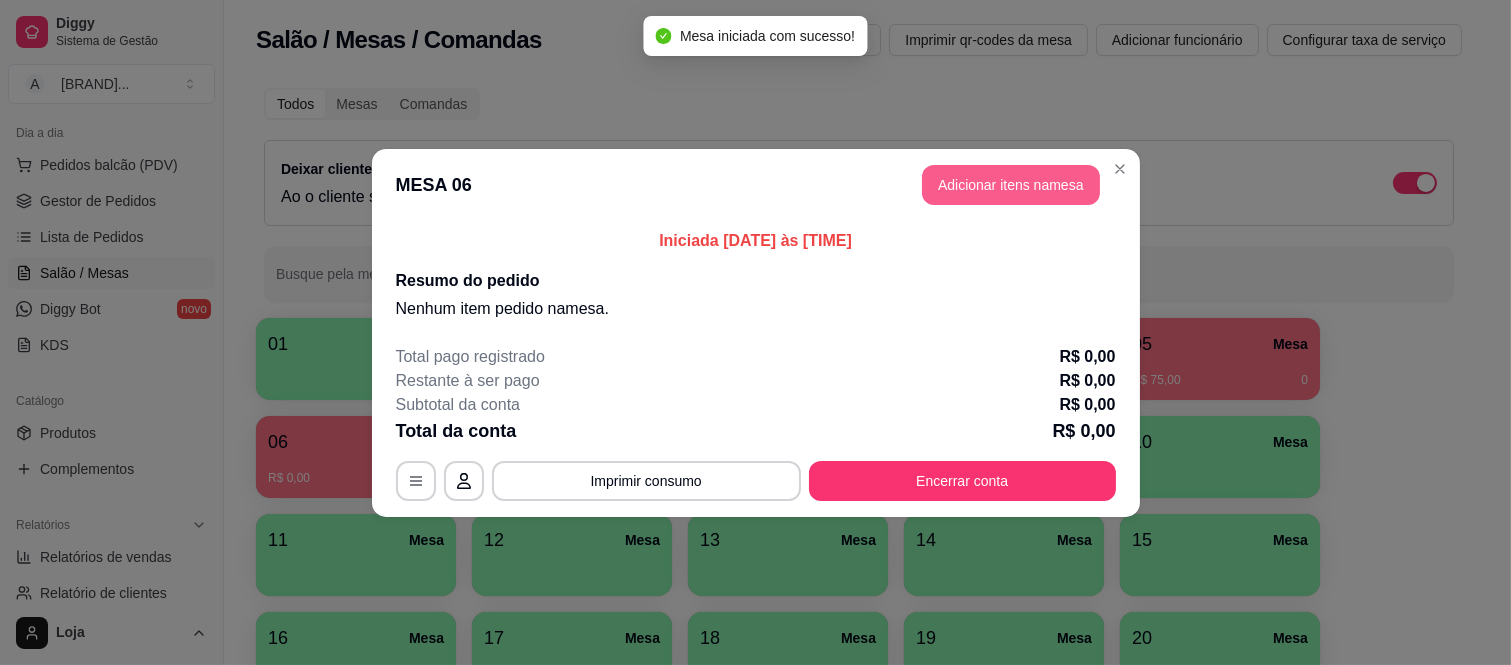 click on "Adicionar itens na  mesa" at bounding box center (1011, 185) 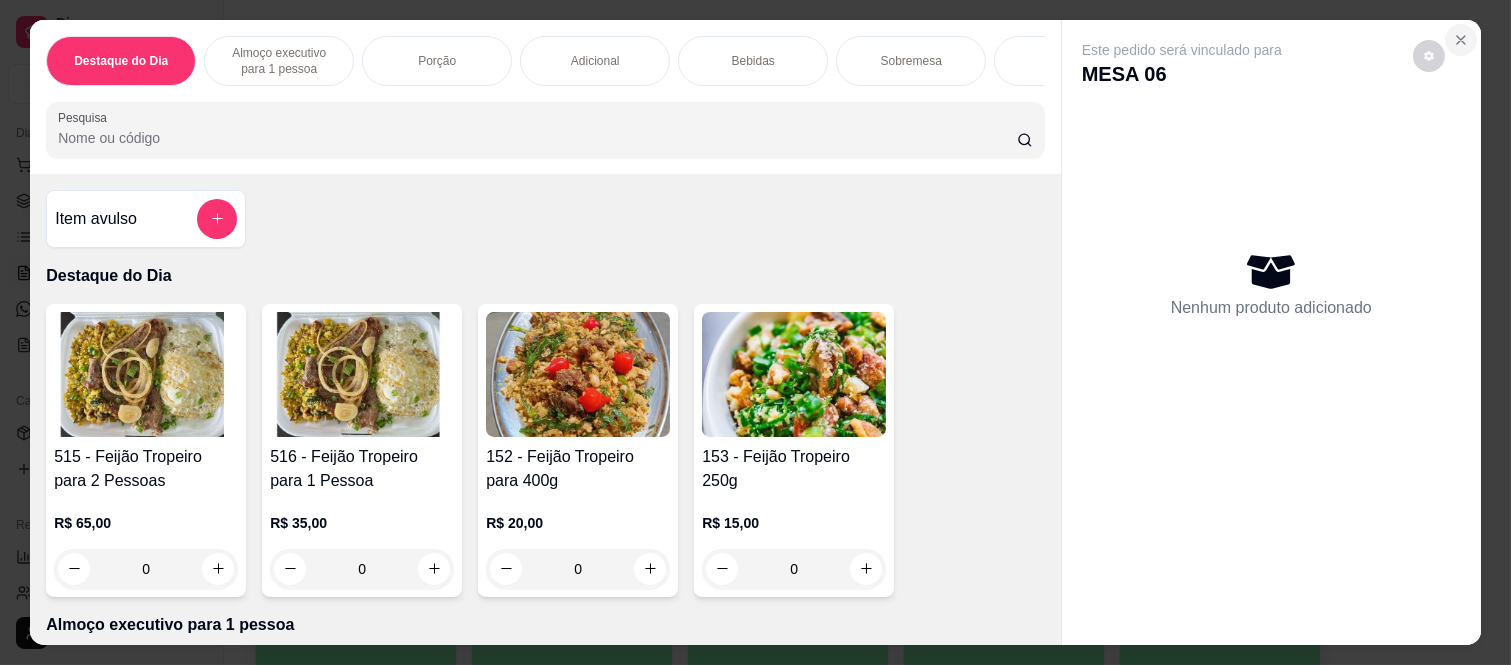 click at bounding box center (1461, 40) 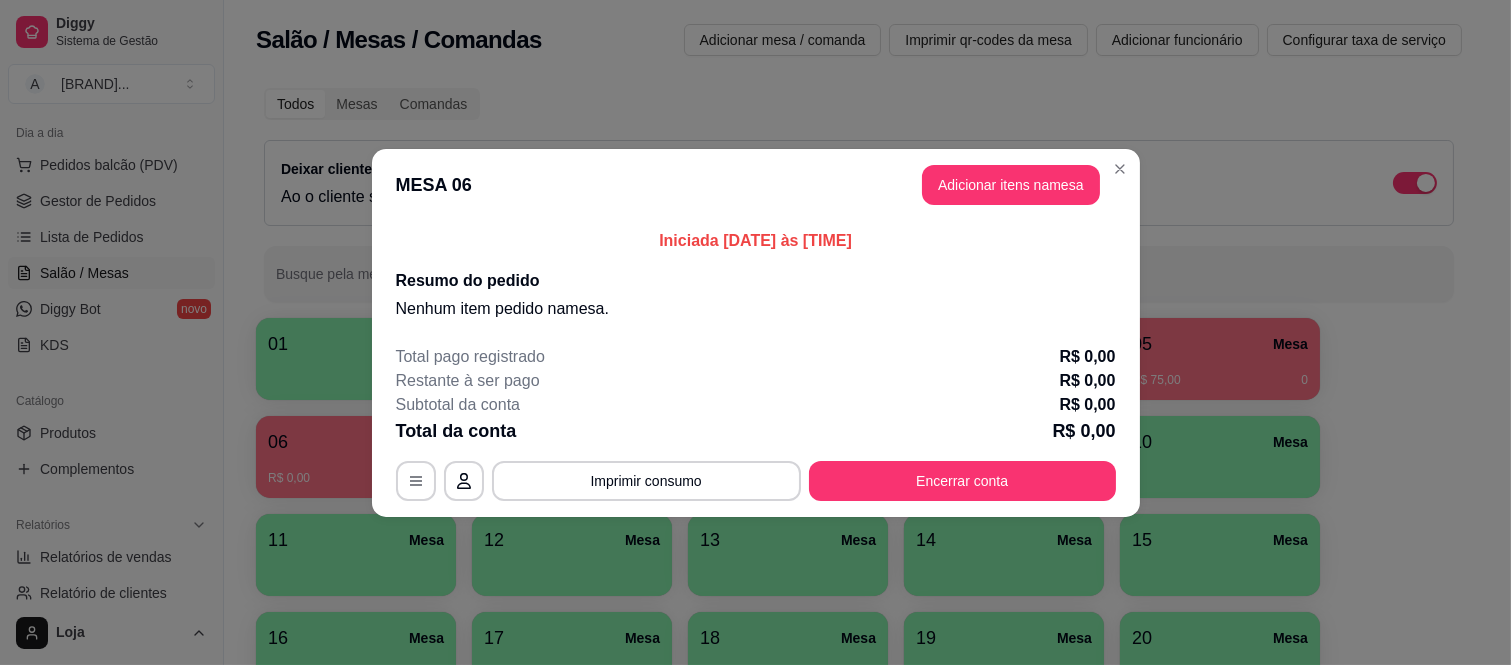 click on "Resumo do pedido" at bounding box center [756, 281] 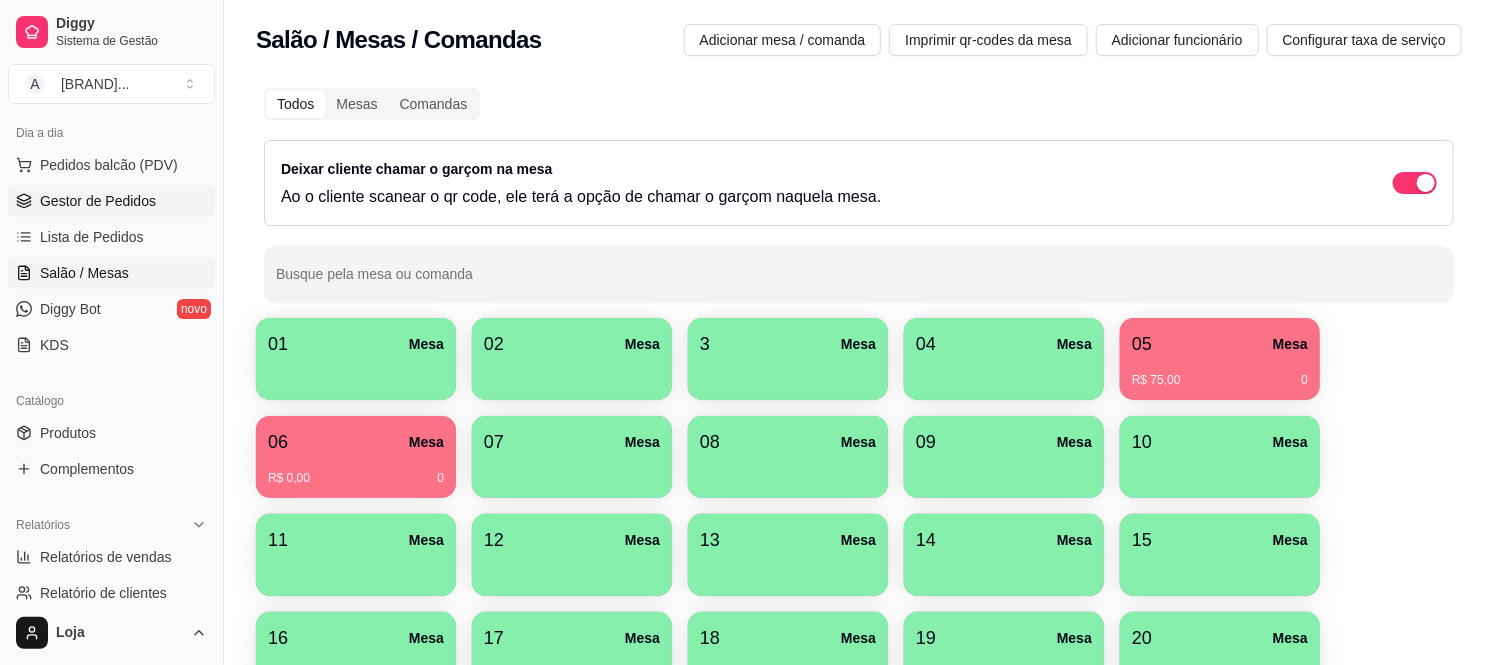 click on "Gestor de Pedidos" at bounding box center (98, 201) 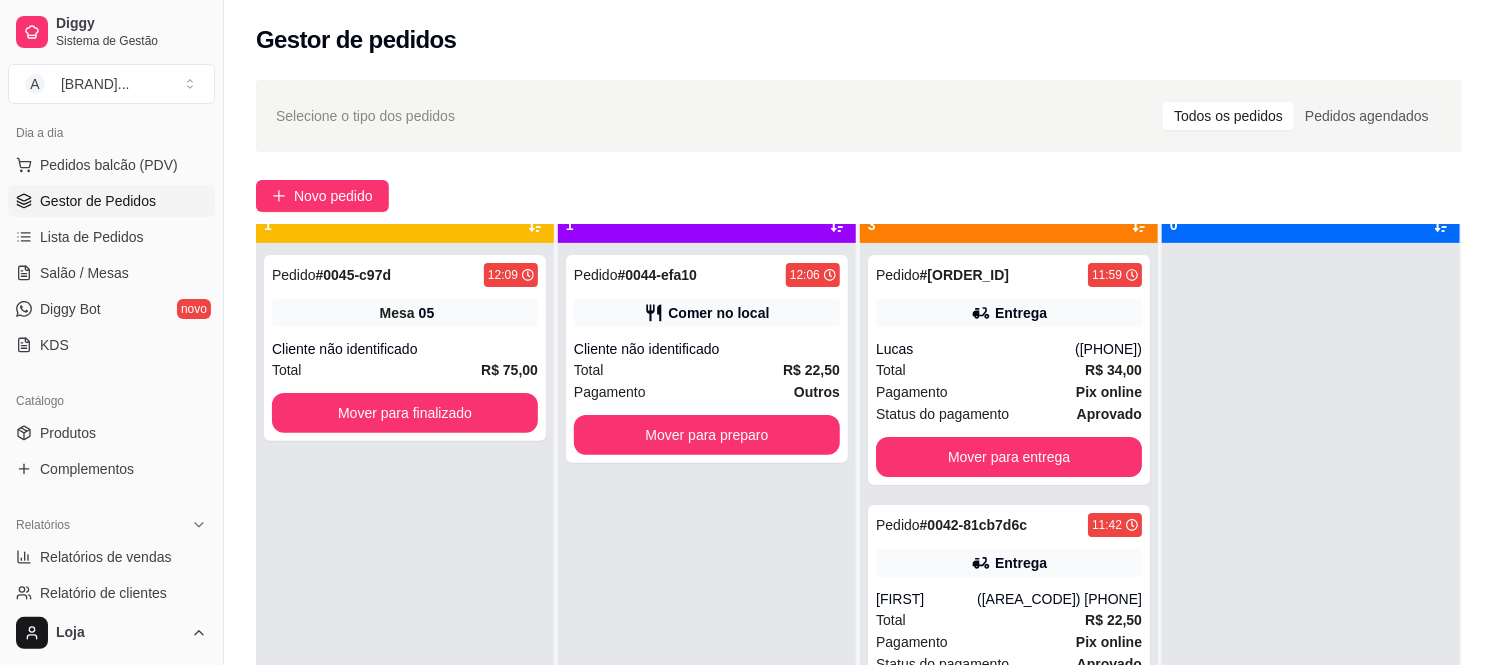 scroll, scrollTop: 55, scrollLeft: 0, axis: vertical 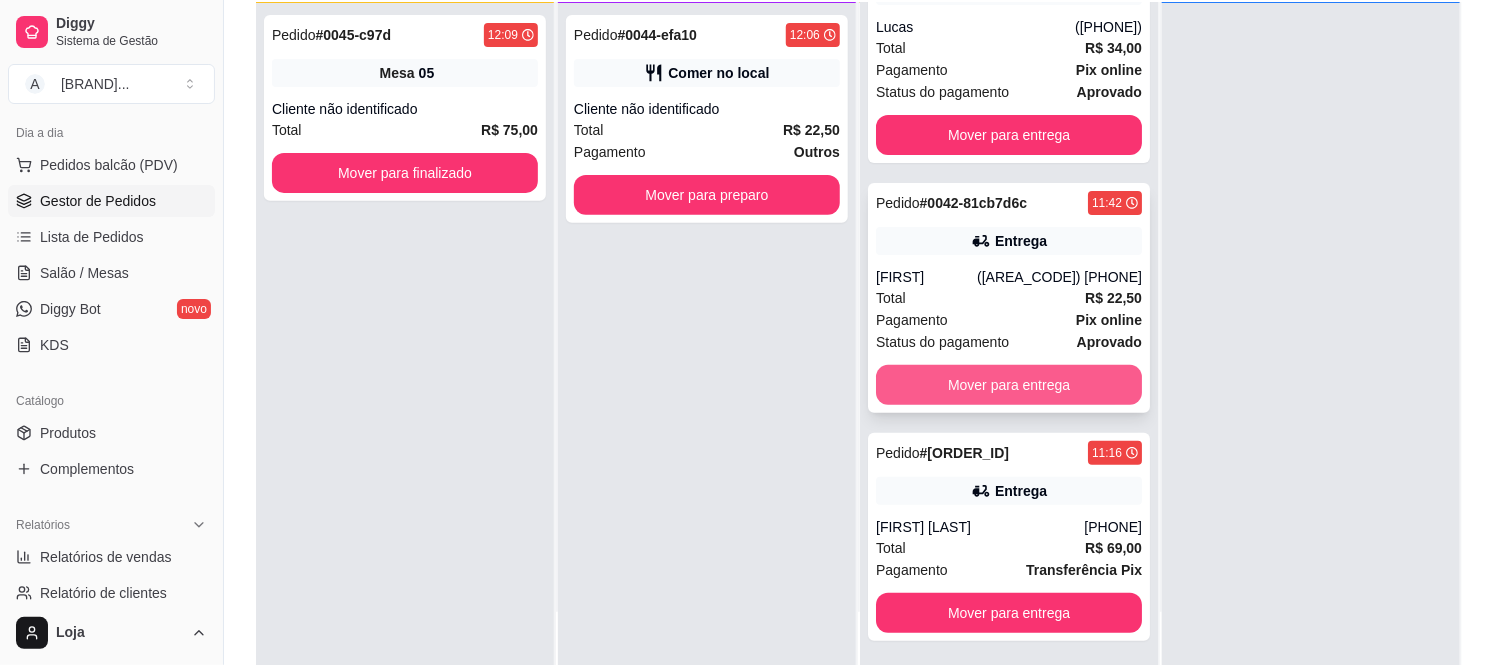 click on "Mover para entrega" at bounding box center (1009, 385) 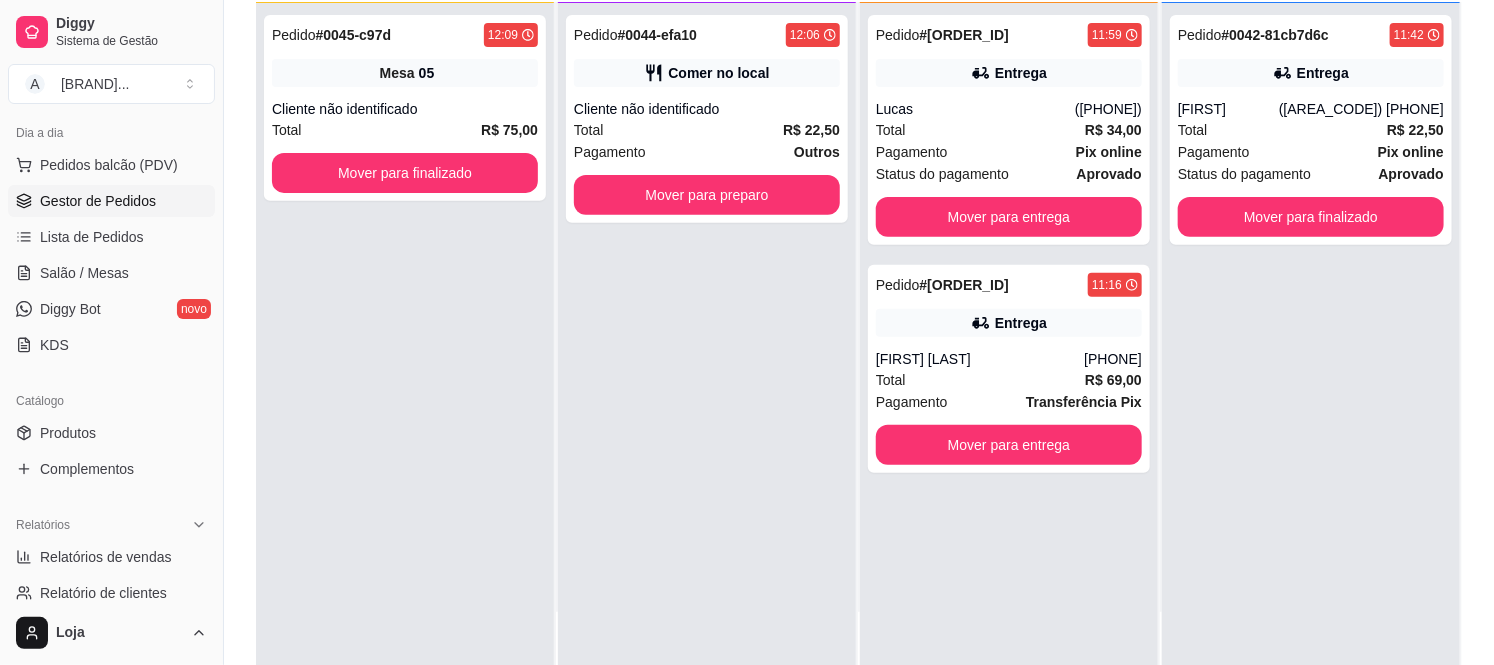 scroll, scrollTop: 0, scrollLeft: 0, axis: both 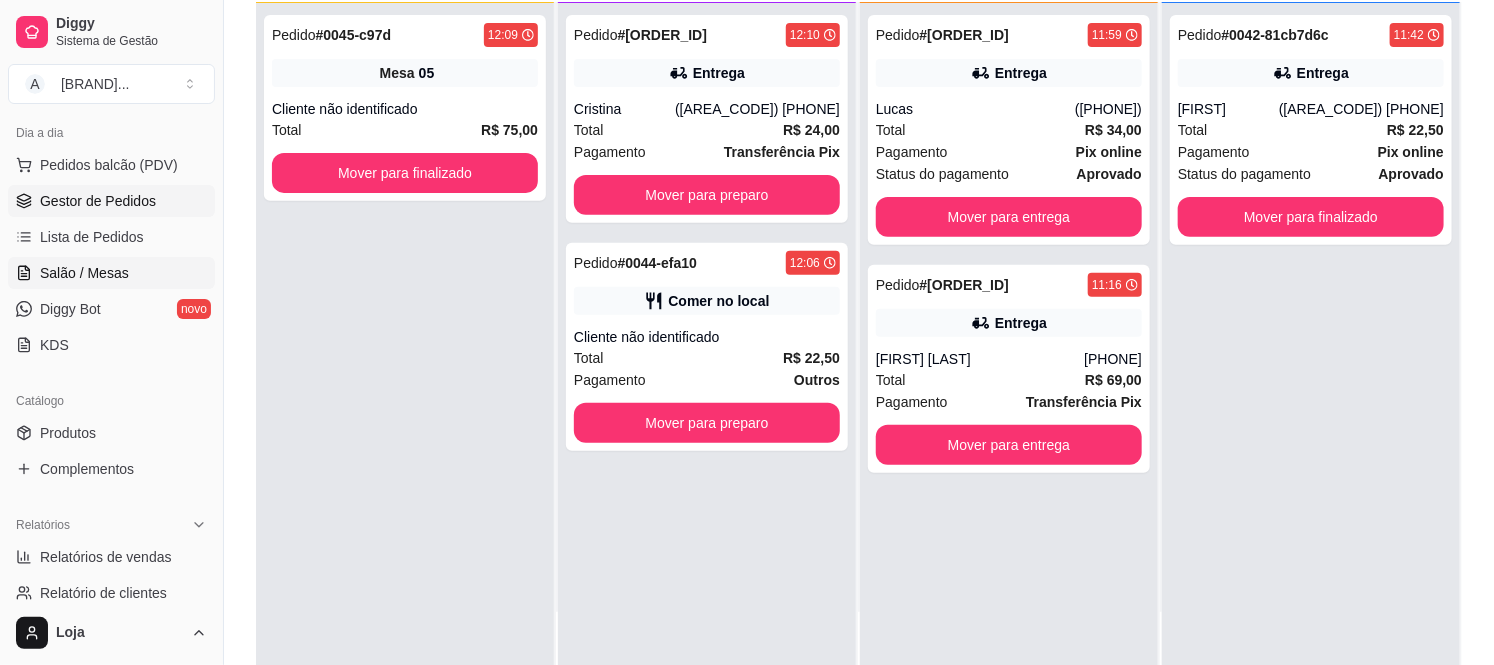 click on "Salão / Mesas" at bounding box center (111, 273) 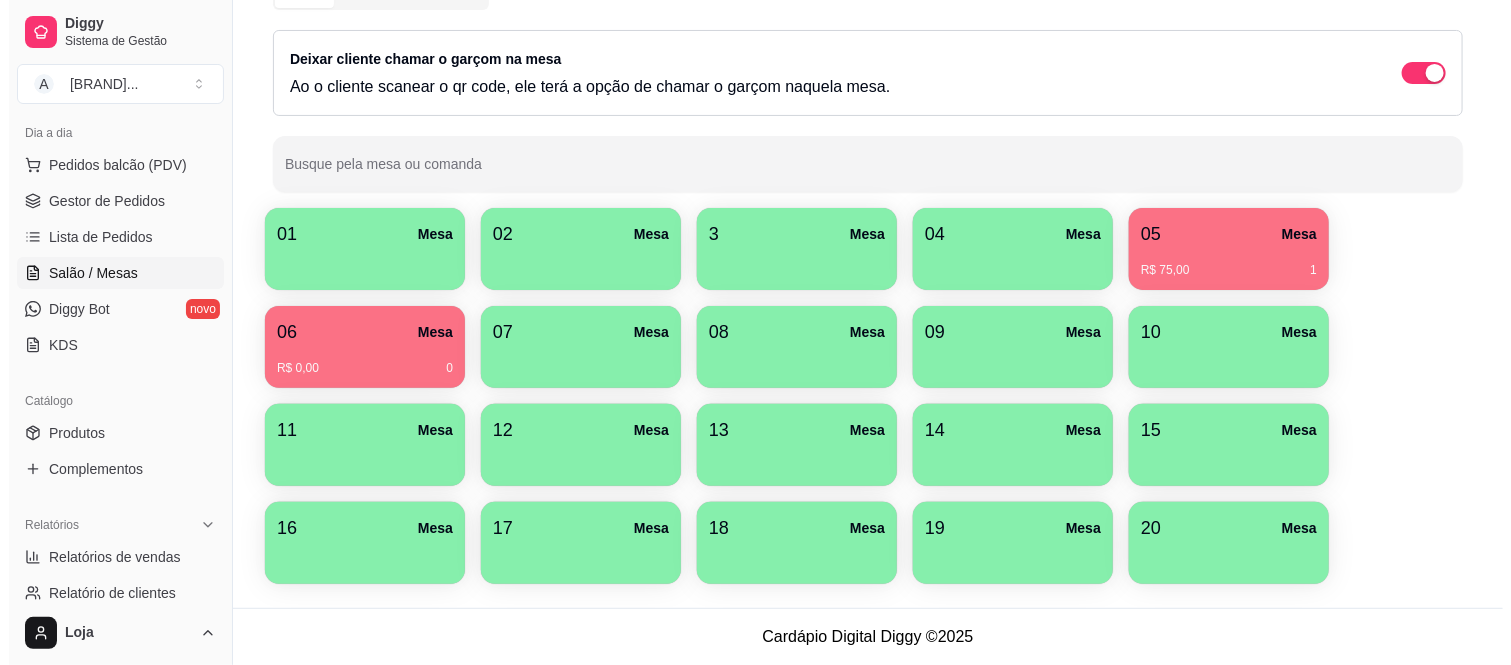 scroll, scrollTop: 0, scrollLeft: 0, axis: both 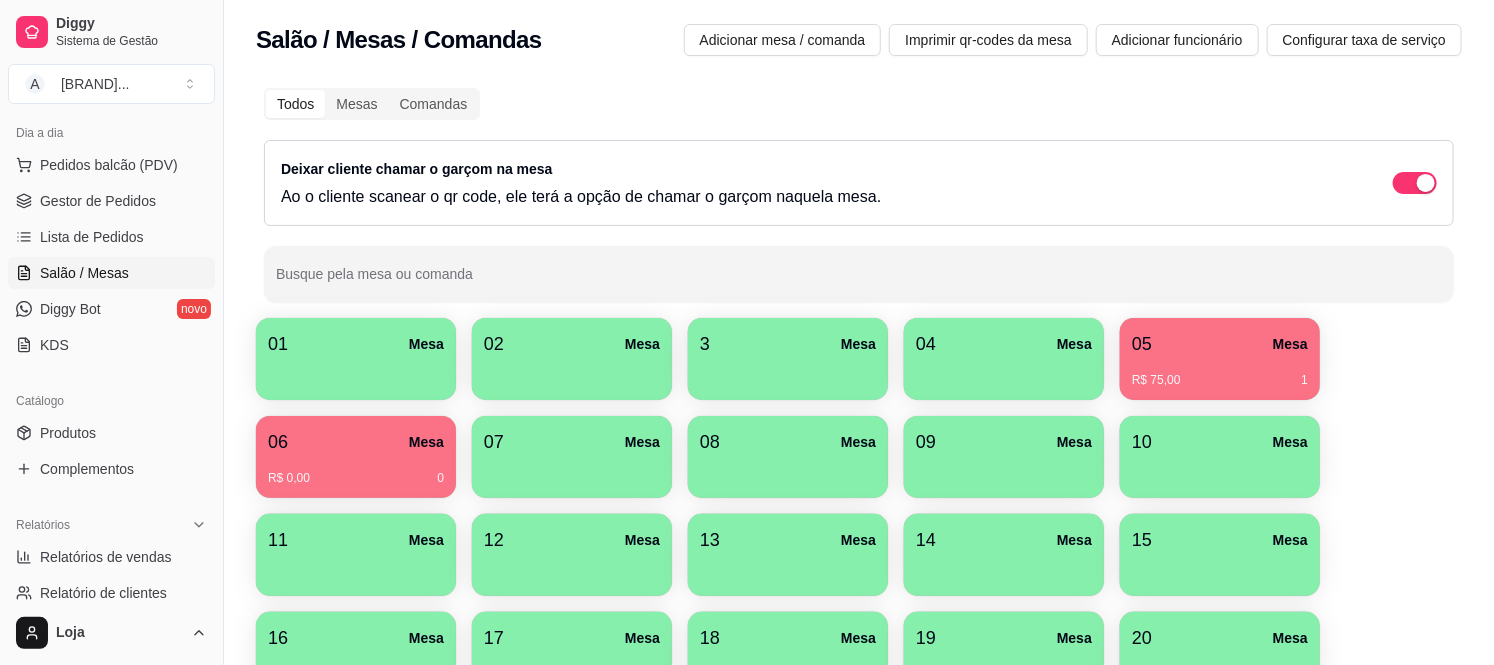 click on "R$ 0,00 0" at bounding box center [356, 471] 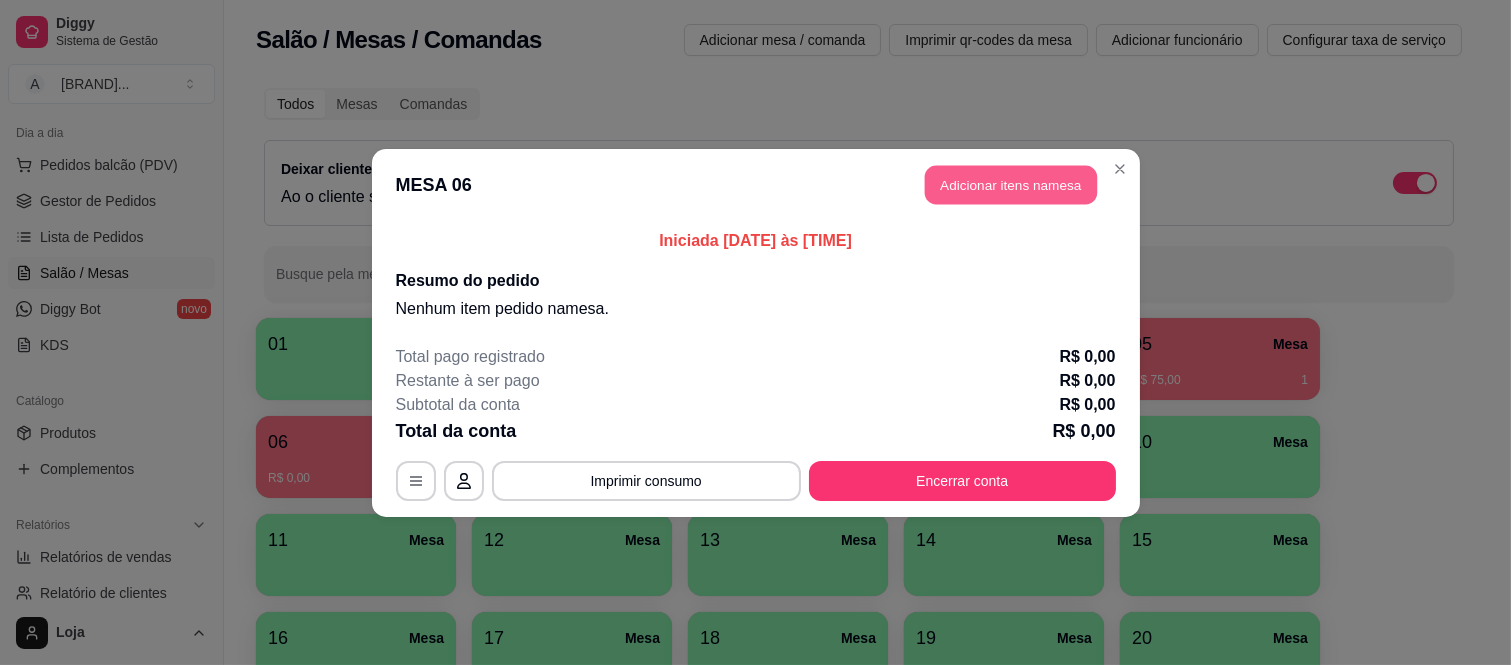click on "Adicionar itens na  mesa" at bounding box center (1011, 184) 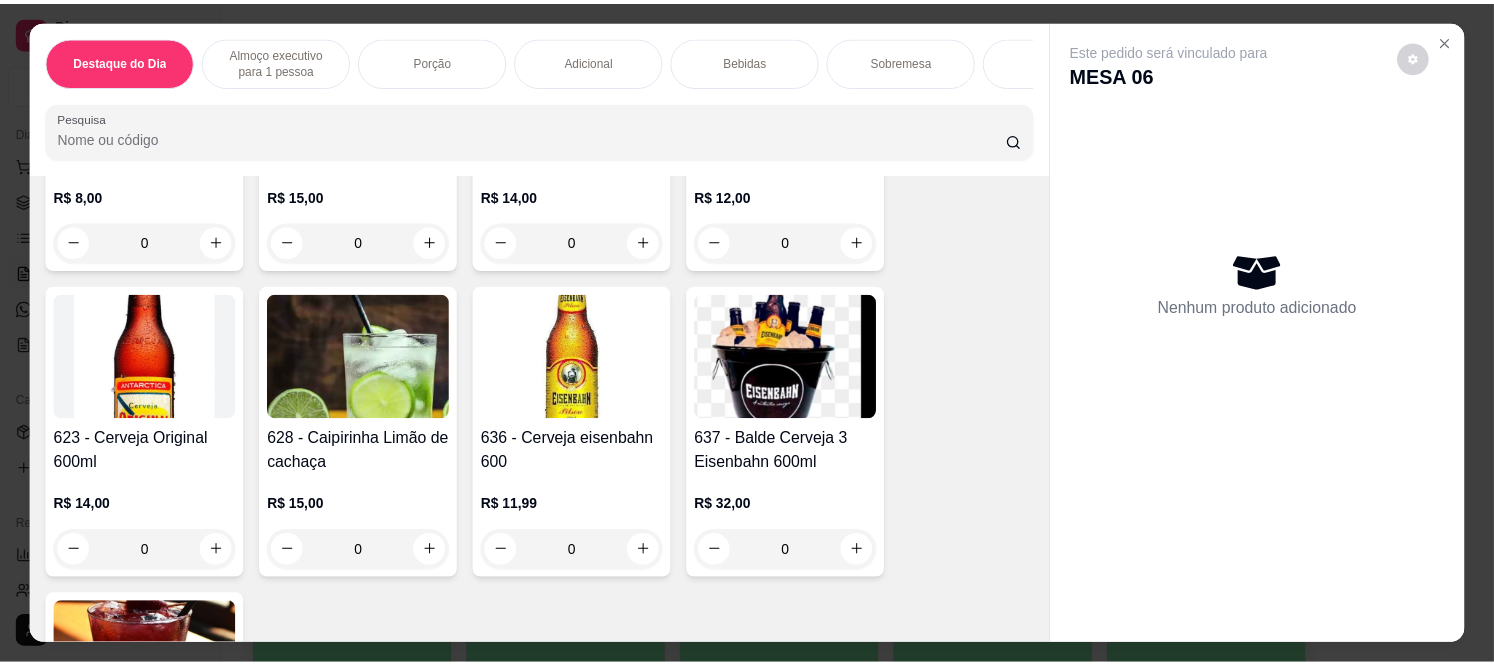 scroll, scrollTop: 4111, scrollLeft: 0, axis: vertical 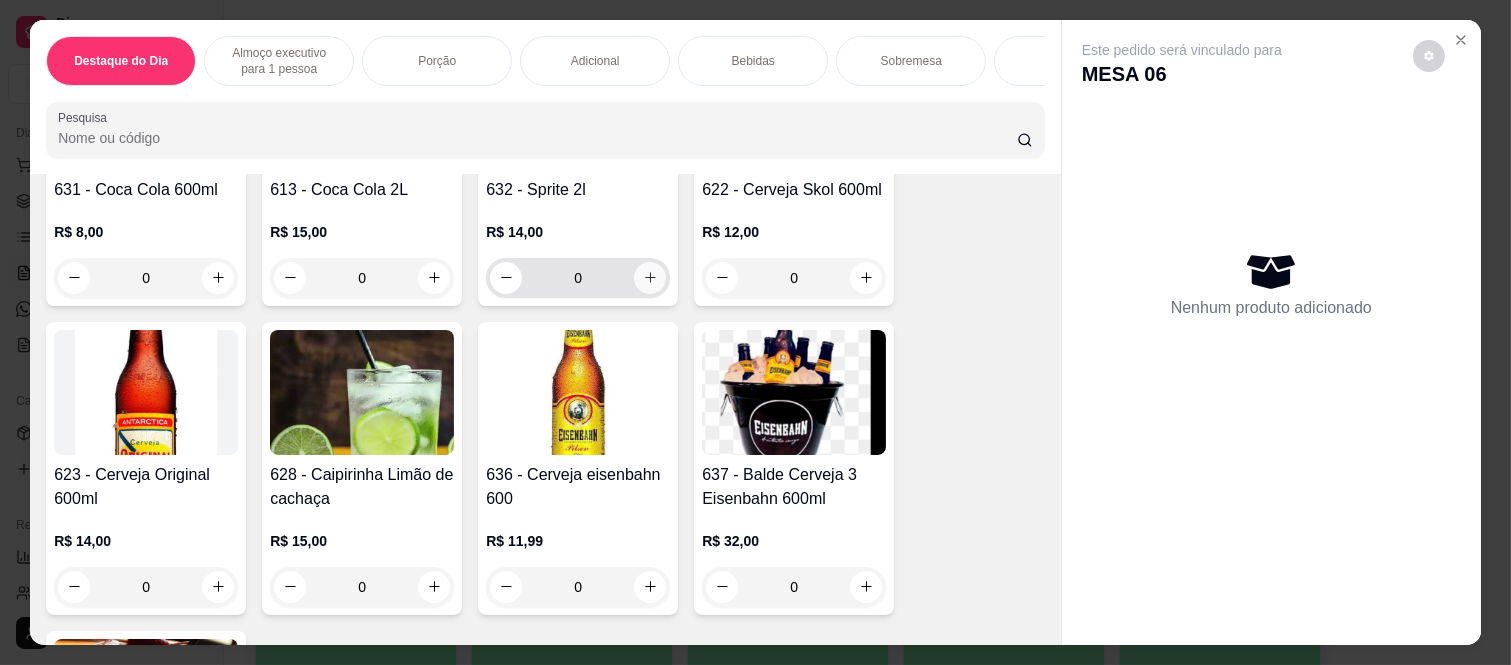 click 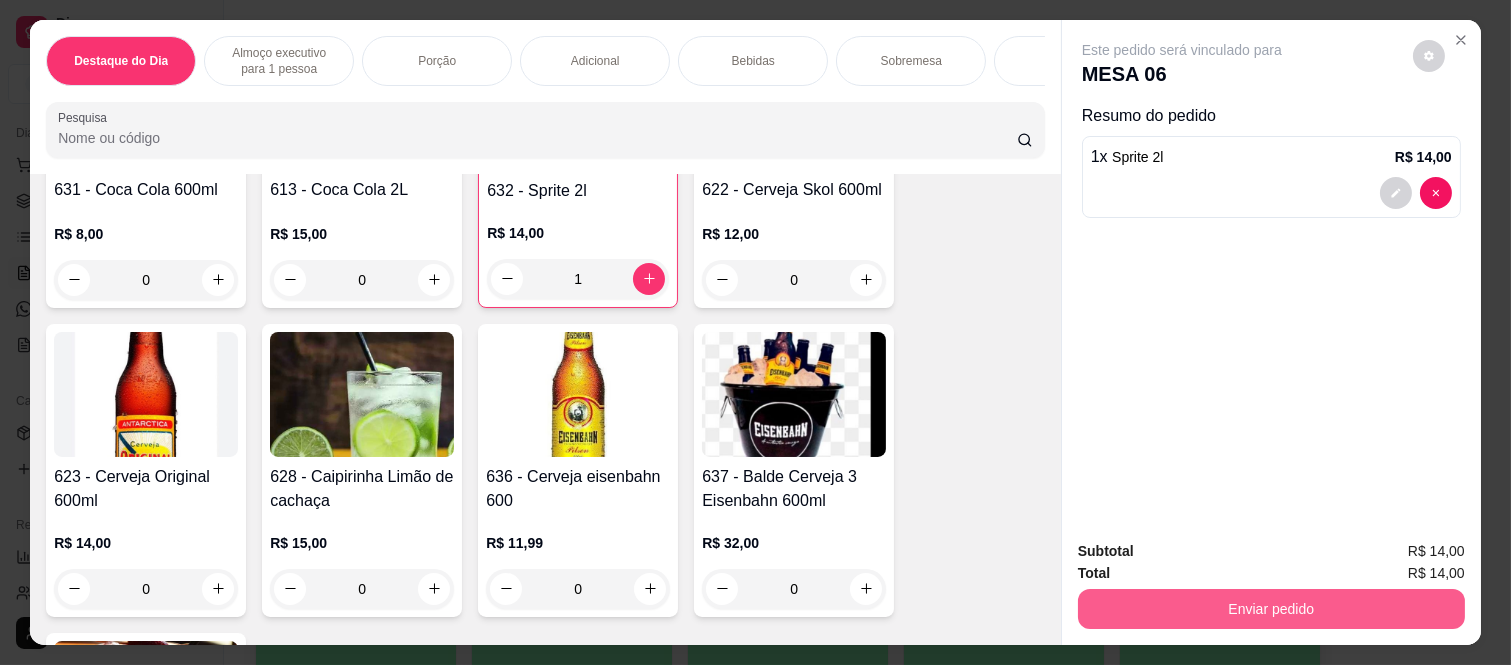 click on "Enviar pedido" at bounding box center (1271, 609) 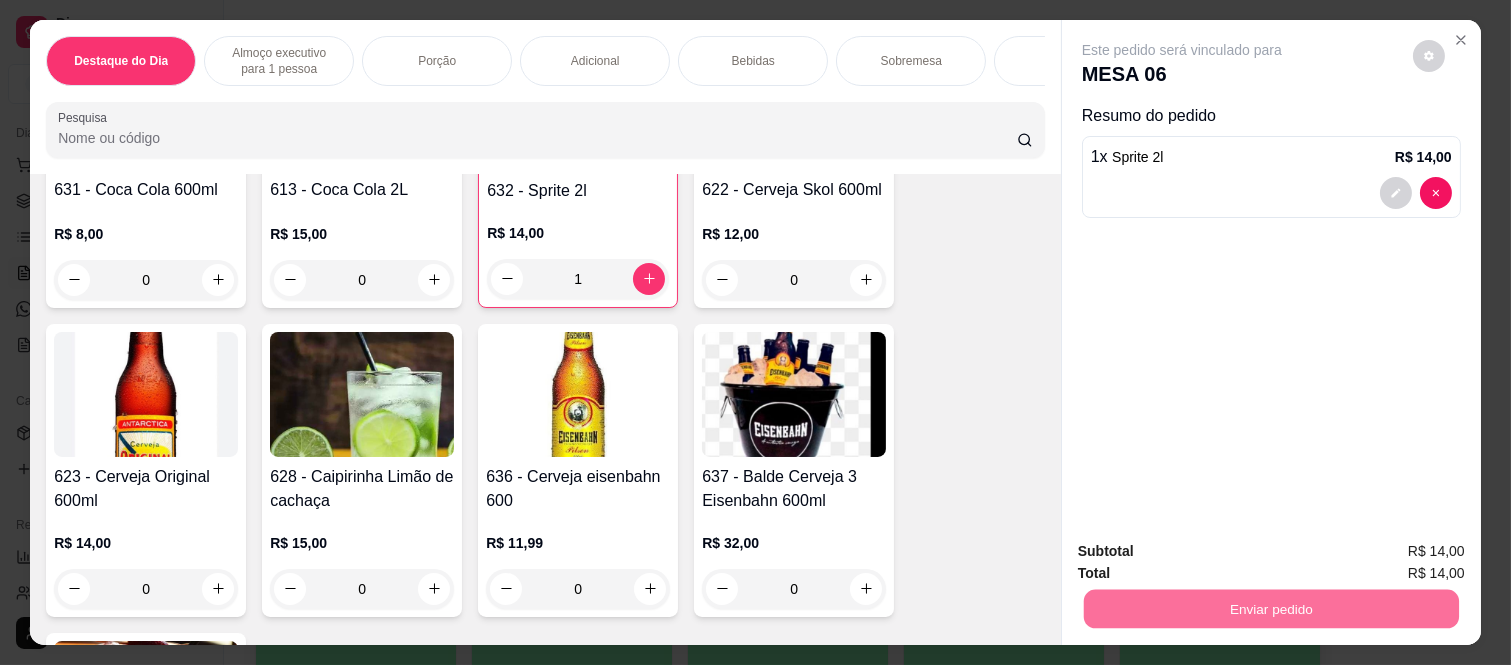 click on "Não registrar e enviar pedido" at bounding box center [1204, 552] 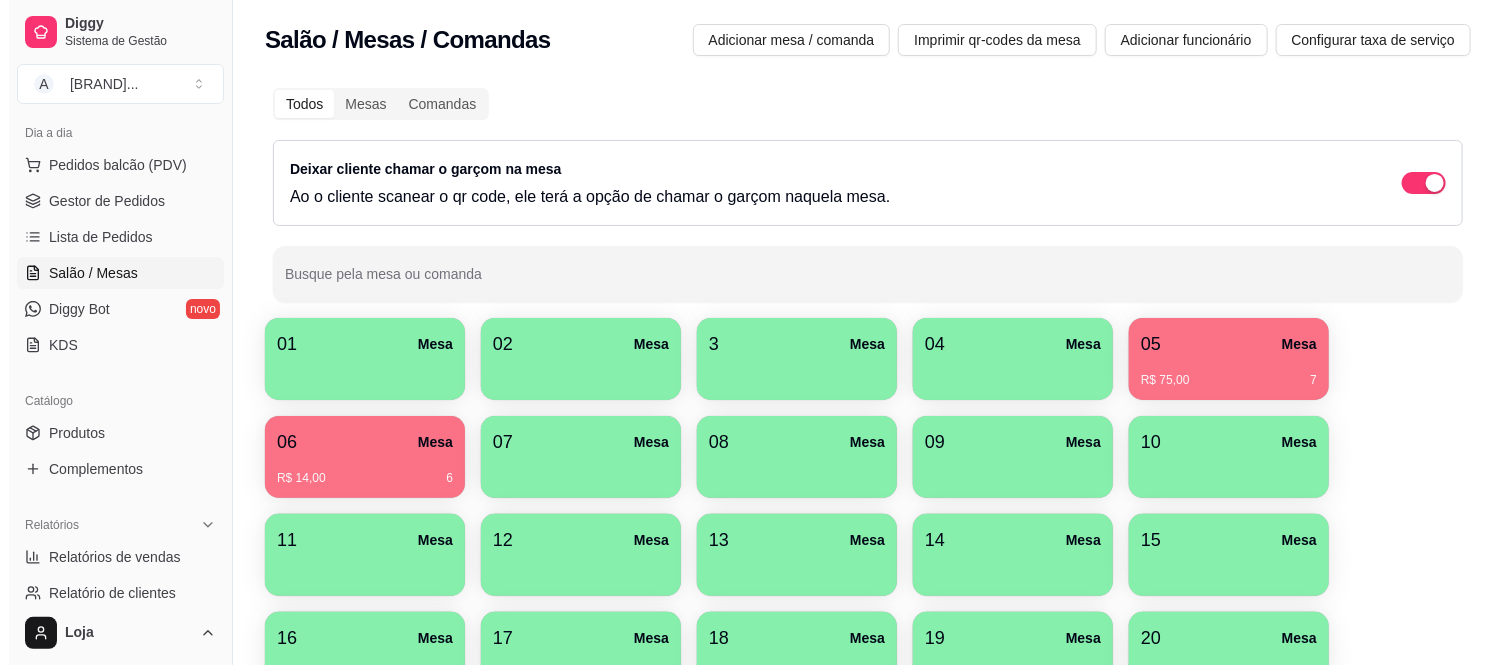 scroll, scrollTop: 110, scrollLeft: 0, axis: vertical 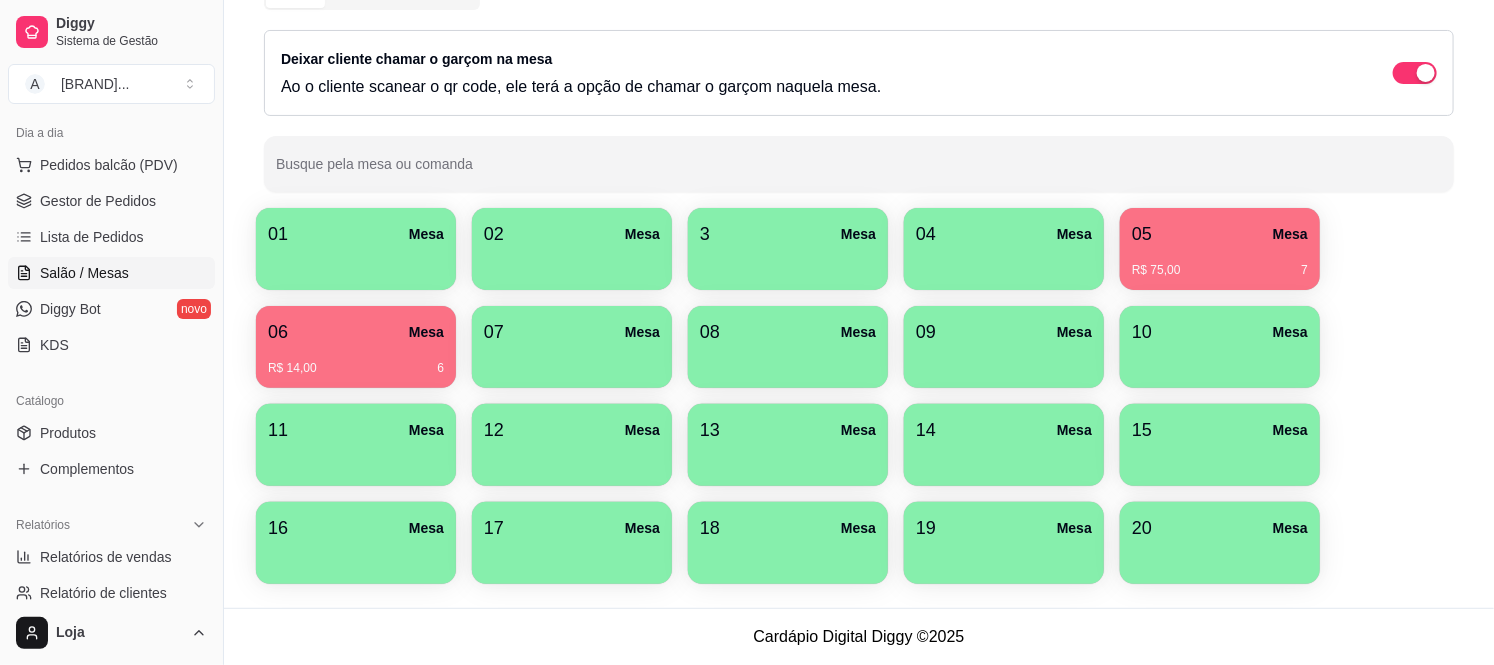click on "R$ 14,00 6" at bounding box center (356, 361) 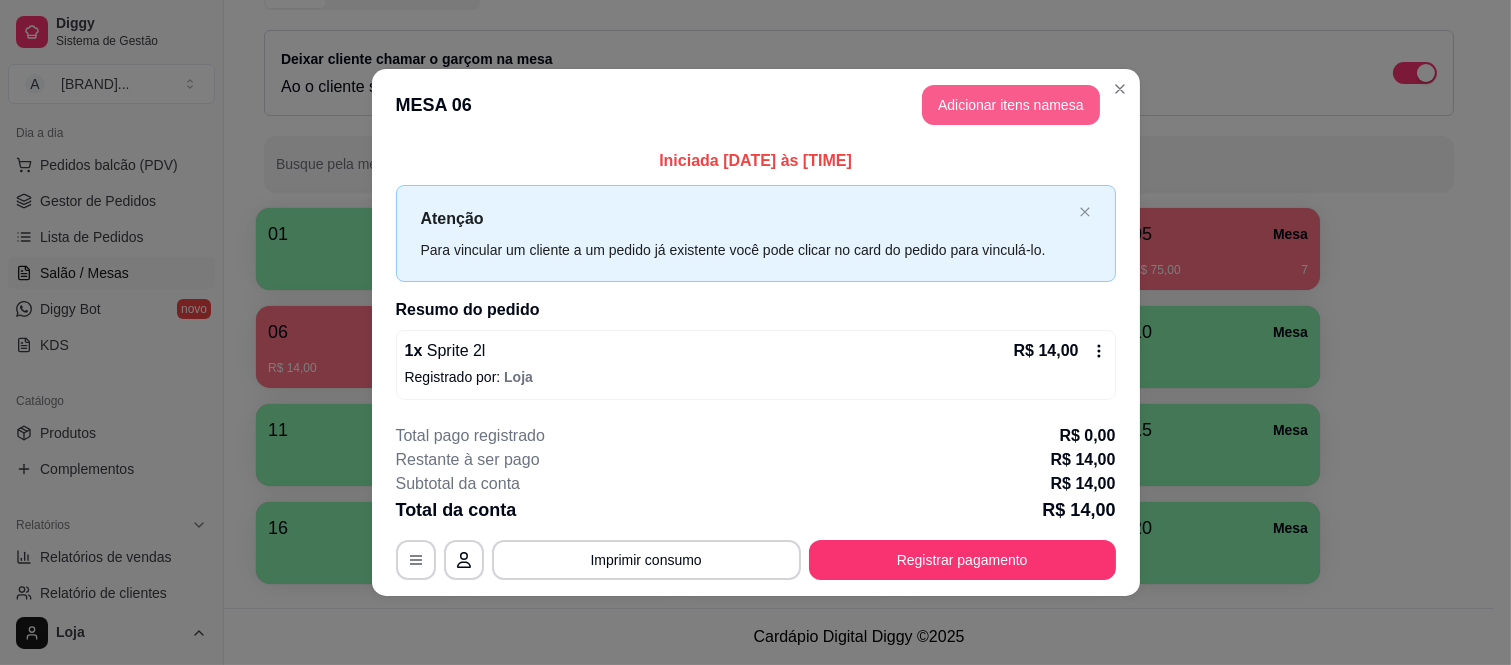 click on "Adicionar itens na  mesa" at bounding box center [1011, 105] 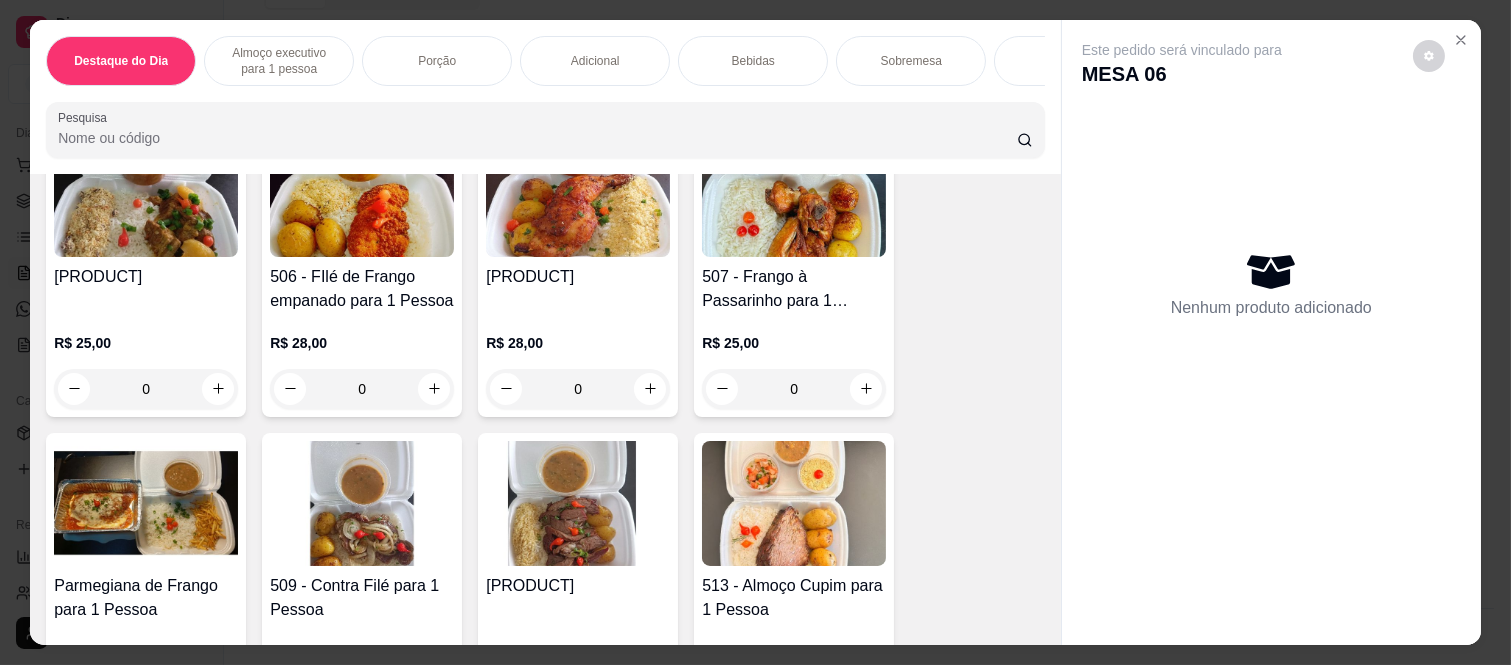 scroll, scrollTop: 888, scrollLeft: 0, axis: vertical 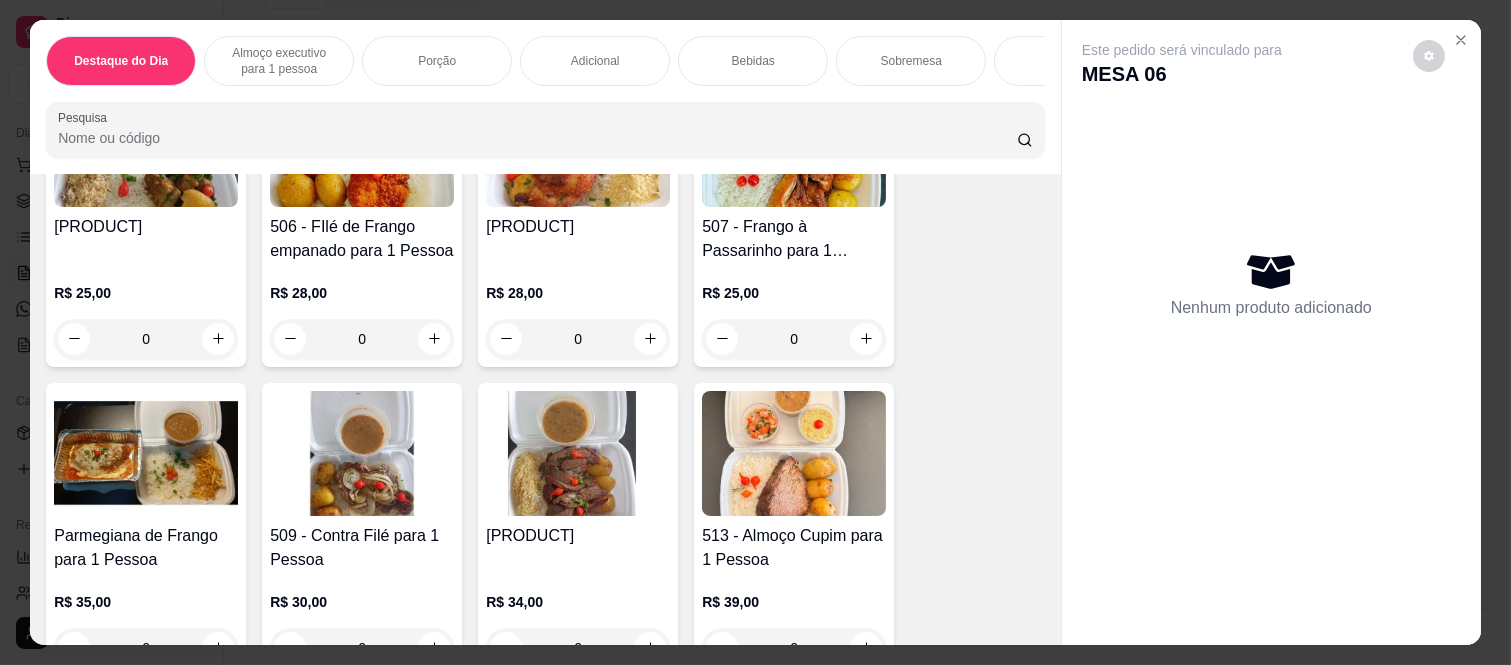 click on "0" at bounding box center [794, 339] 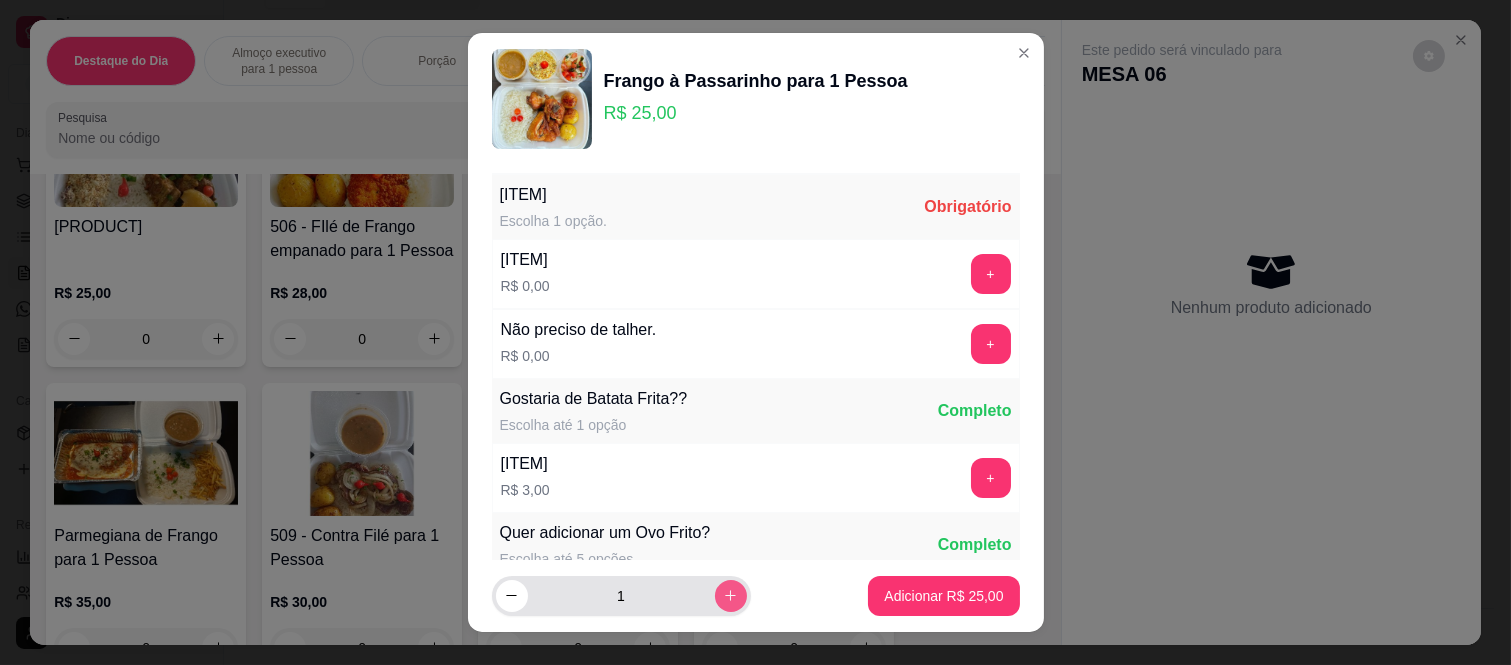 click at bounding box center [731, 596] 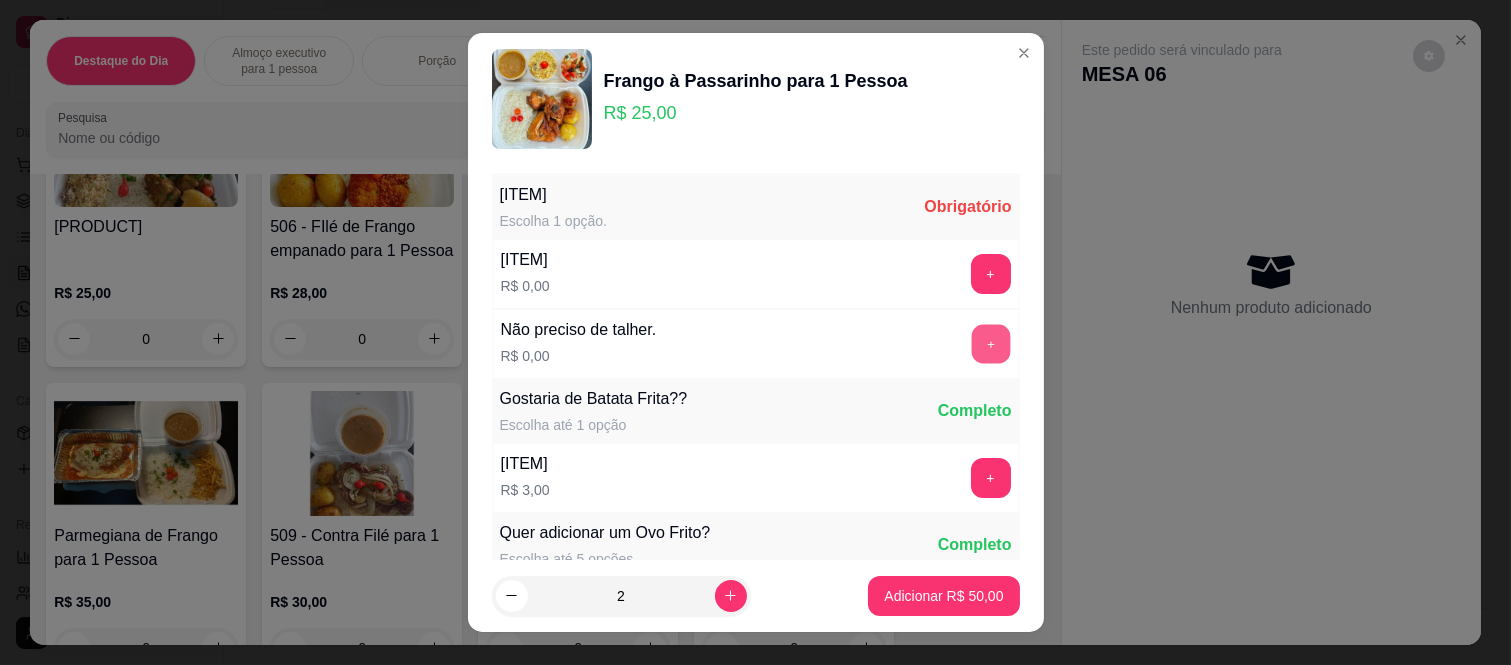 click on "+" at bounding box center [990, 344] 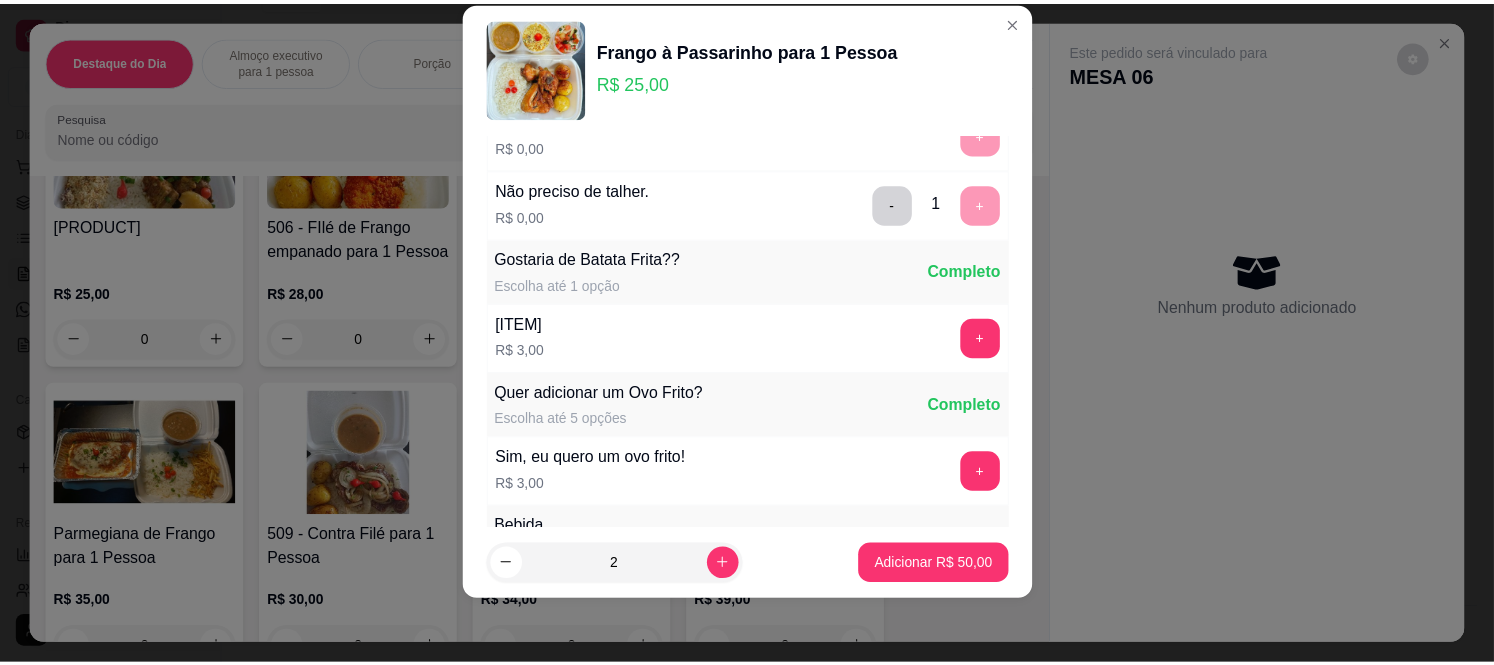 scroll, scrollTop: 214, scrollLeft: 0, axis: vertical 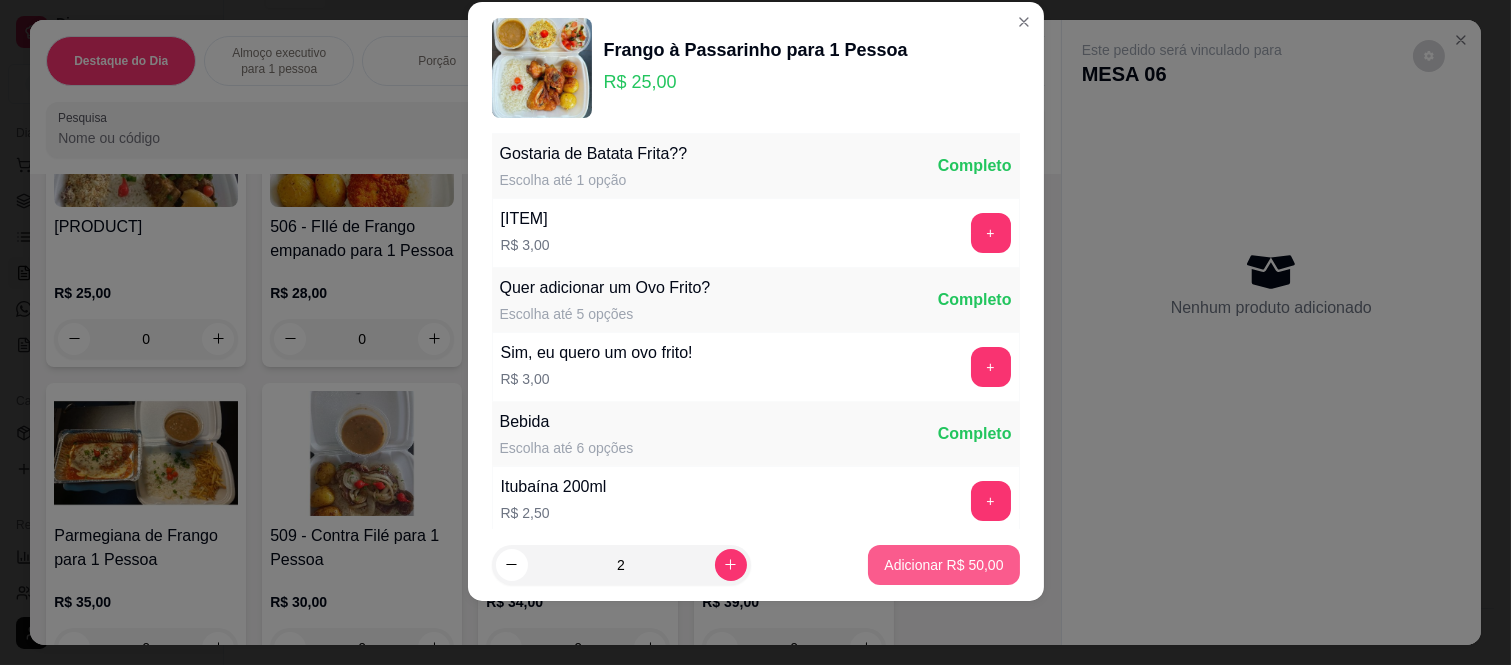 click on "Adicionar   R$ 50,00" at bounding box center [943, 565] 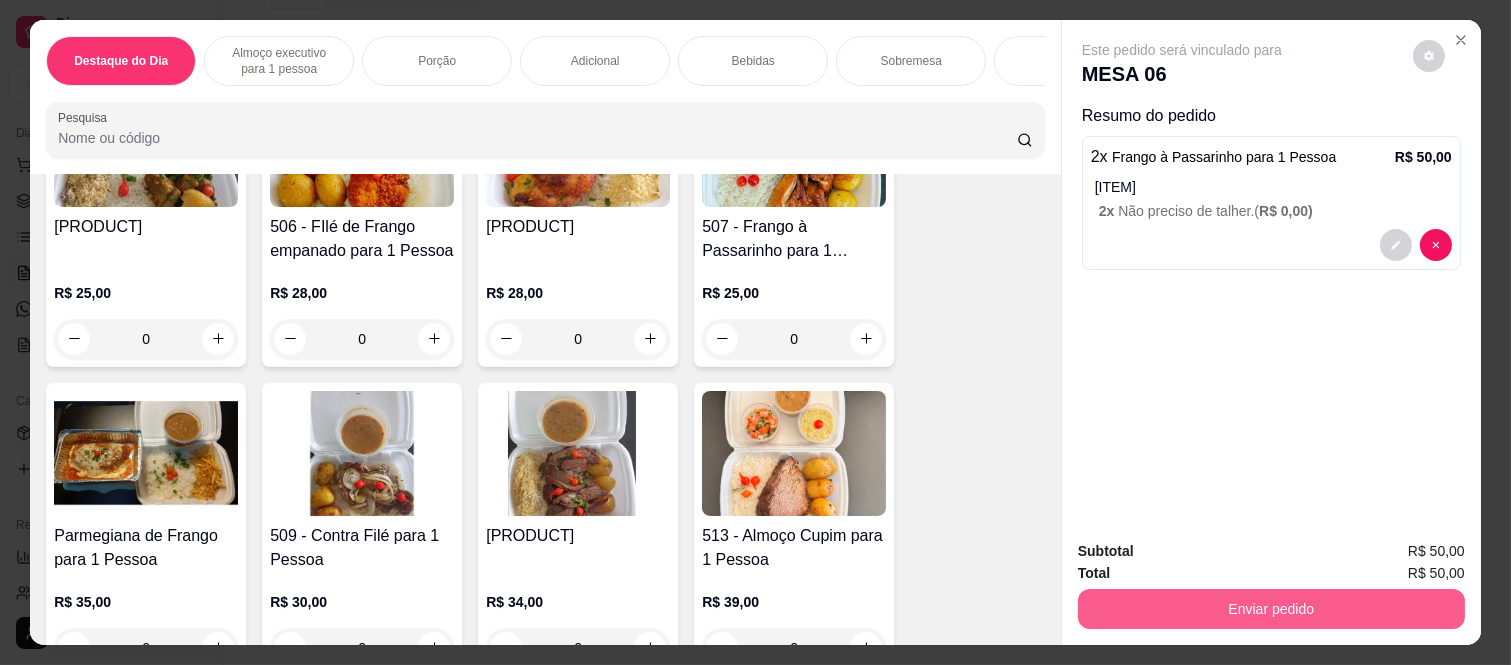 click on "Enviar pedido" at bounding box center [1271, 609] 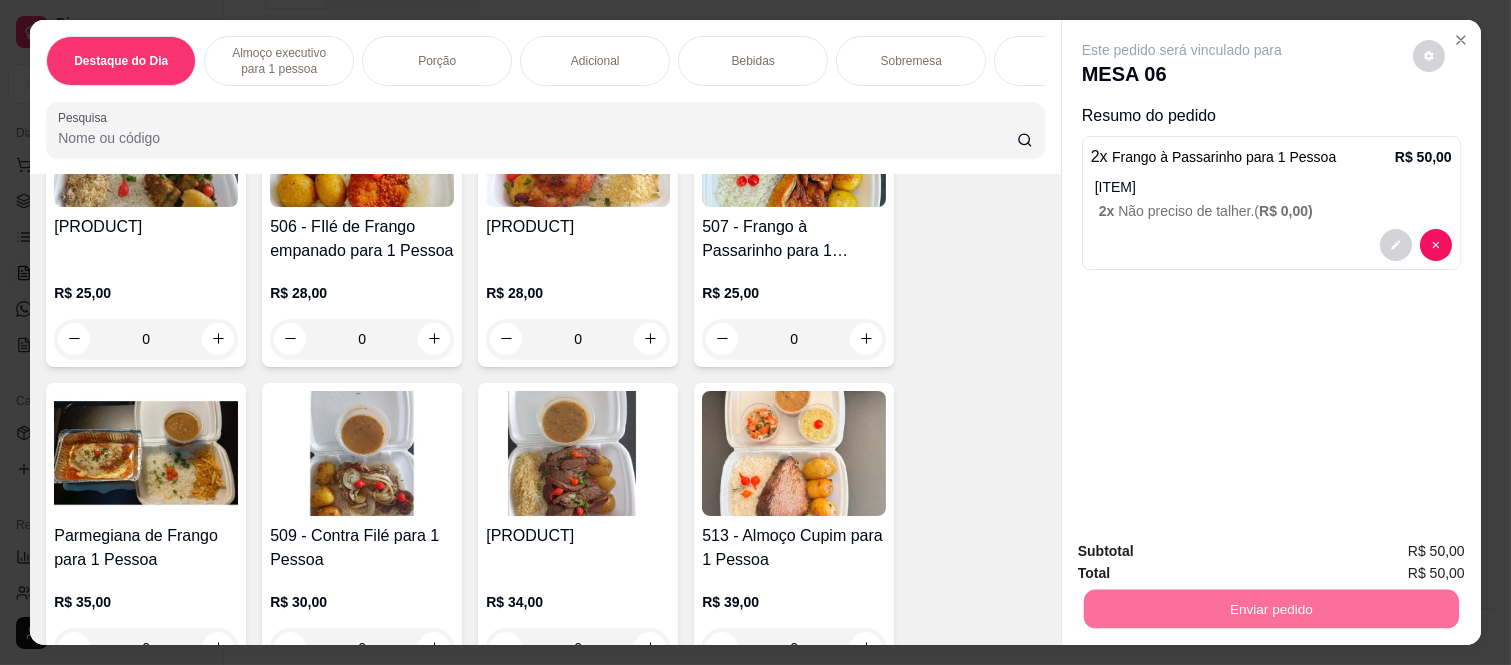 click on "Não registrar e enviar pedido" at bounding box center (1204, 552) 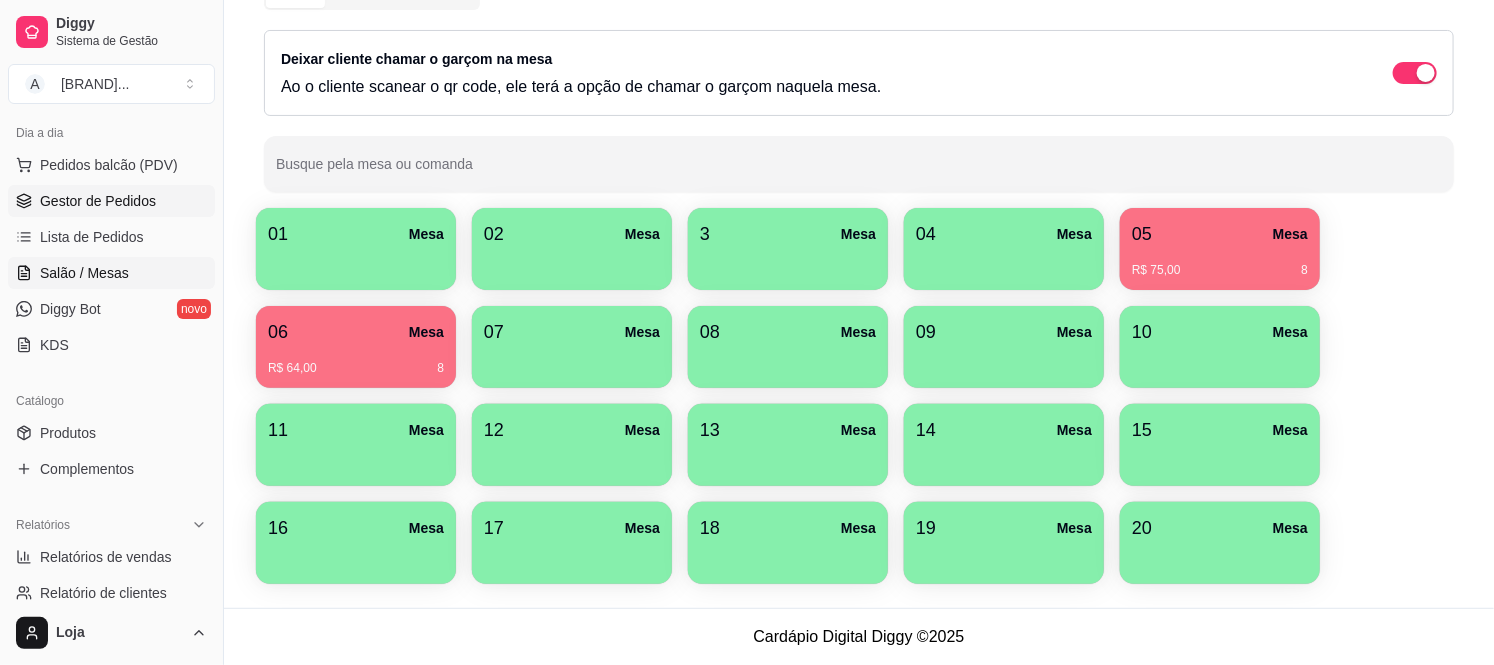 click on "Gestor de Pedidos" at bounding box center [98, 201] 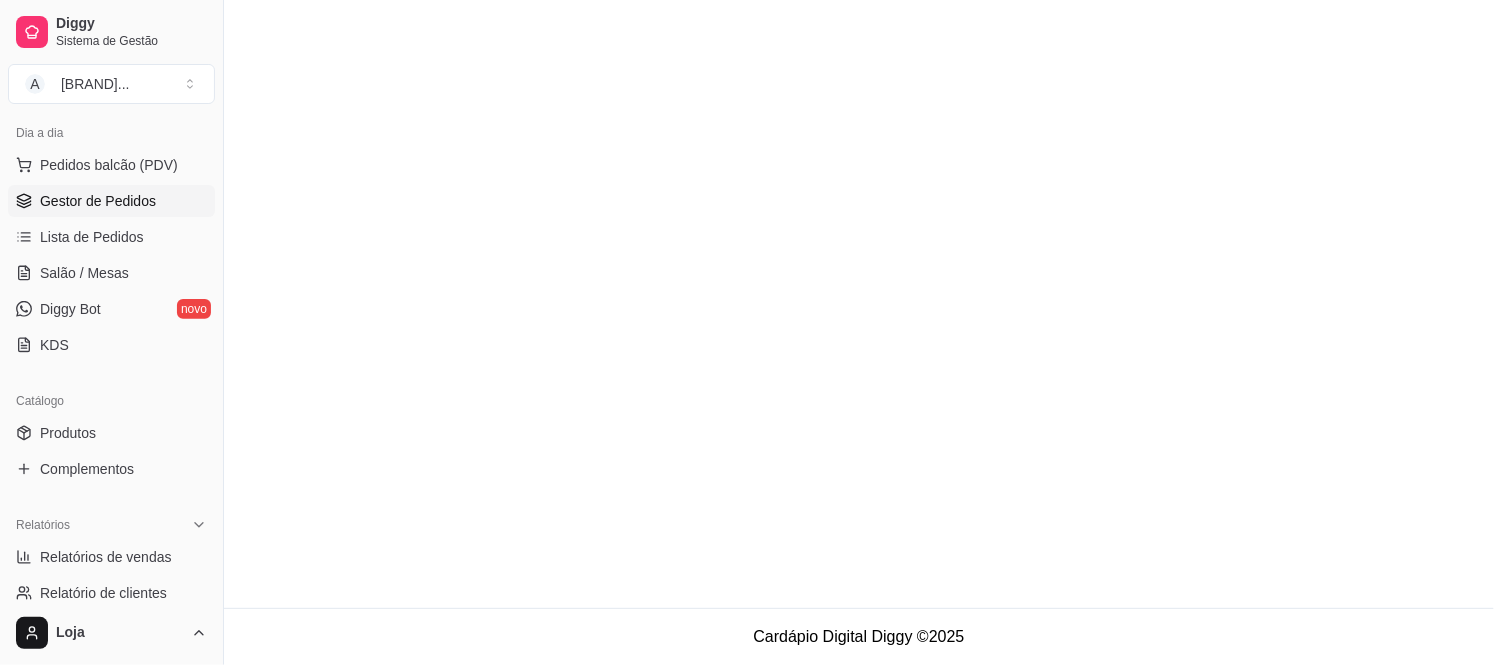 scroll, scrollTop: 0, scrollLeft: 0, axis: both 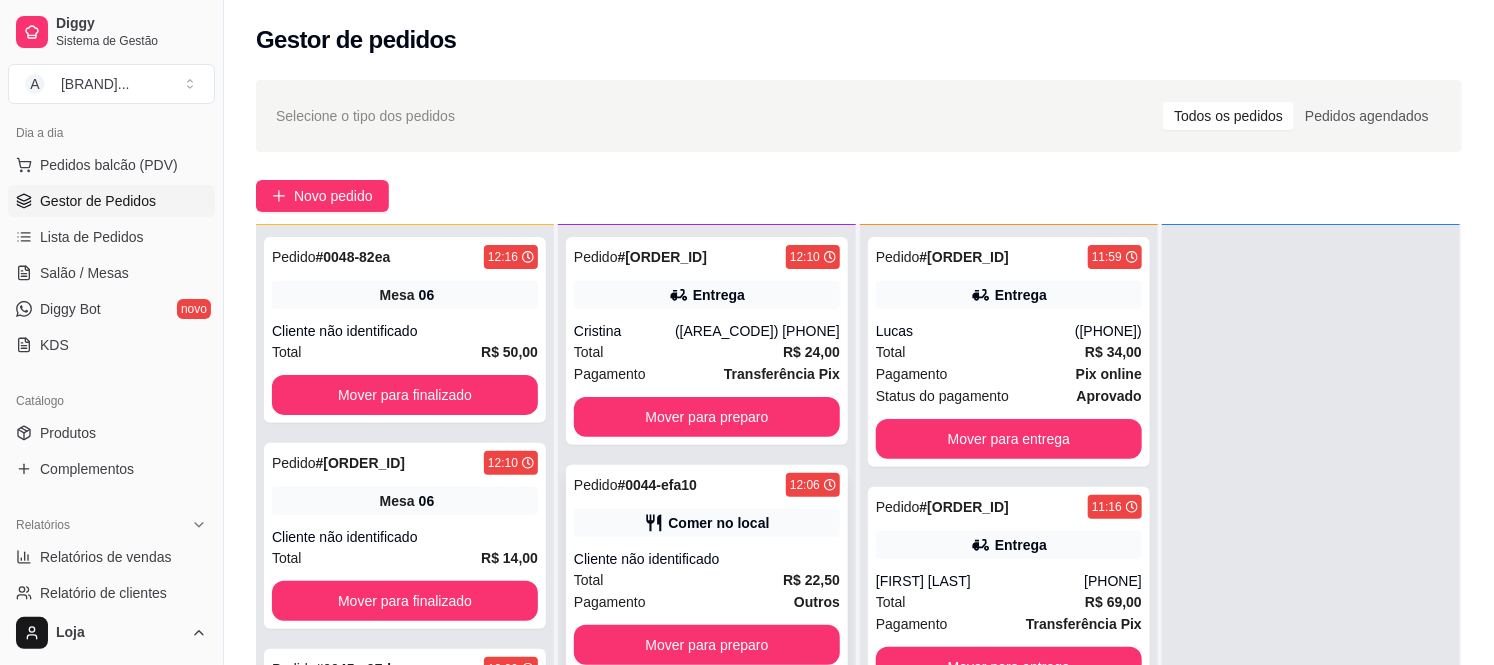 click on "Pedido  # [ORDER_ID] [TIME] Comer no local Cliente não identificado Total R$ 22,50 Pagamento Outros Mover para preparo" at bounding box center [707, 569] 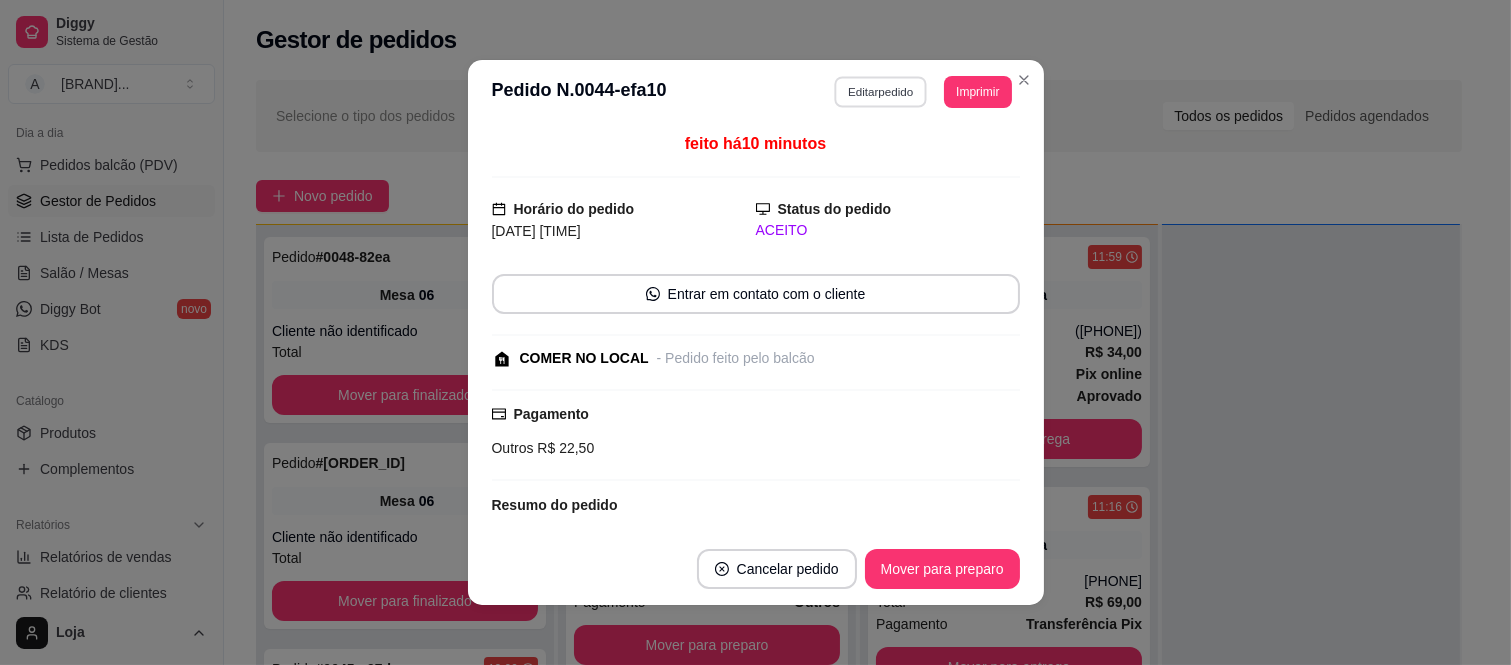 click on "Editar  pedido" at bounding box center (880, 91) 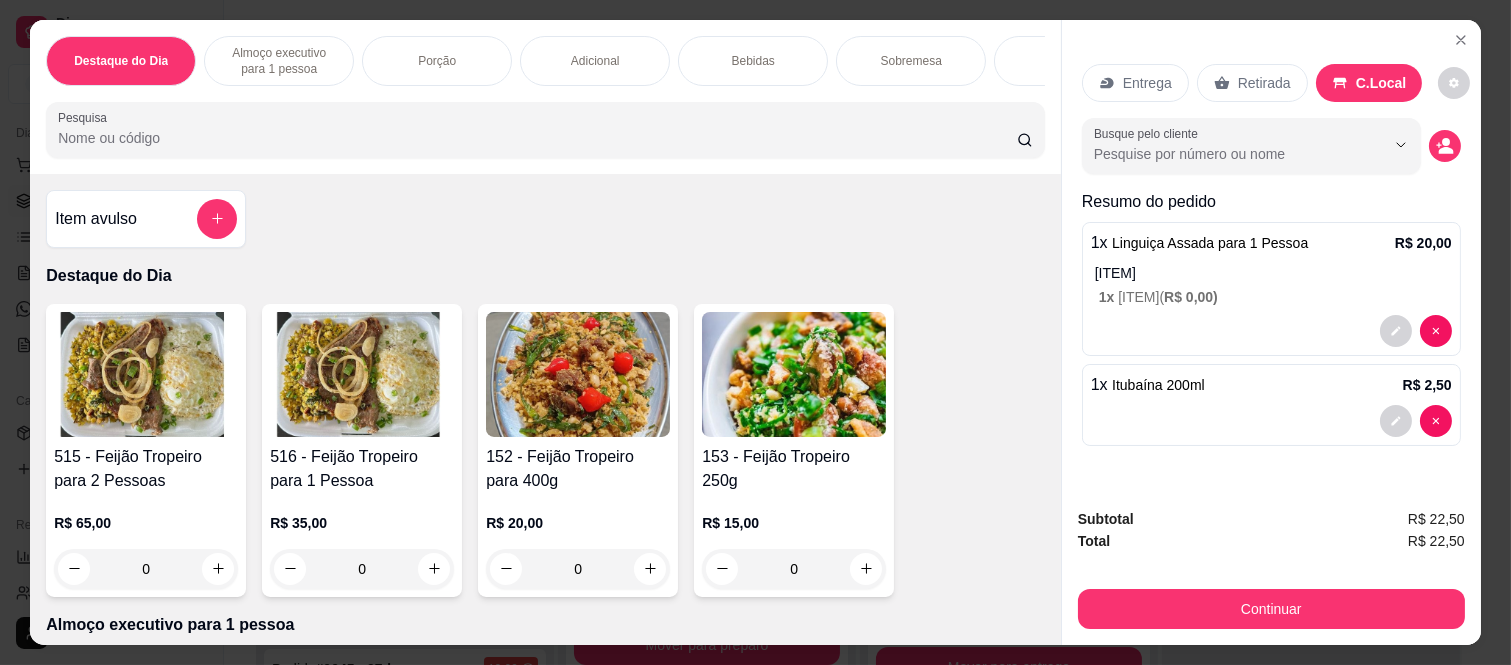 click on "Porção" at bounding box center [437, 61] 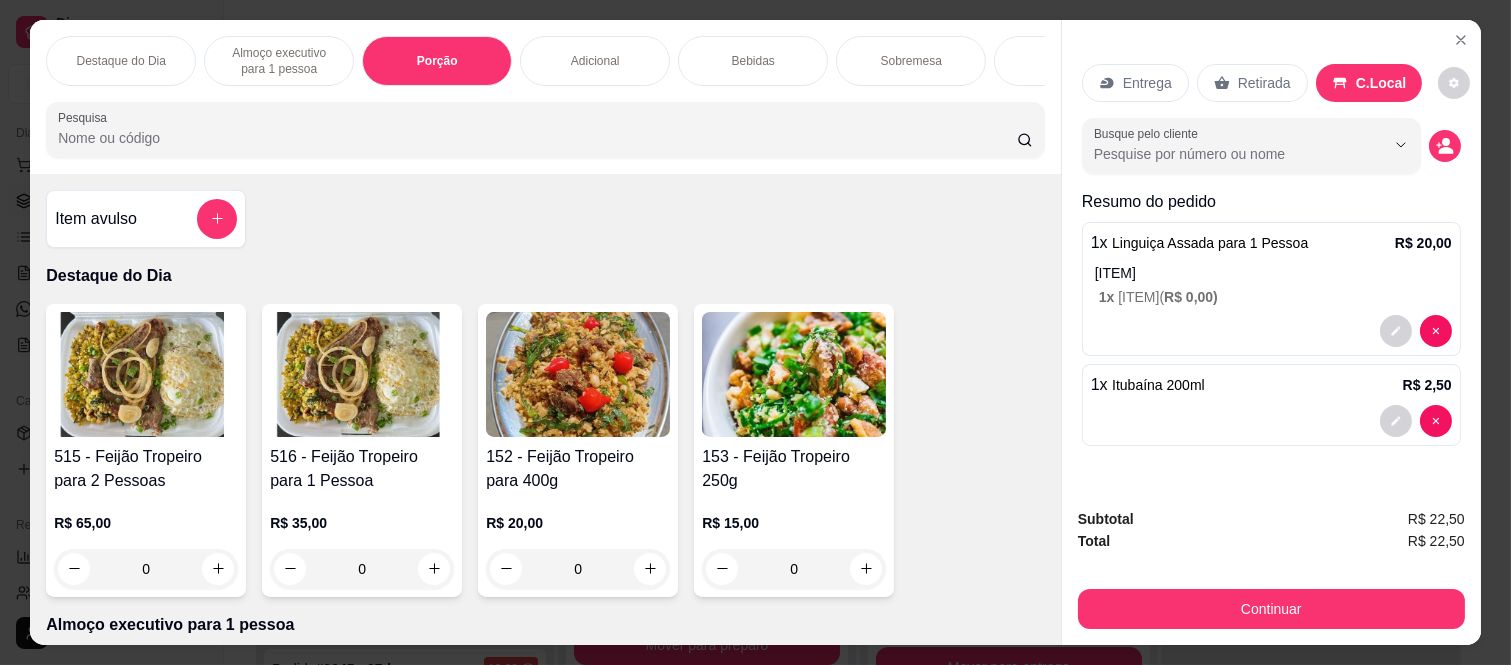 scroll, scrollTop: 1405, scrollLeft: 0, axis: vertical 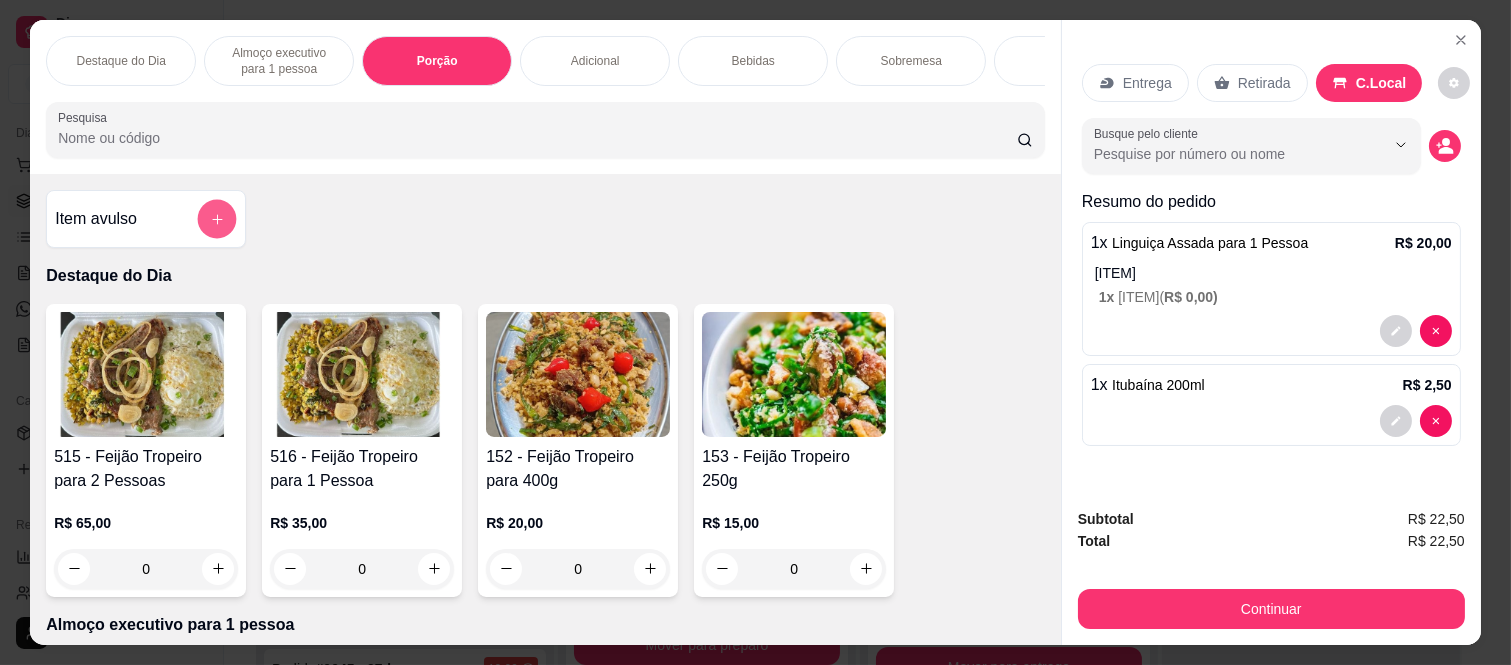click at bounding box center (217, 219) 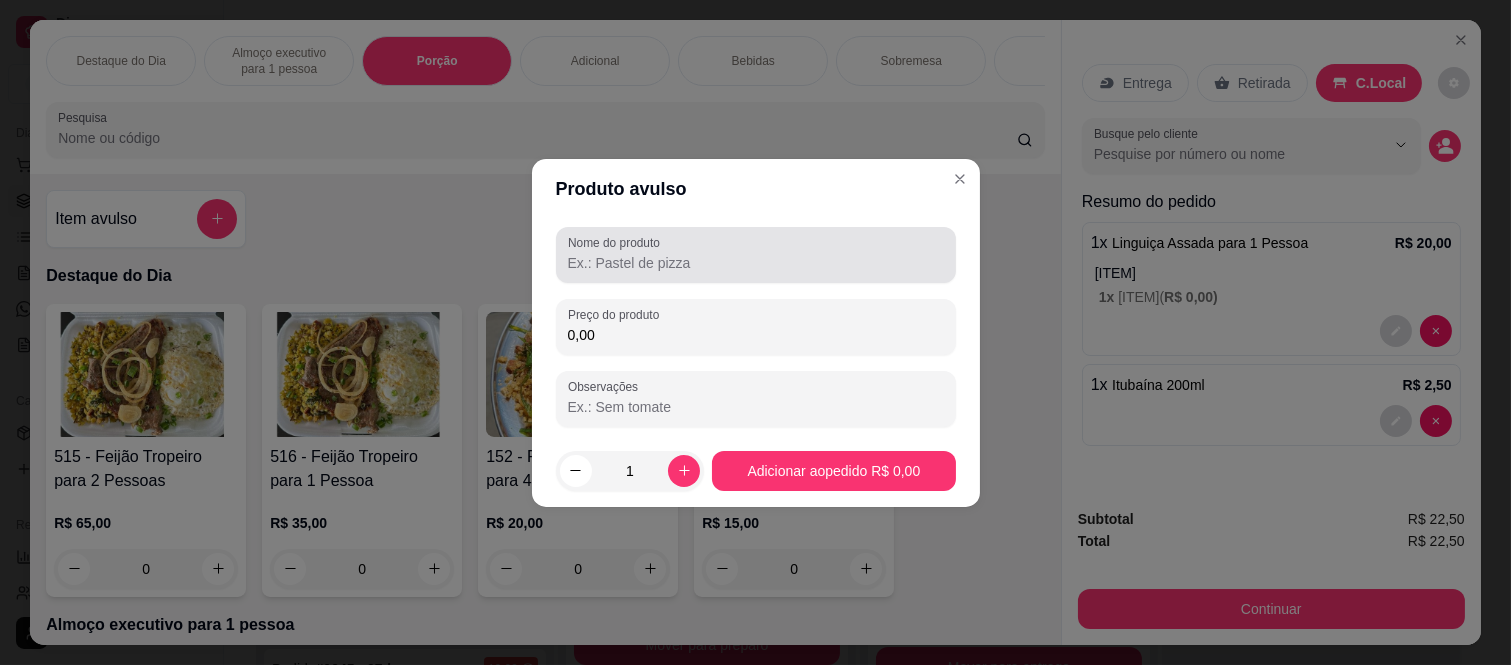click on "Nome do produto" at bounding box center [756, 255] 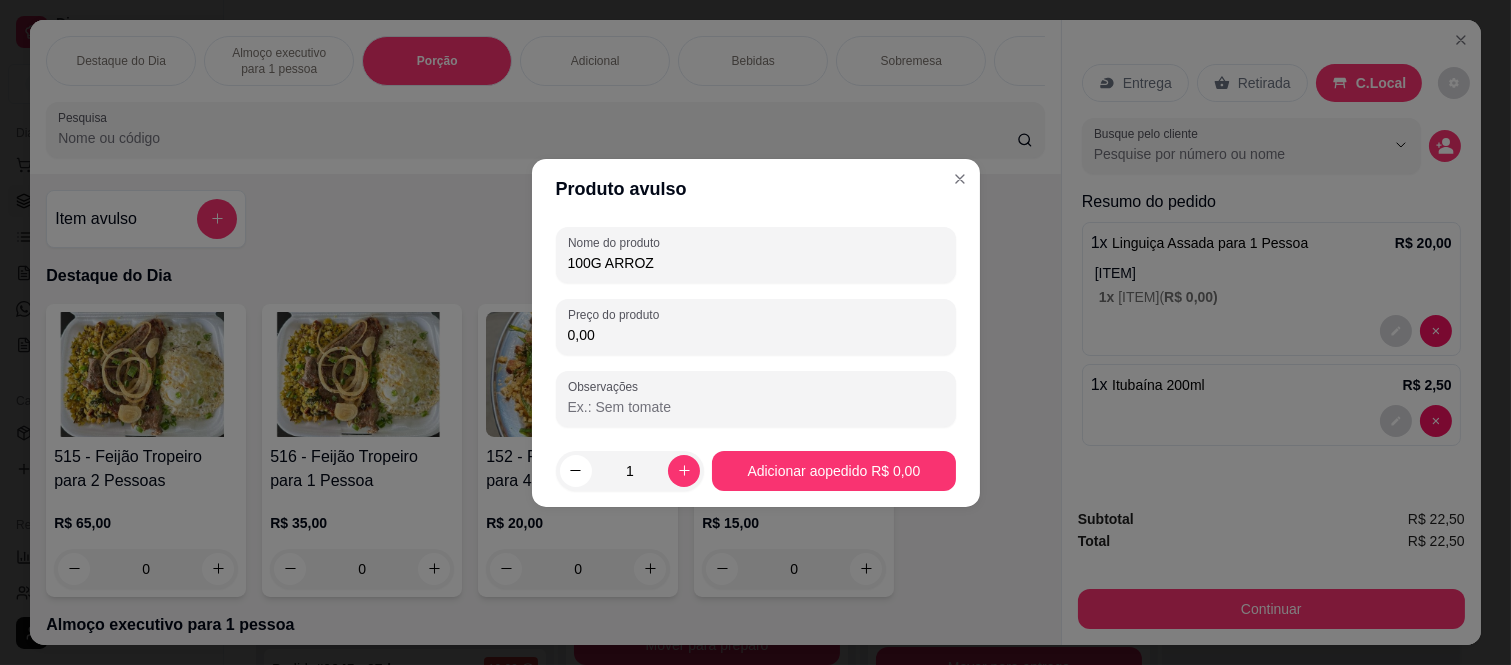 type on "100G ARROZ" 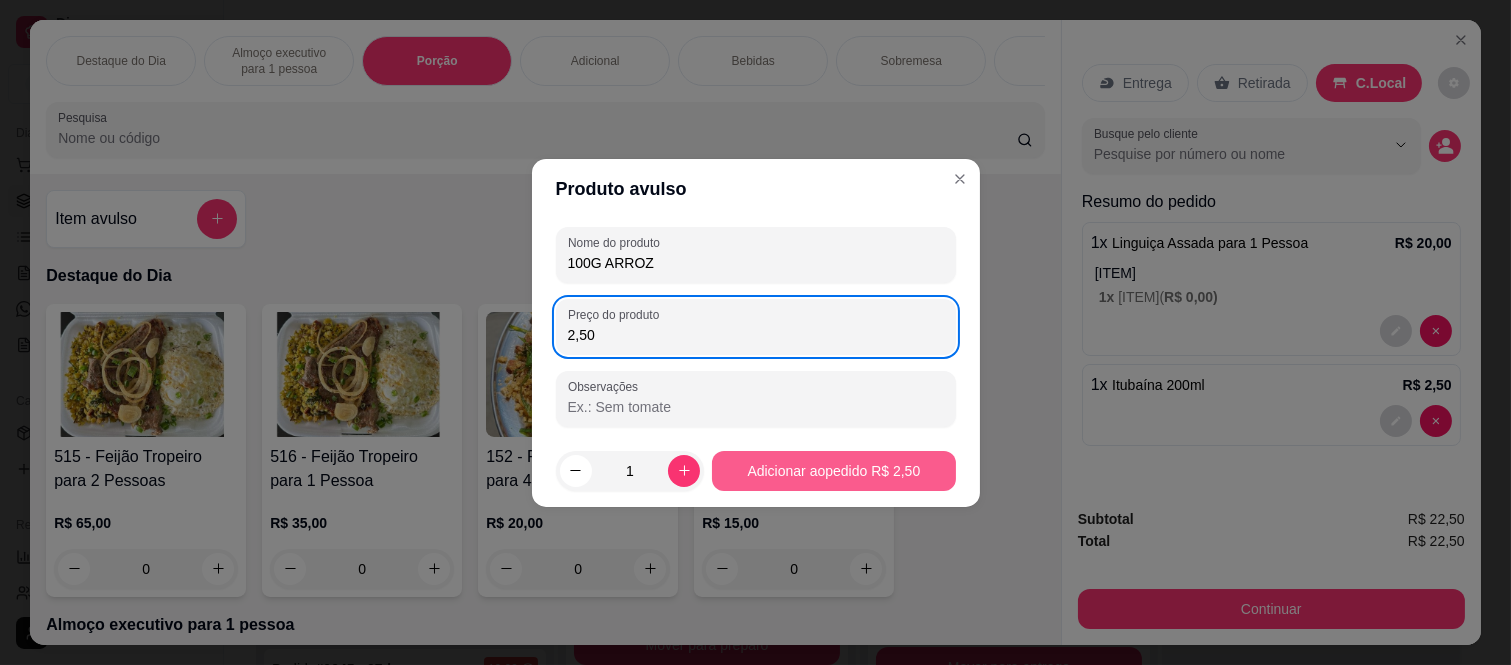 type on "2,50" 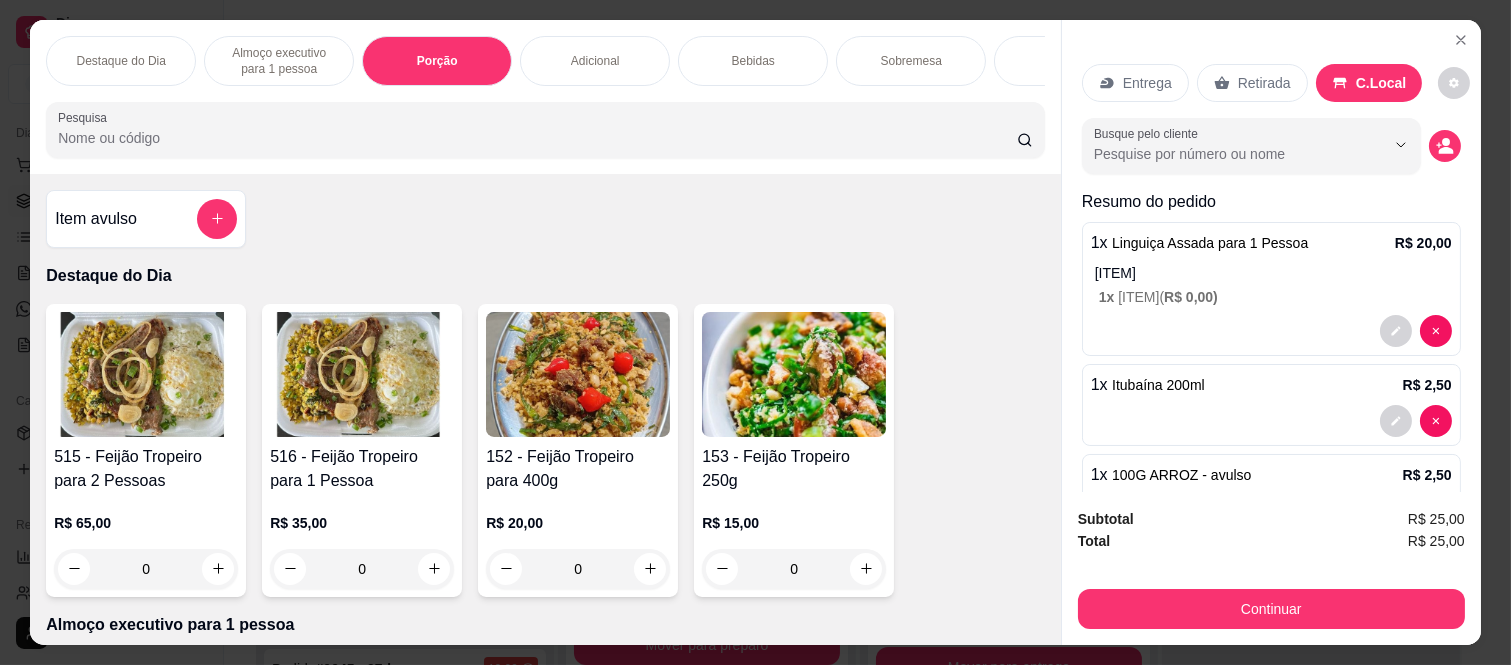 click at bounding box center [217, 219] 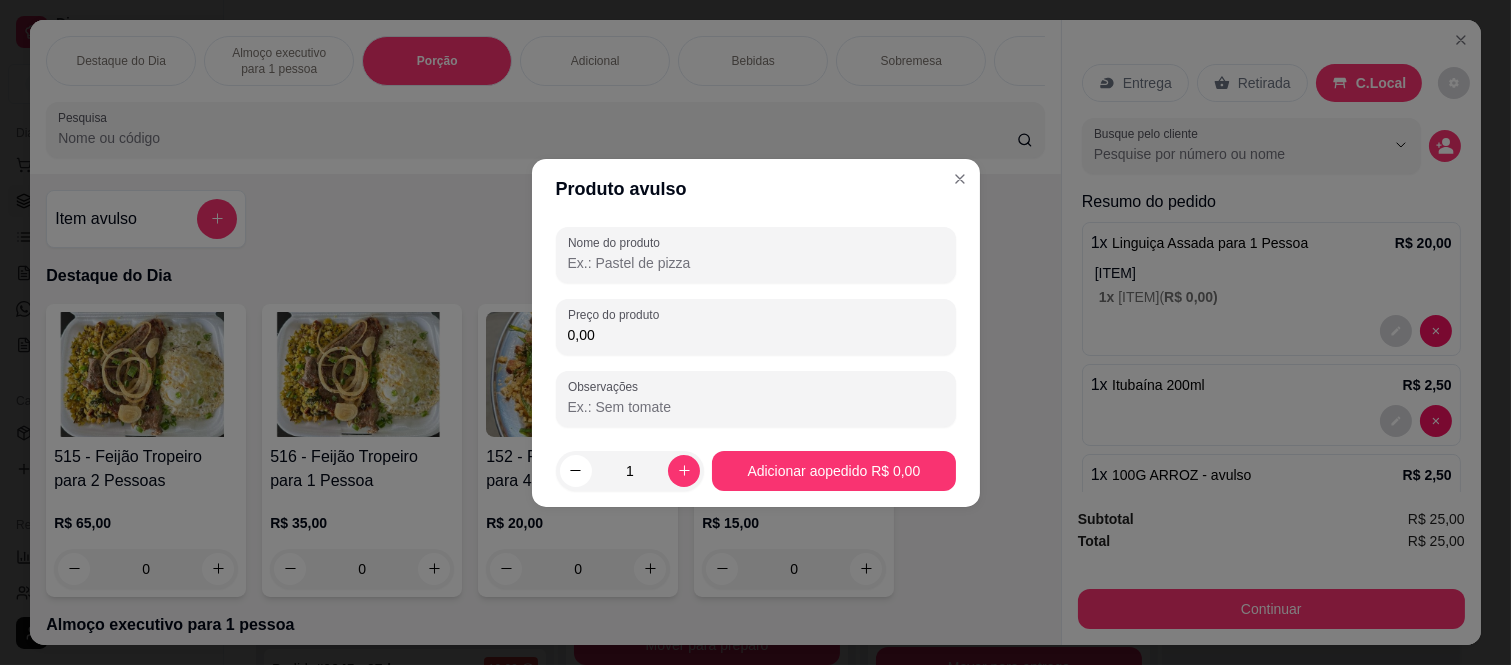 click on "Nome do produto" at bounding box center (756, 263) 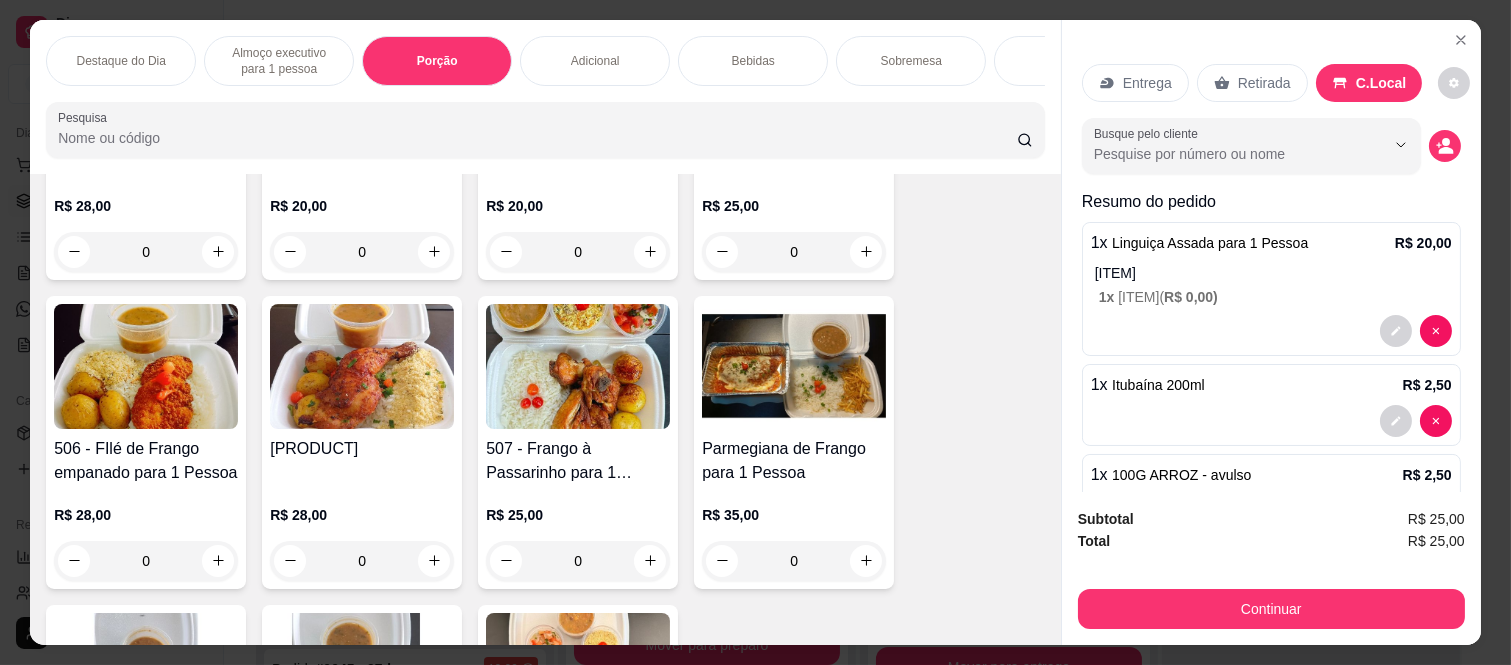 scroll, scrollTop: 0, scrollLeft: 0, axis: both 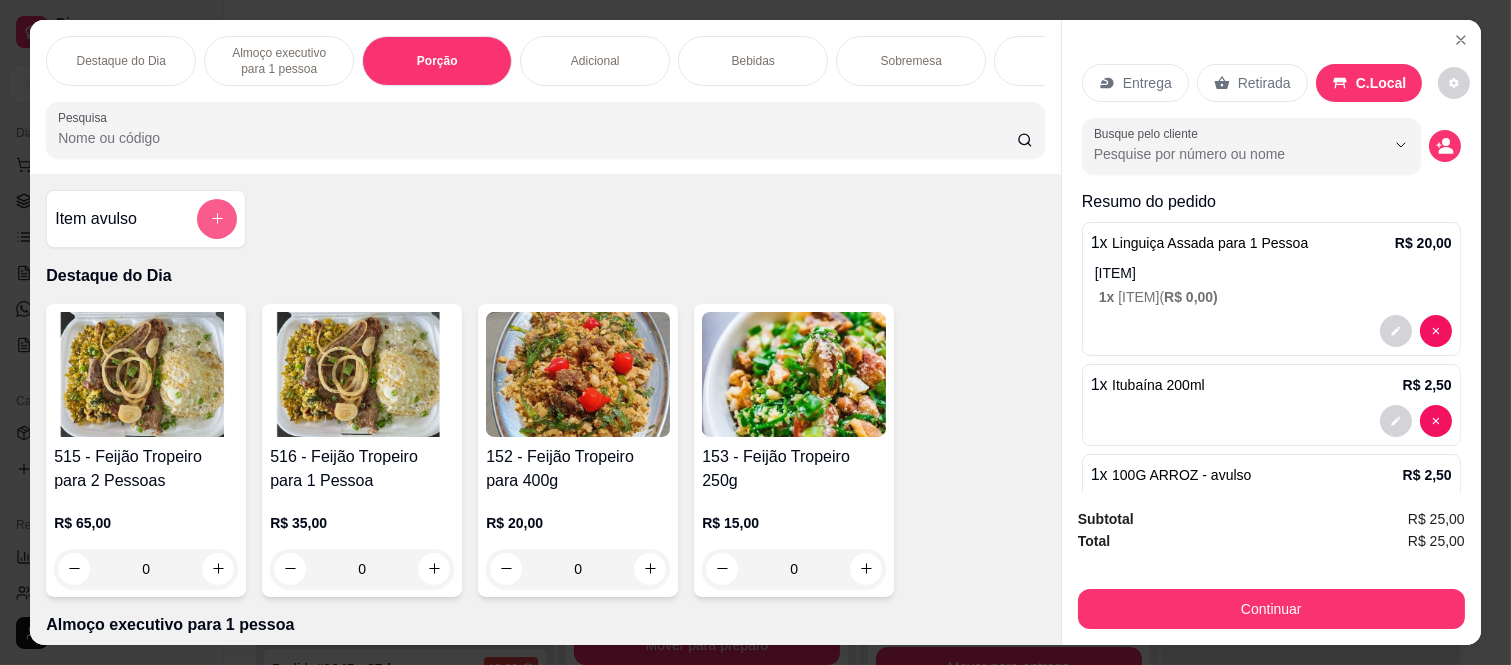 click at bounding box center [217, 219] 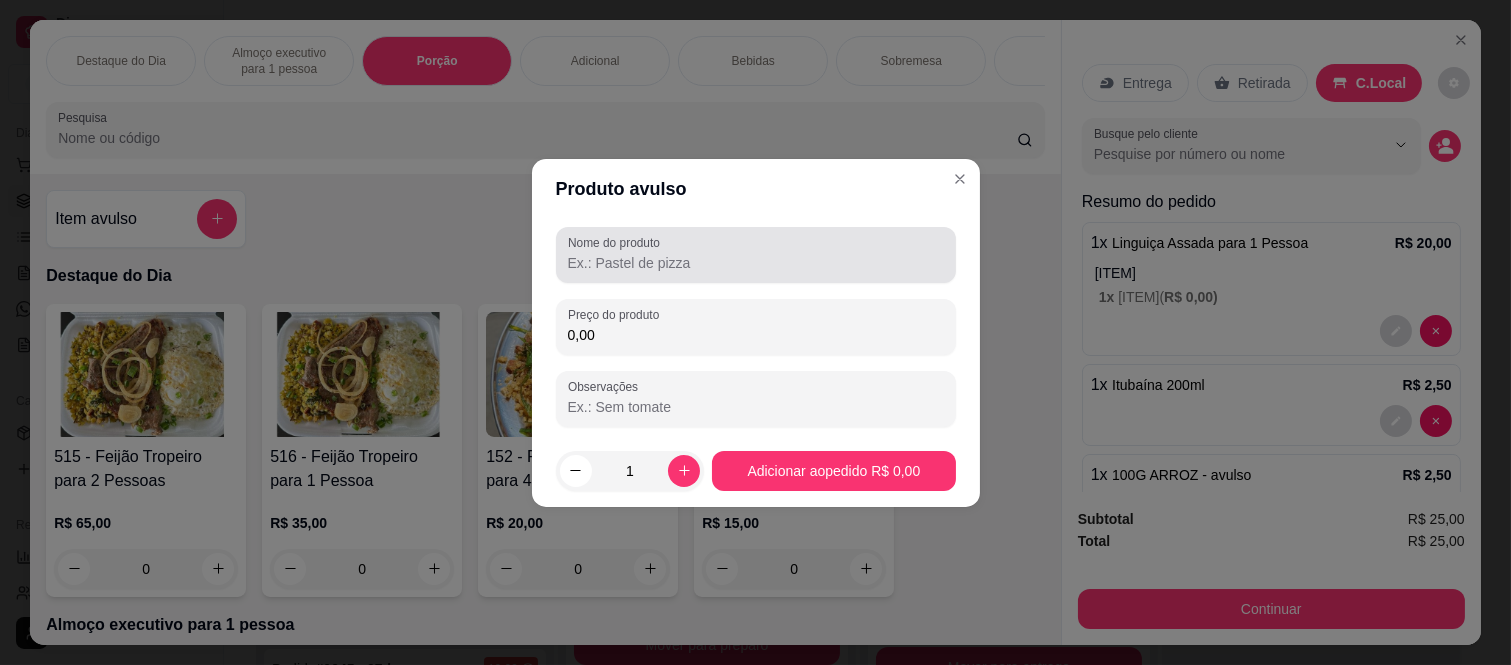 click on "Nome do produto" at bounding box center (756, 263) 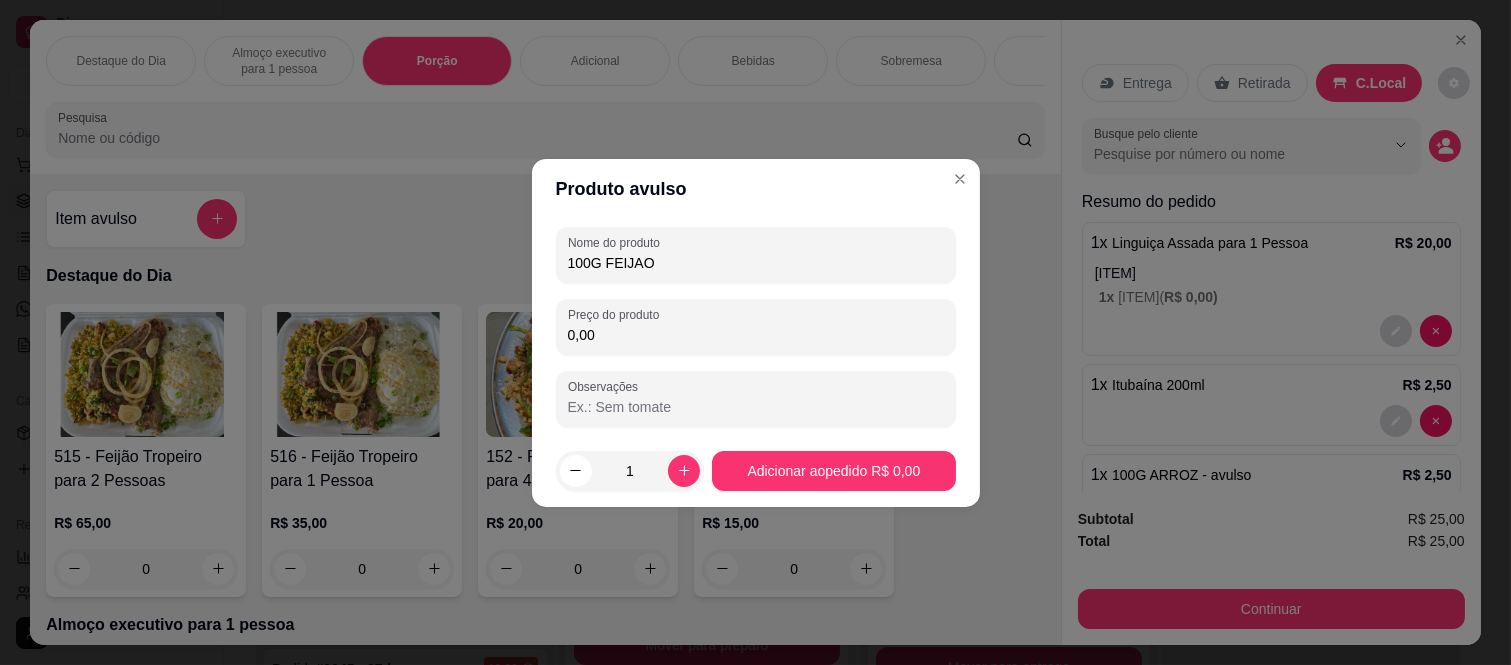 type on "100G FEIJAO" 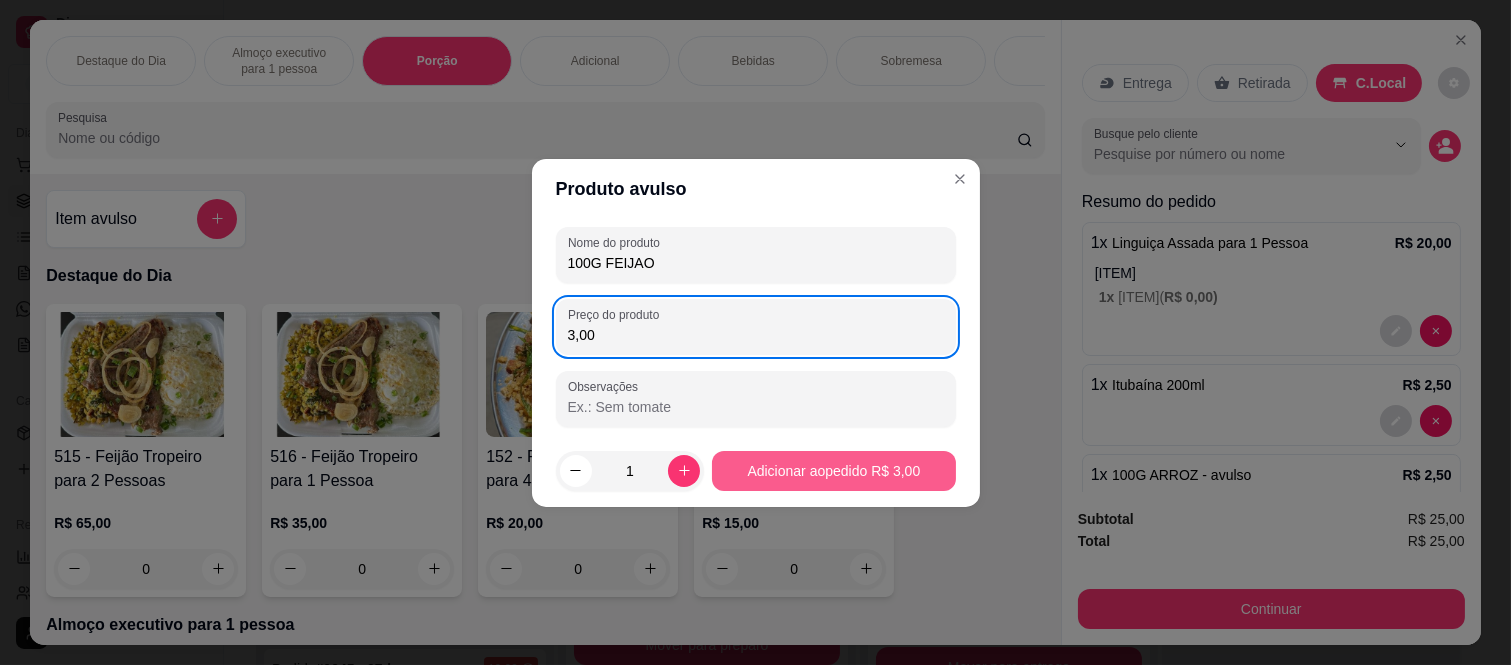 type on "3,00" 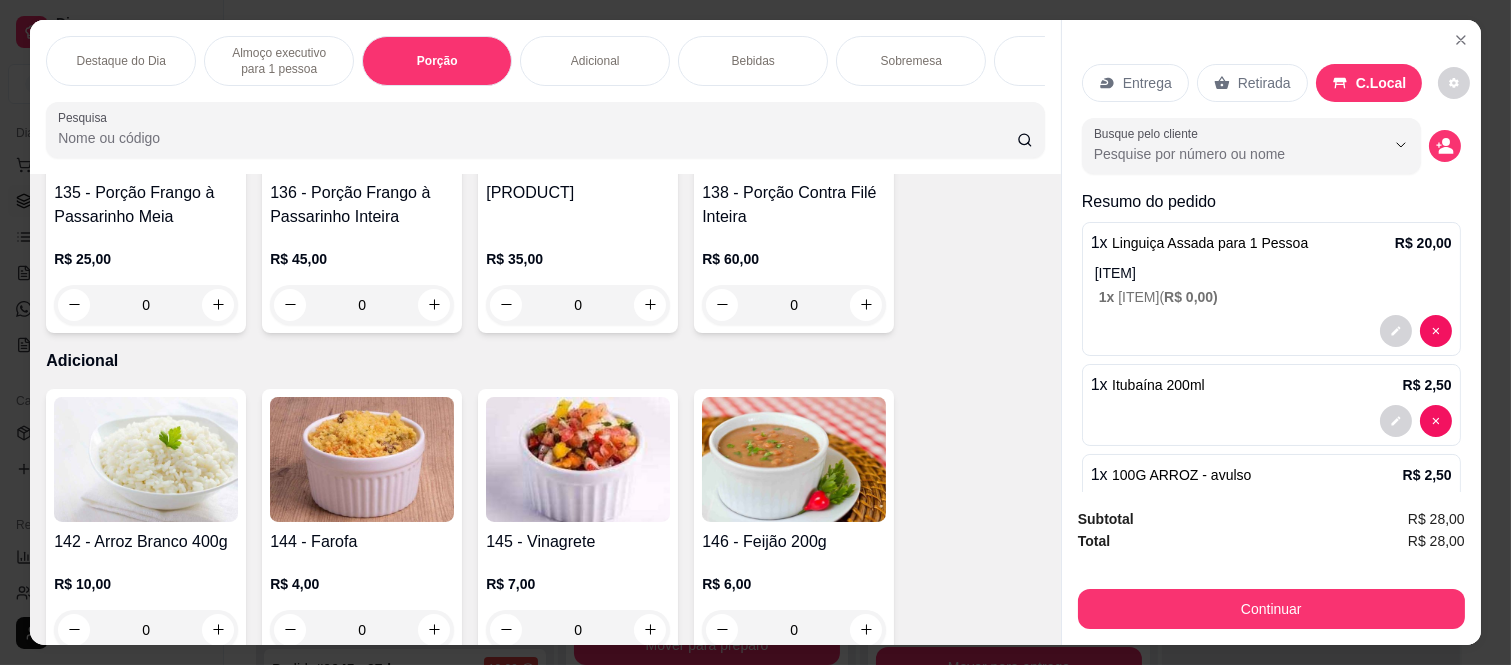 scroll, scrollTop: 1666, scrollLeft: 0, axis: vertical 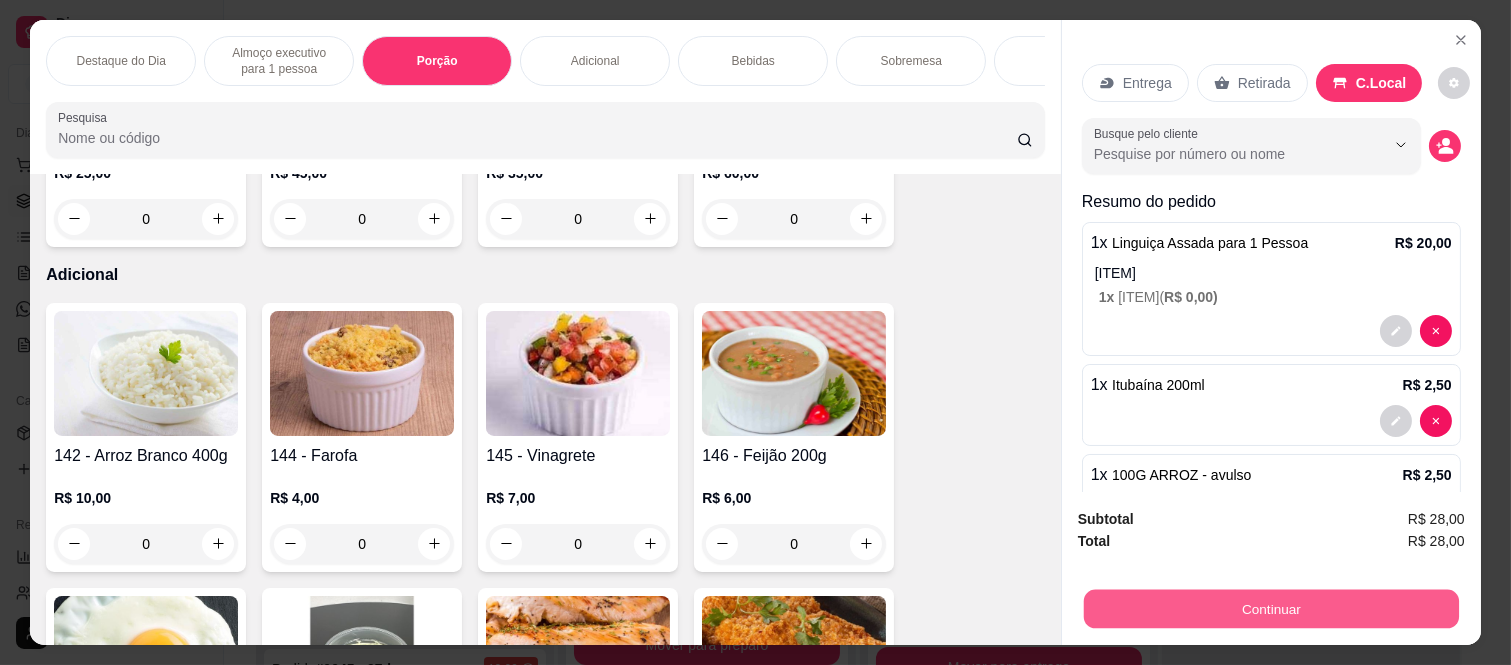 click on "Continuar" at bounding box center (1271, 609) 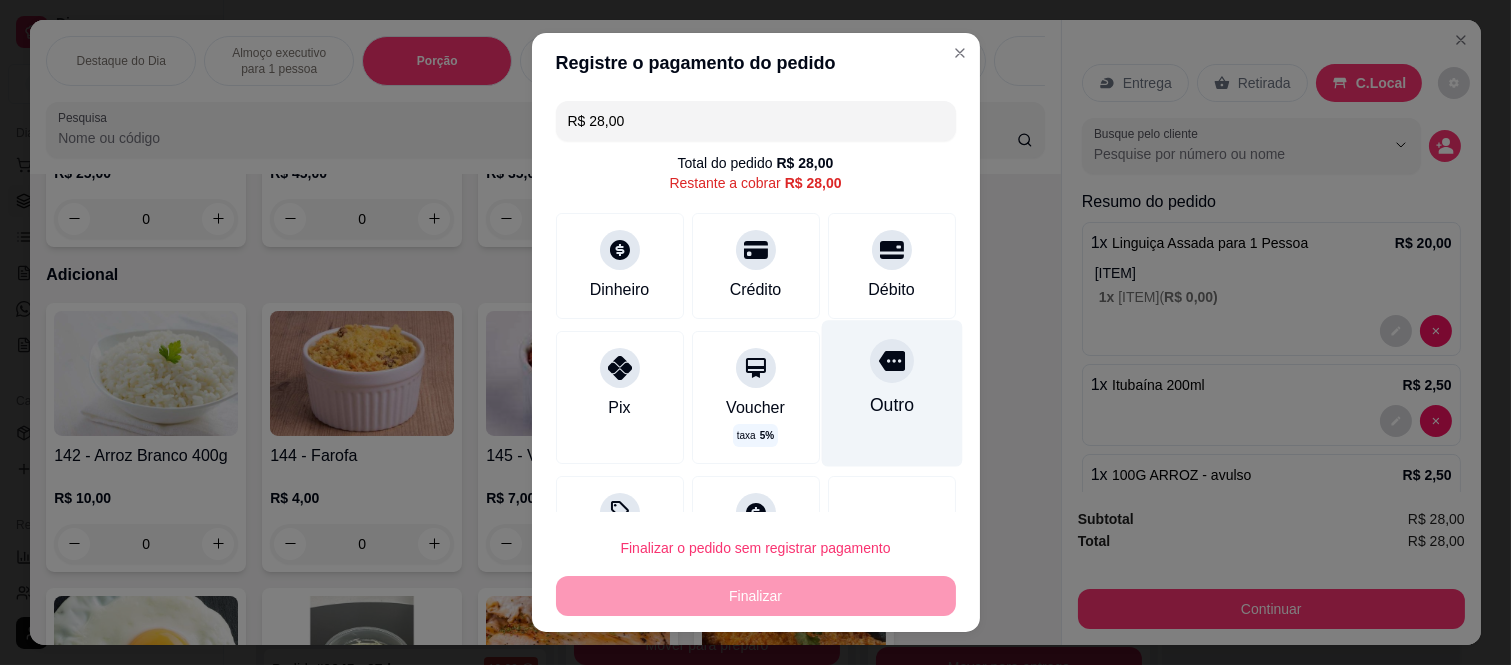 click on "Outro" at bounding box center [891, 405] 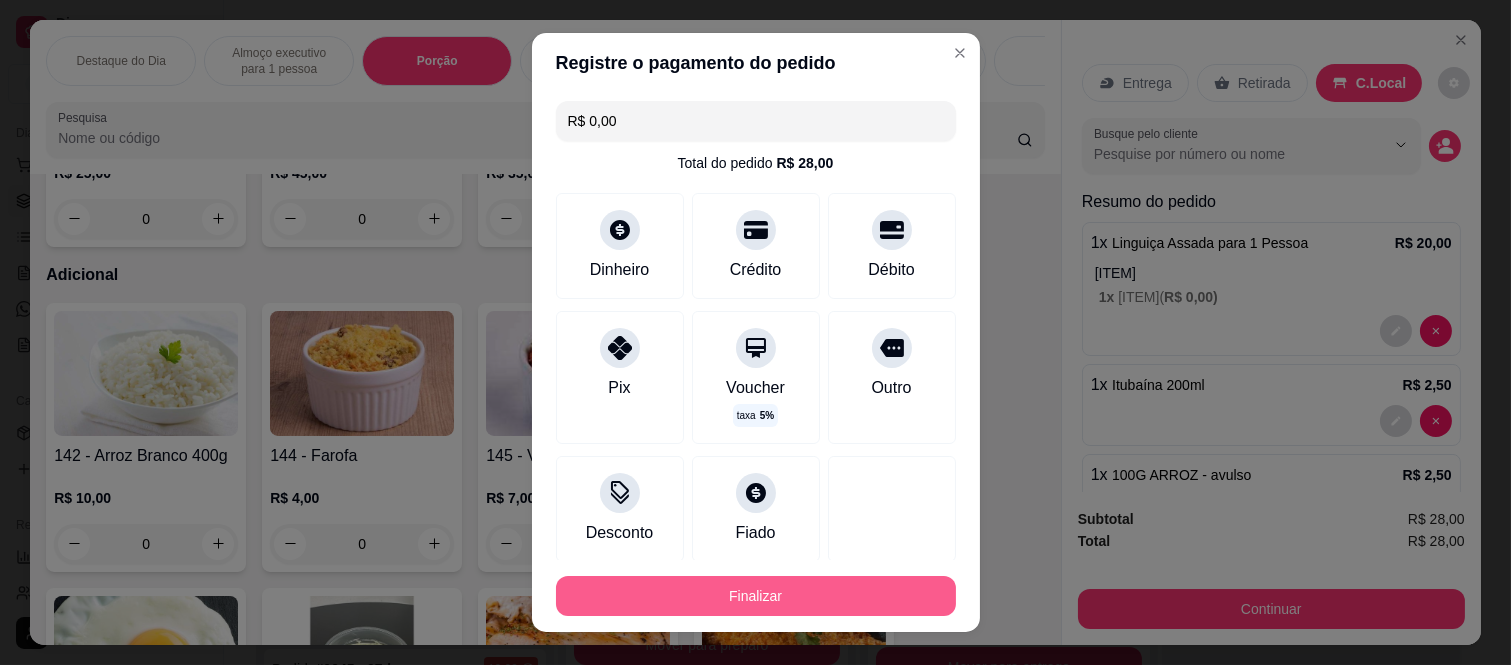 click on "Finalizar" at bounding box center [756, 596] 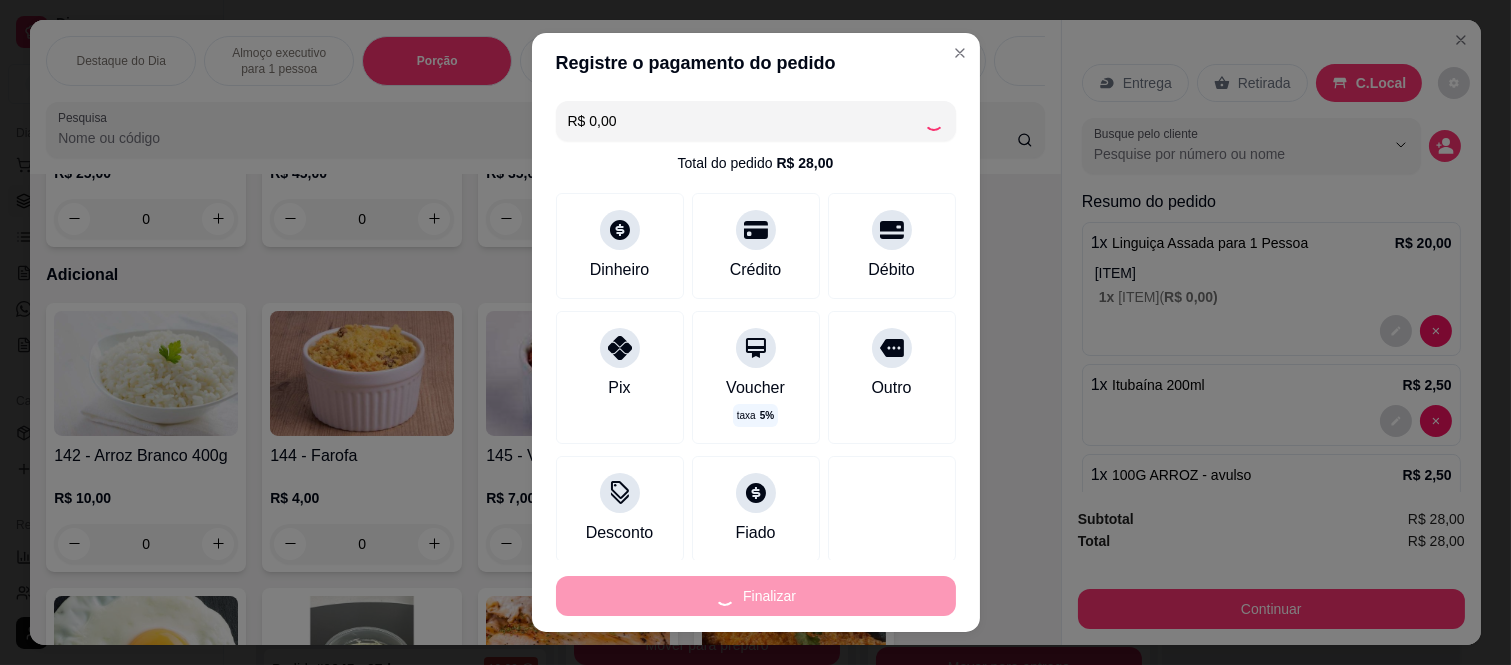 type on "0" 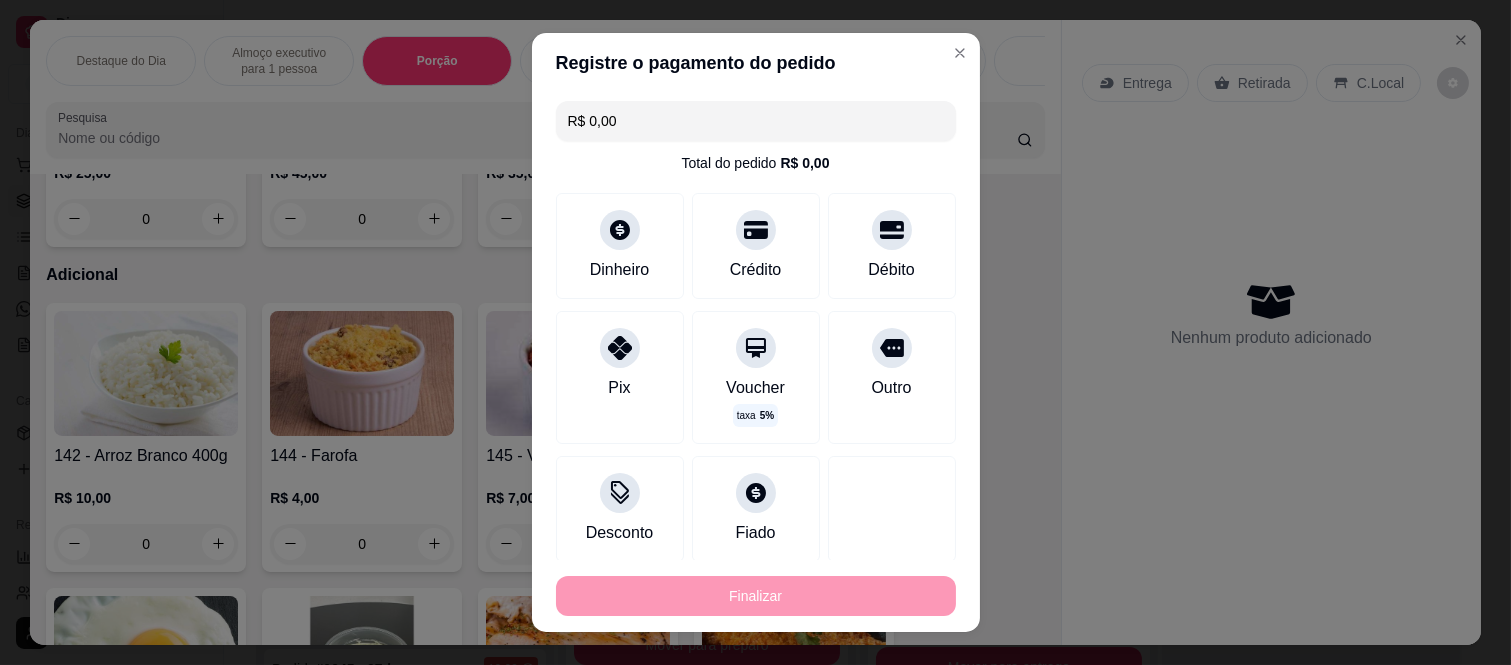 type on "-R$ 28,00" 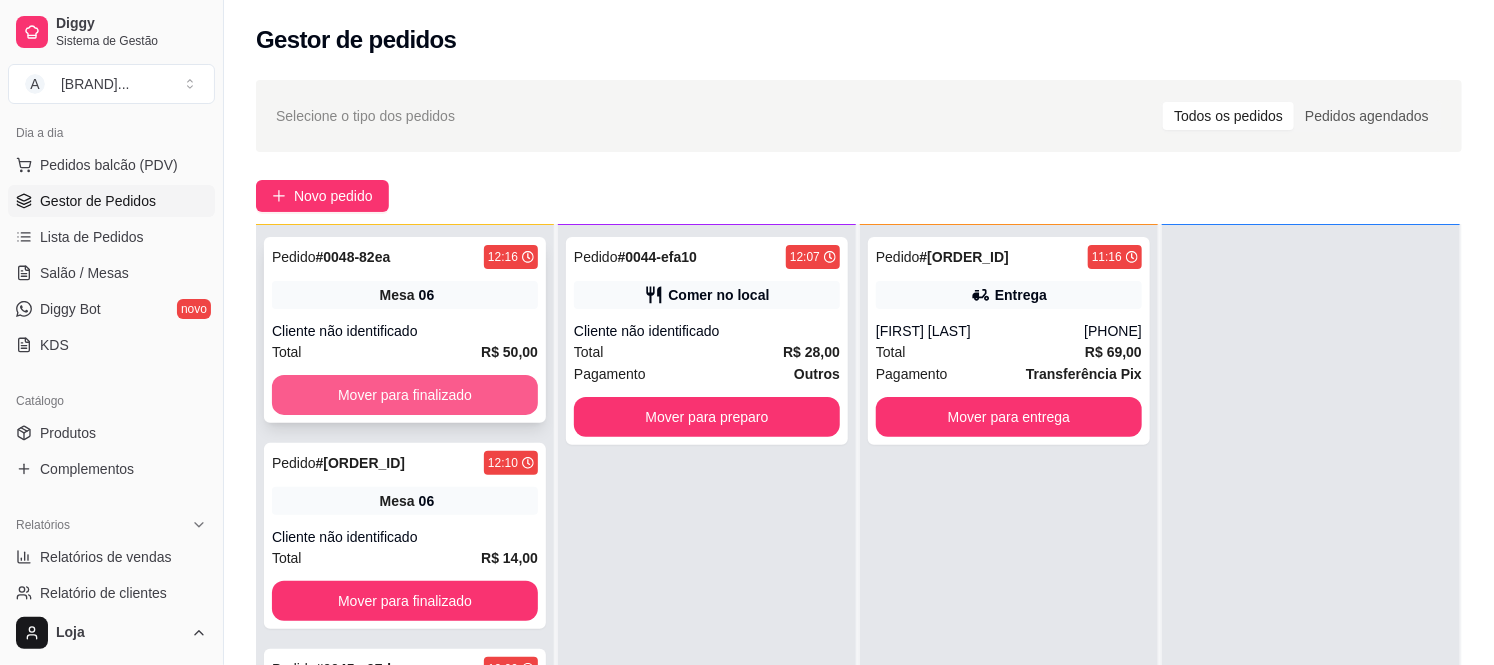 click on "Mover para finalizado" at bounding box center (405, 395) 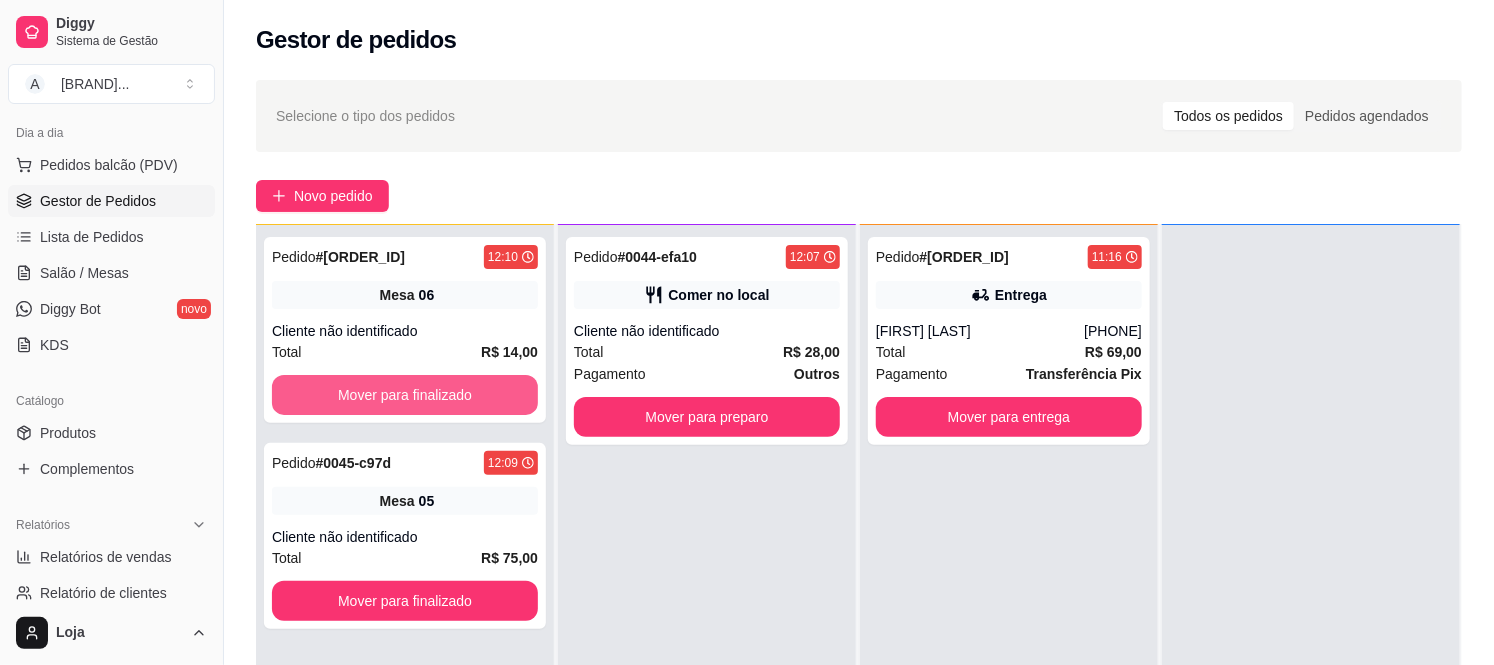 click on "Mover para finalizado" at bounding box center [405, 395] 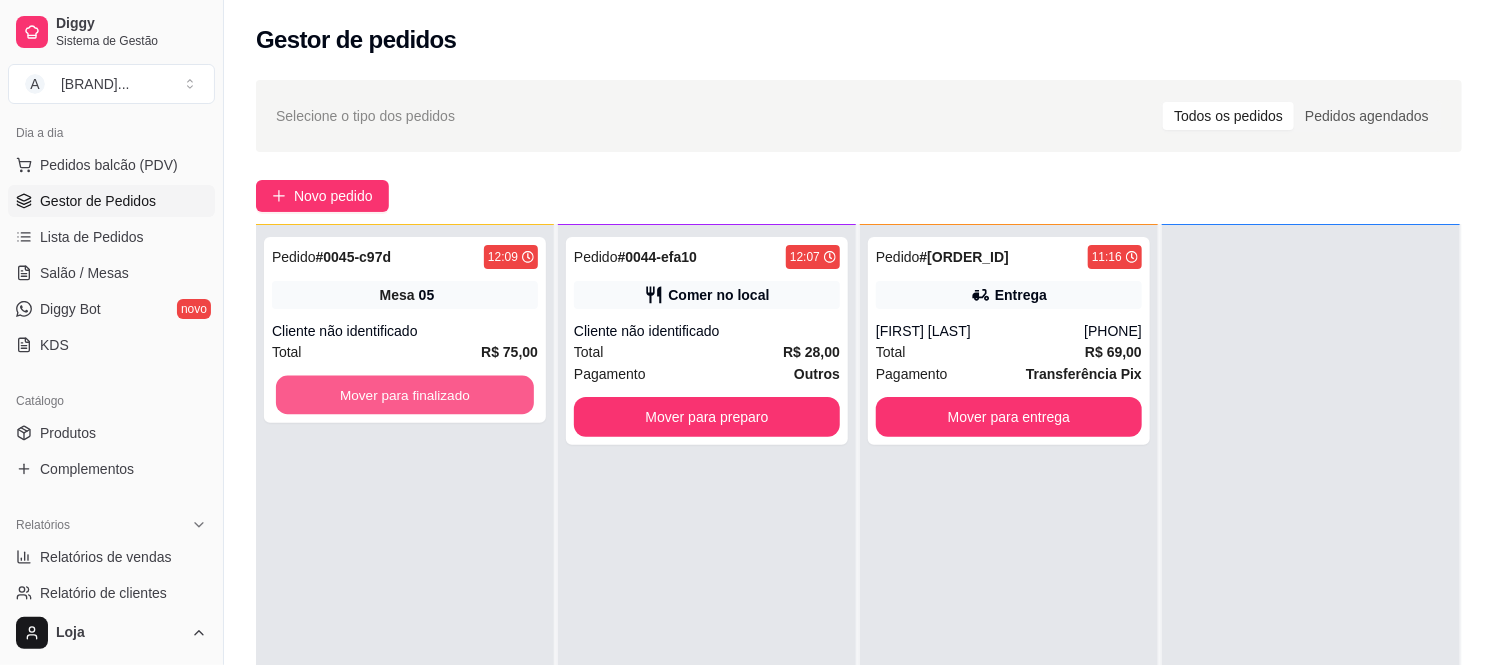 click on "Mover para finalizado" at bounding box center [405, 395] 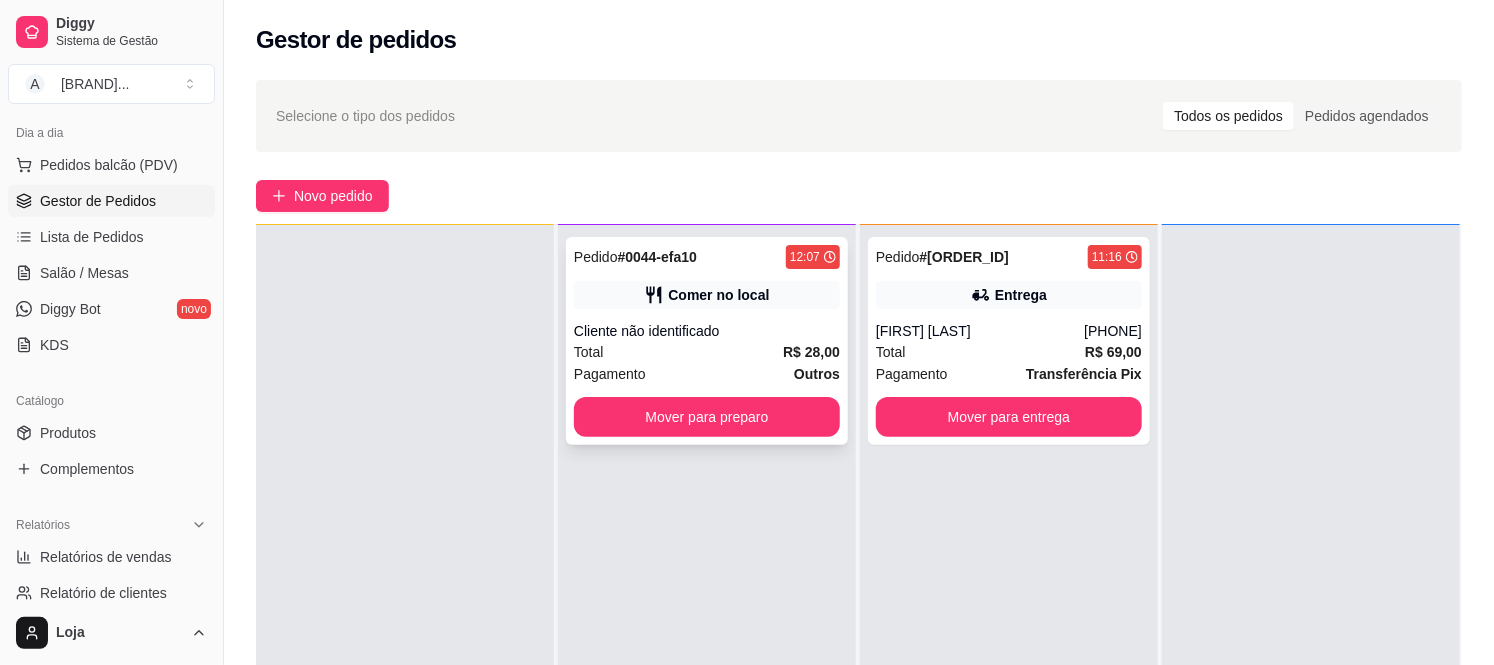 click on "Cliente não identificado" at bounding box center (707, 331) 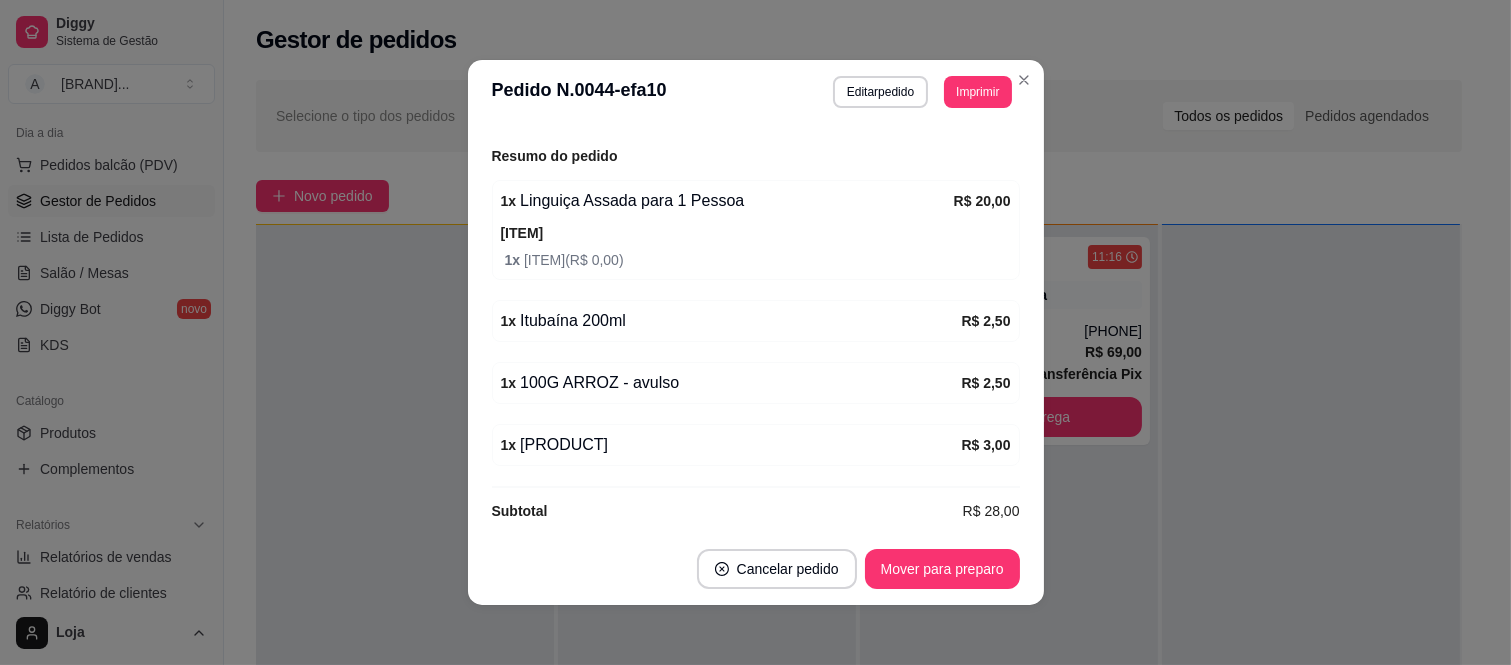 scroll, scrollTop: 414, scrollLeft: 0, axis: vertical 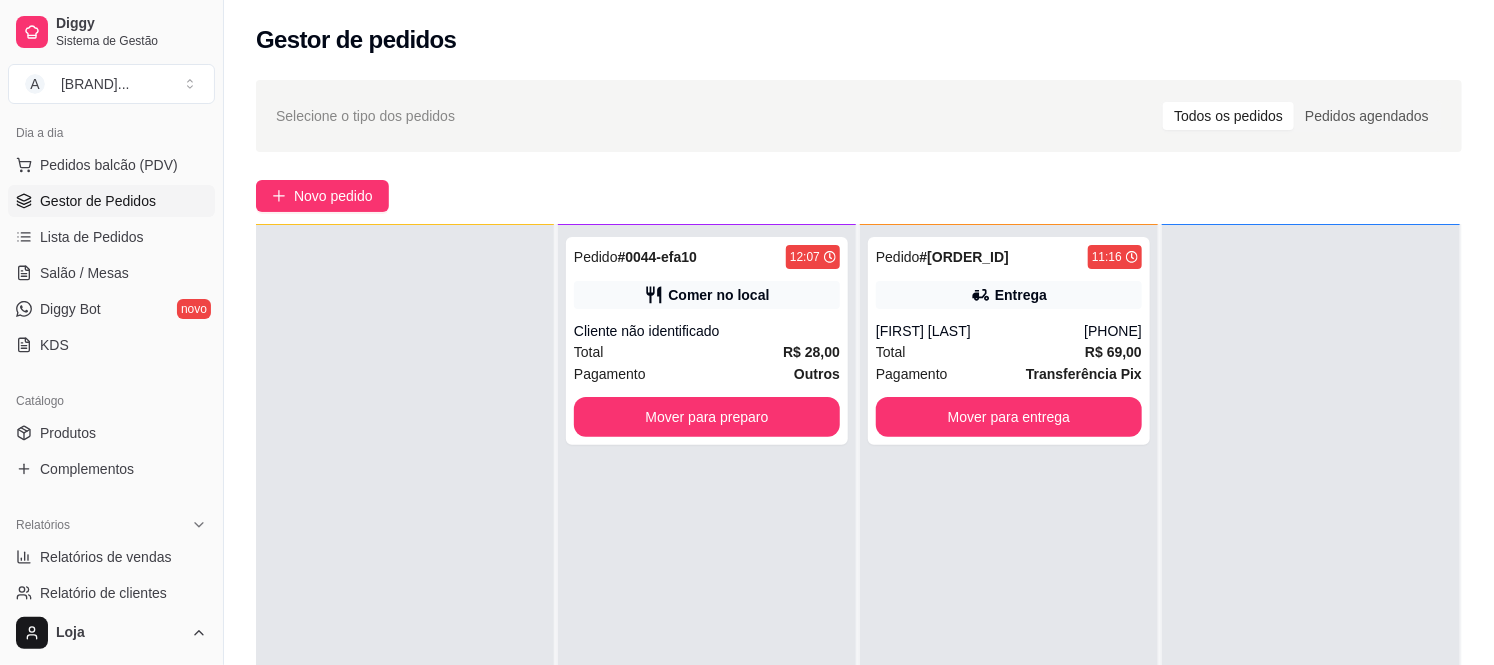 click on "Pedido  # [ORDER_ID] [TIME] Comer no local Cliente não identificado Total [PRICE] Pagamento [PAYMENT_METHOD] Mover para preparo Preparando 1 Pedido  # [ORDER_ID] [TIME] Entrega [FIRST] ([PHONE]) Total [PRICE] Pagamento [PAYMENT_METHOD] Mover para entrega Em entrega 0" at bounding box center [859, 490] 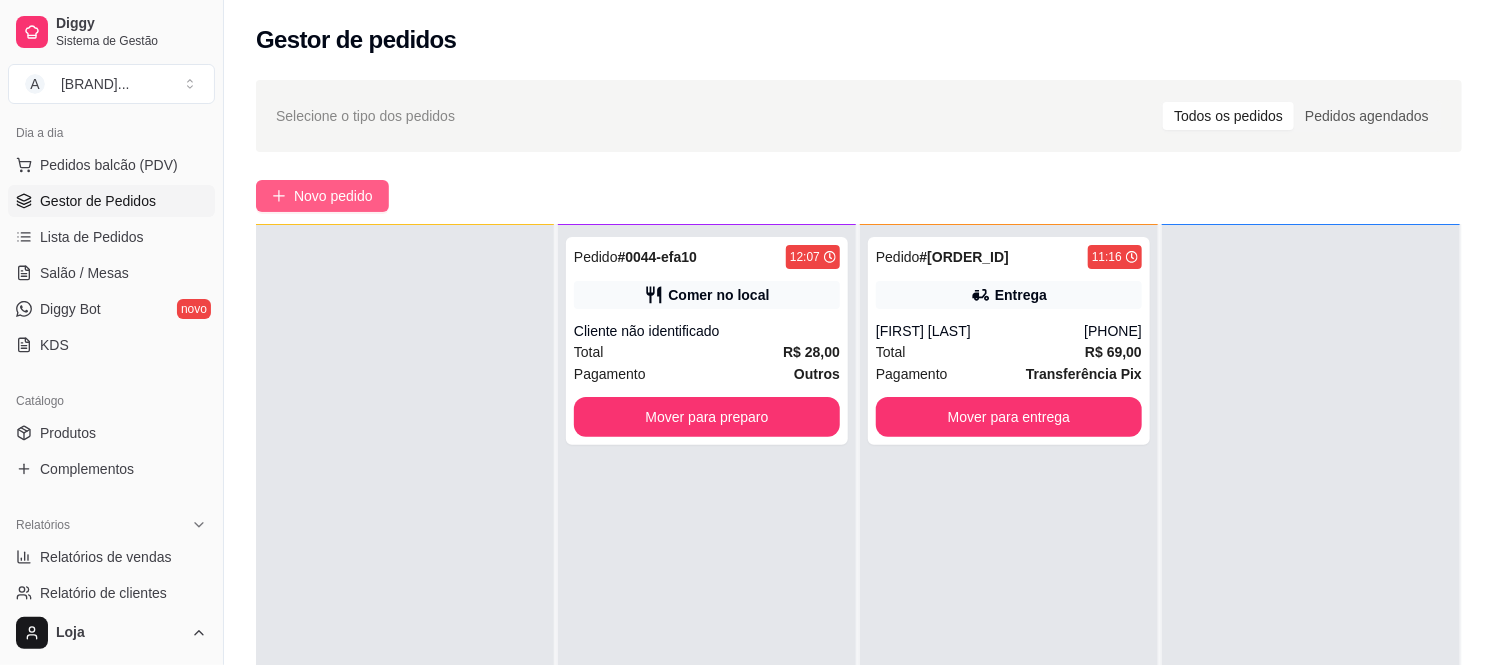click on "Novo pedido" at bounding box center [333, 196] 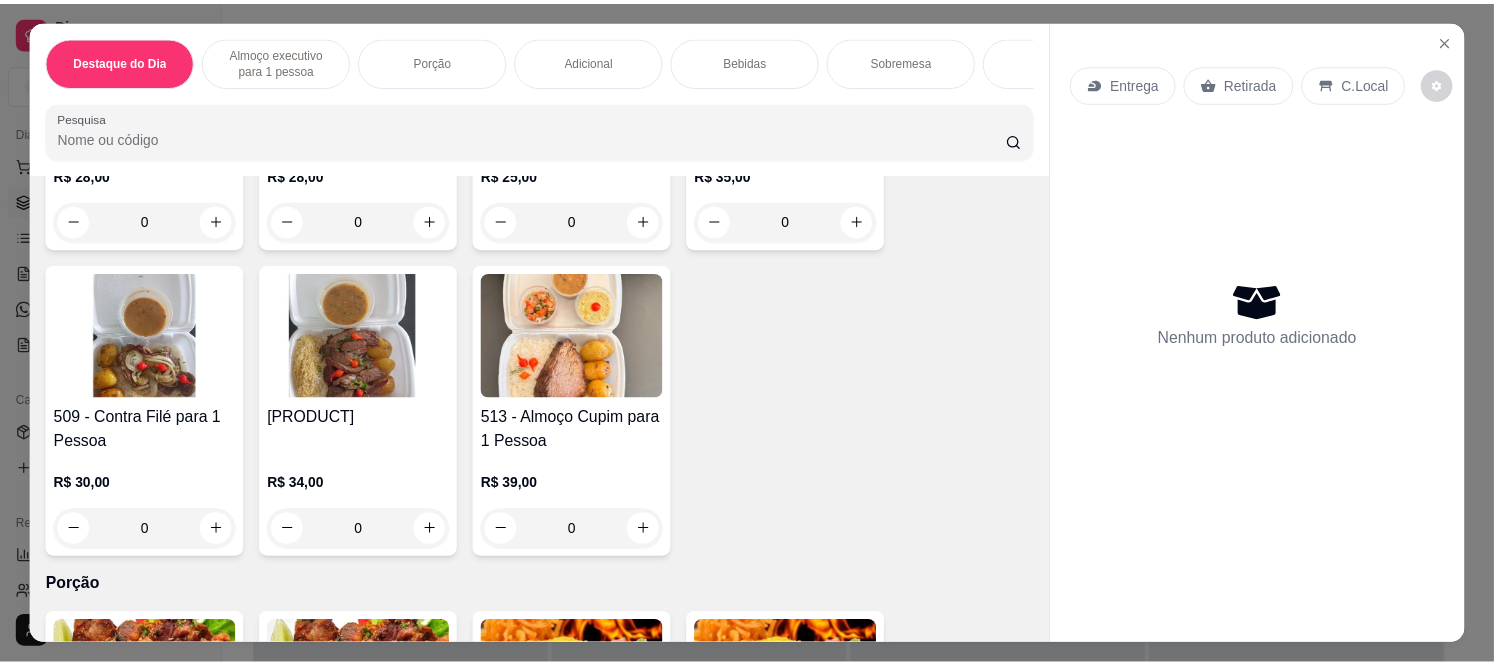 scroll, scrollTop: 1000, scrollLeft: 0, axis: vertical 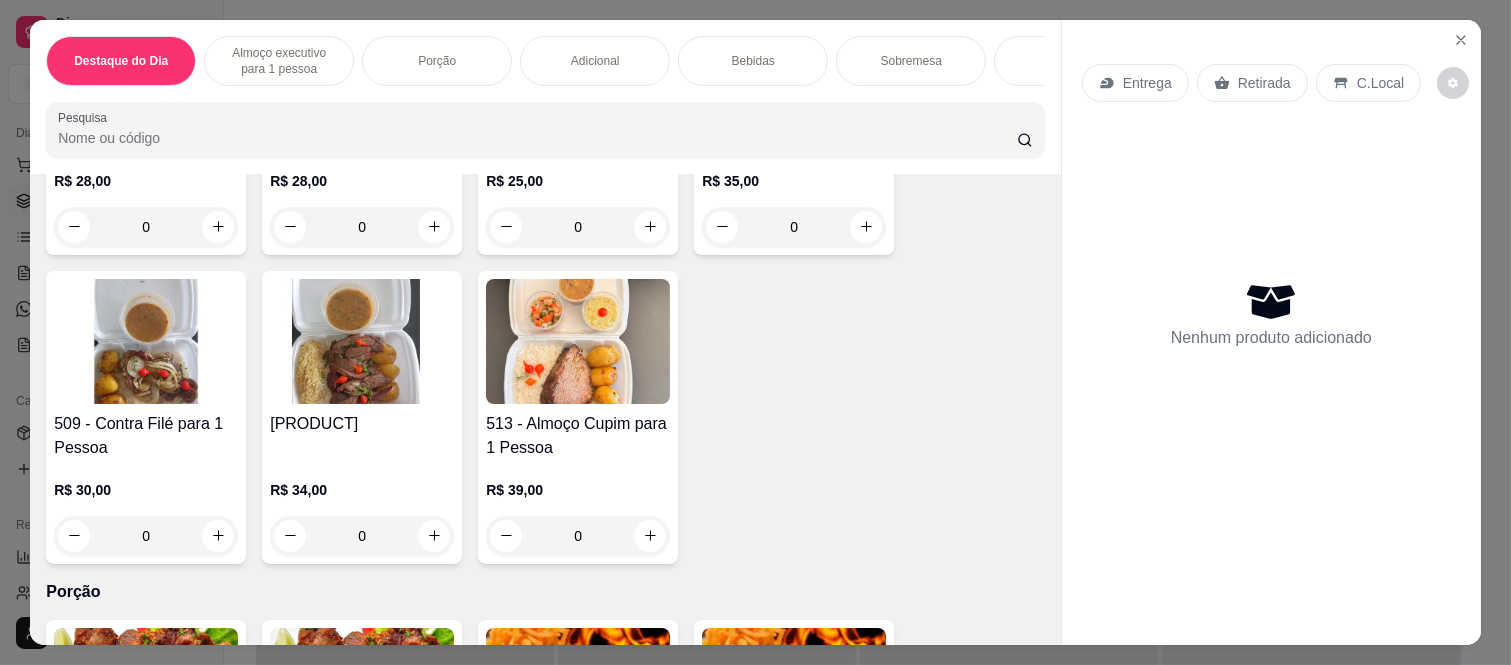 click on "Destaque do Dia Almoço executivo para 1 pessoa Porção Adicional  Bebidas Sobremesa  DOSE Pesquisa Item avulso Destaque do Dia 515 -  Feijão Tropeiro para 2 Pessoas    R$ 65,00 0 516 - Feijão Tropeiro para 1 Pessoa   R$ 35,00 0 152 - Feijão Tropeiro para 400g   R$ 20,00 0 153 - Feijão Tropeiro 250g   R$ 15,00 0 Almoço executivo para 1 pessoa 519 - Vaca atolada   R$ 28,00 0 Ovo Frito para 1 Pessoa   R$ 20,00 0 502 -  Calabresa para 1 pessoa   R$ 20,00 0 518 - Picadinho    R$ 25,00 0 506 - FIlé de Frango empanado para 1 Pessoa   R$ 28,00 0 505 -  Coxa com Sobrecoxa para 1 Pessoa   R$ 28,00 0 507 -  Frango à Passarinho para 1 Pessoa   R$ 25,00 0 Parmegiana de Frango  para 1 Pessoa   R$ 35,00 0 509 -  Contra Filé para 1 Pessoa   R$ 30,00 0 520 - Fraldinha para 1 Pessoa   R$ 34,00 0 513 - Almoço Cupim para 1 Pessoa   R$ 39,00 0 Porção 135 - Porção Frango à Passarinho Meia    R$ 25,00 0 136 - Porção Frango à Passarinho Inteira   R$ 45,00 0 137 - Porção Contra Filé Meia    0" at bounding box center [755, 332] 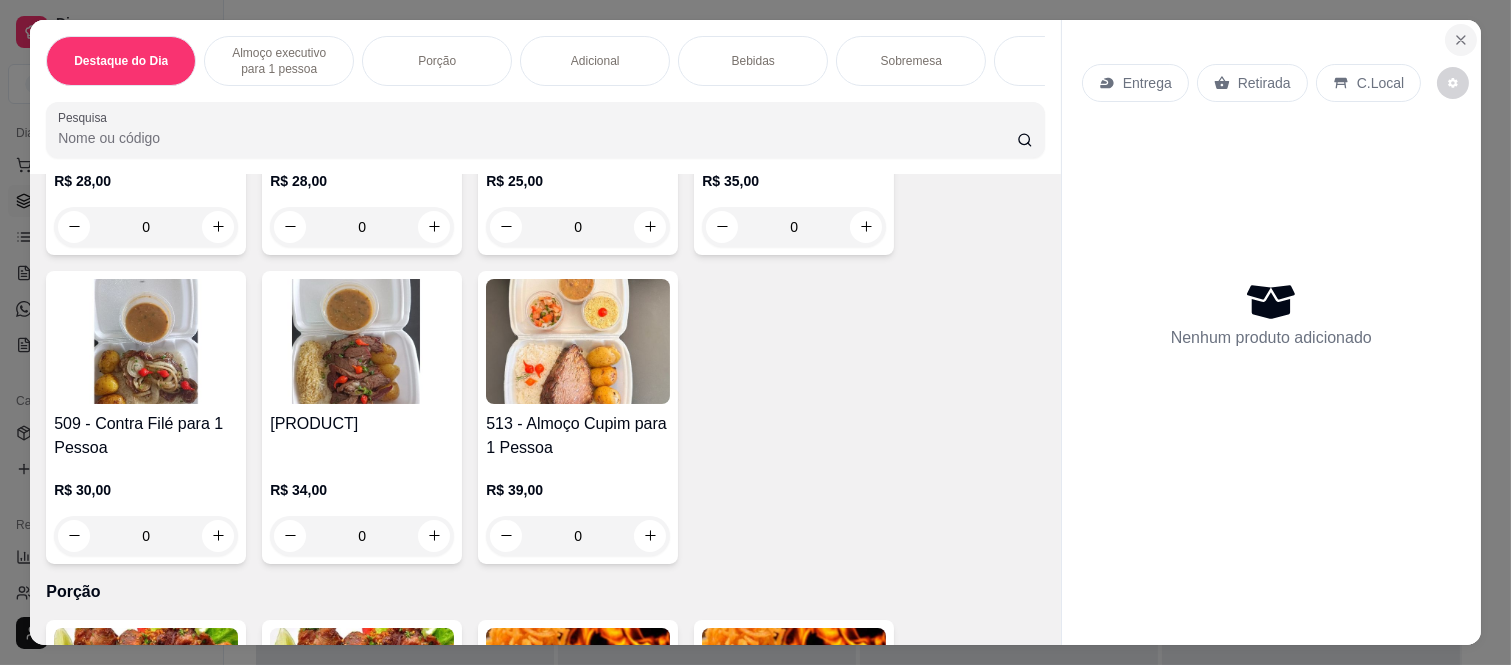 click 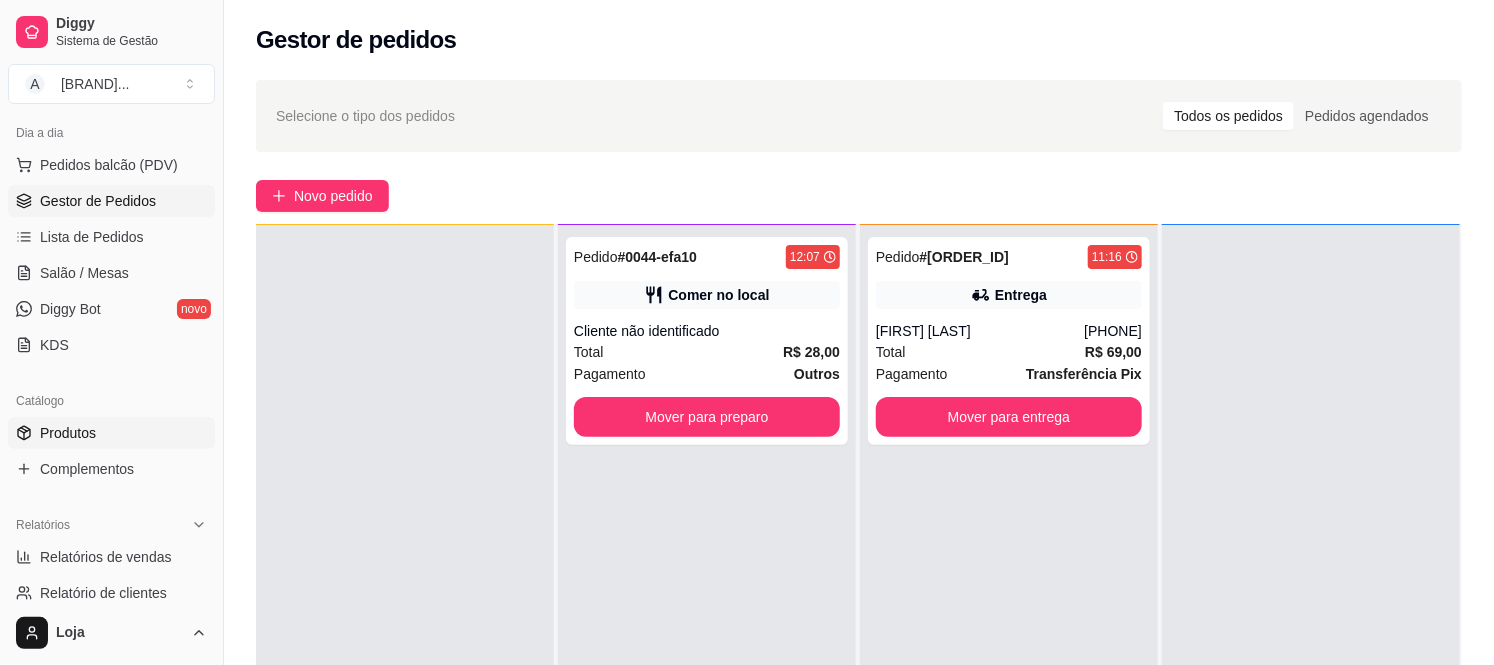 click on "Produtos" at bounding box center [68, 433] 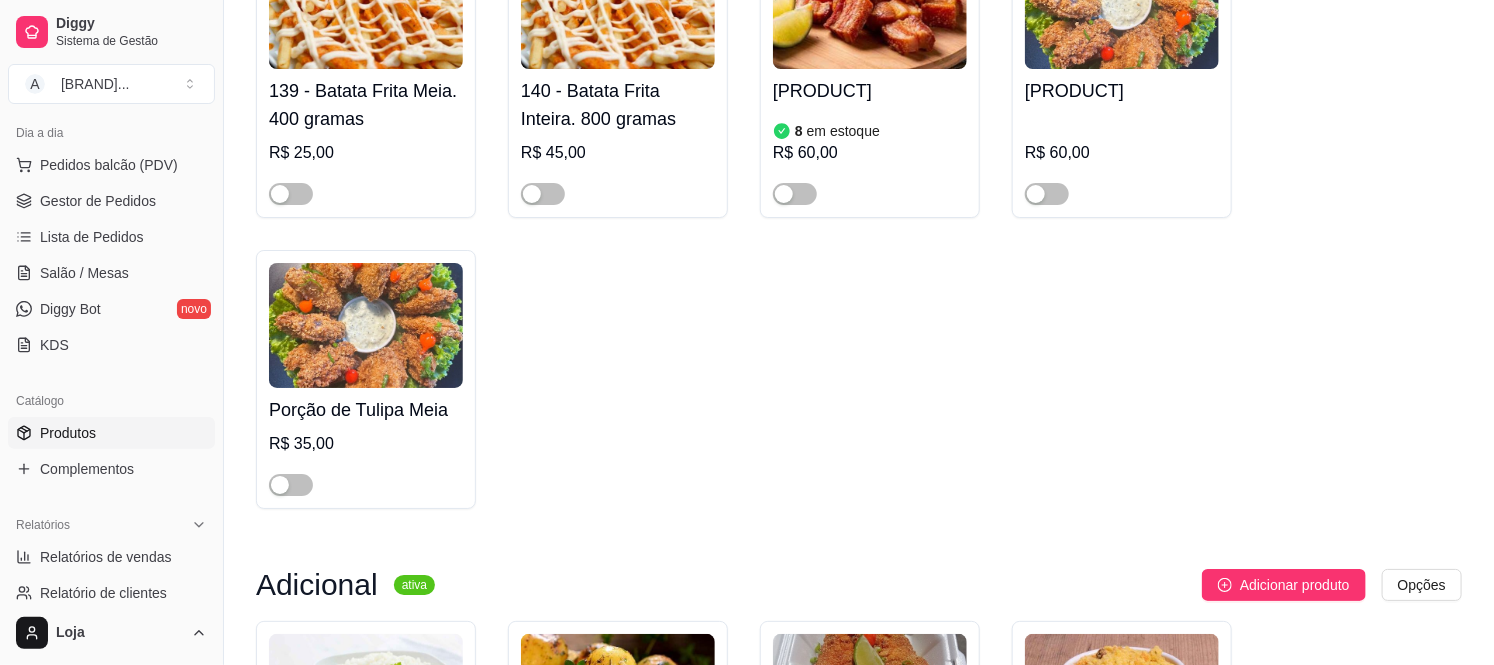 scroll, scrollTop: 6555, scrollLeft: 0, axis: vertical 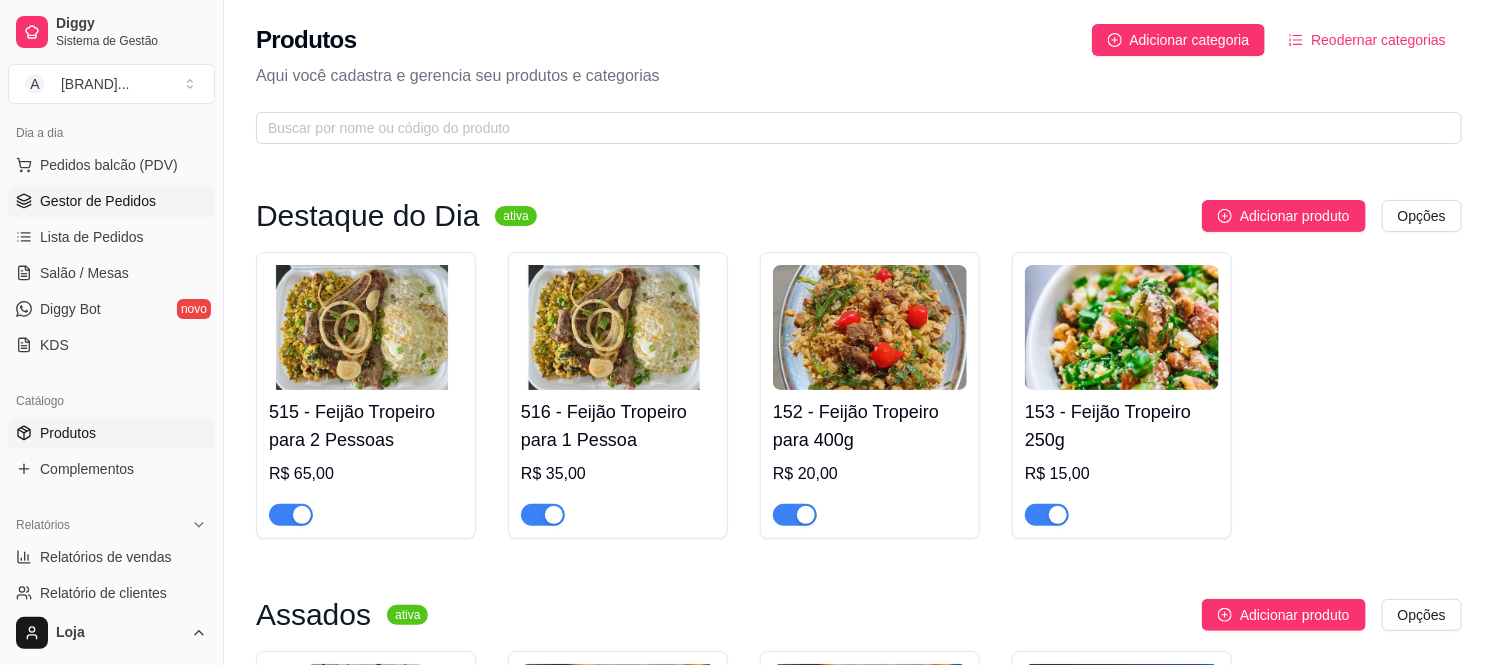 click on "Gestor de Pedidos" at bounding box center (98, 201) 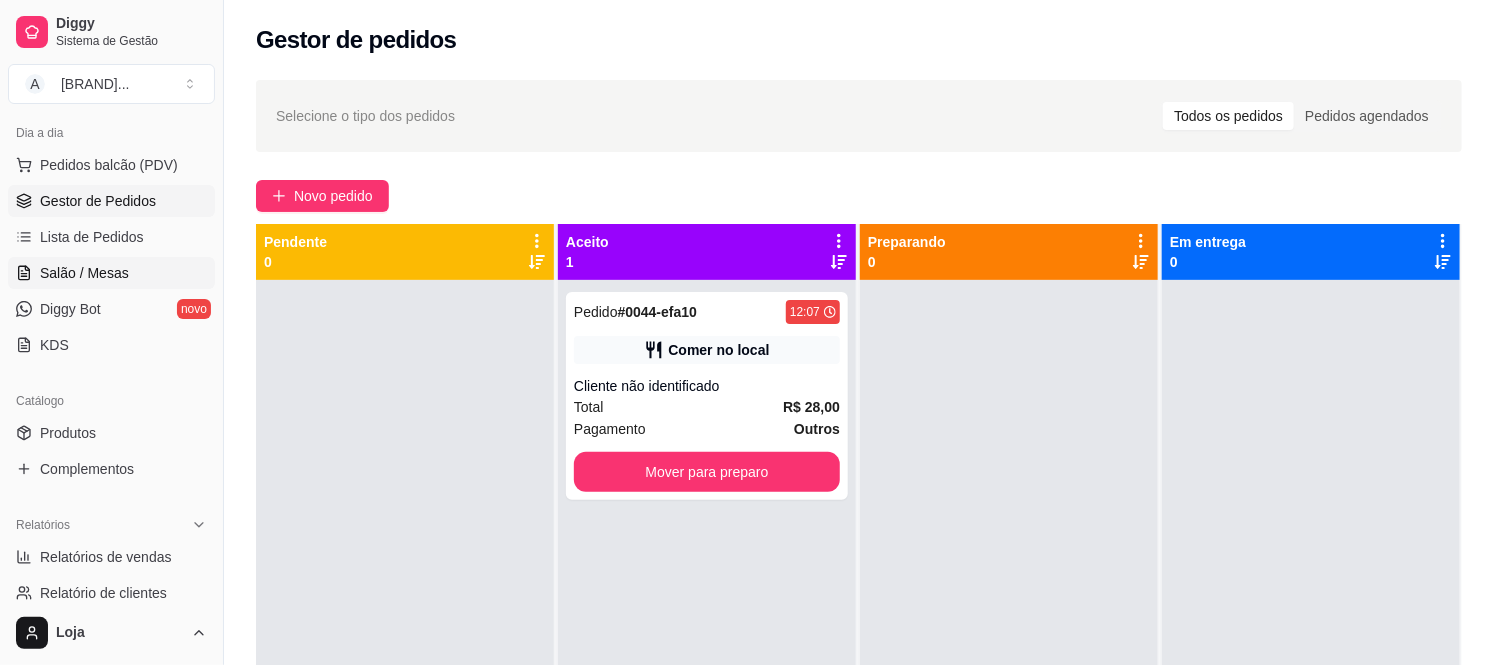 click on "Salão / Mesas" at bounding box center (111, 273) 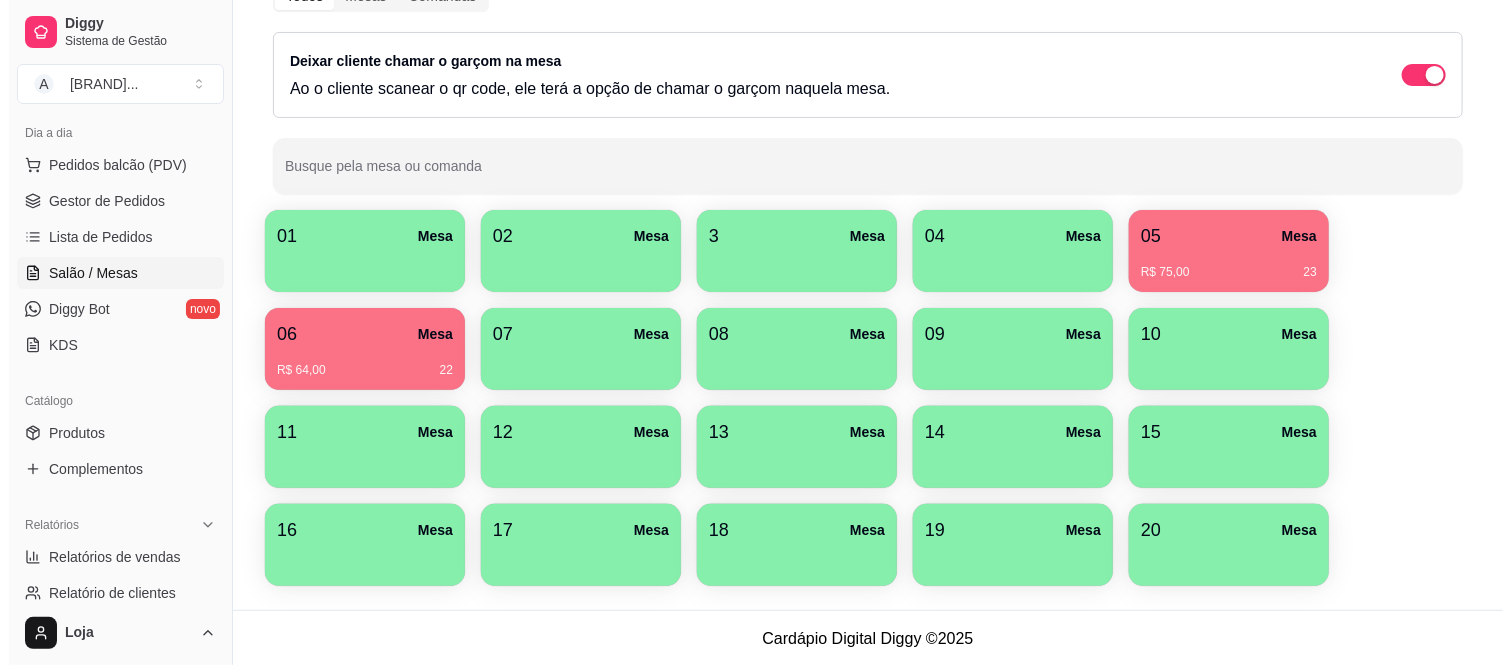 scroll, scrollTop: 110, scrollLeft: 0, axis: vertical 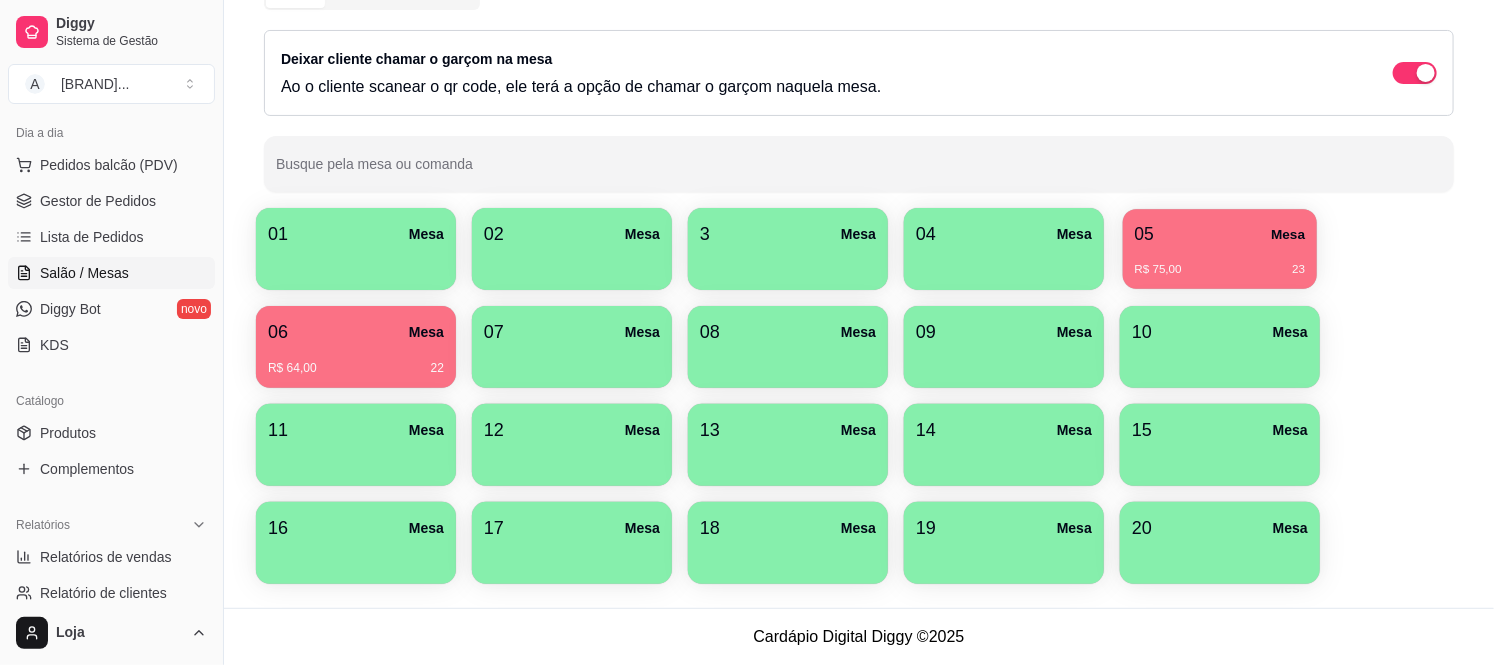click on "05 Mesa" at bounding box center (1220, 234) 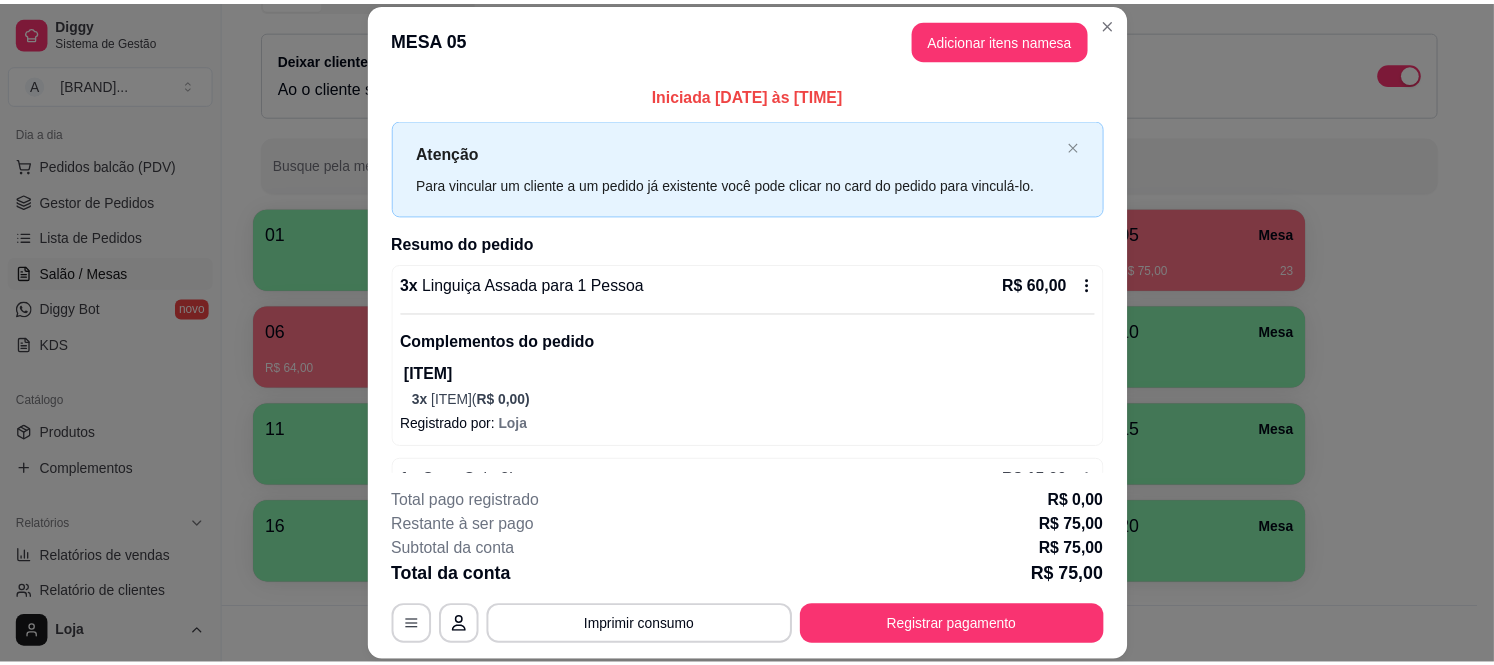 scroll, scrollTop: 63, scrollLeft: 0, axis: vertical 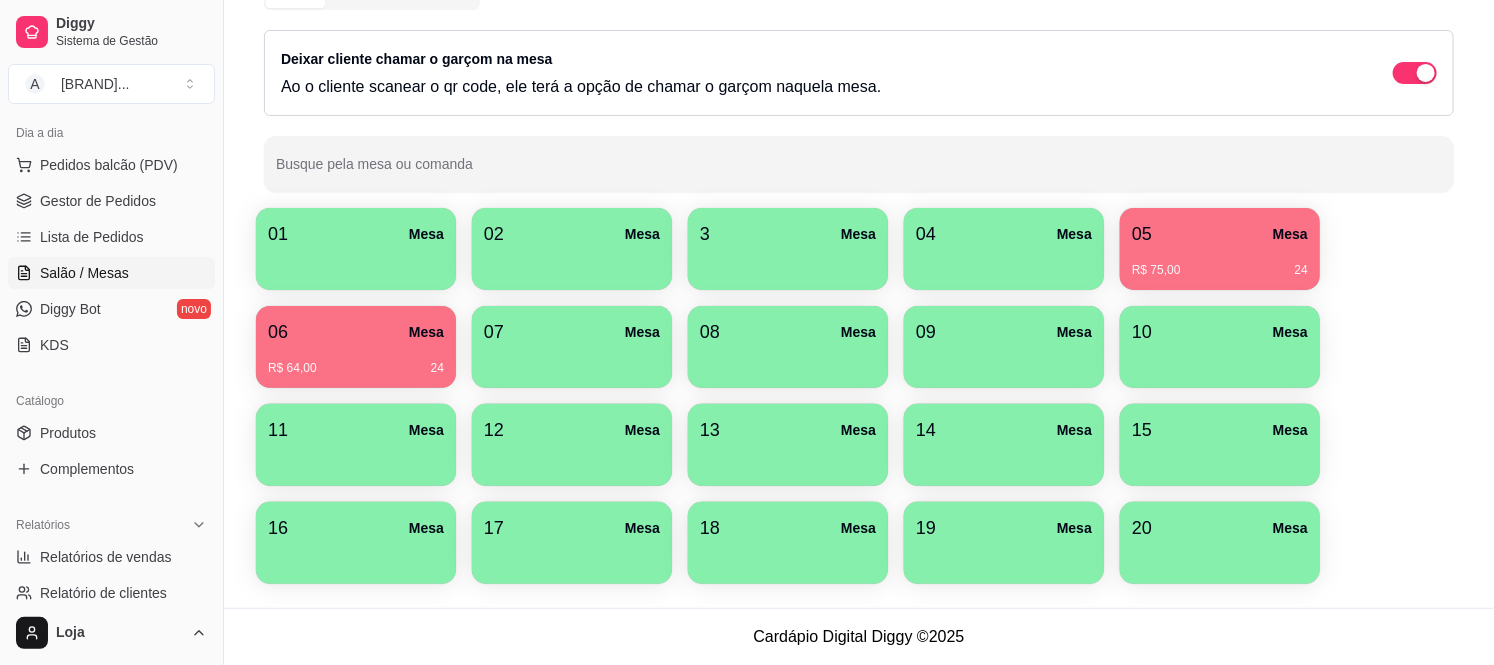 click on "Pedidos balcão (PDV) Gestor de Pedidos Lista de Pedidos Salão / Mesas Diggy Bot novo KDS" at bounding box center (111, 255) 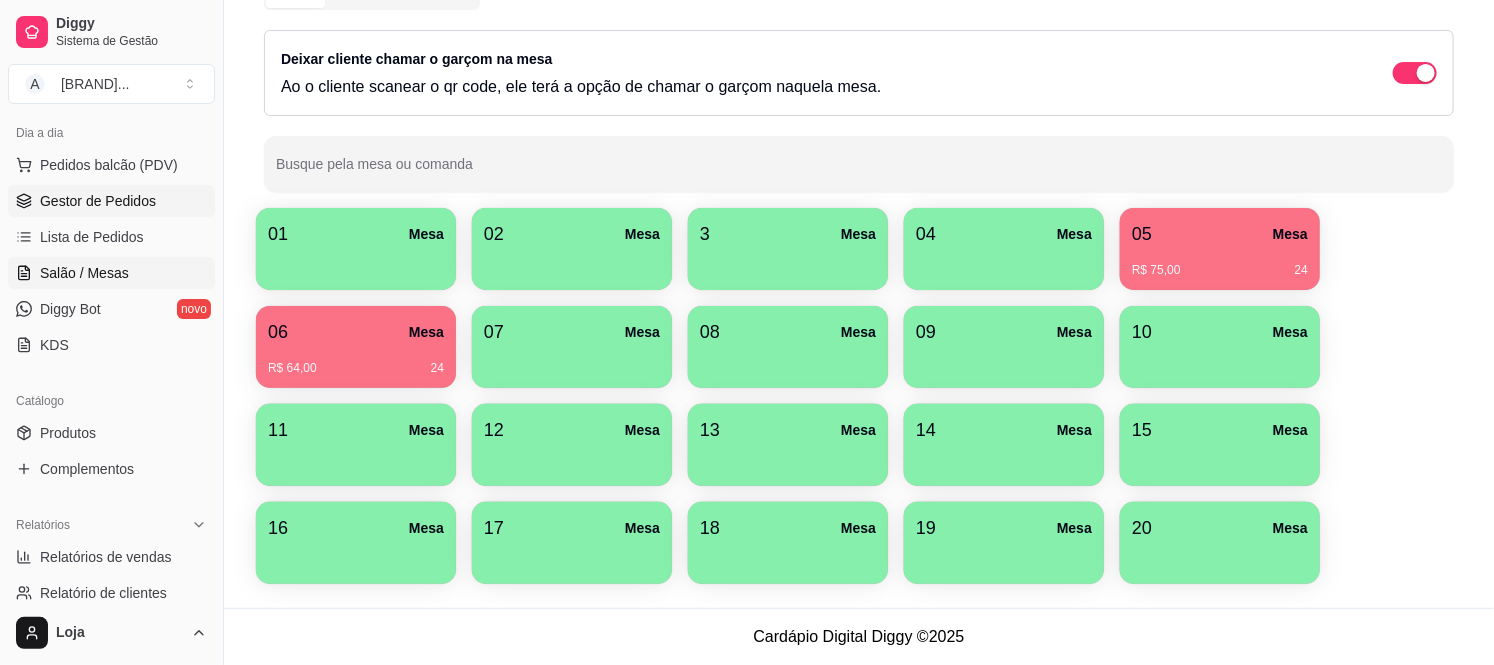click on "Gestor de Pedidos" at bounding box center (98, 201) 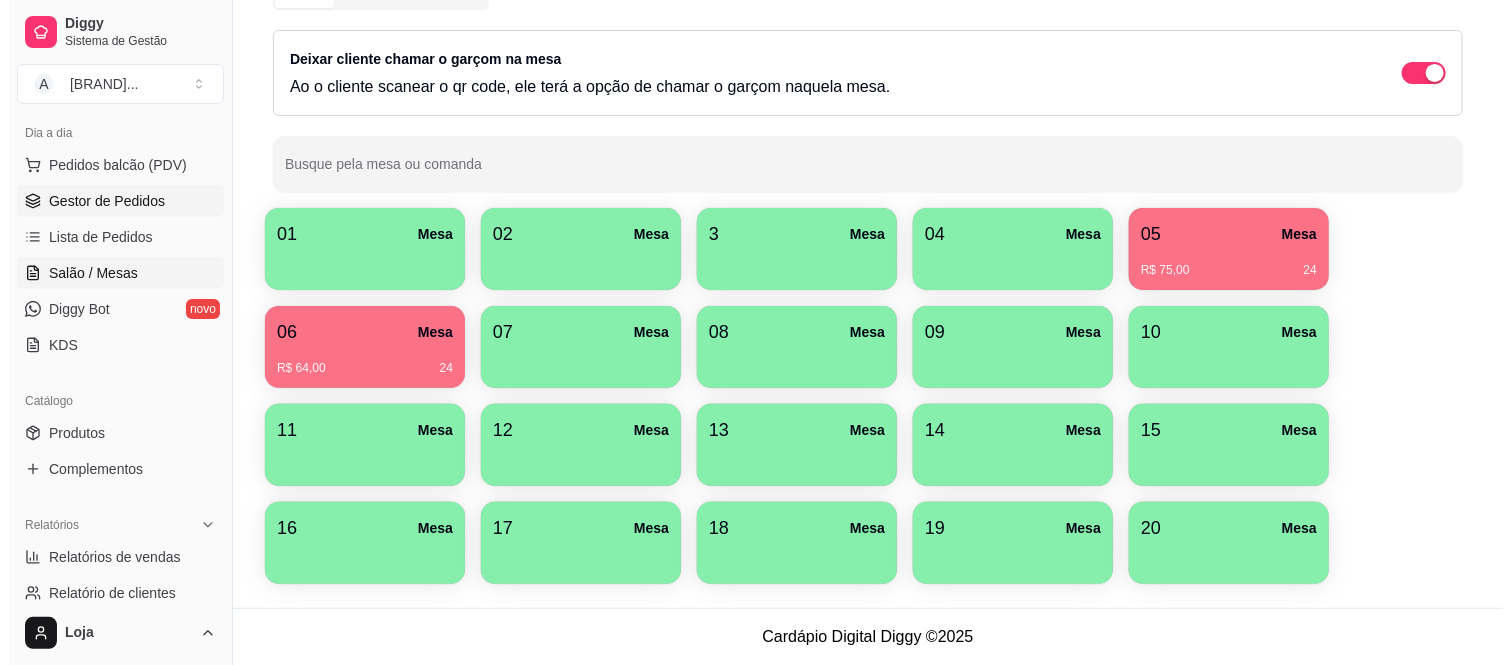scroll, scrollTop: 0, scrollLeft: 0, axis: both 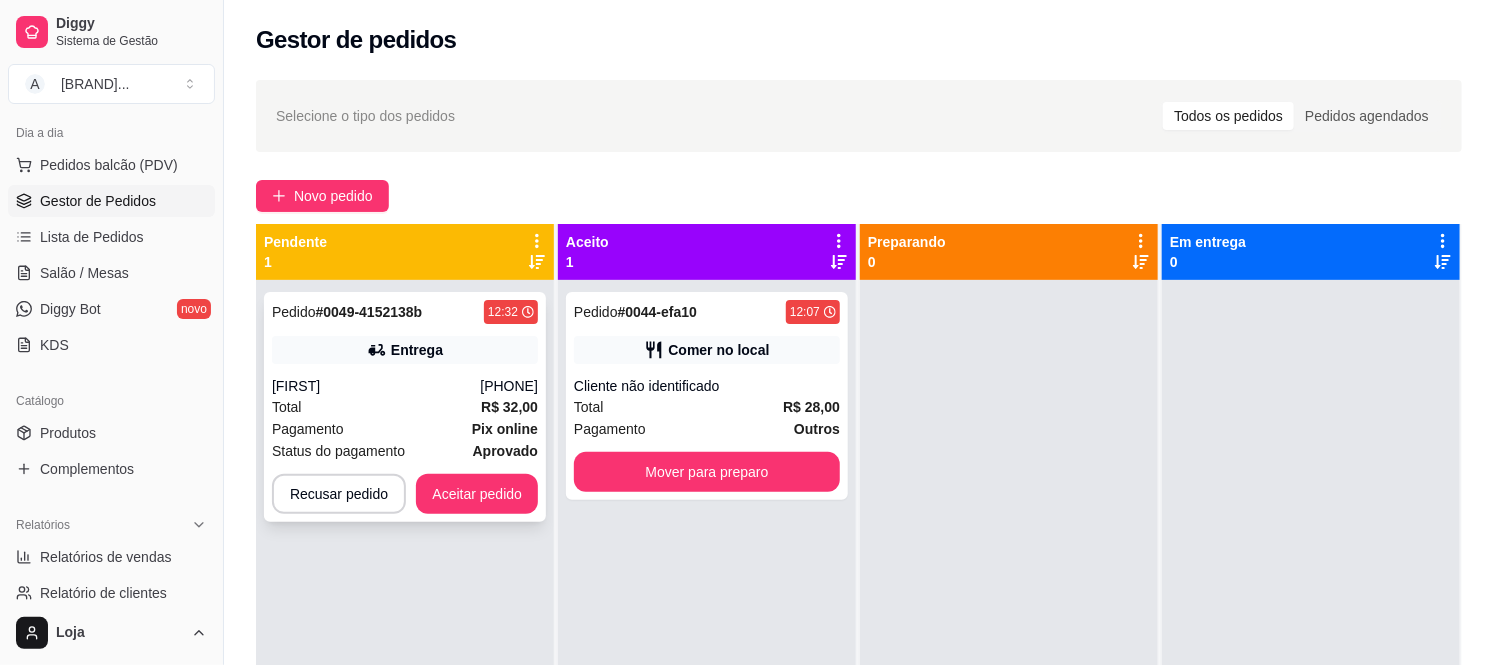 click on "Pedido  # [ORDER_ID] [TIME] Entrega [FIRST]  ([AREA_CODE]) [PHONE] Total R$ 32,00 Pagamento Pix online Status do pagamento aprovado Recusar pedido Aceitar pedido" at bounding box center [405, 407] 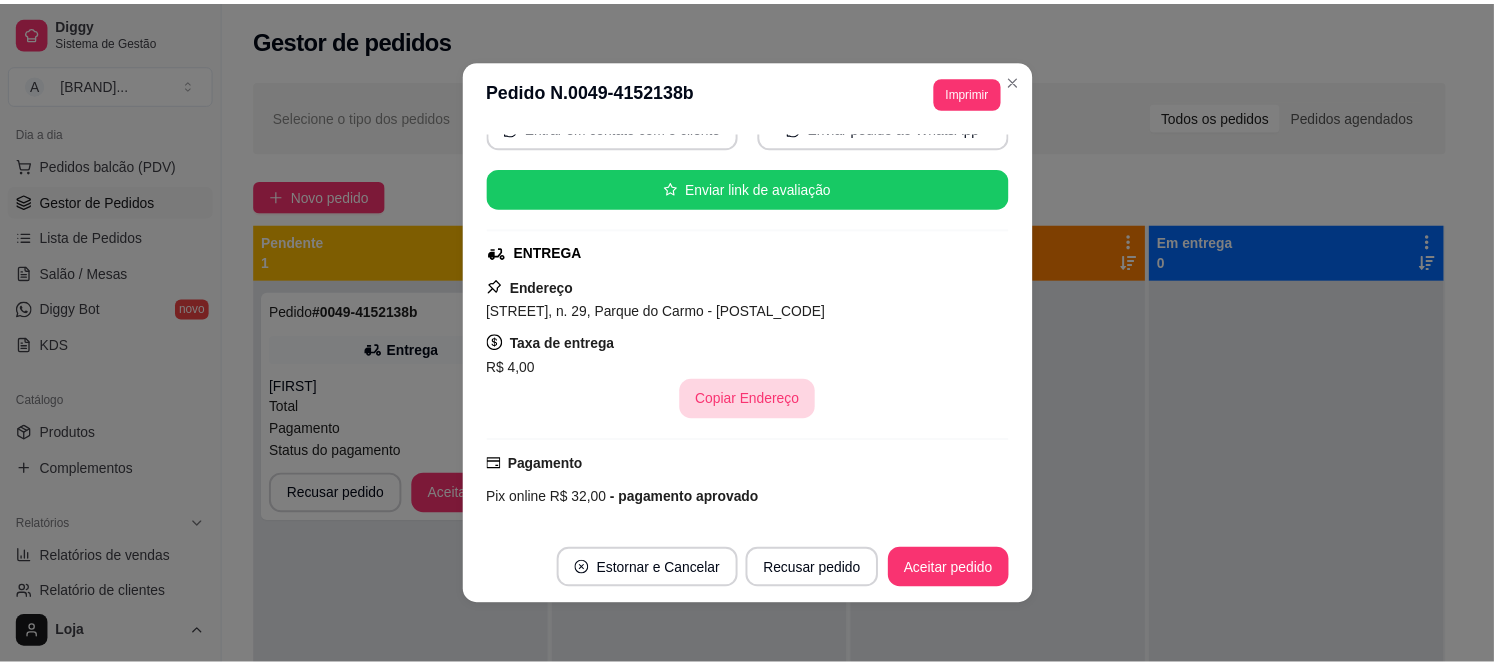 scroll, scrollTop: 466, scrollLeft: 0, axis: vertical 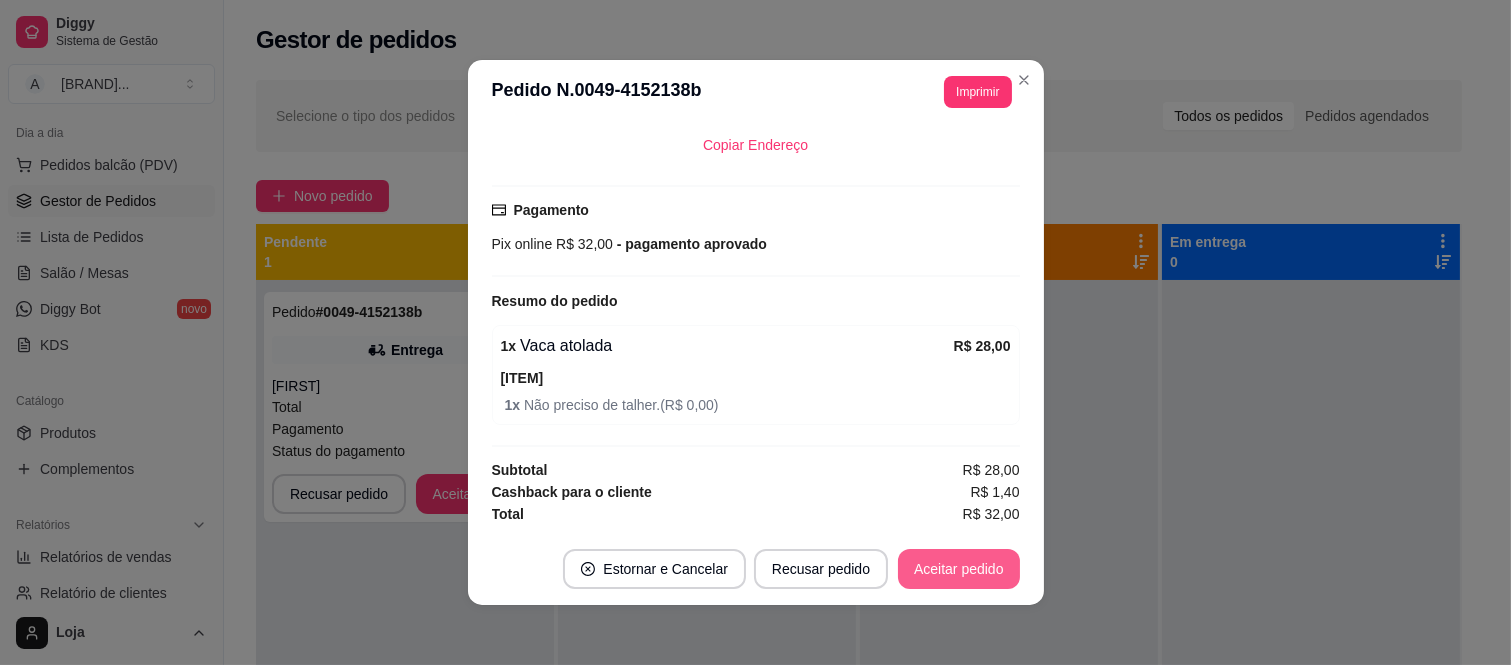 click on "Aceitar pedido" at bounding box center [959, 569] 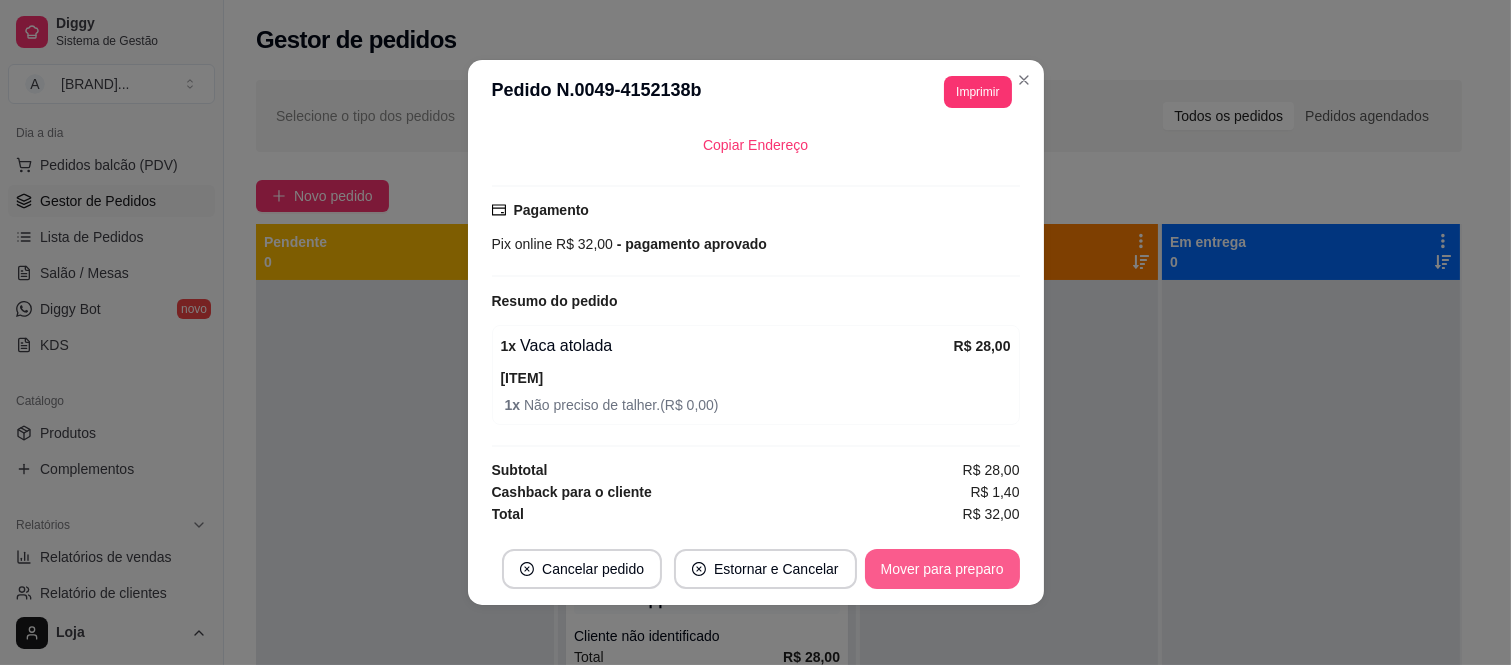 click on "Mover para preparo" at bounding box center [942, 569] 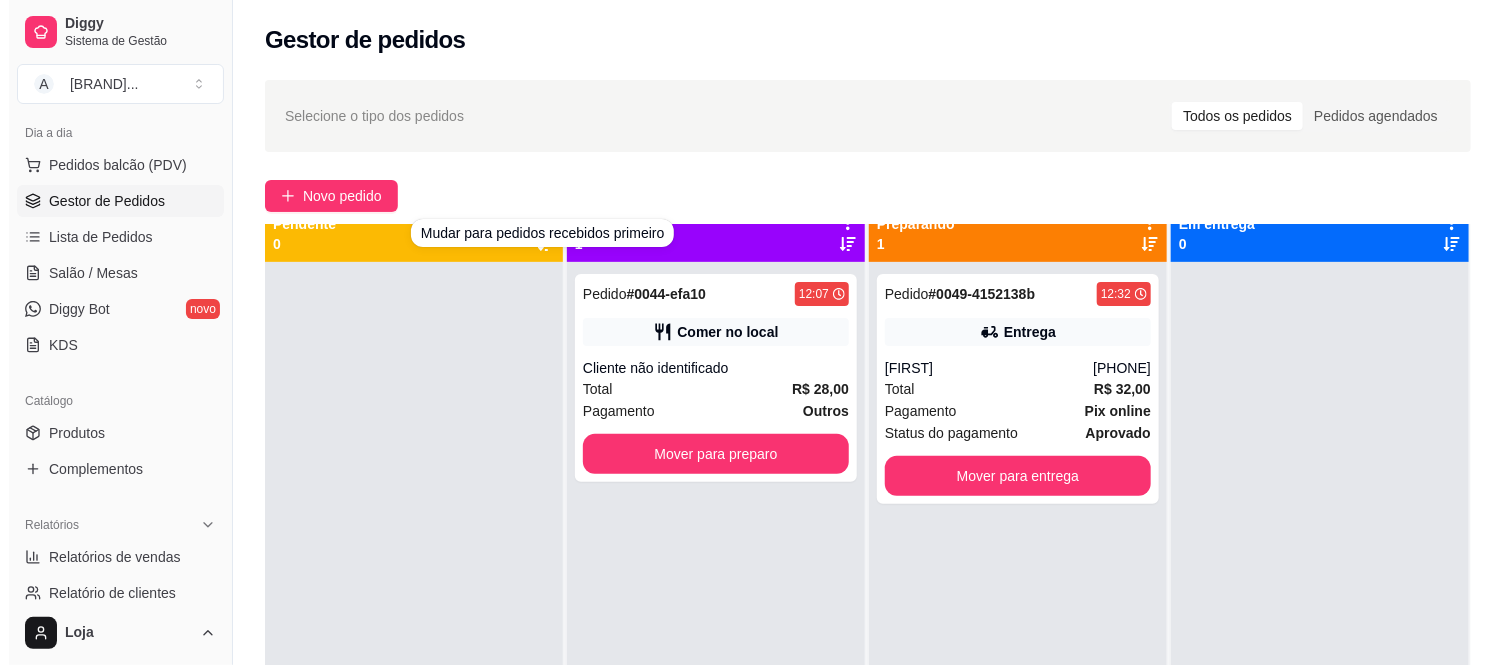 scroll, scrollTop: 0, scrollLeft: 0, axis: both 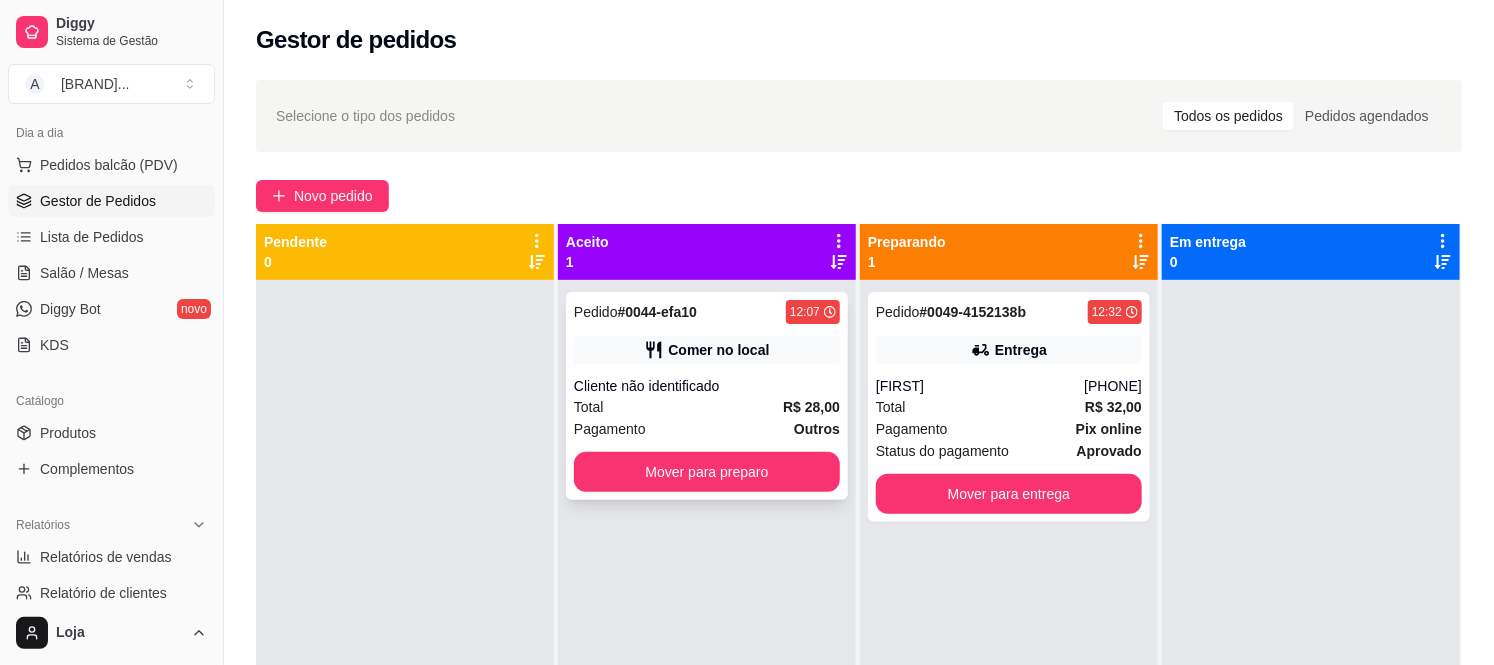 click on "Cliente não identificado" at bounding box center (707, 386) 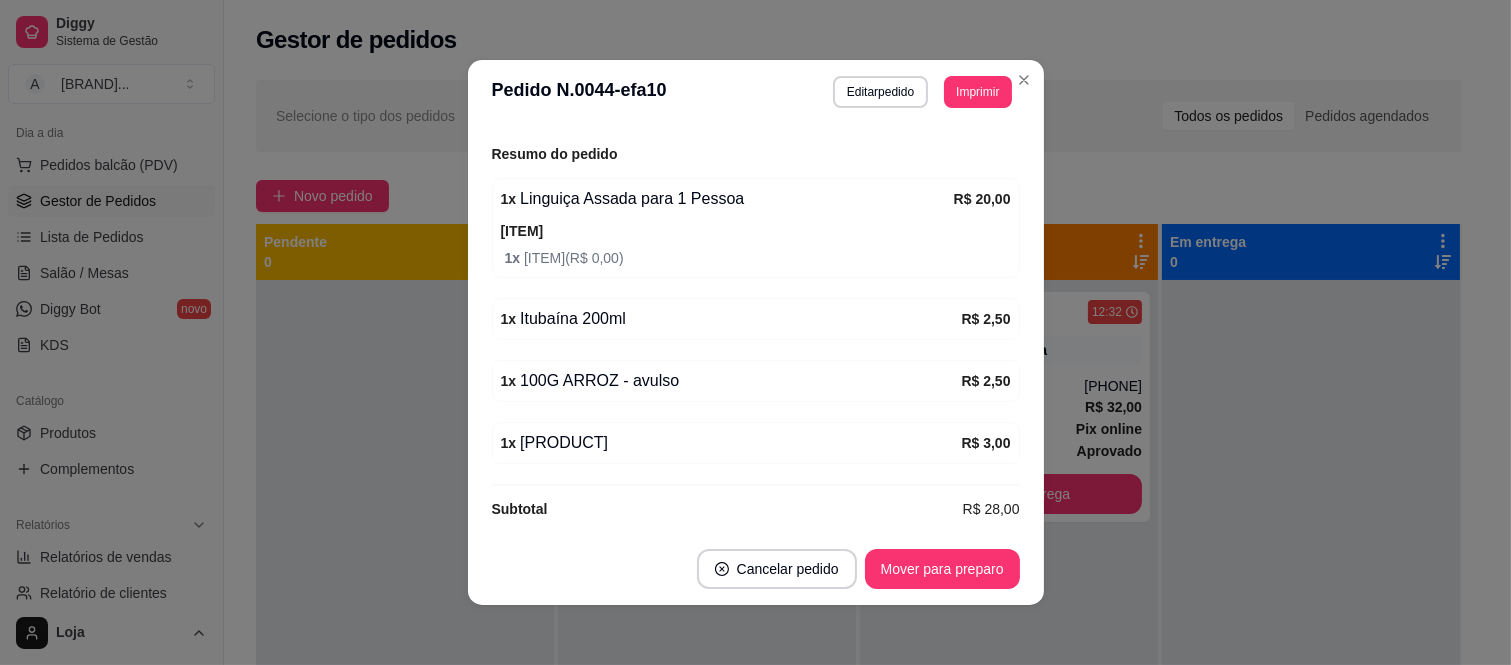 scroll, scrollTop: 414, scrollLeft: 0, axis: vertical 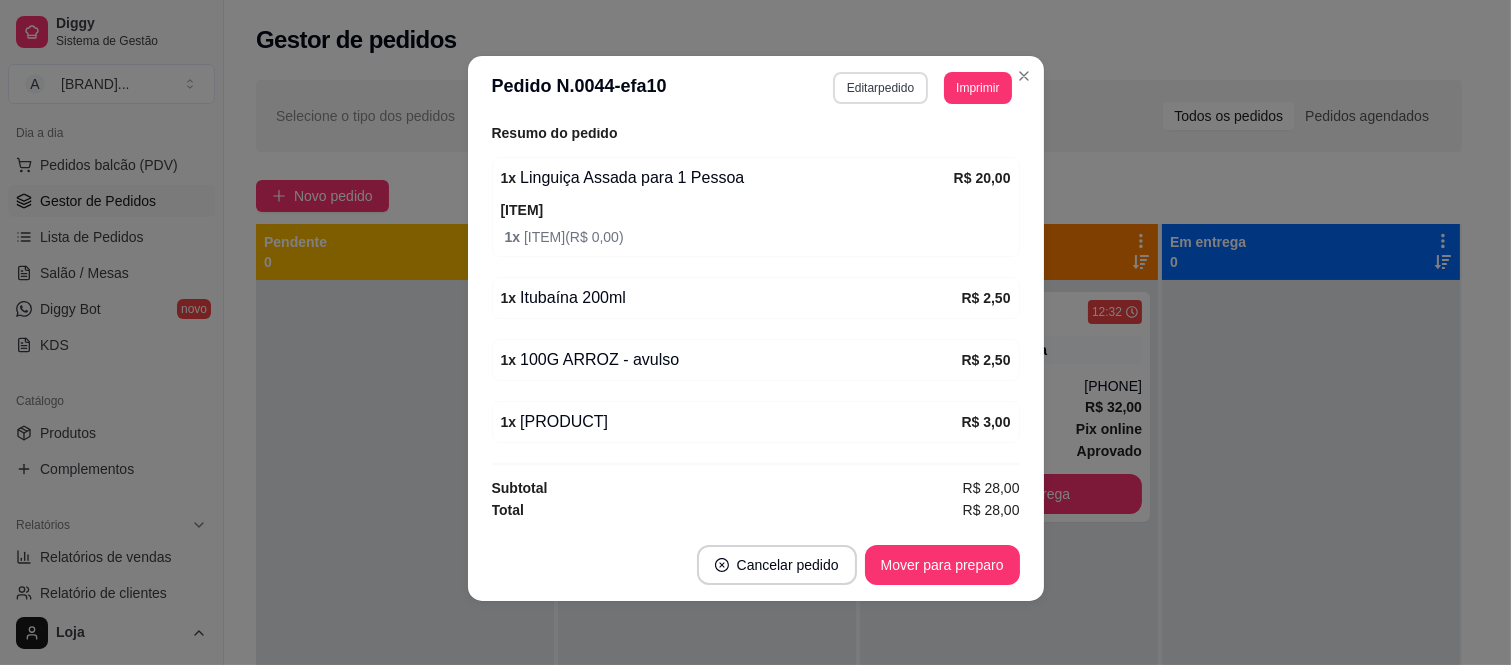 click on "Editar  pedido" at bounding box center [880, 88] 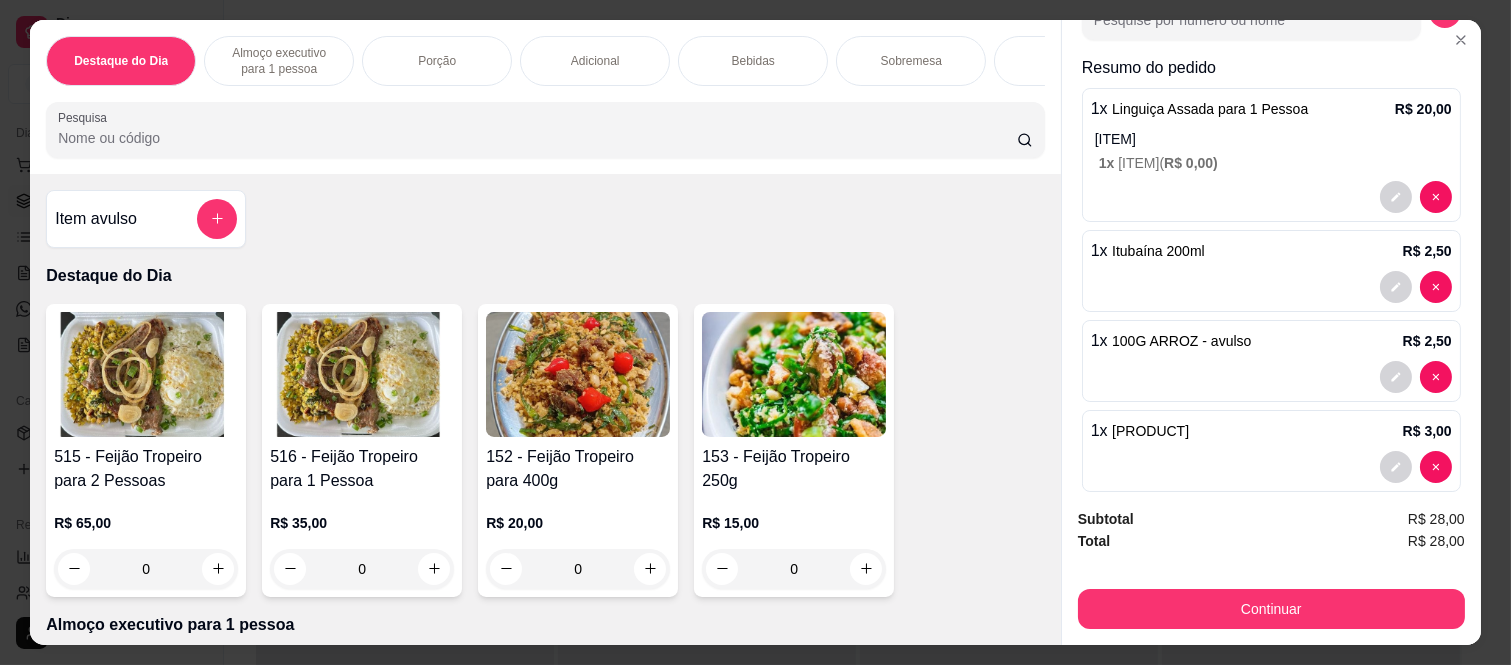 scroll, scrollTop: 162, scrollLeft: 0, axis: vertical 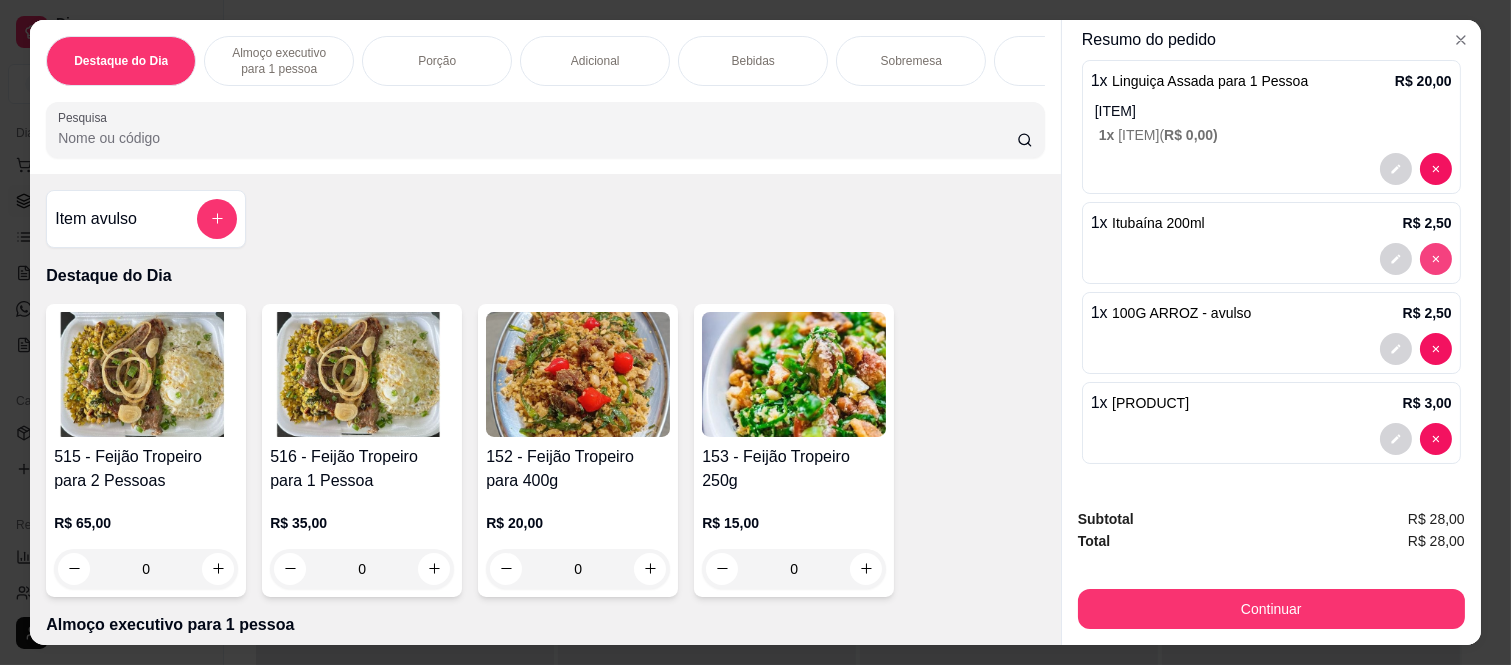 type on "0" 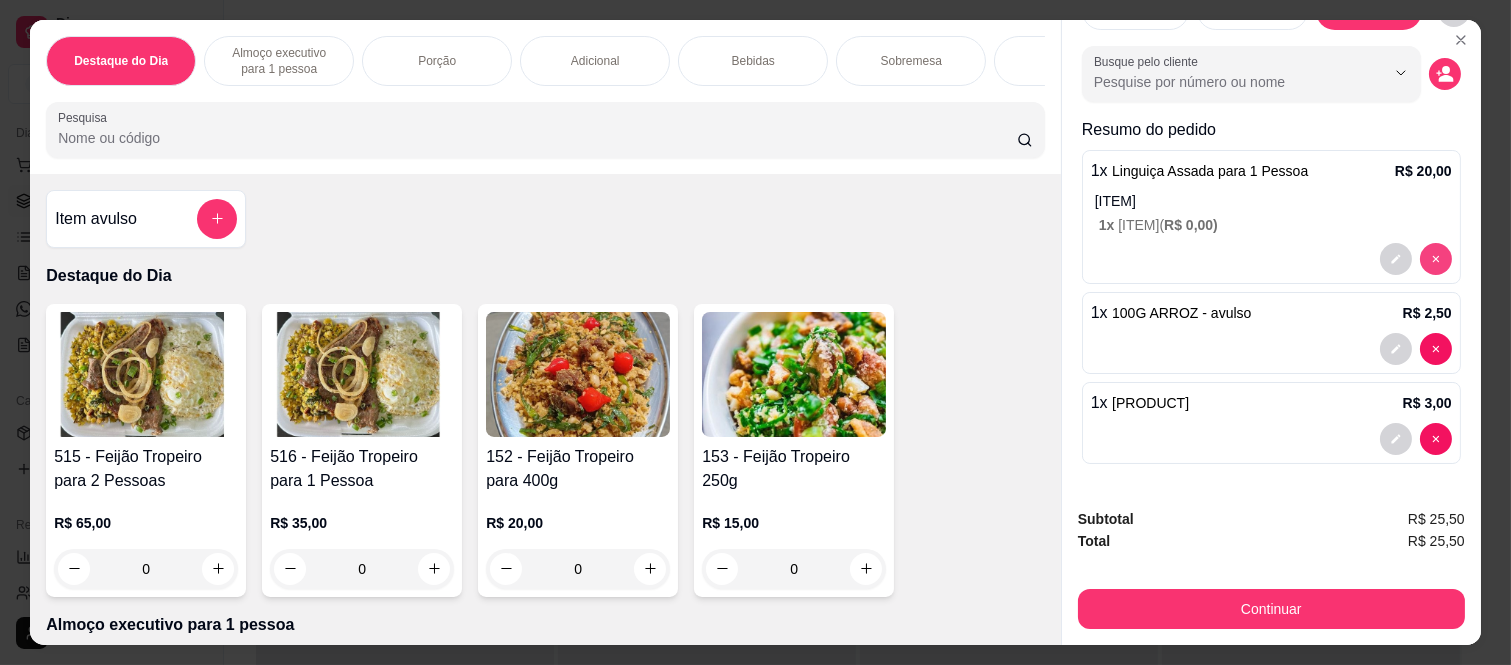 scroll, scrollTop: 72, scrollLeft: 0, axis: vertical 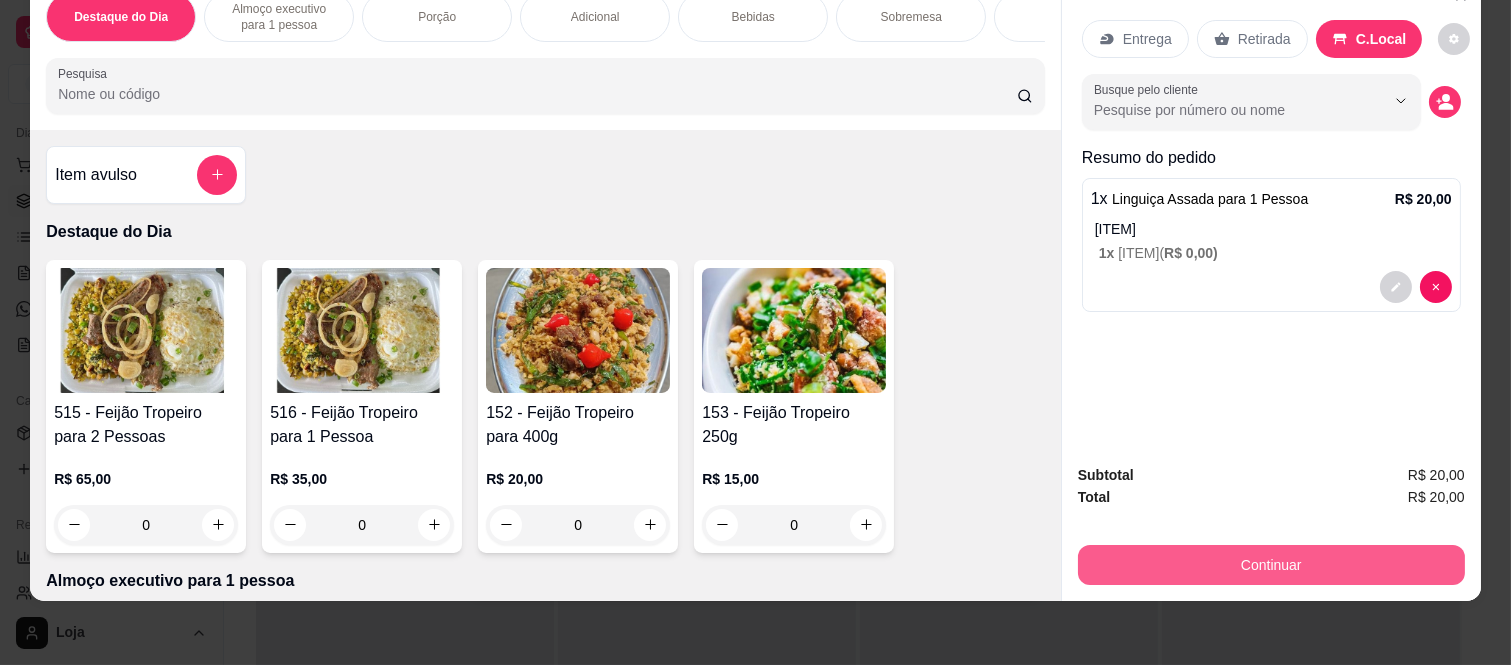 click on "Continuar" at bounding box center [1271, 565] 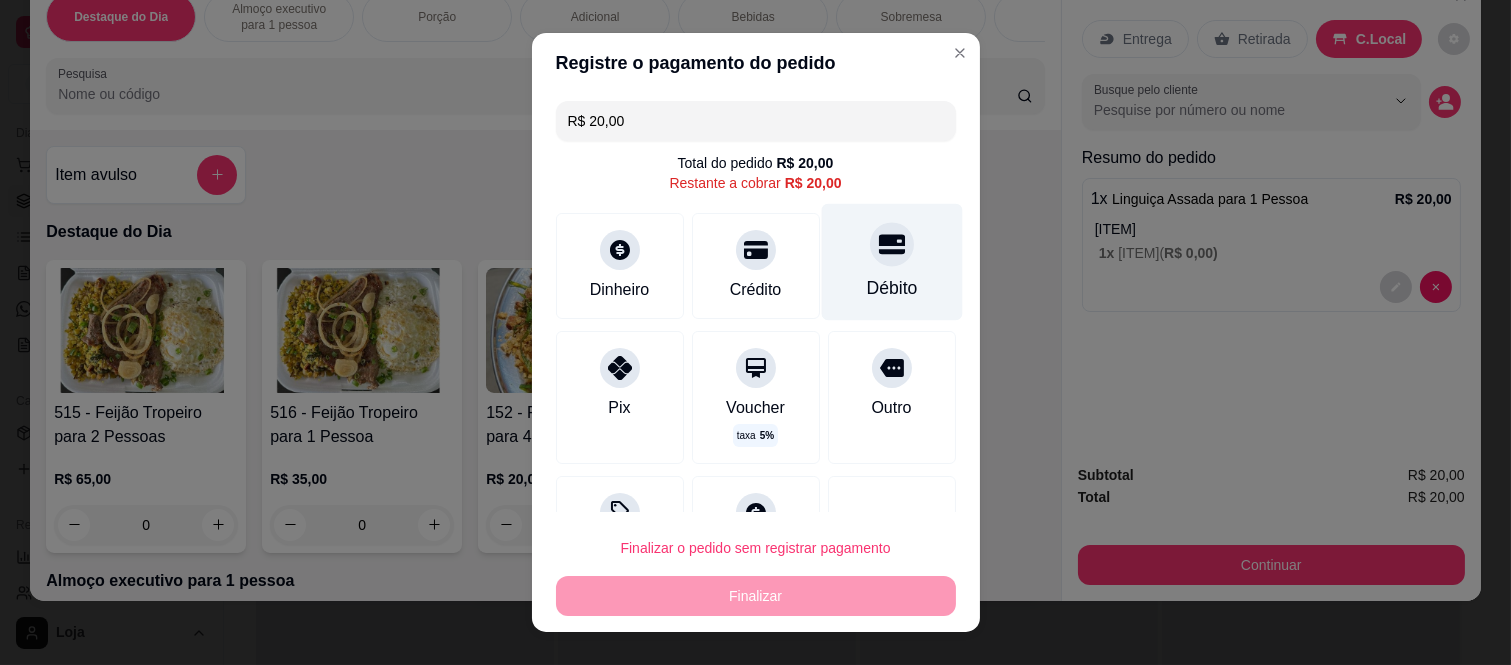 click 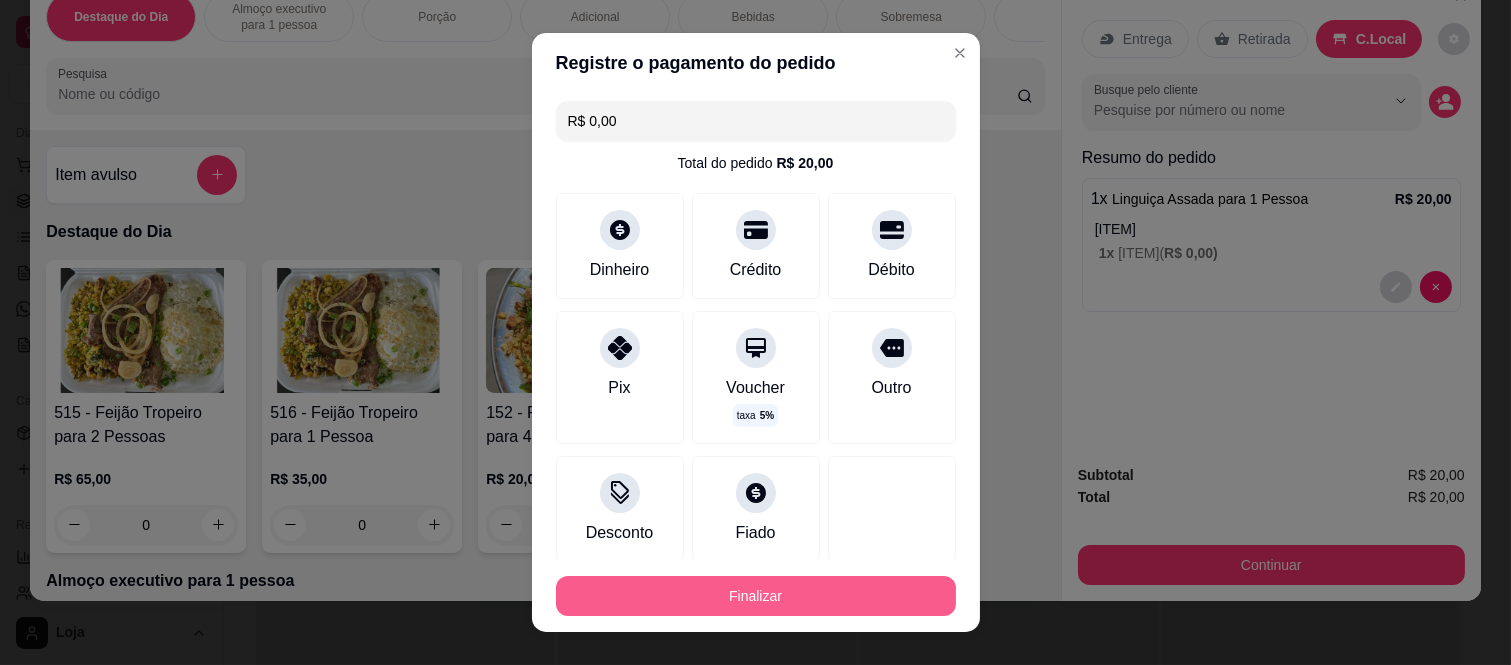 click on "Finalizar" at bounding box center [756, 596] 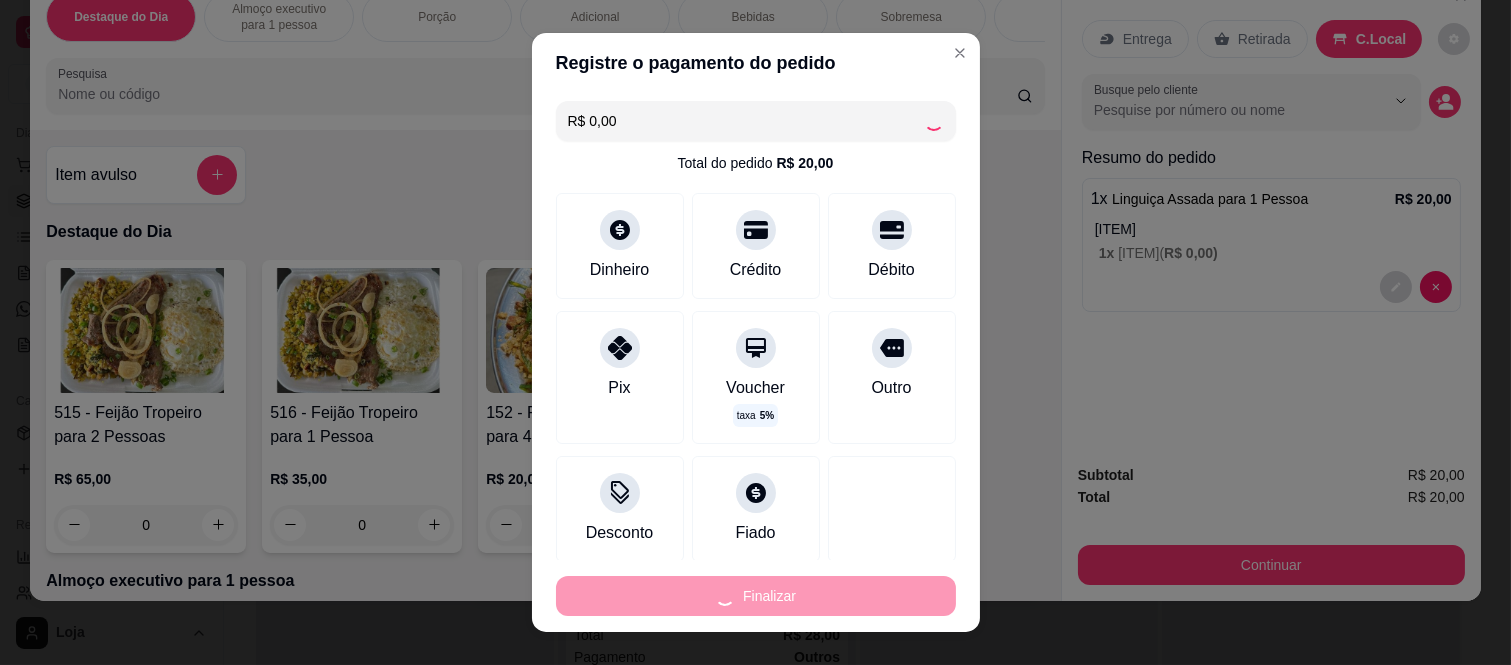 type on "-R$ 20,00" 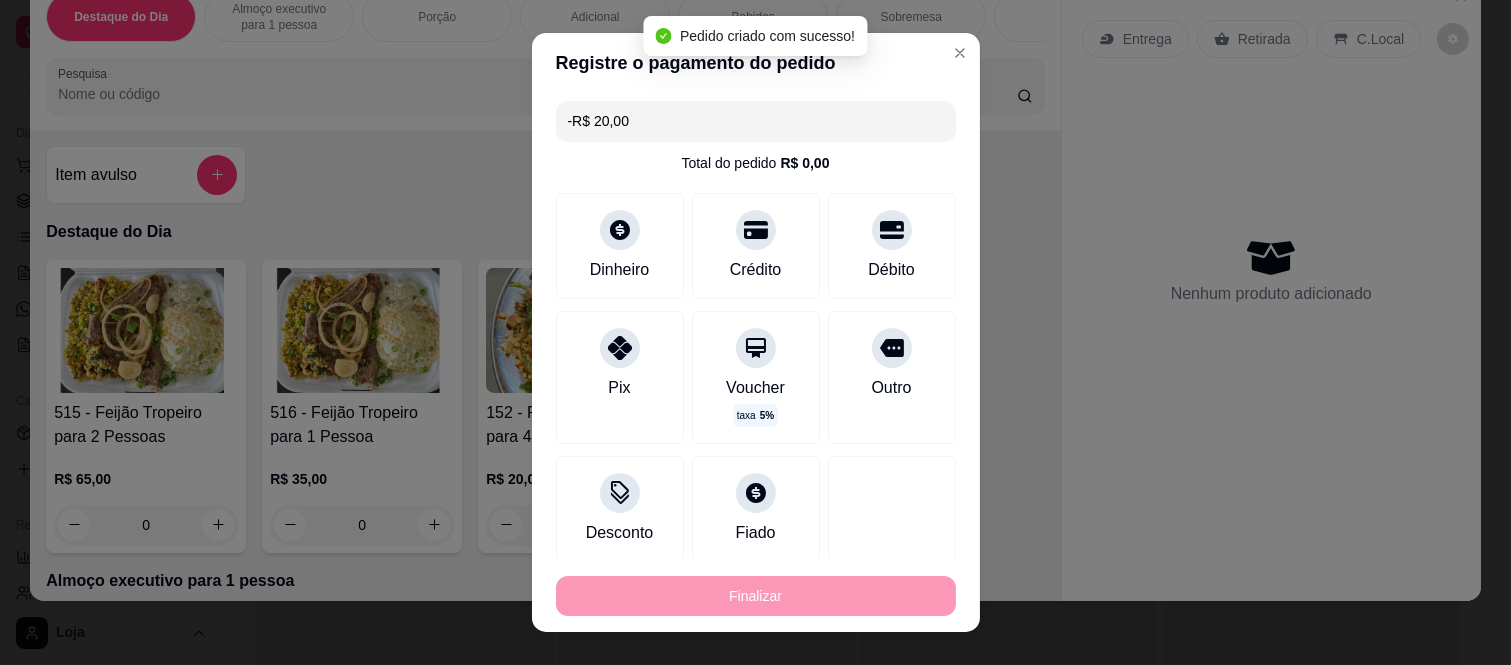 scroll, scrollTop: 228, scrollLeft: 0, axis: vertical 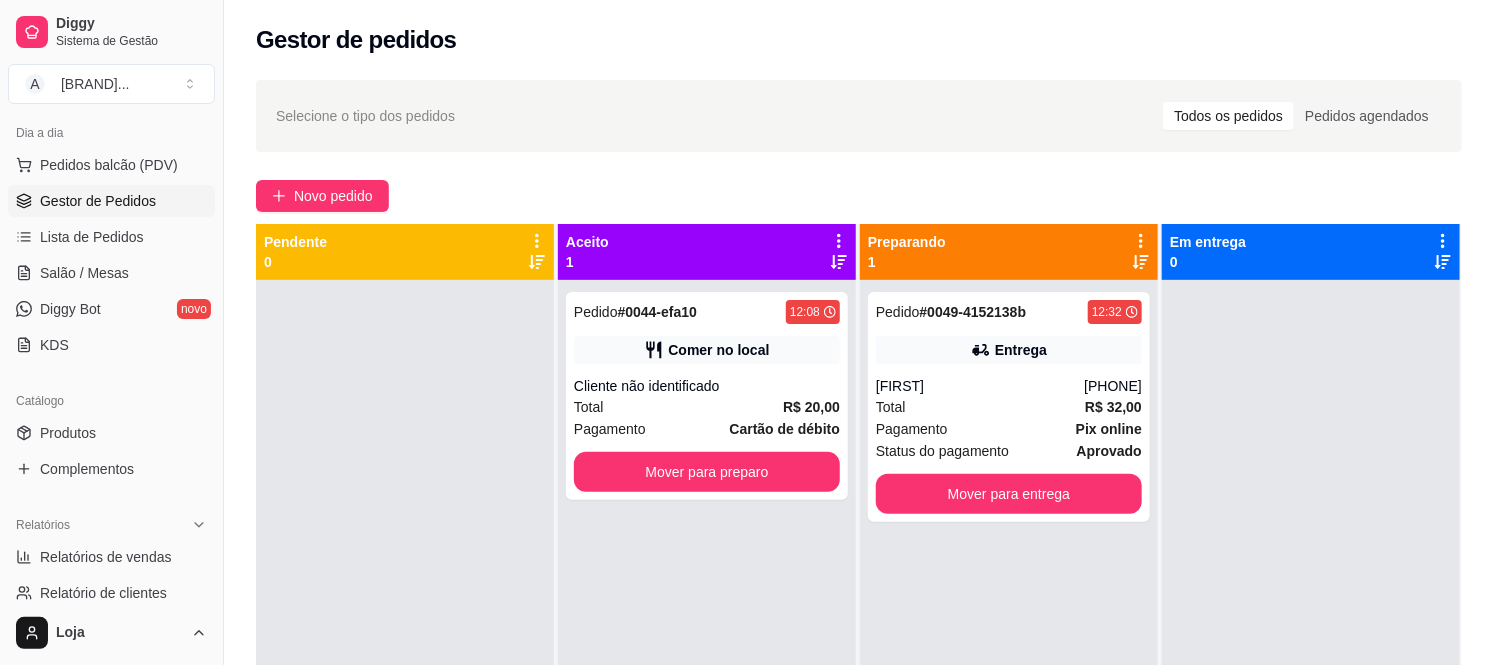 click on "Pedido  # [ORDER_ID] [TIME] Comer no local Cliente não identificado Total [PRICE] Pagamento [PAYMENT_METHOD] Mover para preparo Preparando 1 Pedido  # [ORDER_ID] [TIME] Entrega [FIRST] ([PHONE]) Total [PRICE] Pagamento [PAYMENT_METHOD] Status do pagamento aprovado Mover para entrega Em entrega 0" at bounding box center [859, 490] 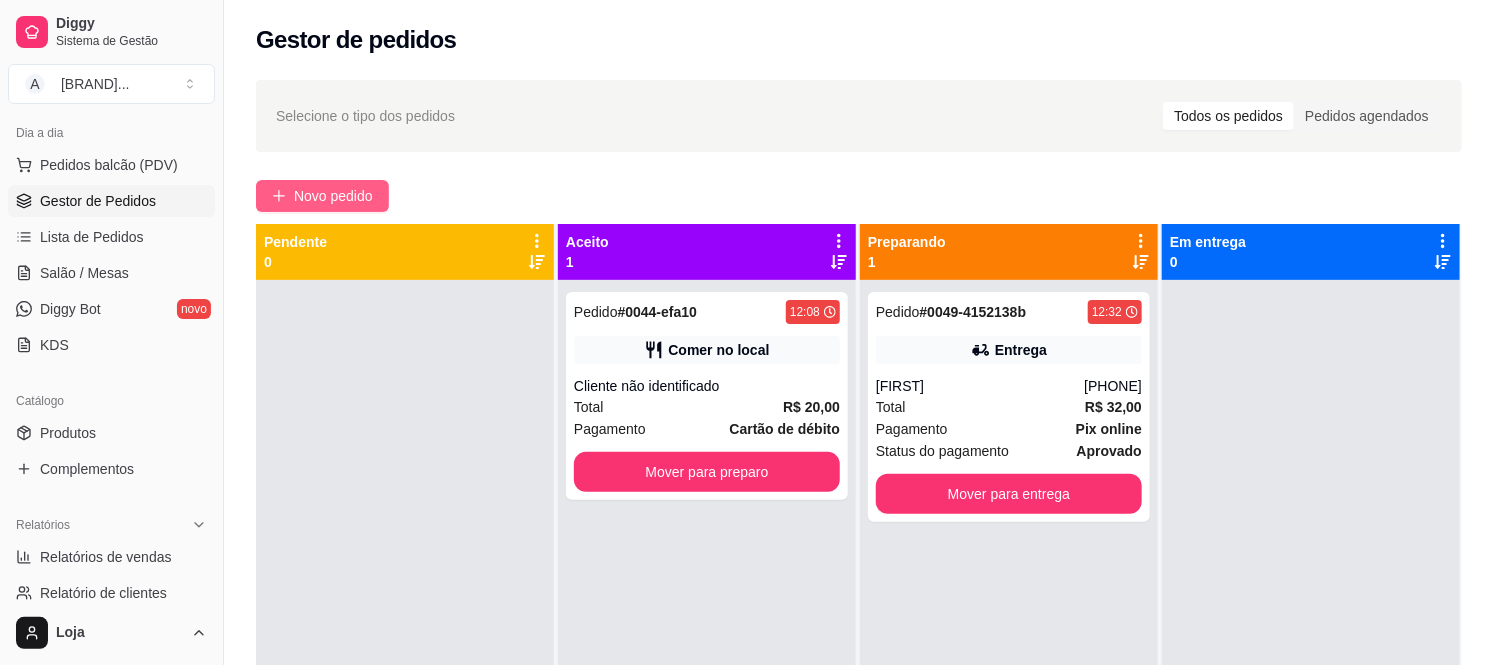 click on "Novo pedido" at bounding box center (333, 196) 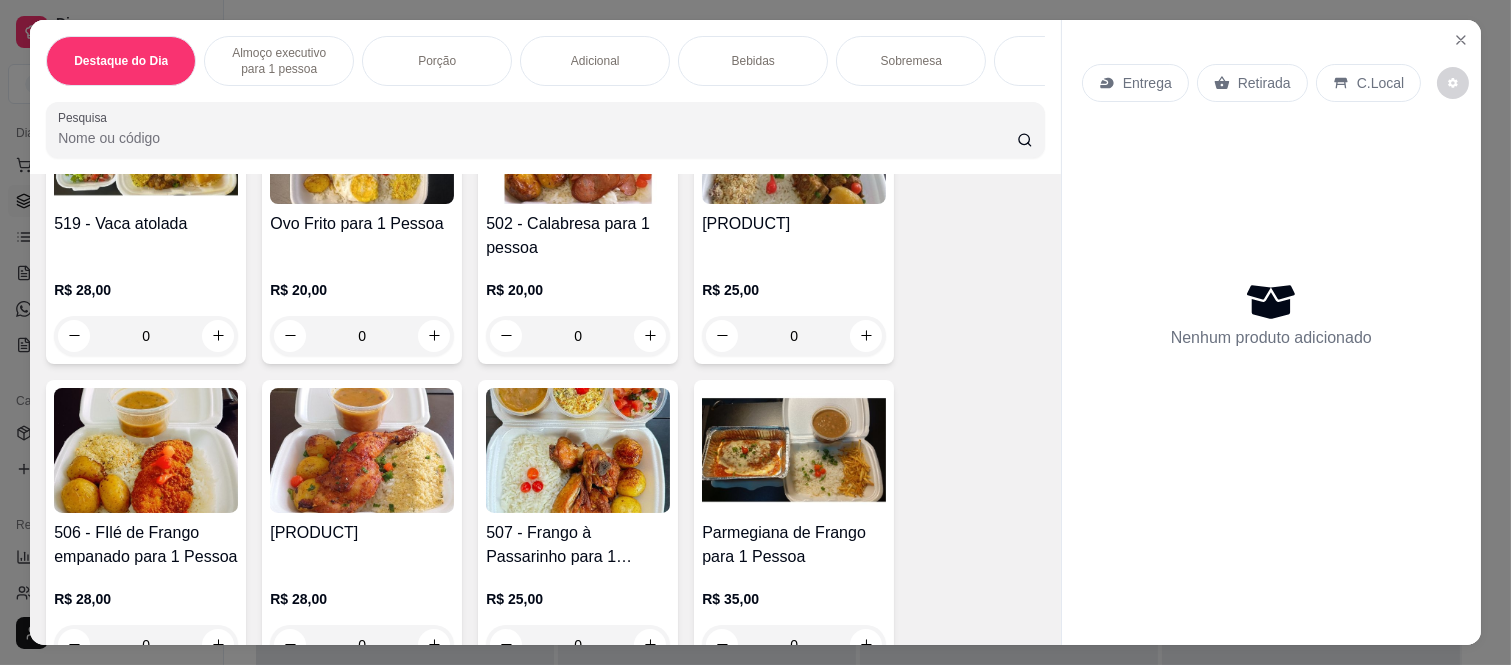 scroll, scrollTop: 444, scrollLeft: 0, axis: vertical 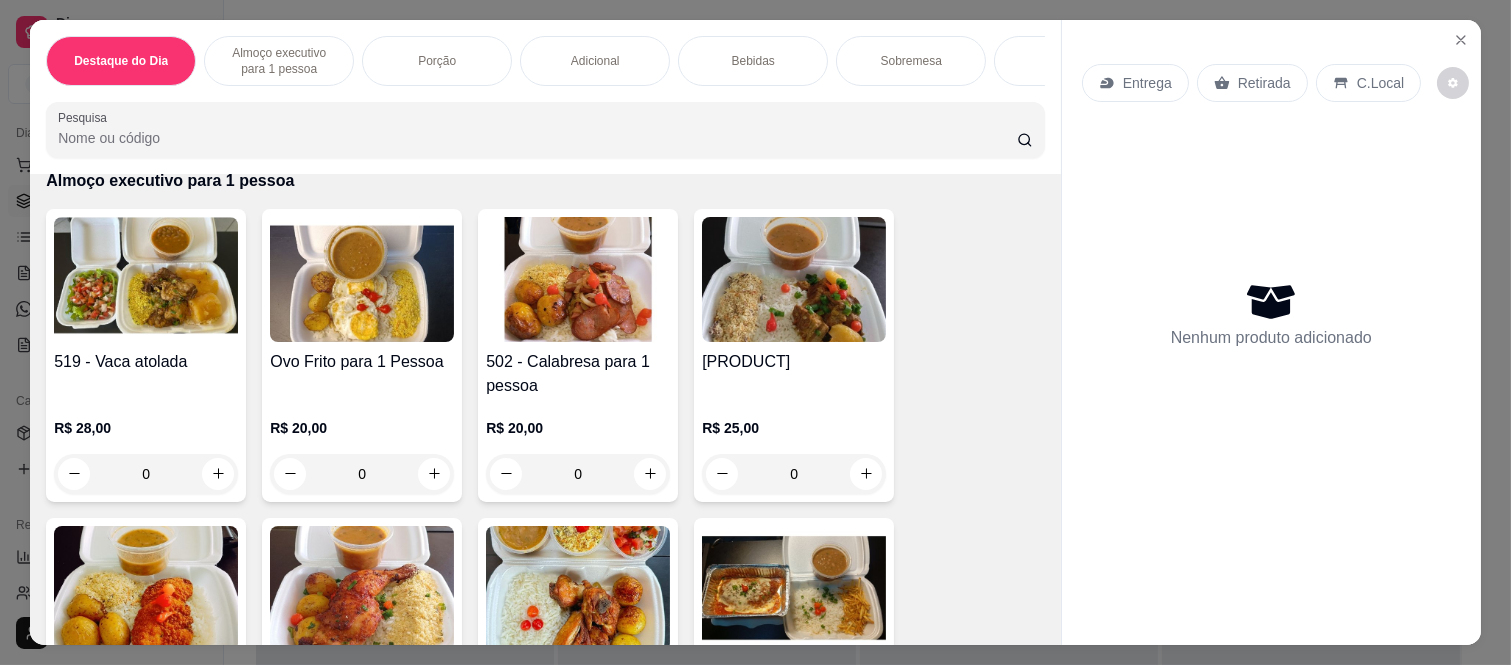 click on "0" at bounding box center [578, 474] 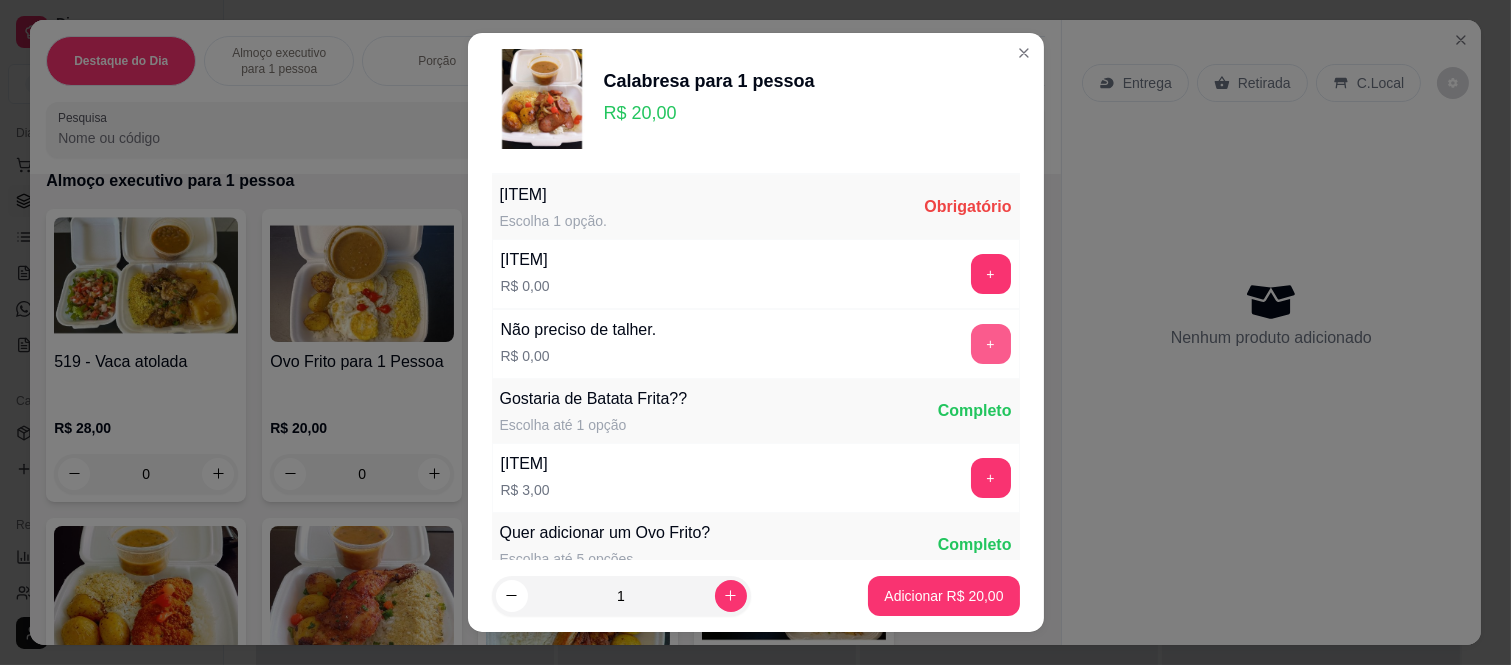 click on "+" at bounding box center [991, 344] 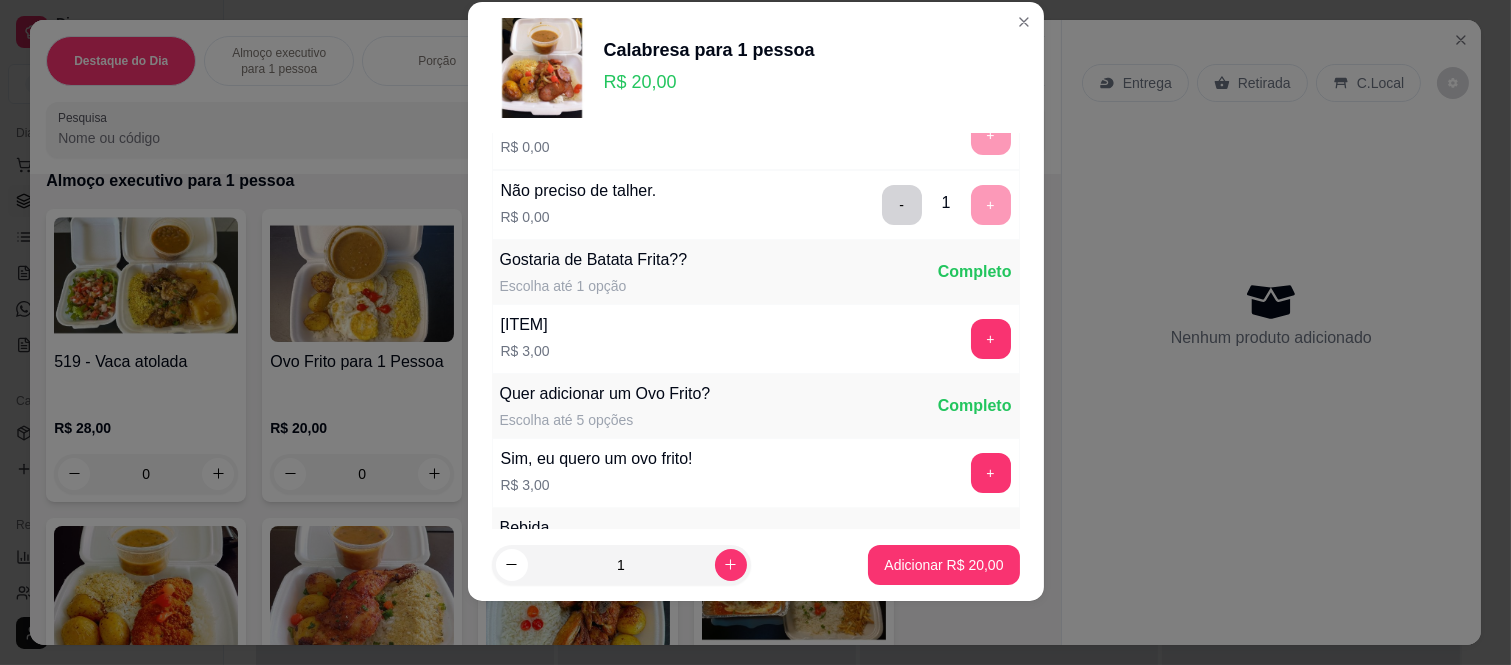 scroll, scrollTop: 214, scrollLeft: 0, axis: vertical 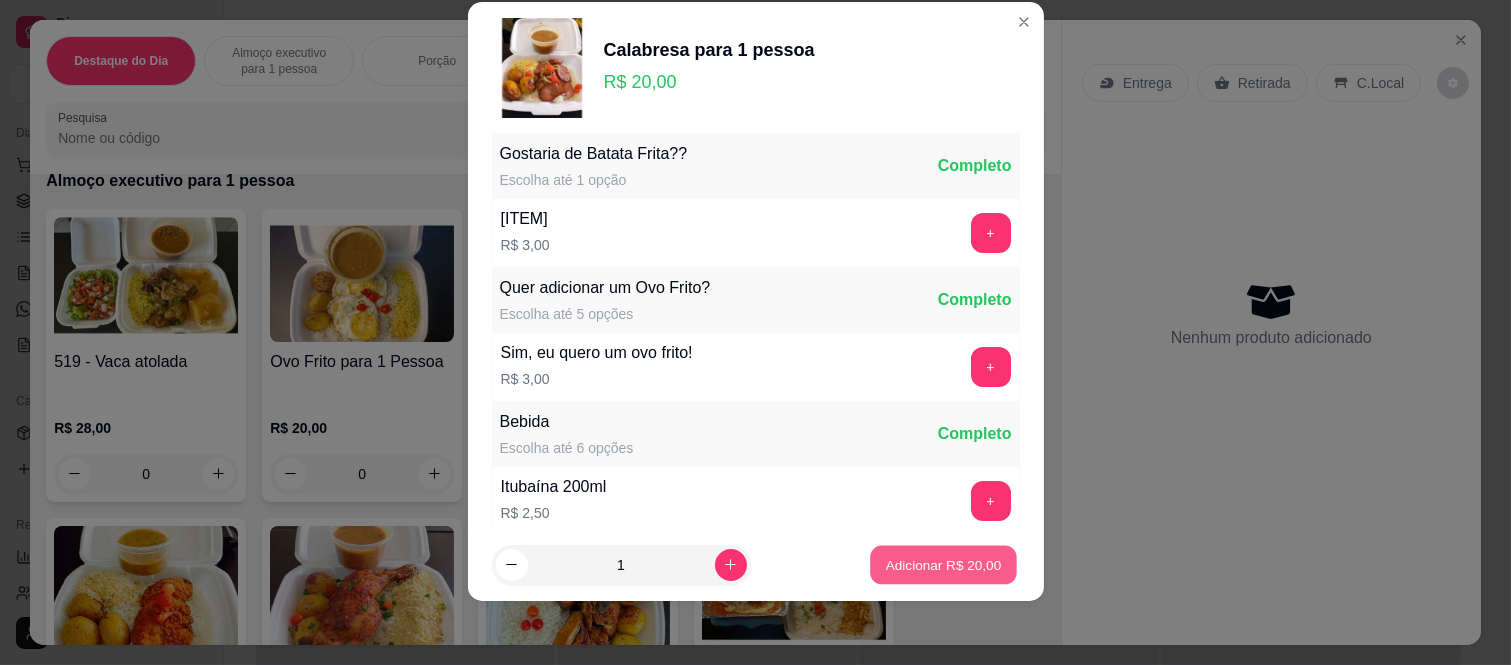 click on "Adicionar   R$ 20,00" at bounding box center [944, 564] 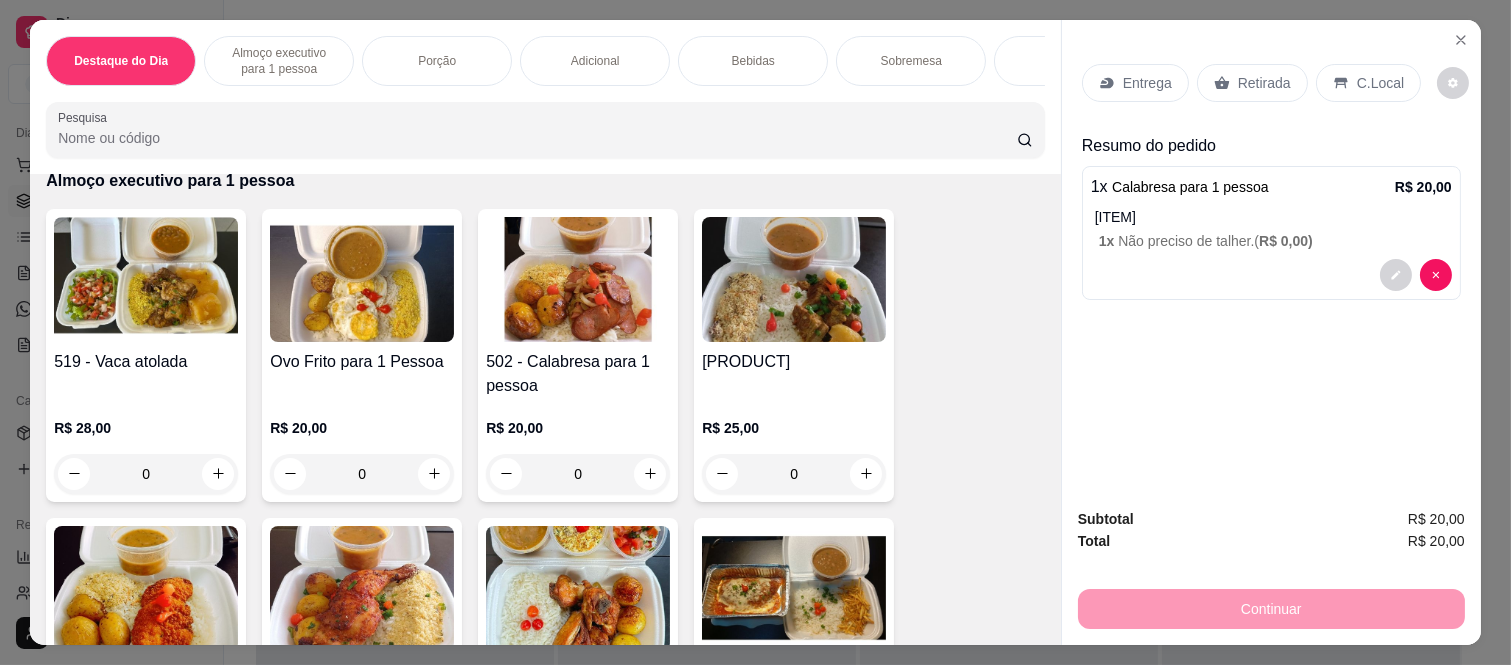 click on "Retirada" at bounding box center [1264, 83] 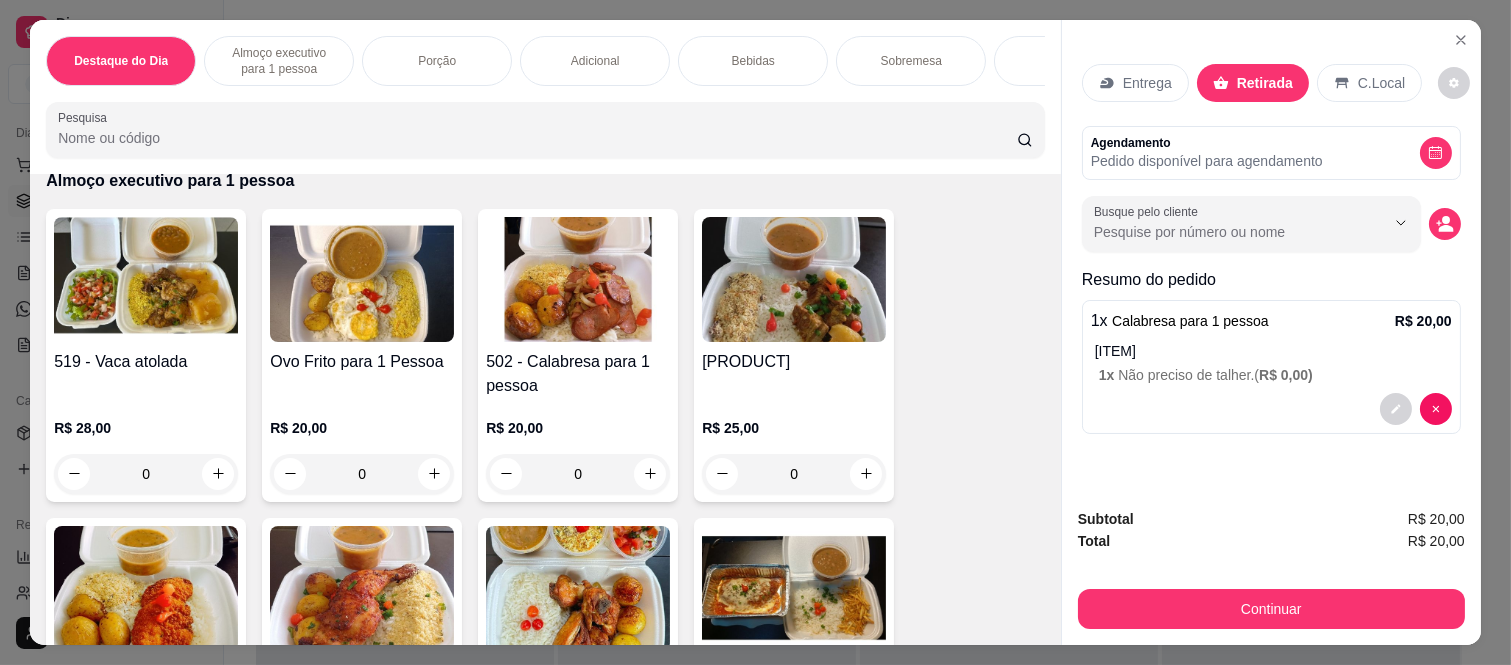 click on "Continuar" at bounding box center (1271, 606) 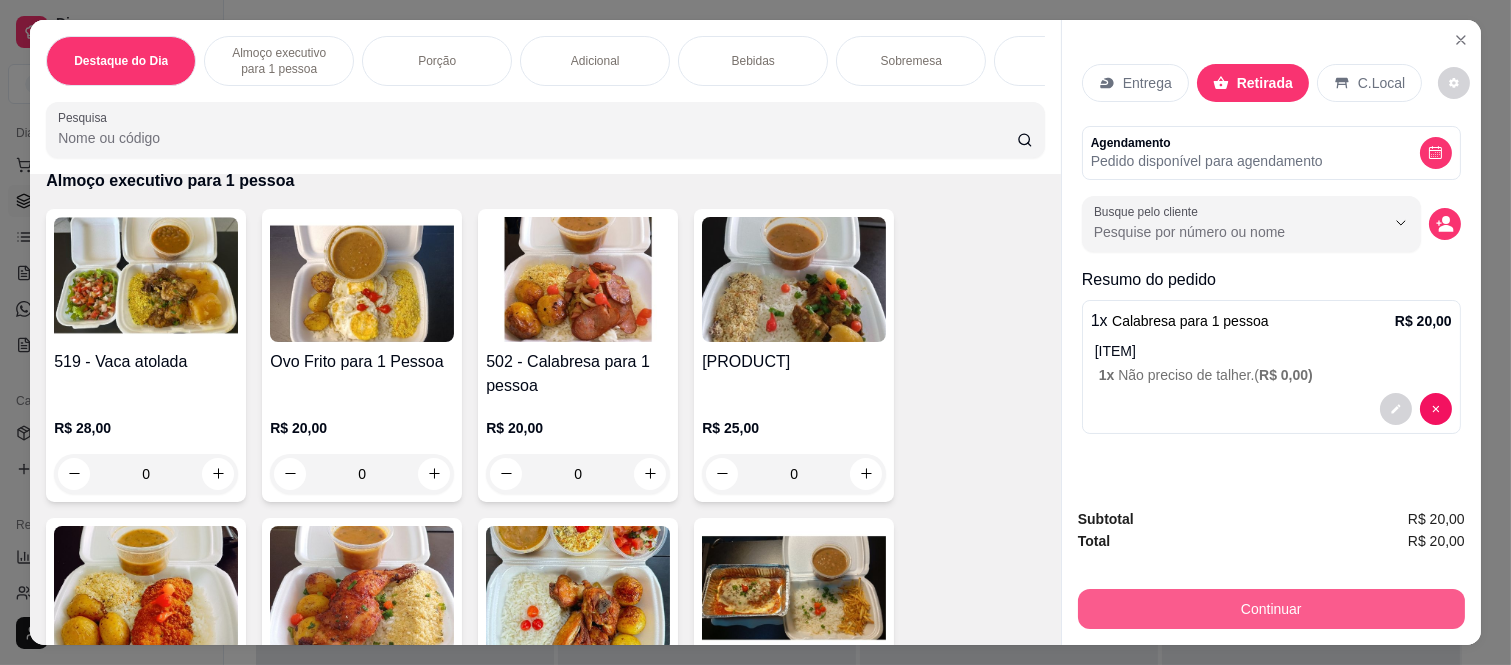 click on "Continuar" at bounding box center [1271, 609] 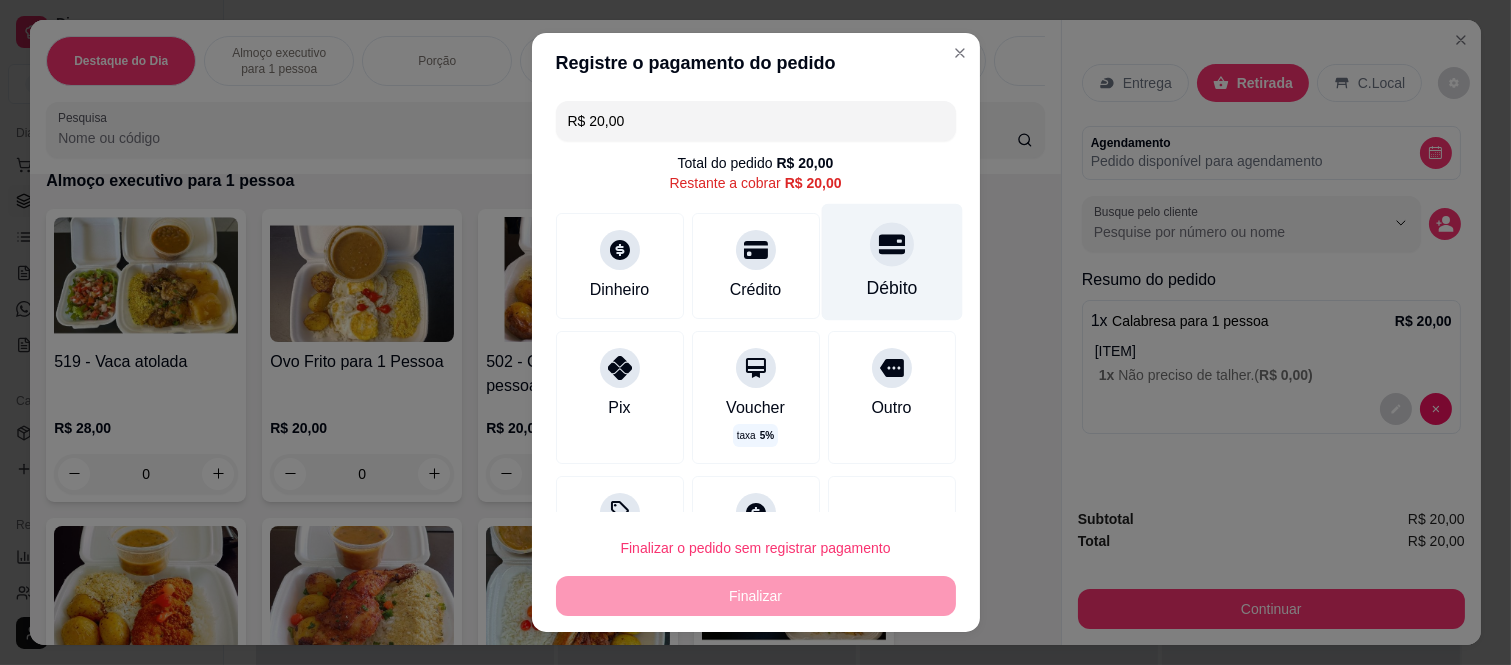 click on "Débito" at bounding box center (891, 262) 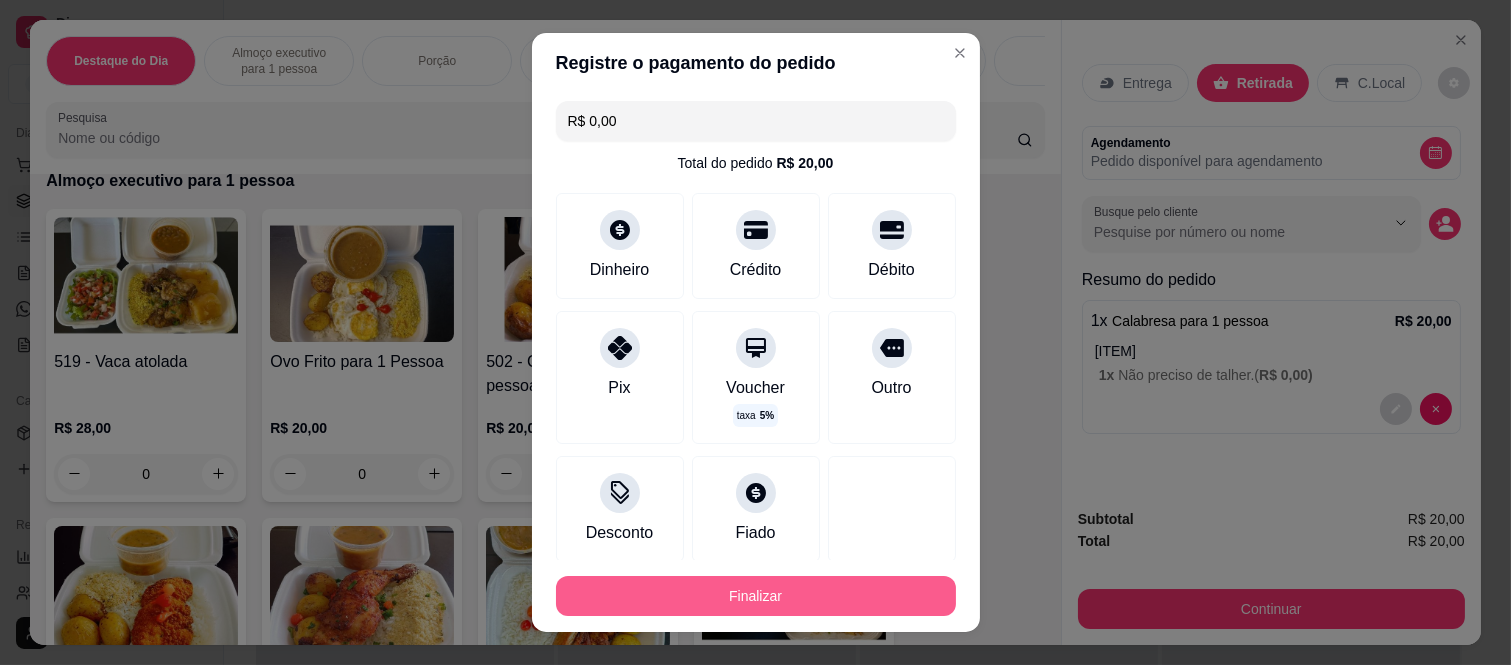 click on "Finalizar" at bounding box center (756, 596) 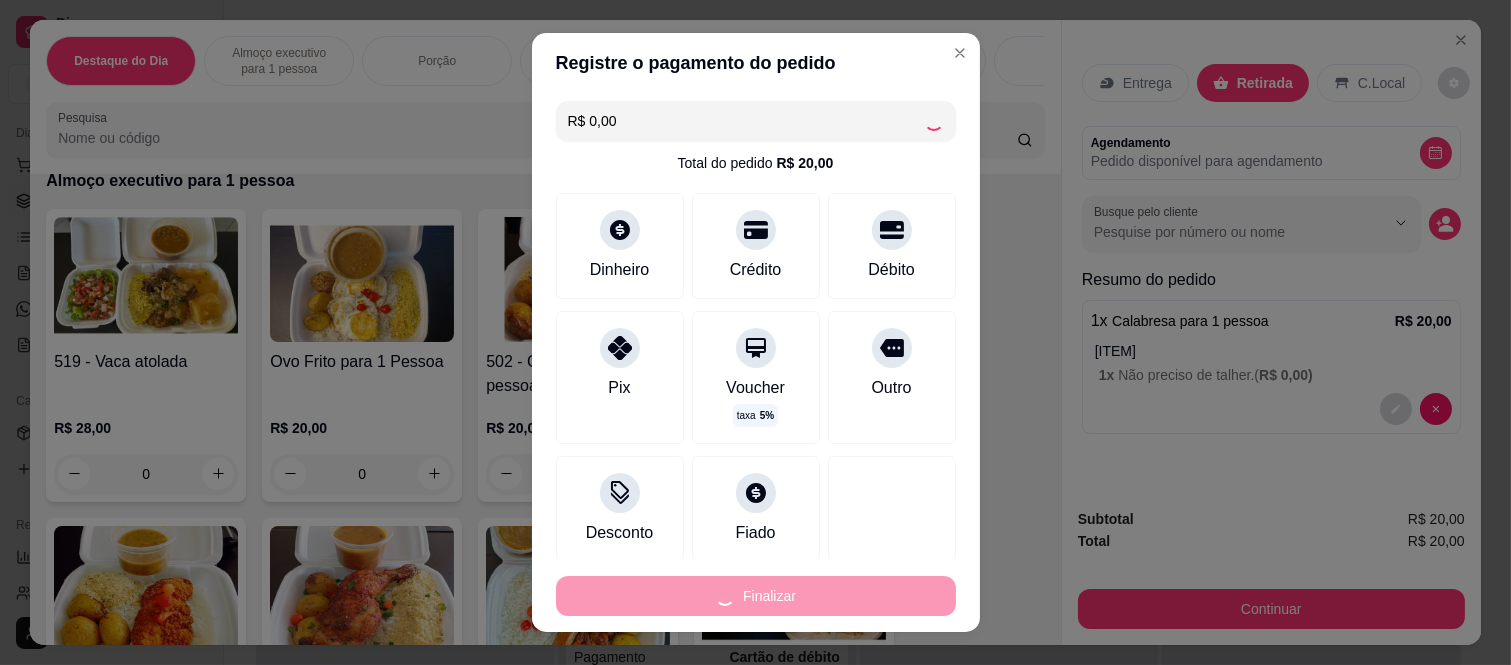 type on "-R$ 20,00" 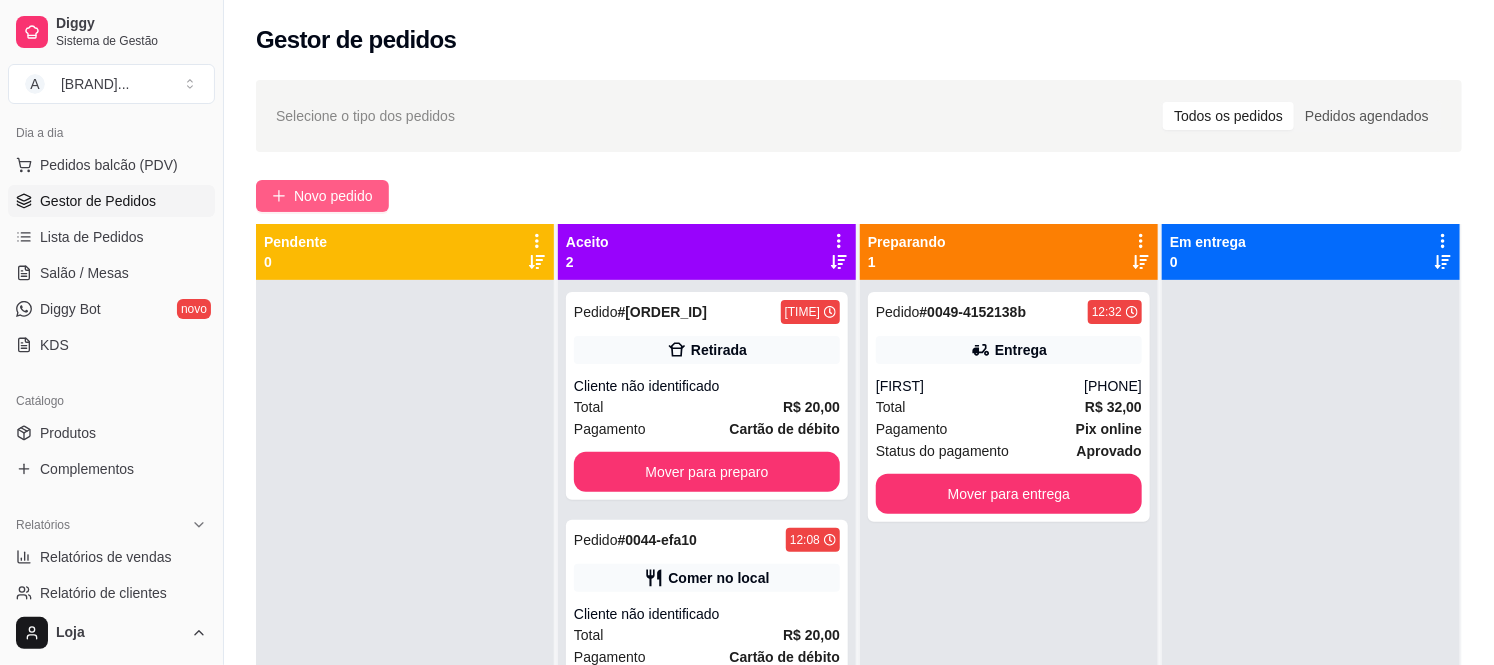 click on "Novo pedido" at bounding box center (333, 196) 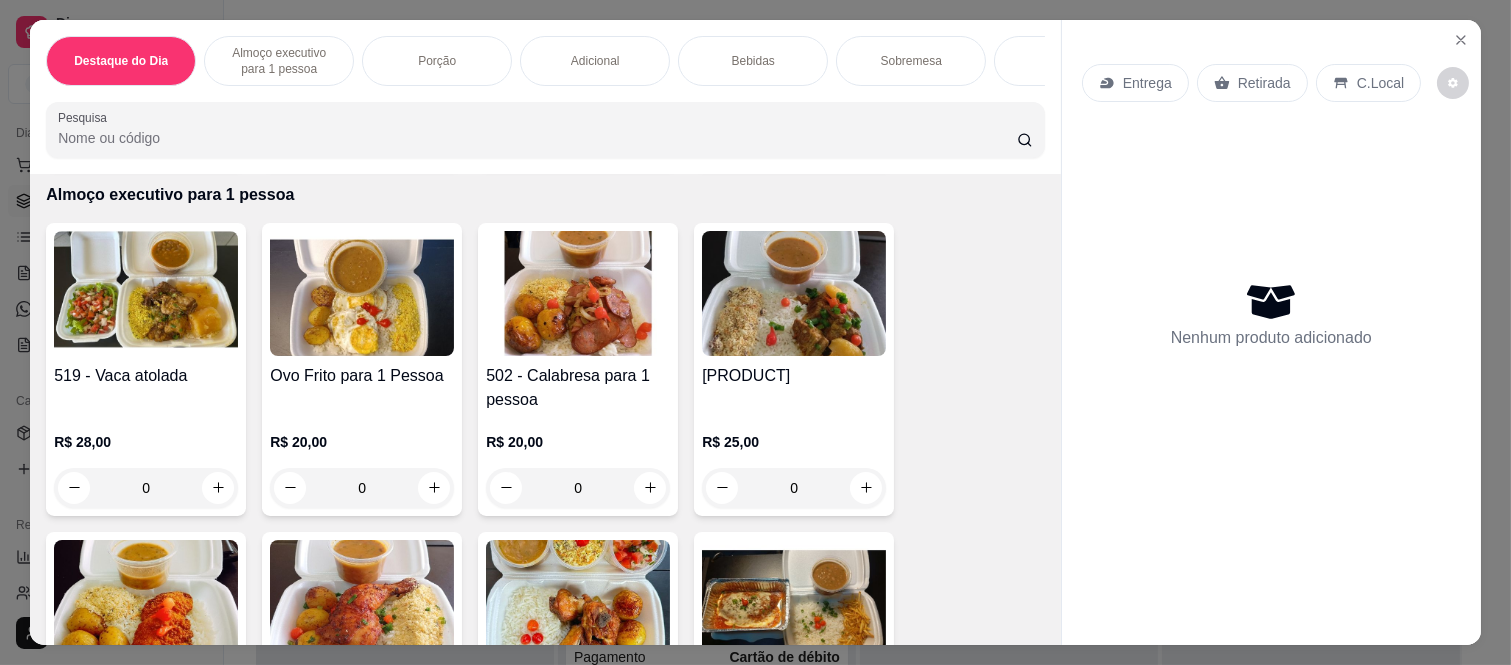 scroll, scrollTop: 555, scrollLeft: 0, axis: vertical 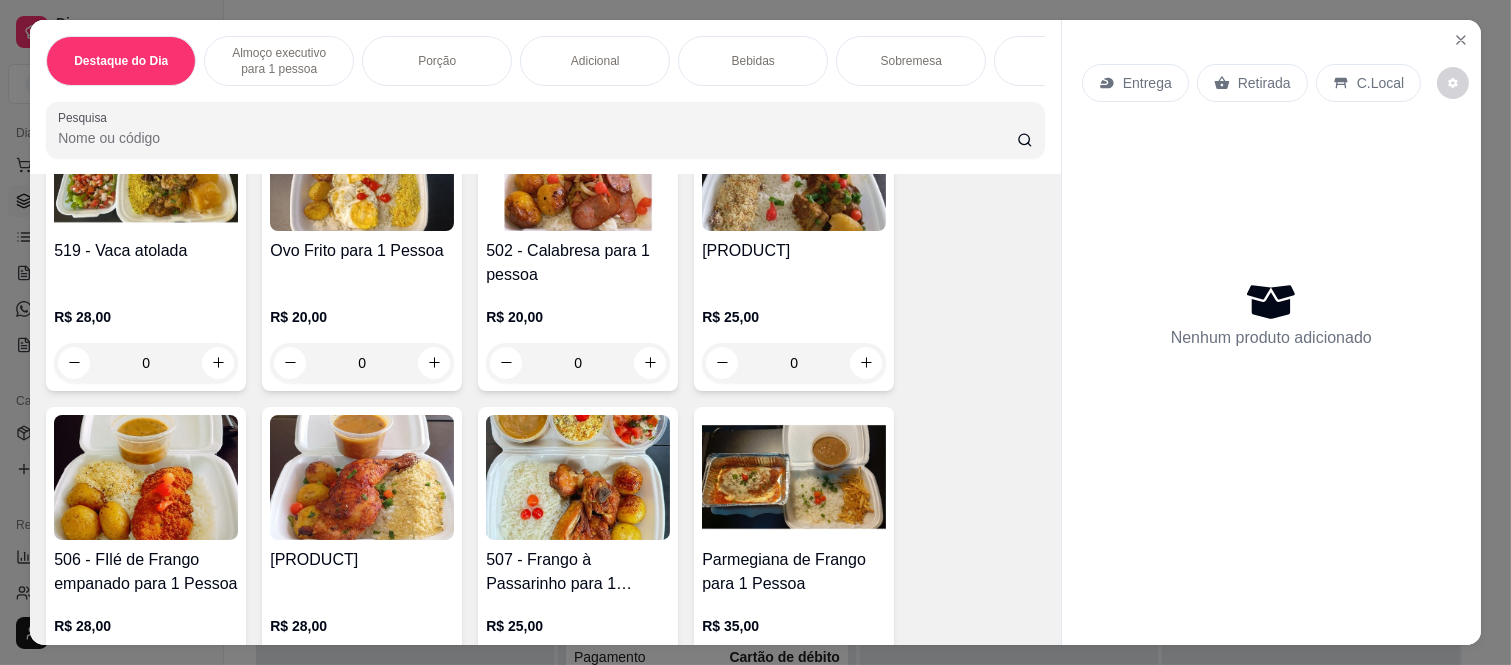 click on "0" at bounding box center (578, 363) 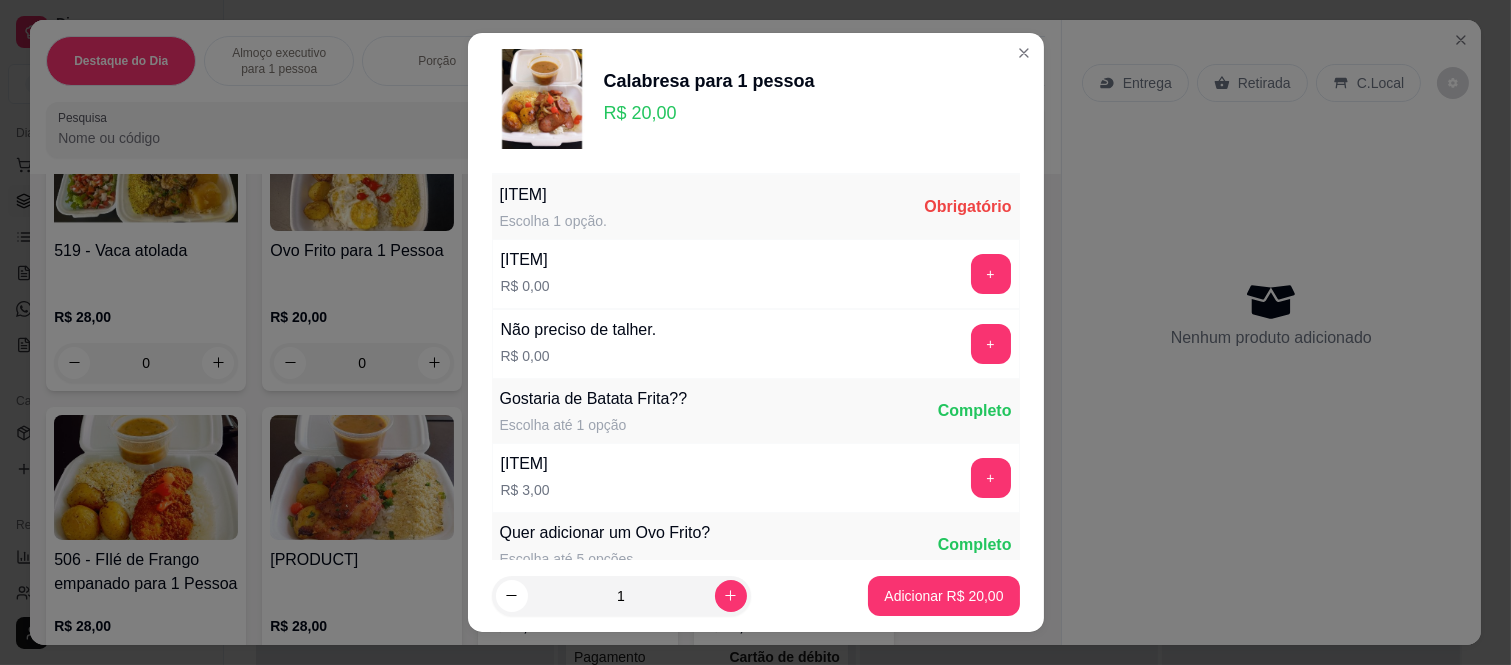 click on "+" at bounding box center (991, 344) 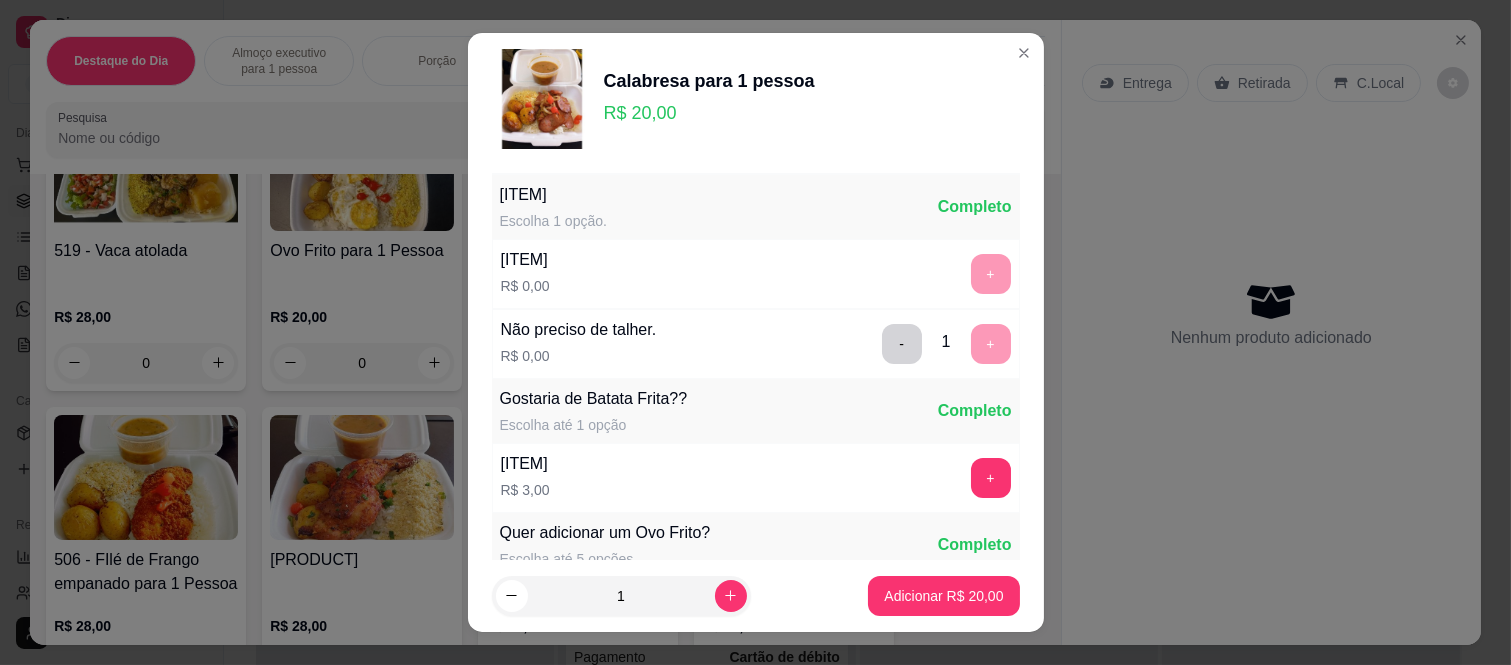 scroll, scrollTop: 31, scrollLeft: 0, axis: vertical 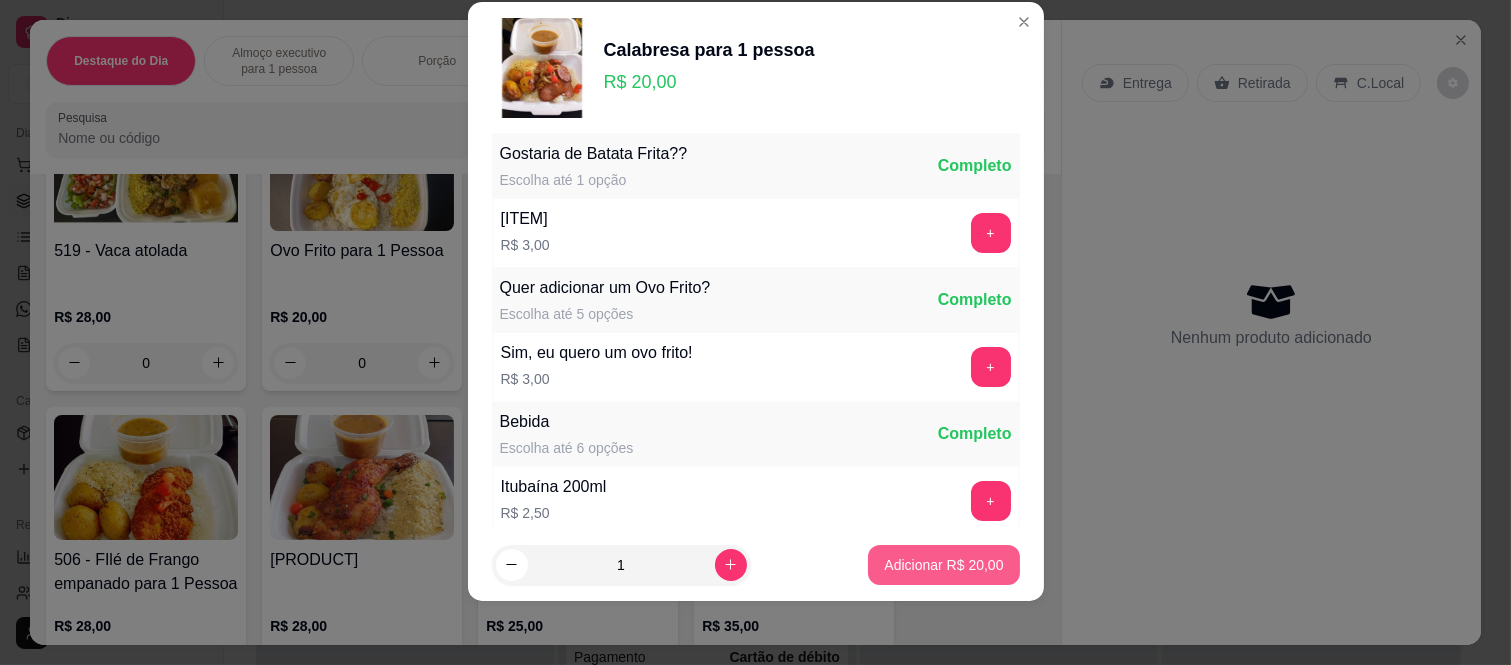 click on "Adicionar   R$ 20,00" at bounding box center (943, 565) 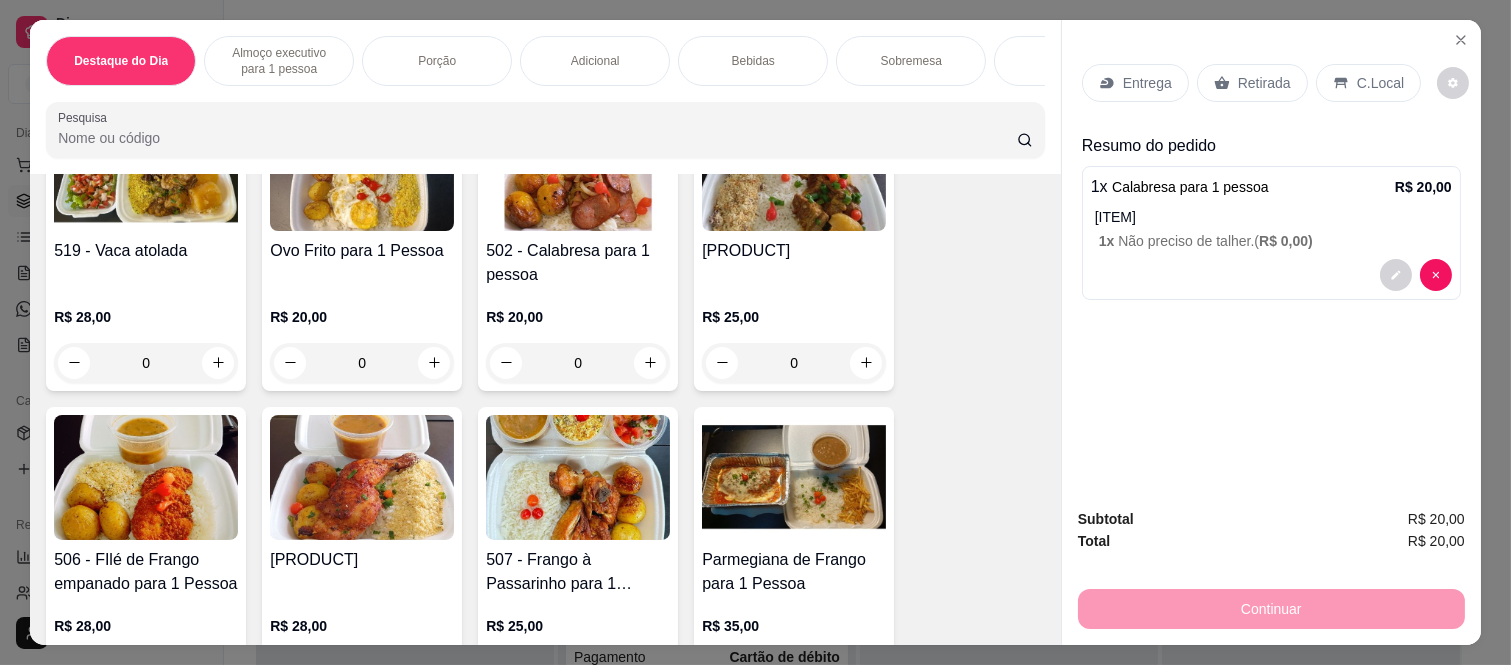 click on "Retirada" at bounding box center [1252, 83] 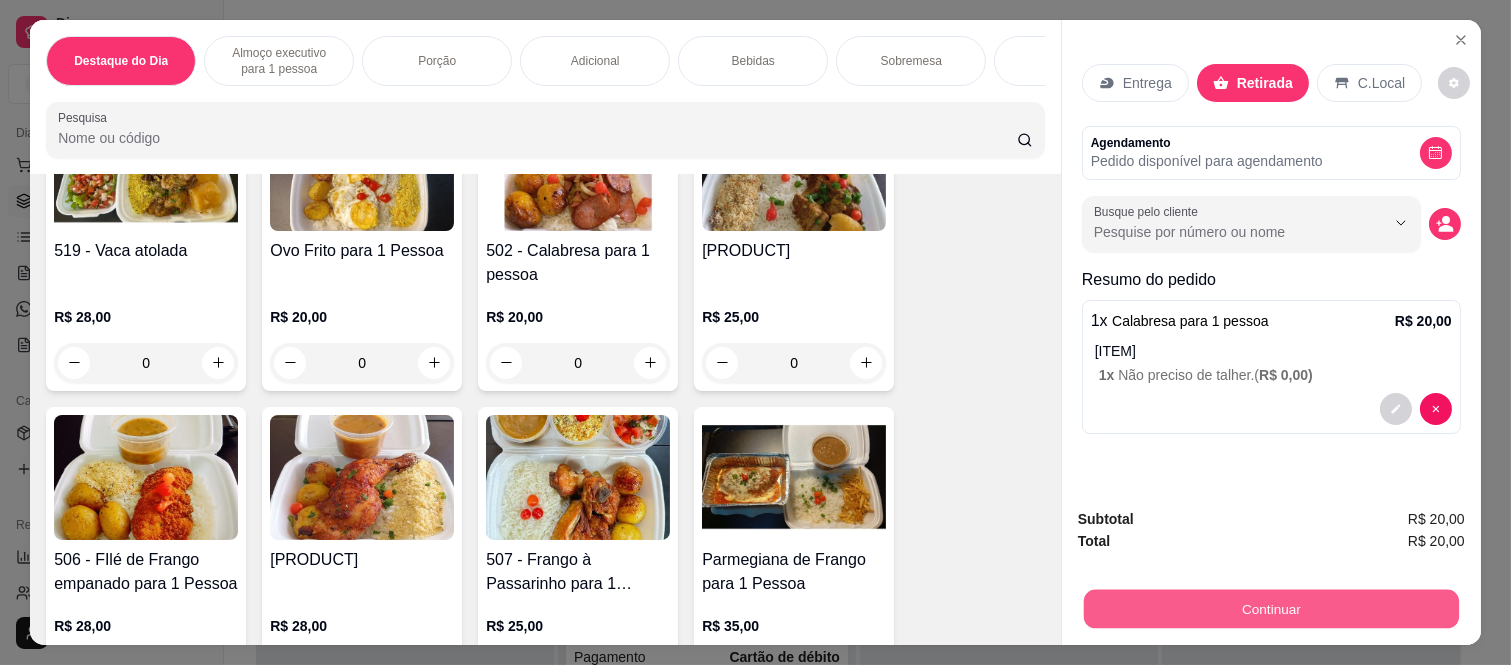 click on "Continuar" at bounding box center [1271, 609] 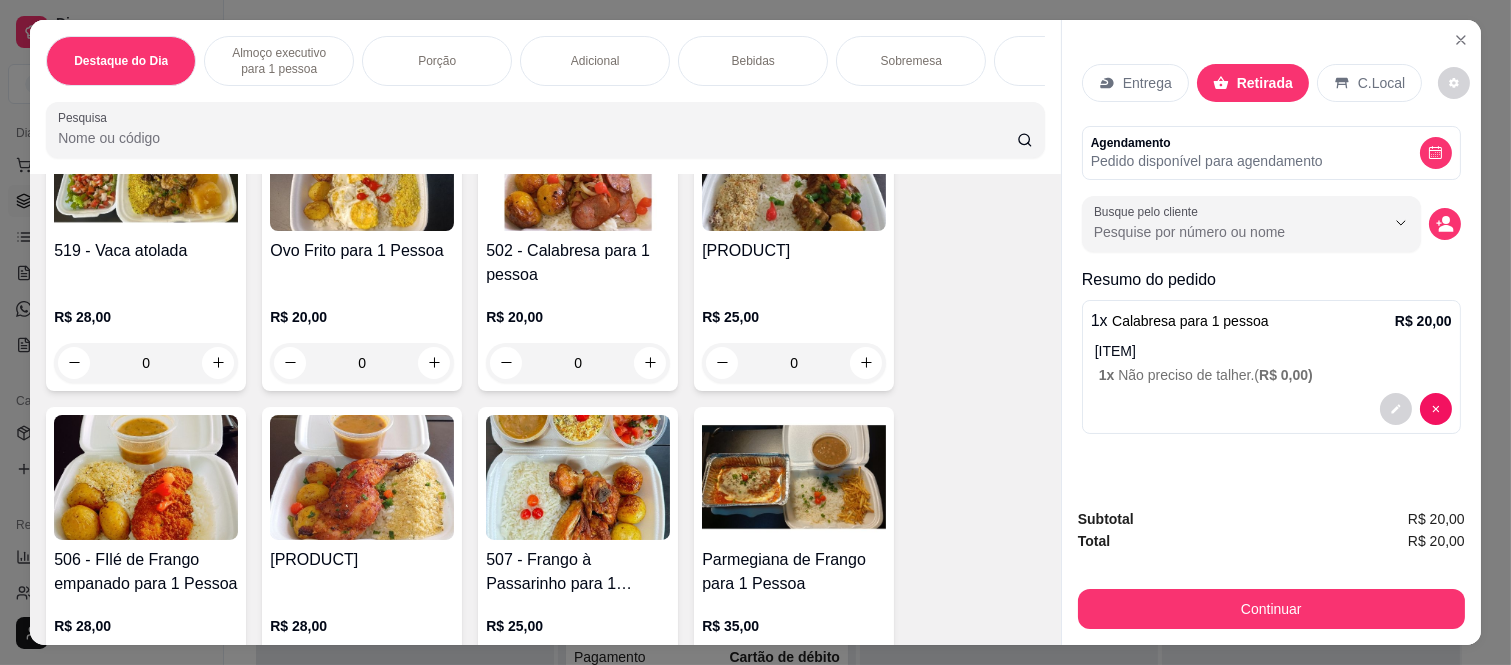 click on "Dinheiro" at bounding box center [620, 288] 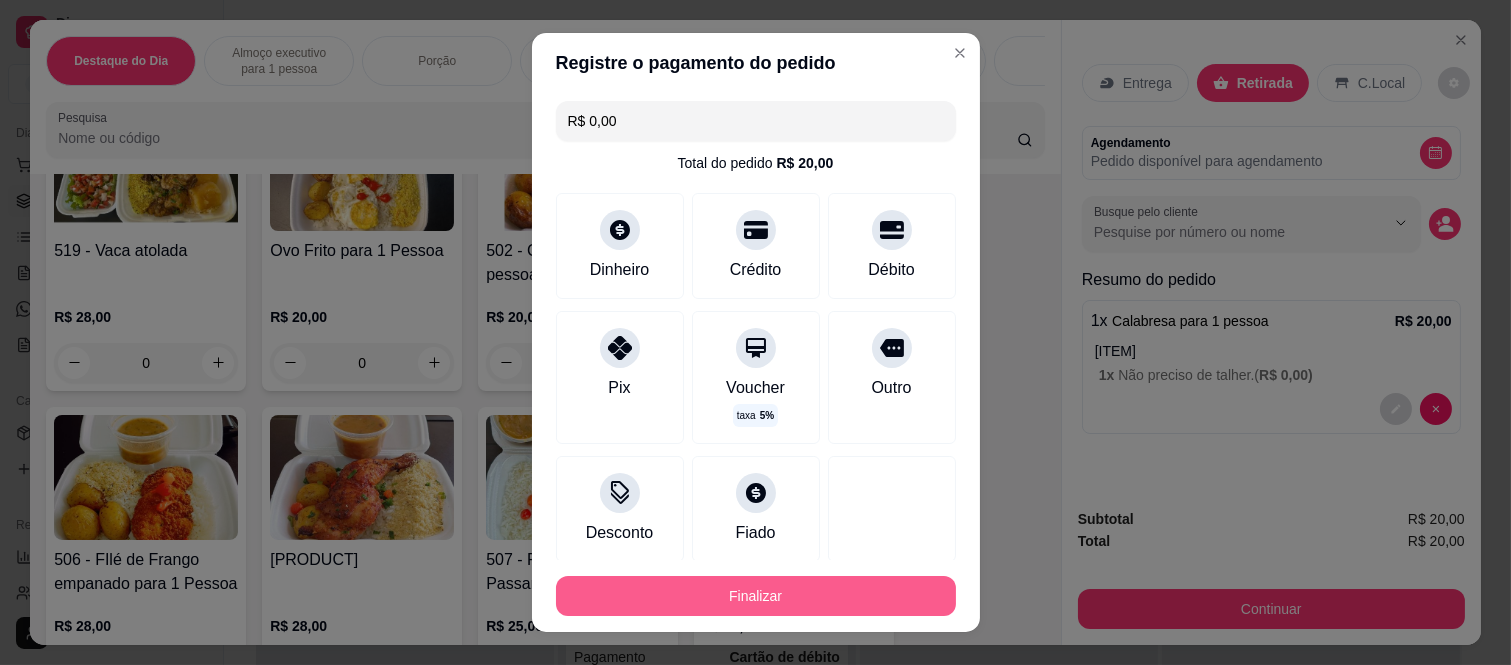 click on "Finalizar" at bounding box center [756, 596] 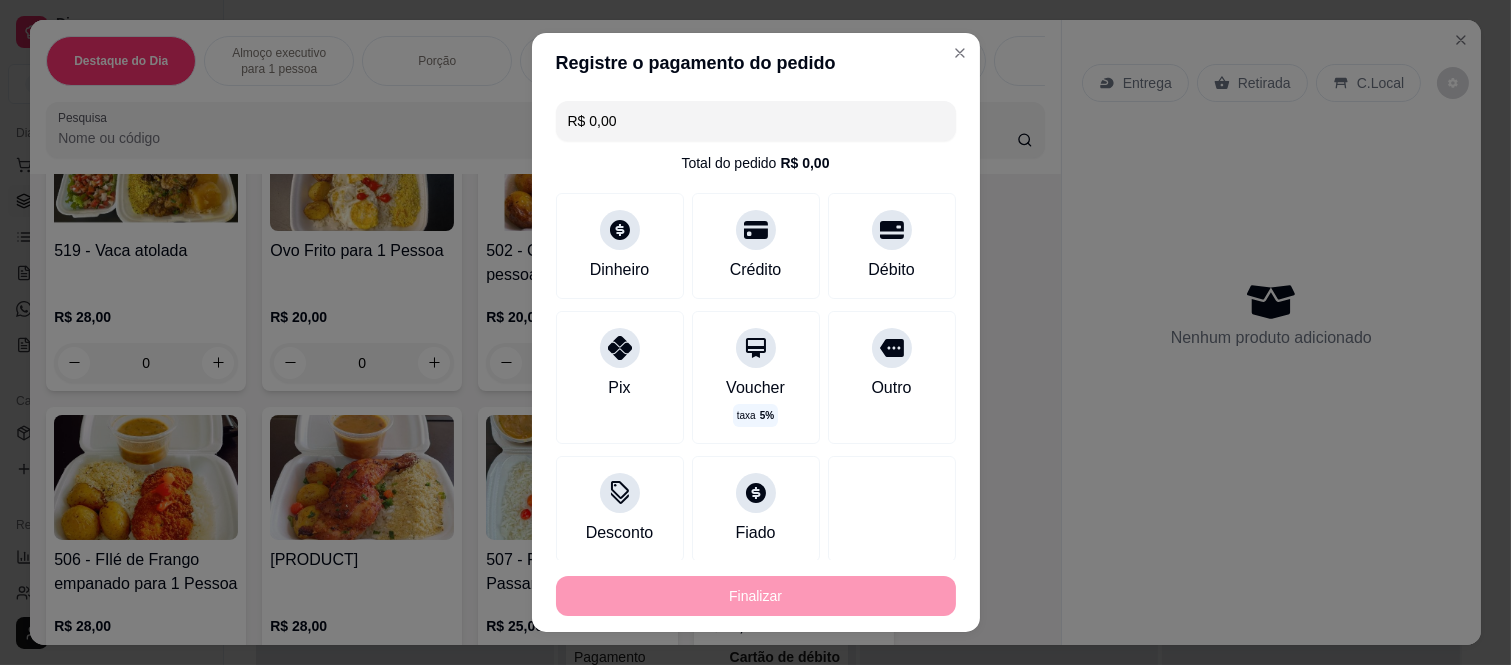 type on "-R$ 20,00" 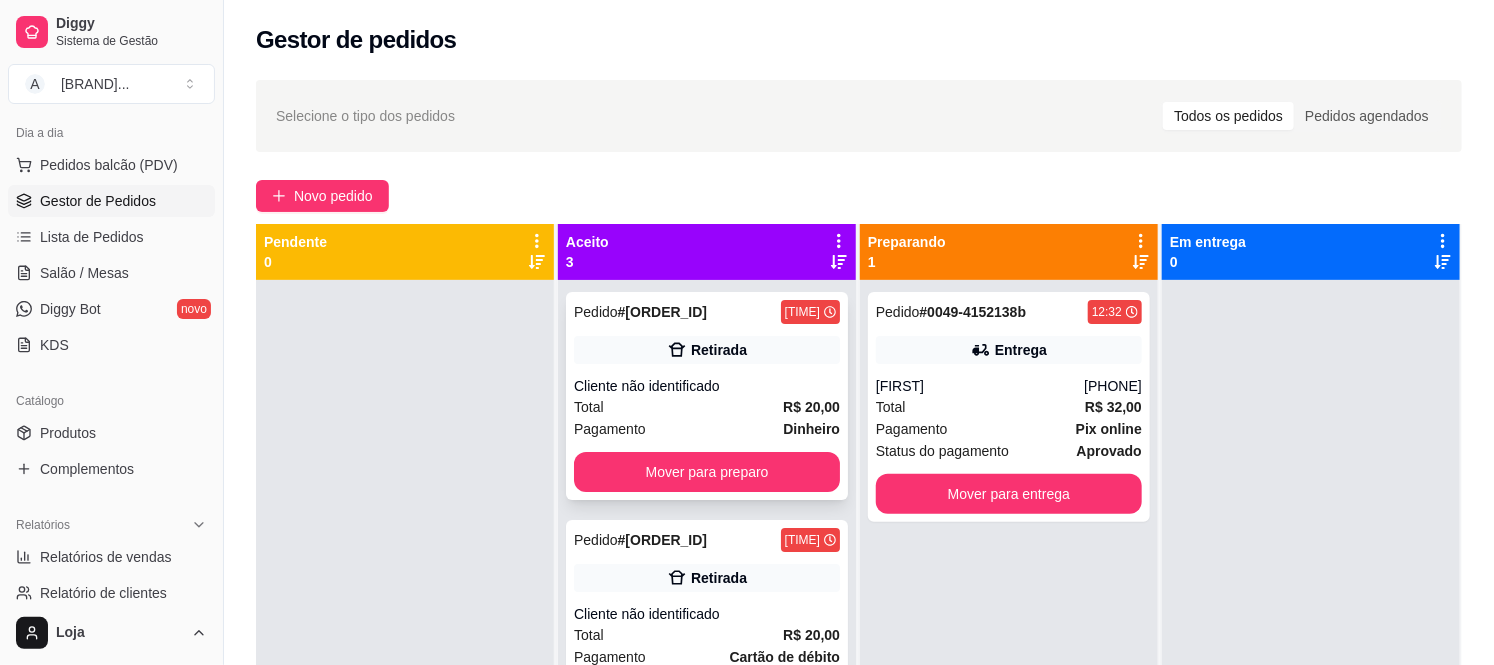 click on "Total R$ 20,00" at bounding box center [707, 407] 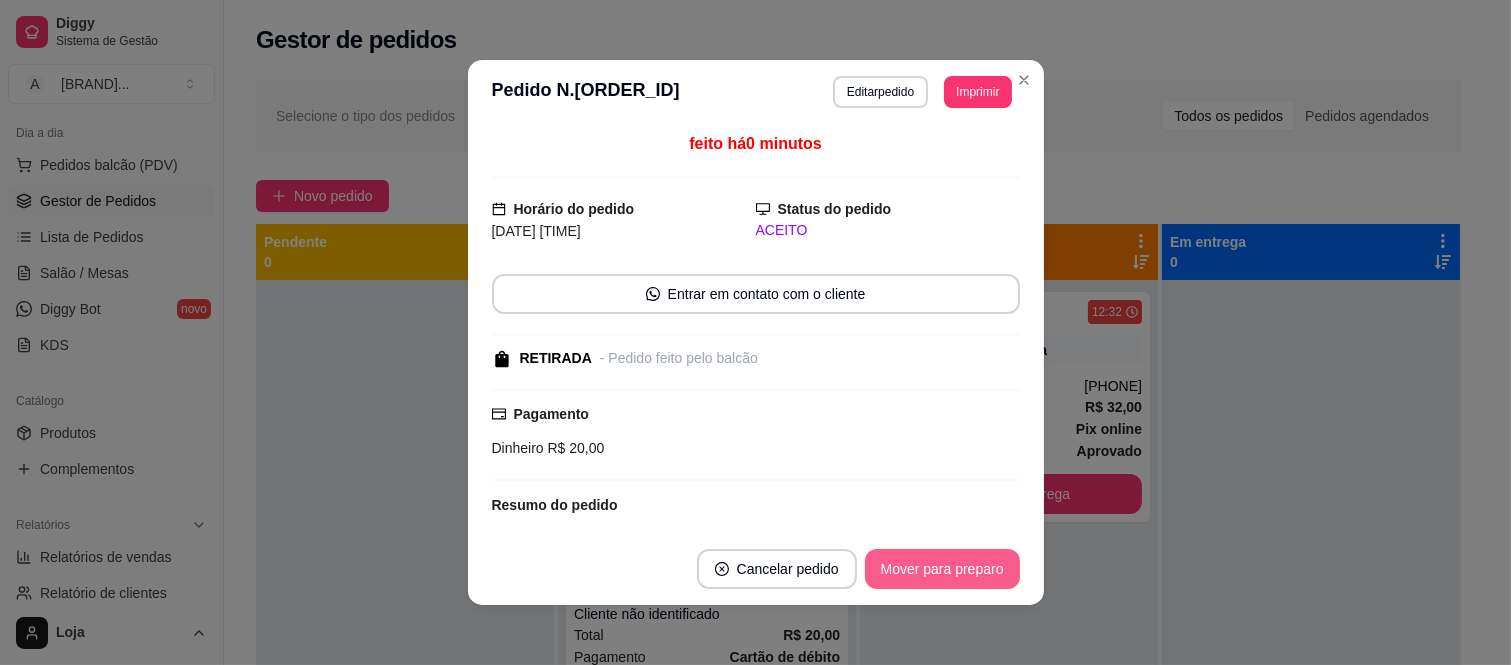 click on "Mover para preparo" at bounding box center [942, 569] 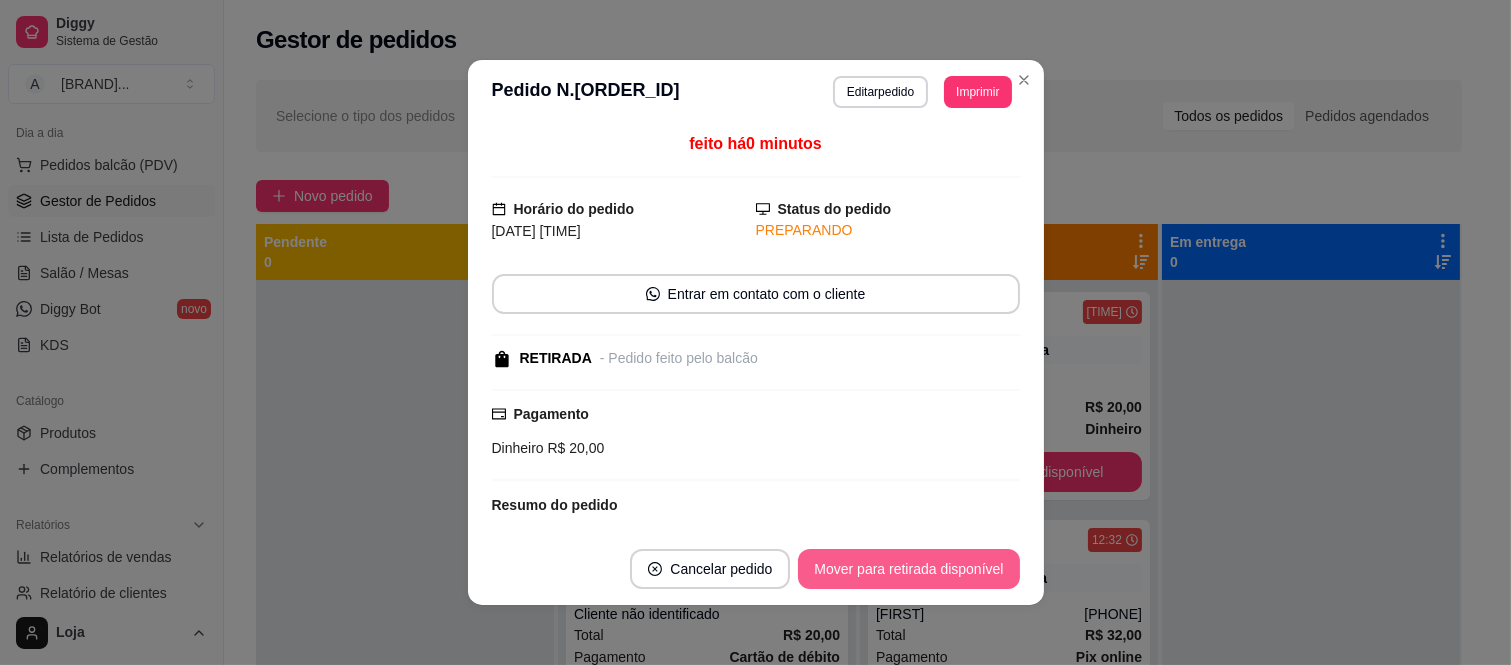 click on "Mover para retirada disponível" at bounding box center [908, 569] 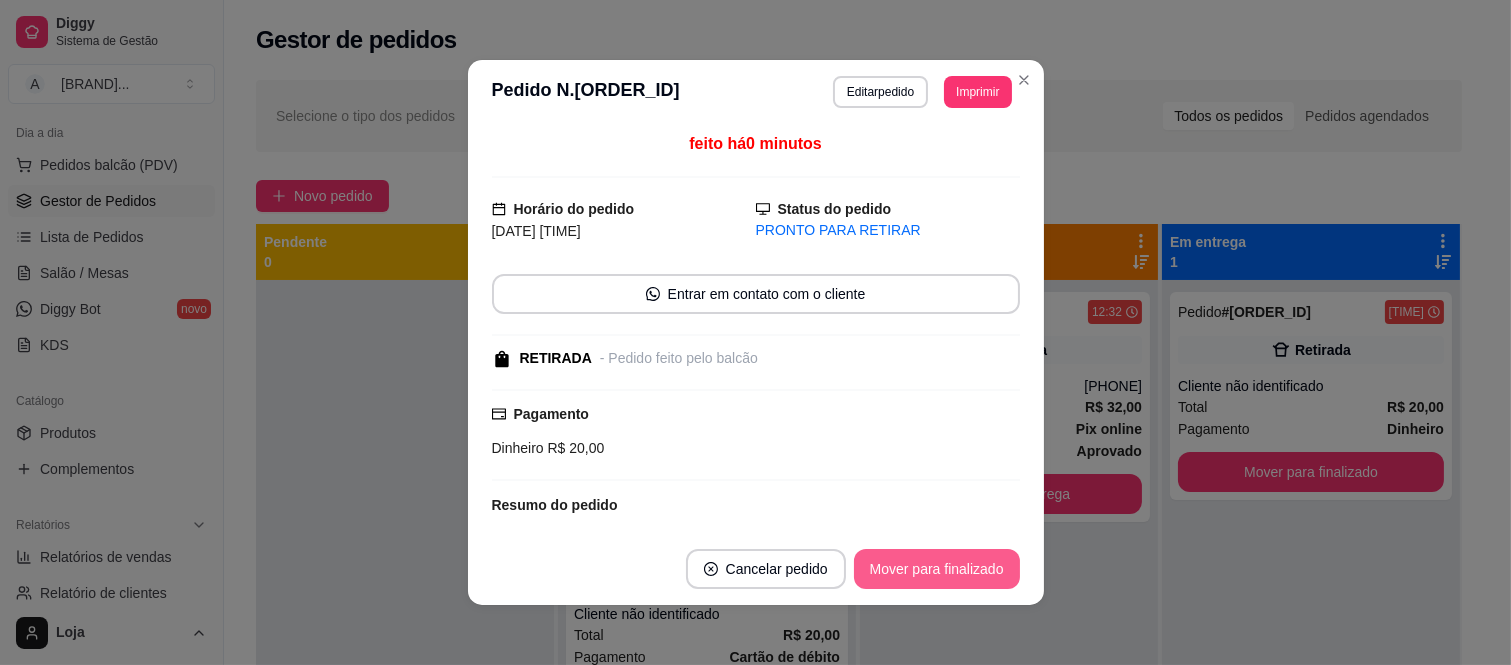 click on "Mover para finalizado" at bounding box center [937, 569] 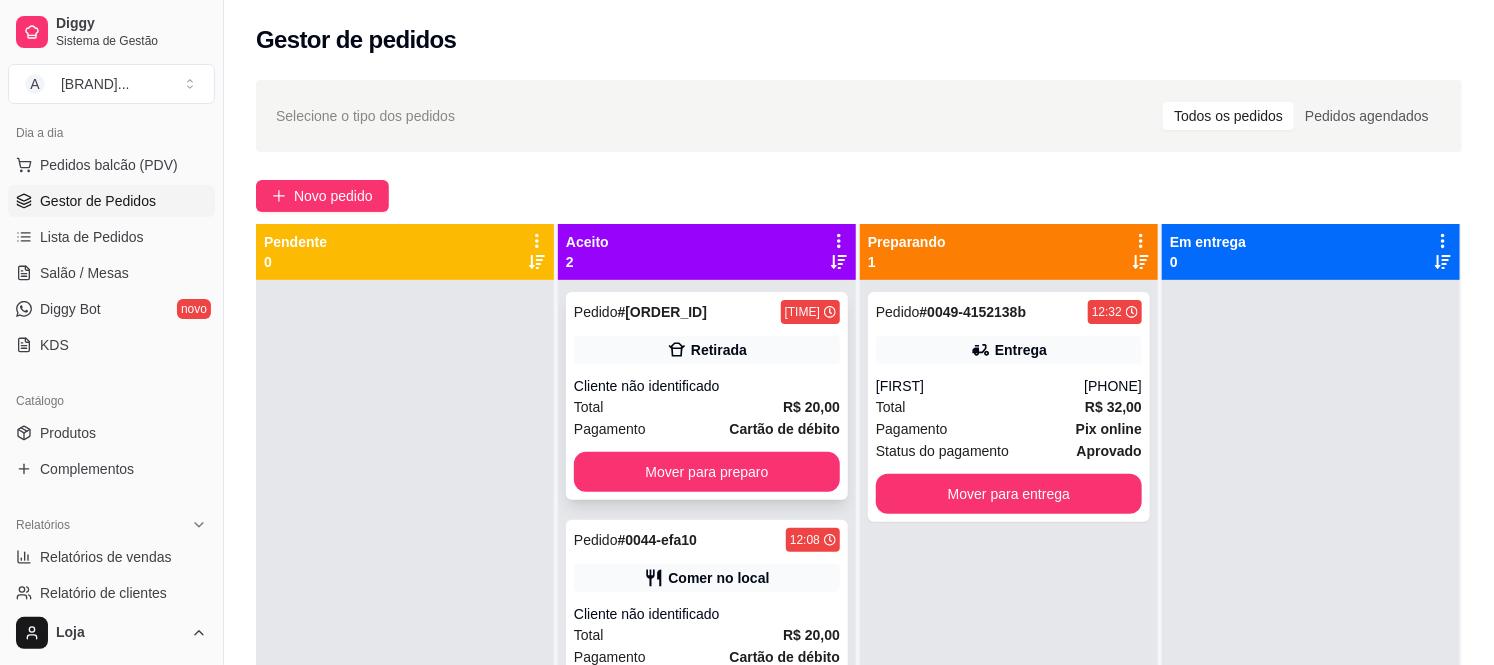 click on "Pedido  # [ORDER_ID] [TIME] Retirada Cliente não identificado Total R$ [PRICE] Pagamento Cartão de débito Mover para preparo" at bounding box center [707, 396] 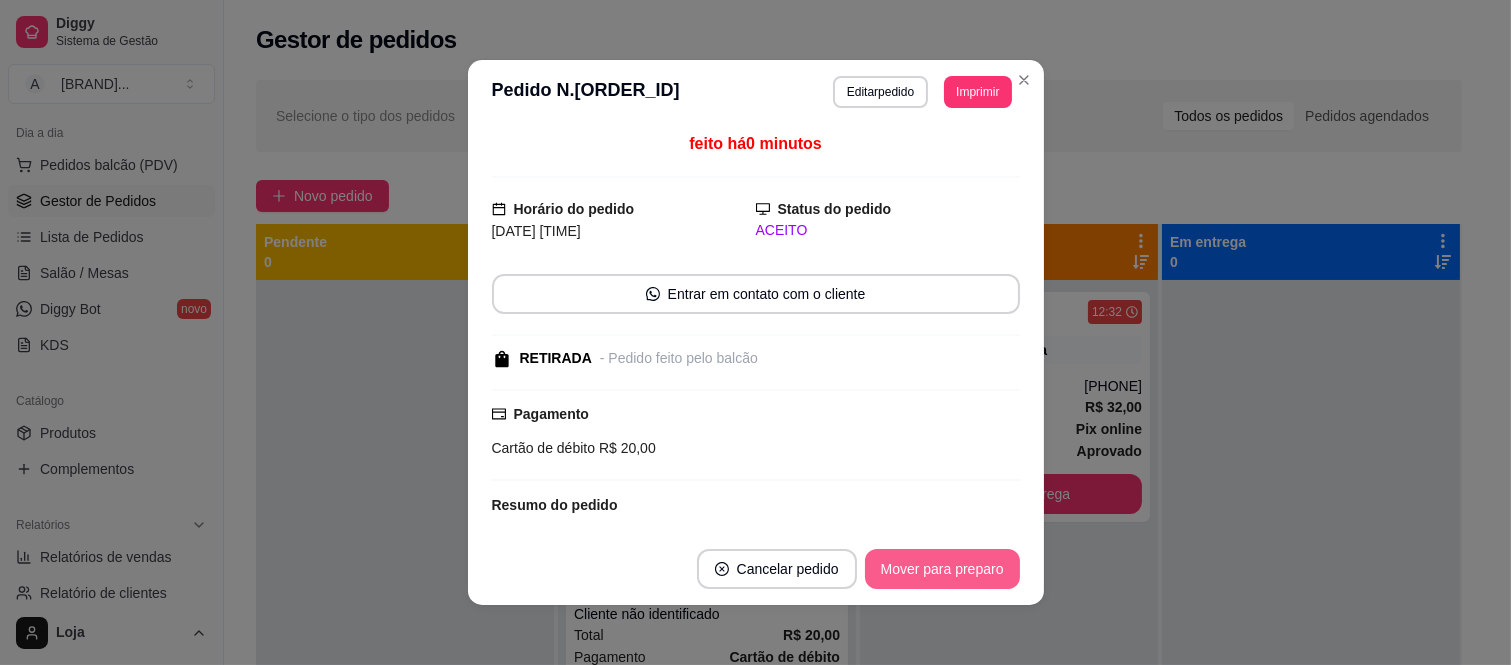 click on "Mover para preparo" at bounding box center (942, 569) 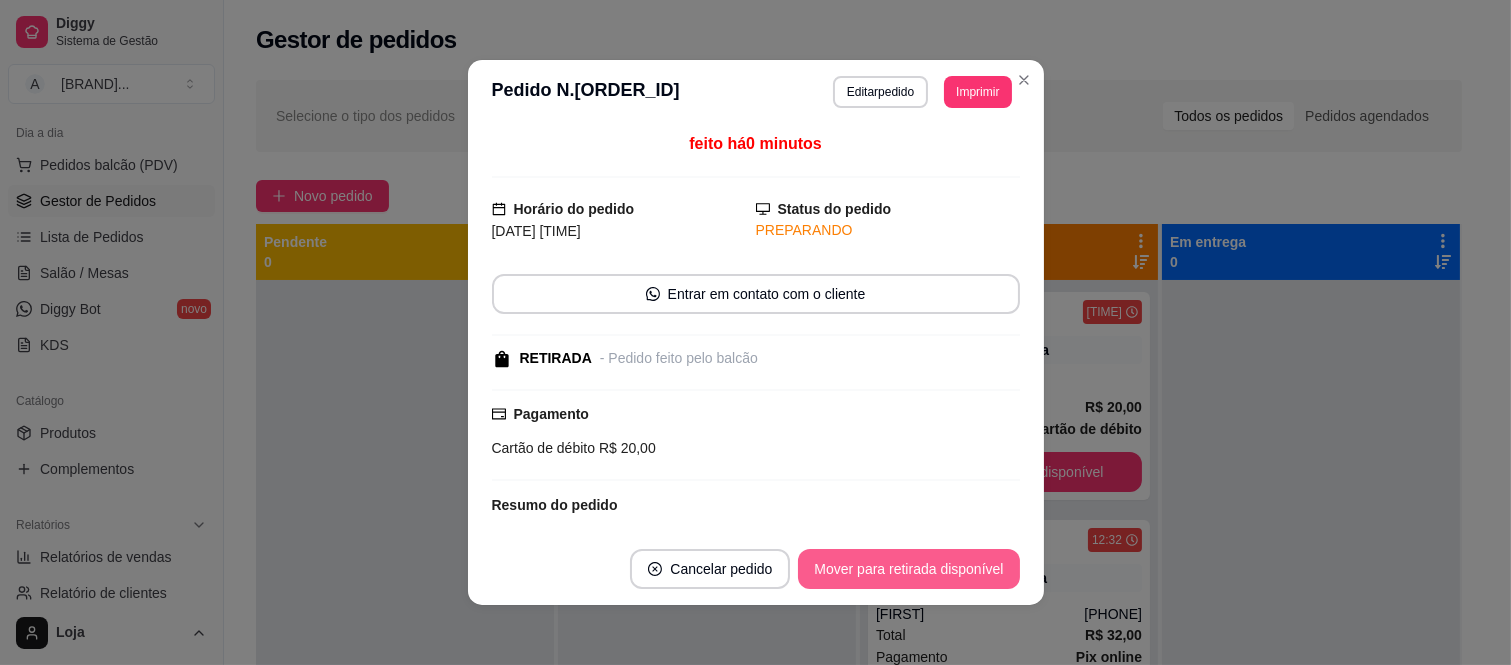 click on "Mover para retirada disponível" at bounding box center (908, 569) 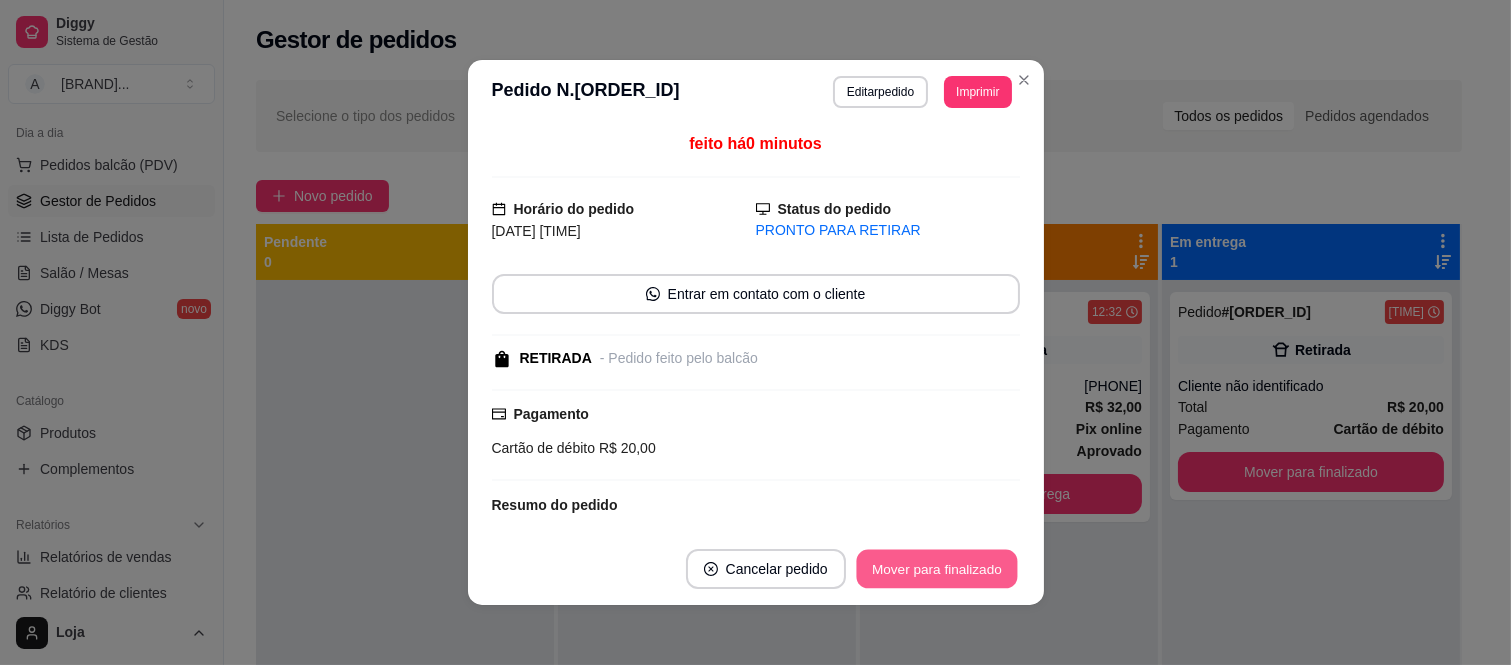 click on "Mover para finalizado" at bounding box center (936, 569) 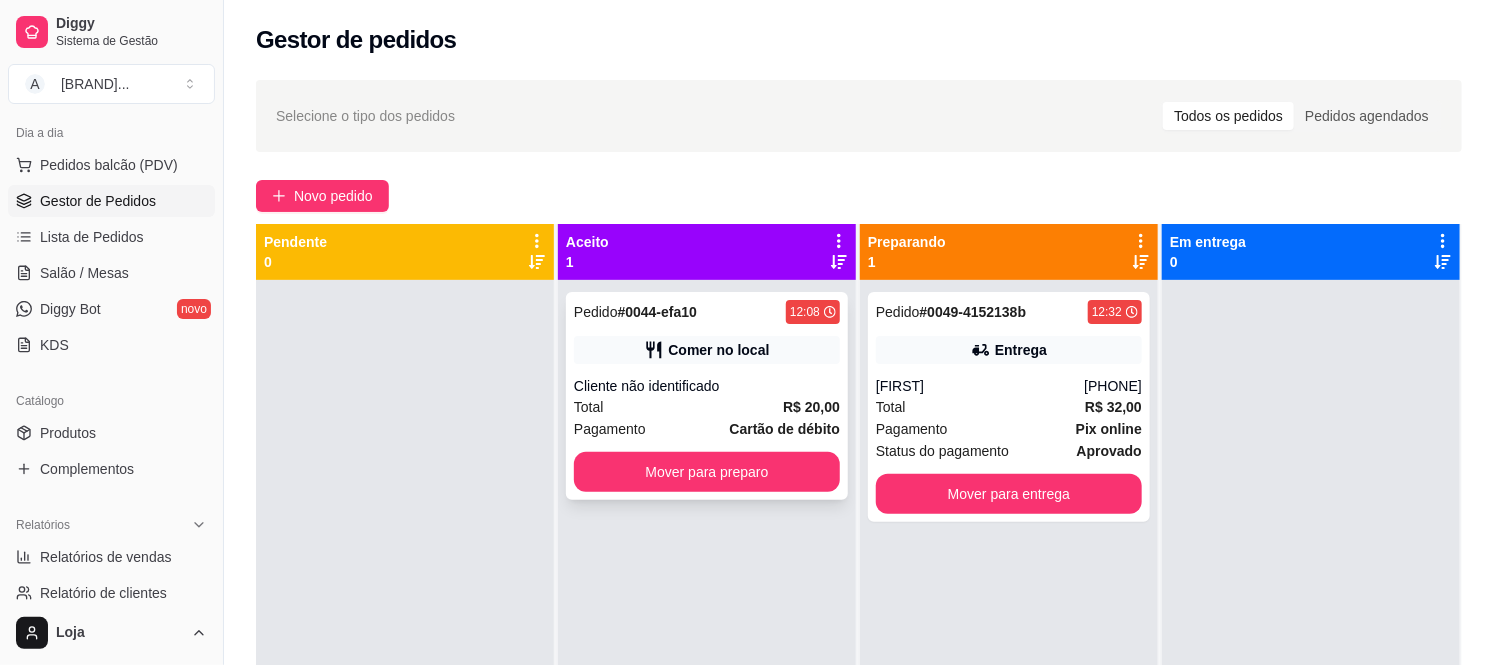 click on "Pagamento Cartão de débito" at bounding box center [707, 429] 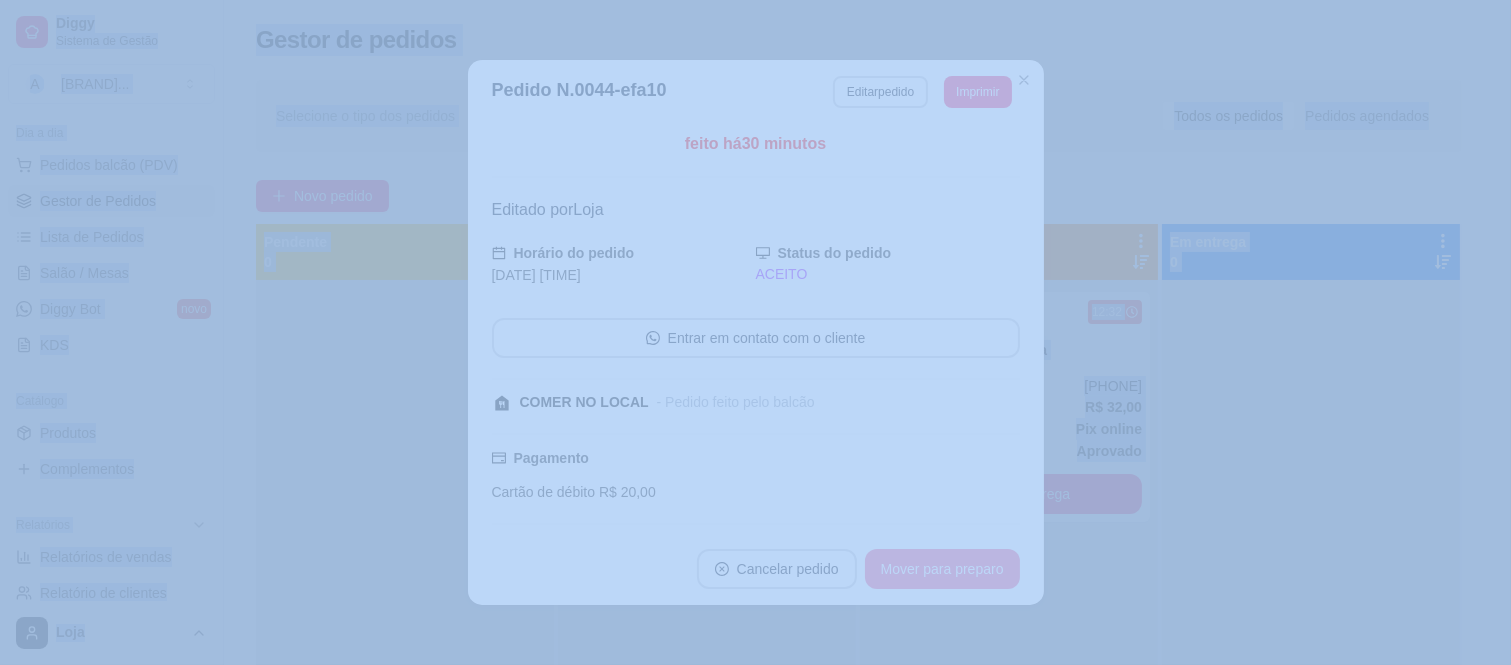 click on "Mover para preparo" at bounding box center [942, 569] 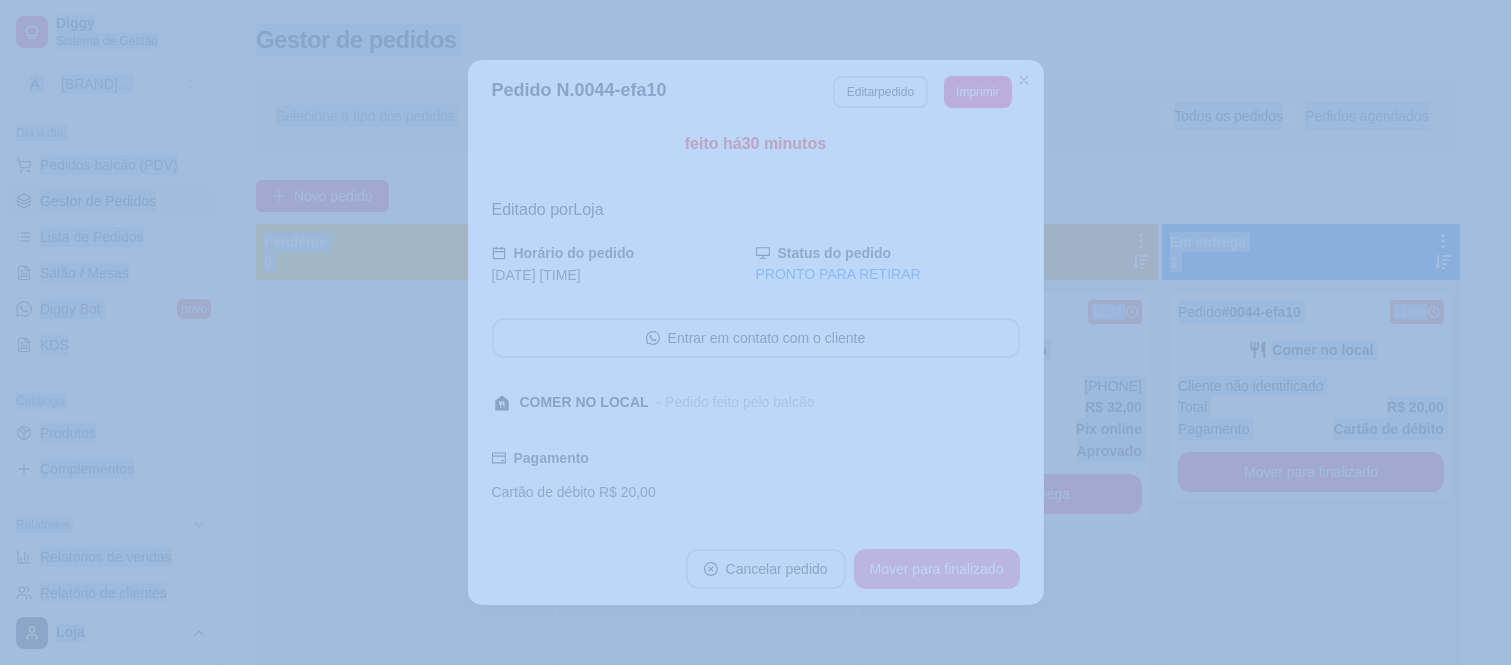 click on "Mover para finalizado" at bounding box center (937, 569) 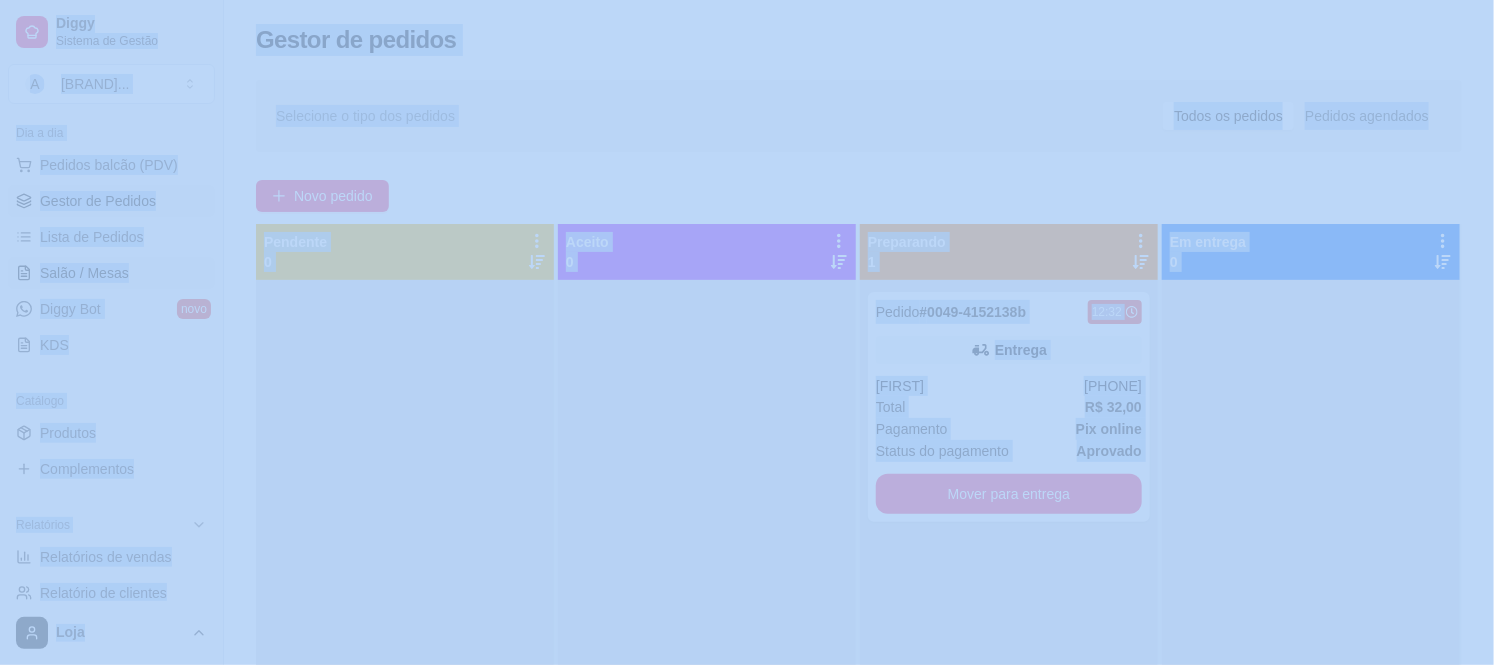 click on "Salão / Mesas" at bounding box center [111, 273] 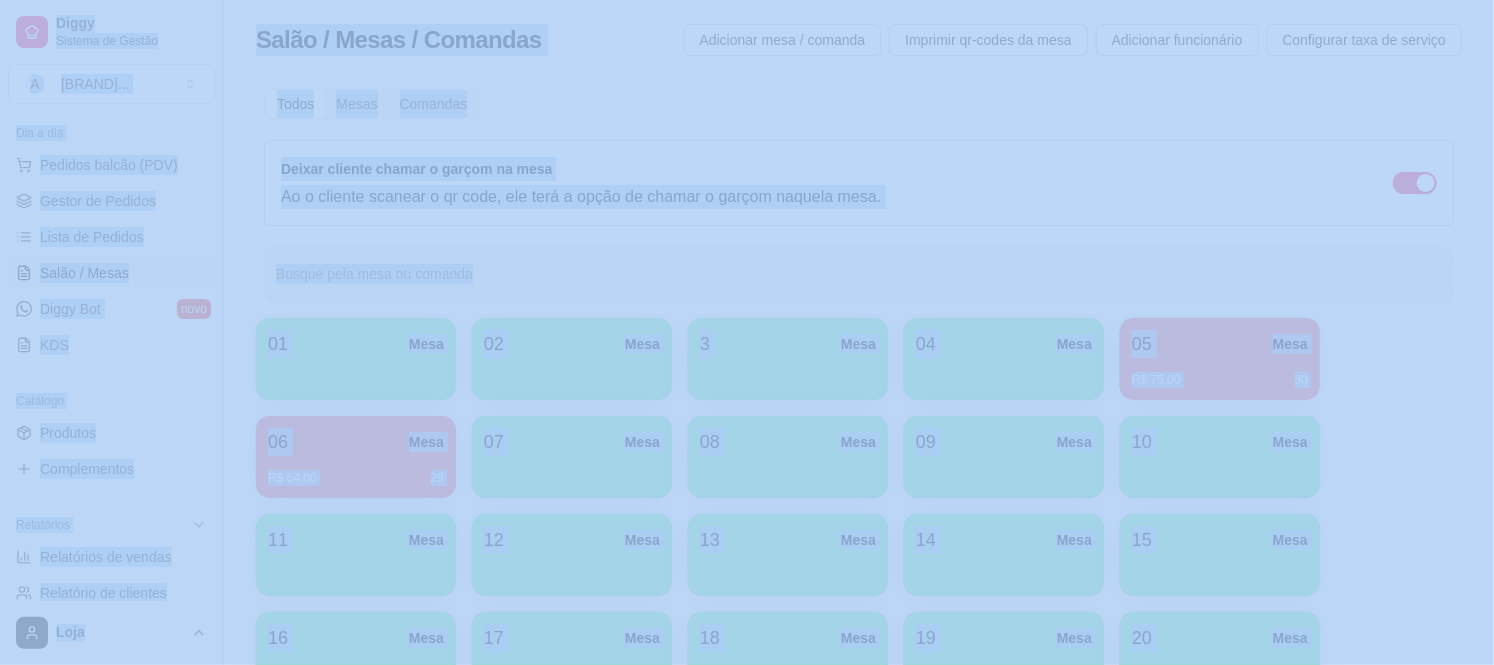 click on "05 Mesa R$ 75,00 30" at bounding box center [1220, 359] 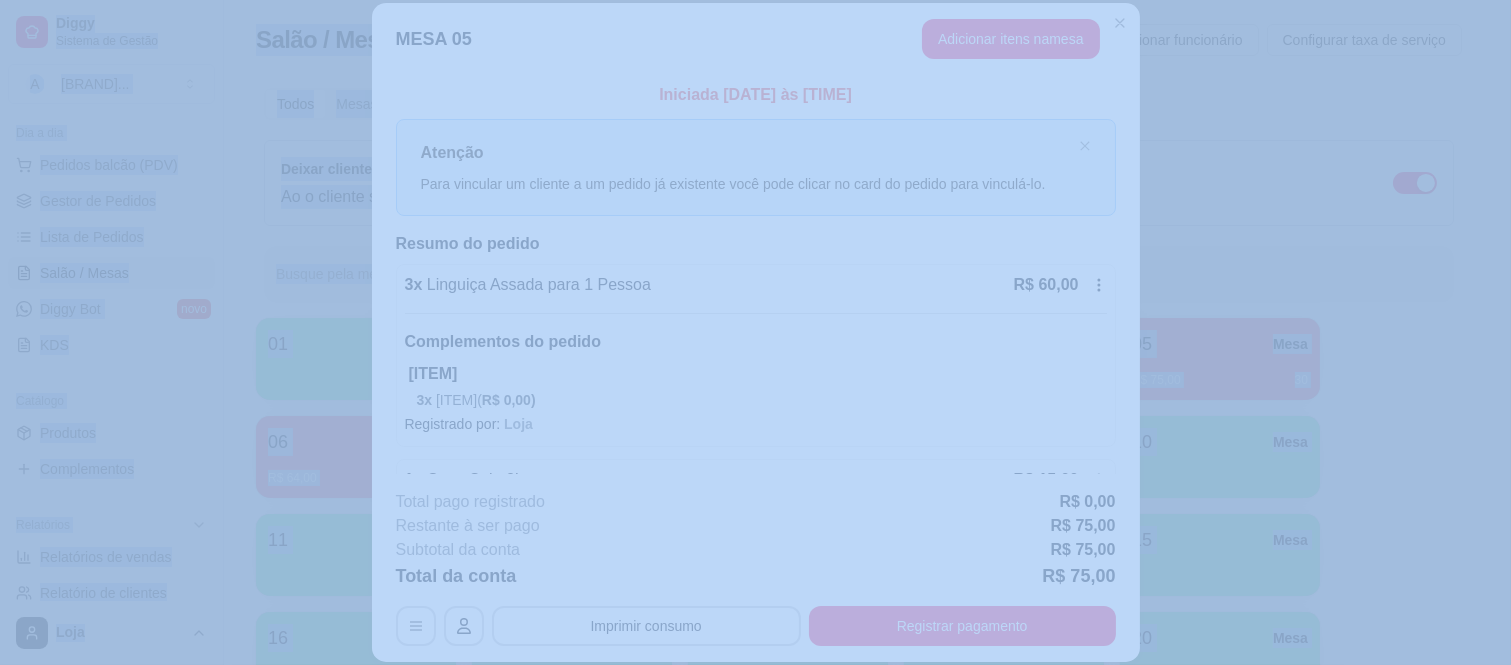 click 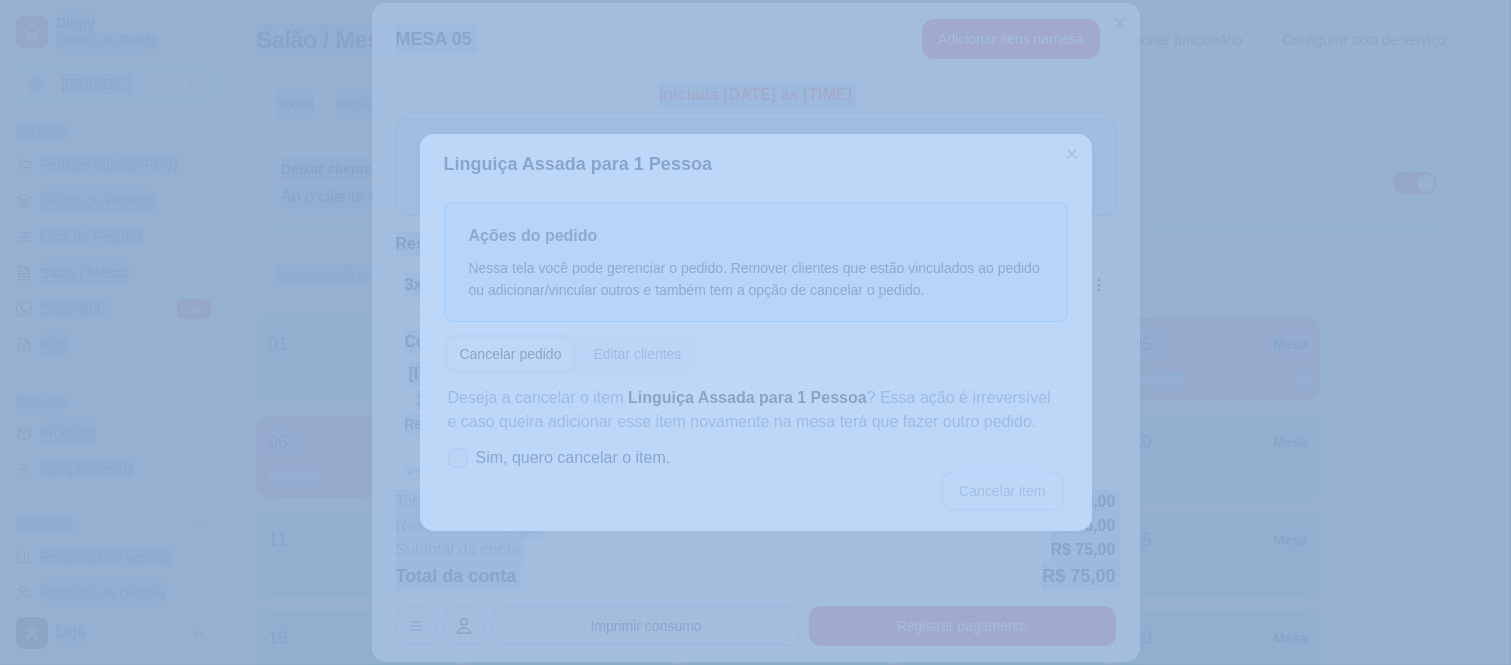 click on "Sim, quero cancelar o item." at bounding box center [559, 458] 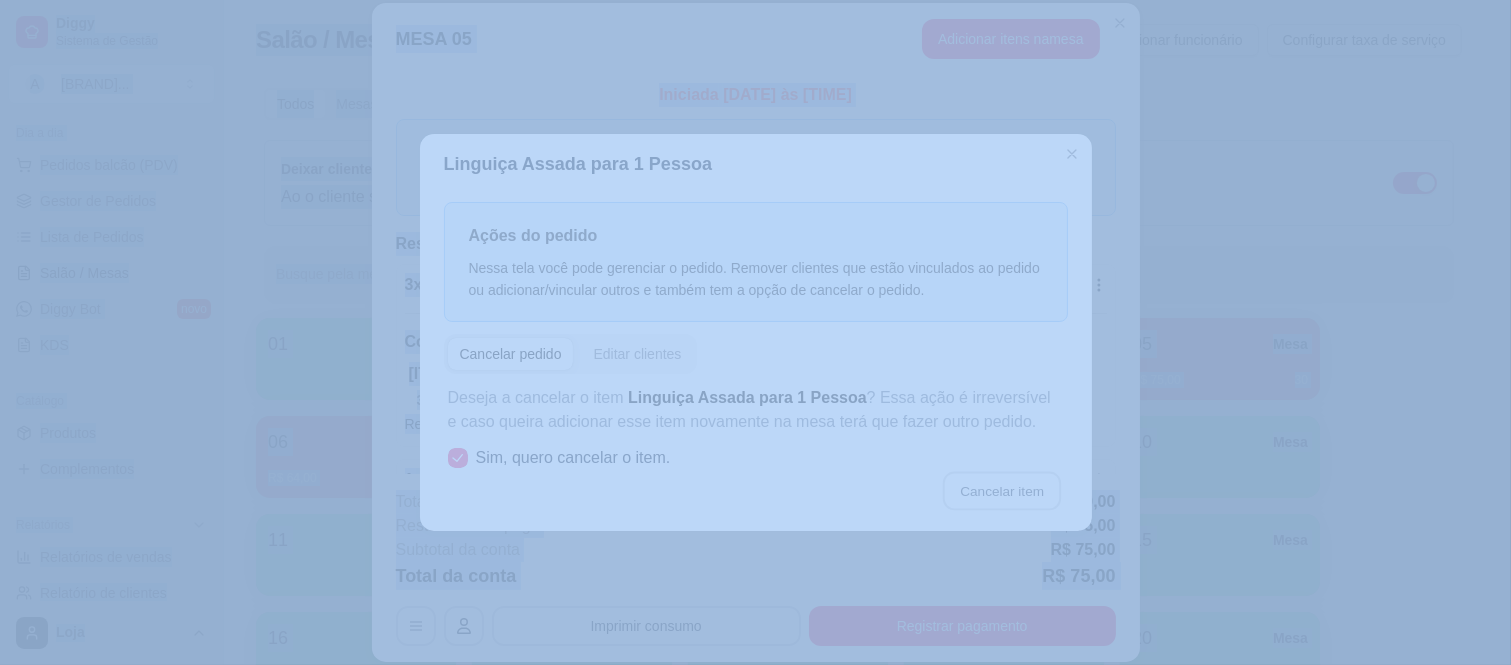 click on "Cancelar item" at bounding box center [1002, 490] 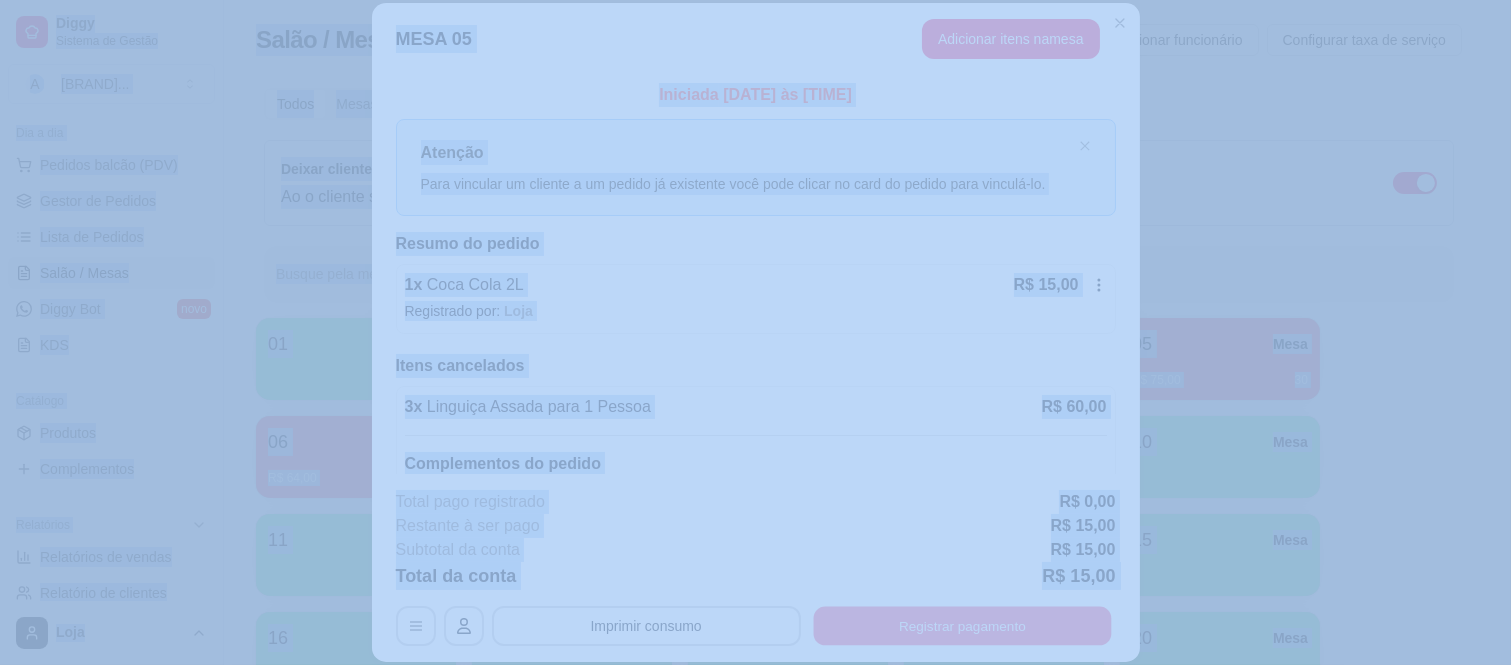 click on "Registrar pagamento" at bounding box center [962, 625] 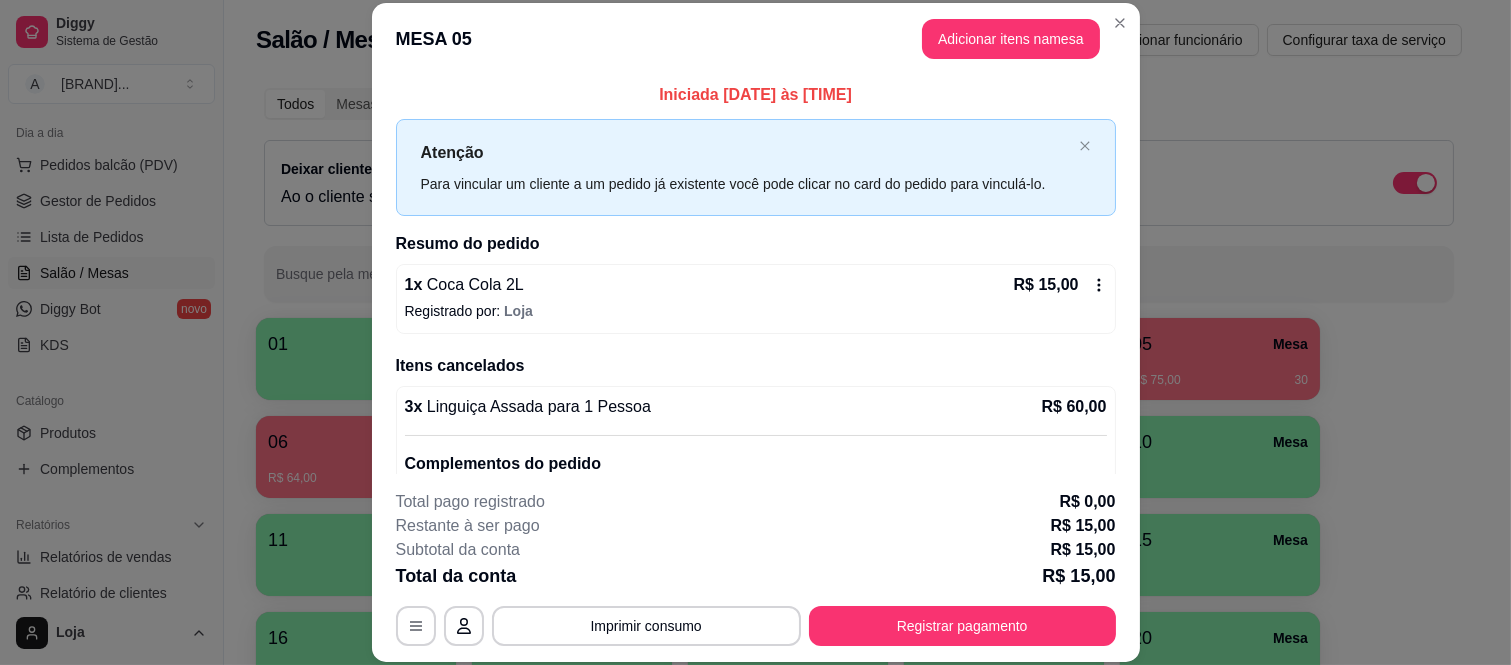 click on "3 x    Linguiça Assada para 1 Pessoa  R$ 60,00 Complementos do pedido Talher 3 x   Sim, preciso de talher!  ( R$ 0,00 )" at bounding box center [756, 463] 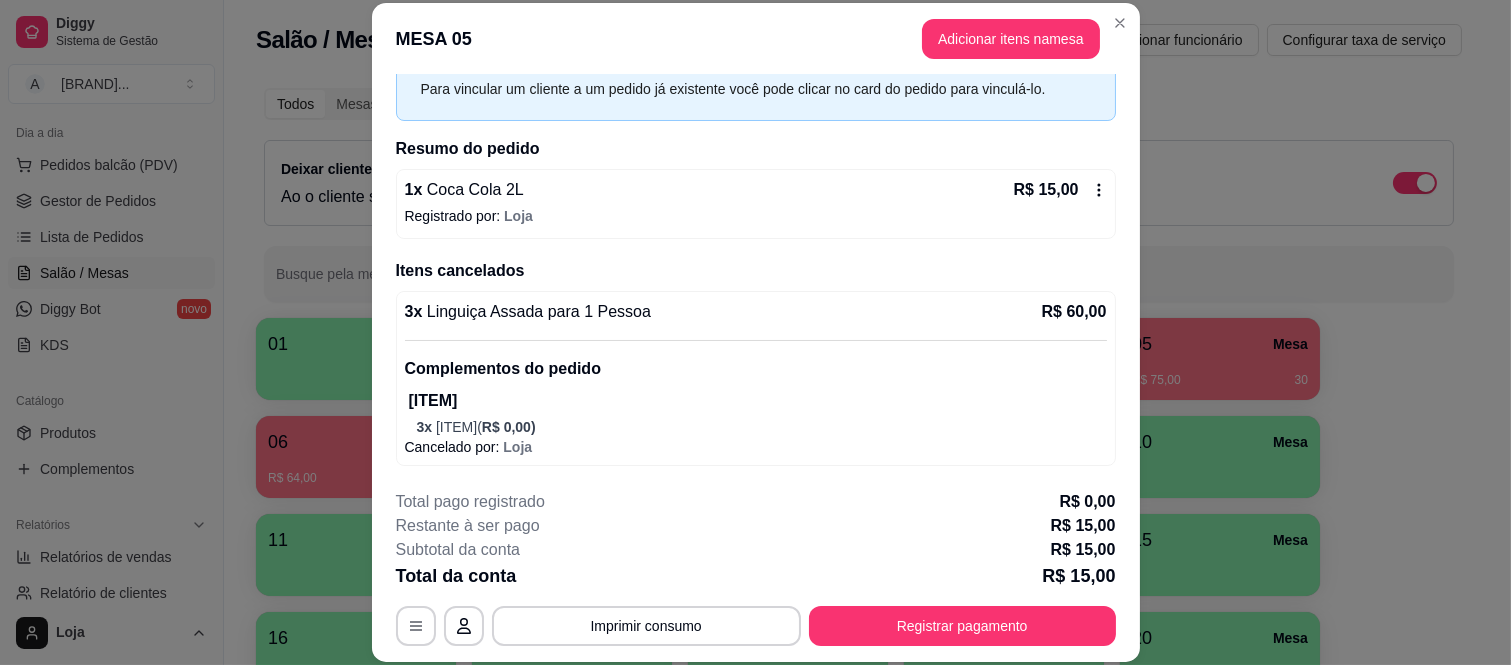 click 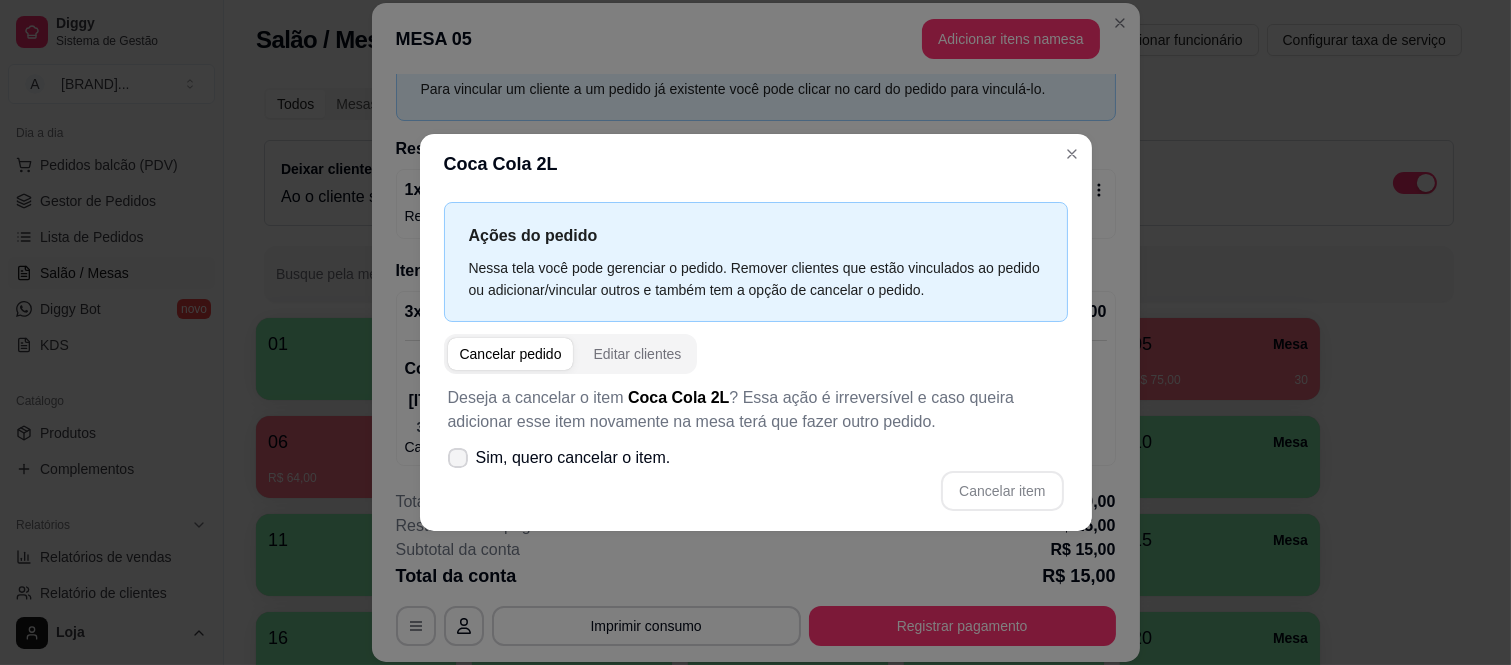 click on "Sim, quero cancelar o item." at bounding box center [573, 458] 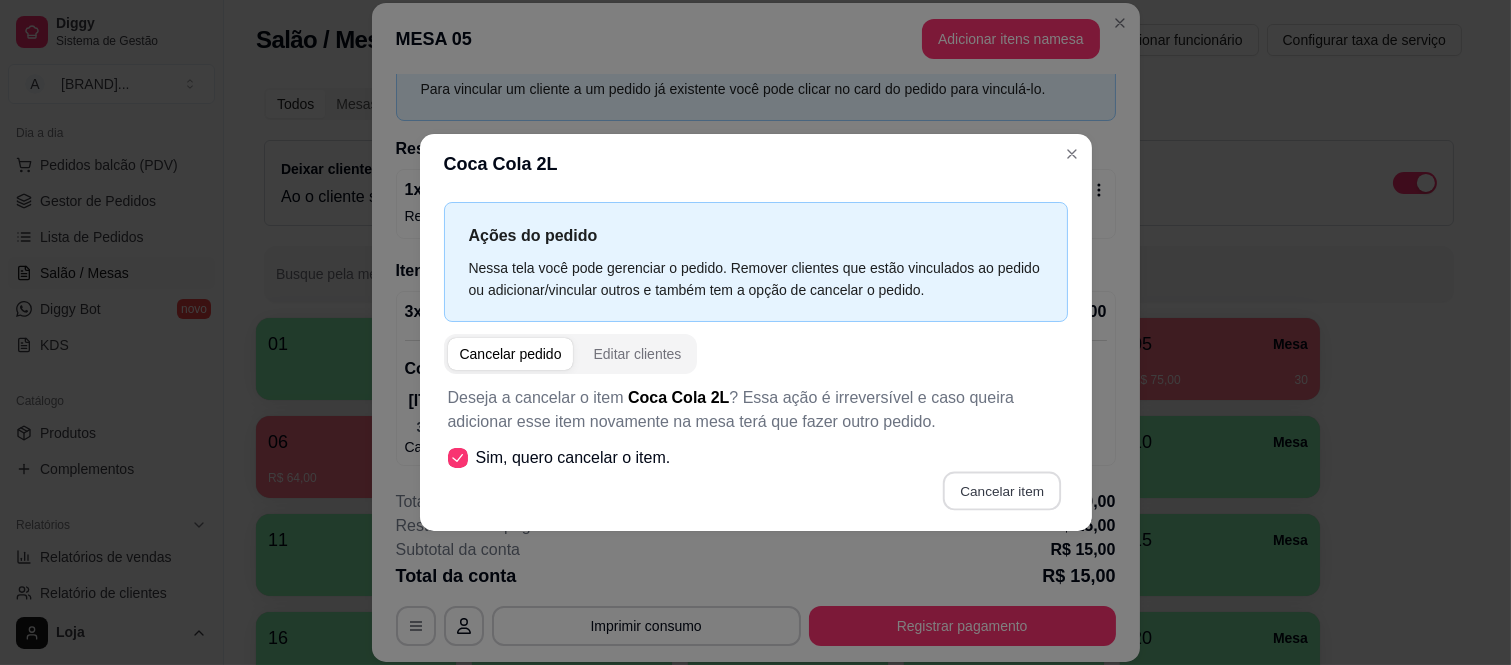 click on "Cancelar item" at bounding box center (1002, 490) 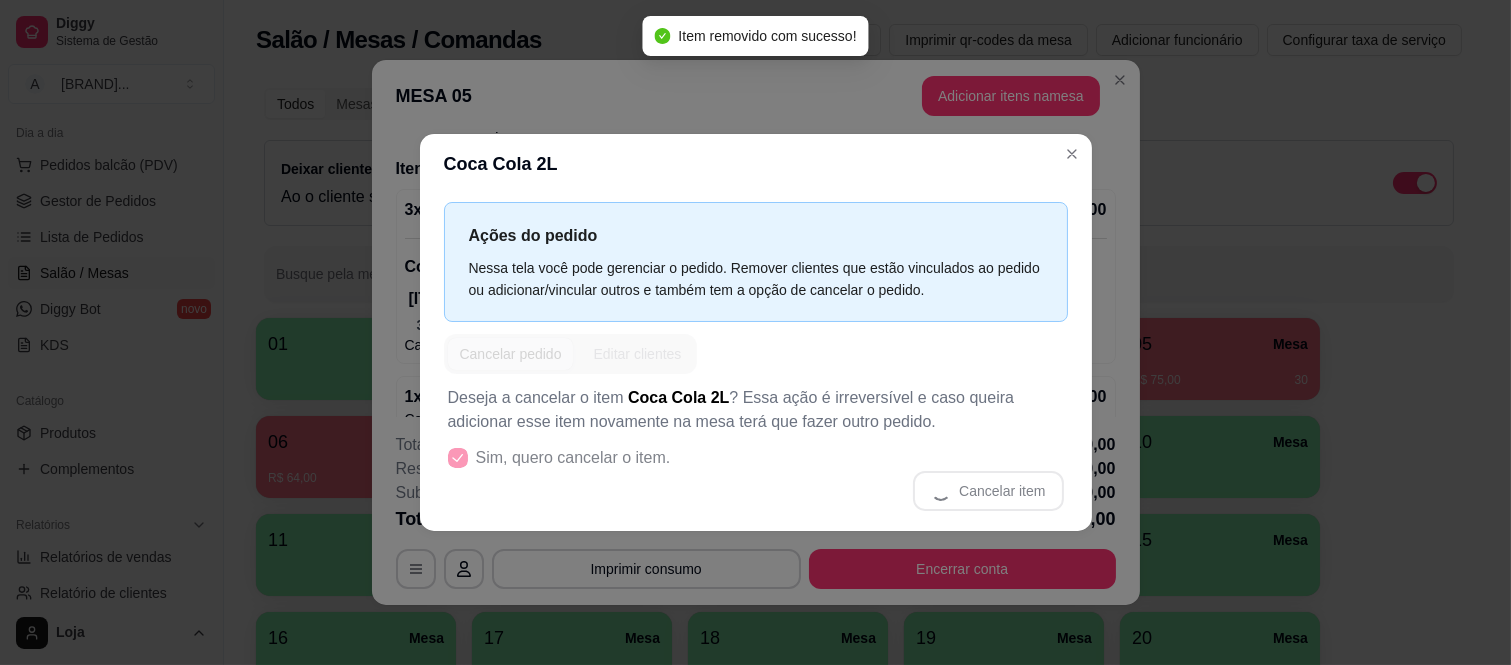 scroll, scrollTop: 0, scrollLeft: 0, axis: both 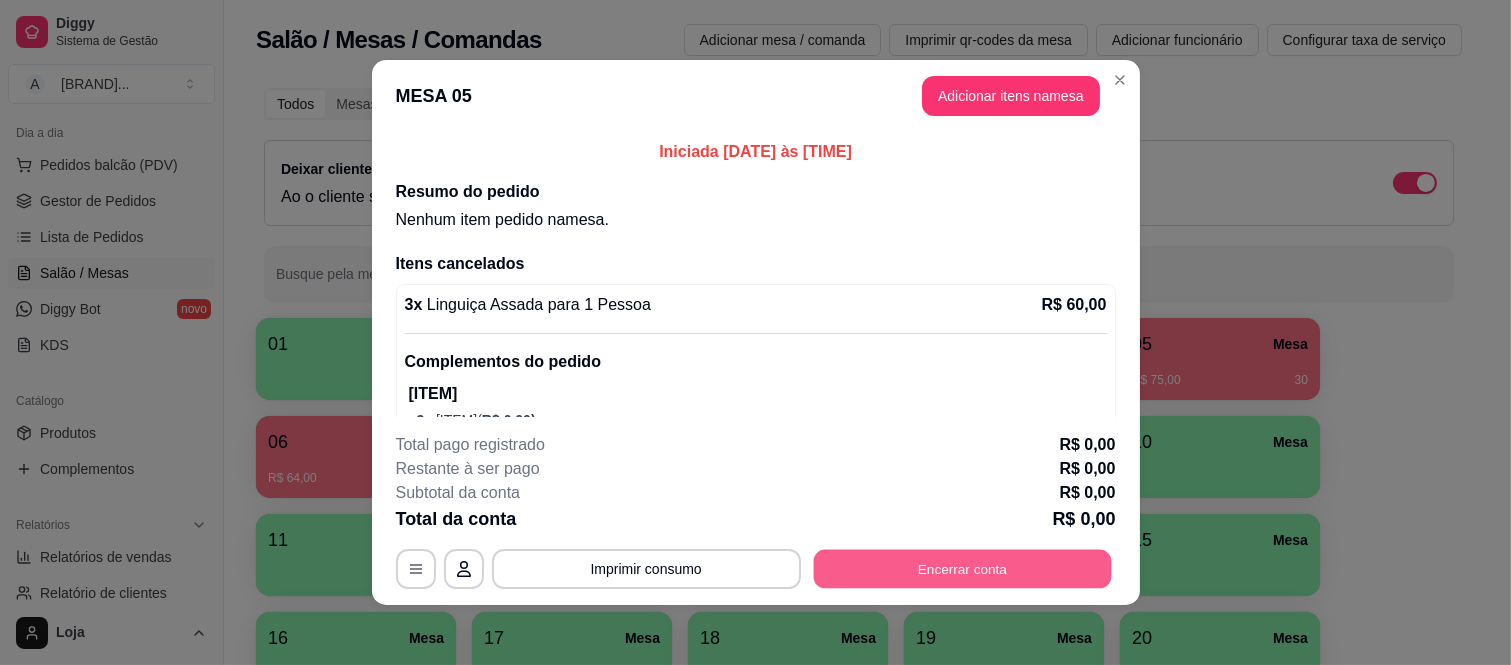 click on "Encerrar conta" at bounding box center [962, 569] 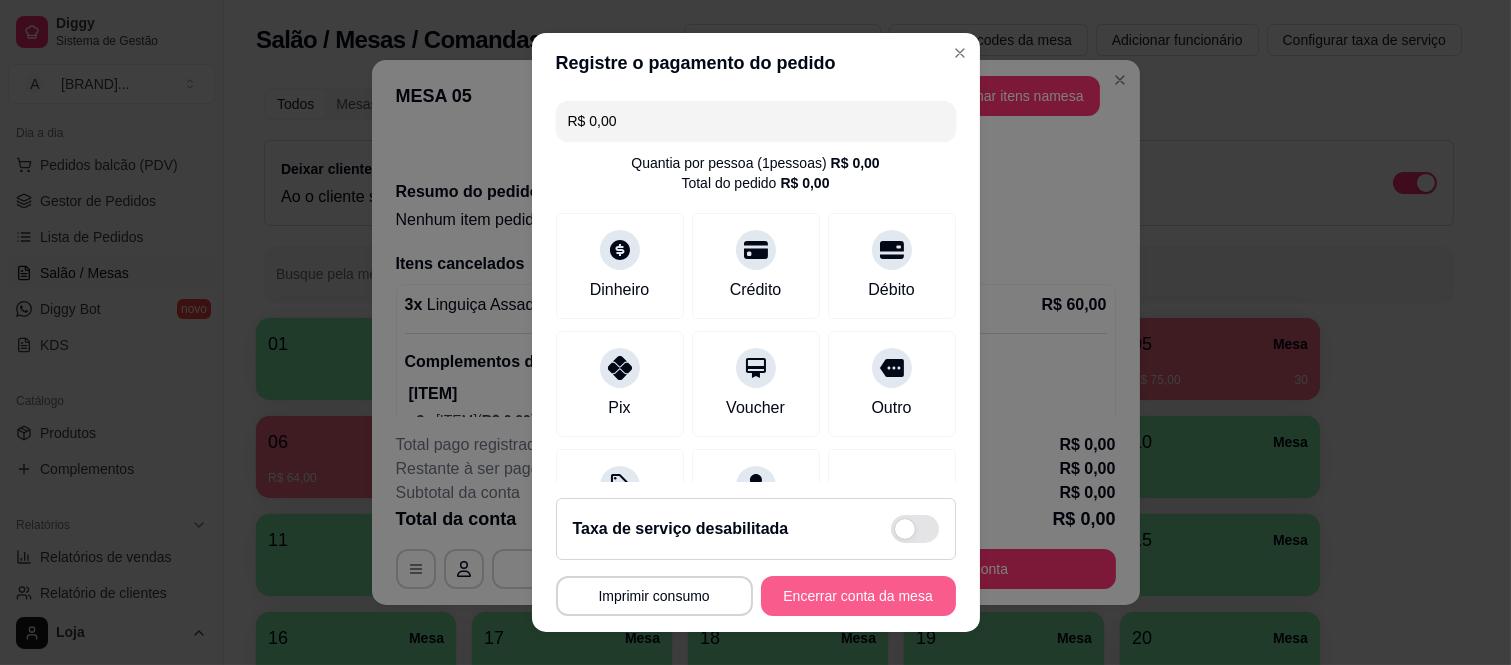 click on "Encerrar conta da mesa" at bounding box center (858, 596) 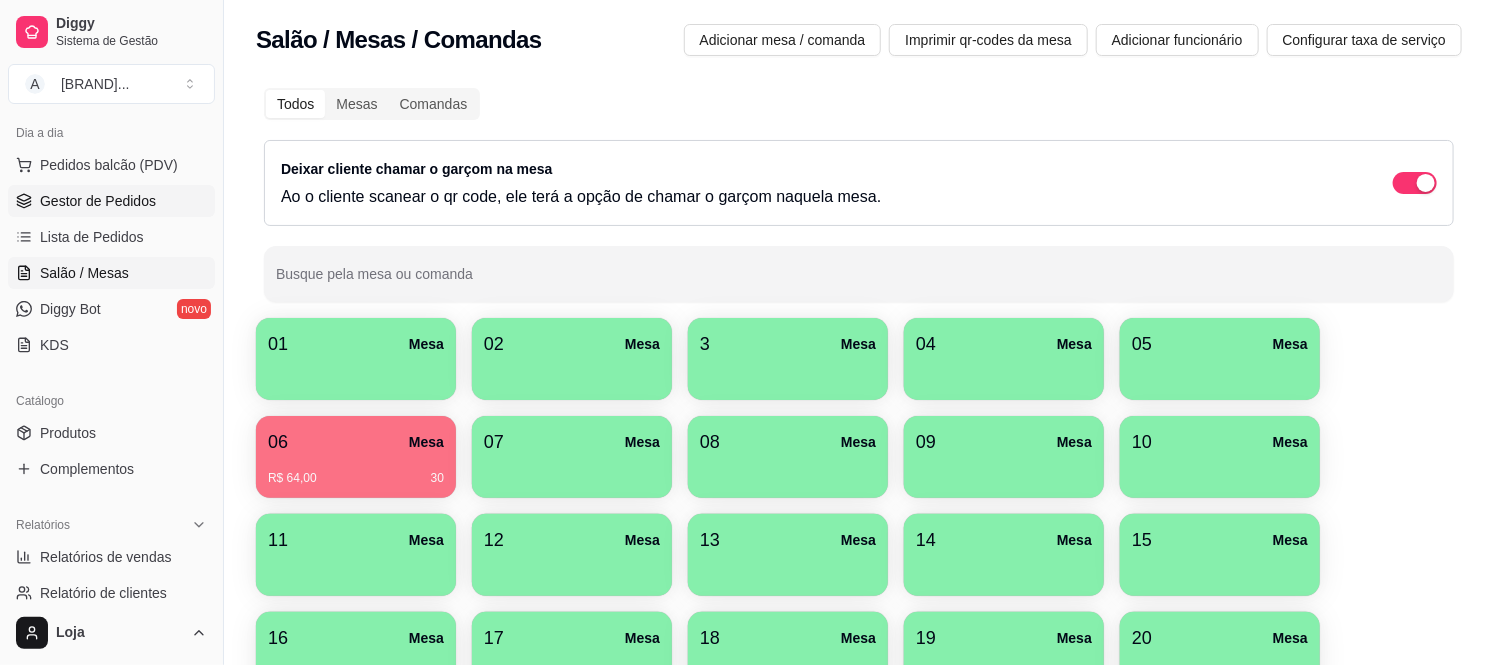click on "Gestor de Pedidos" at bounding box center [98, 201] 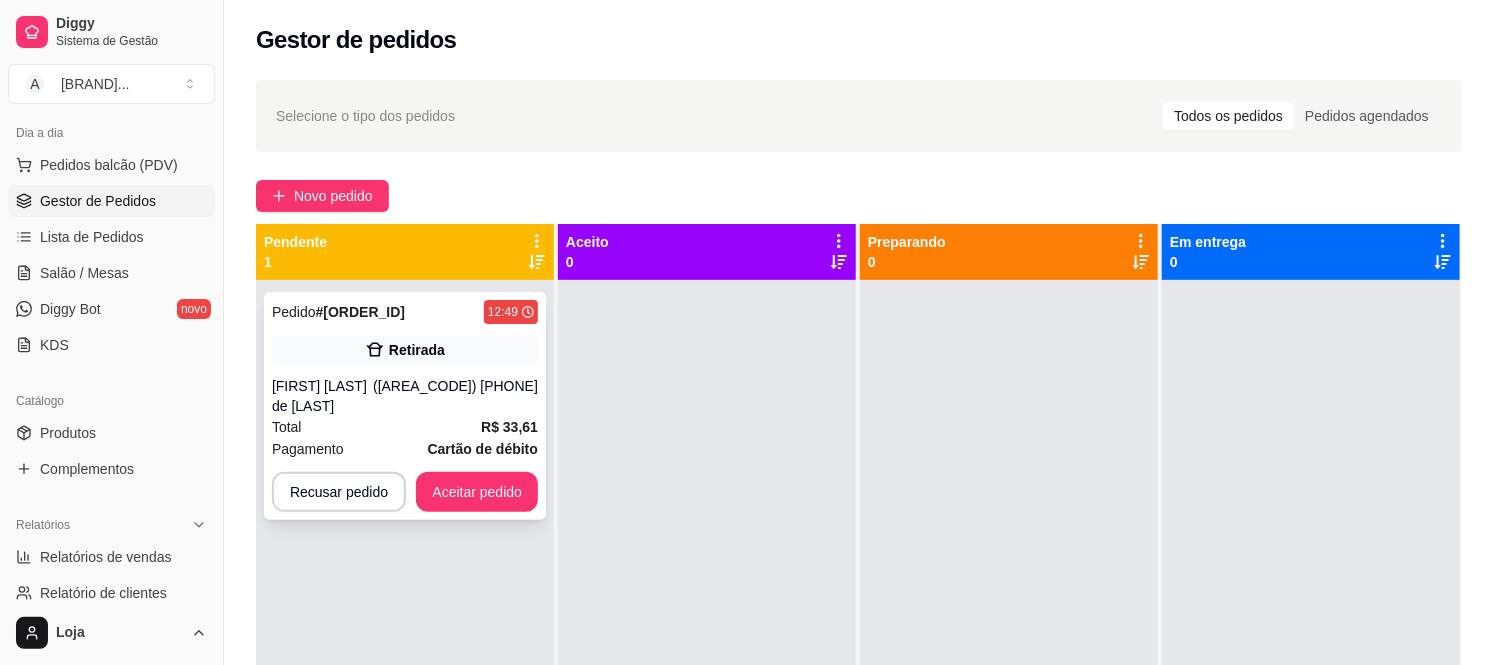 click on "[FIRST] [LAST] de [LAST]" at bounding box center (322, 396) 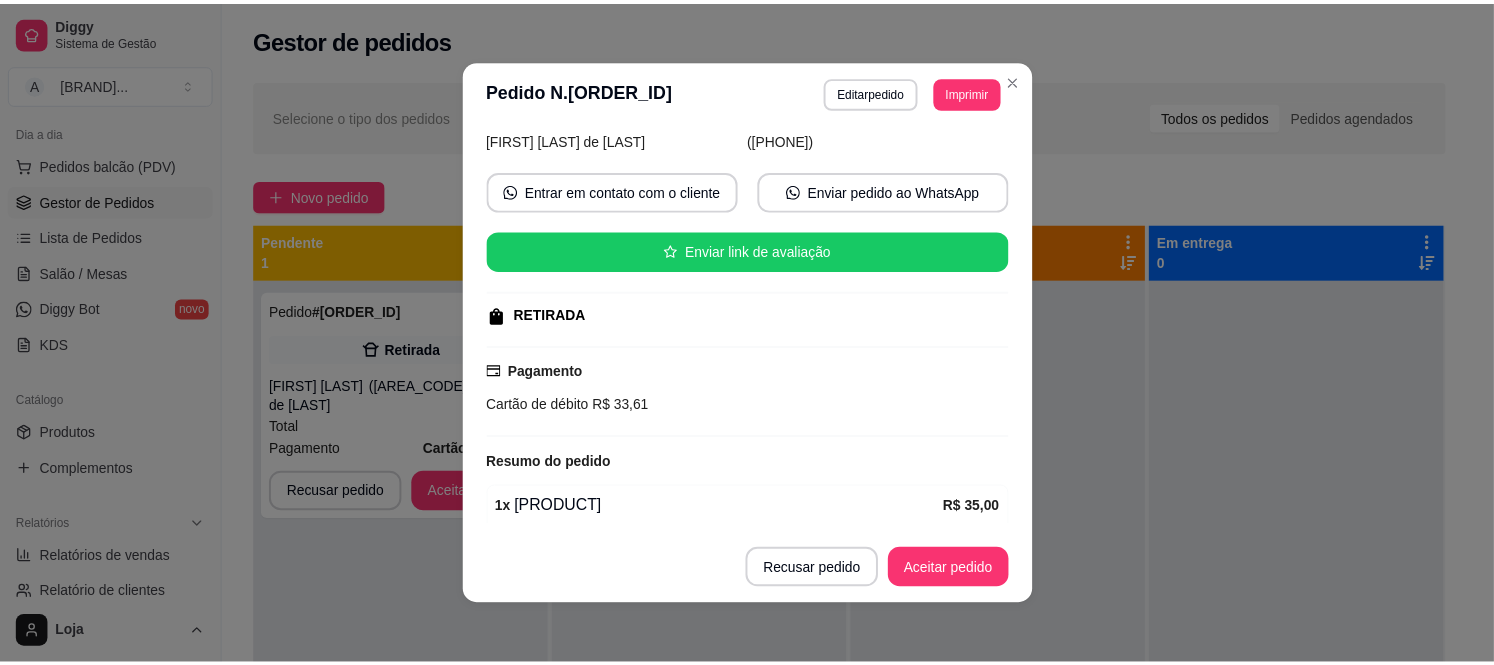 scroll, scrollTop: 390, scrollLeft: 0, axis: vertical 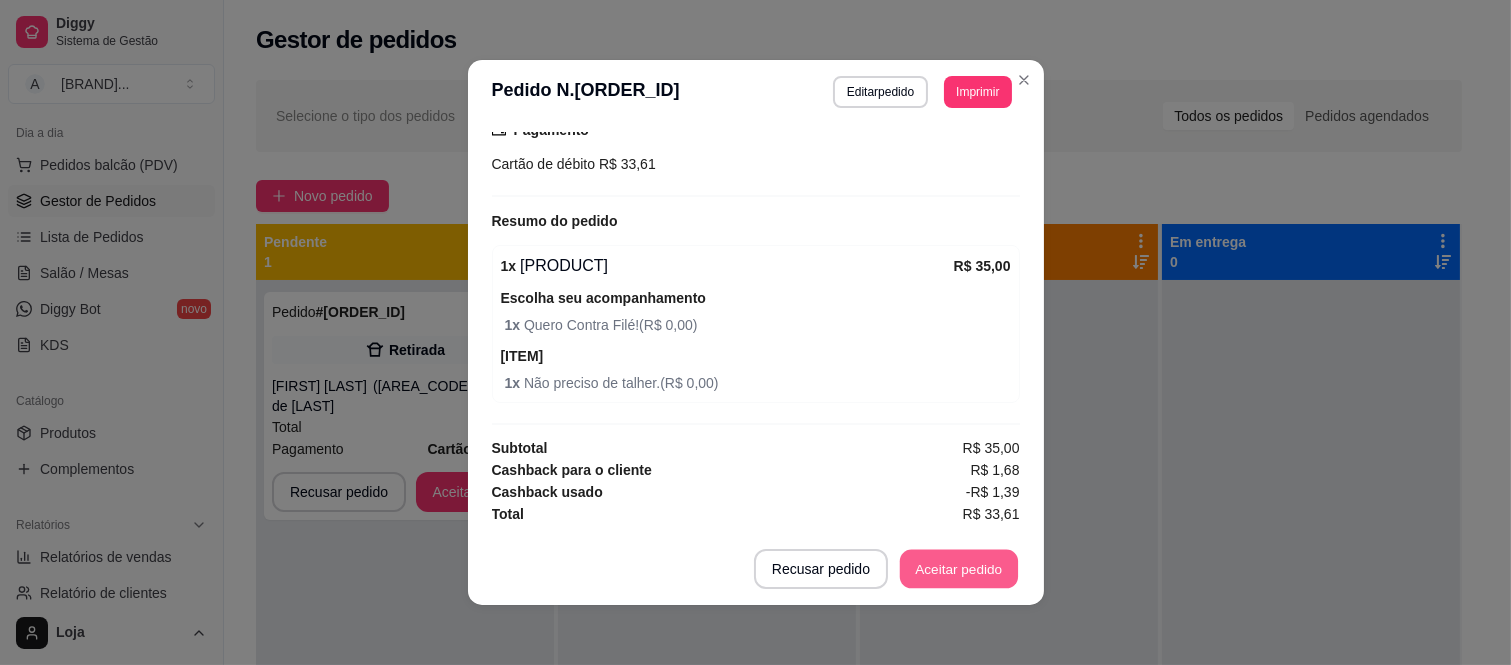 click on "Aceitar pedido" at bounding box center [959, 569] 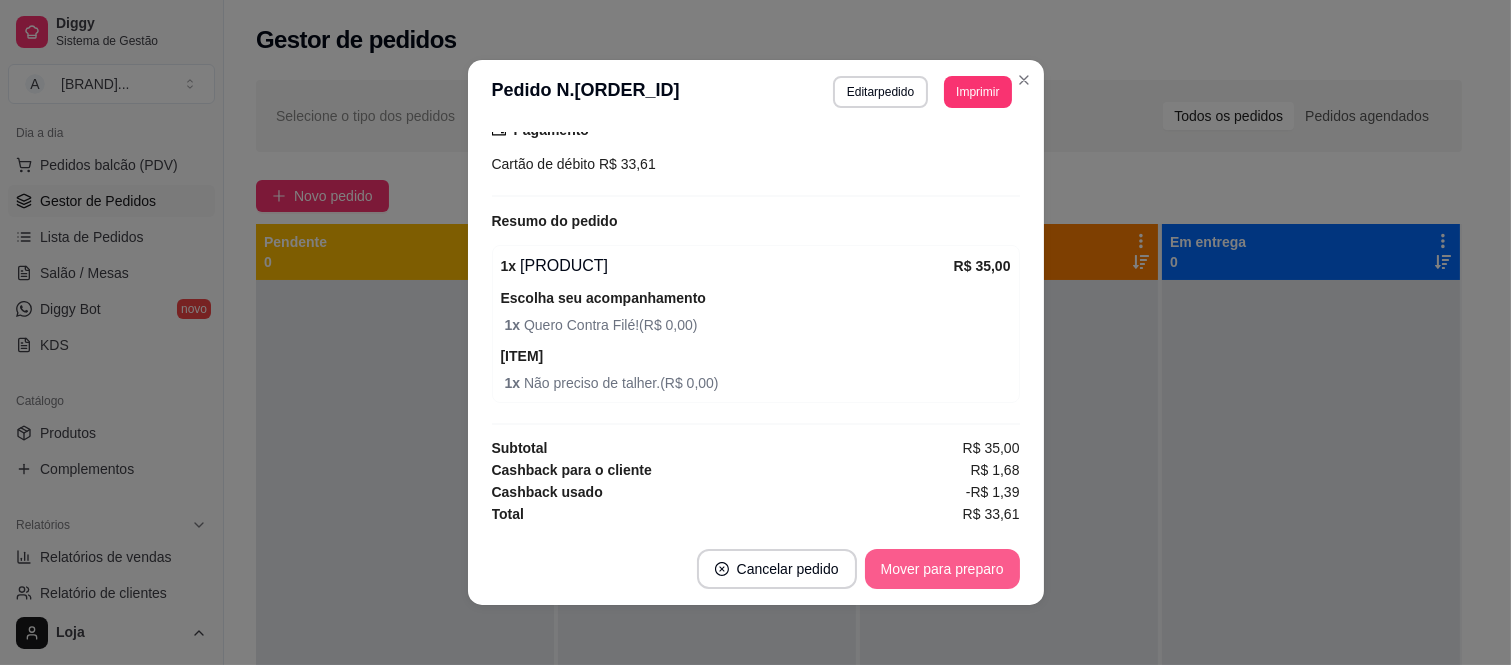 click on "Mover para preparo" at bounding box center (942, 569) 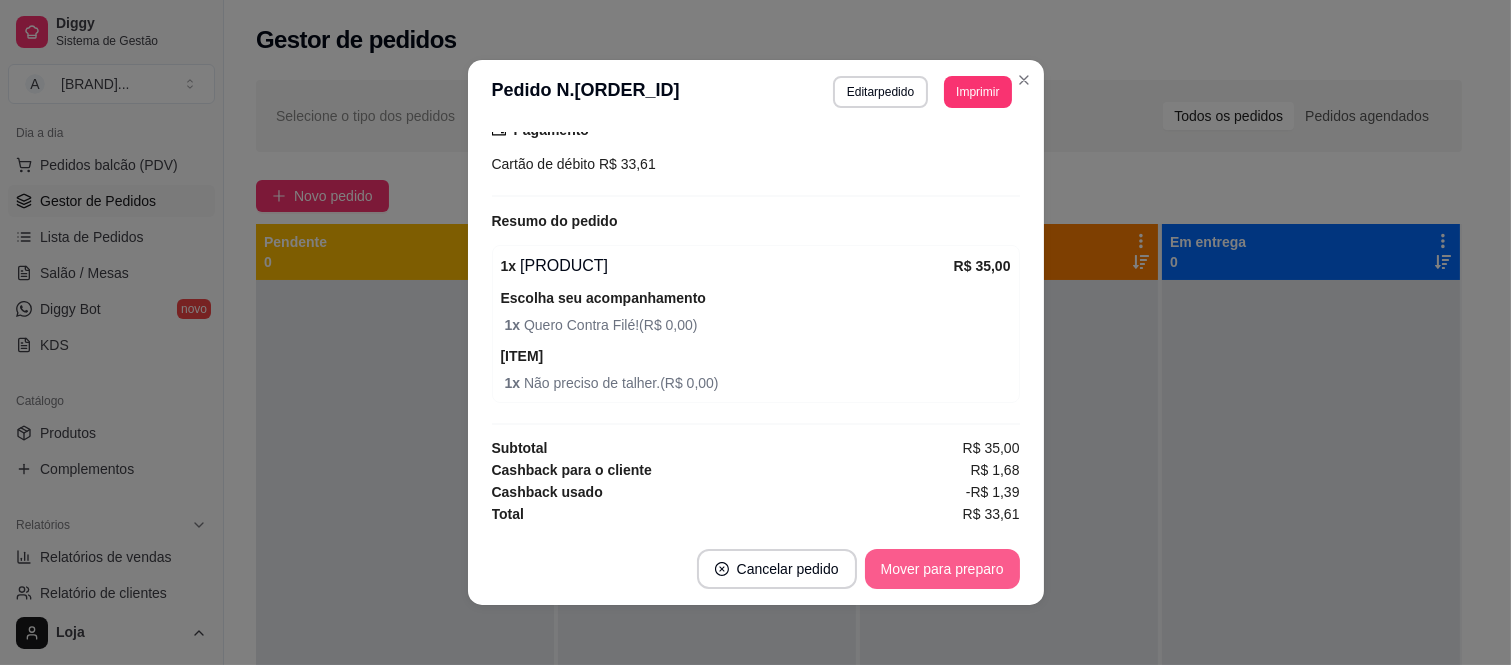 drag, startPoint x: 972, startPoint y: 572, endPoint x: 612, endPoint y: 524, distance: 363.1859 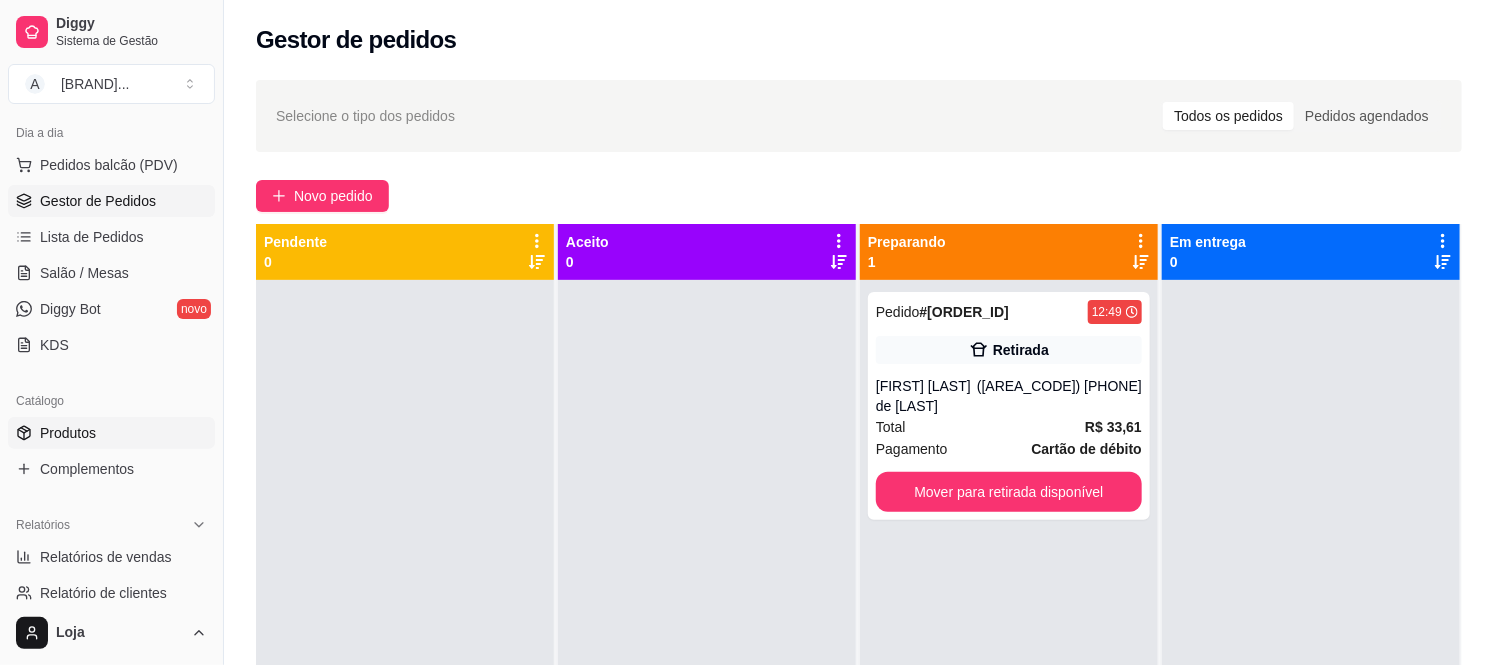 click on "Produtos" at bounding box center [68, 433] 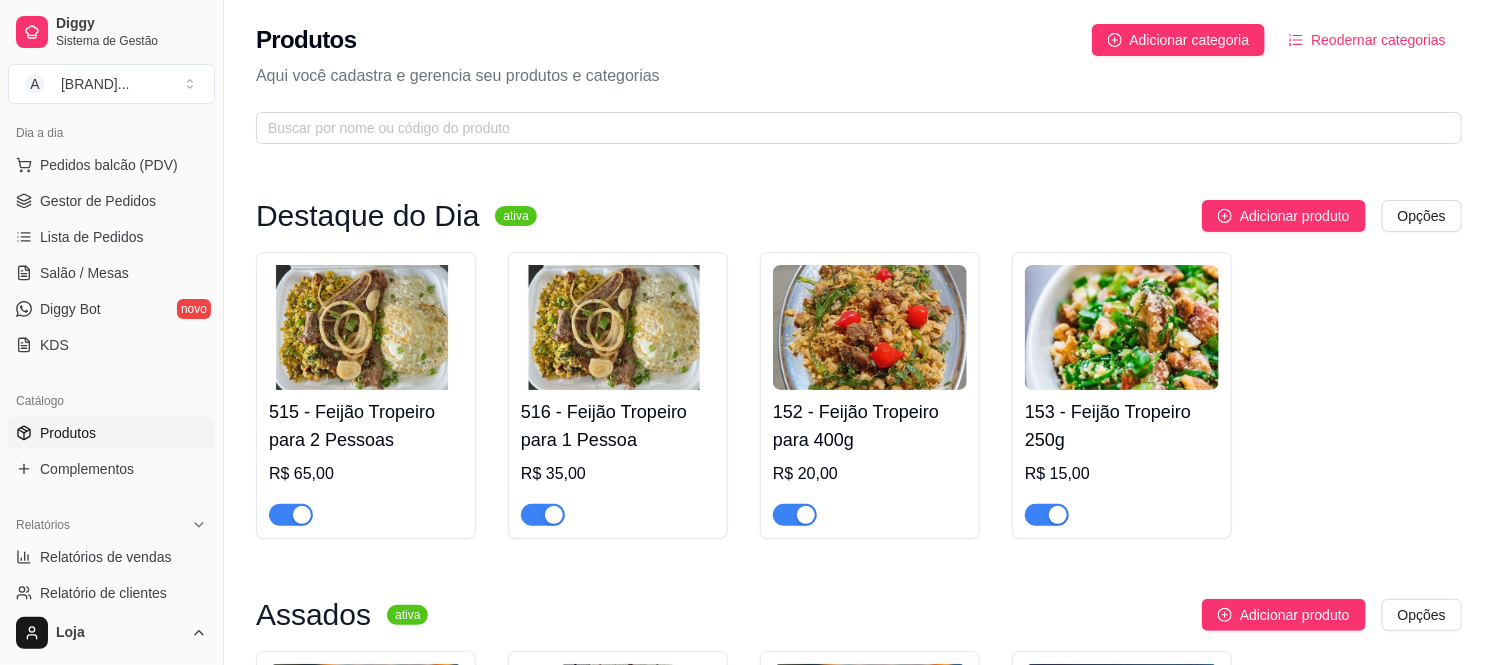 scroll, scrollTop: 111, scrollLeft: 0, axis: vertical 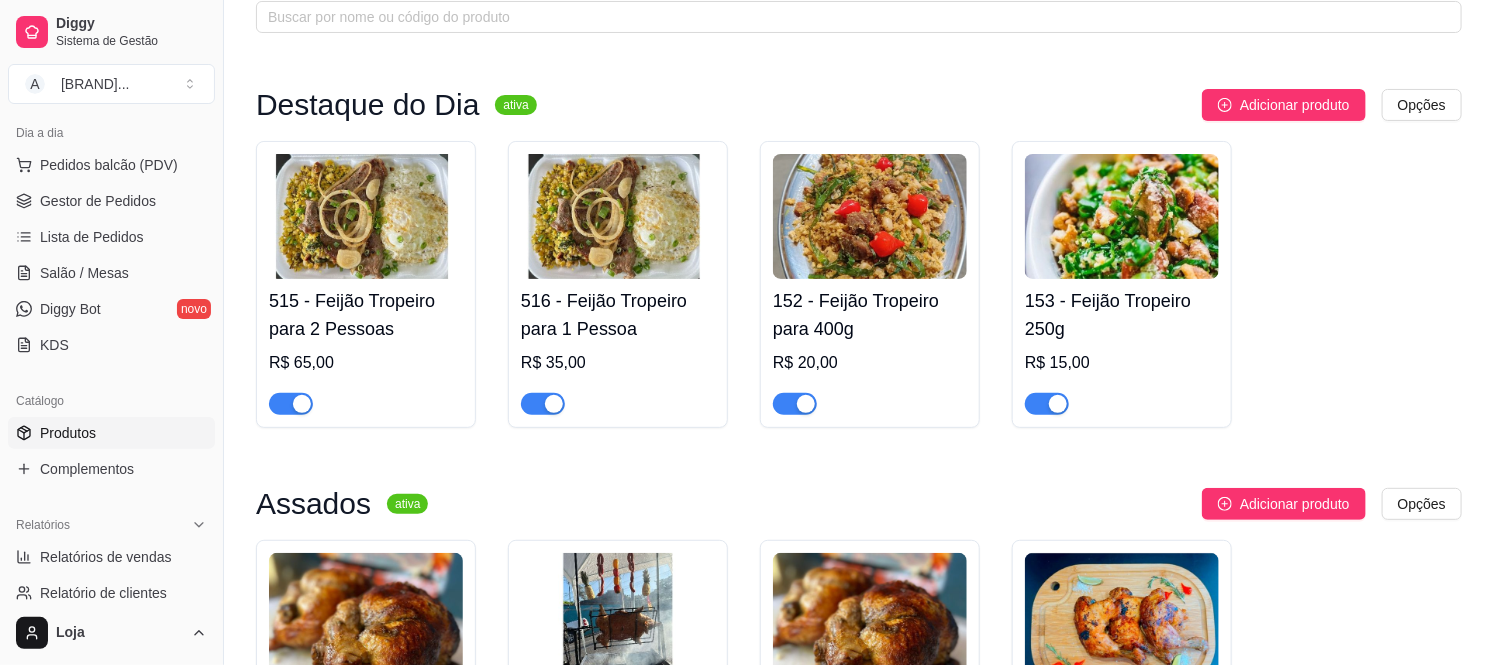 click at bounding box center [806, 404] 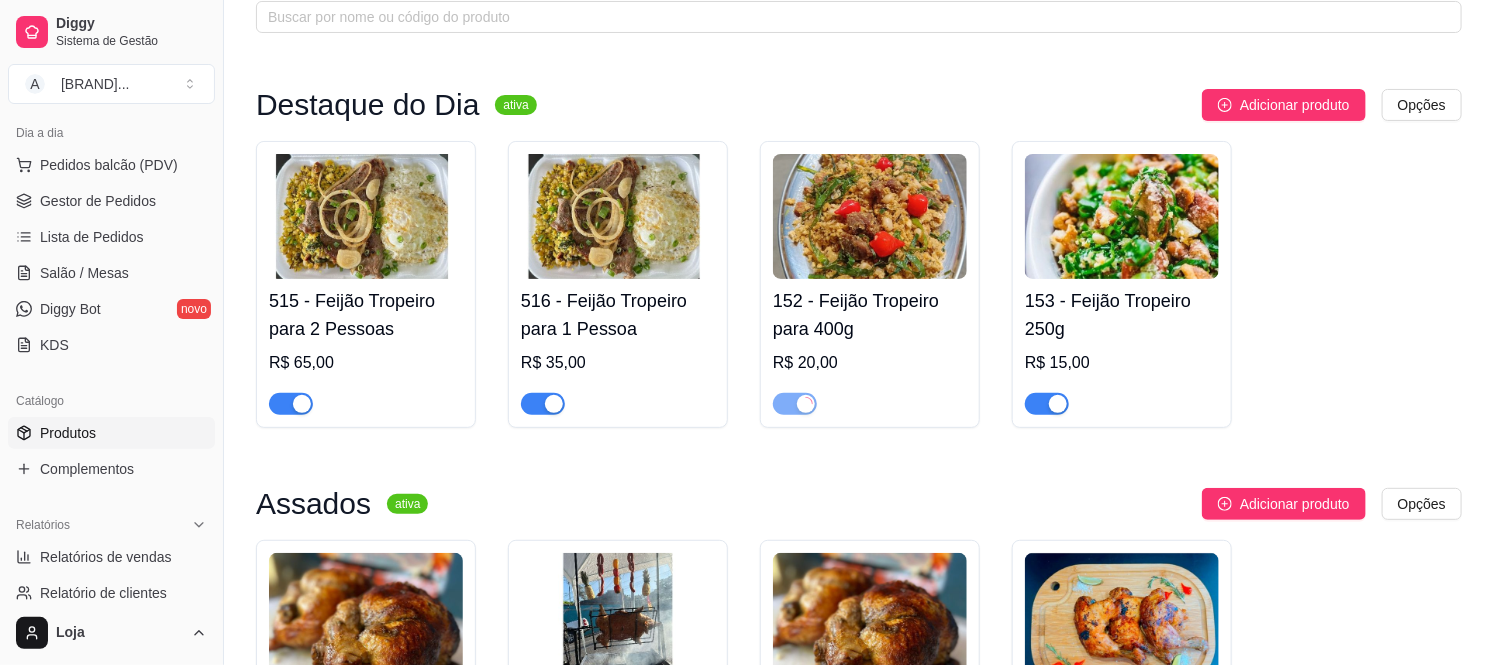 click at bounding box center [1047, 404] 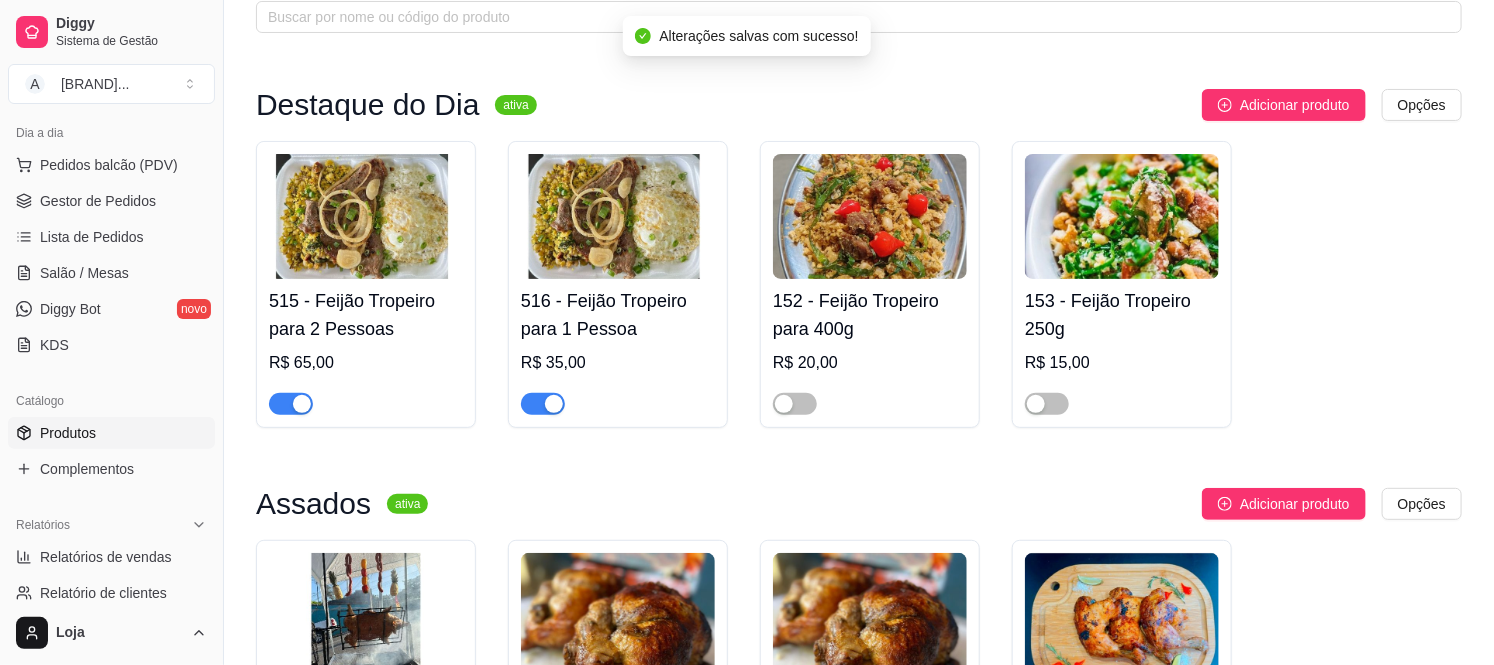 click at bounding box center [543, 404] 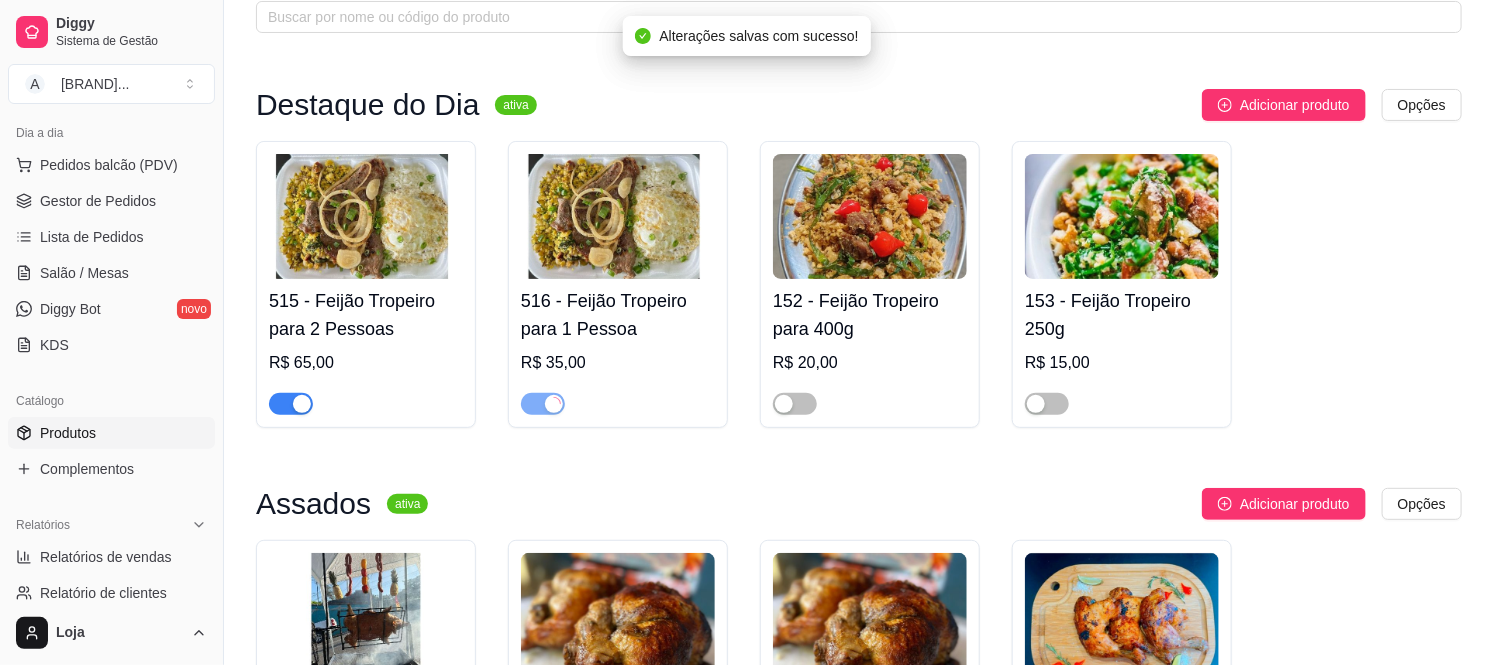 click at bounding box center (291, 404) 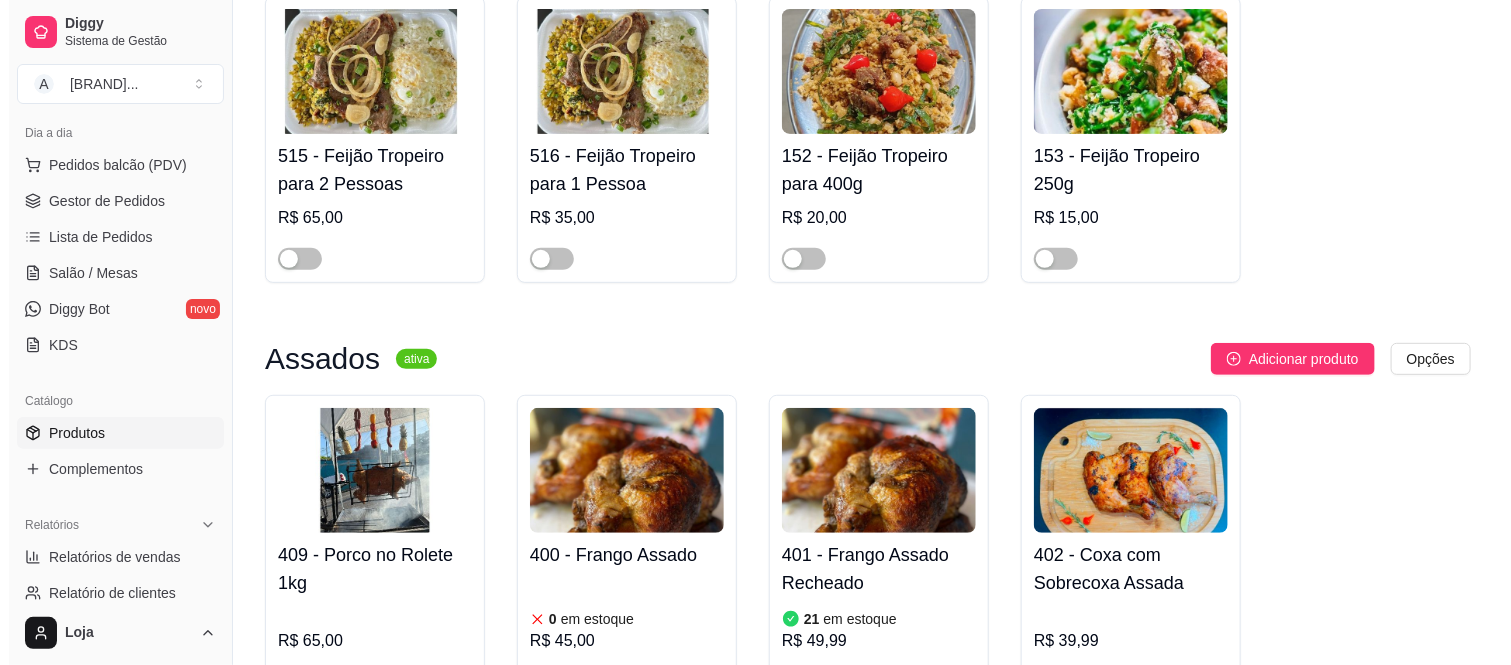 scroll, scrollTop: 0, scrollLeft: 0, axis: both 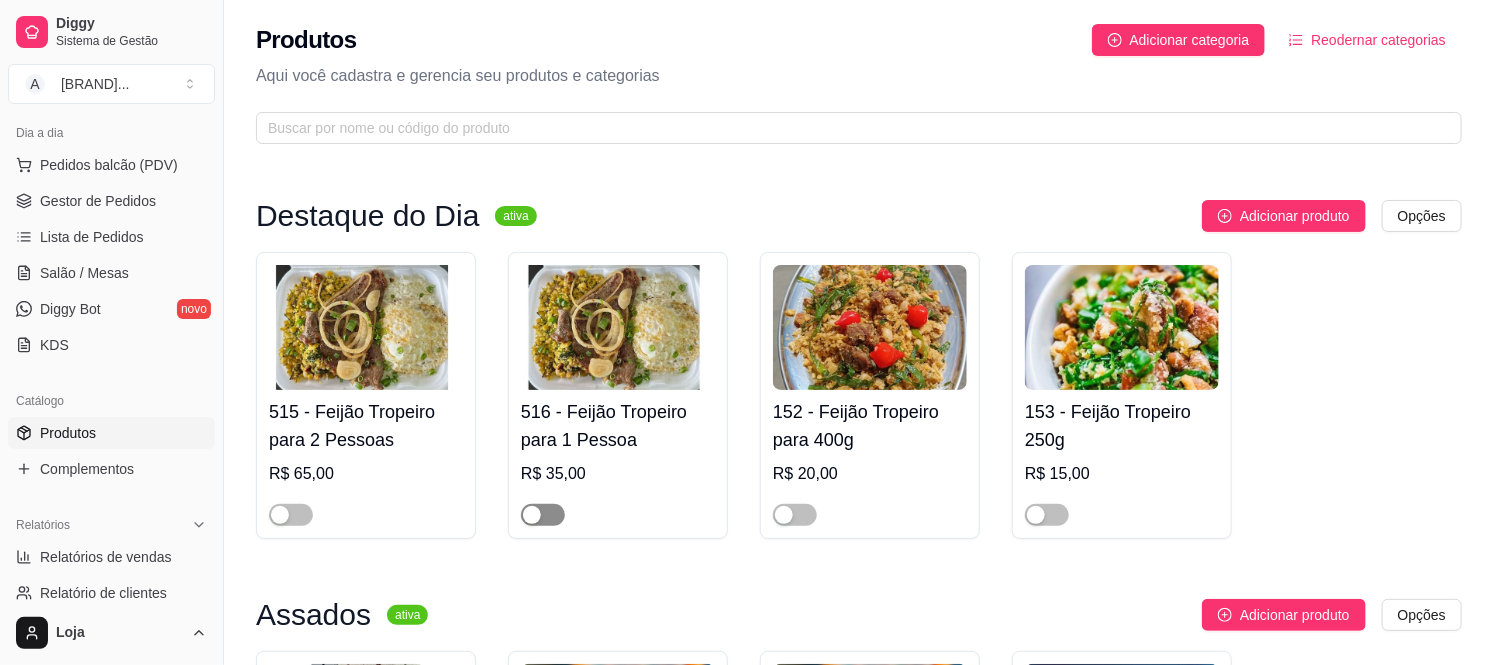 click at bounding box center [543, 515] 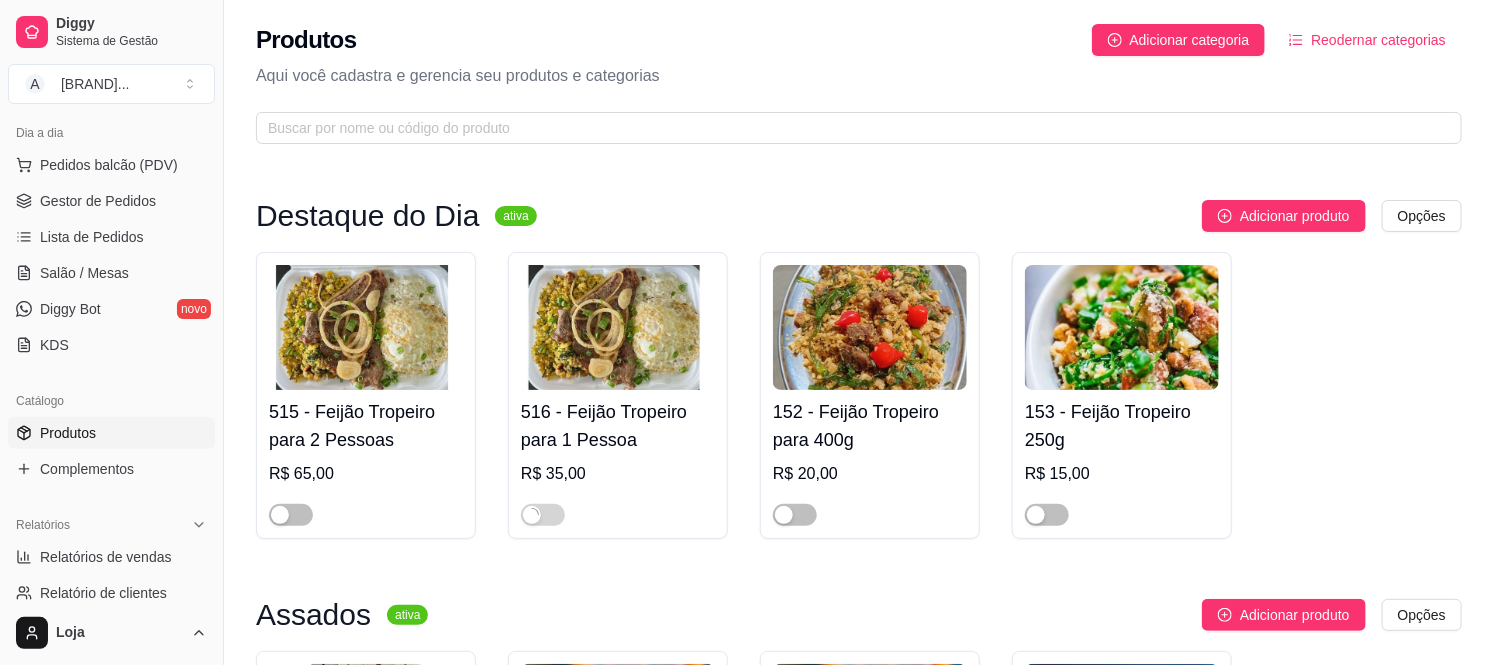 click on "516 - Feijão Tropeiro para 1 Pessoa" at bounding box center [618, 426] 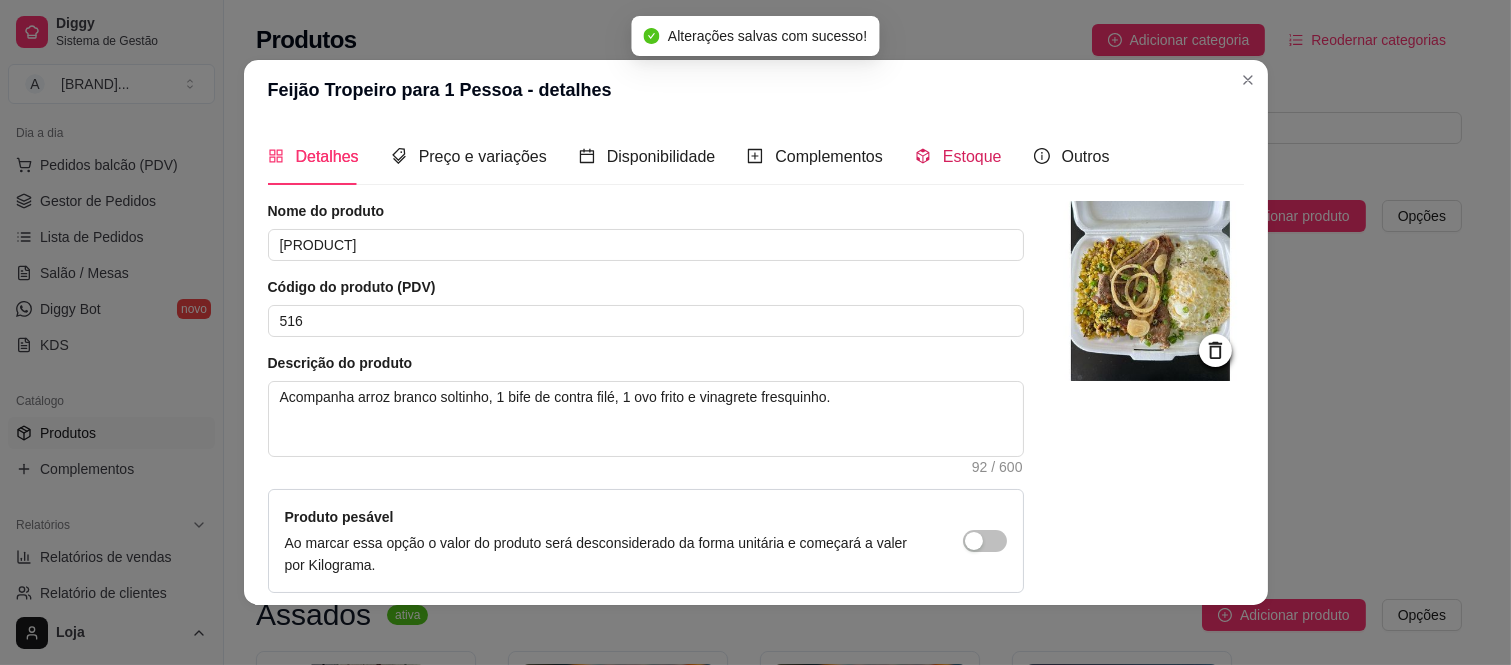 click on "Estoque" at bounding box center [972, 156] 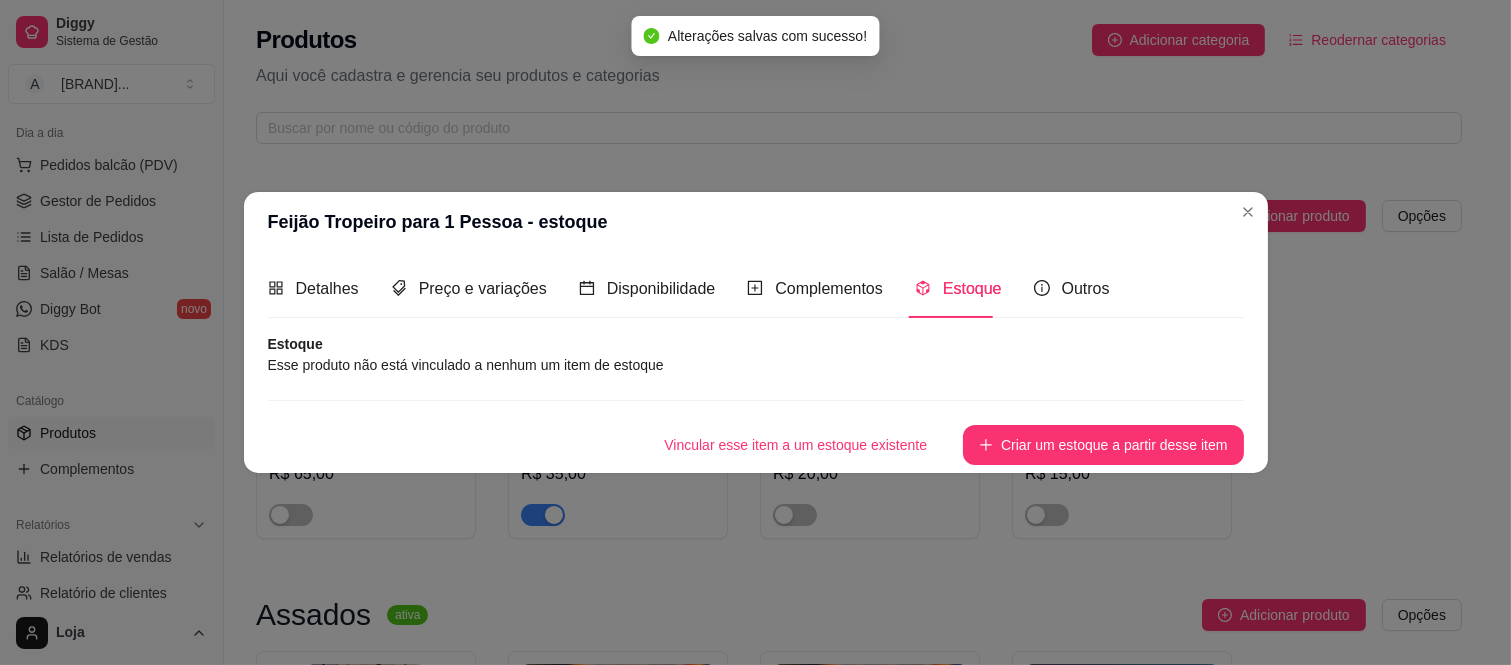 click on "Criar um estoque a partir desse item" at bounding box center (1103, 445) 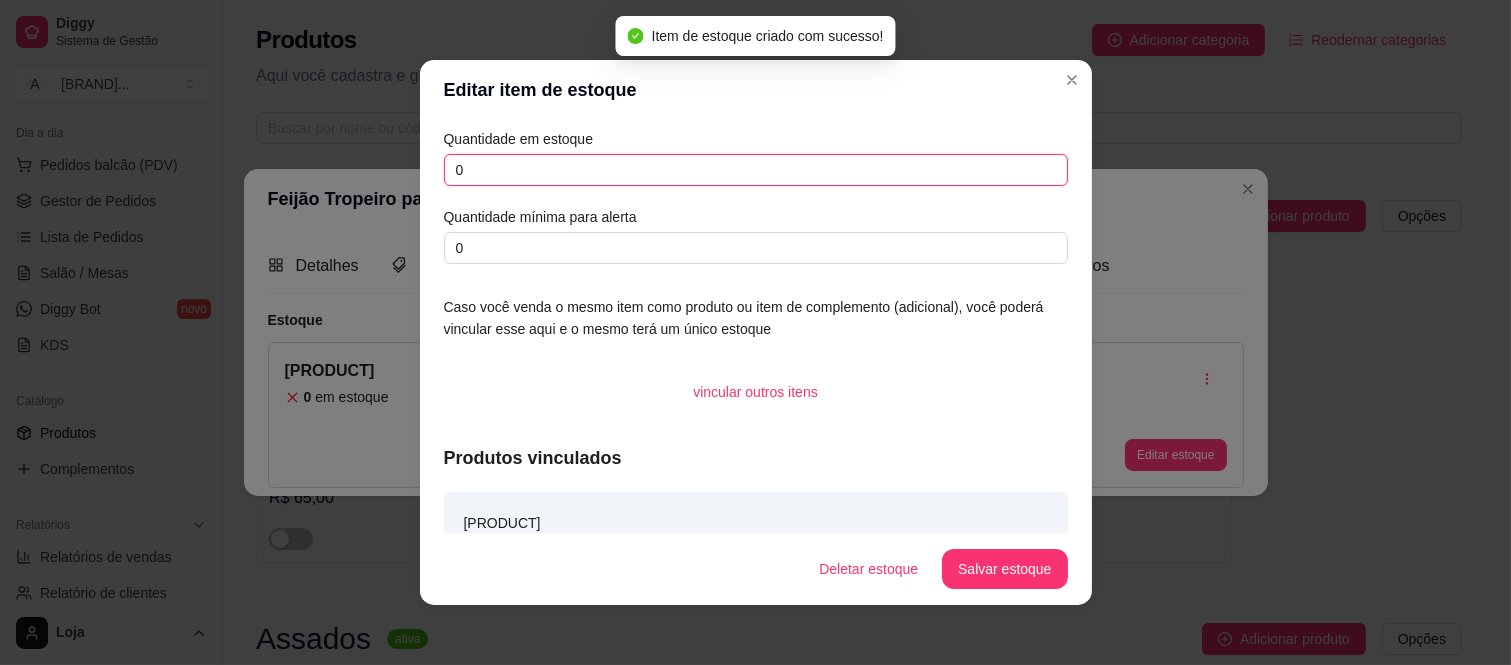 click on "0" at bounding box center [756, 170] 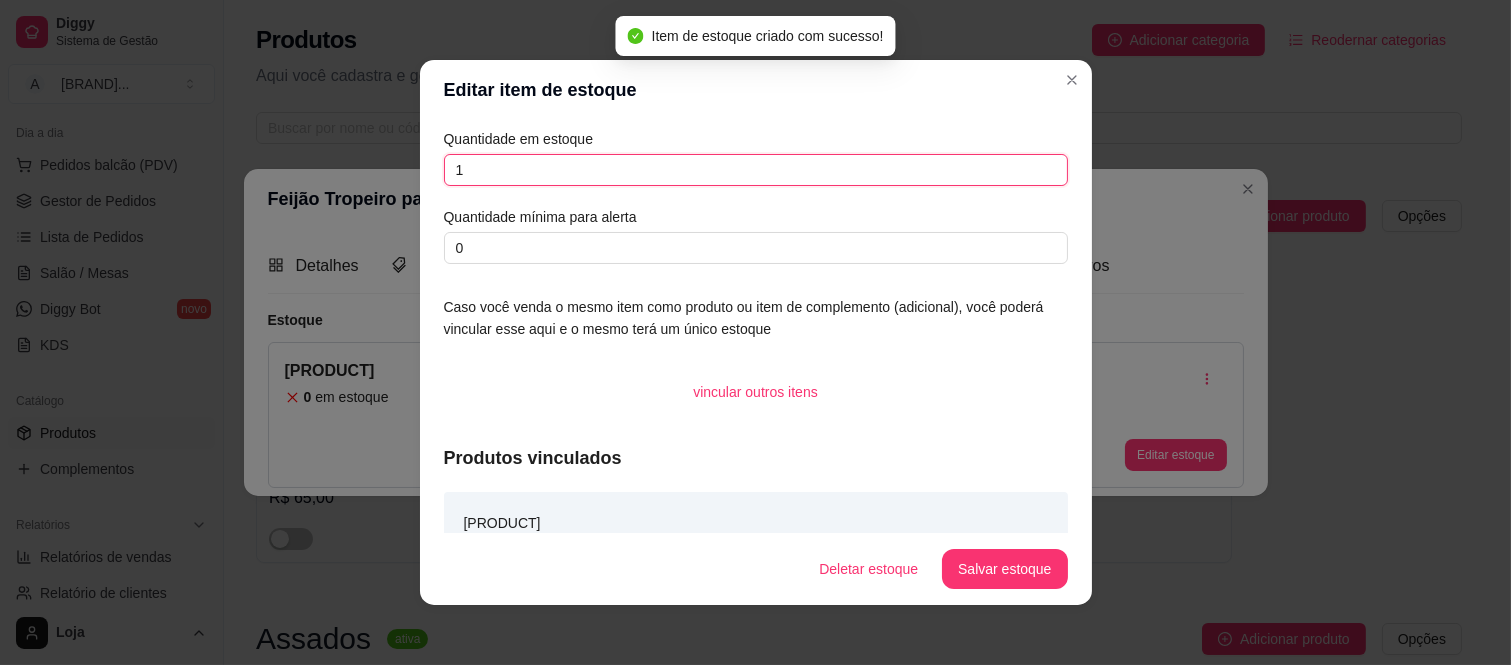 type on "1" 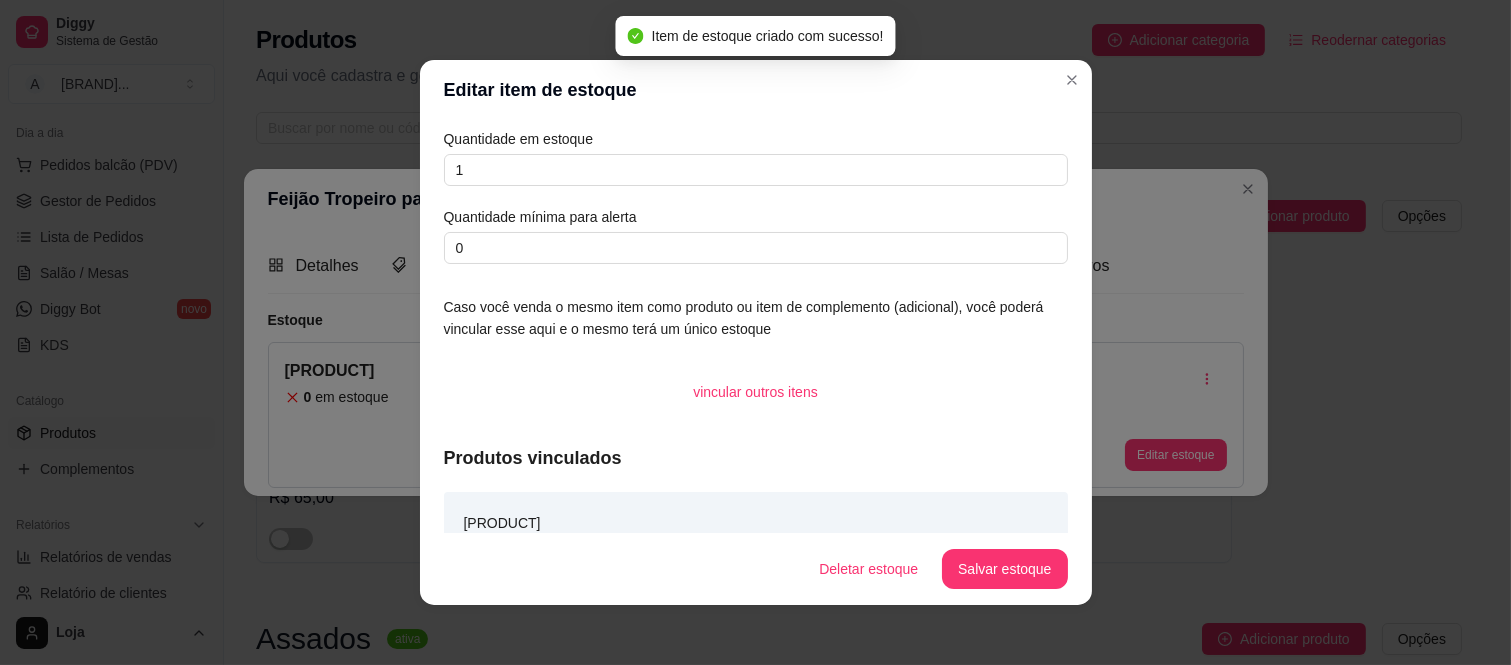 click on "Deletar estoque Salvar estoque" at bounding box center (756, 569) 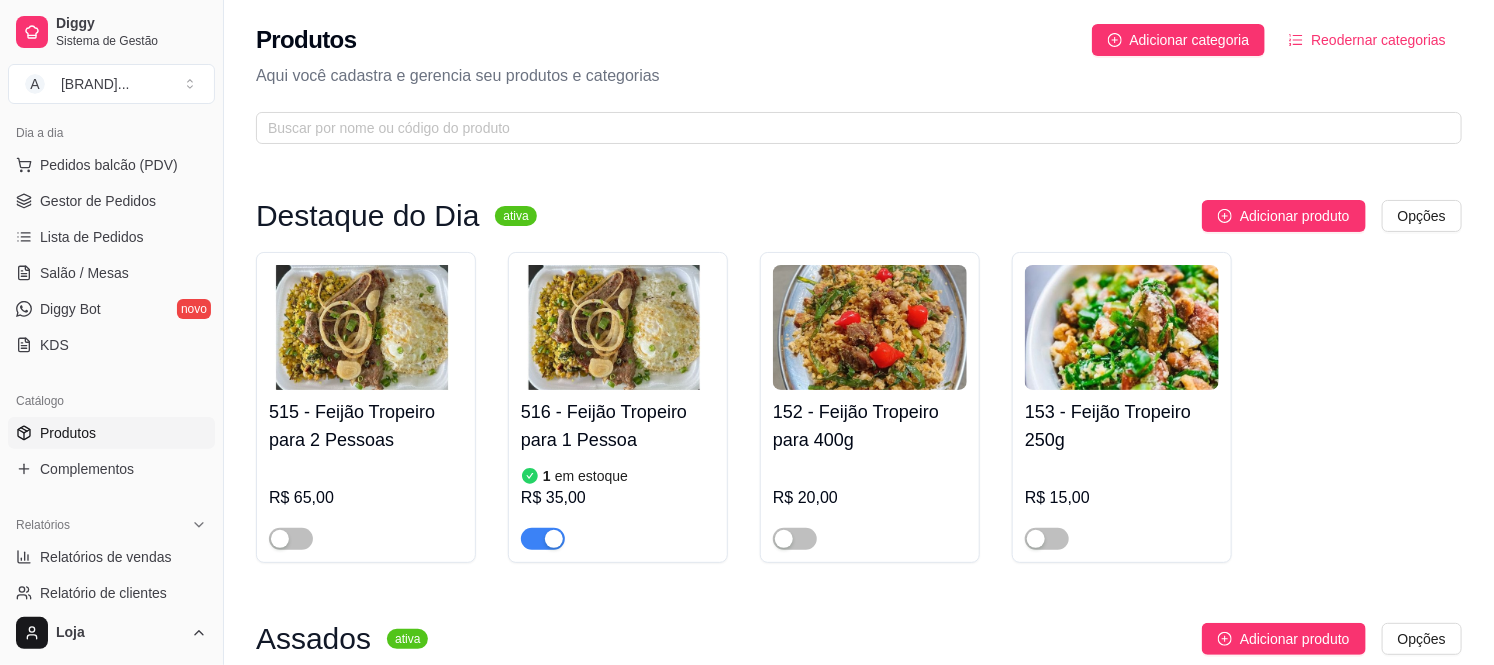 click on "Lista de Pedidos" at bounding box center (111, 237) 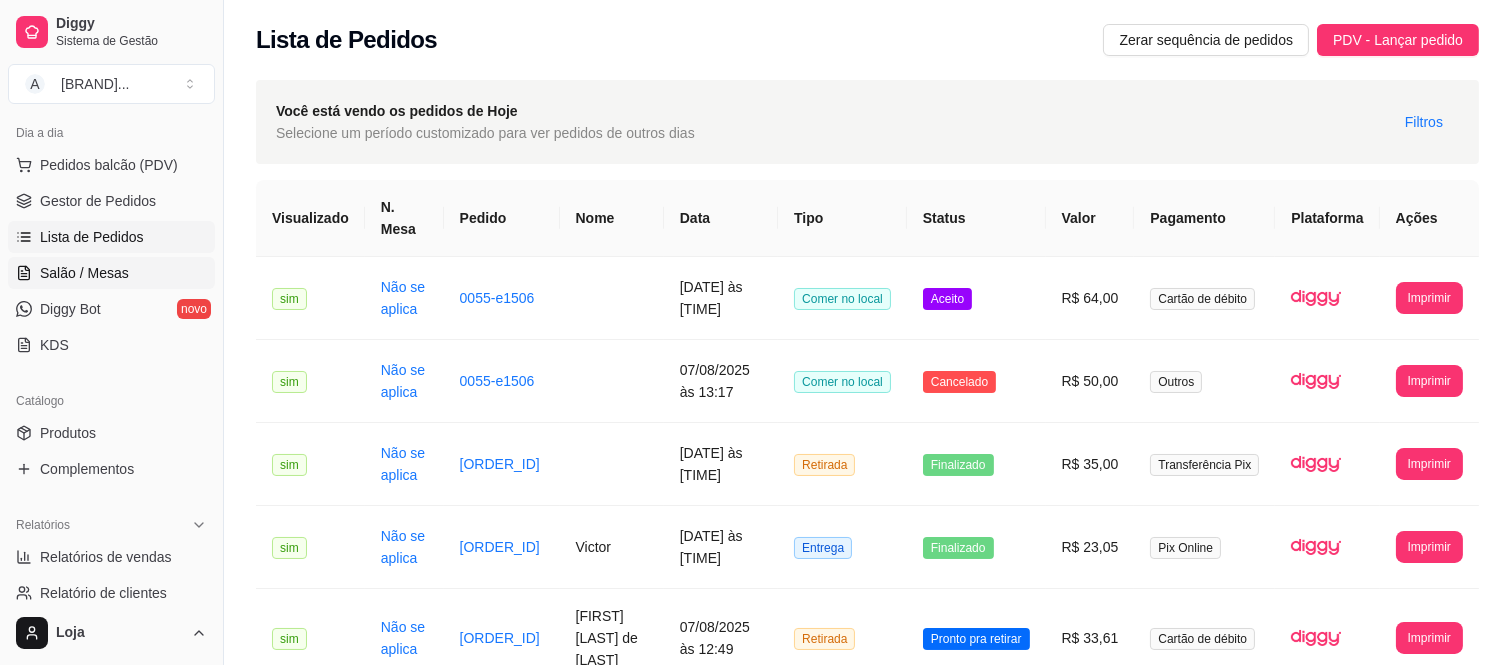 click on "Salão / Mesas" at bounding box center (84, 273) 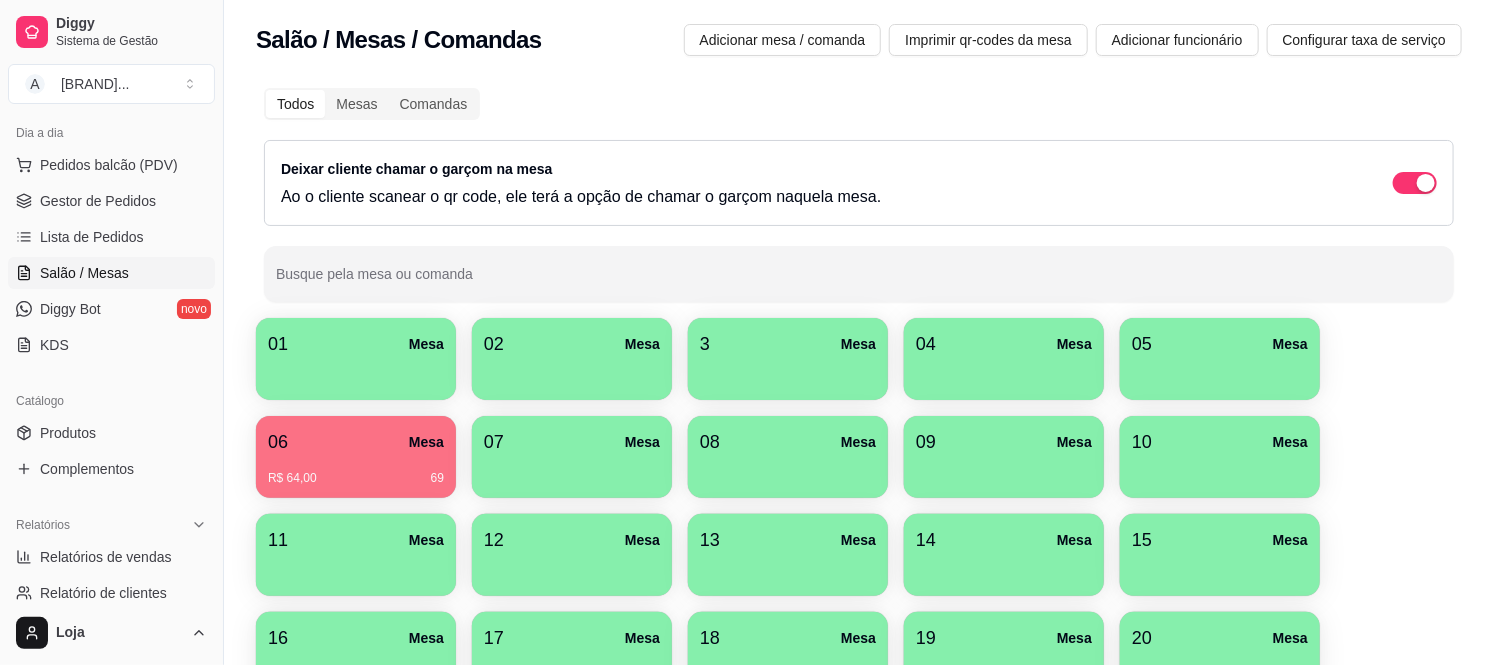 click on "R$ 64,00 69" at bounding box center [356, 471] 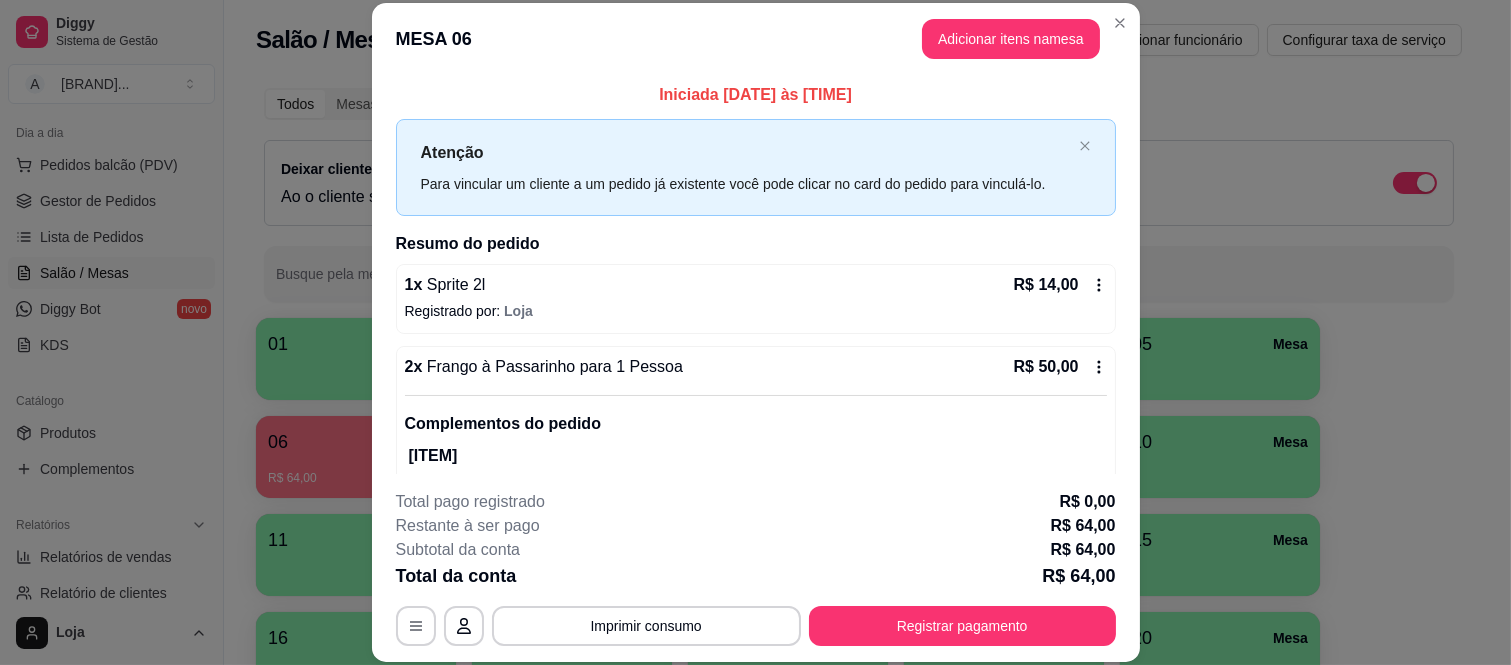 click 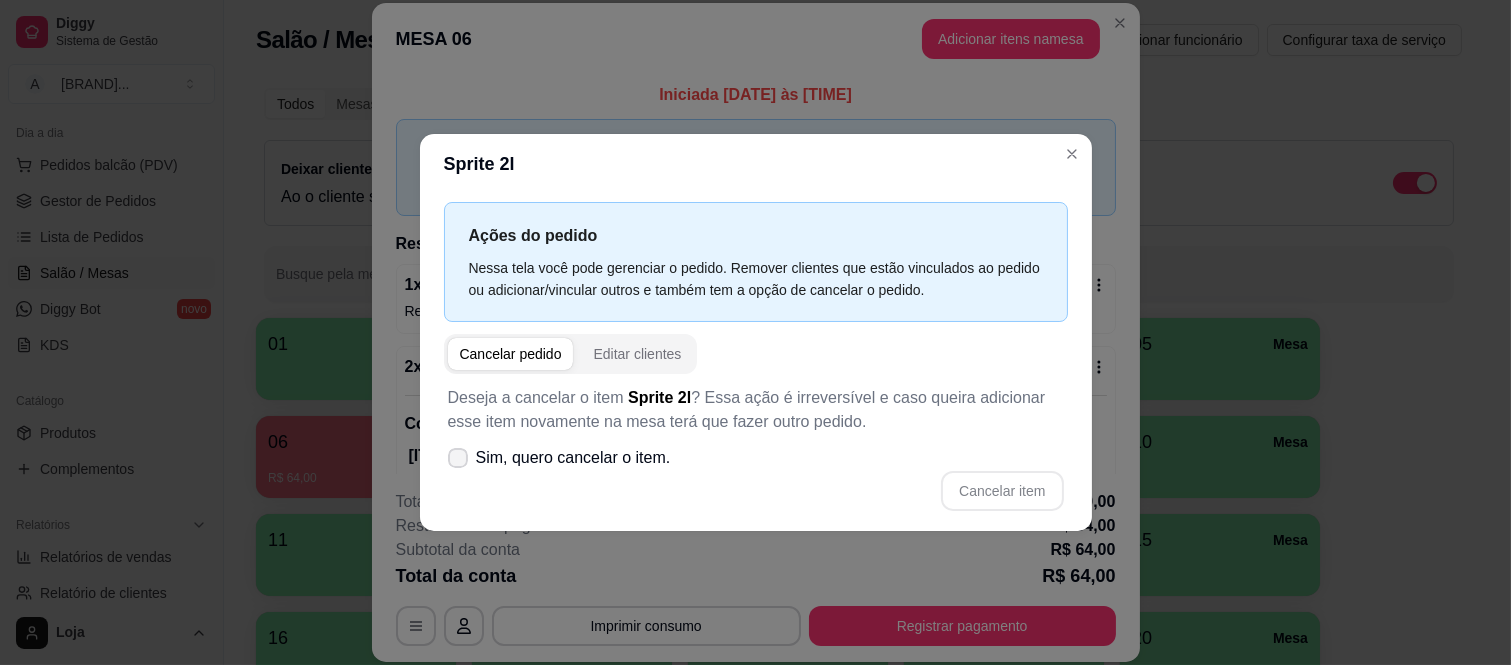 click on "Sim, quero cancelar o item." at bounding box center (573, 458) 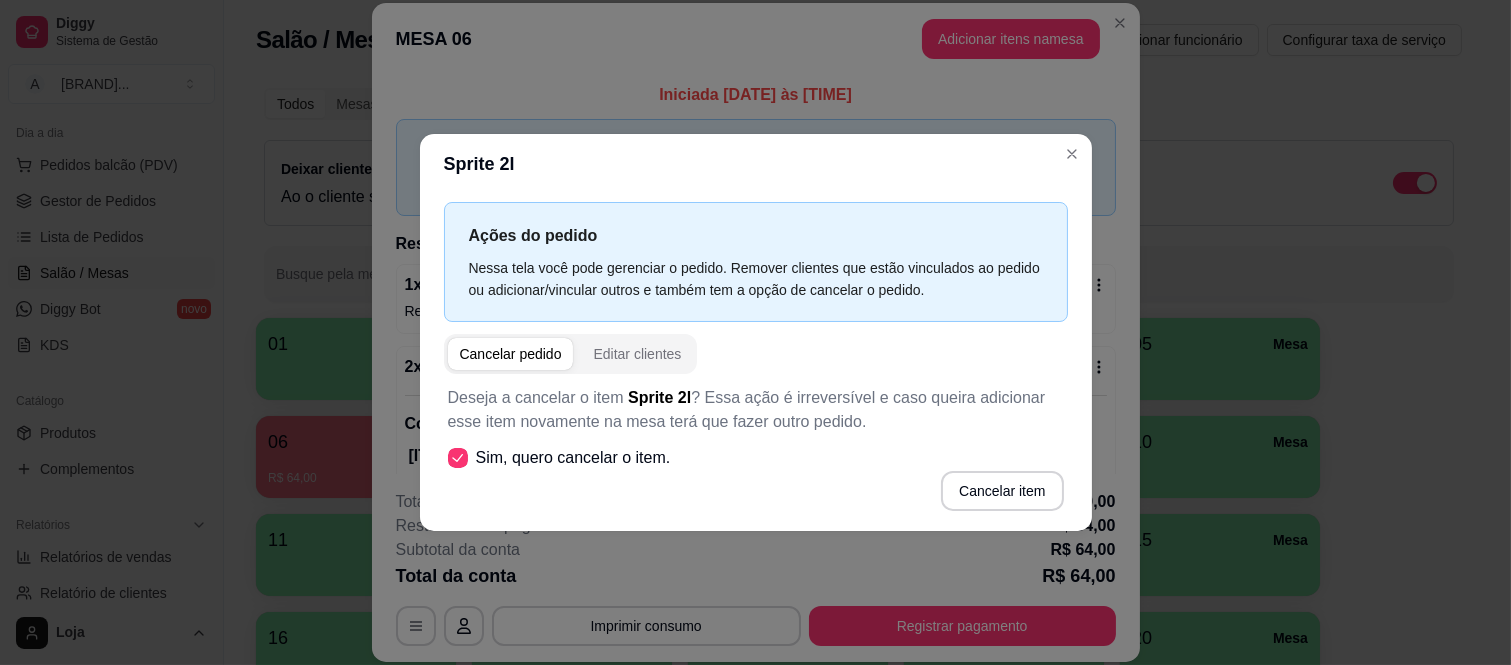 click on "Cancelar item" at bounding box center (1002, 491) 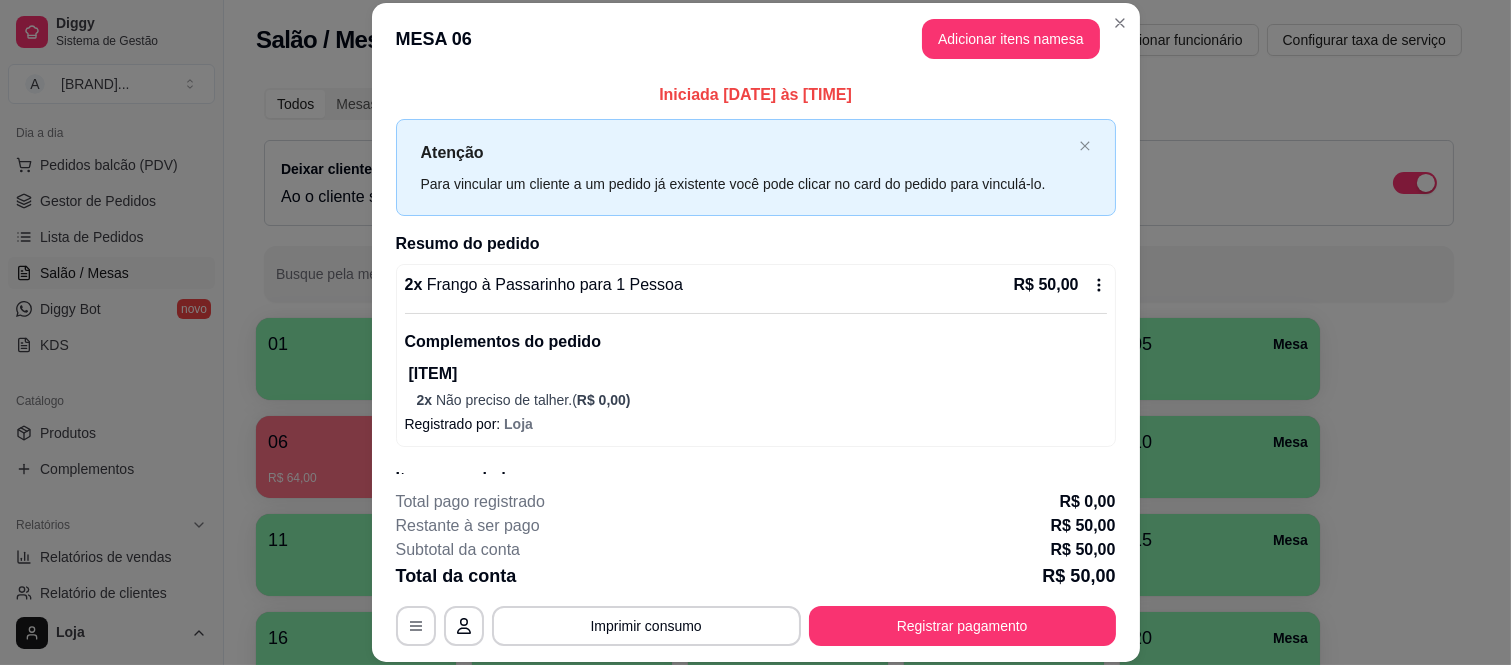 click 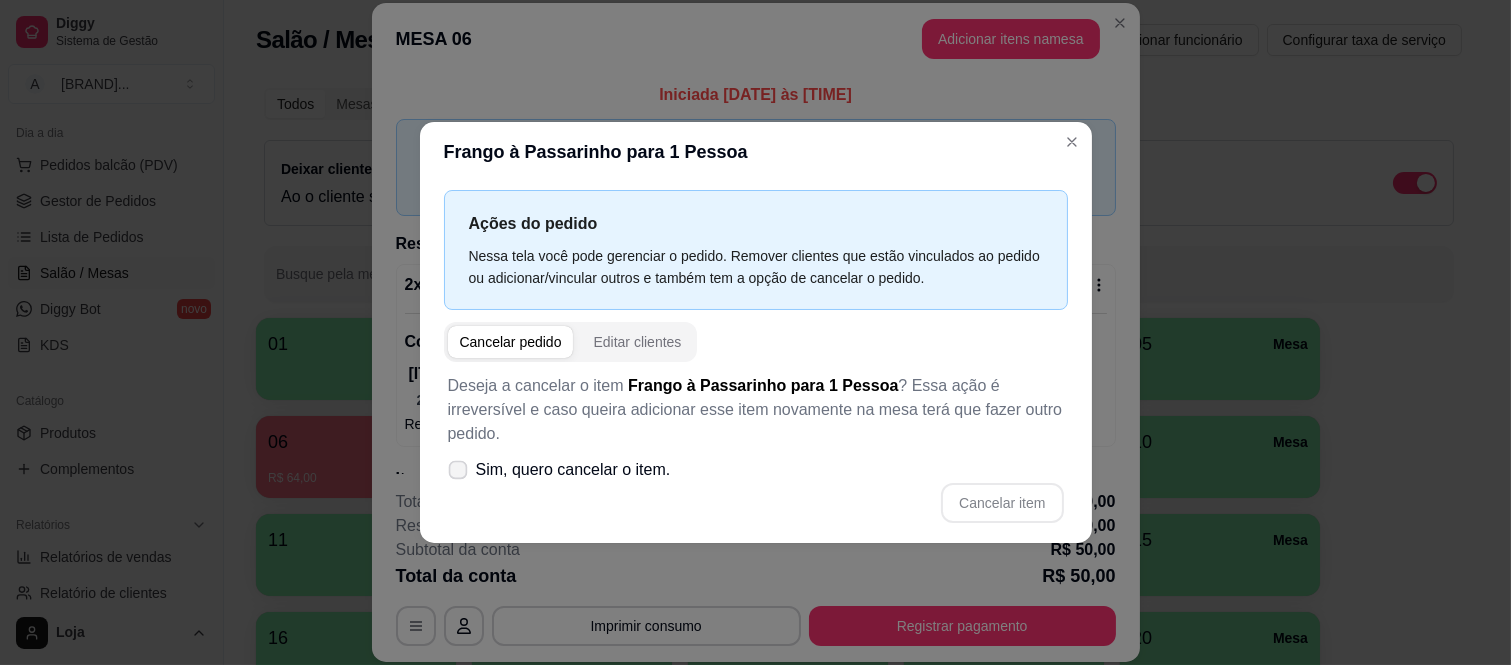 click on "Sim, quero cancelar o item." at bounding box center (573, 470) 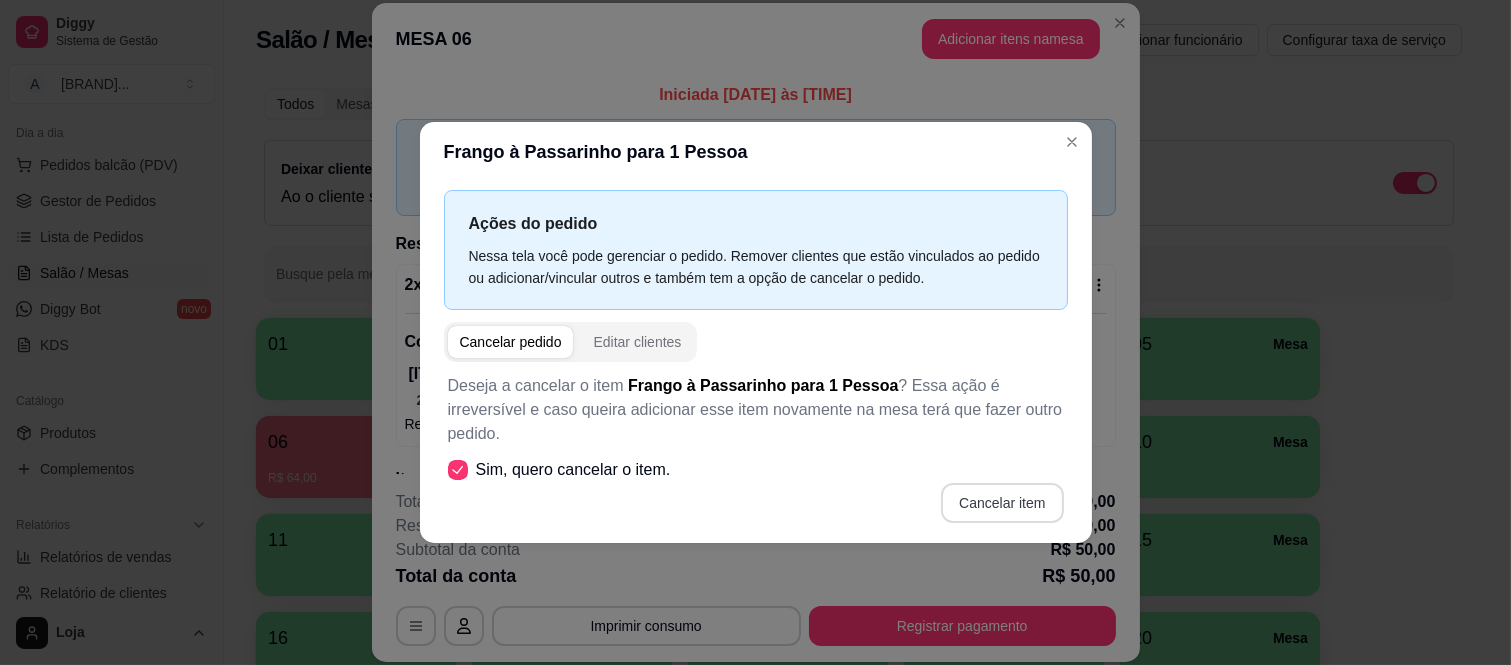 click on "Cancelar item" at bounding box center [1002, 503] 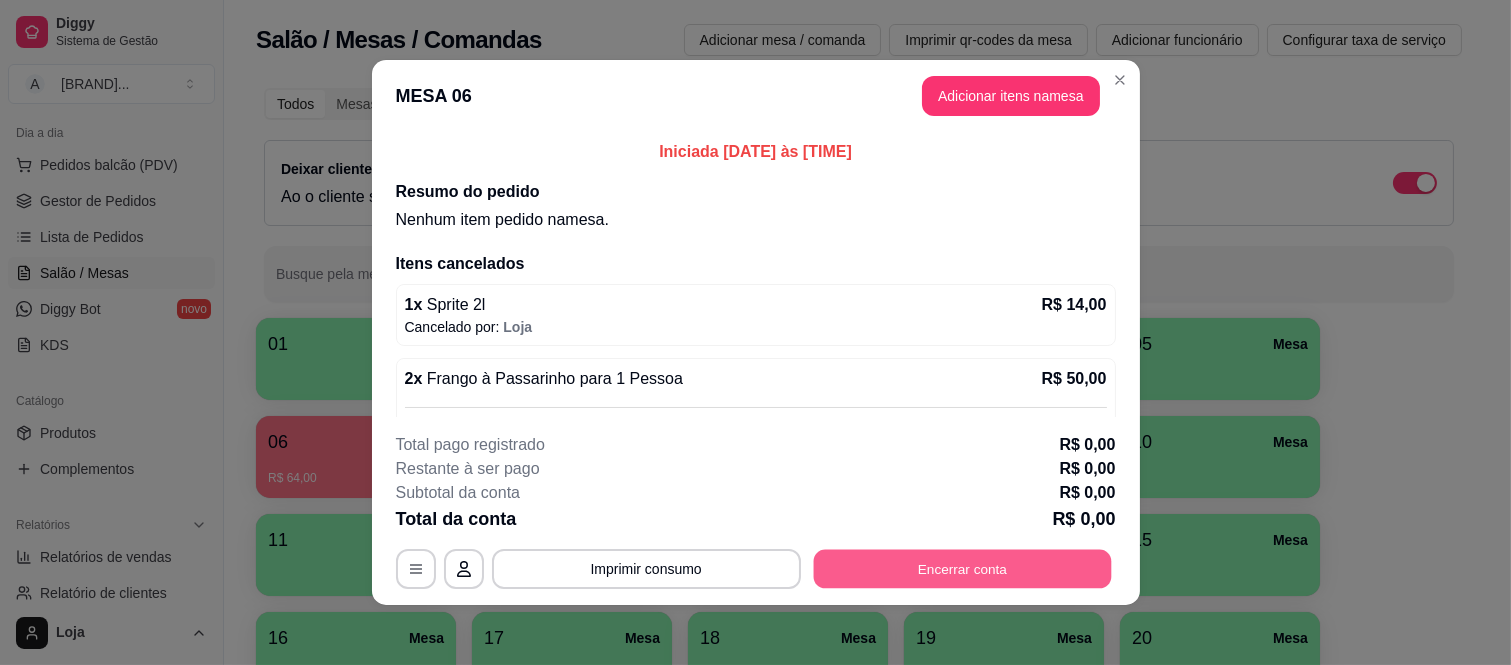 click on "Encerrar conta" at bounding box center (962, 569) 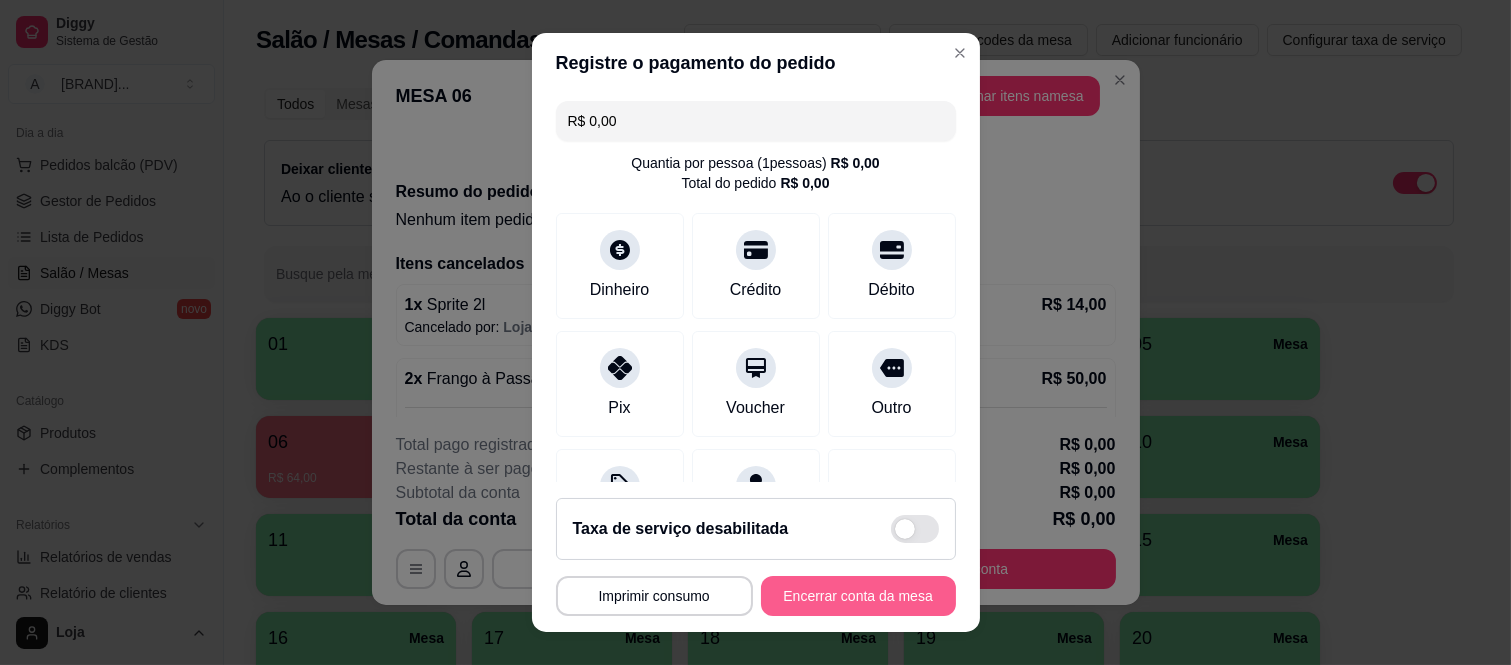 click on "Encerrar conta da mesa" at bounding box center [858, 596] 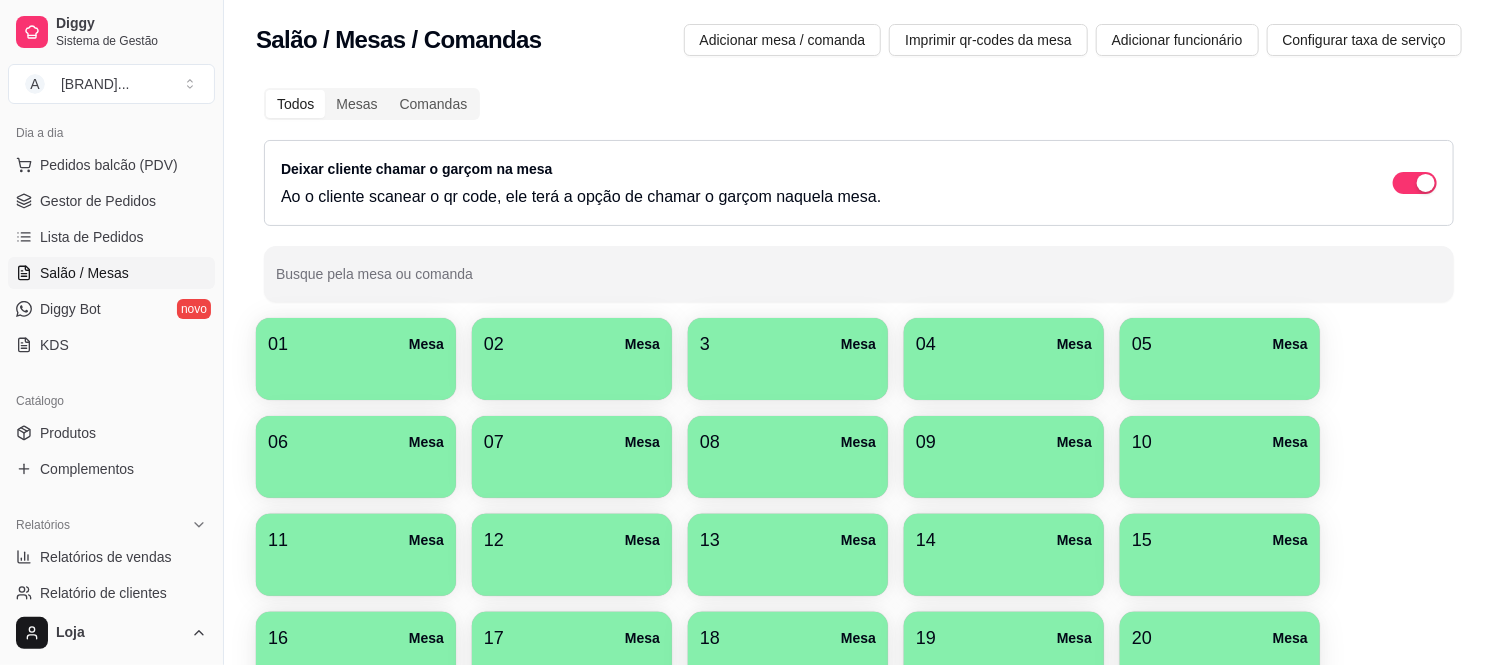 click on "Gestor de Pedidos" at bounding box center [98, 201] 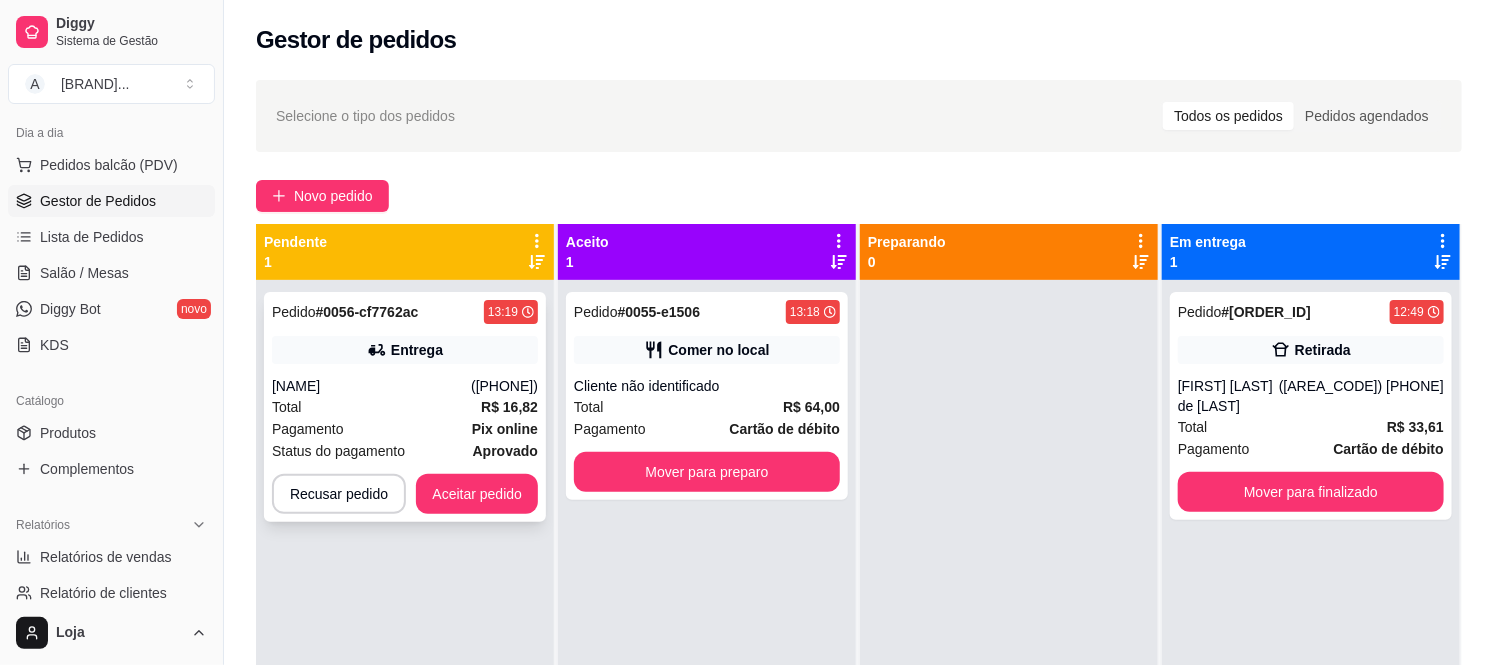 click on "([PHONE])" at bounding box center (504, 386) 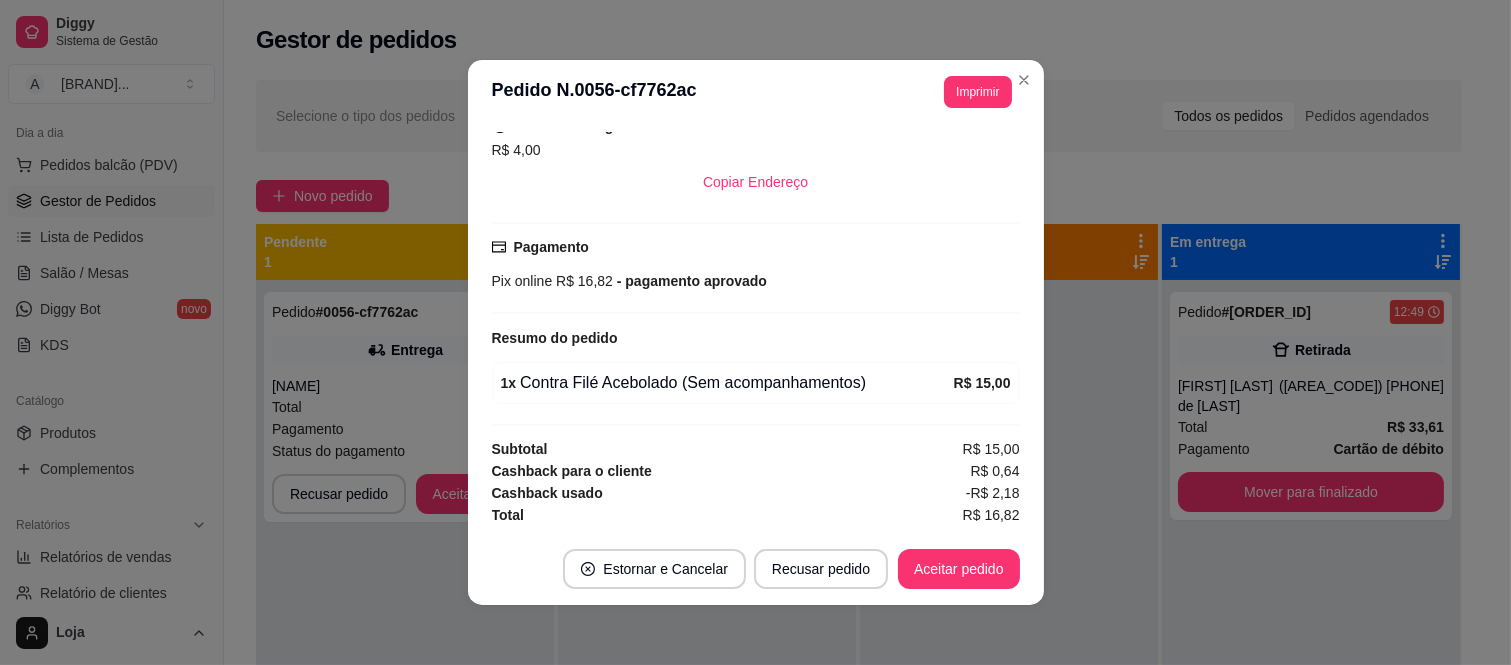 scroll, scrollTop: 430, scrollLeft: 0, axis: vertical 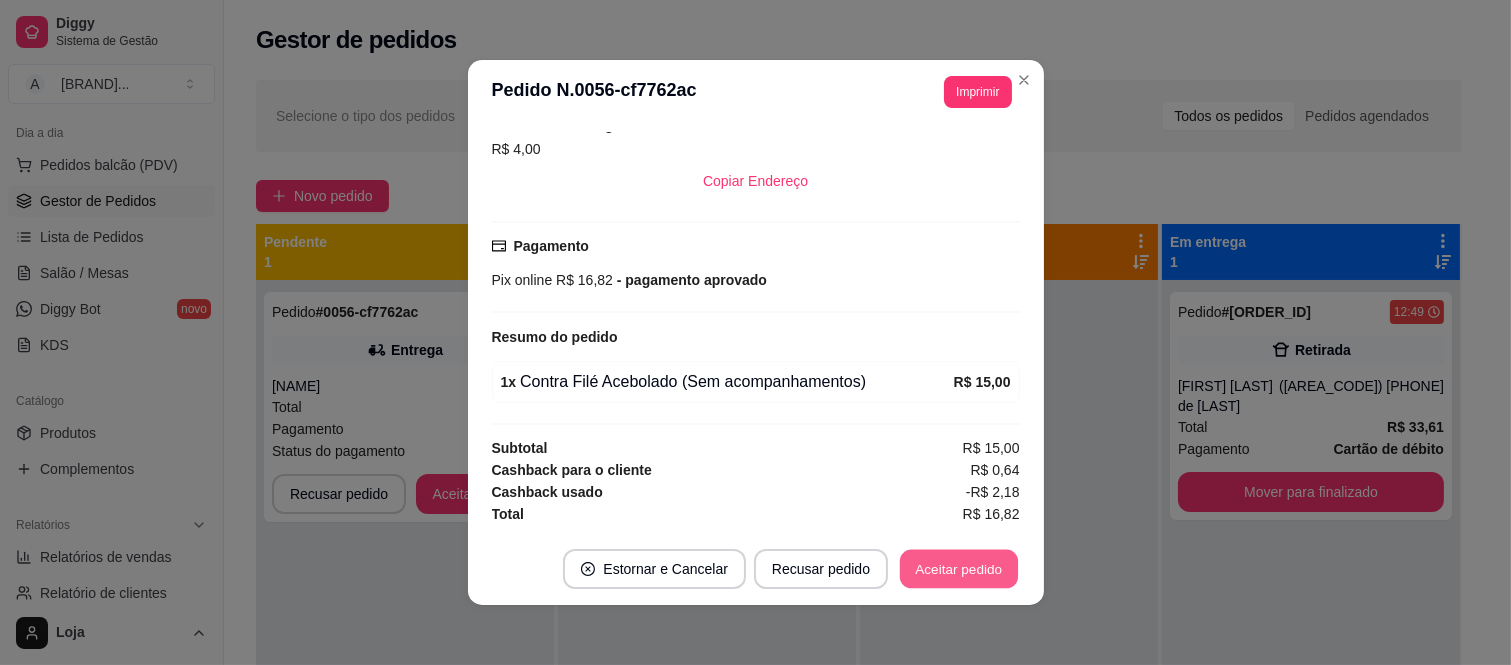 click on "Aceitar pedido" at bounding box center [959, 569] 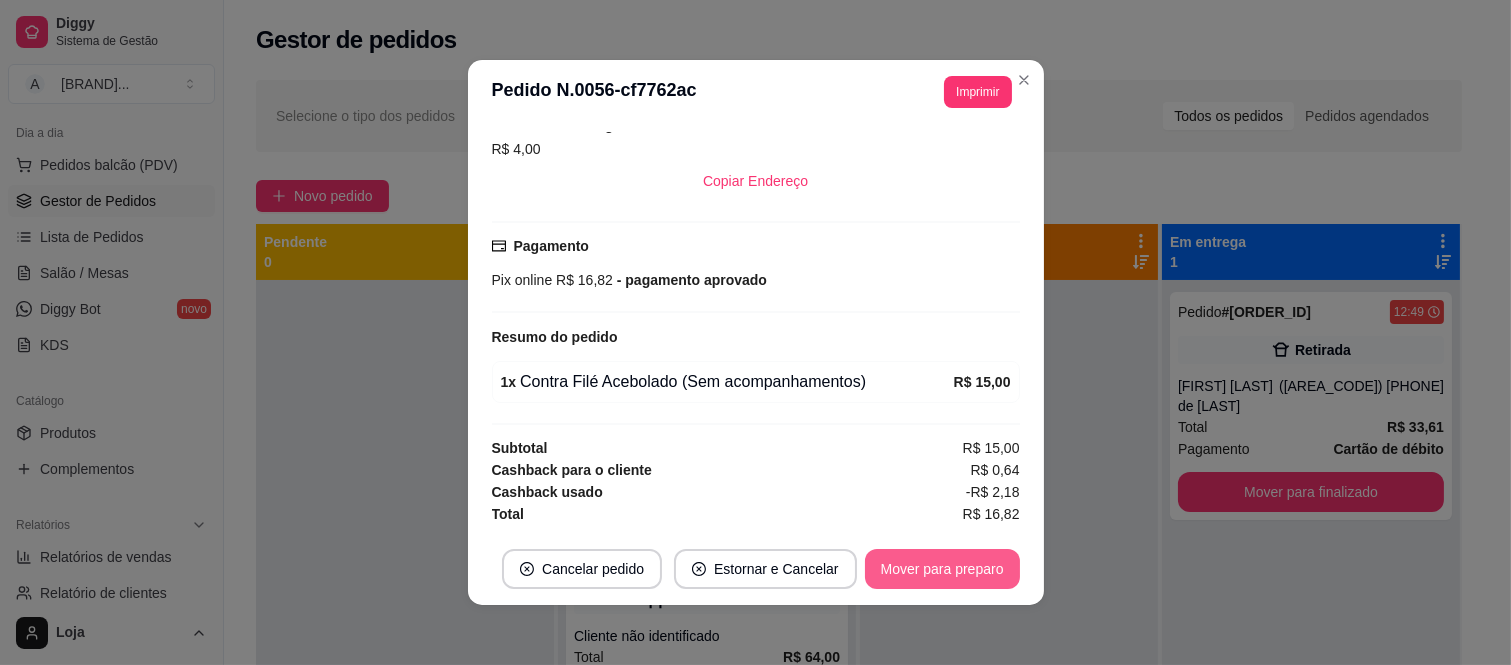 click on "Mover para preparo" at bounding box center [942, 569] 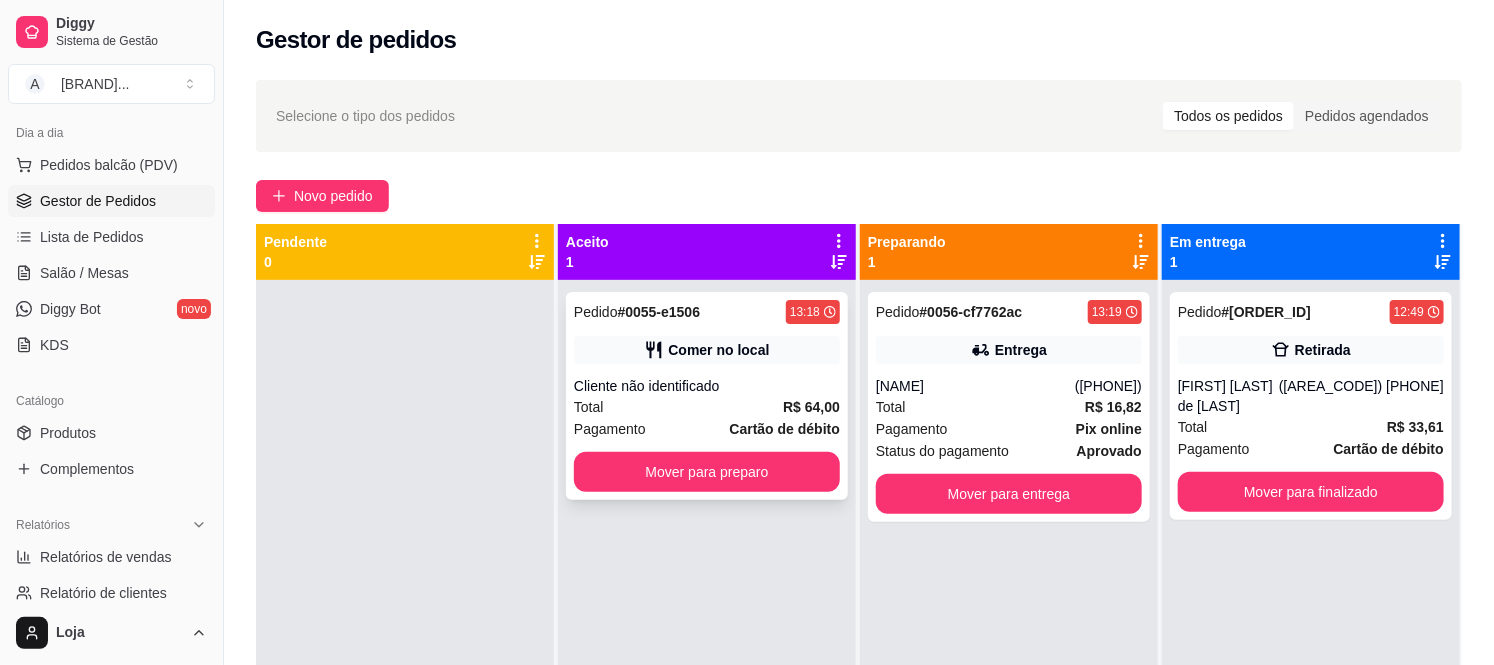 click on "Cliente não identificado" at bounding box center (707, 386) 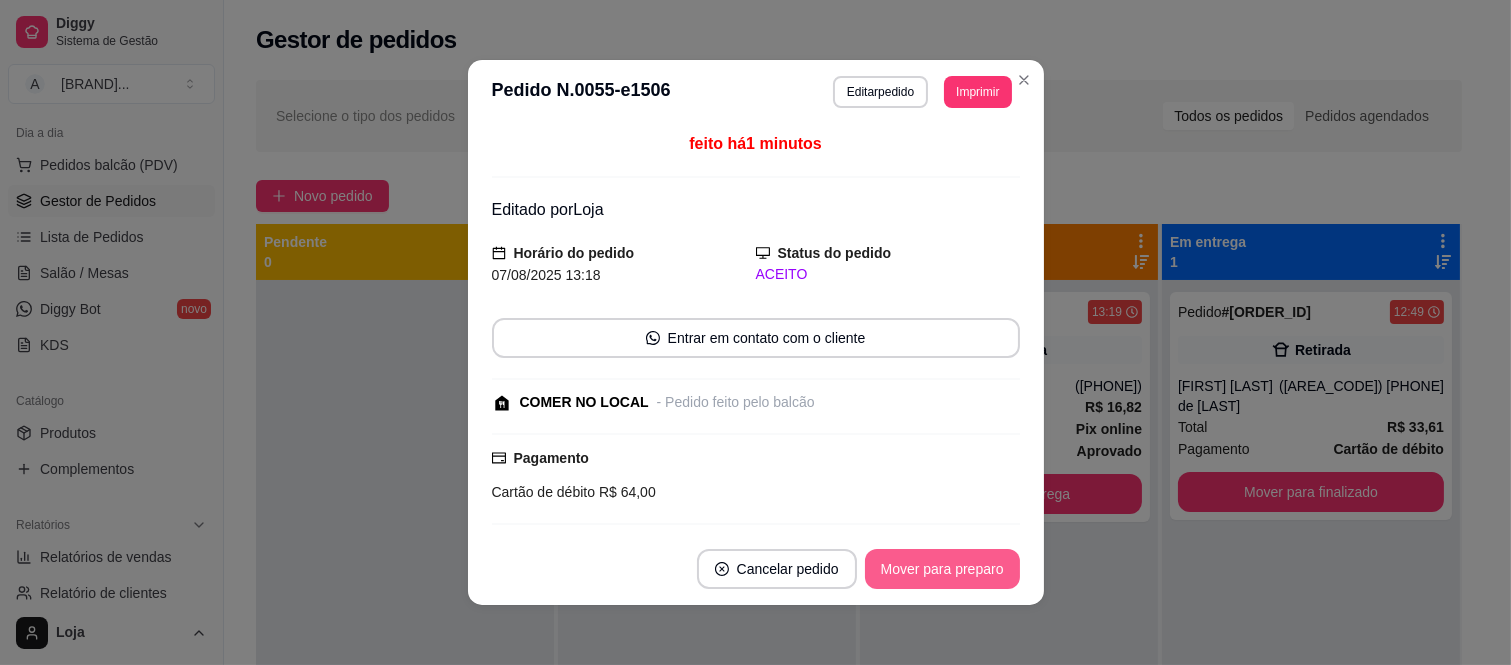 click on "Mover para preparo" at bounding box center (942, 569) 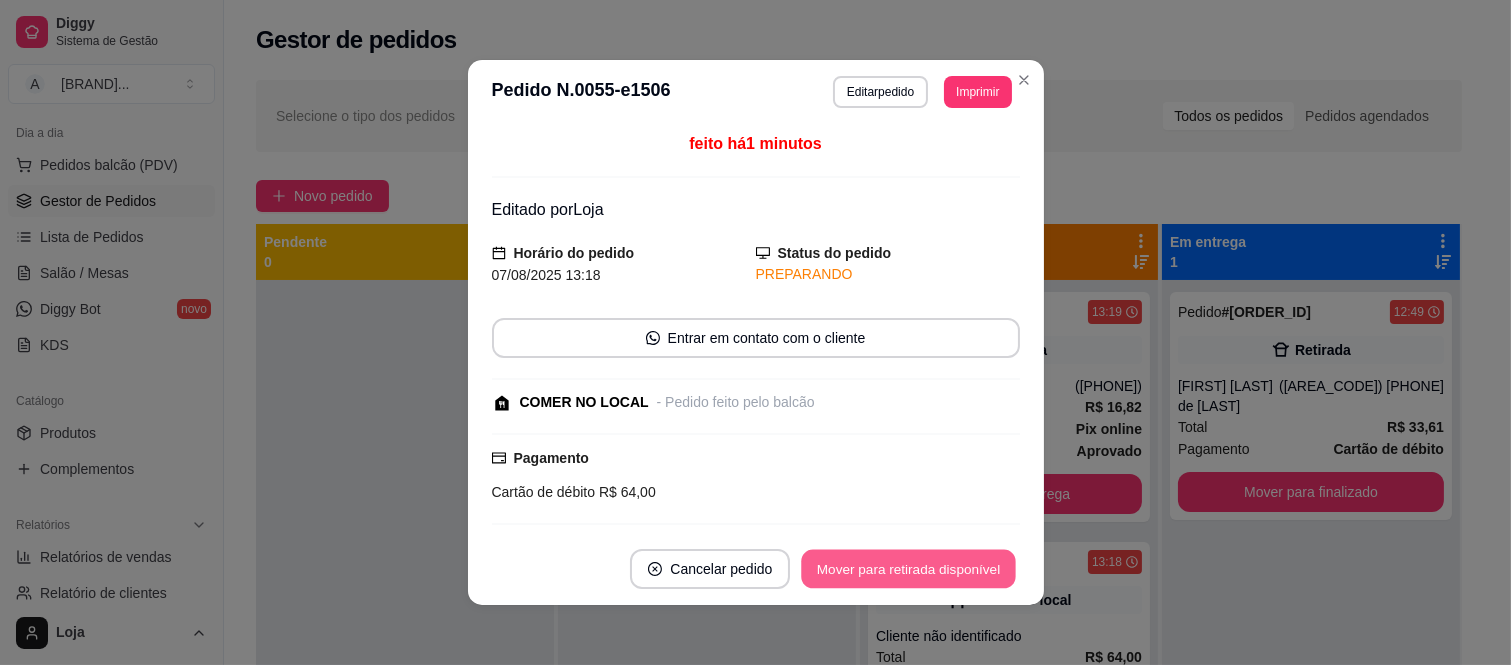 click on "Mover para retirada disponível" at bounding box center (909, 569) 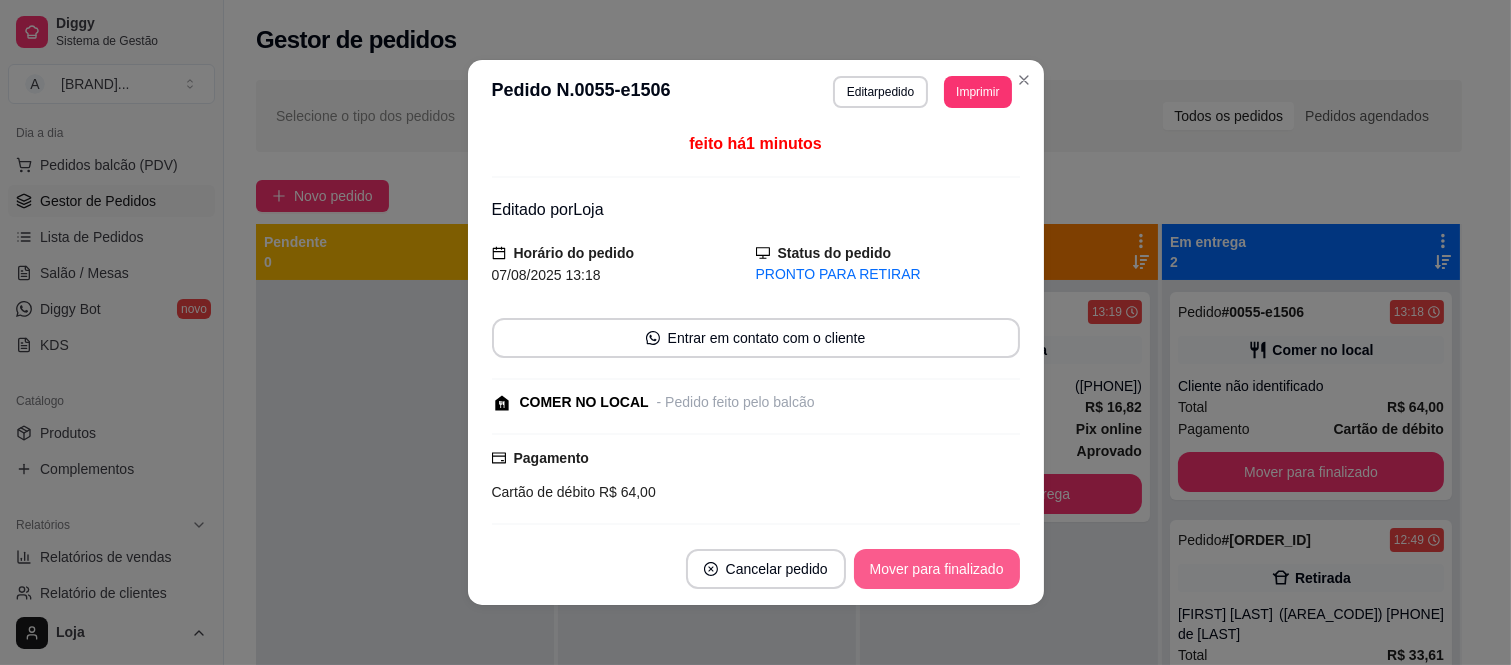 click on "Mover para finalizado" at bounding box center (937, 569) 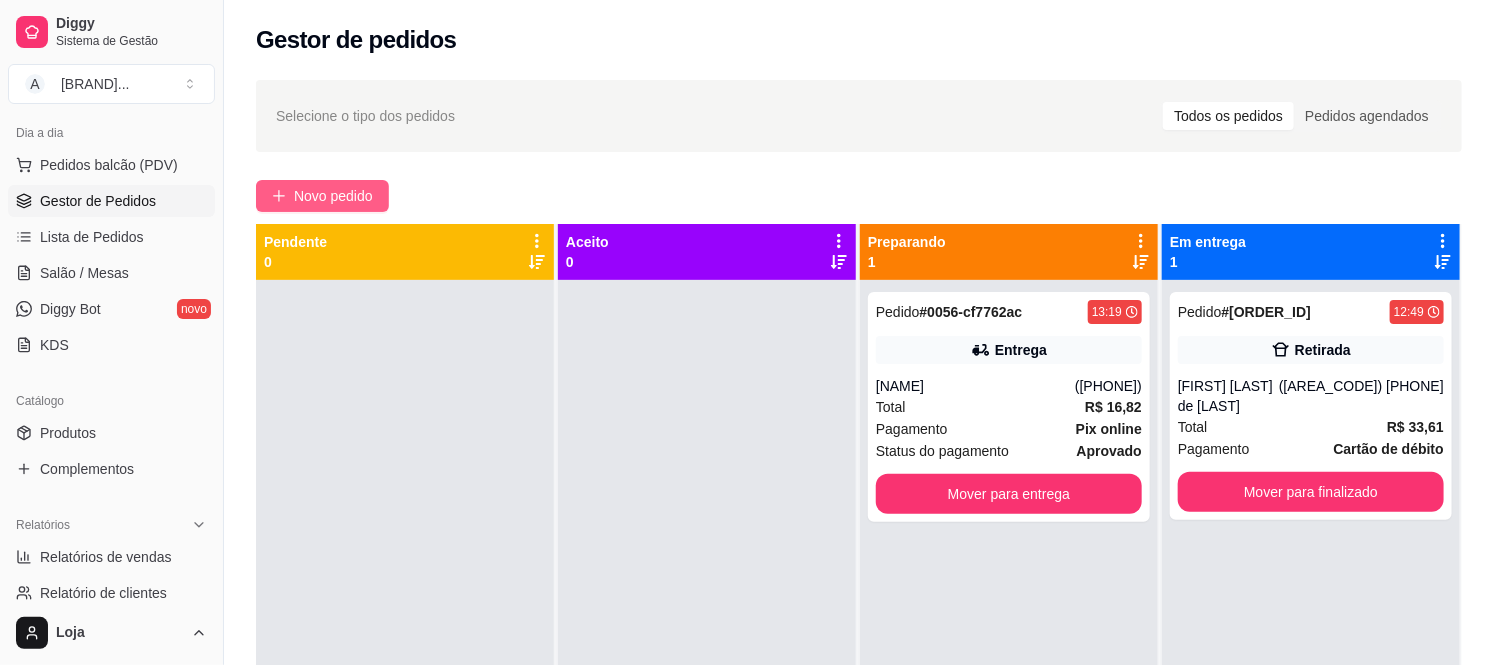 click on "Novo pedido" at bounding box center [322, 196] 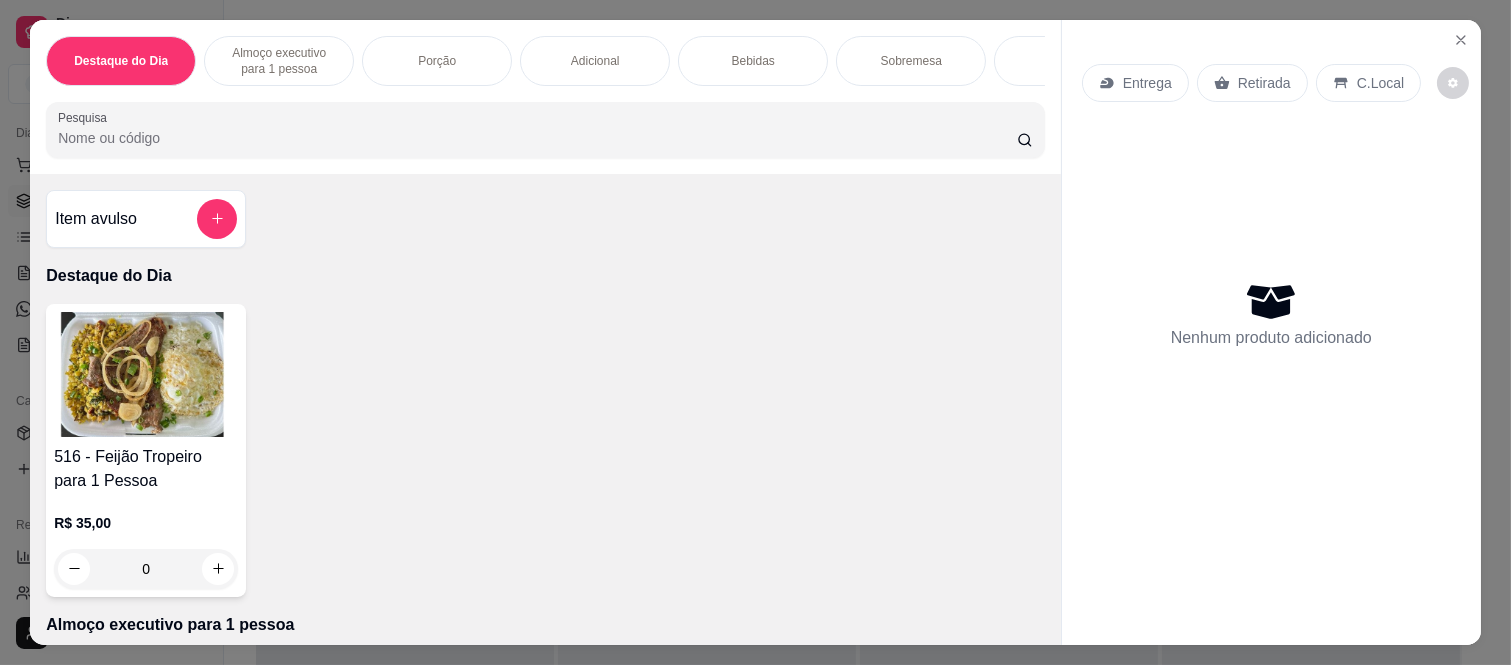 click on "Entrega" at bounding box center [1147, 83] 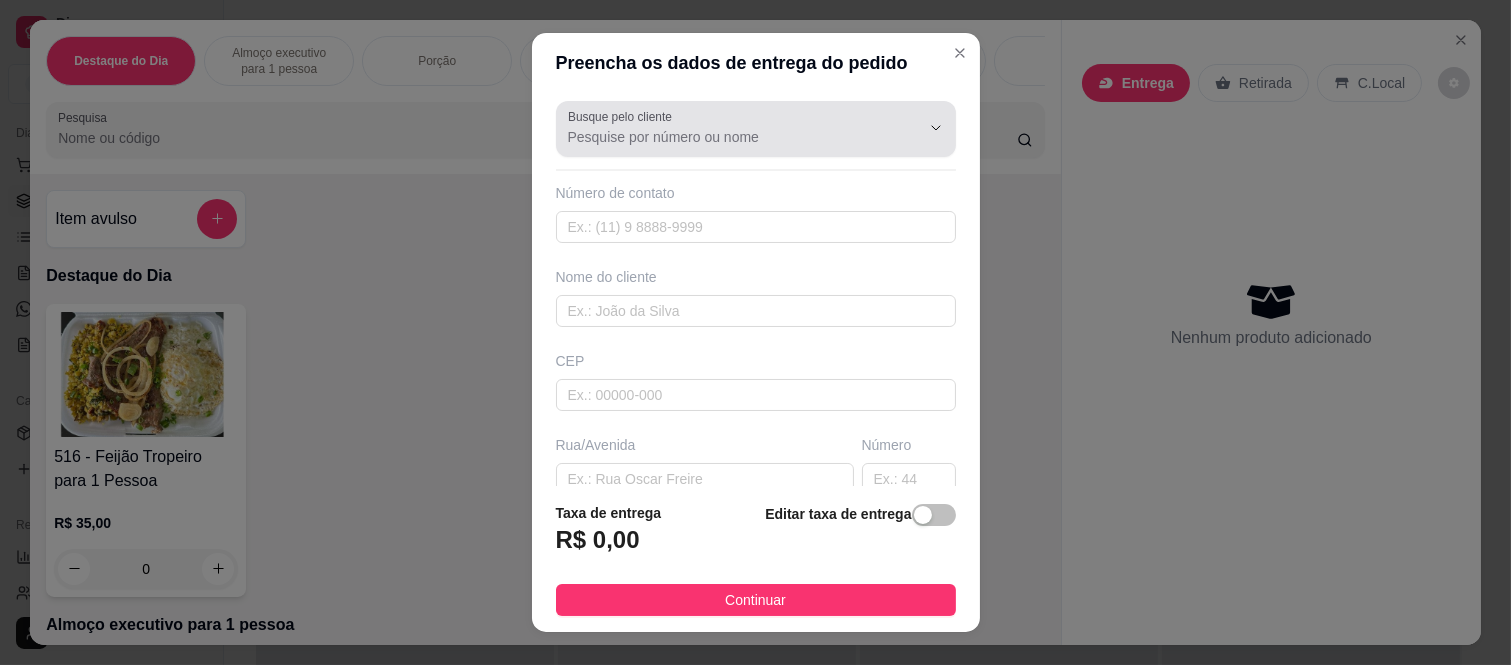 click on "Busque pelo cliente" at bounding box center [728, 137] 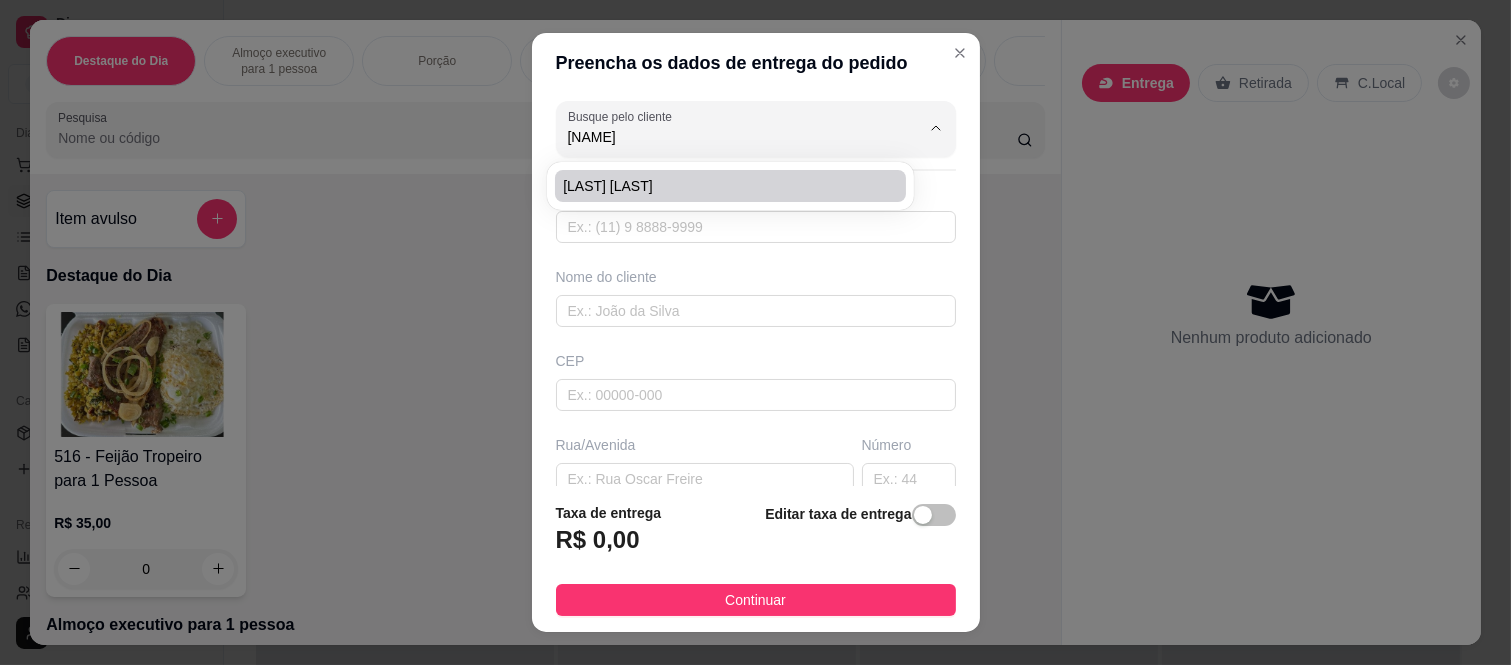 click on "[LAST] [LAST]" at bounding box center (730, 186) 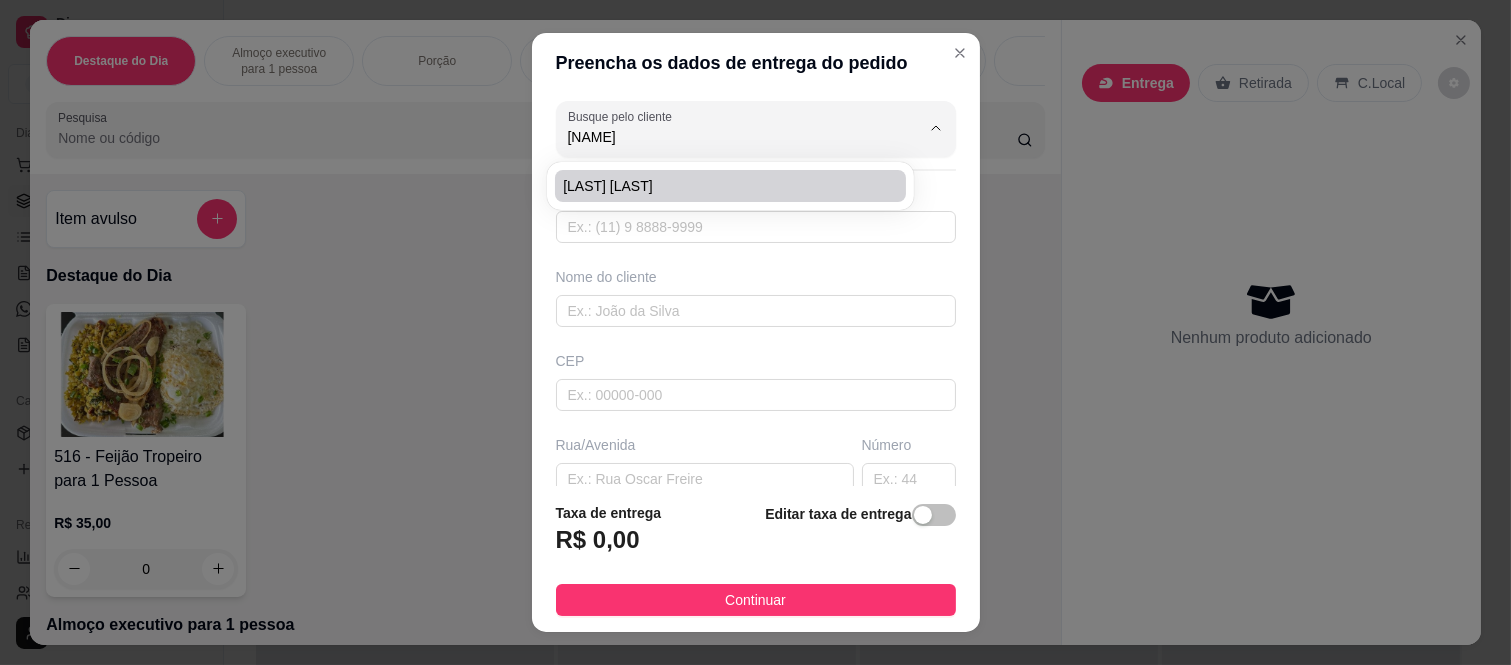 type on "[LAST] [LAST]" 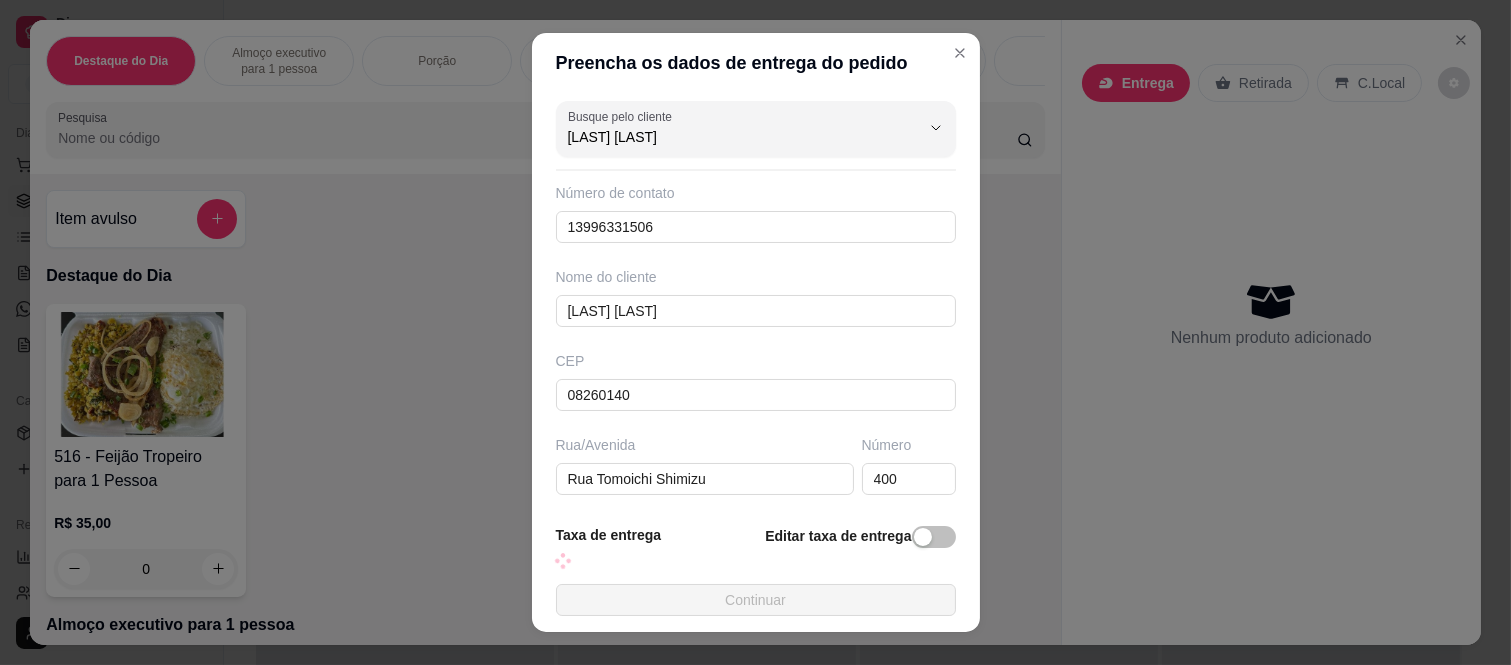type on "[LAST] [LAST]" 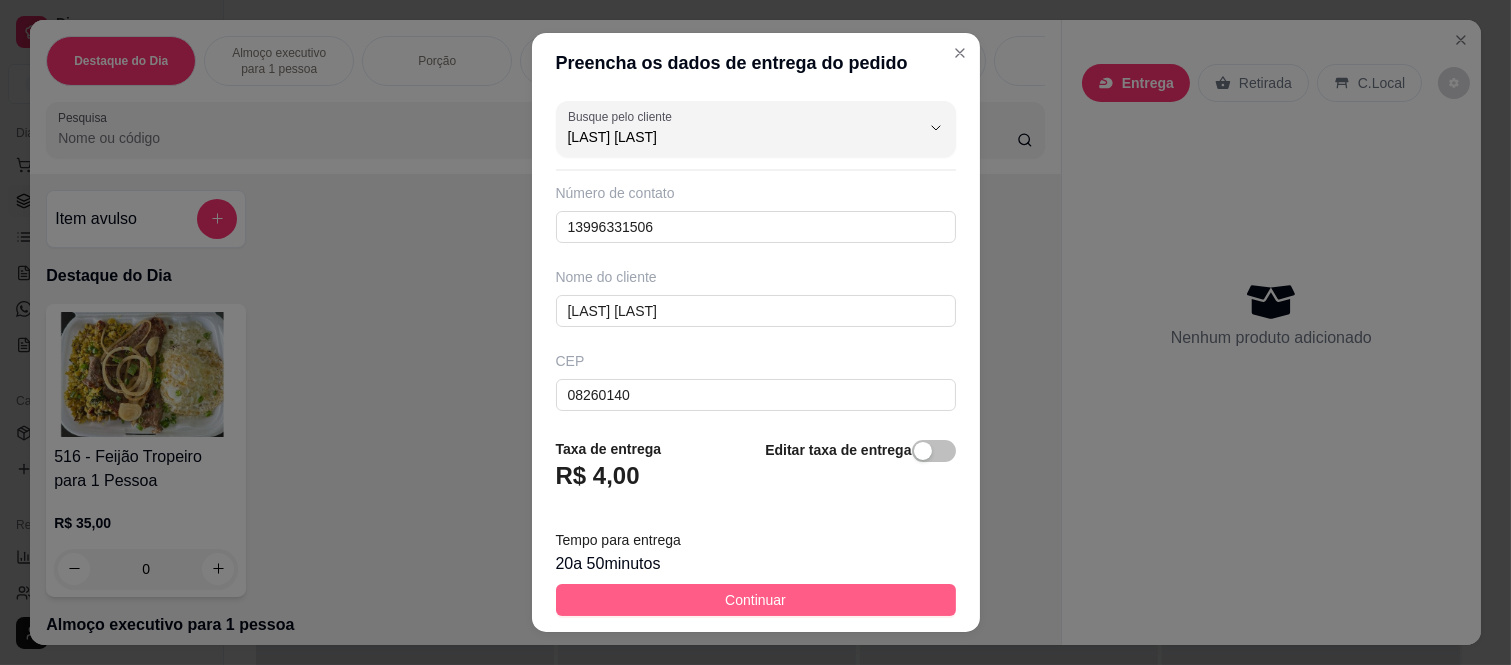 click on "Continuar" at bounding box center (756, 600) 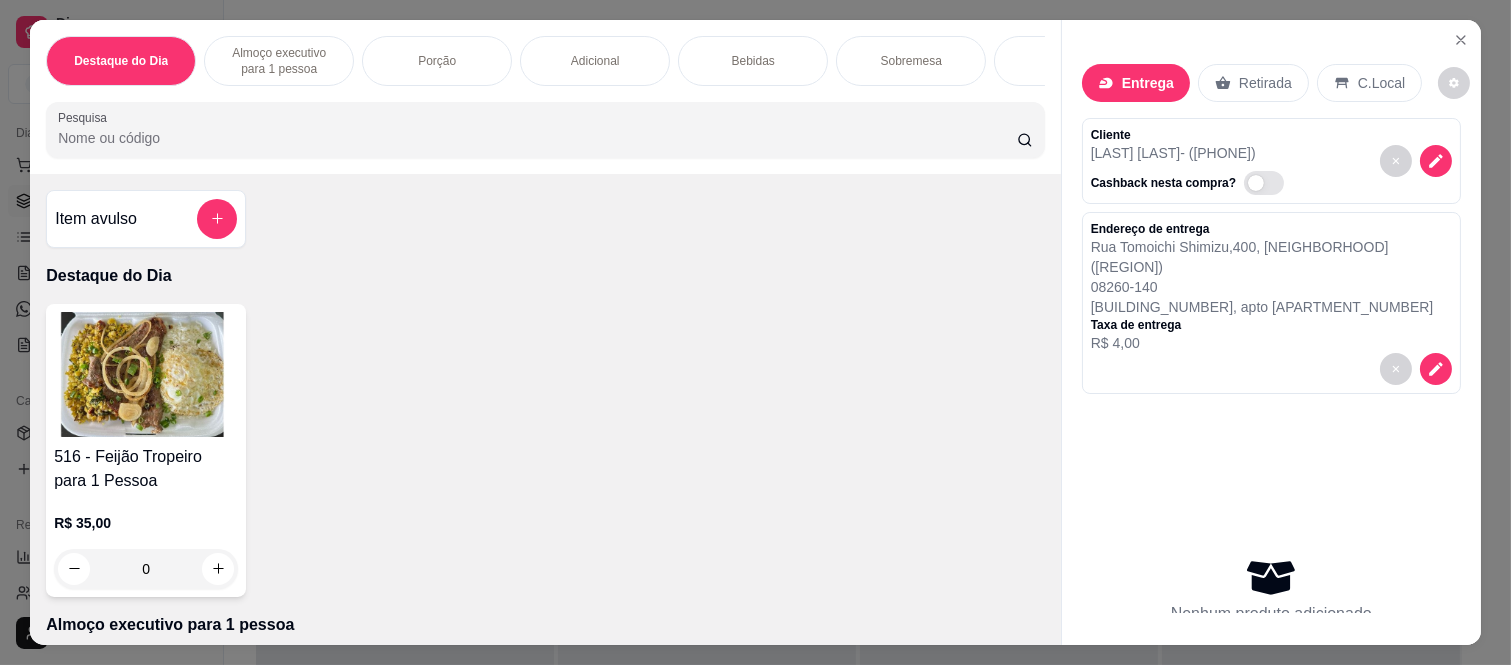 click on "0" at bounding box center [146, 569] 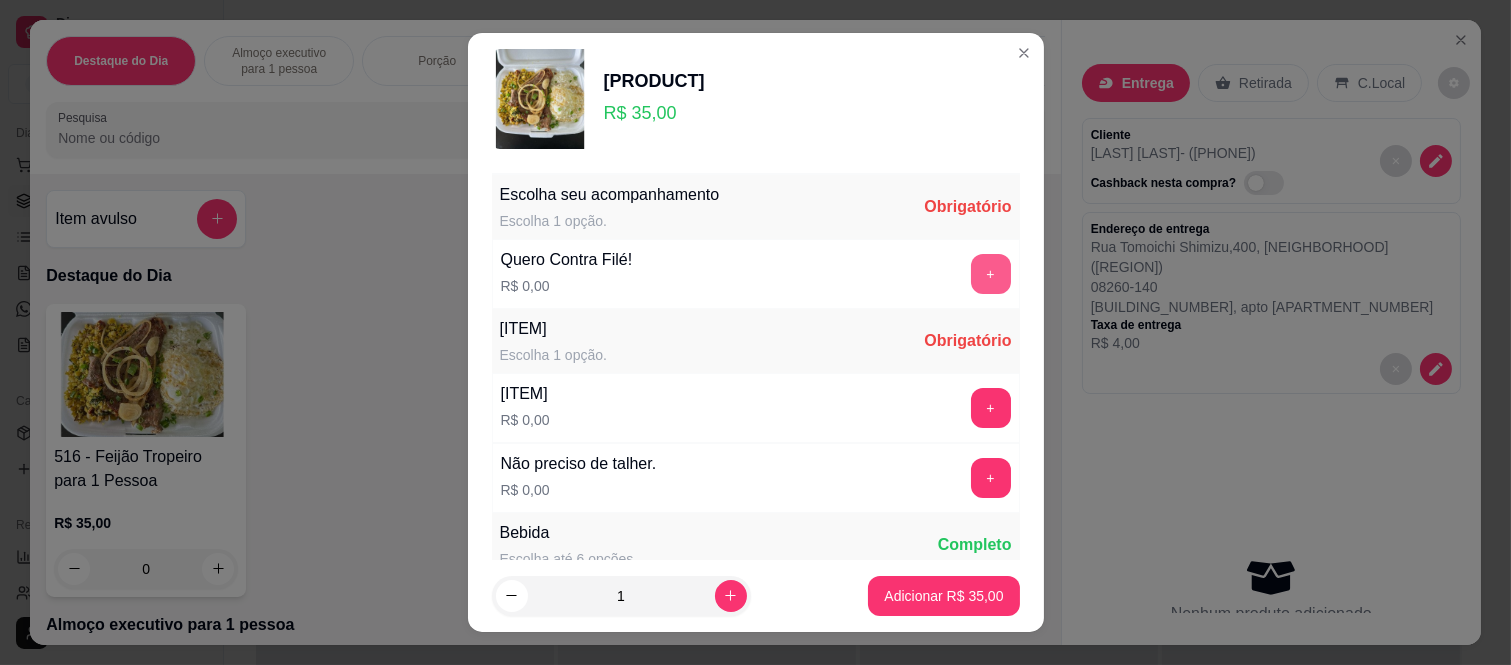 click on "+" at bounding box center (991, 274) 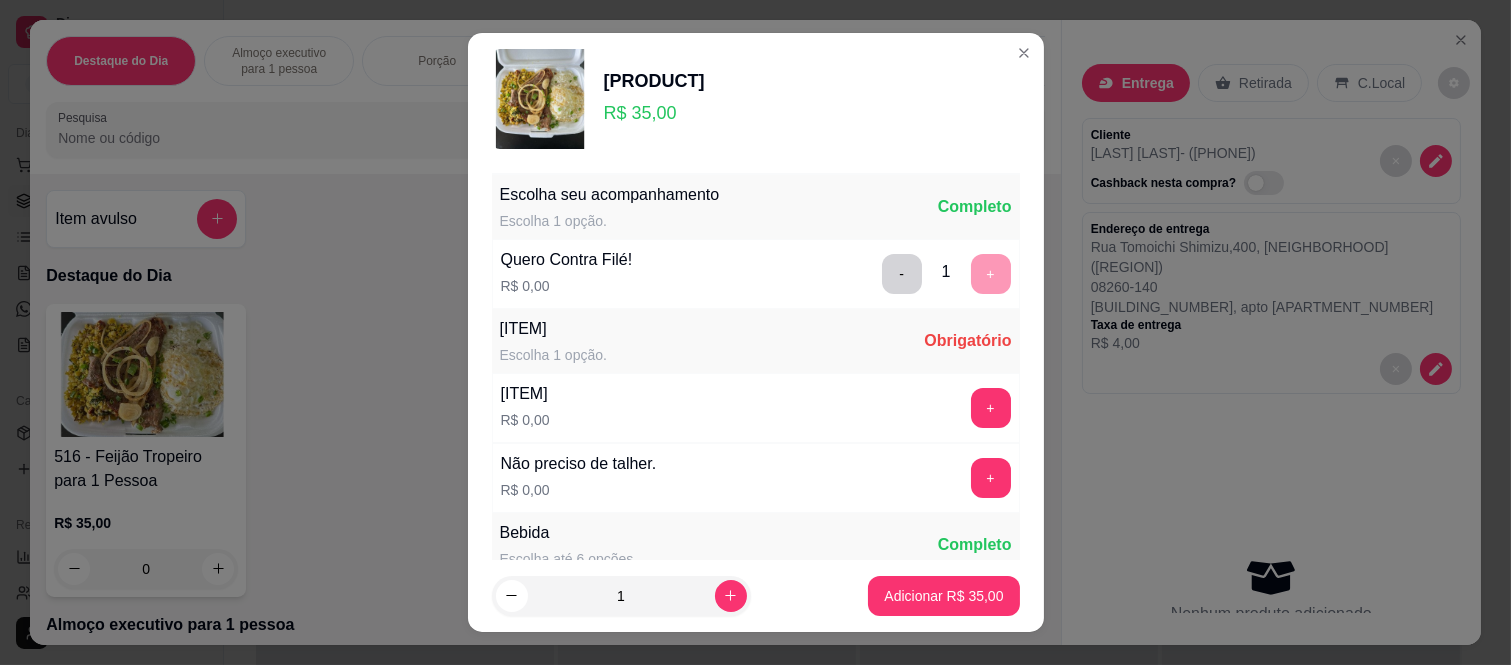 scroll, scrollTop: 31, scrollLeft: 0, axis: vertical 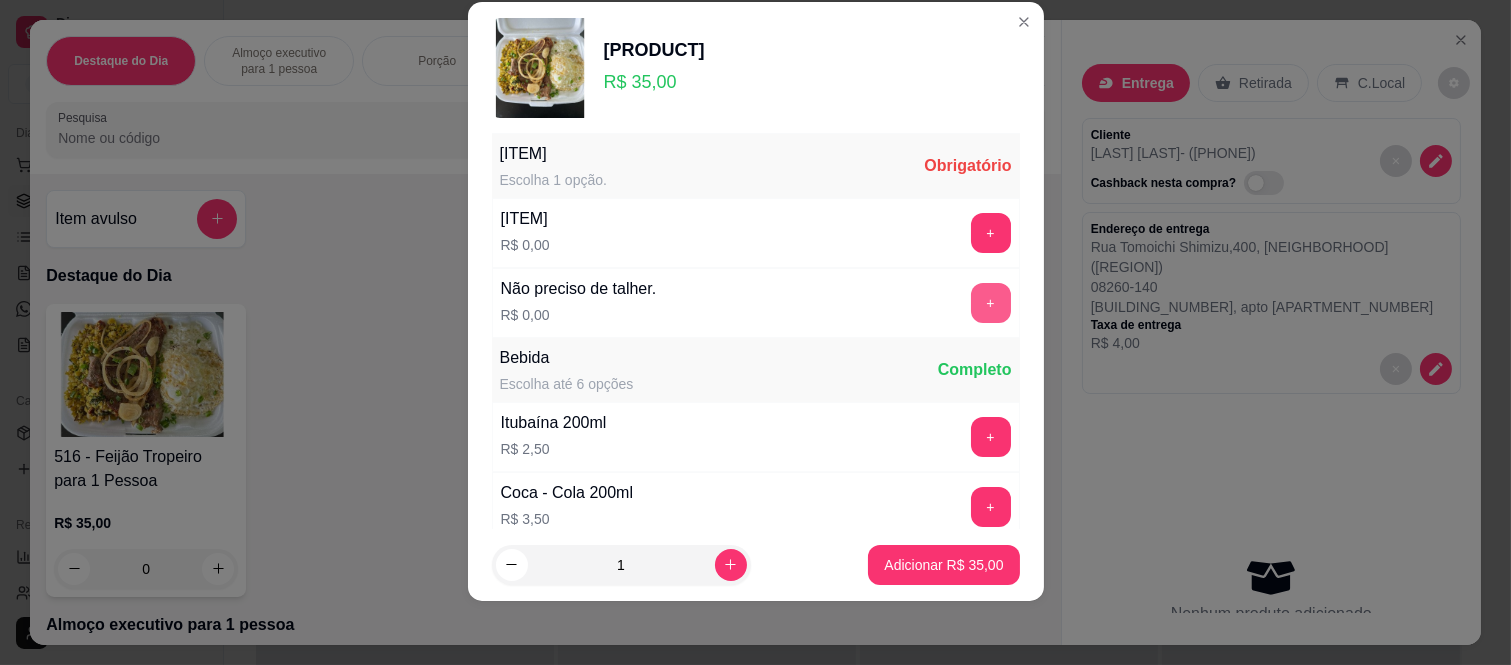 click on "+" at bounding box center [991, 303] 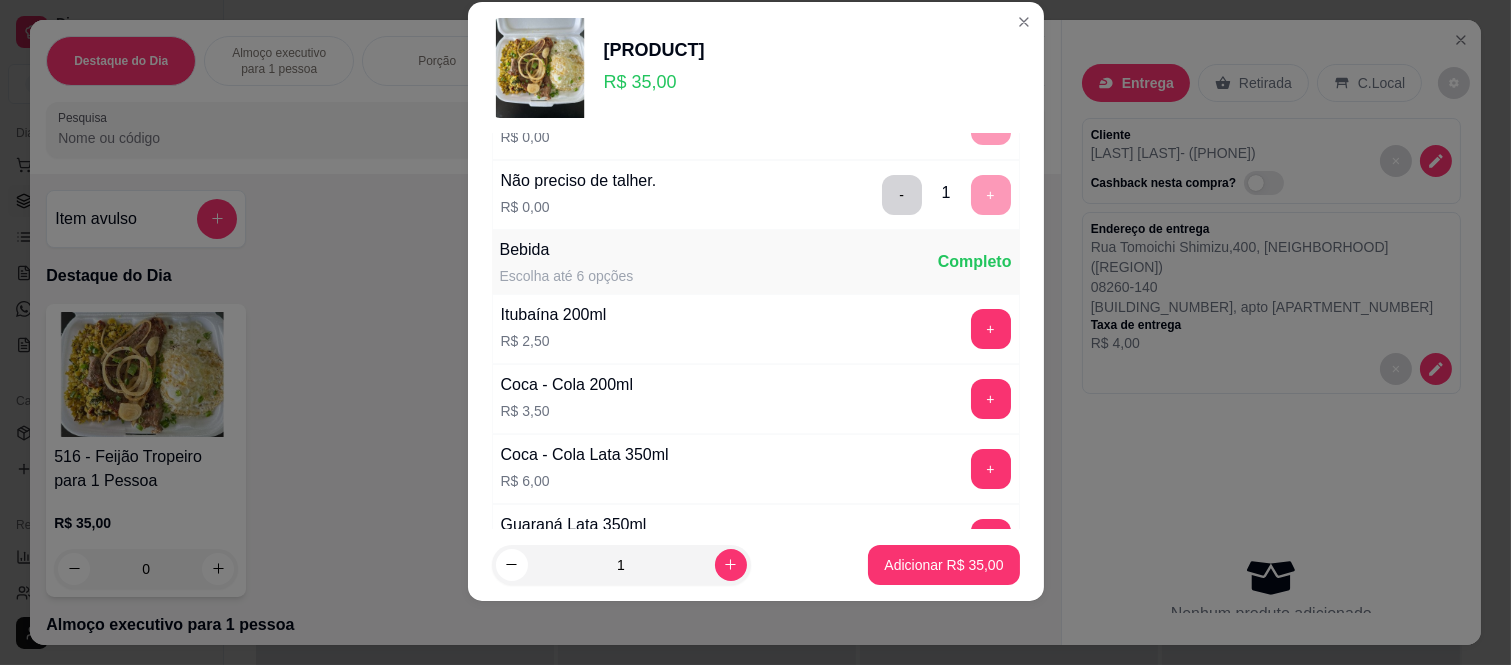 scroll, scrollTop: 348, scrollLeft: 0, axis: vertical 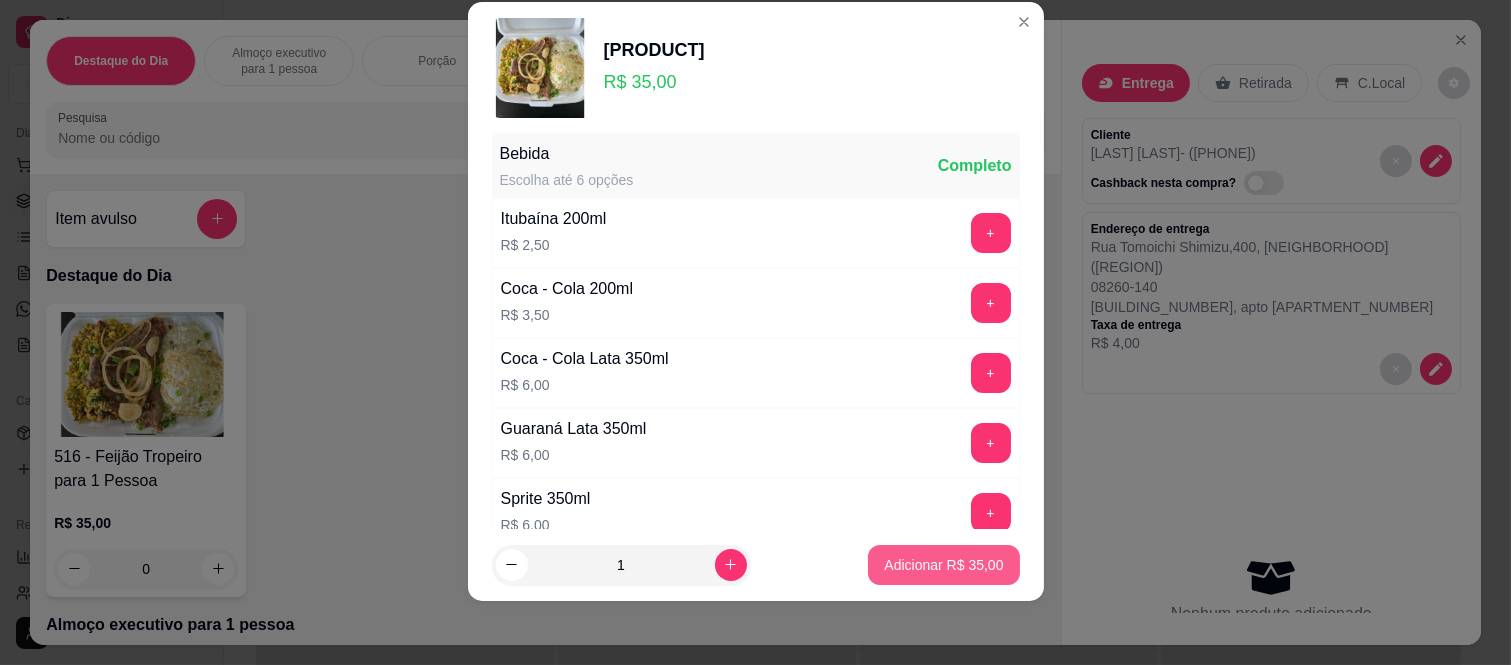 click on "Adicionar   R$ 35,00" at bounding box center [943, 565] 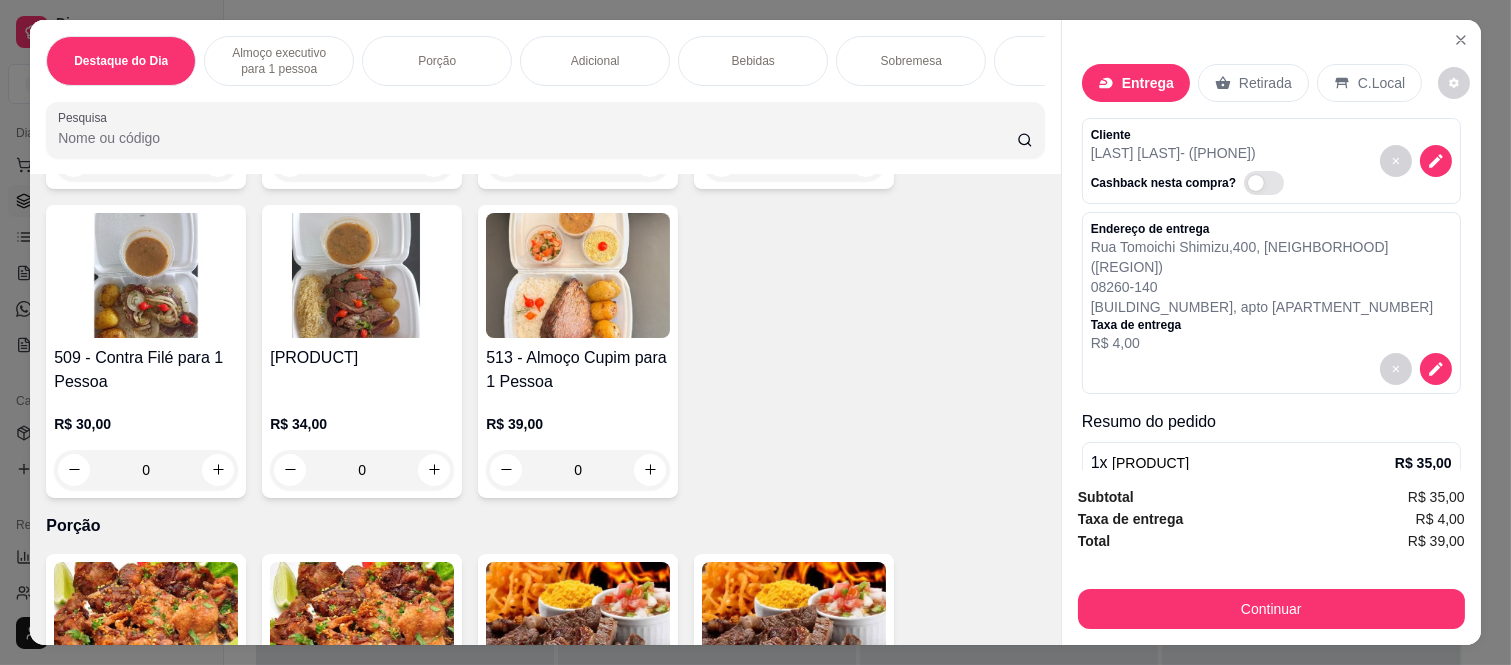 scroll, scrollTop: 1111, scrollLeft: 0, axis: vertical 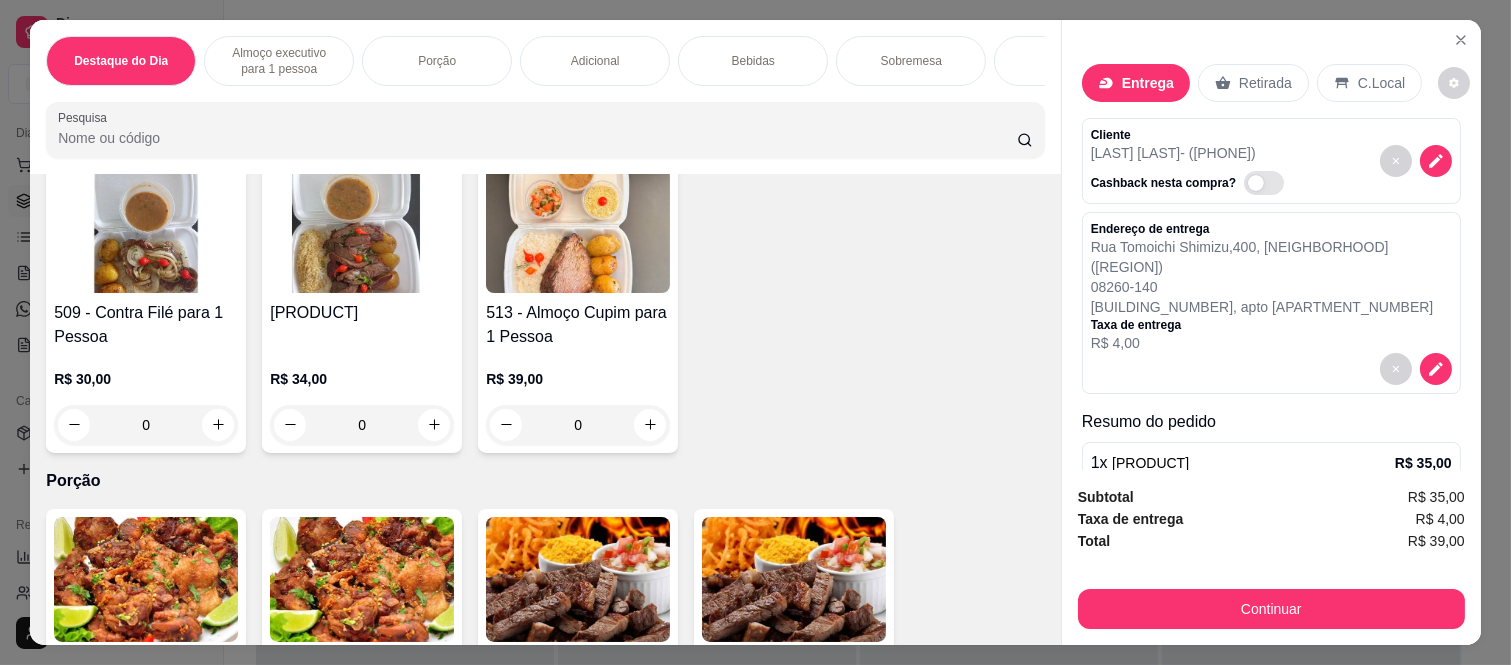 click on "0" at bounding box center (362, 425) 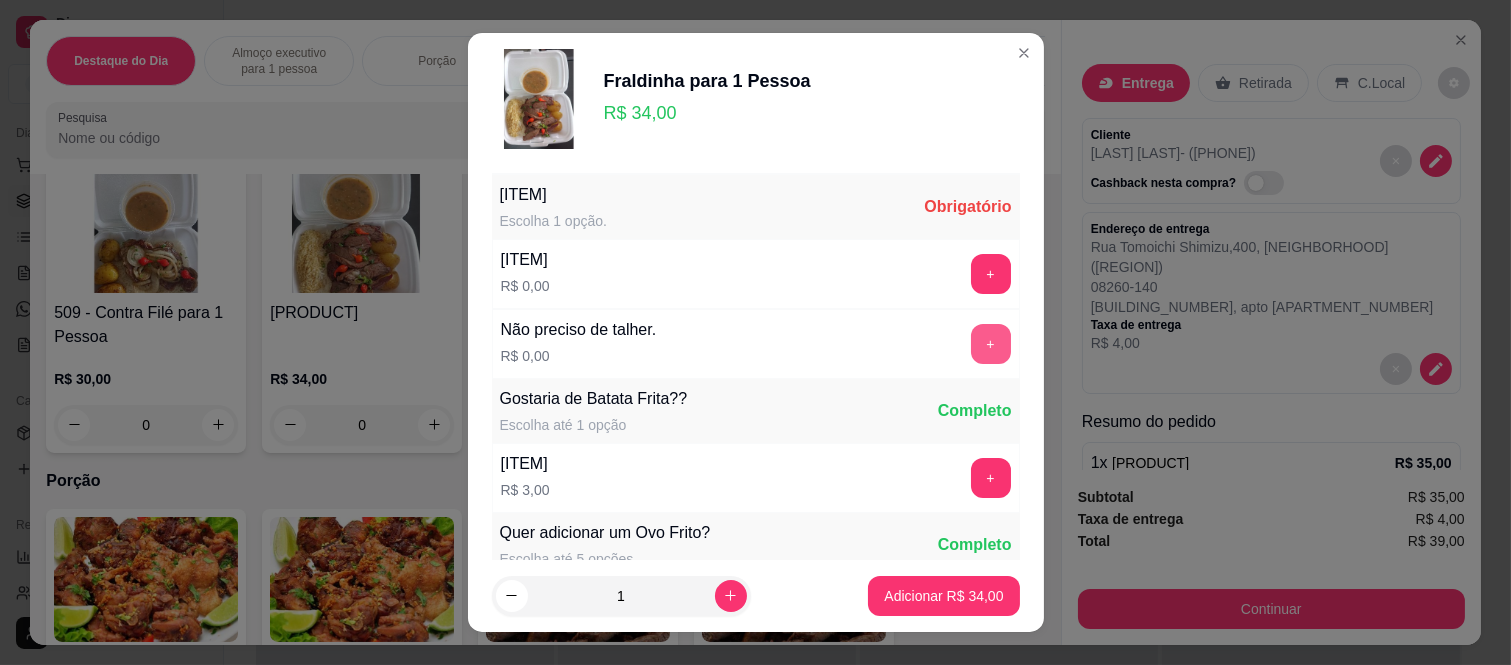 click on "+" at bounding box center [991, 344] 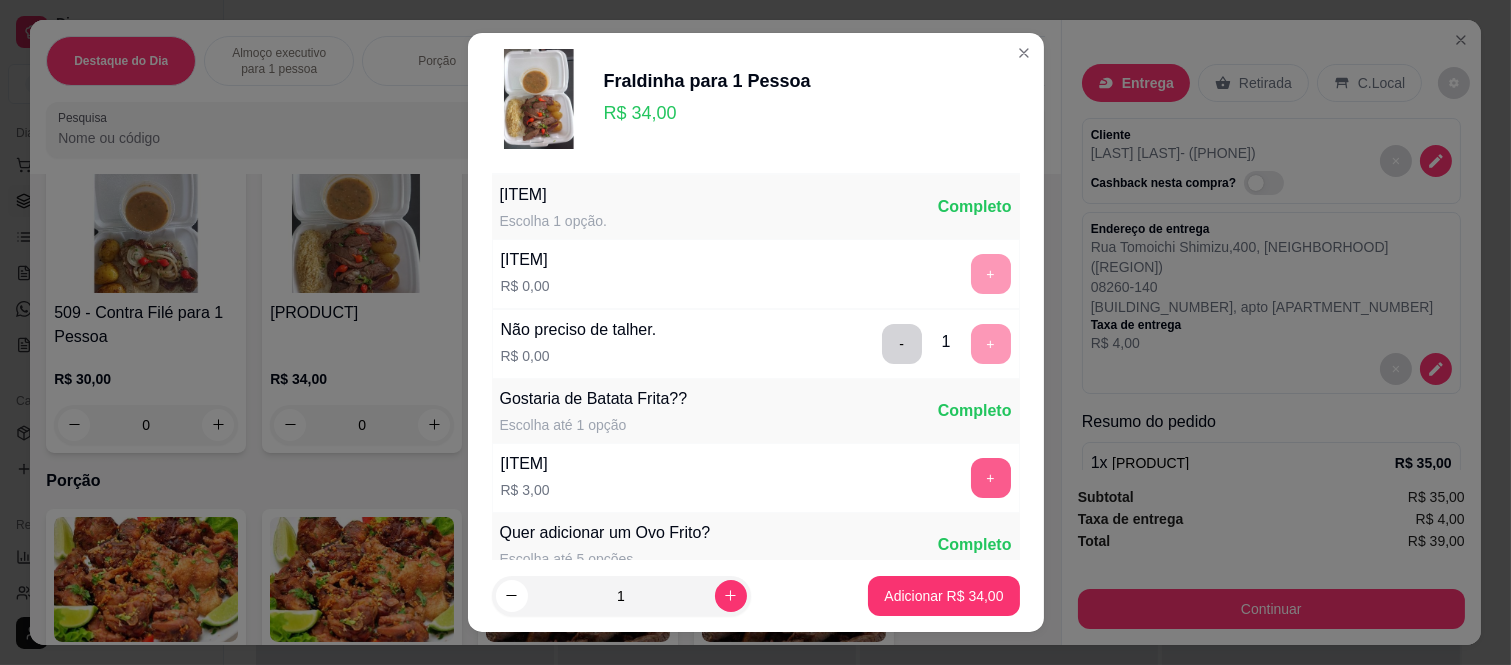 scroll, scrollTop: 31, scrollLeft: 0, axis: vertical 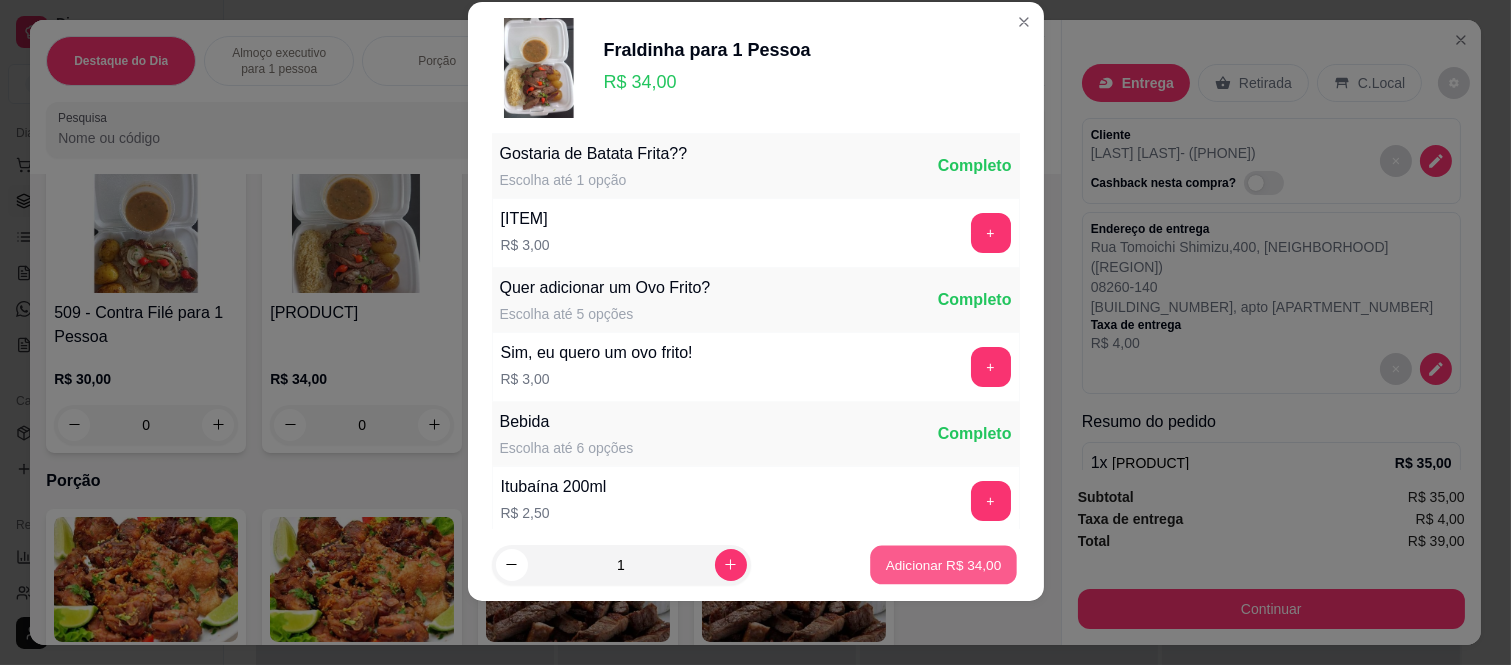 click on "Adicionar   R$ 34,00" at bounding box center [944, 564] 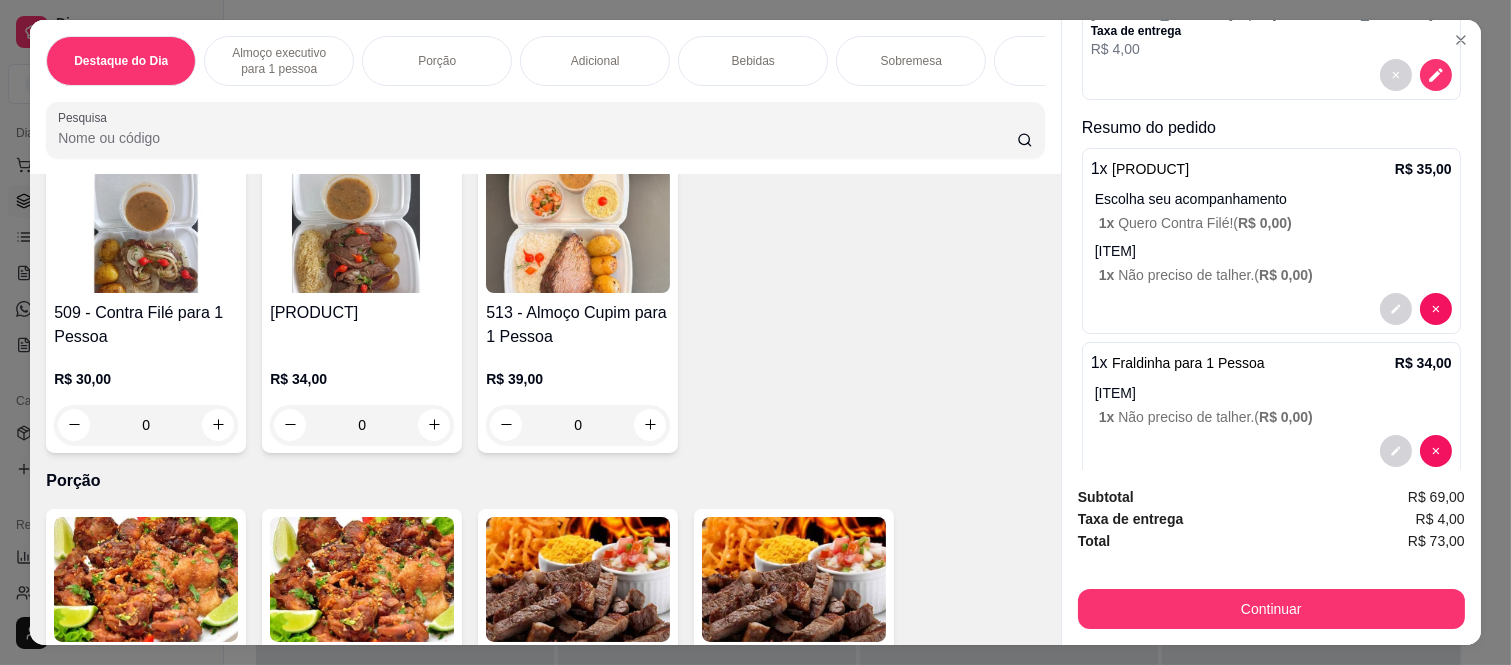 scroll, scrollTop: 307, scrollLeft: 0, axis: vertical 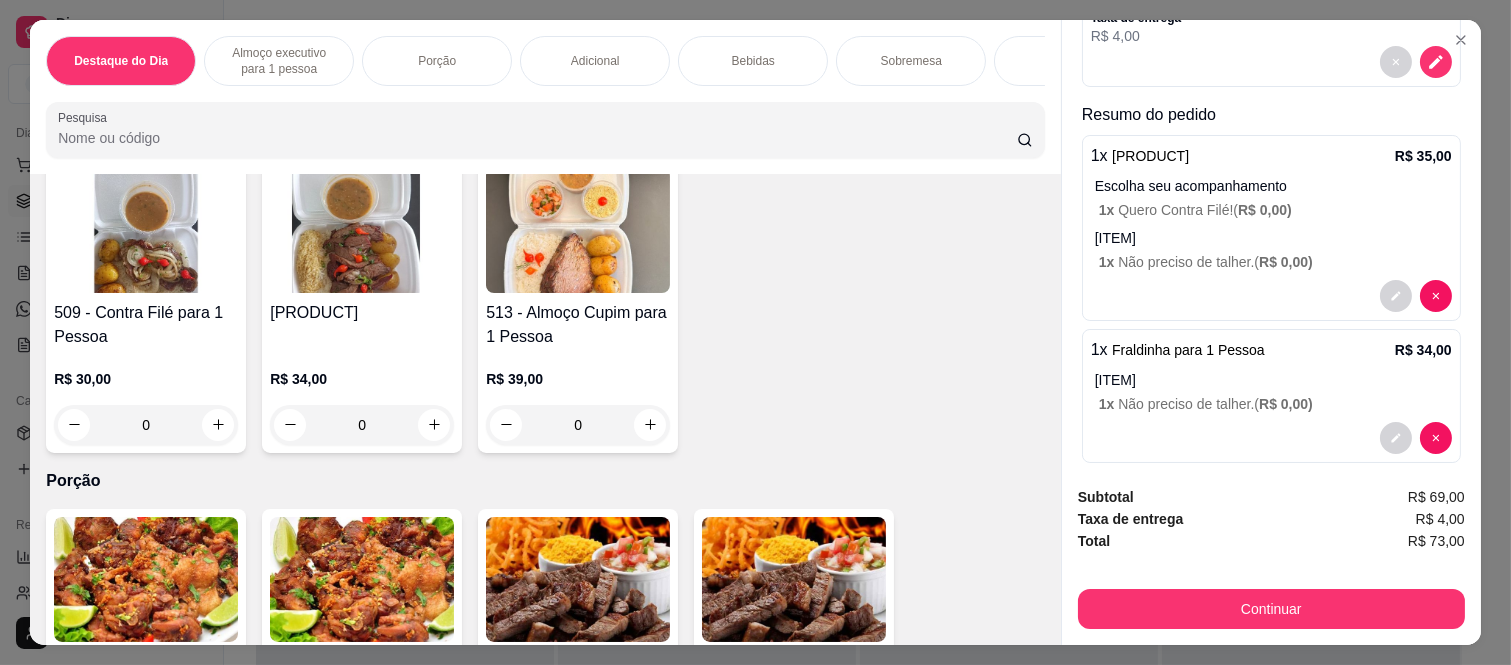 click at bounding box center [1416, 438] 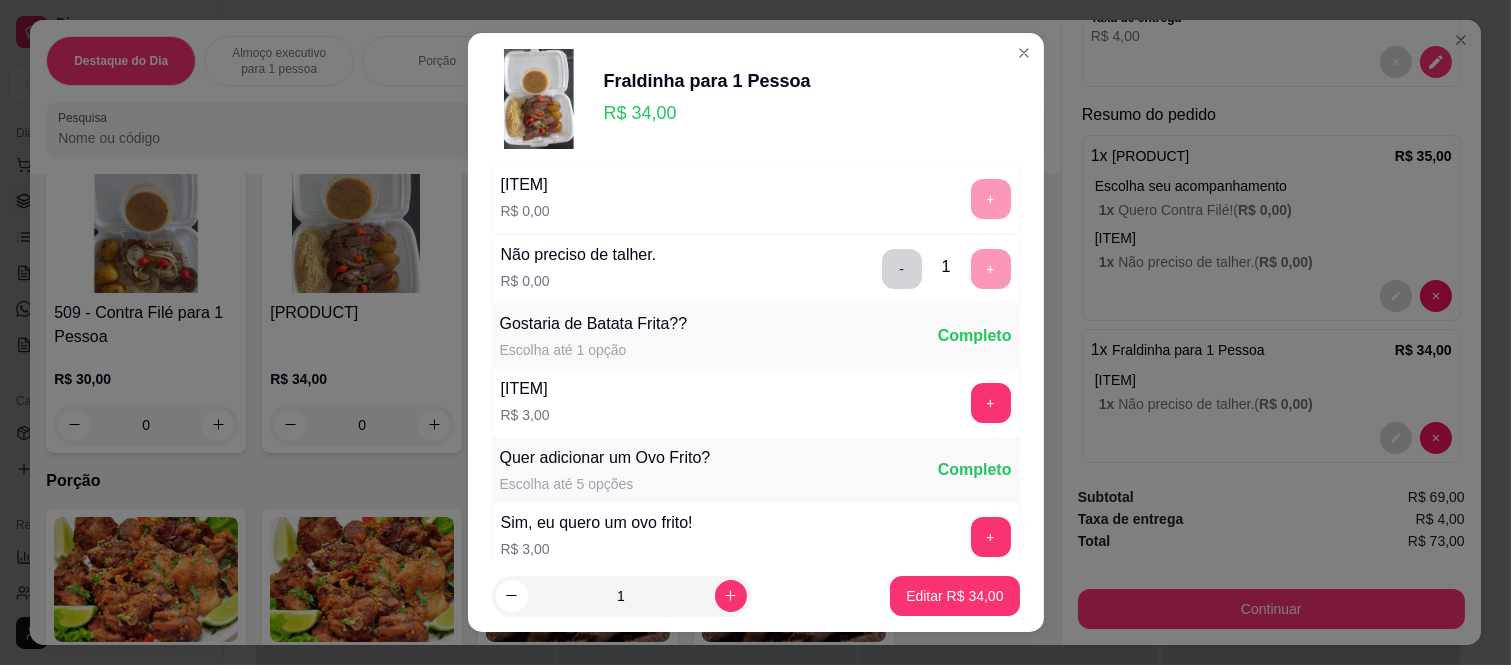 scroll, scrollTop: 111, scrollLeft: 0, axis: vertical 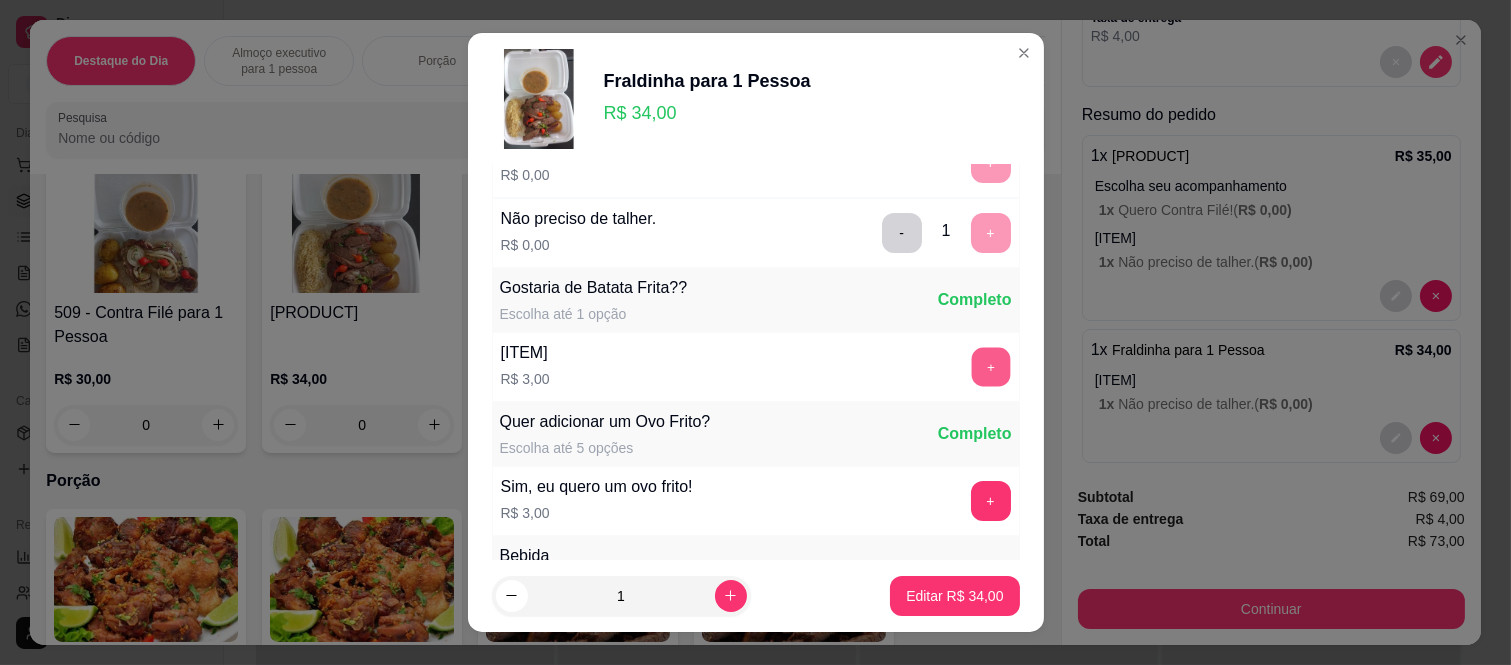 click on "+" at bounding box center [990, 367] 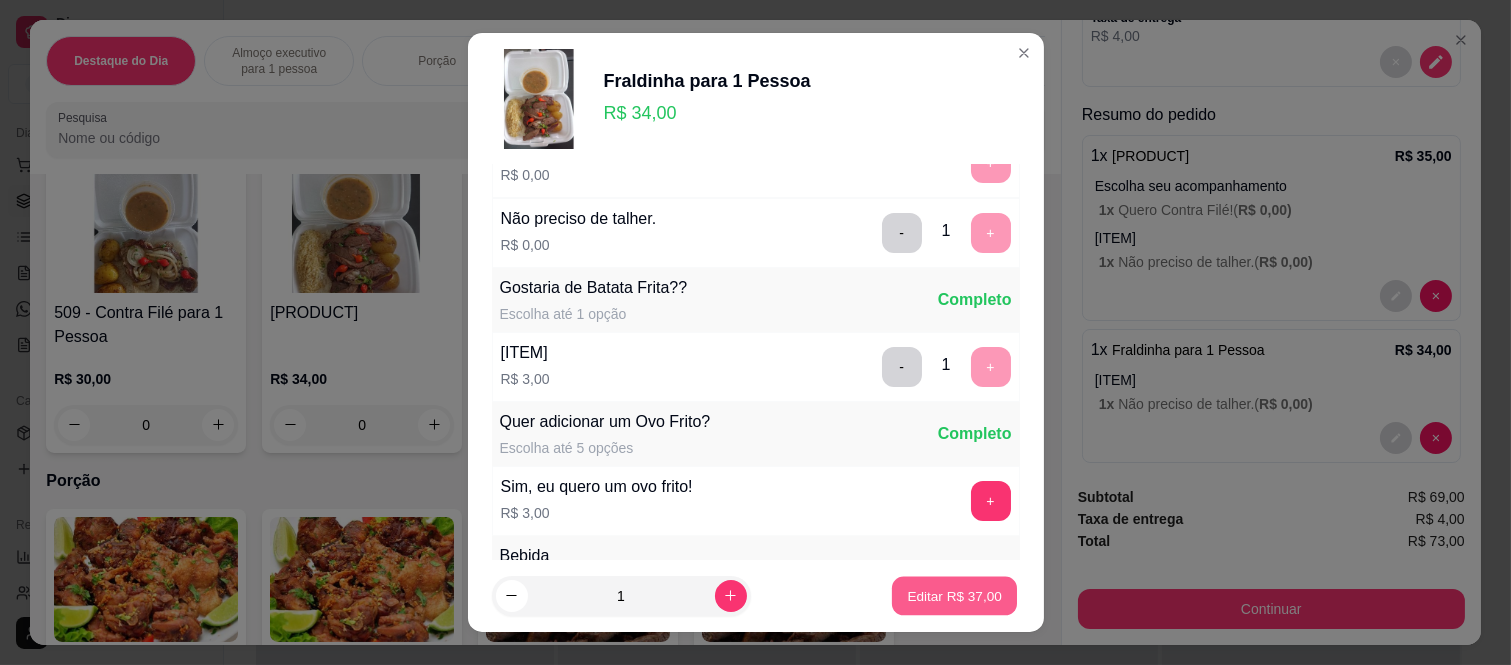 click on "Editar   R$ 37,00" at bounding box center (955, 595) 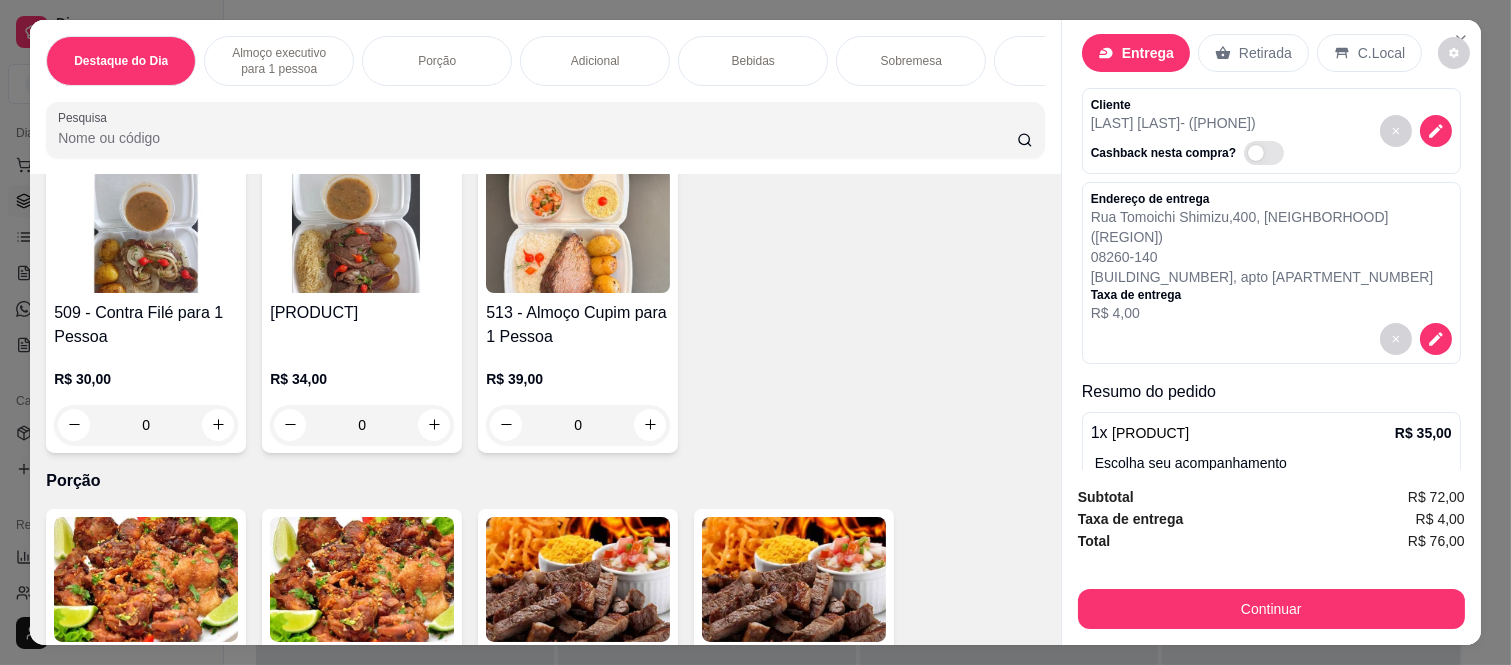 scroll, scrollTop: 0, scrollLeft: 0, axis: both 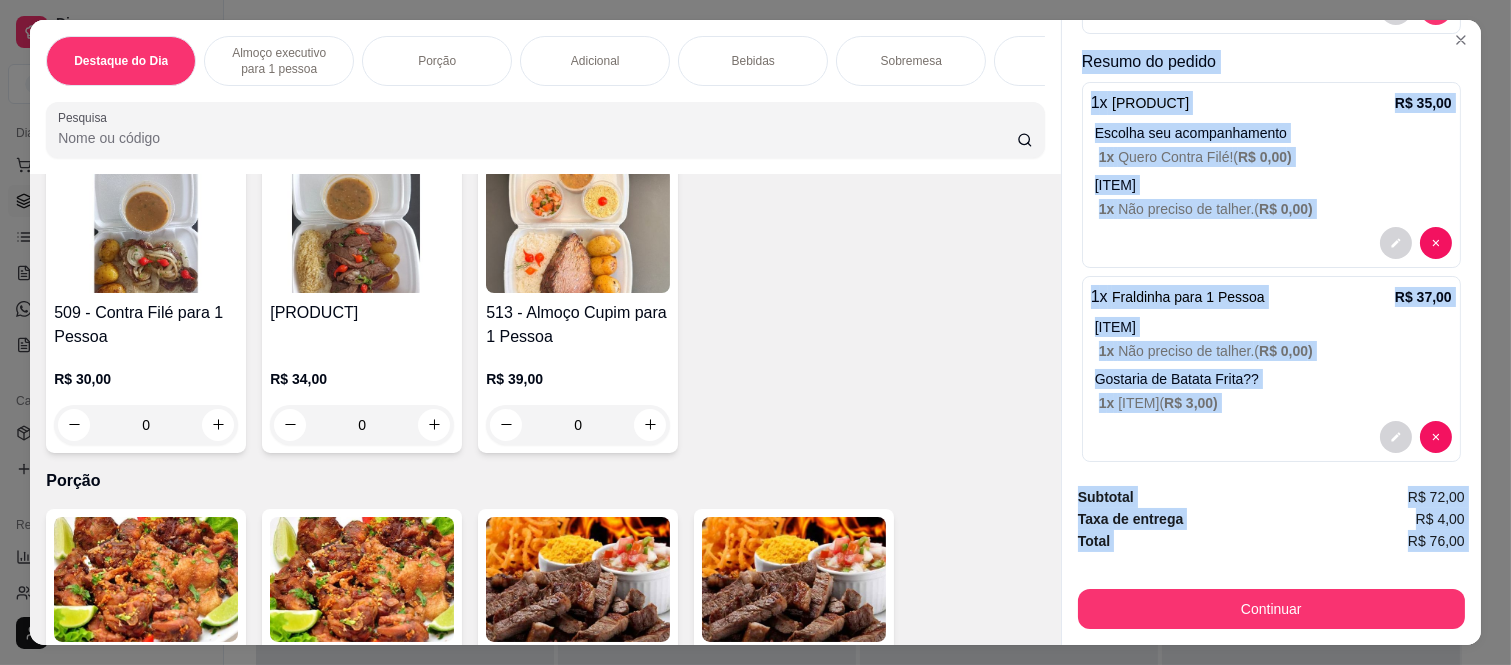 drag, startPoint x: 1071, startPoint y: 120, endPoint x: 1173, endPoint y: 554, distance: 445.82507 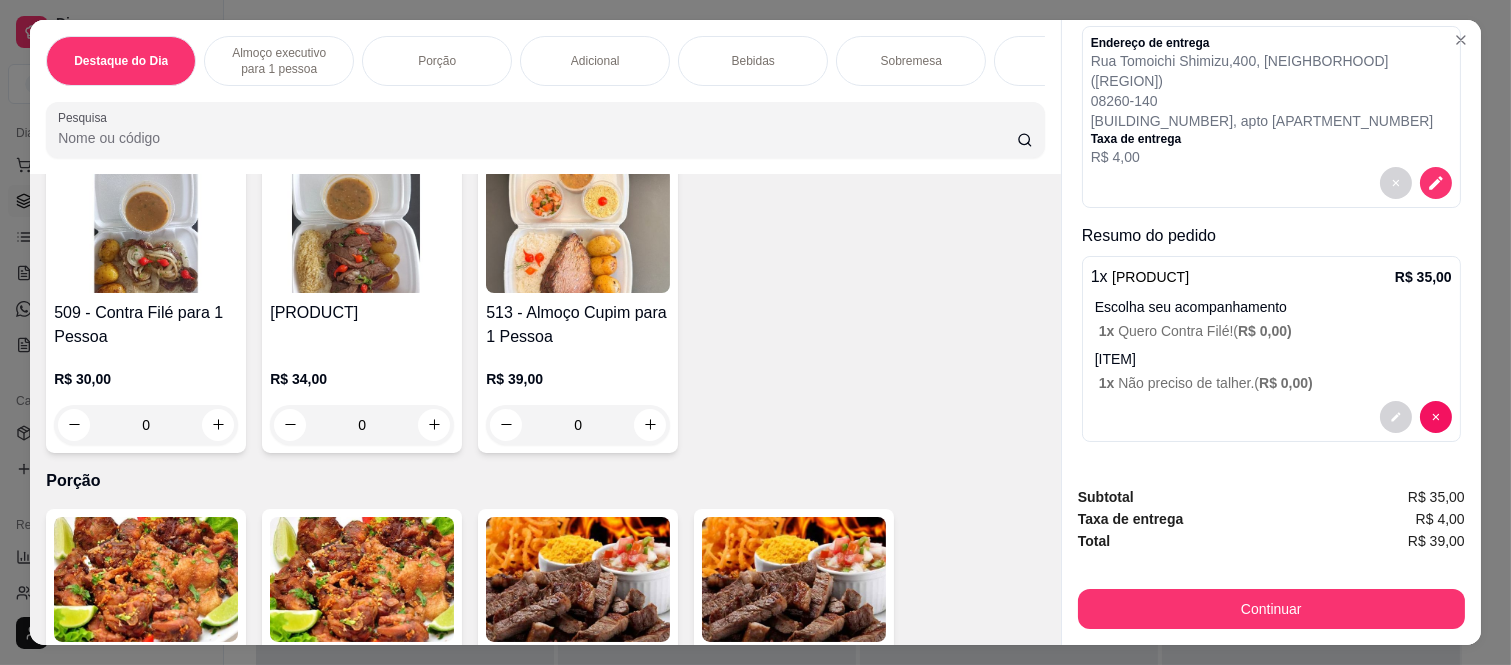 scroll, scrollTop: 165, scrollLeft: 0, axis: vertical 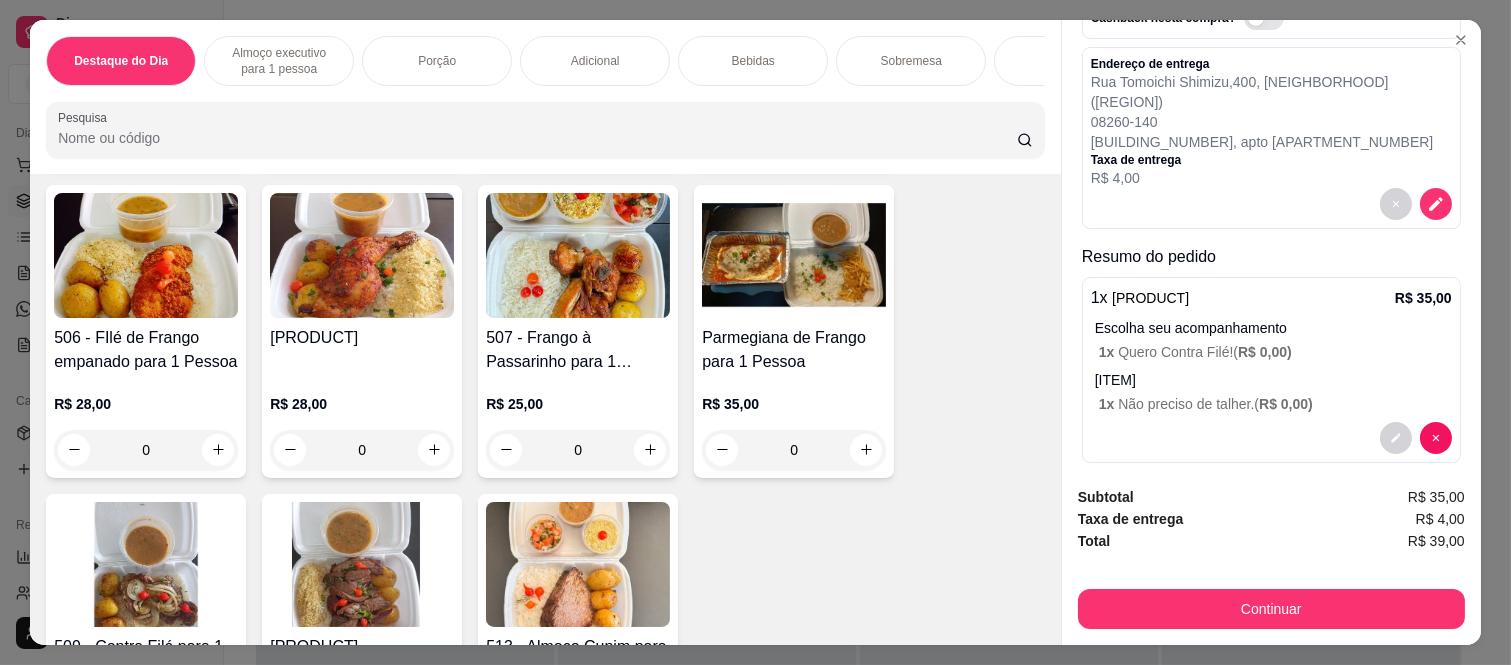 click on "0" at bounding box center [146, 450] 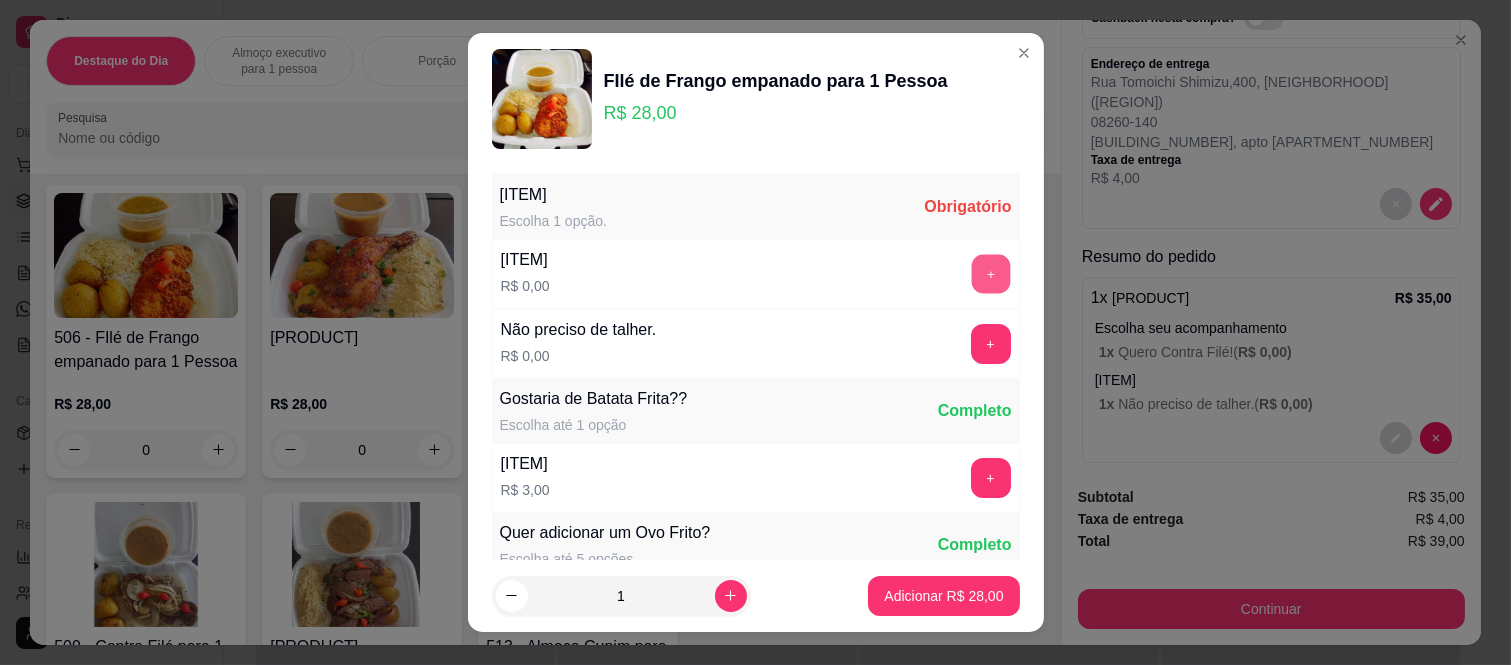 click on "+" at bounding box center [990, 274] 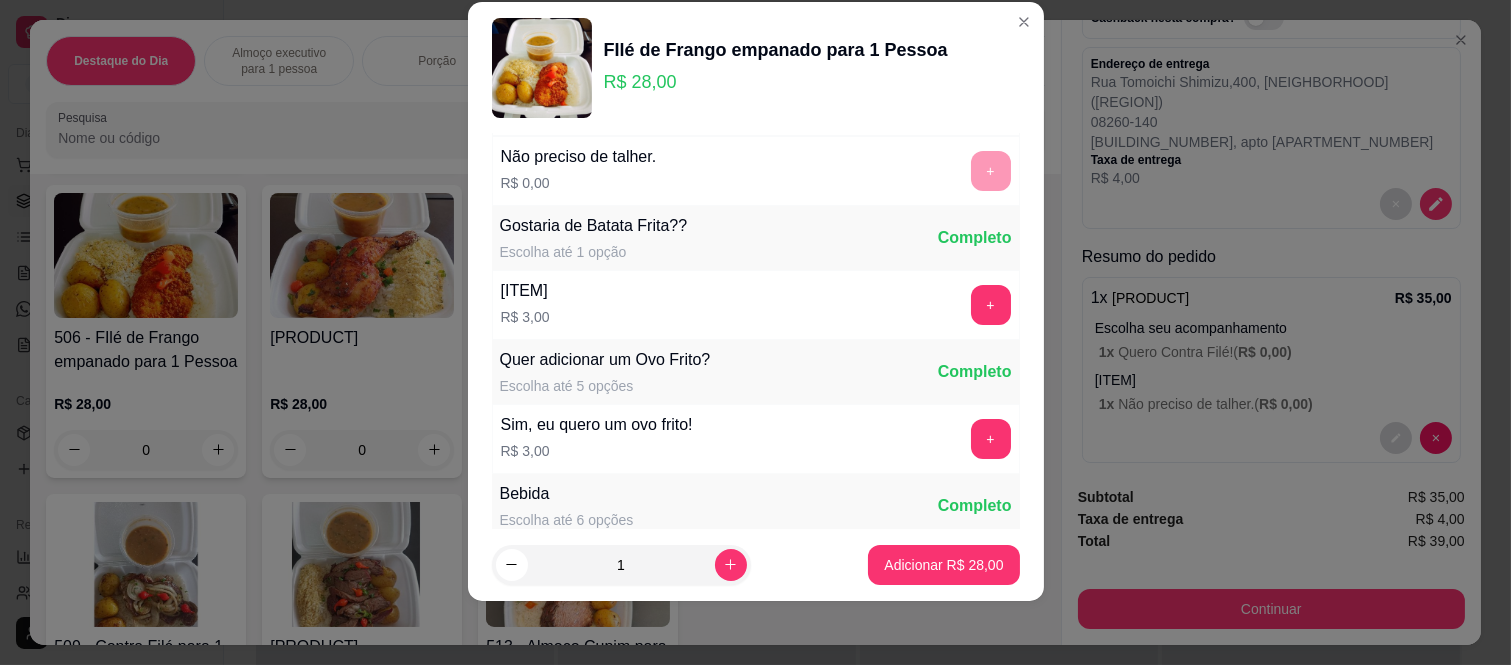 scroll, scrollTop: 103, scrollLeft: 0, axis: vertical 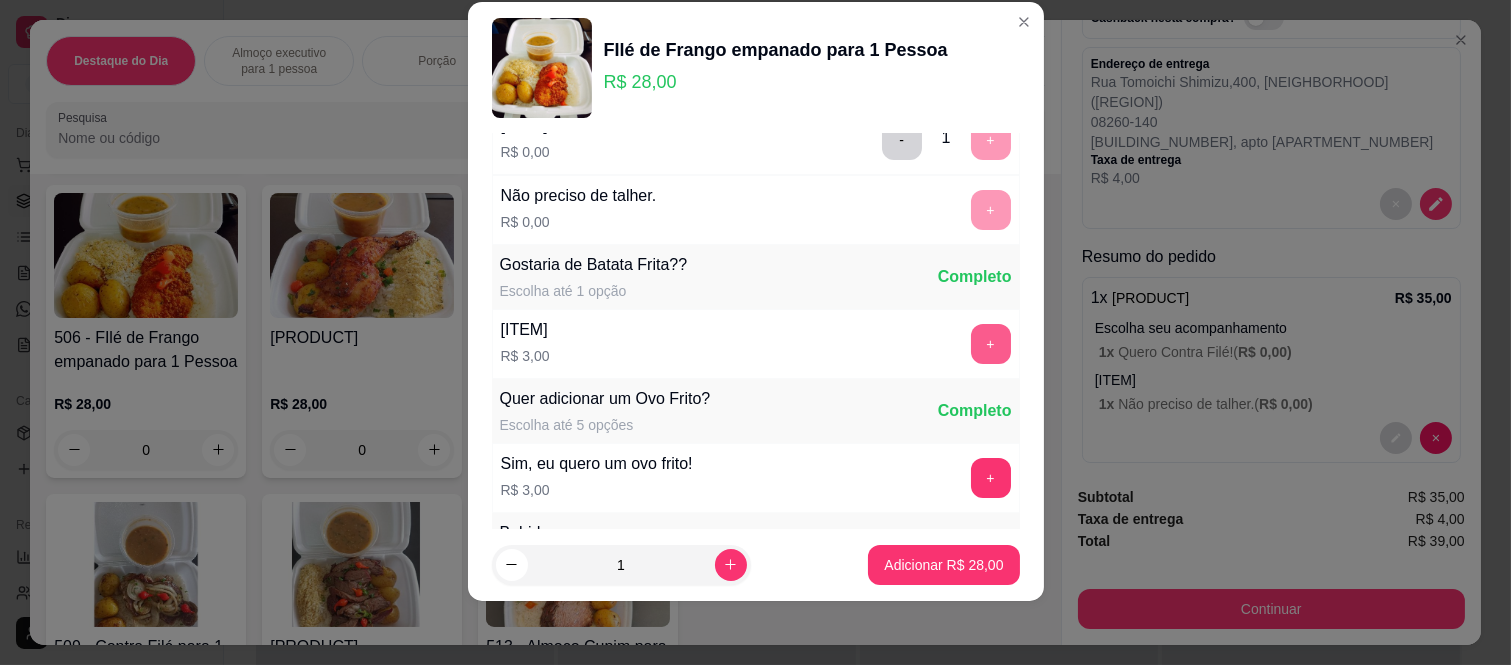 click on "+" at bounding box center [991, 344] 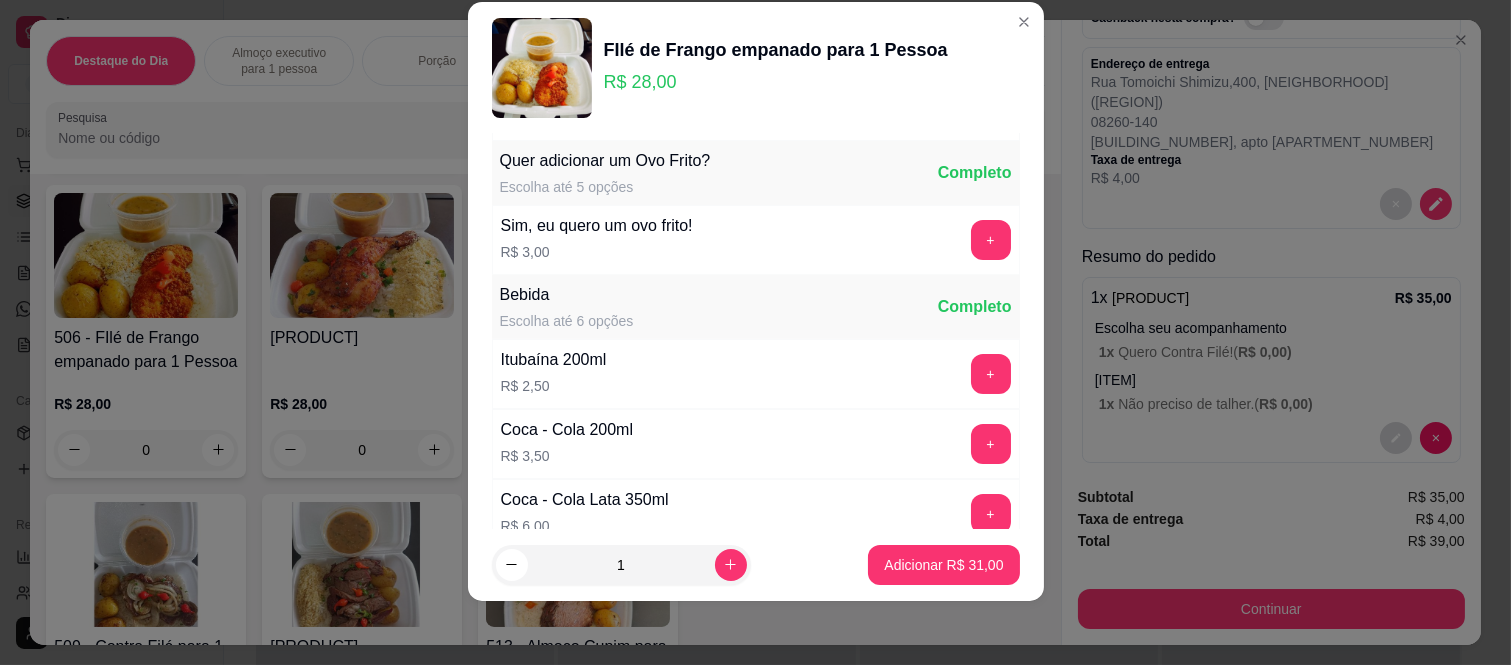 scroll, scrollTop: 348, scrollLeft: 0, axis: vertical 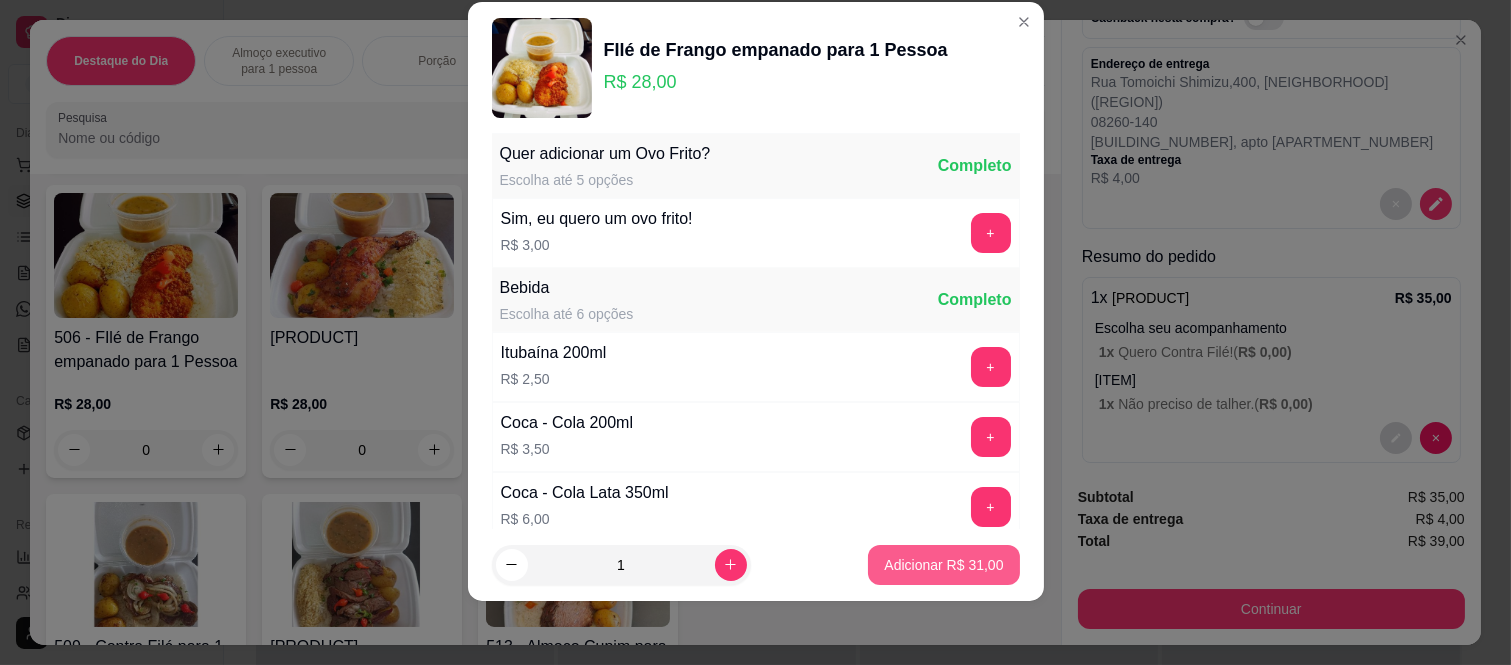 click on "Adicionar   R$ 31,00" at bounding box center [943, 565] 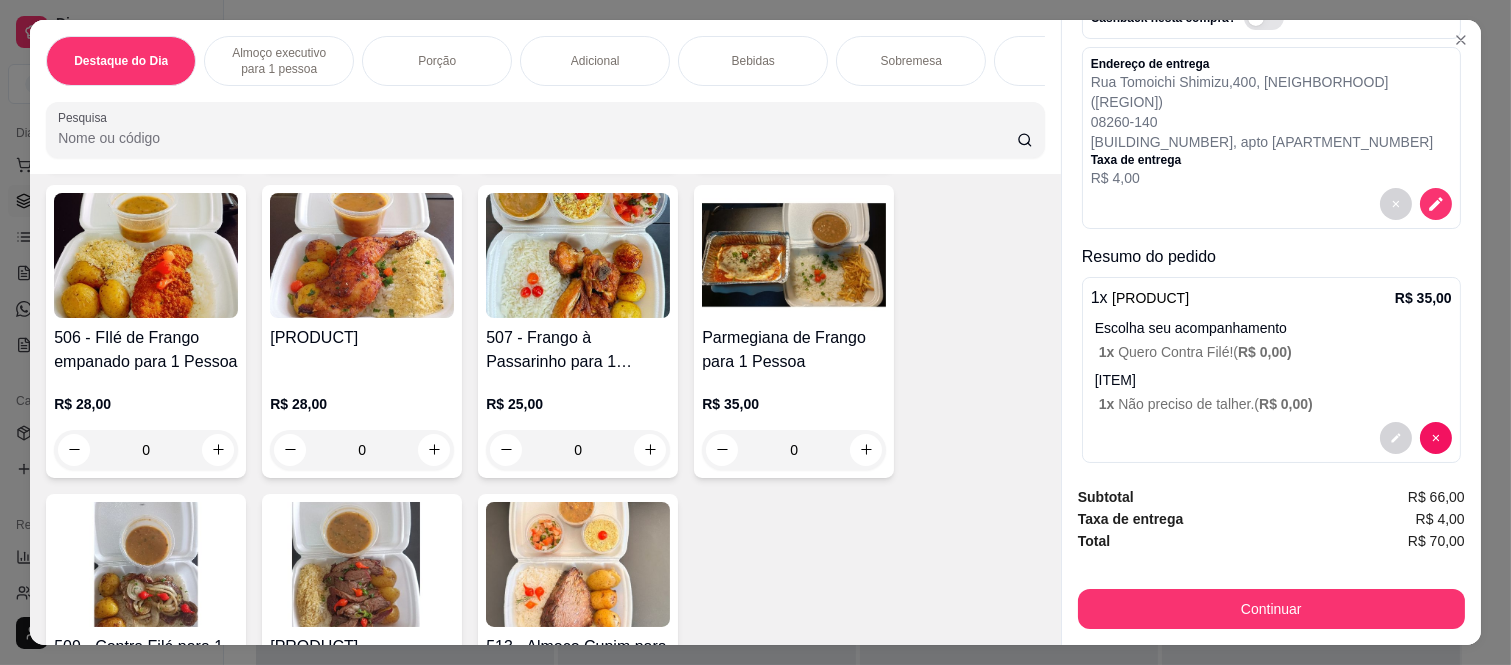 scroll, scrollTop: 360, scrollLeft: 0, axis: vertical 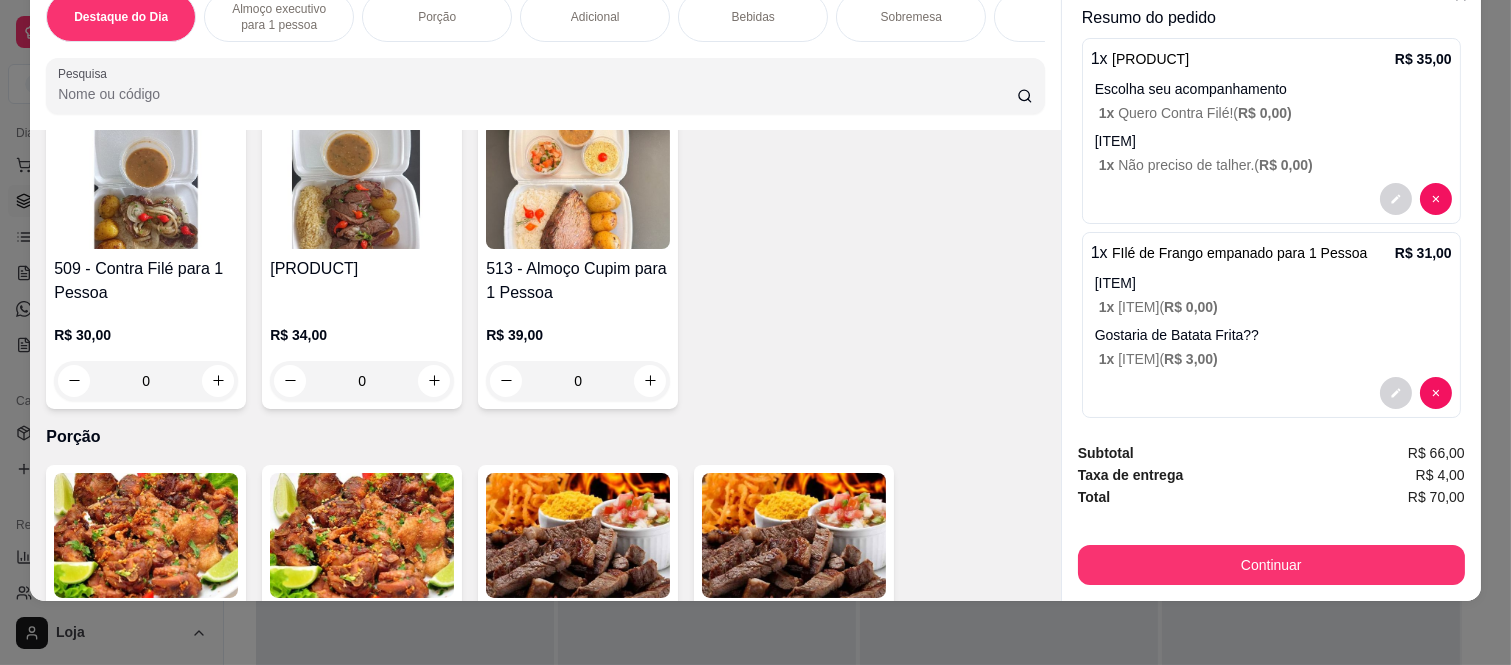 click on "0" at bounding box center [146, 381] 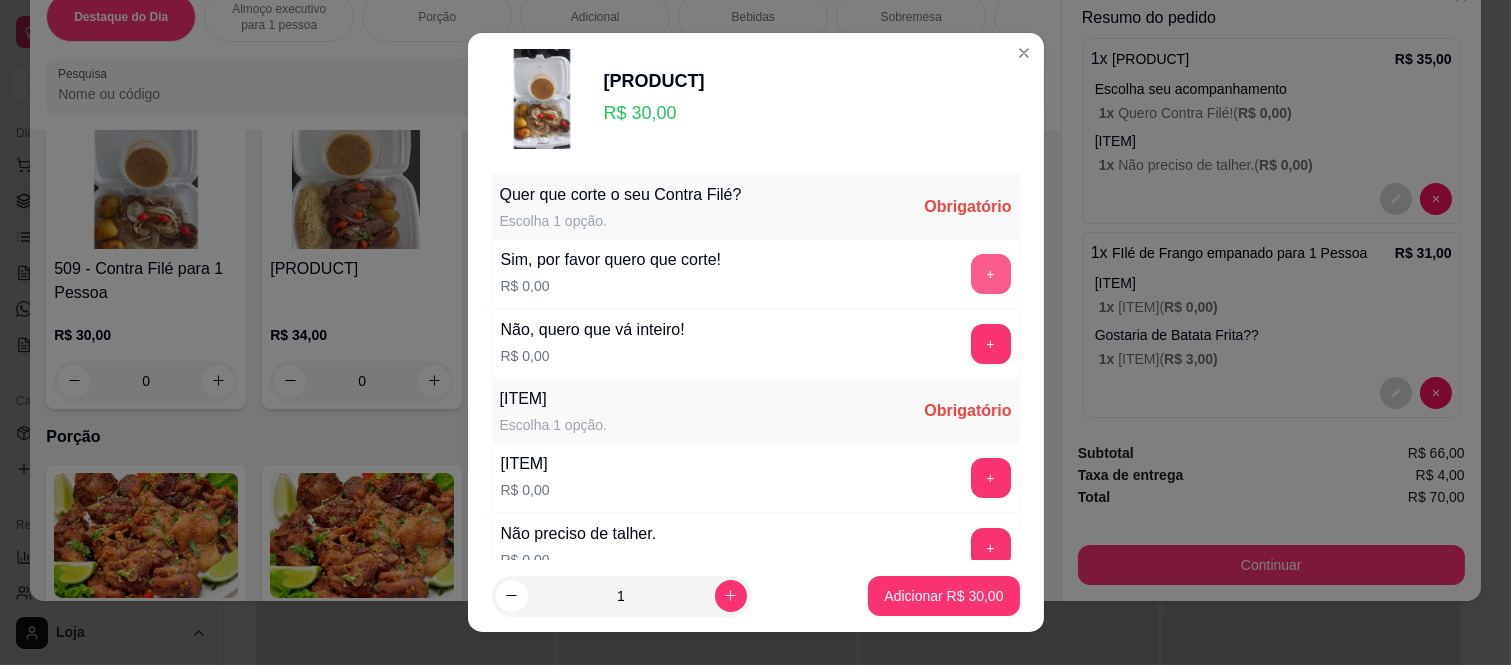 click on "+" at bounding box center [991, 274] 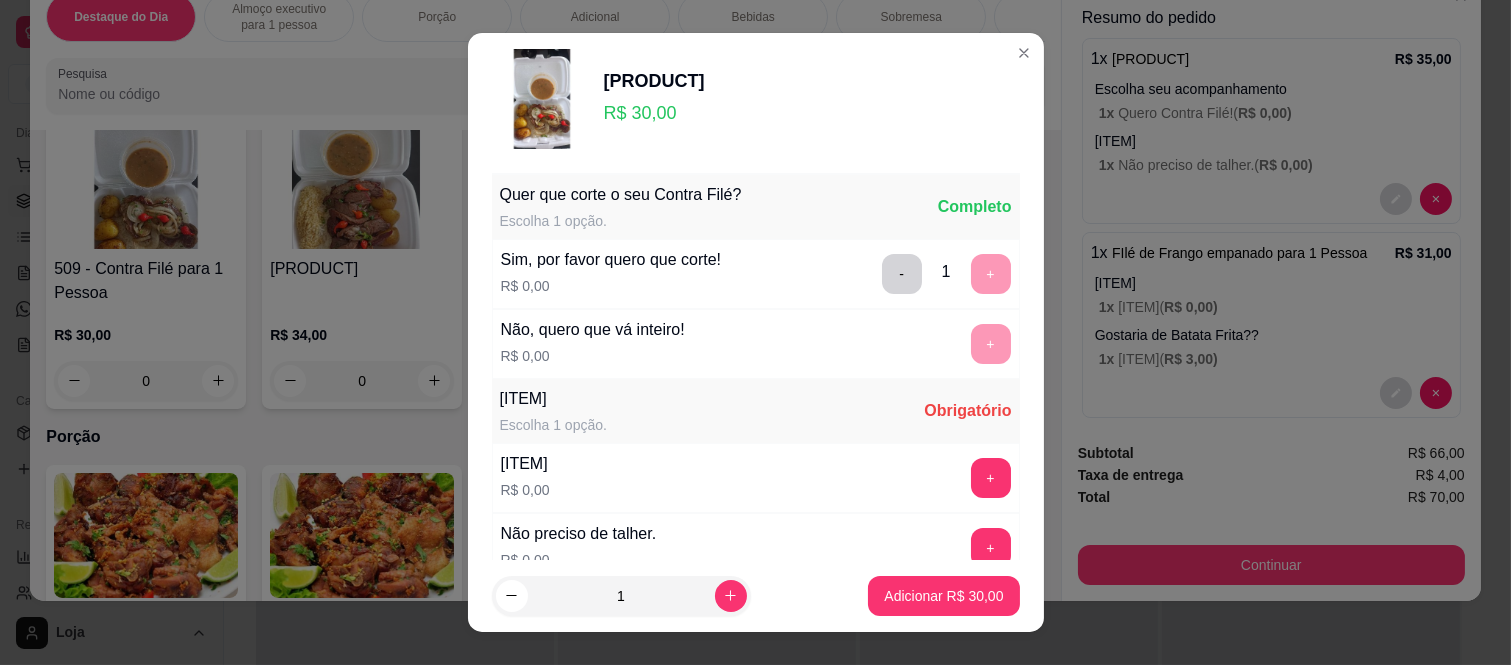 scroll, scrollTop: 31, scrollLeft: 0, axis: vertical 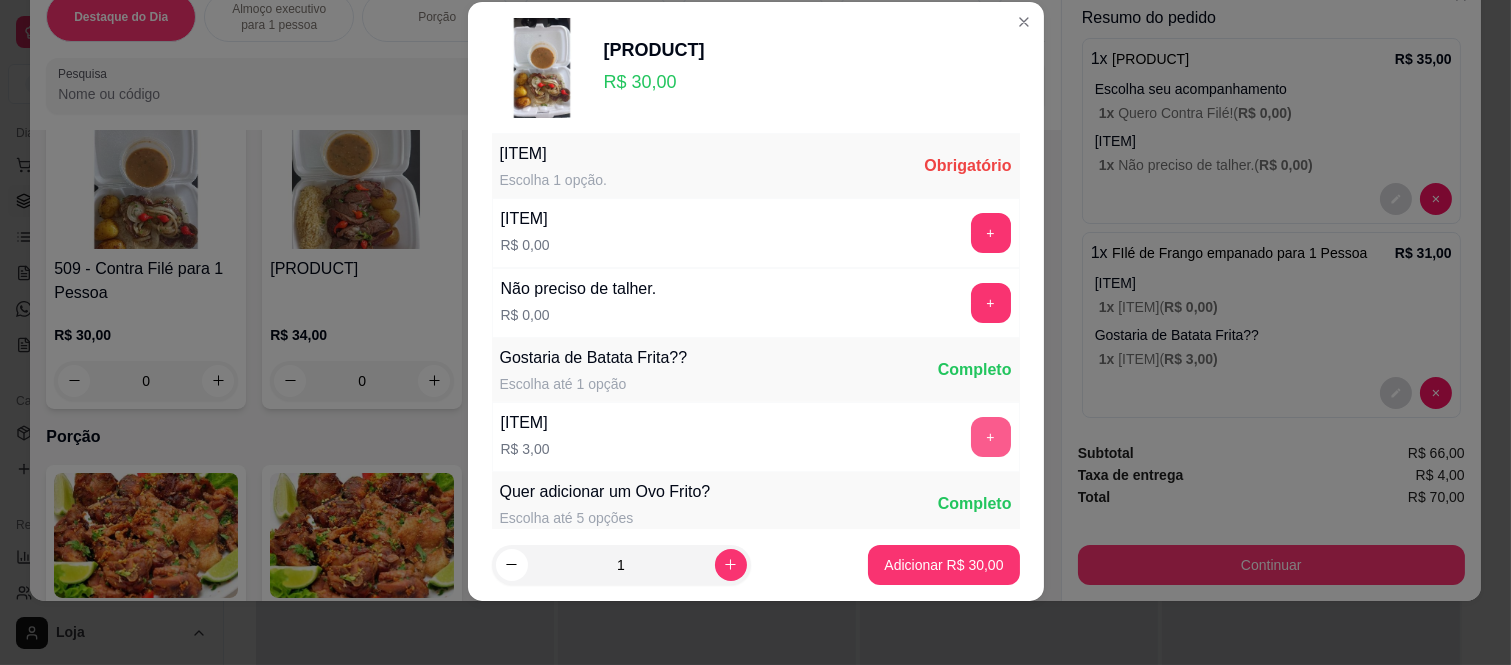 click on "+" at bounding box center (991, 437) 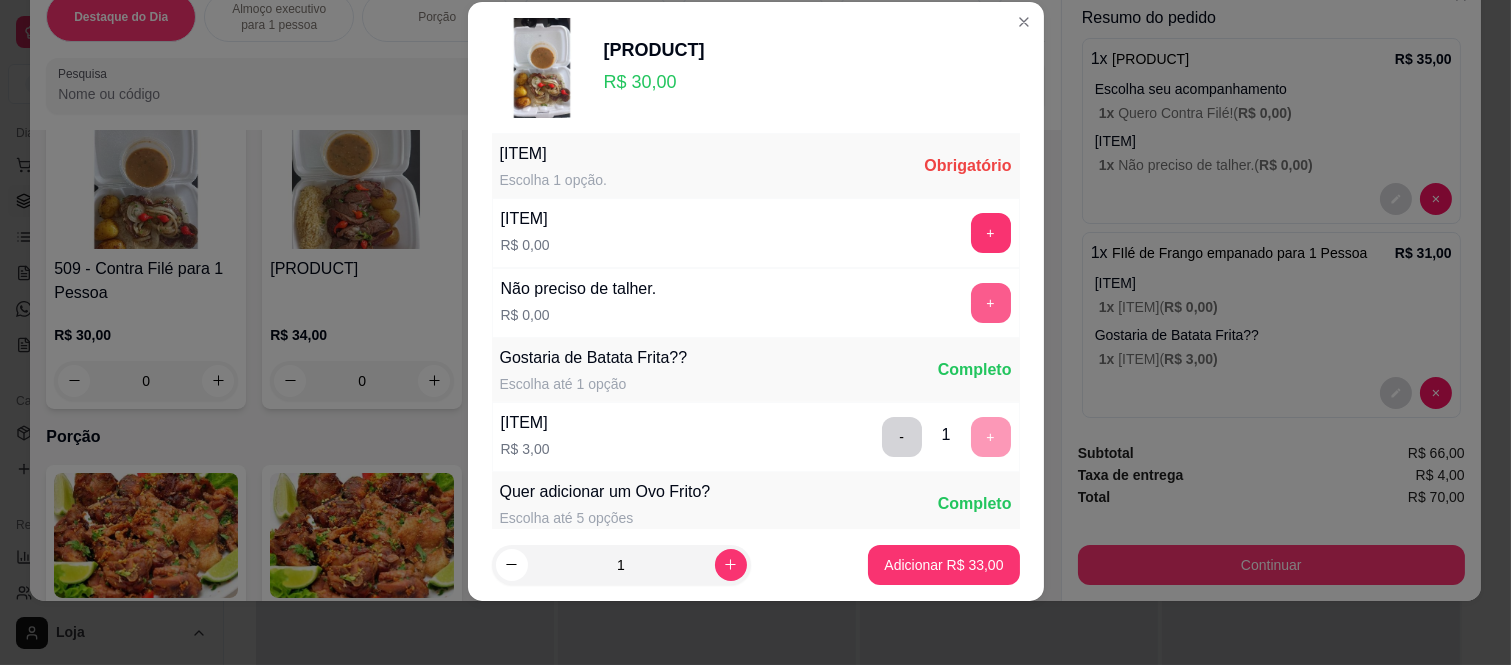 click on "+" at bounding box center [991, 303] 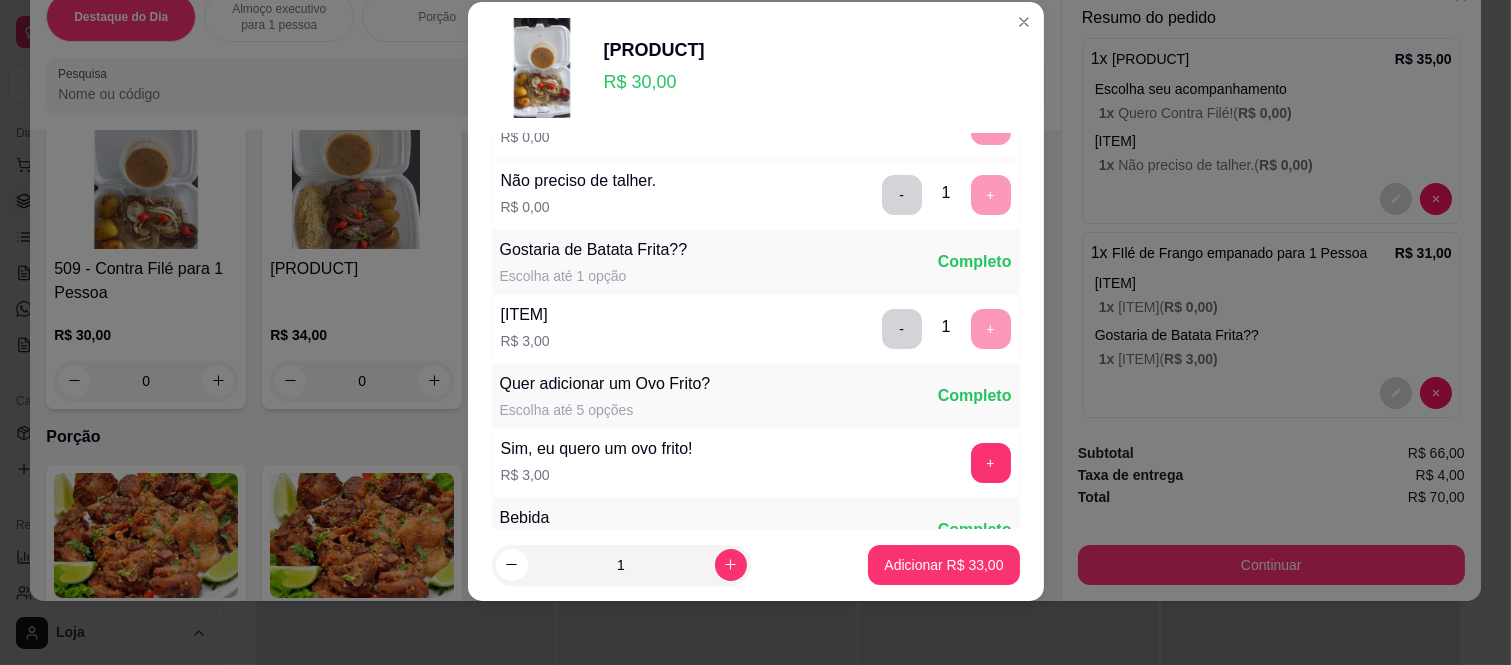 scroll, scrollTop: 418, scrollLeft: 0, axis: vertical 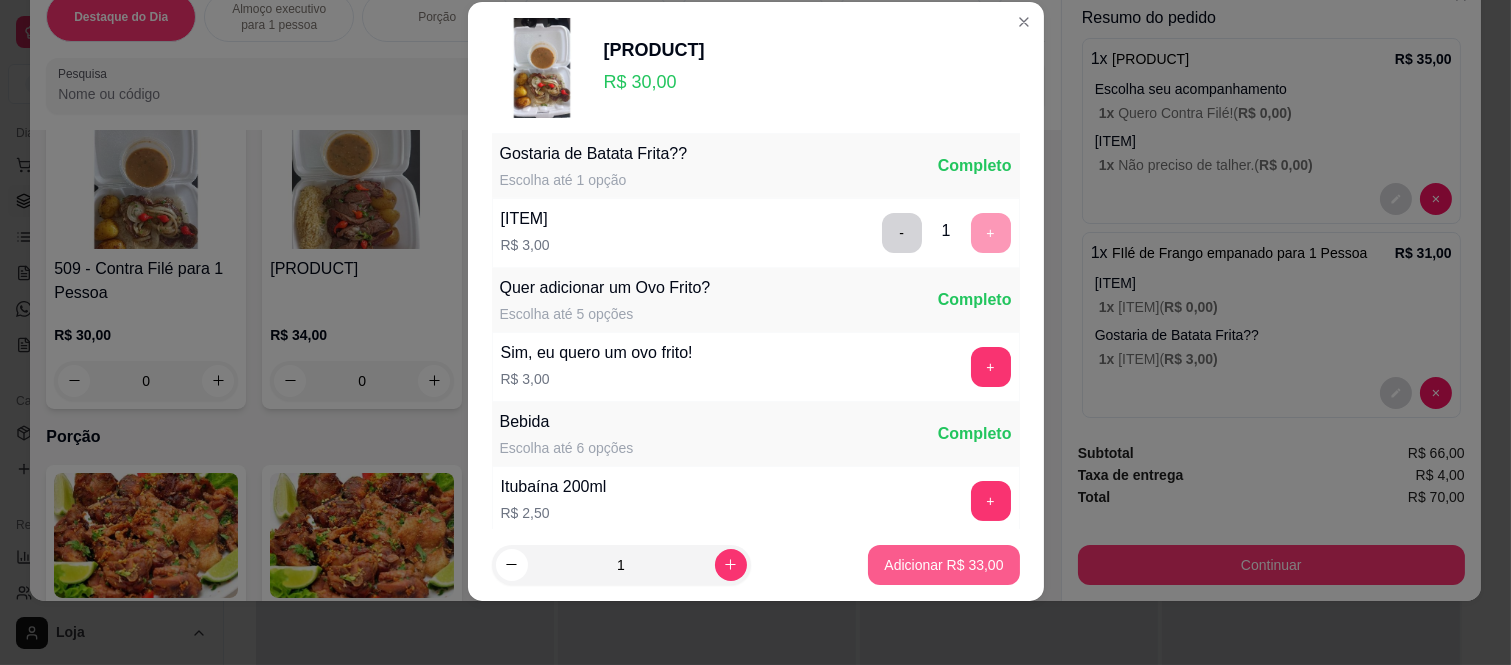 click on "Adicionar   R$ 33,00" at bounding box center [943, 565] 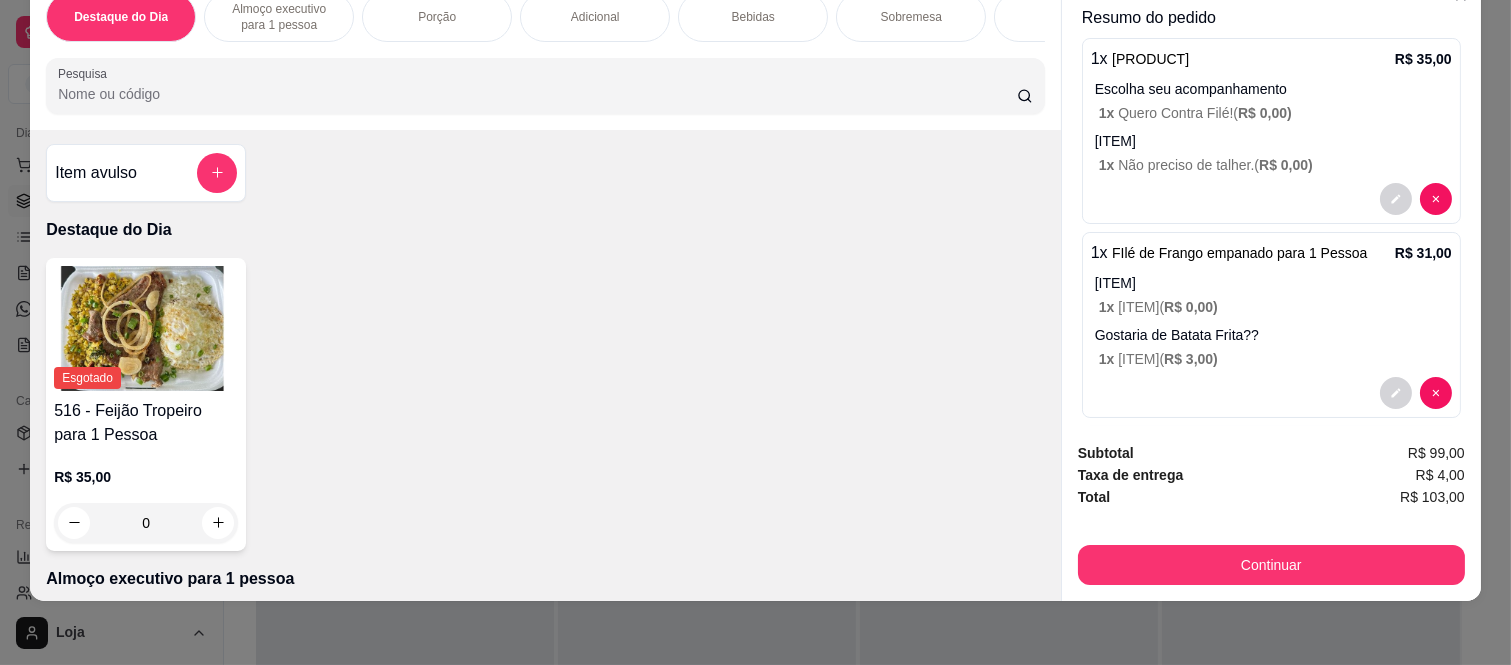 scroll, scrollTop: 0, scrollLeft: 0, axis: both 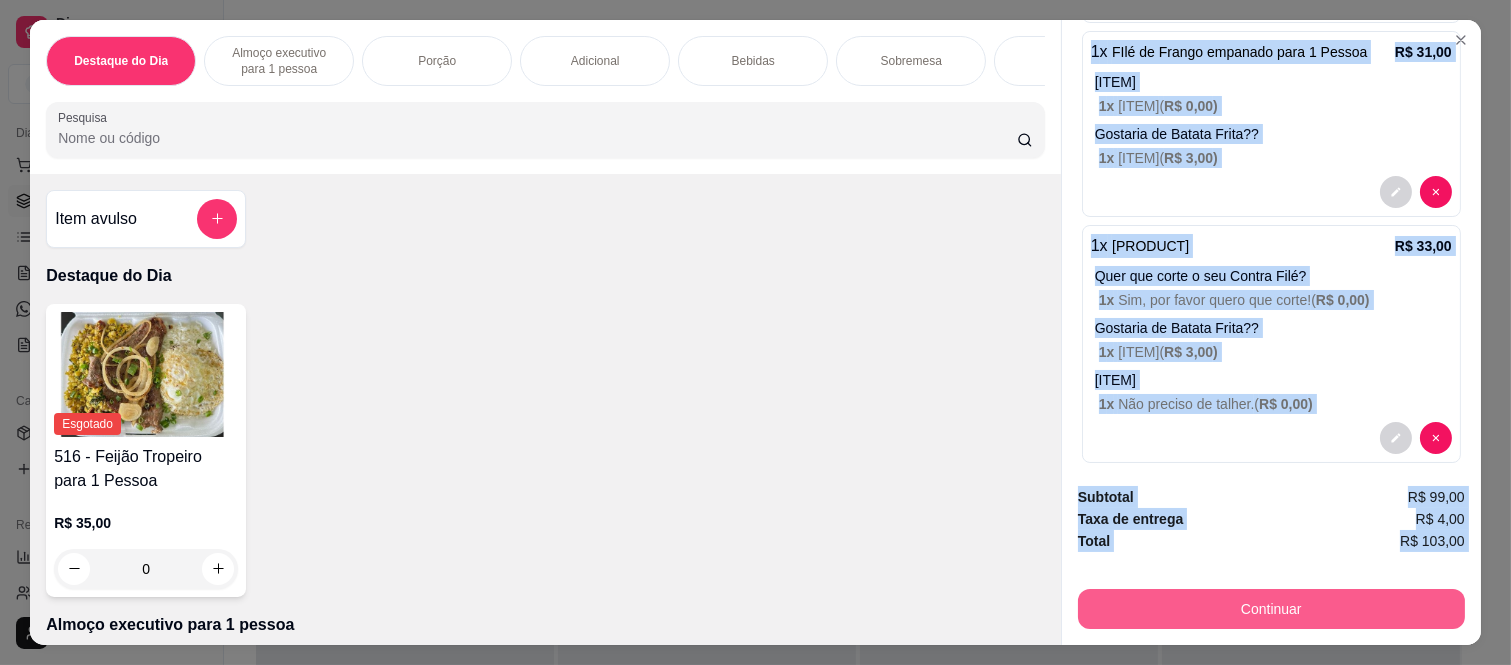 drag, startPoint x: 1071, startPoint y: 120, endPoint x: 1198, endPoint y: 591, distance: 487.8217 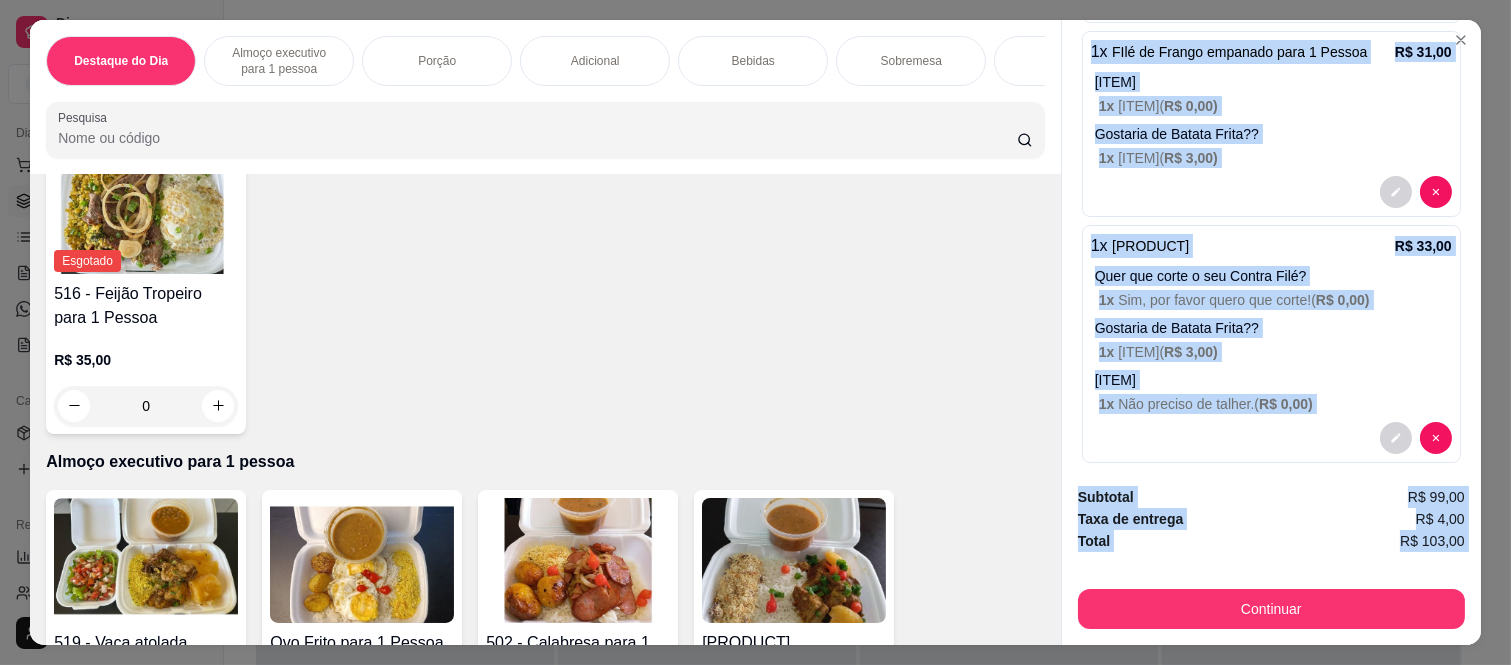 scroll, scrollTop: 0, scrollLeft: 0, axis: both 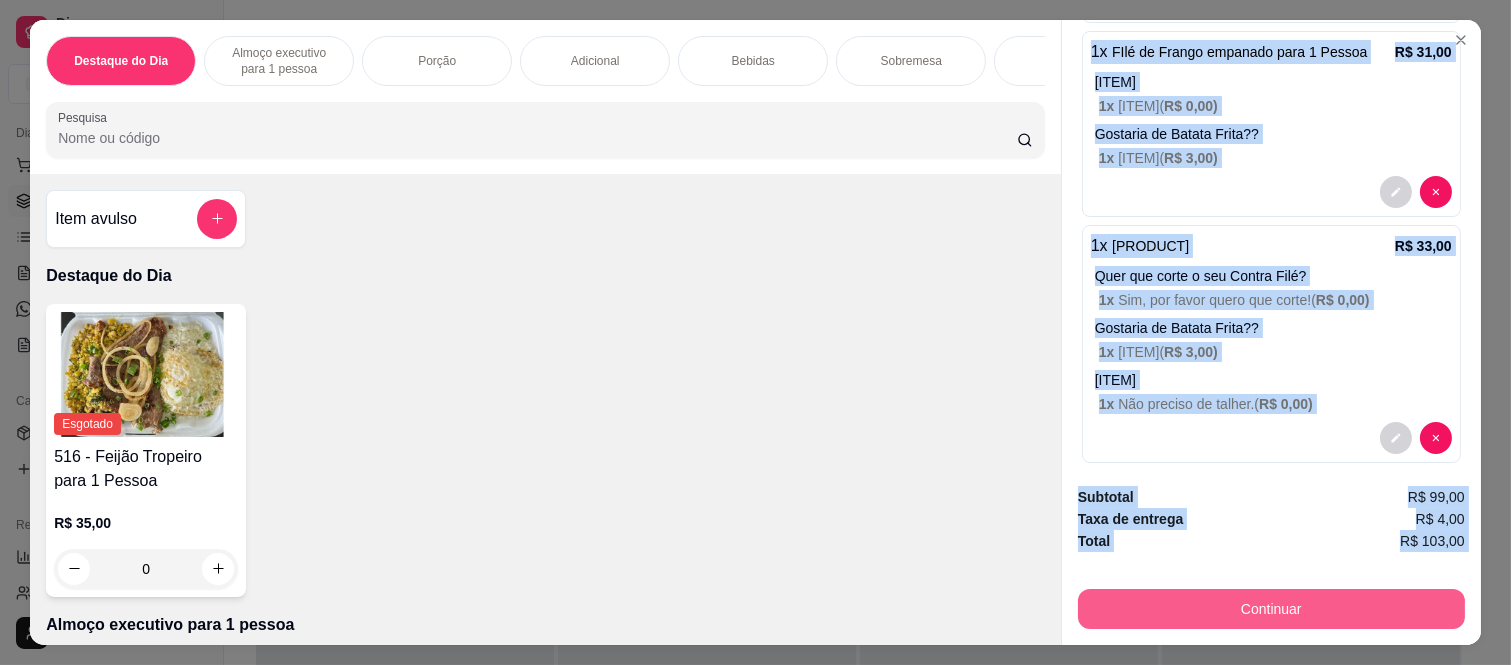 click on "Continuar" at bounding box center [1271, 609] 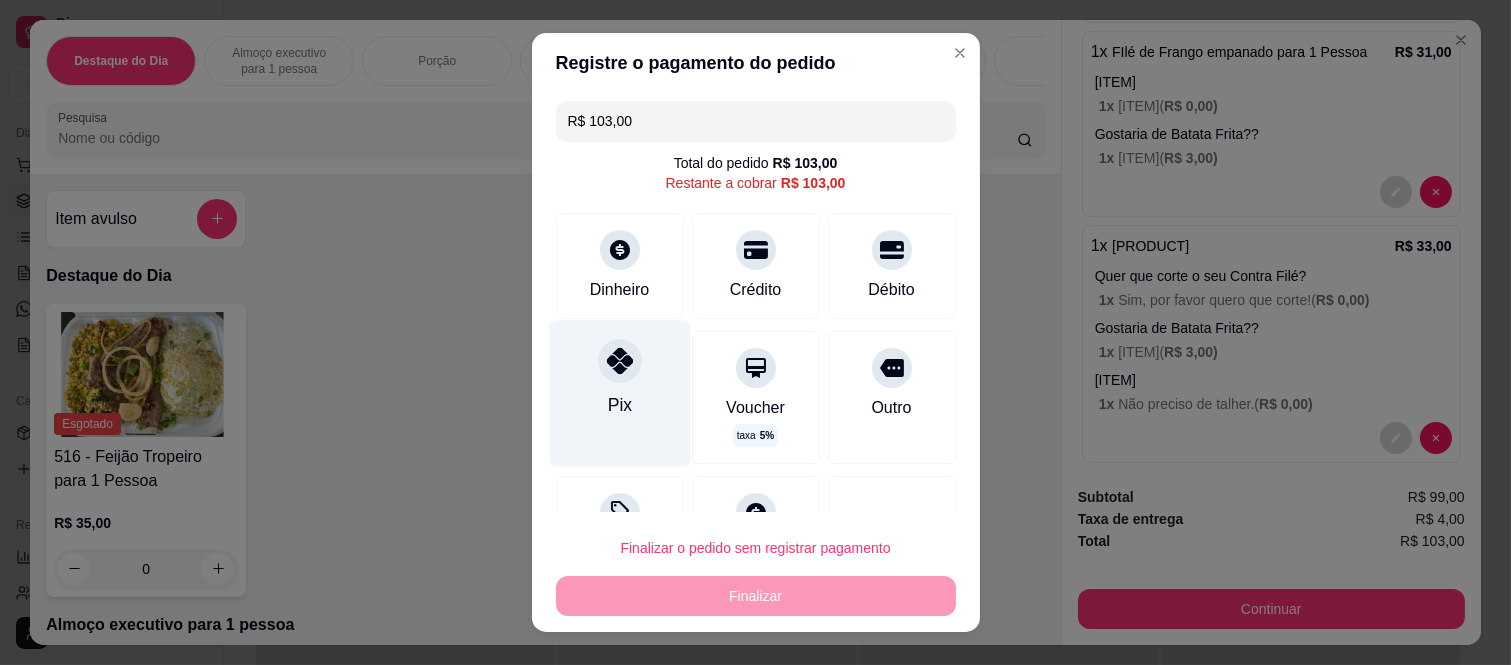 click at bounding box center [620, 361] 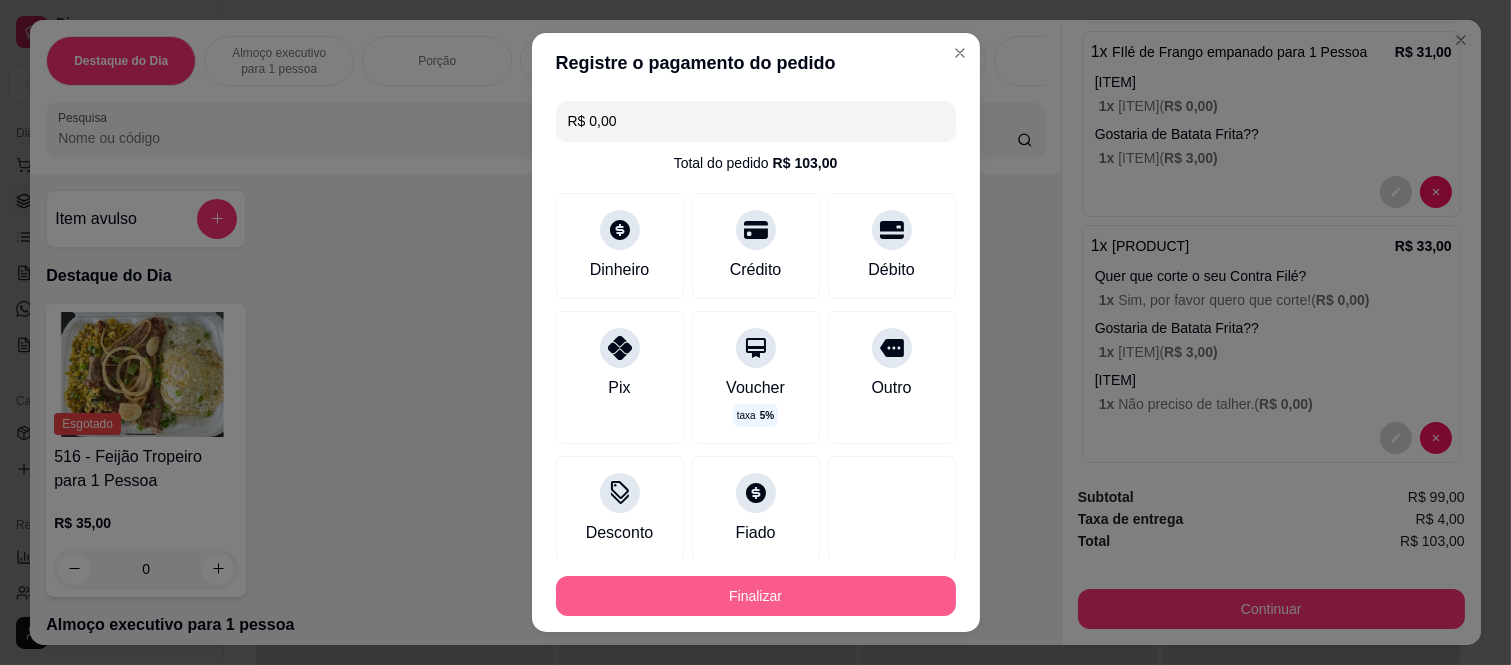 click on "Finalizar" at bounding box center (756, 596) 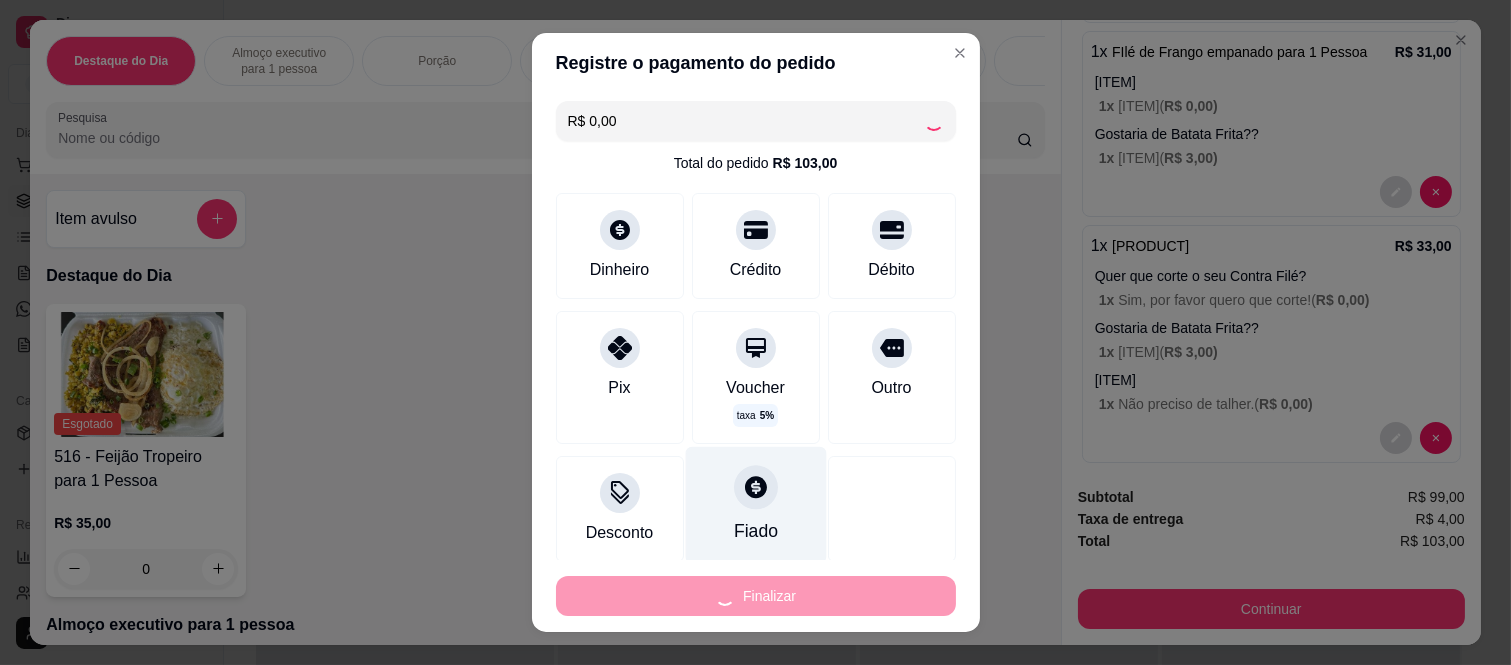 type on "-R$ 103,00" 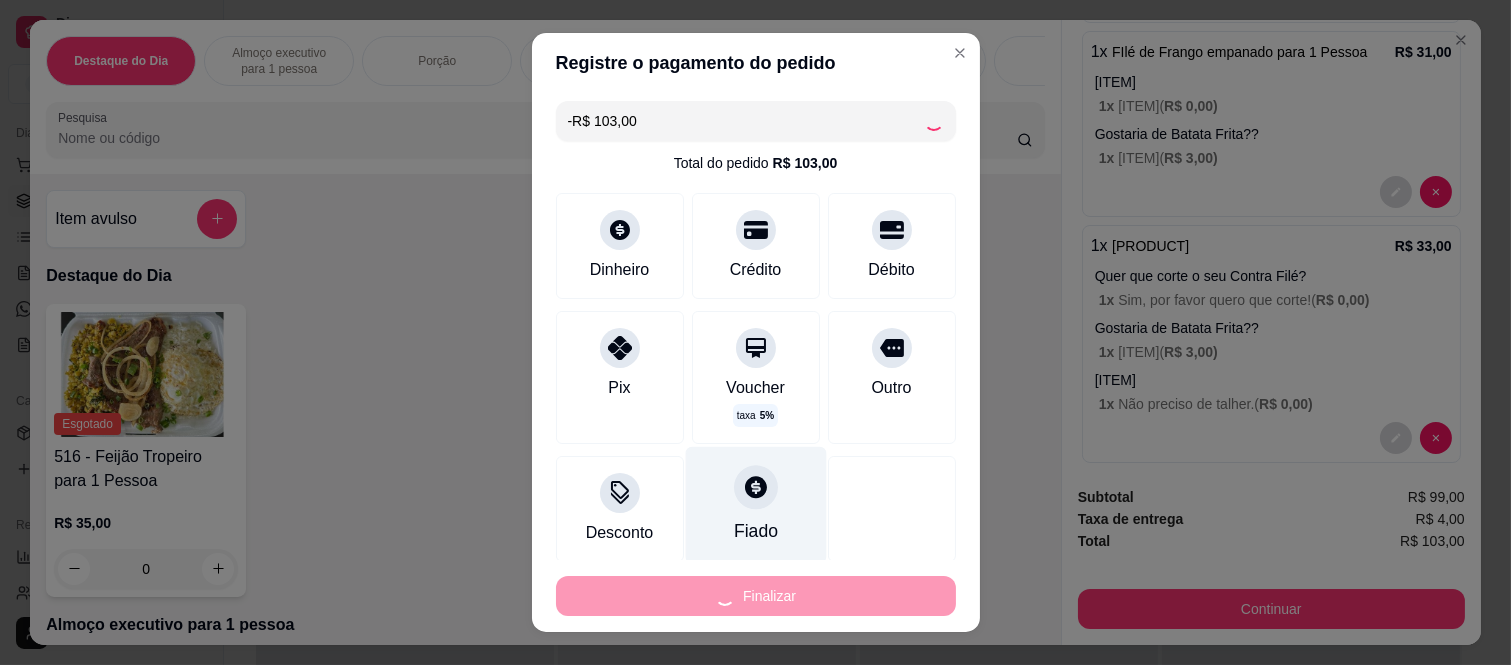 scroll, scrollTop: 0, scrollLeft: 0, axis: both 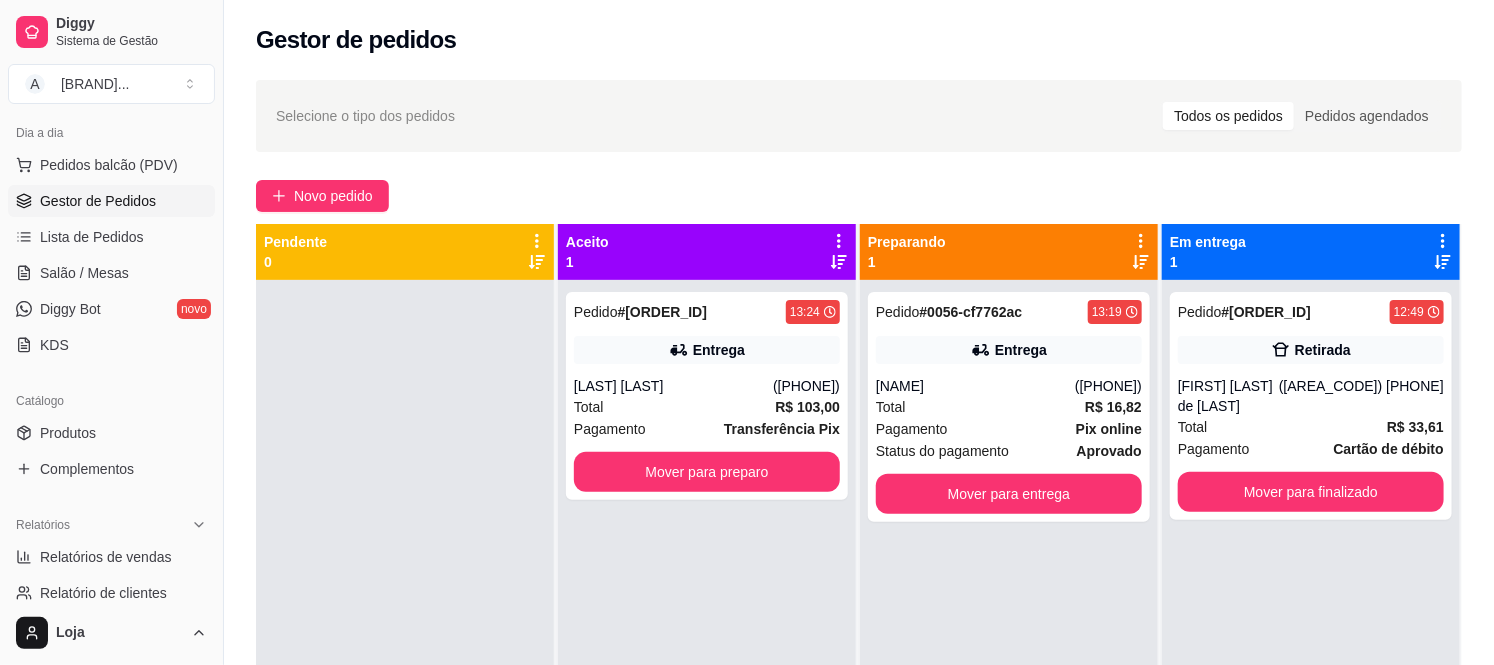 click on "Selecione o tipo dos pedidos Todos os pedidos Pedidos agendados Novo pedido Pendente 0 Aceito 1 Pedido  # [ORDER_ID] [TIME] Entrega [LAST] ([AREA_CODE]) [PHONE] Total R$ 103,00 Pagamento Transferência Pix Mover para preparo Preparando 1 Pedido  # [ORDER_ID] [TIME] Entrega [FIRST] ([AREA_CODE]) [PHONE] Total R$ 16,82 Pagamento Pix online Status do pagamento aprovado Mover para entrega Em entrega 1 Pedido  # [ORDER_ID] [TIME] Retirada Total 2025" at bounding box center (859, 490) 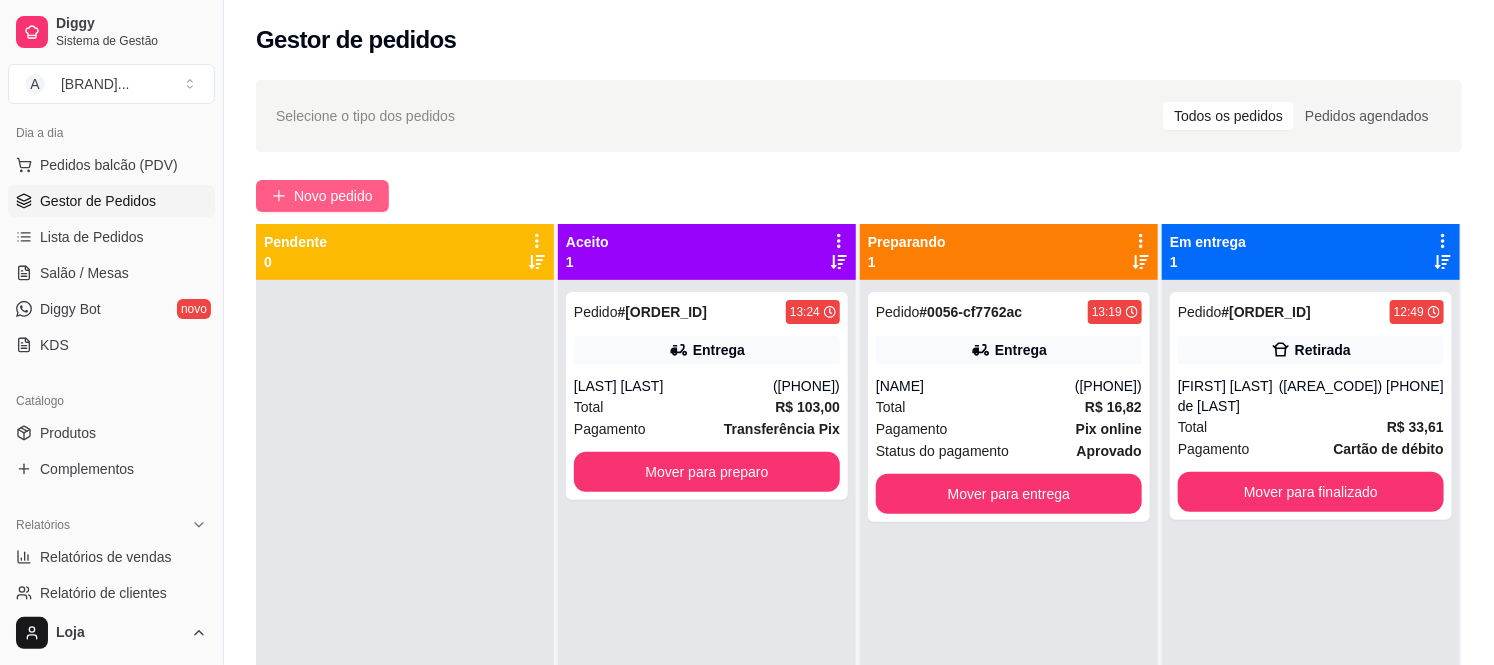 click on "Novo pedido" at bounding box center (333, 196) 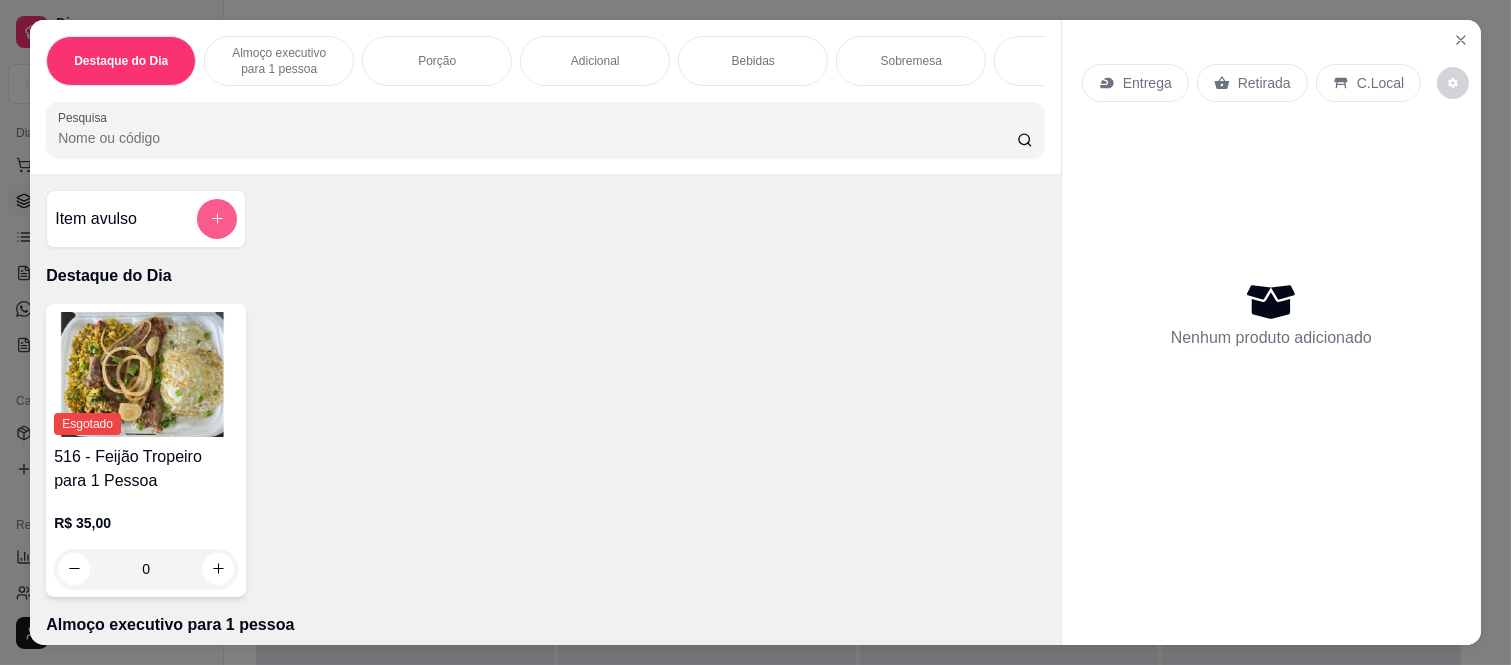 click on "Item avulso" at bounding box center (146, 219) 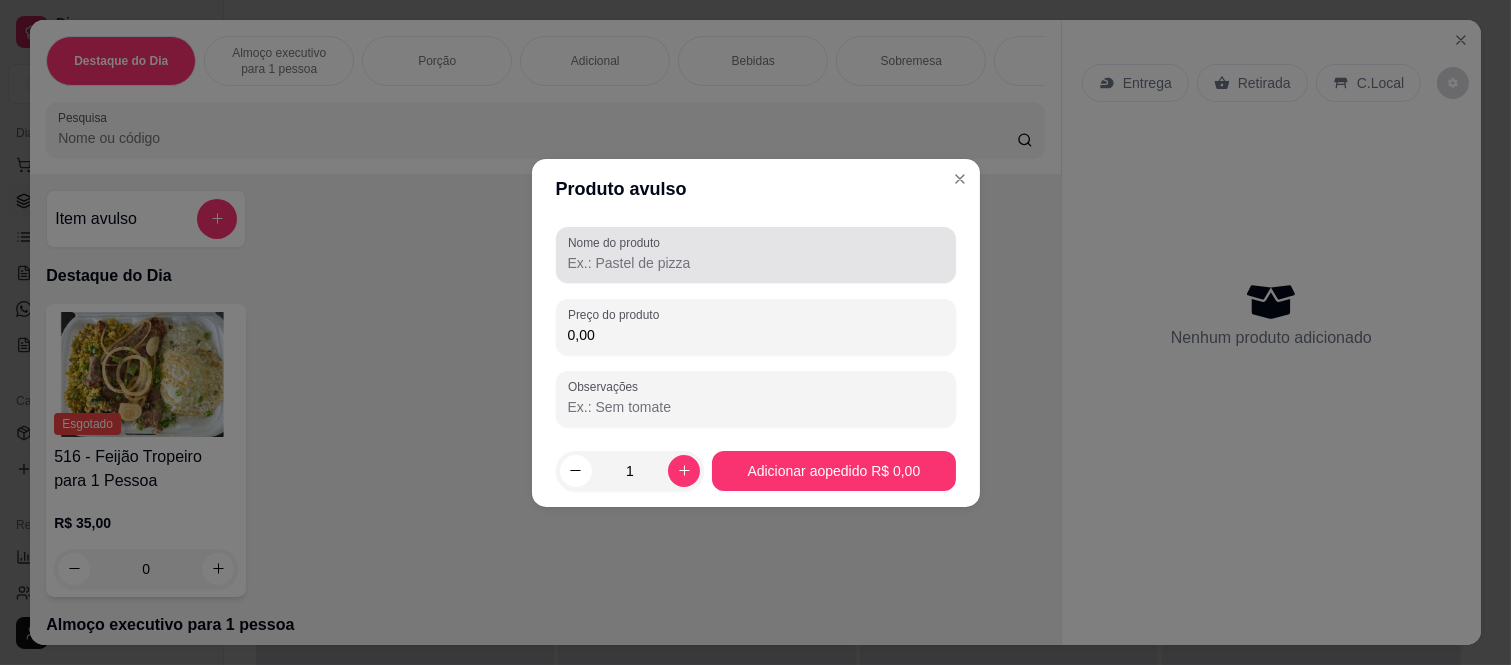 click at bounding box center (756, 255) 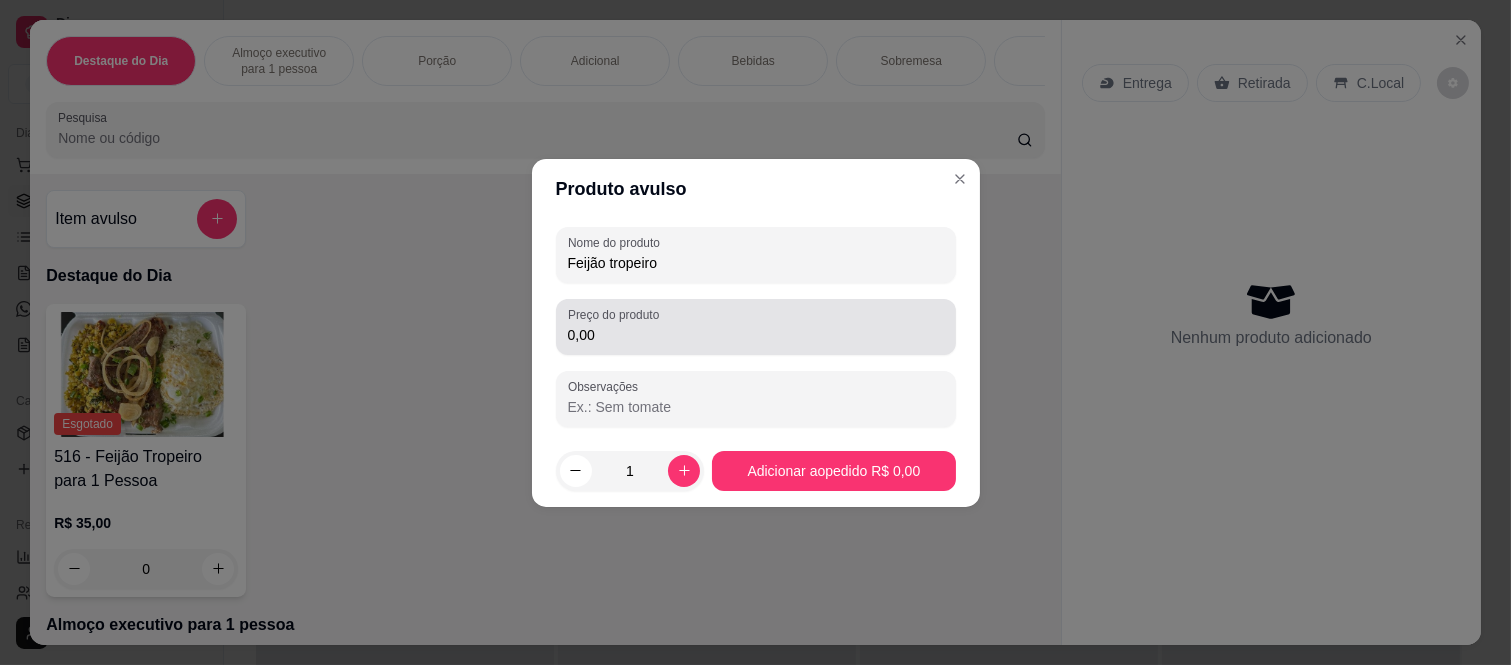 type on "Feijão tropeiro" 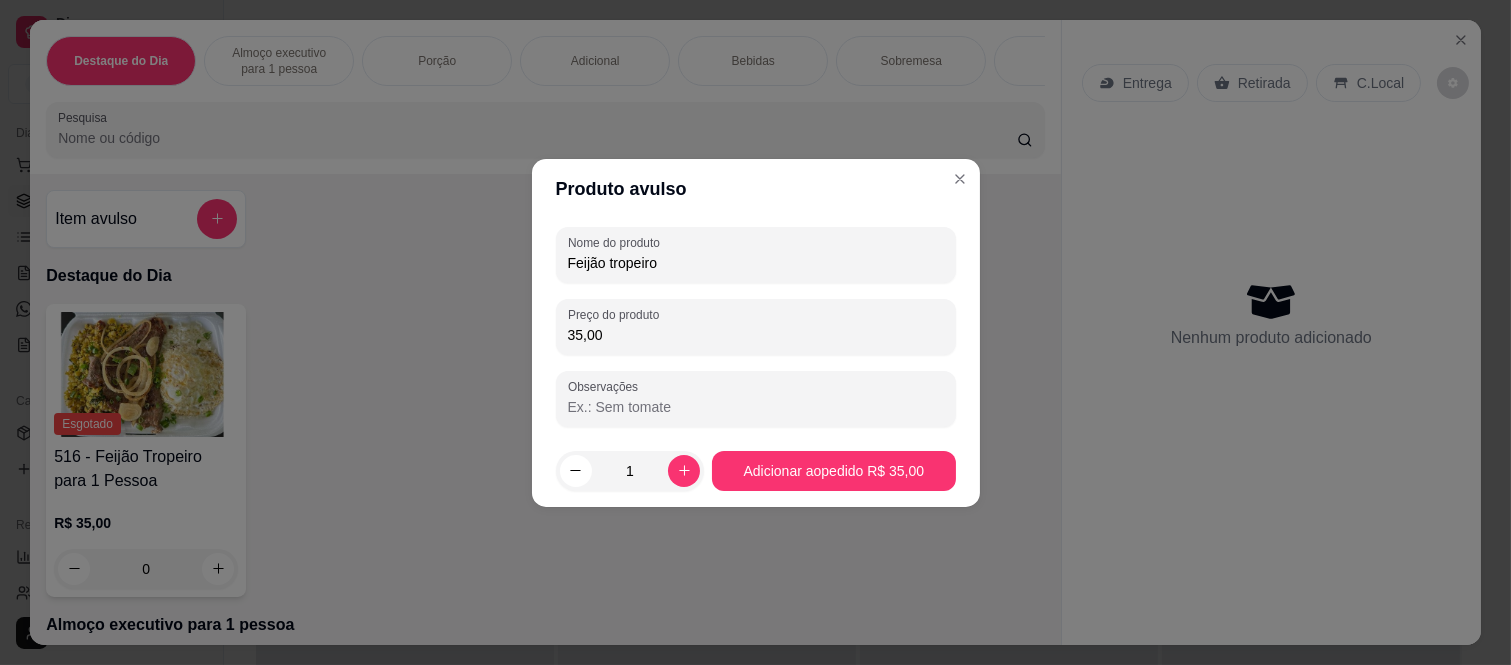 type on "35,00" 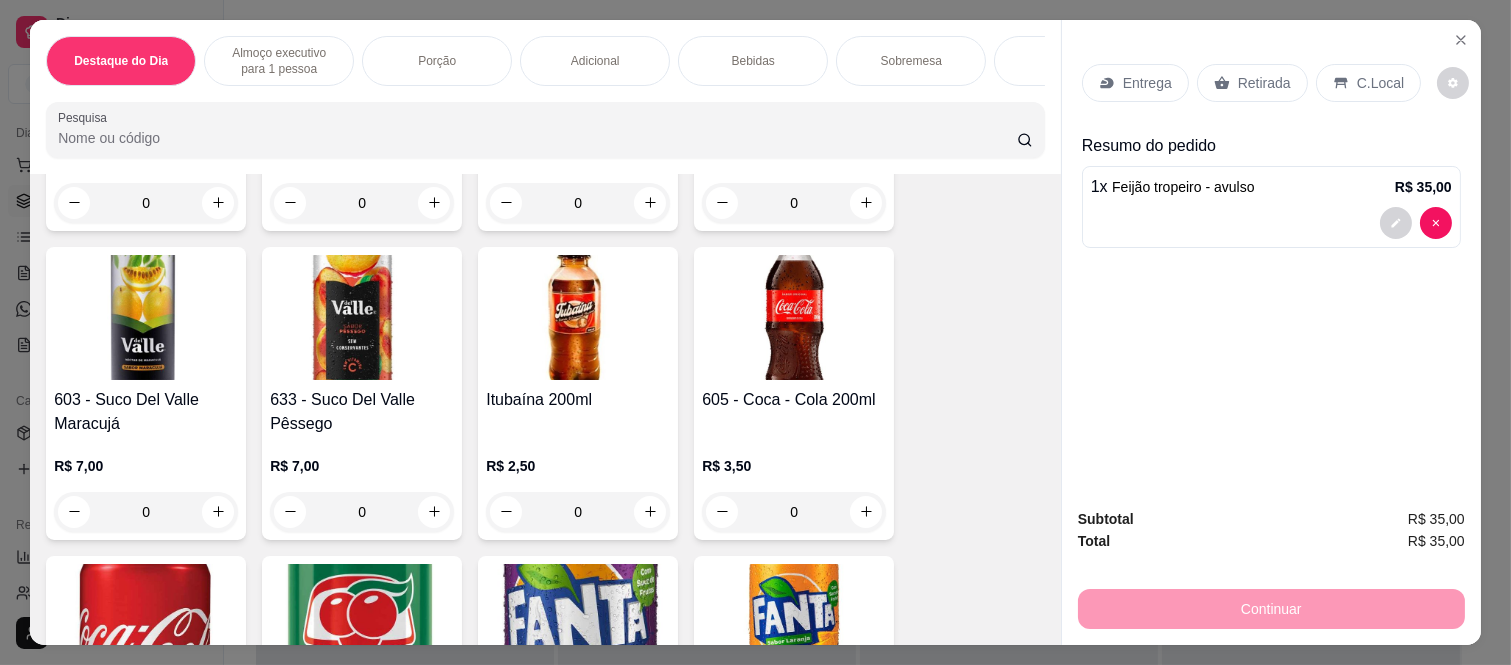 scroll, scrollTop: 3000, scrollLeft: 0, axis: vertical 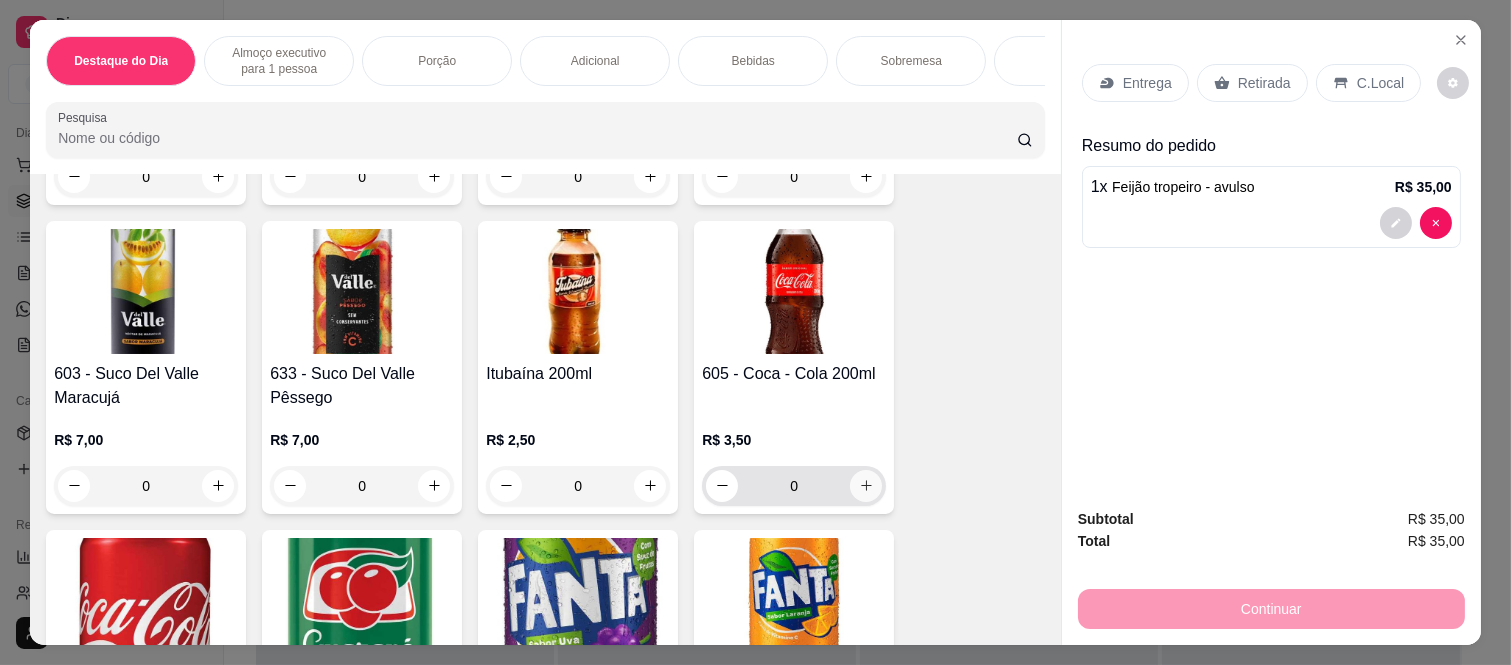 click 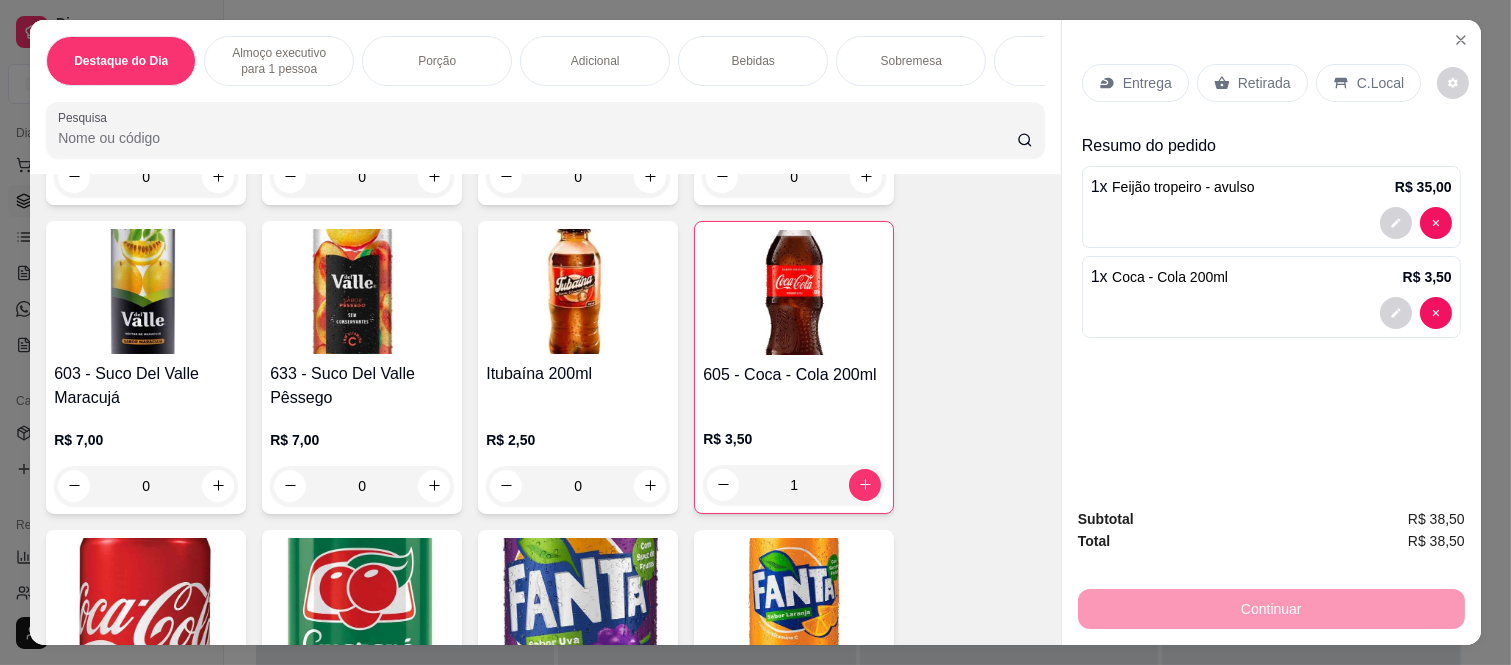 click on "Retirada" at bounding box center (1264, 83) 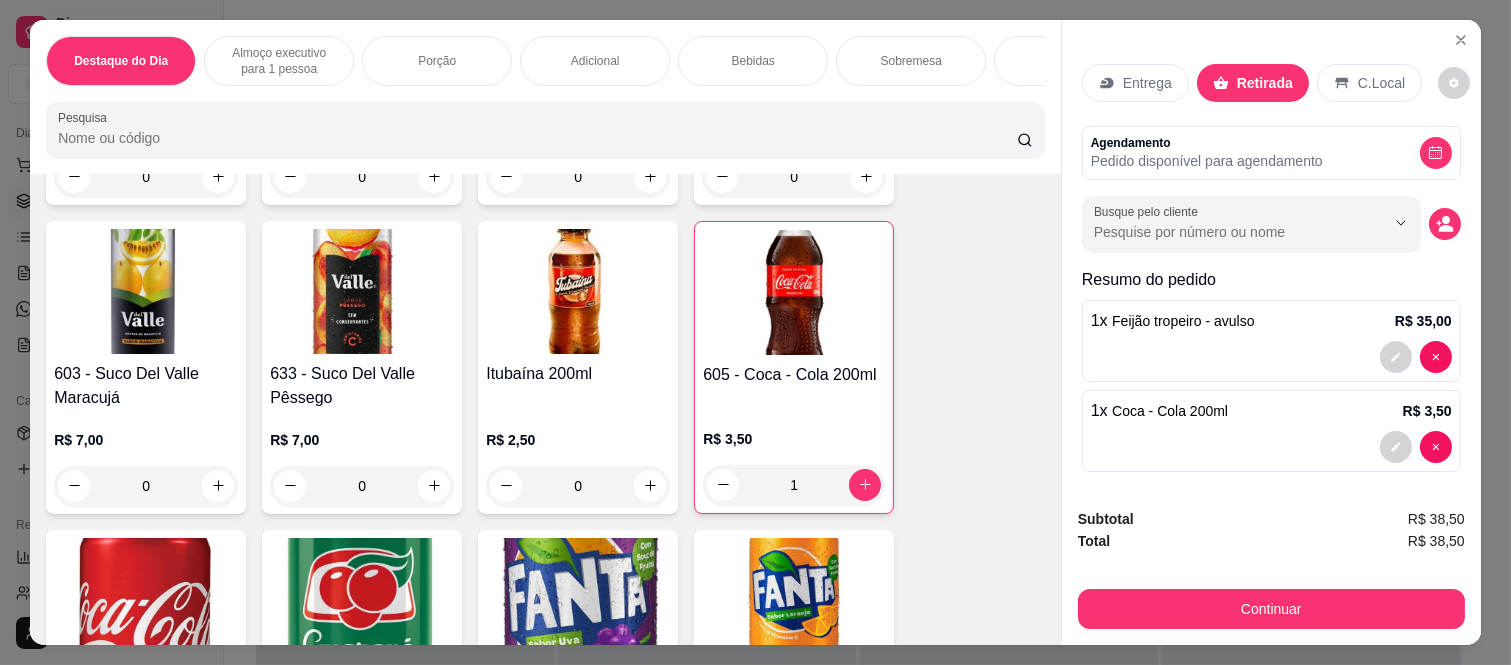 click on "Subtotal R$ 38,50 Total R$ 38,50 Continuar" at bounding box center (1271, 568) 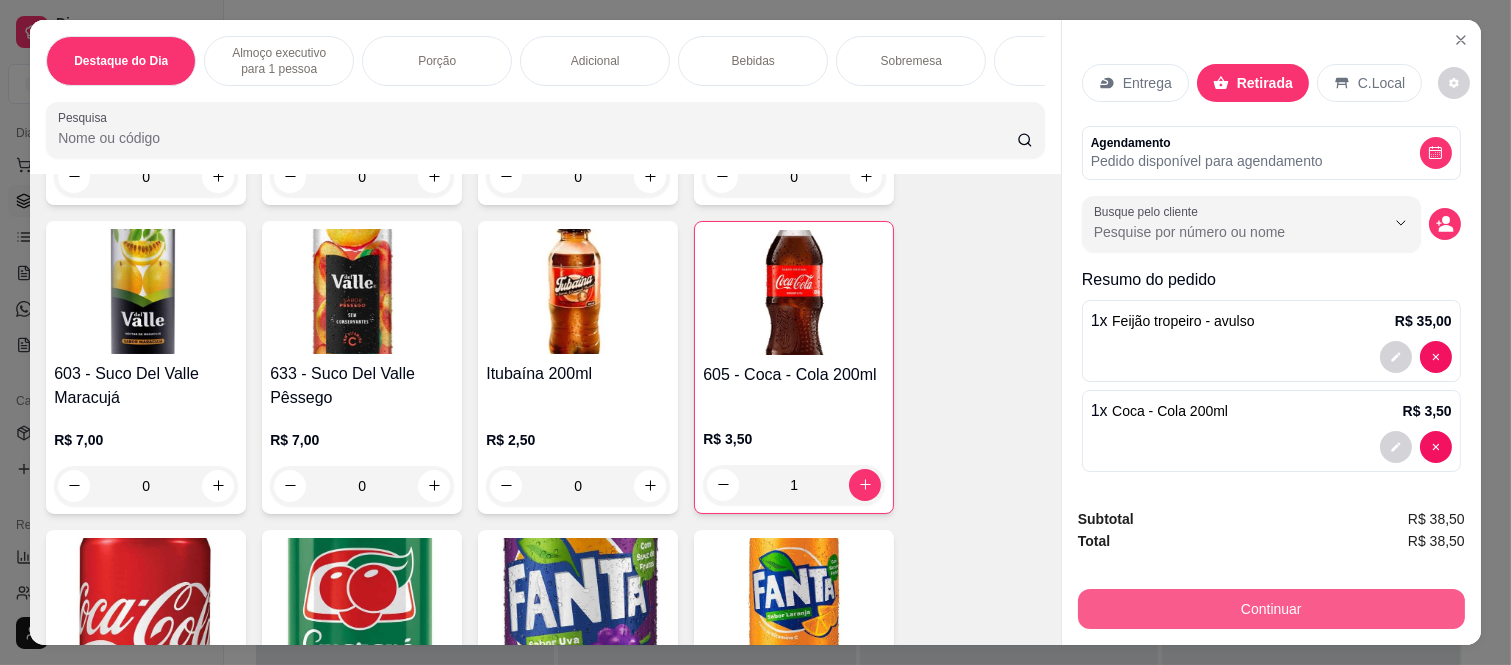 click on "Continuar" at bounding box center (1271, 609) 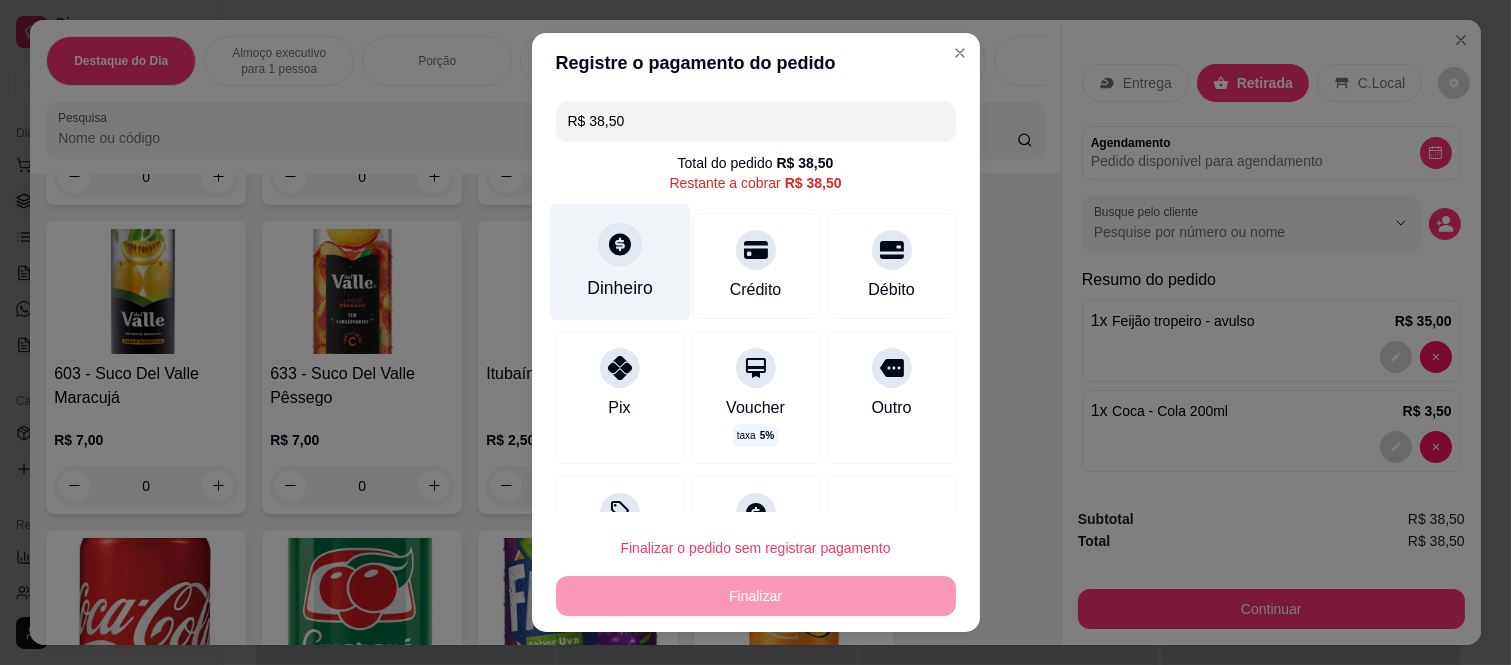 click 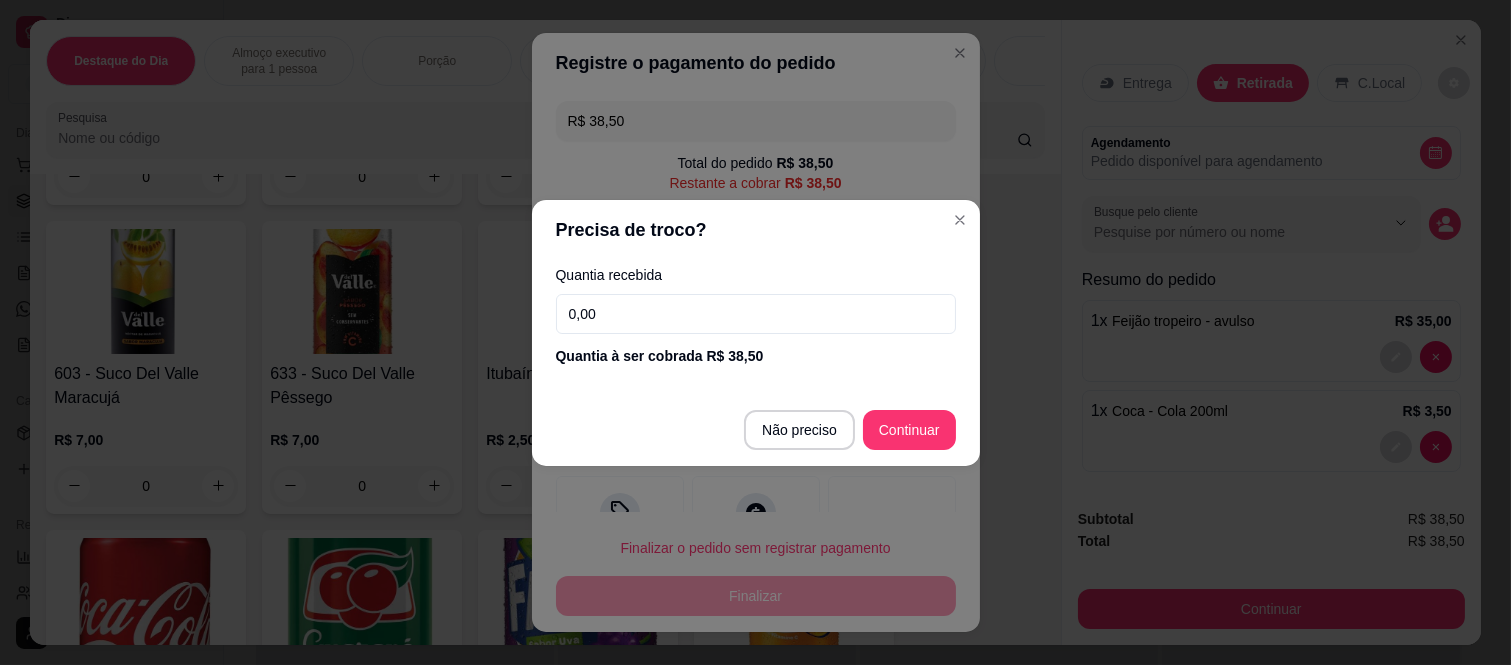 click on "0,00" at bounding box center [756, 314] 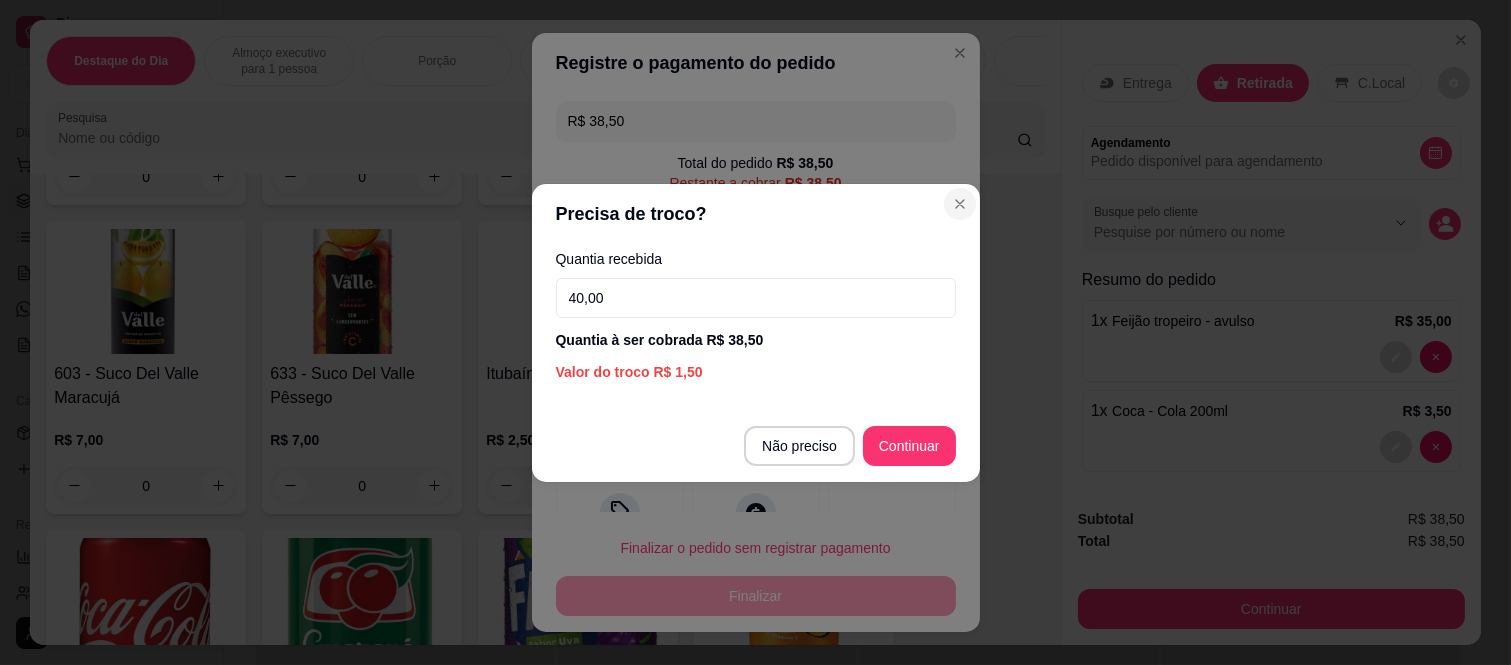 type on "40,00" 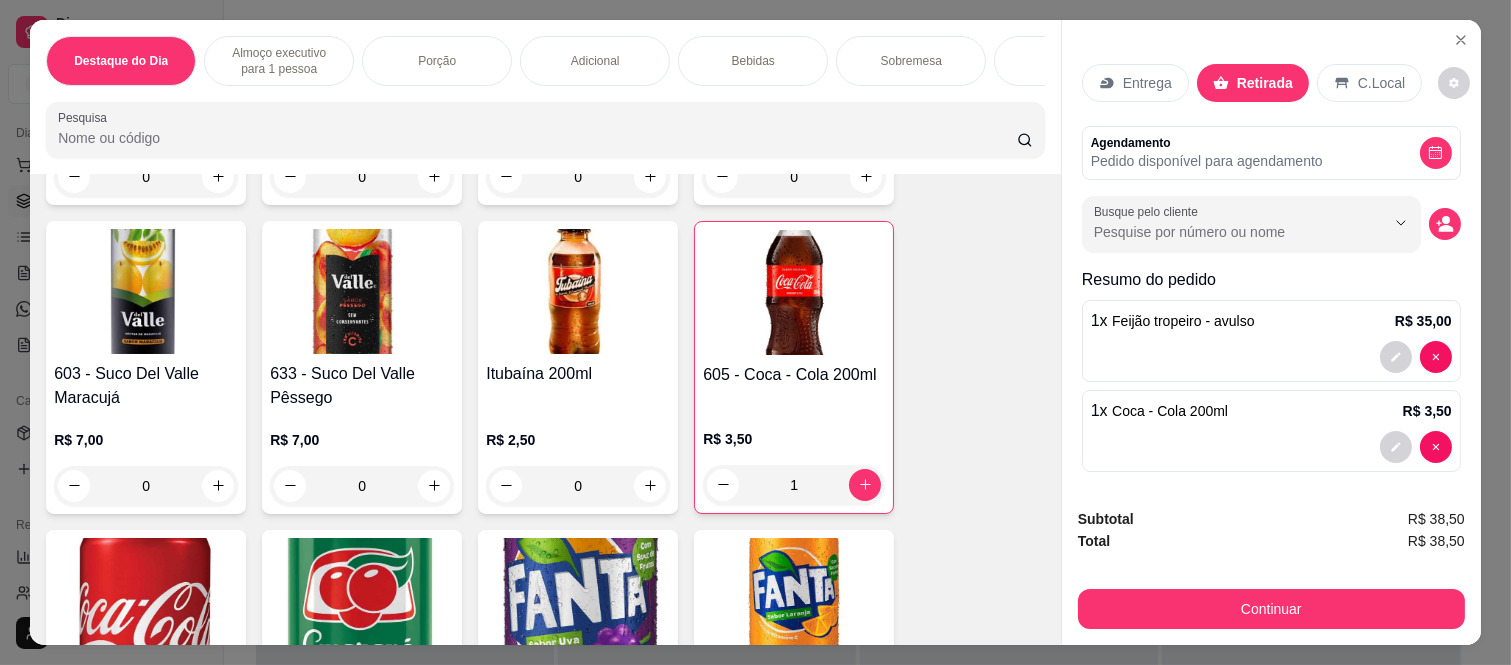 scroll, scrollTop: 7, scrollLeft: 0, axis: vertical 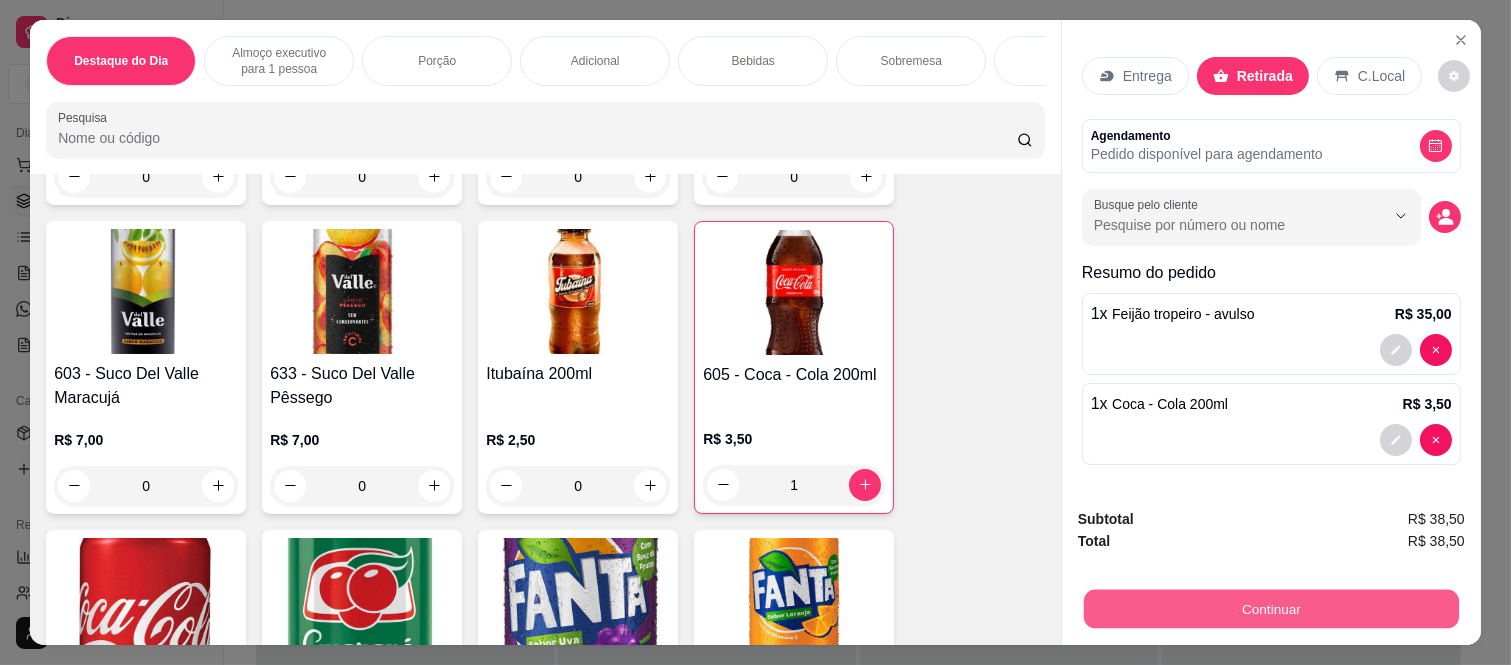 click on "Continuar" at bounding box center [1271, 609] 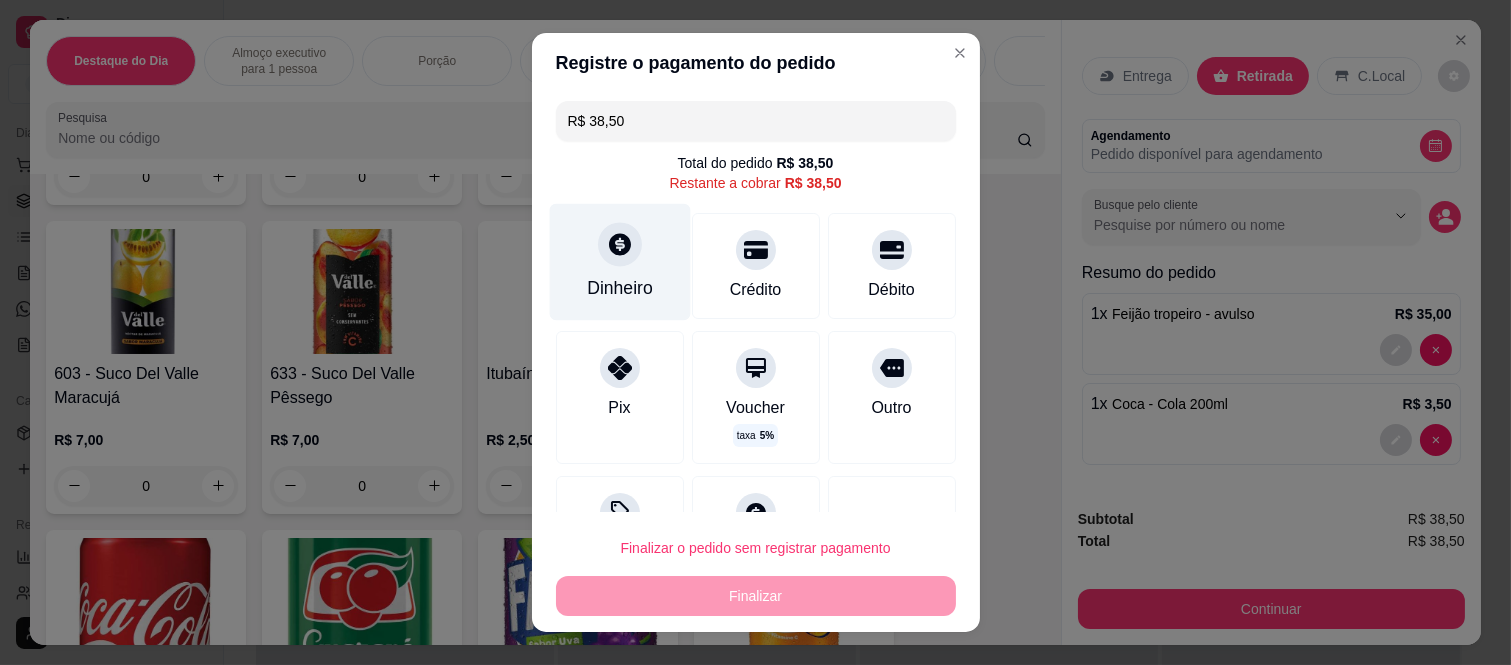 click on "Dinheiro" at bounding box center [620, 288] 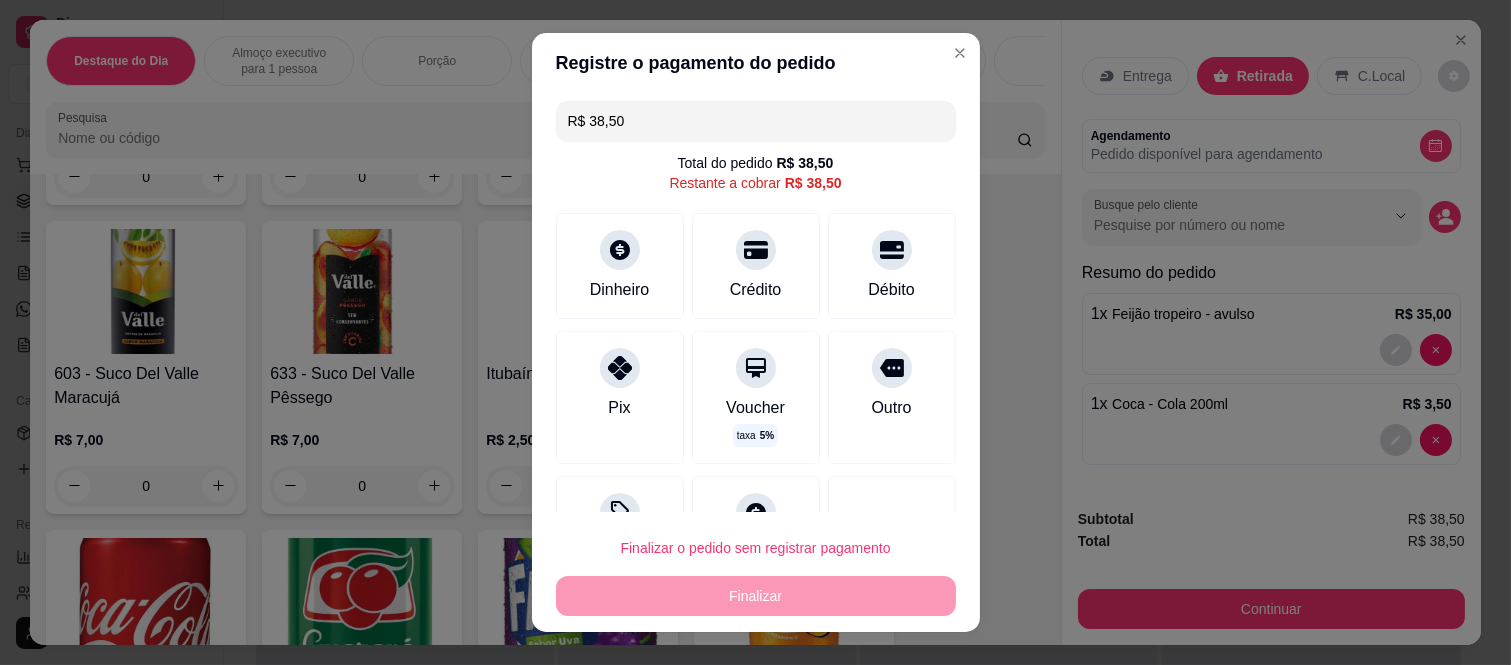 click on "0,00" at bounding box center (755, 313) 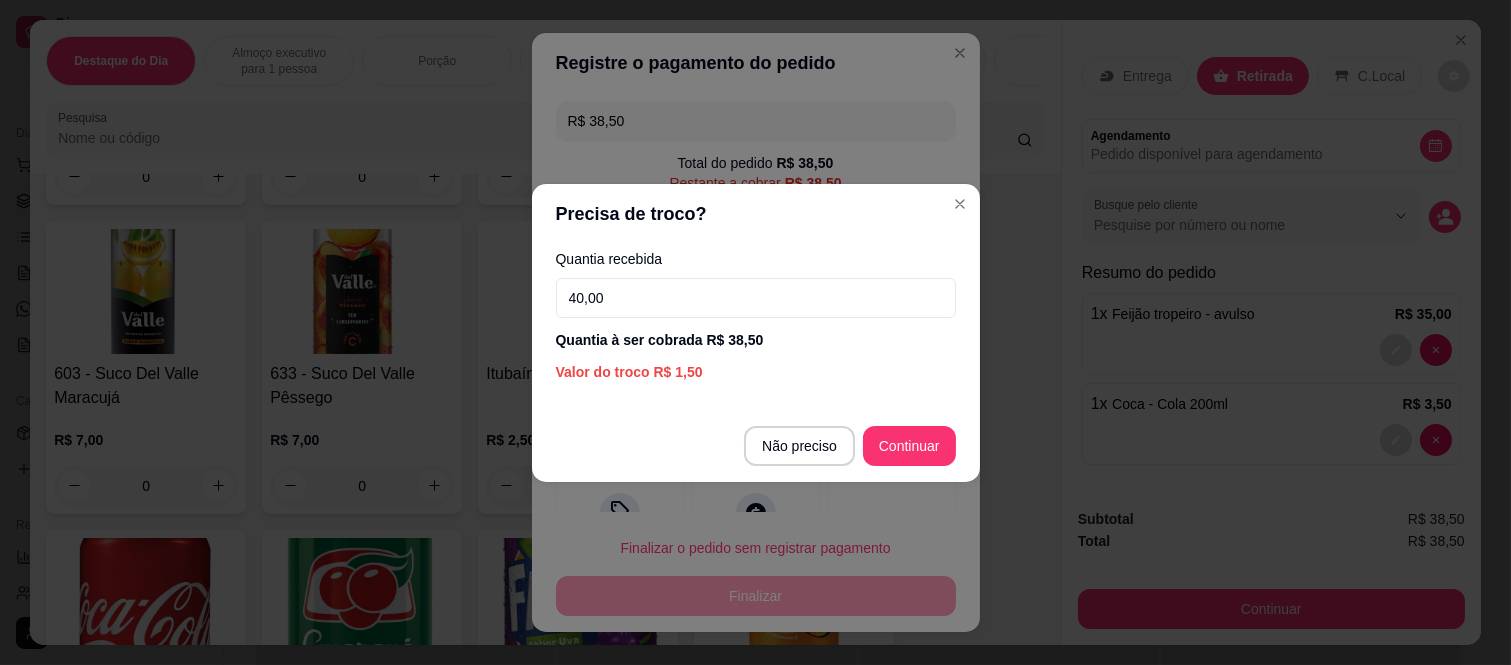 type on "40,00" 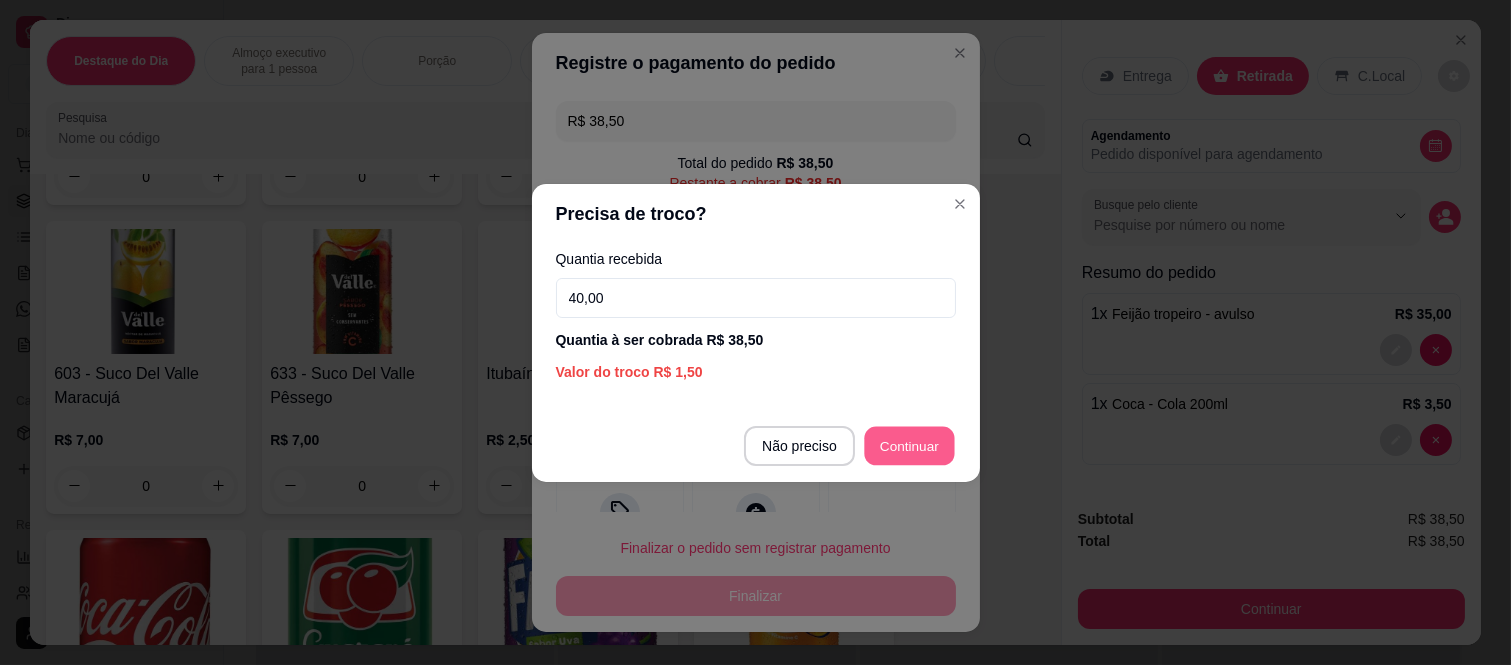 type on "R$ 0,00" 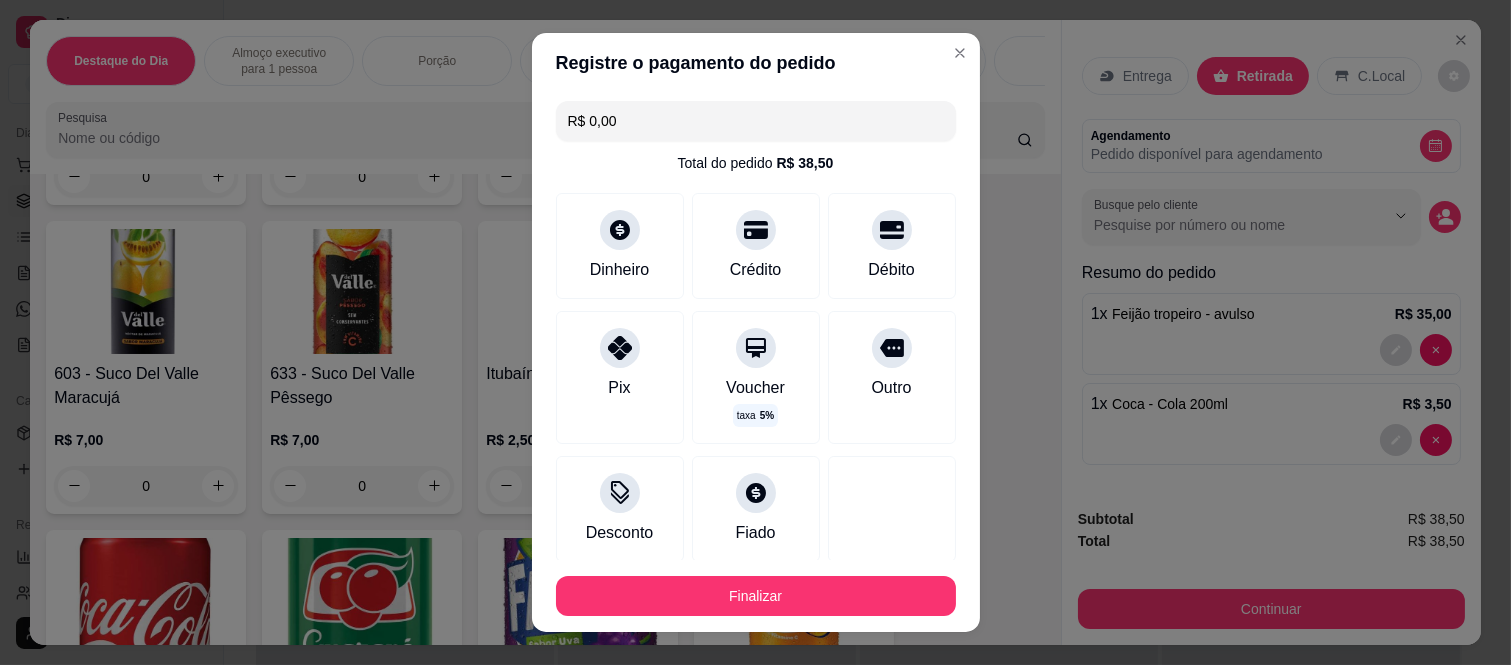 click on "Finalizar" at bounding box center (756, 596) 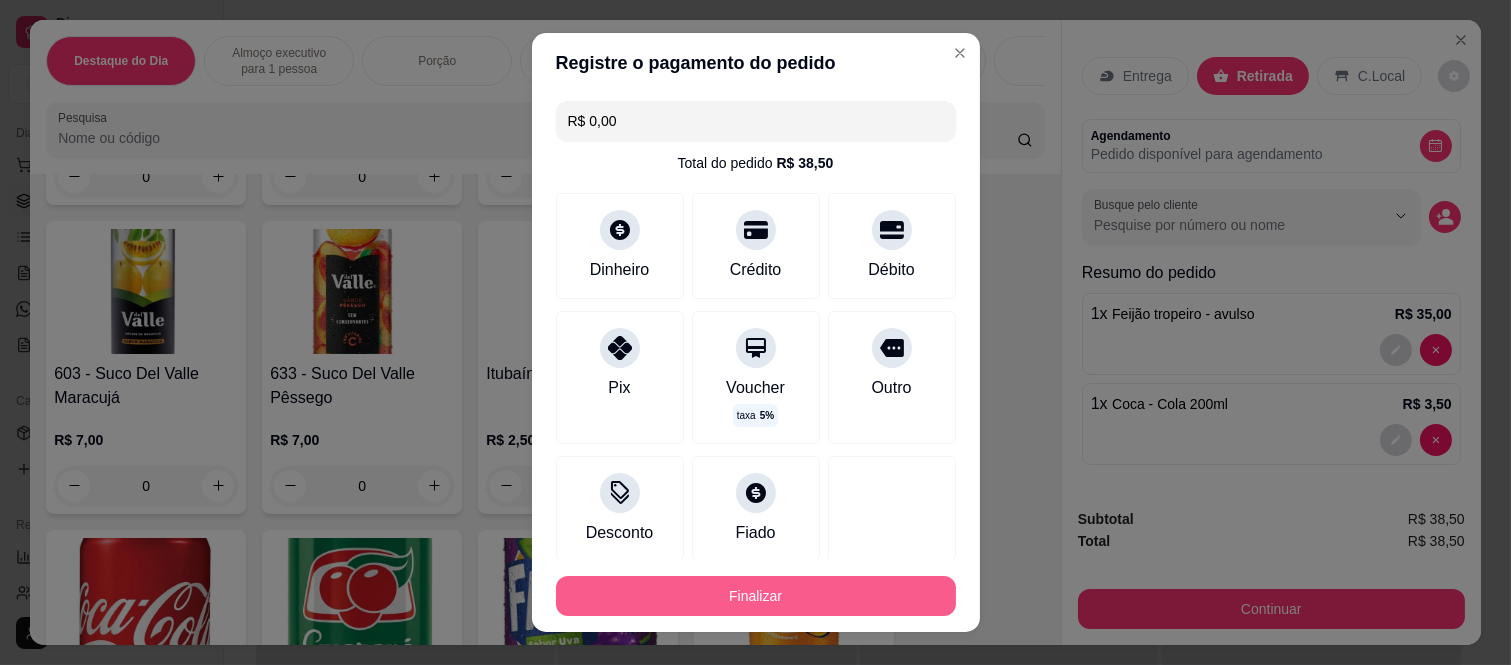 click on "Finalizar" at bounding box center (756, 596) 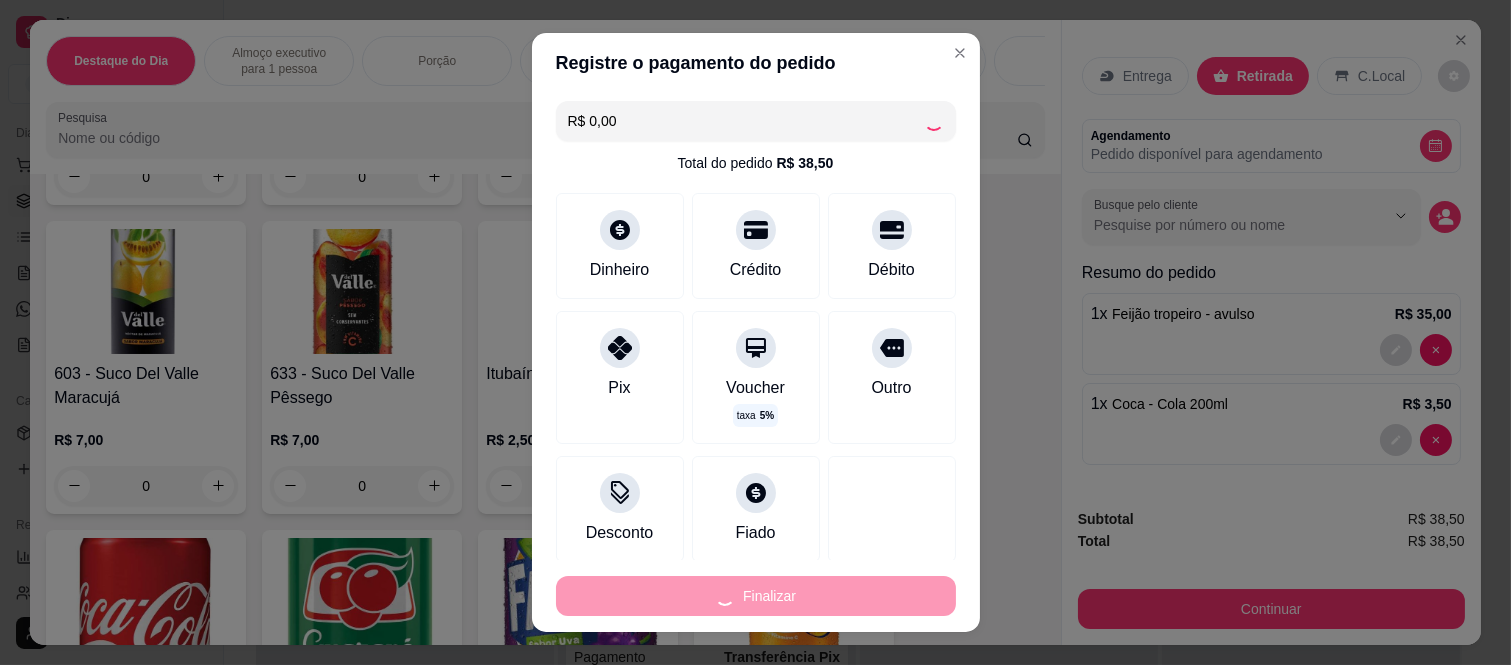 type on "0" 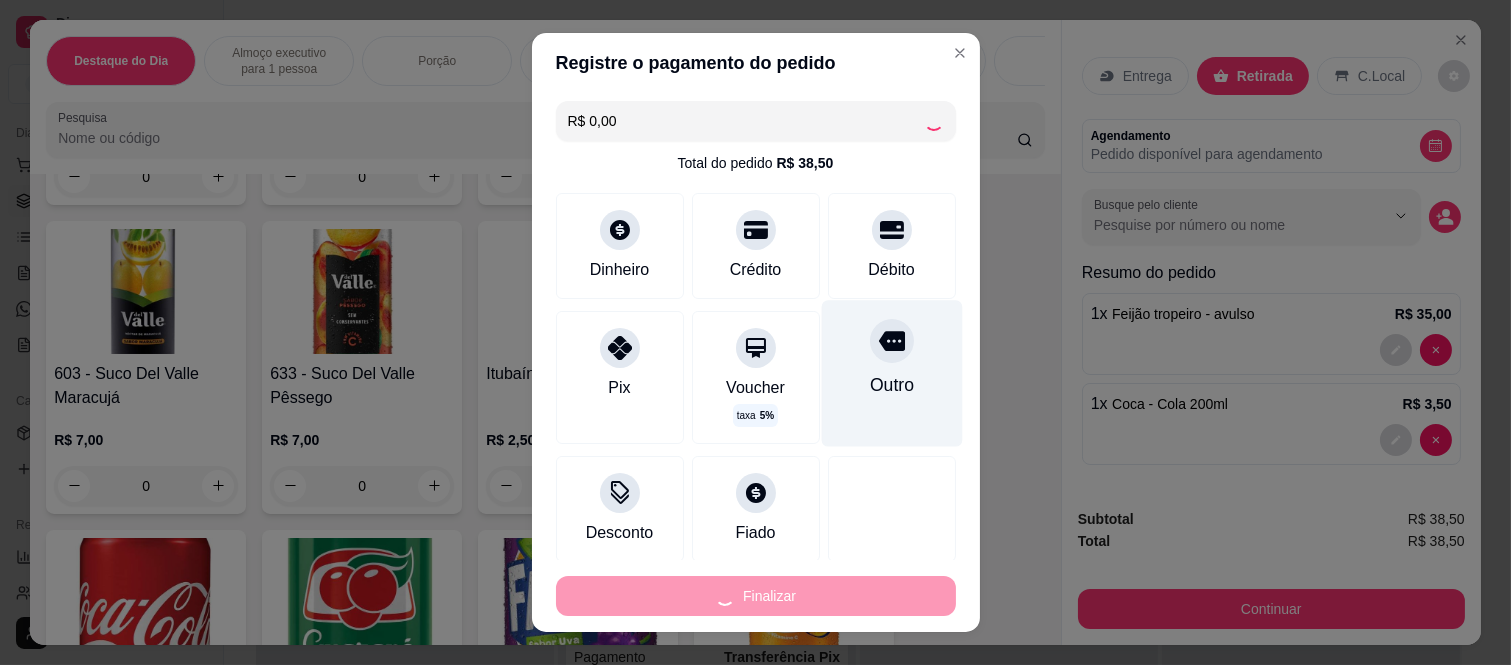 type on "-R$ 38,50" 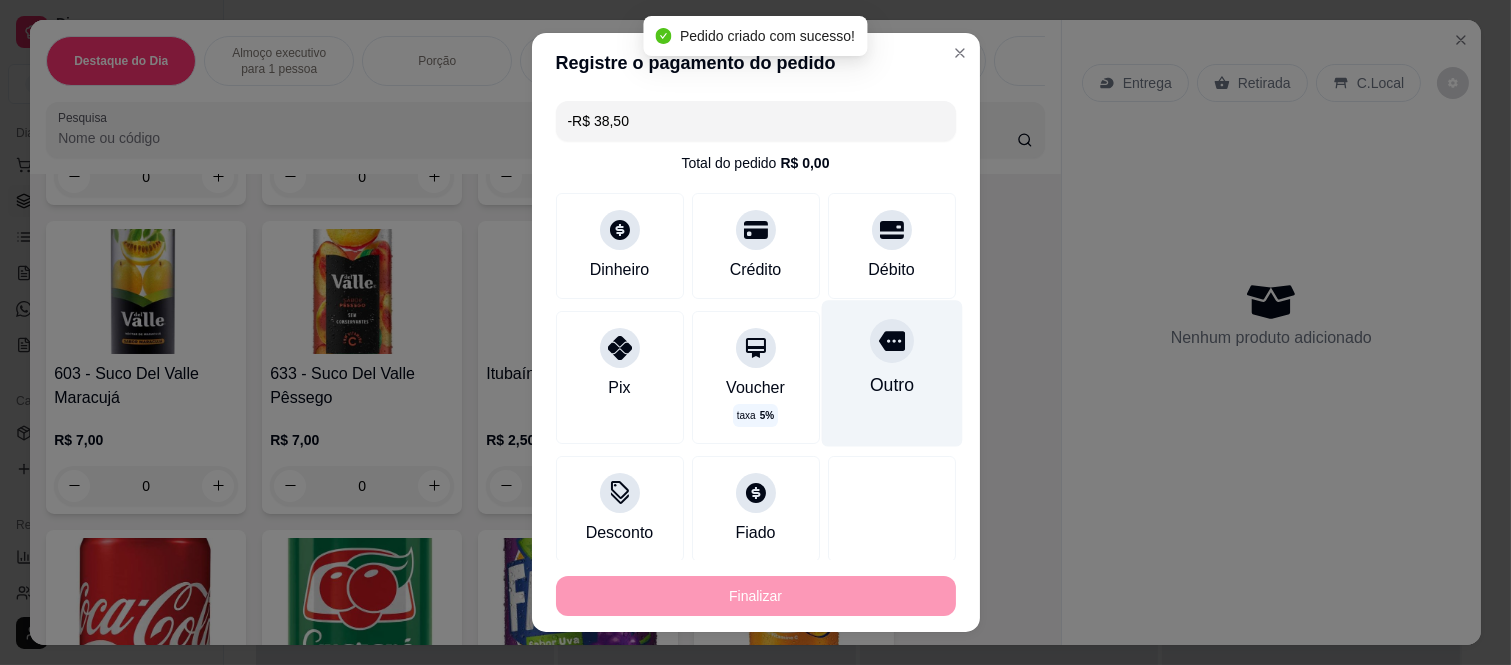 scroll, scrollTop: 0, scrollLeft: 0, axis: both 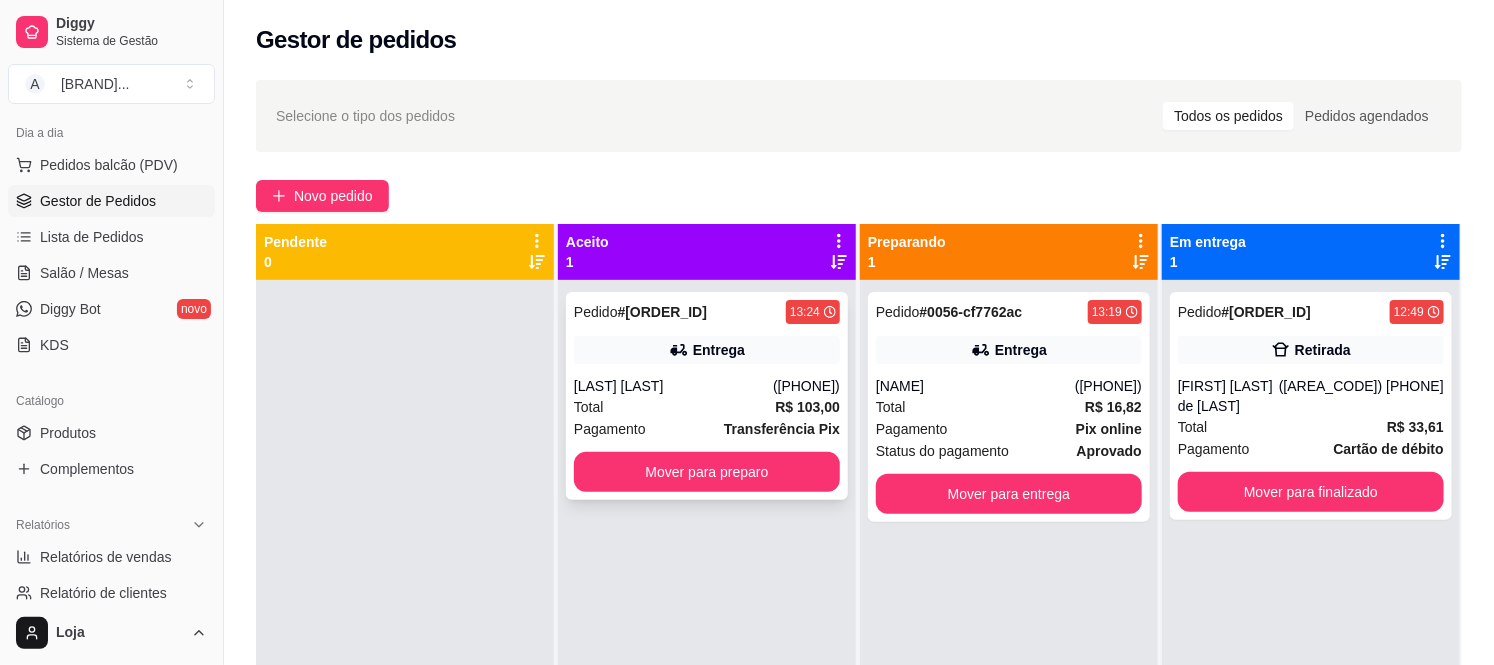 click on "Pedido  # [ORDER_ID] [TIME] Entrega [LAST] ([AREA_CODE]) [PHONE] Total R$ 103,00 Pagamento Transferência Pix Mover para preparo" at bounding box center (707, 396) 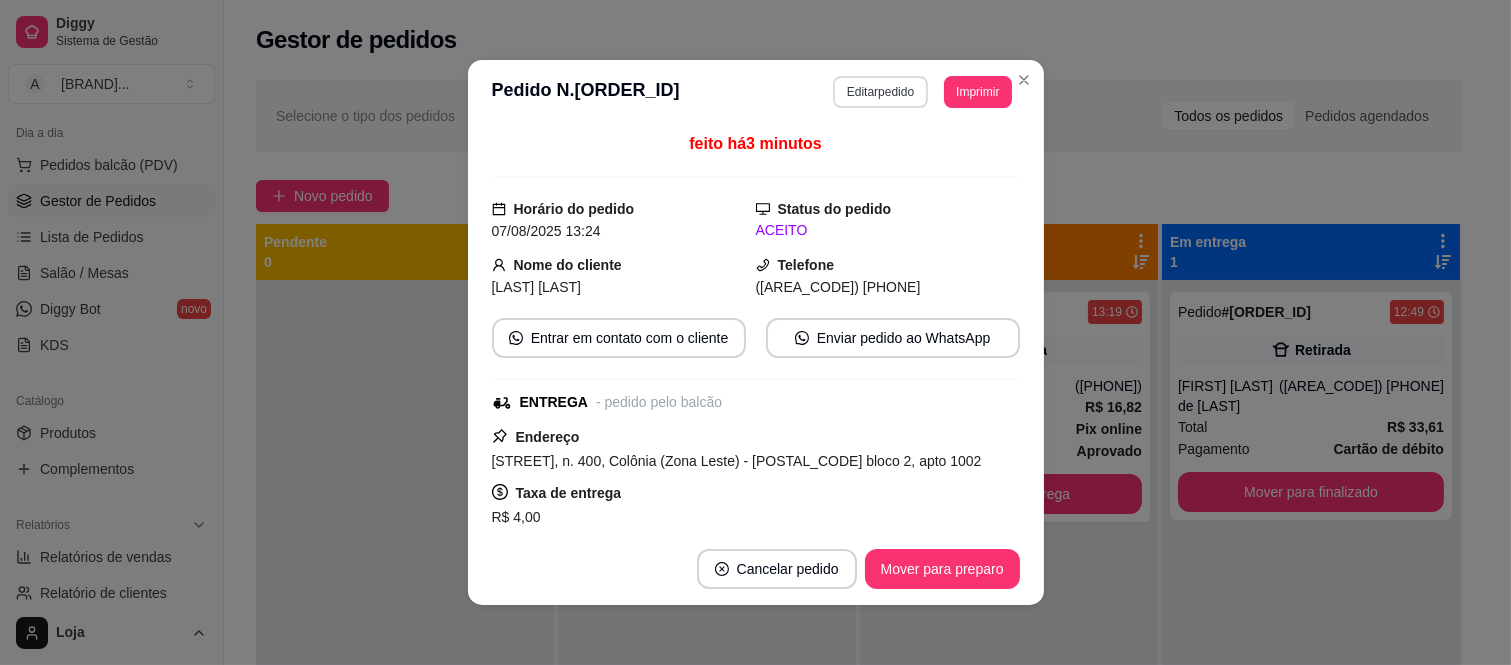 click on "Editar  pedido" at bounding box center (880, 92) 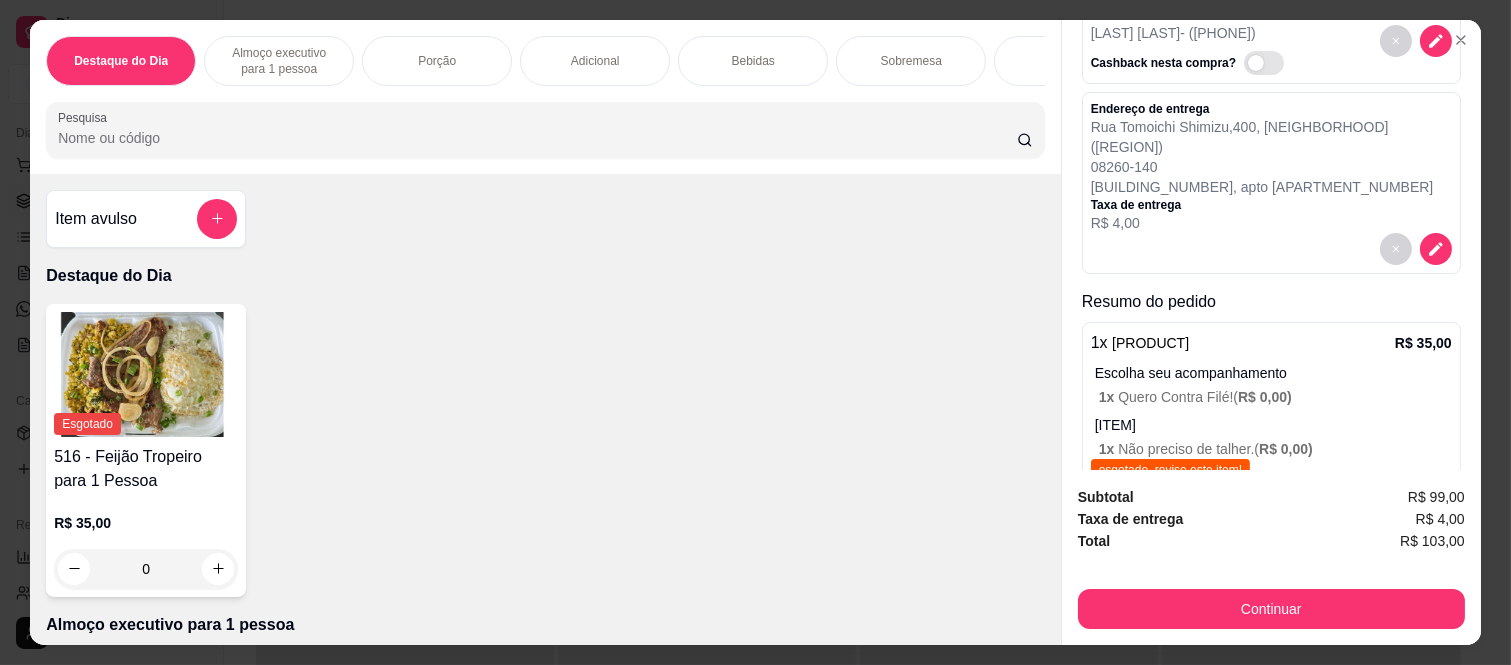 scroll, scrollTop: 222, scrollLeft: 0, axis: vertical 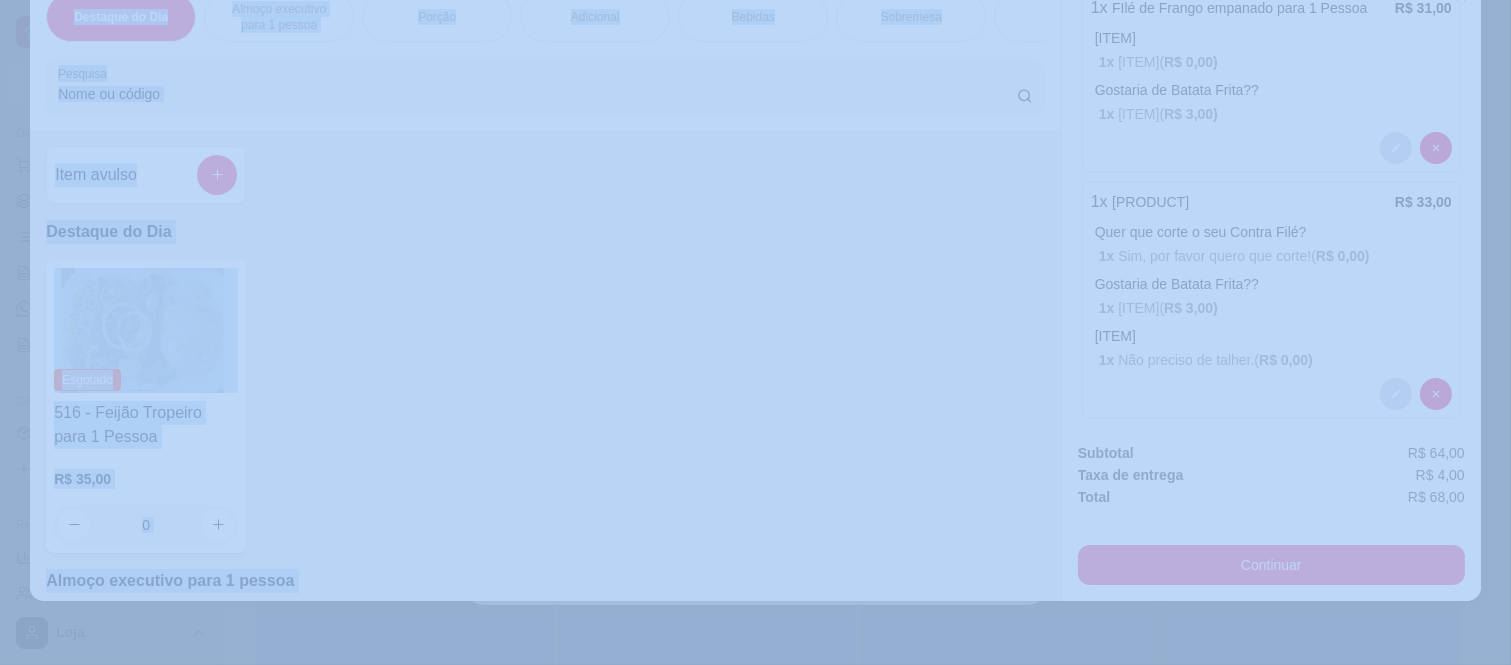 drag, startPoint x: 1083, startPoint y: 126, endPoint x: 1291, endPoint y: 667, distance: 579.6076 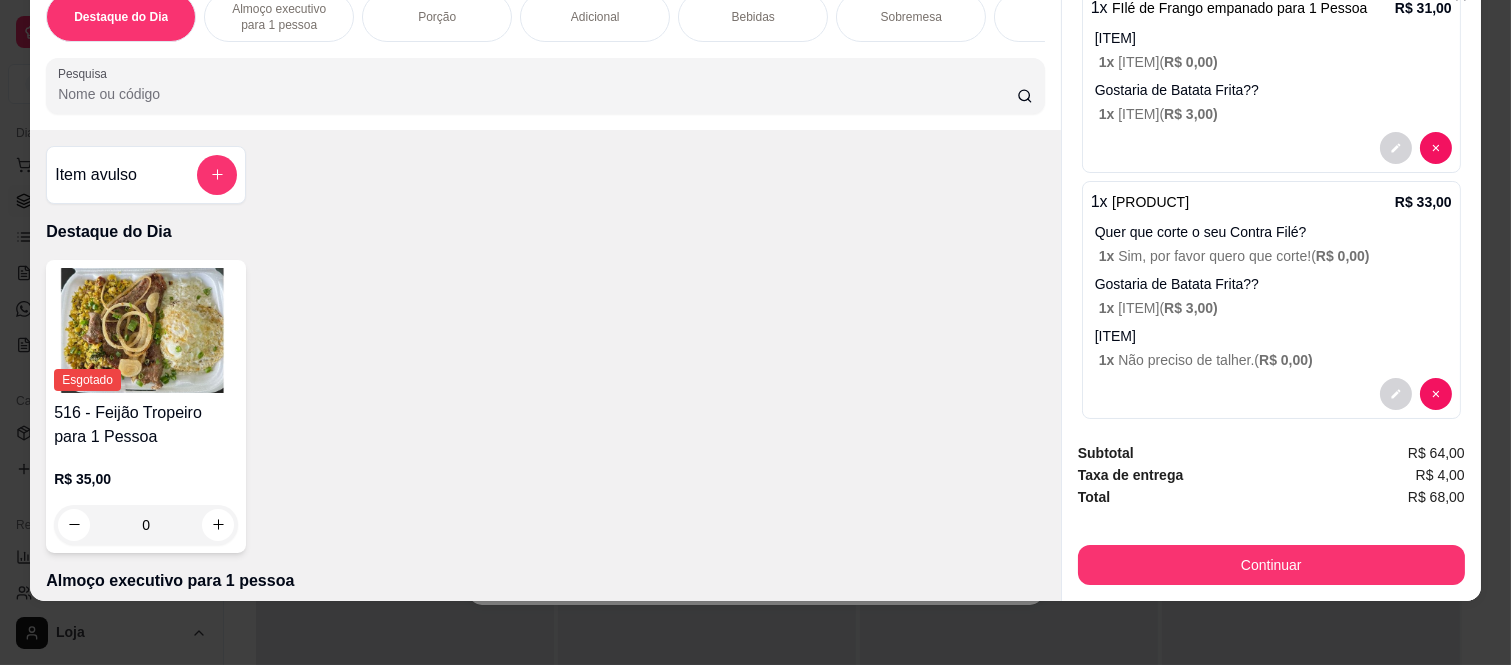 click on "Total R$ 68,00" at bounding box center (1271, 497) 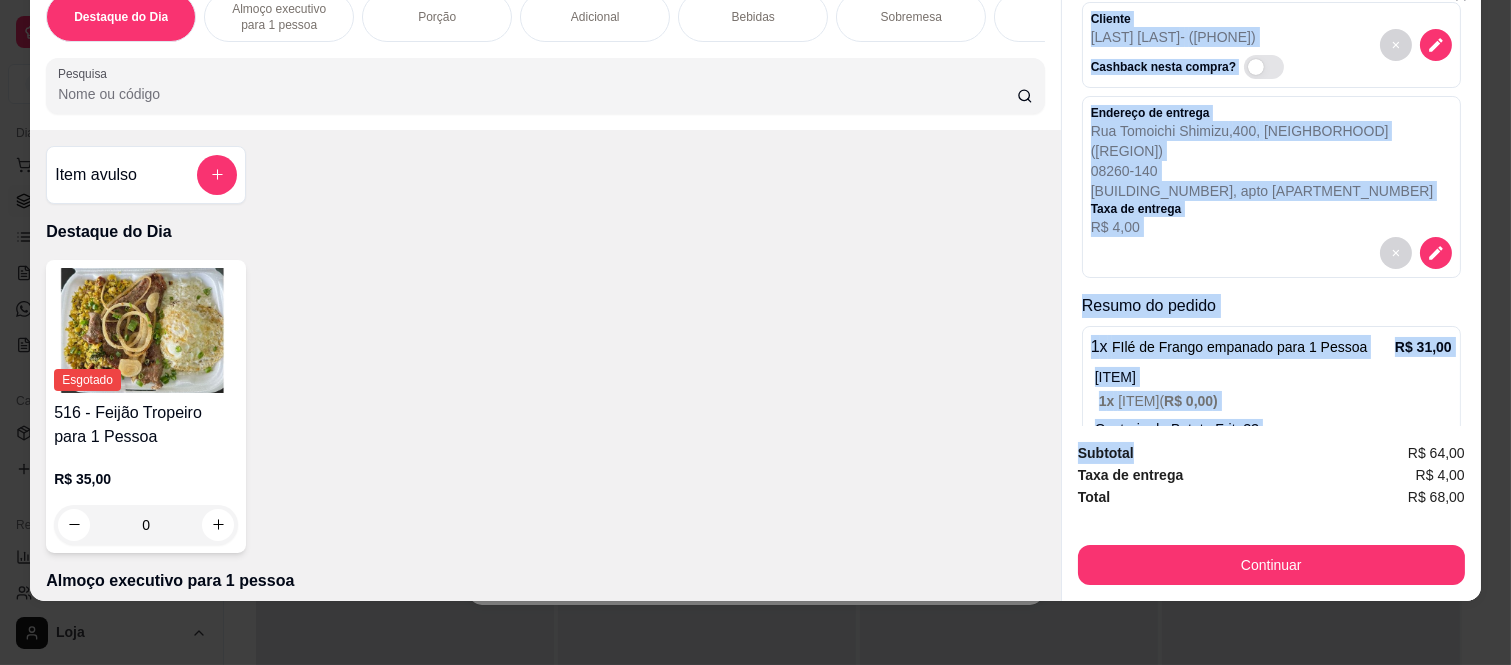scroll, scrollTop: 411, scrollLeft: 0, axis: vertical 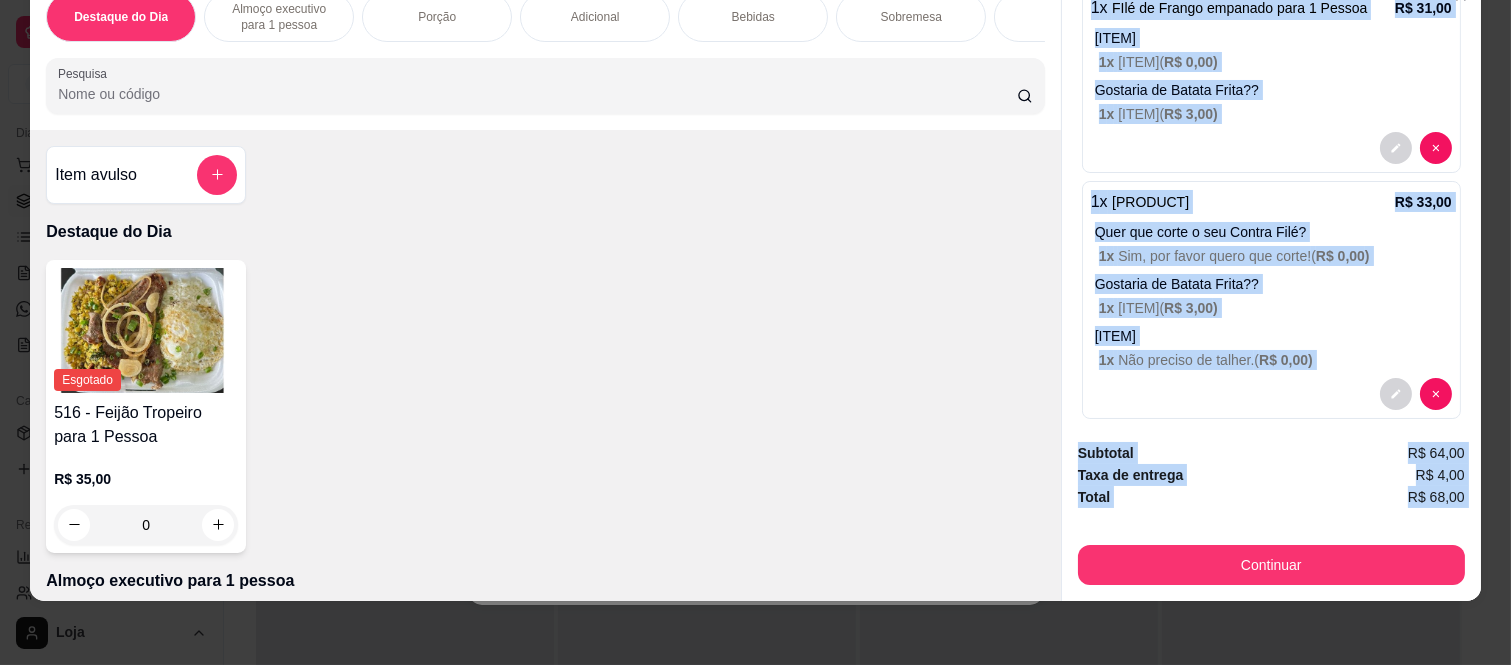 drag, startPoint x: 1082, startPoint y: 70, endPoint x: 1156, endPoint y: 520, distance: 456.04385 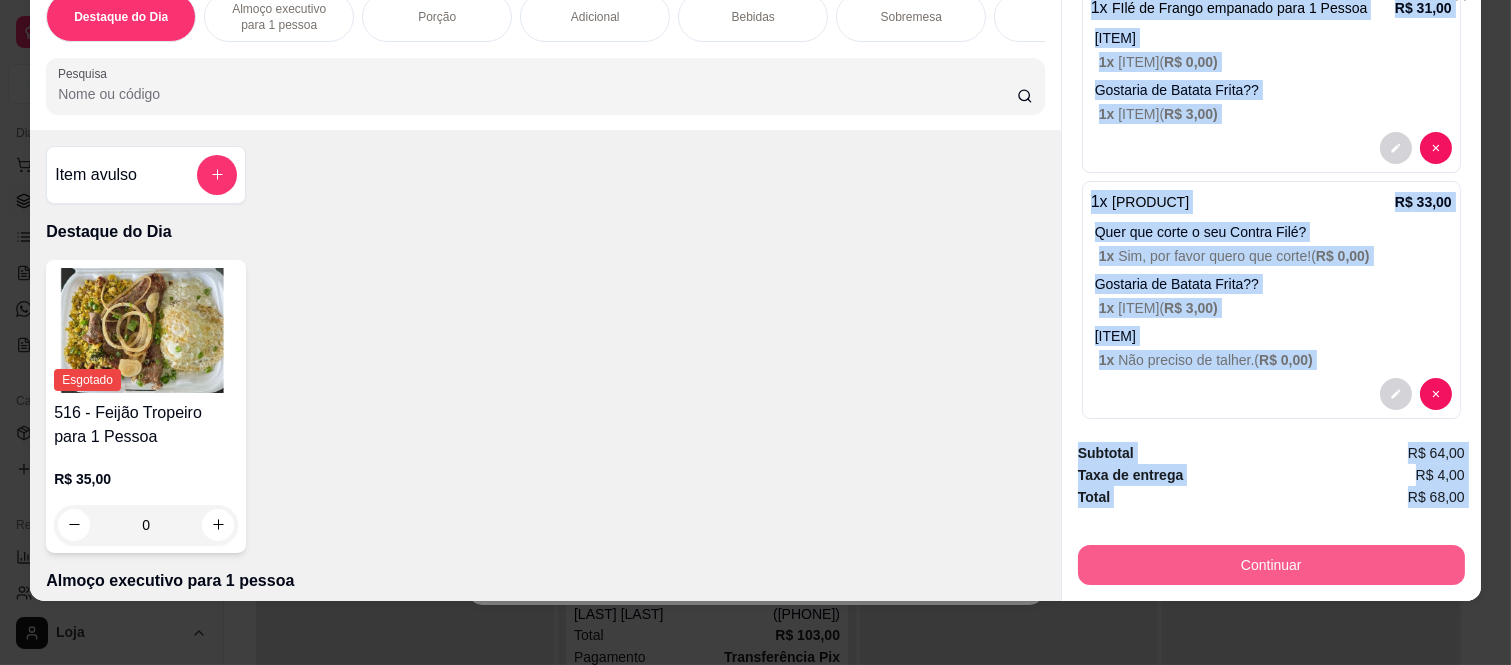 click on "Continuar" at bounding box center (1271, 565) 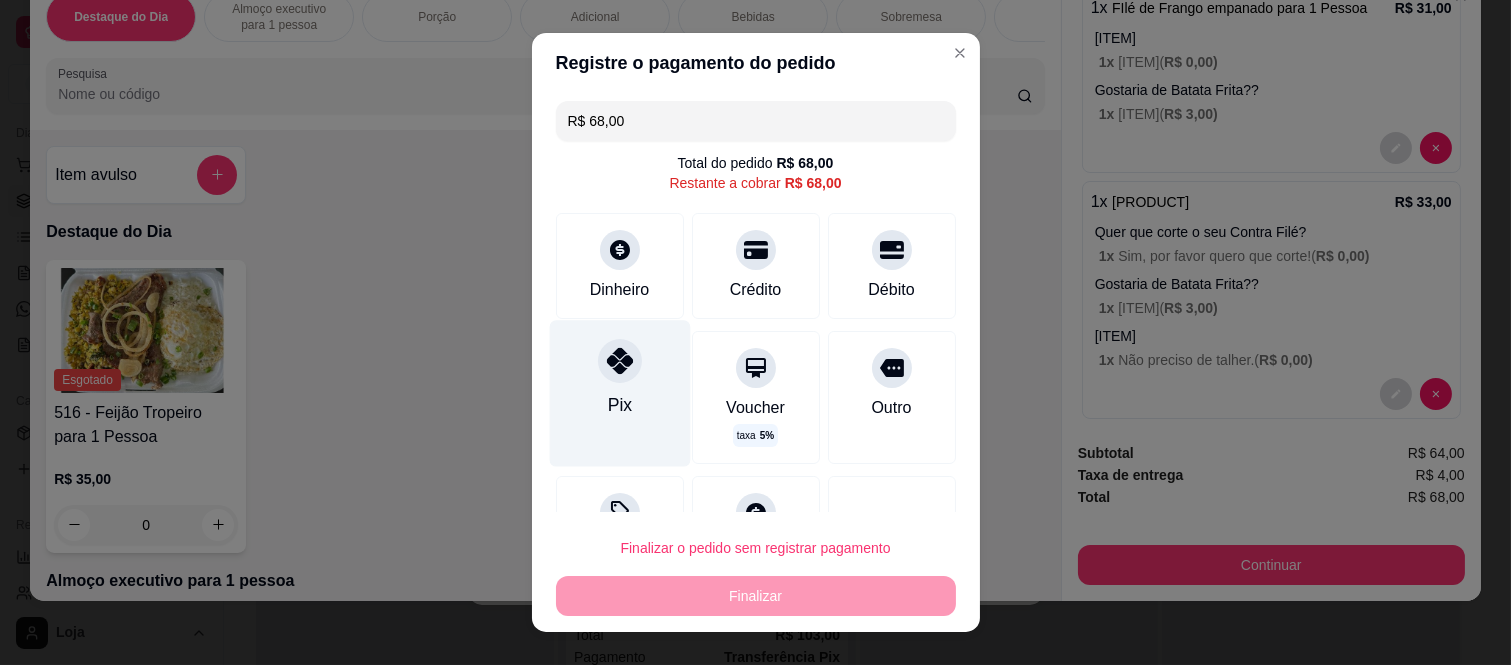 click on "Pix" at bounding box center [619, 394] 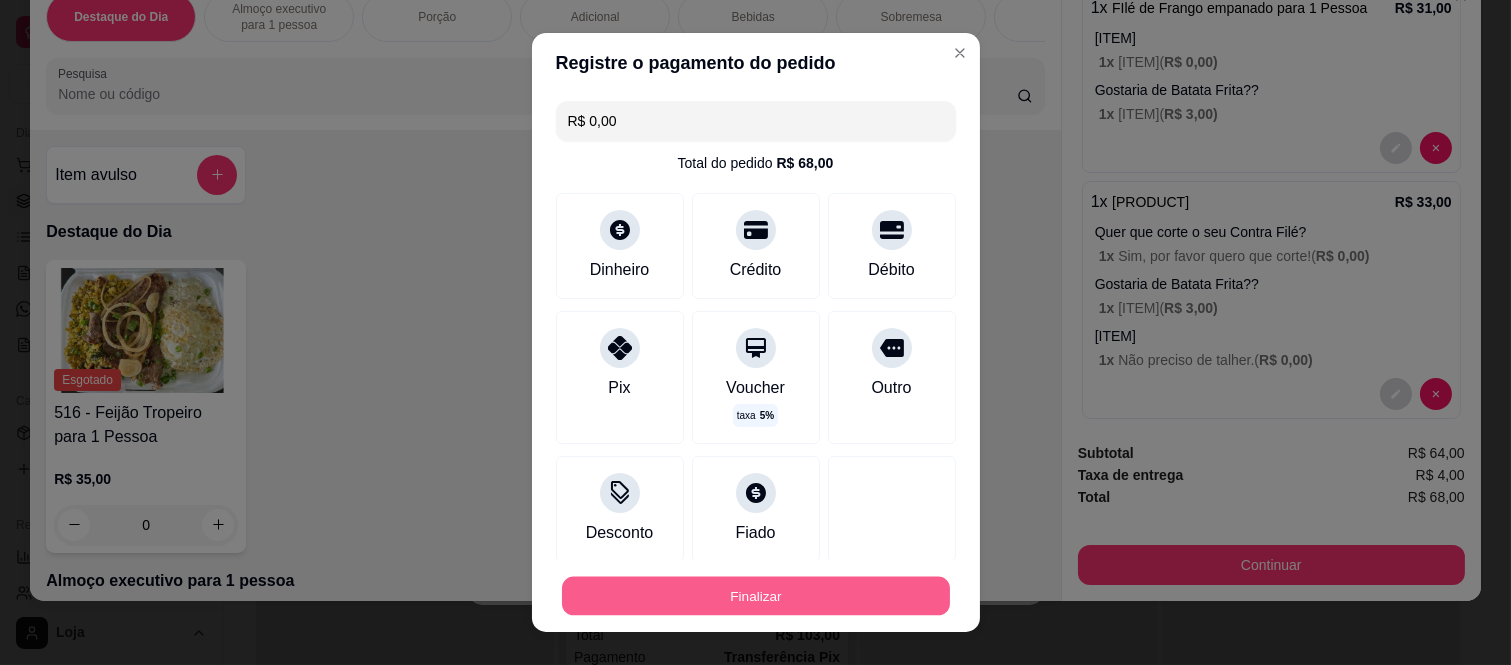 click on "Finalizar" at bounding box center [756, 595] 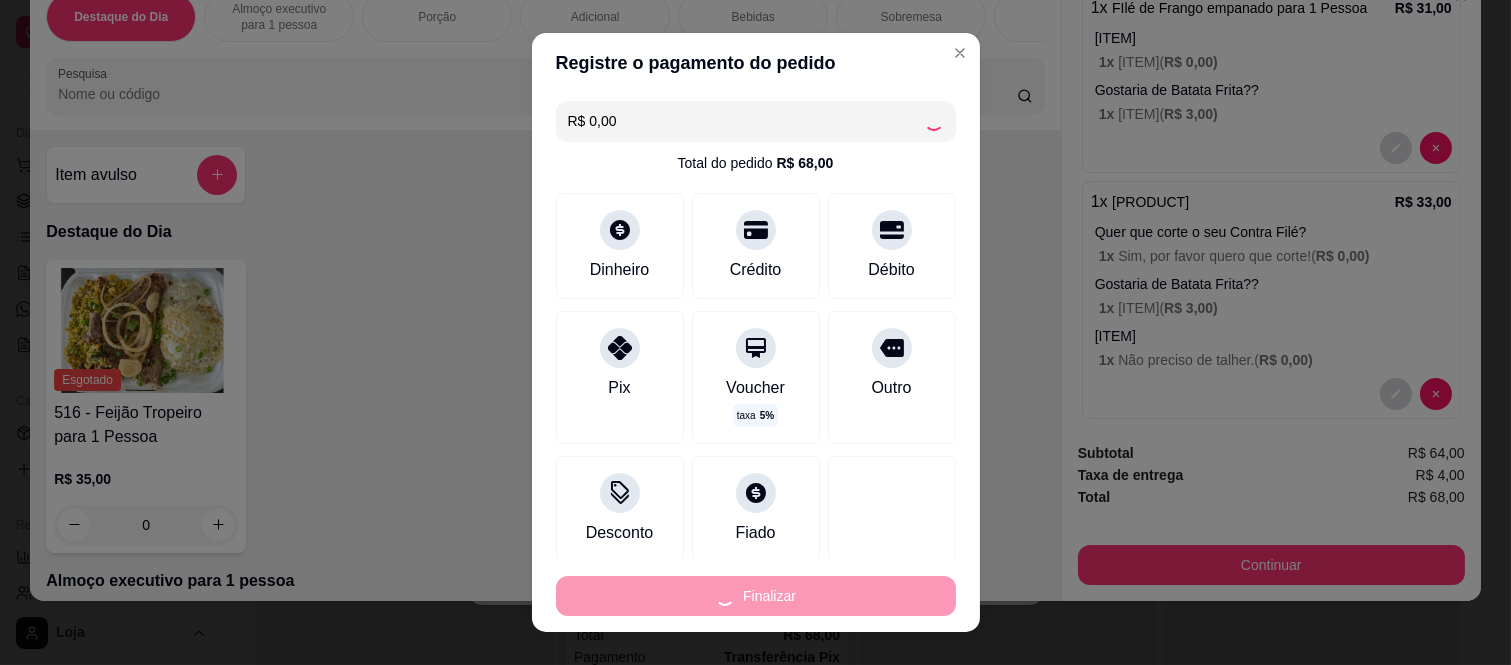 type on "-R$ 68,00" 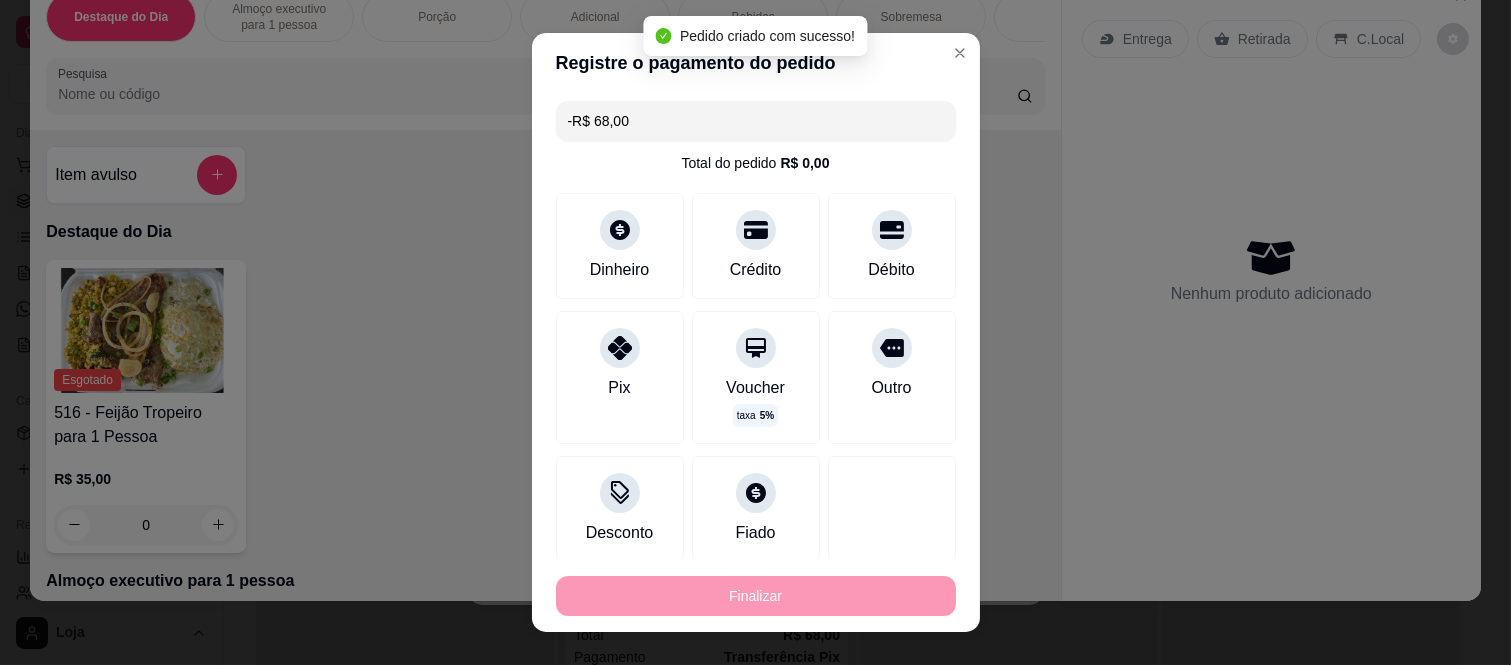 scroll, scrollTop: 0, scrollLeft: 0, axis: both 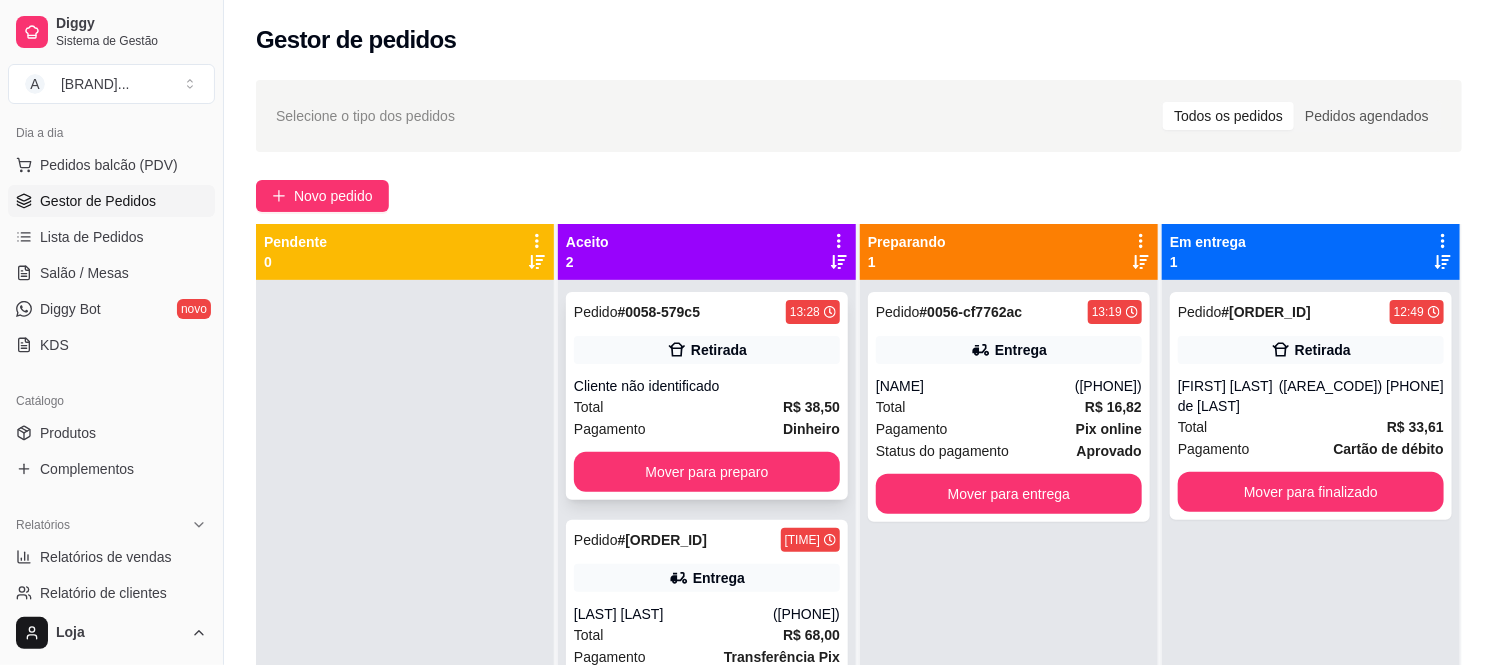 click on "Cliente não identificado" at bounding box center [707, 386] 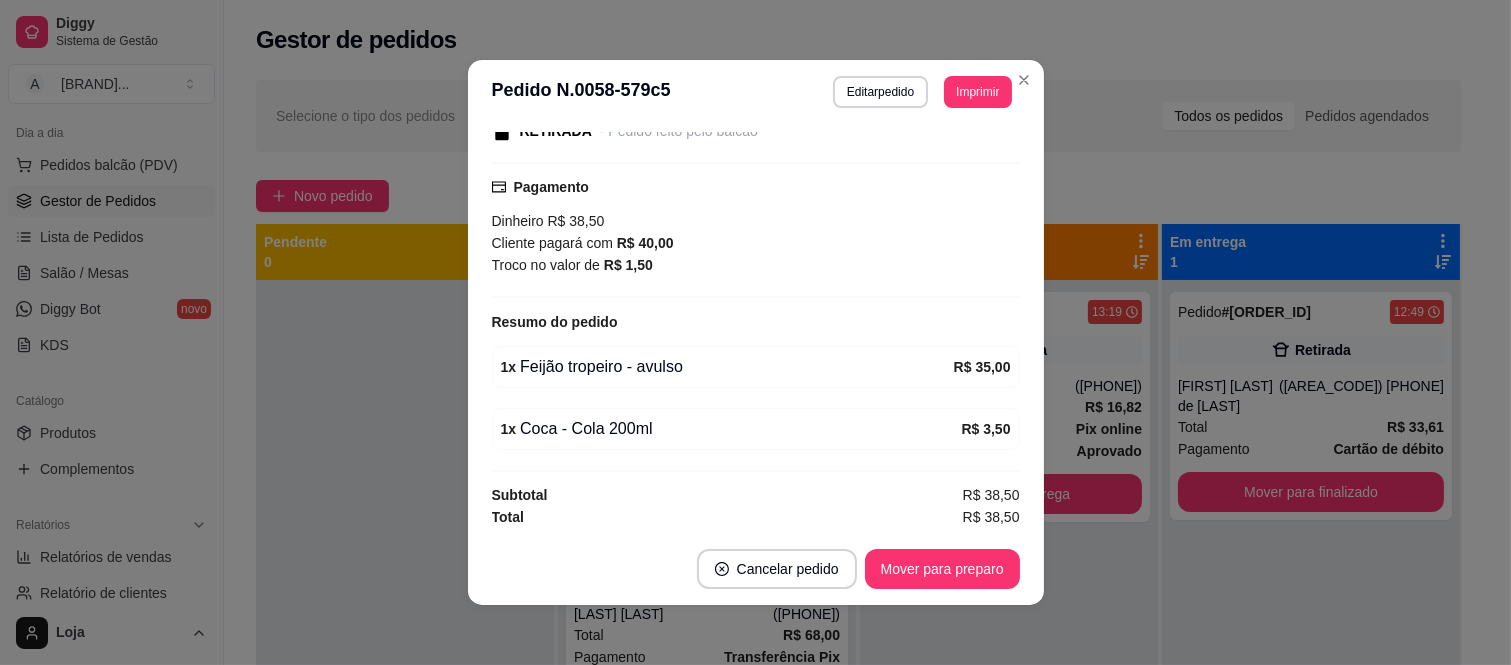 scroll, scrollTop: 232, scrollLeft: 0, axis: vertical 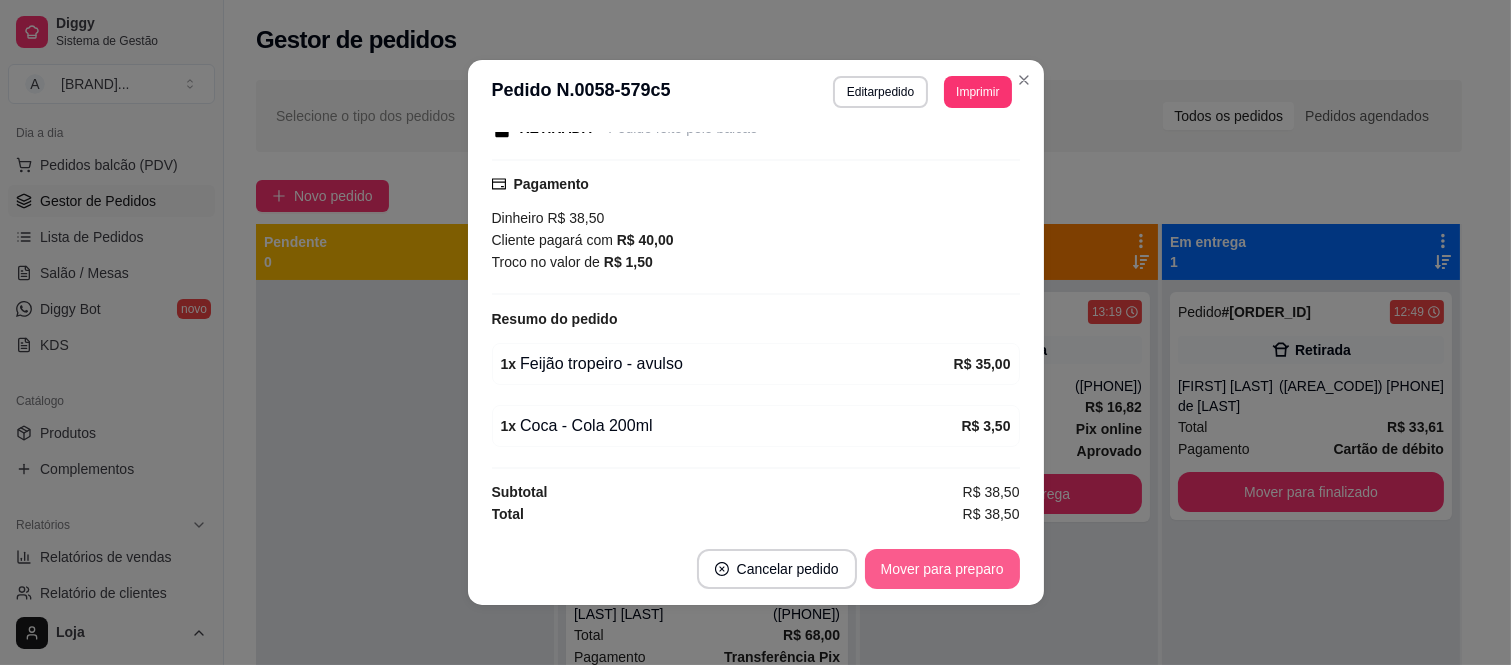 click on "Mover para preparo" at bounding box center (942, 569) 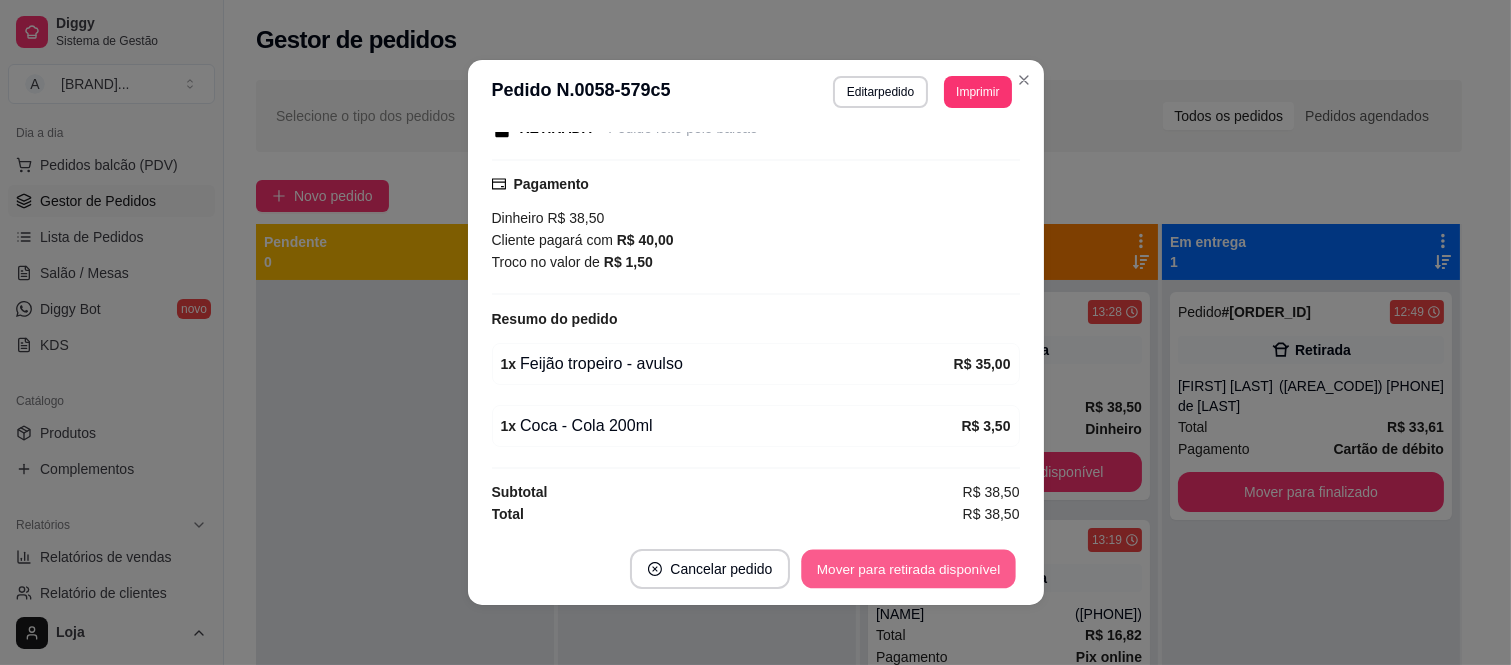 click on "Mover para retirada disponível" at bounding box center [909, 569] 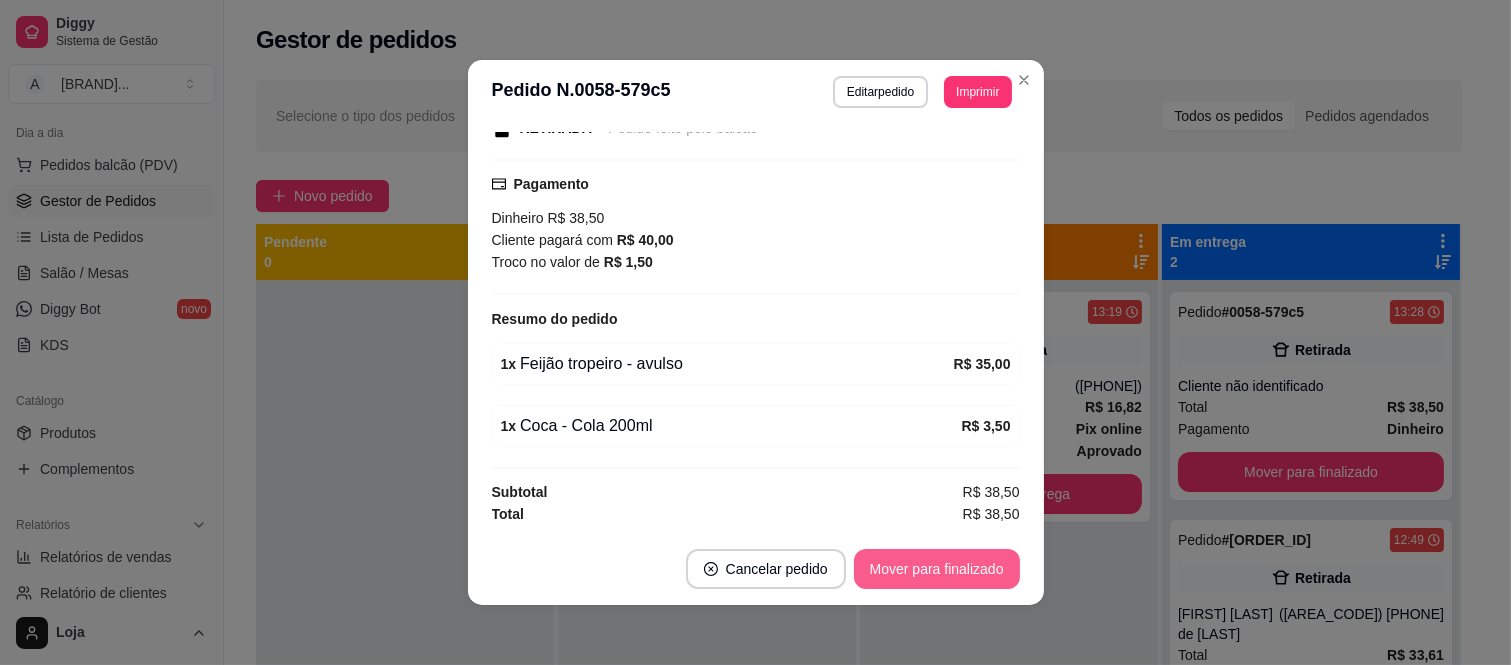 click on "Mover para finalizado" at bounding box center (937, 569) 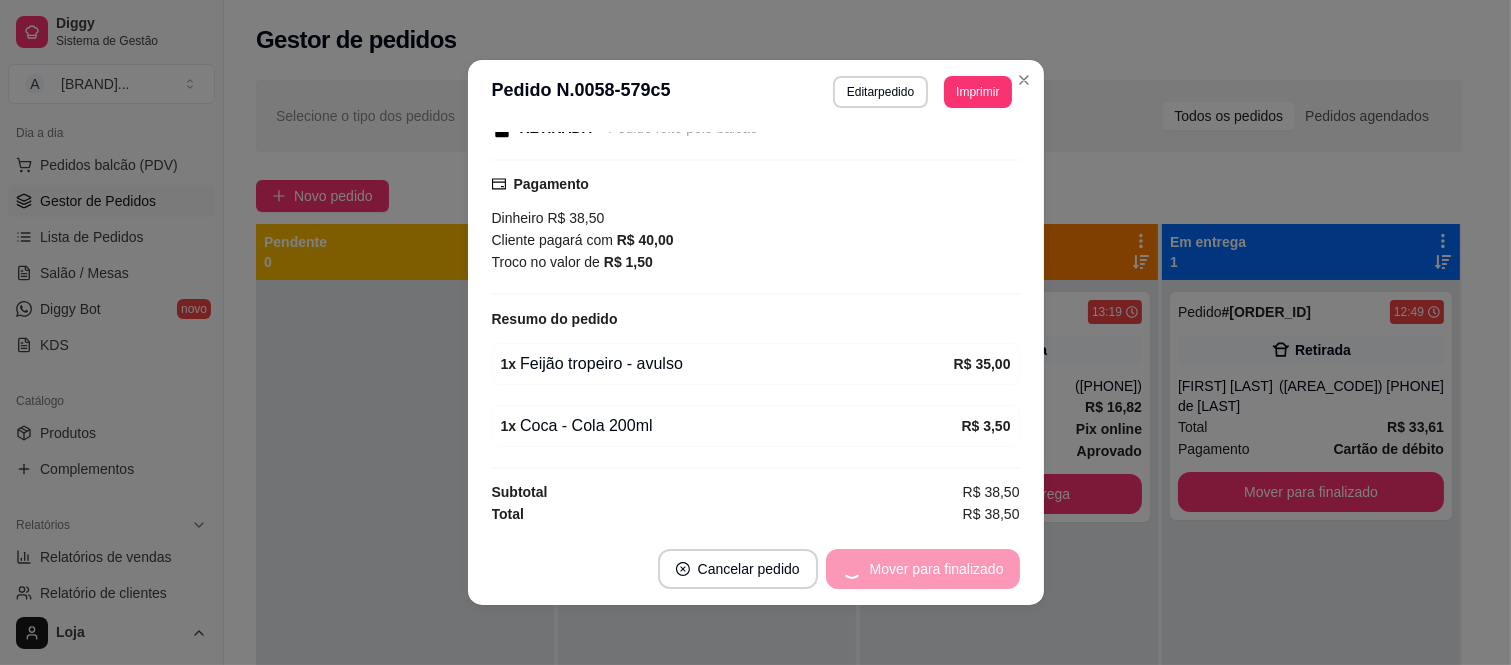 scroll, scrollTop: 146, scrollLeft: 0, axis: vertical 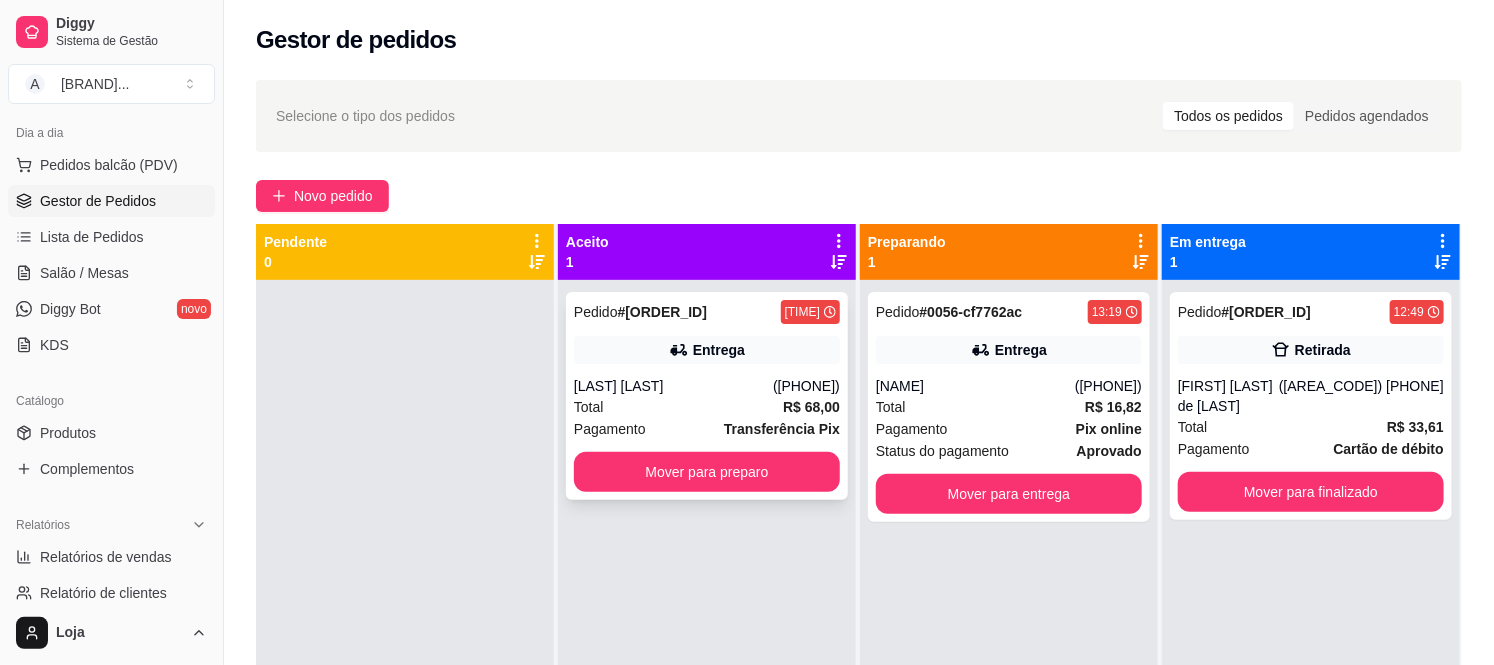 click on "Mover para preparo" at bounding box center [707, 472] 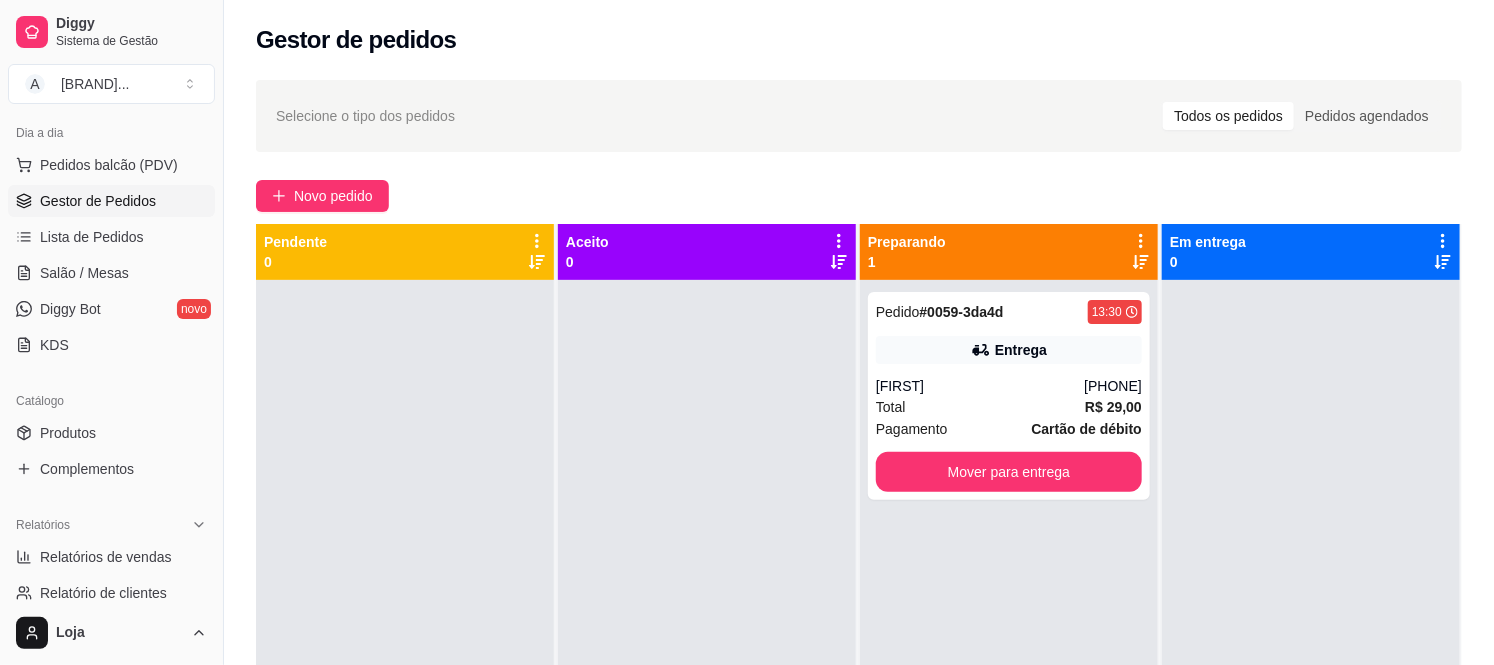 click on "Pendente 0" at bounding box center [405, 252] 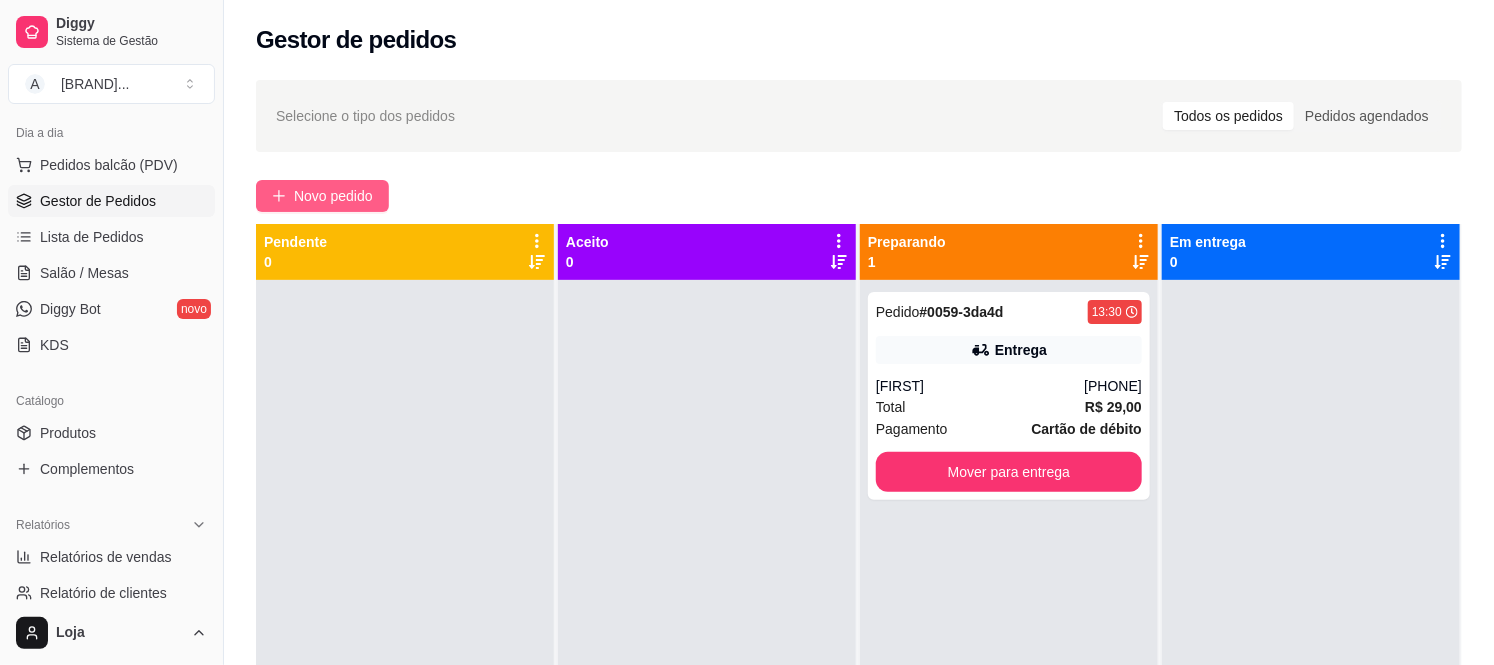 click on "Novo pedido" at bounding box center [333, 196] 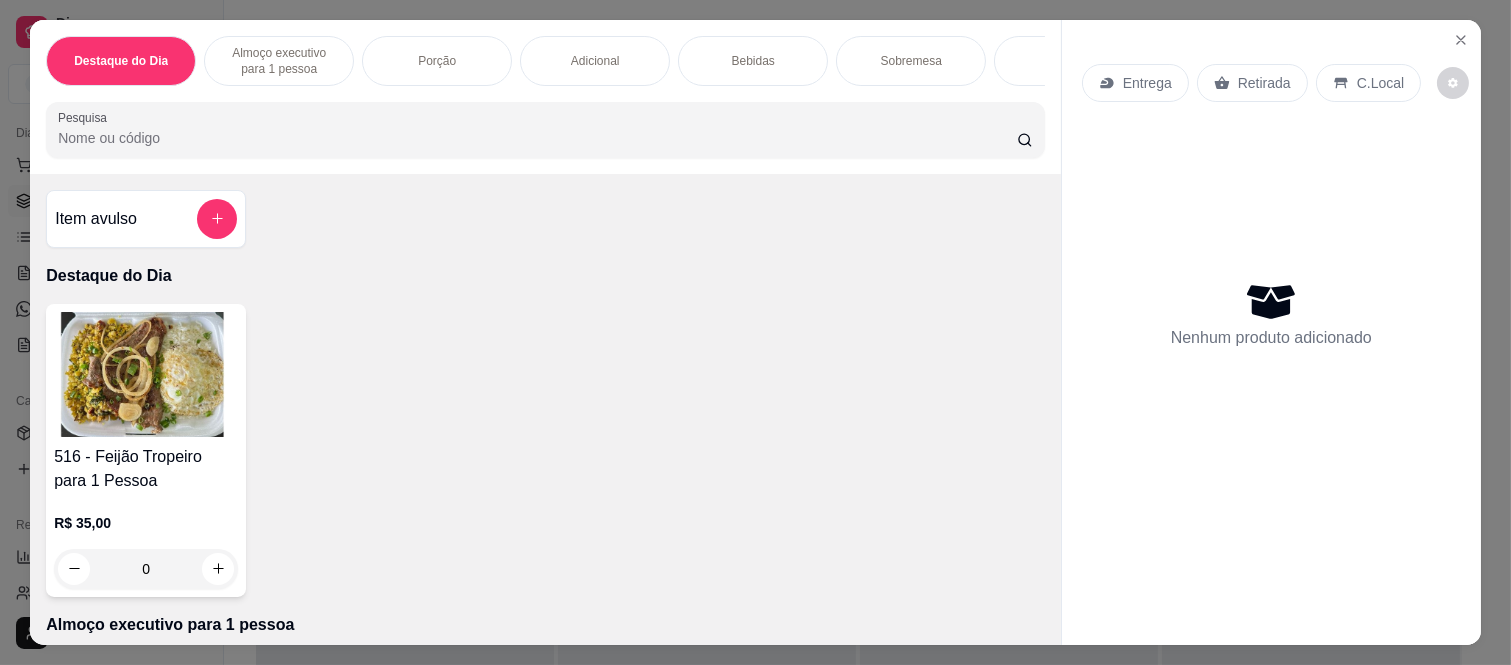 click on "Entrega" at bounding box center [1135, 83] 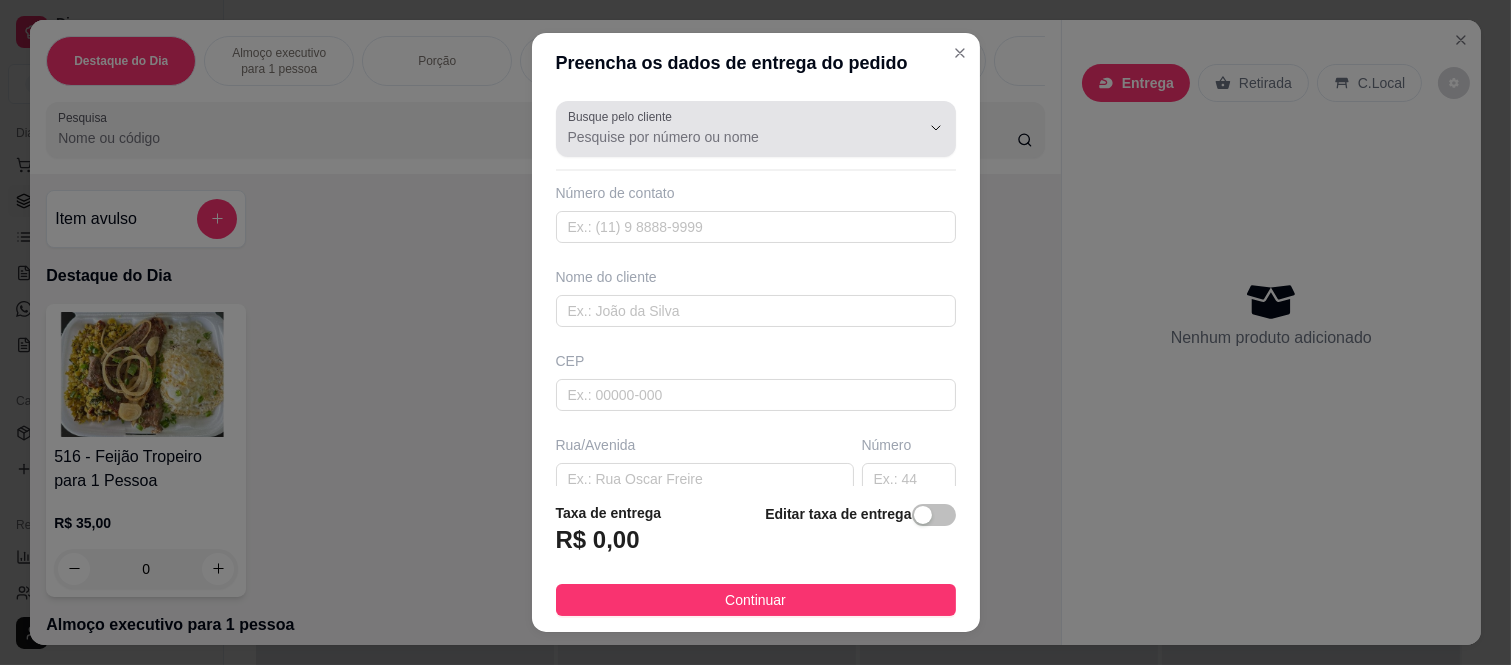 click on "Busque pelo cliente" at bounding box center [728, 137] 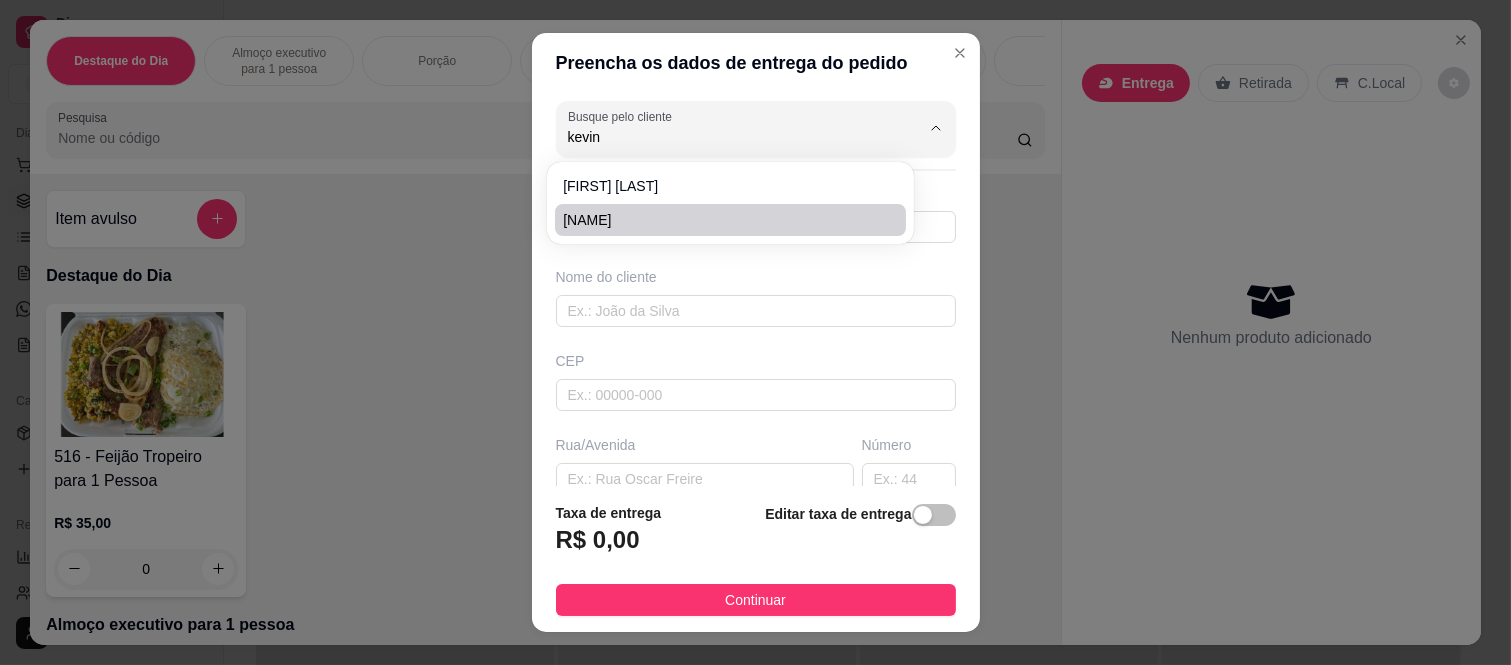 click on "[NAME]" at bounding box center [720, 220] 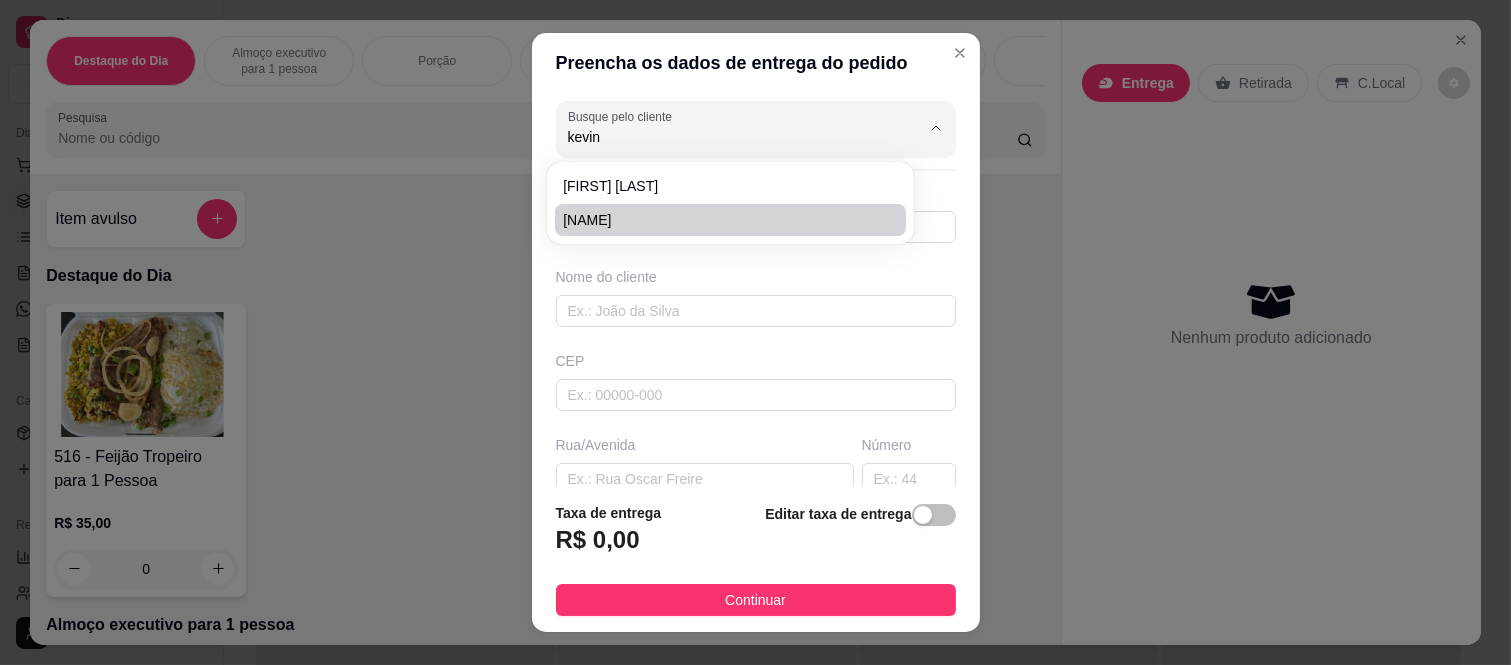 type on "[NAME]" 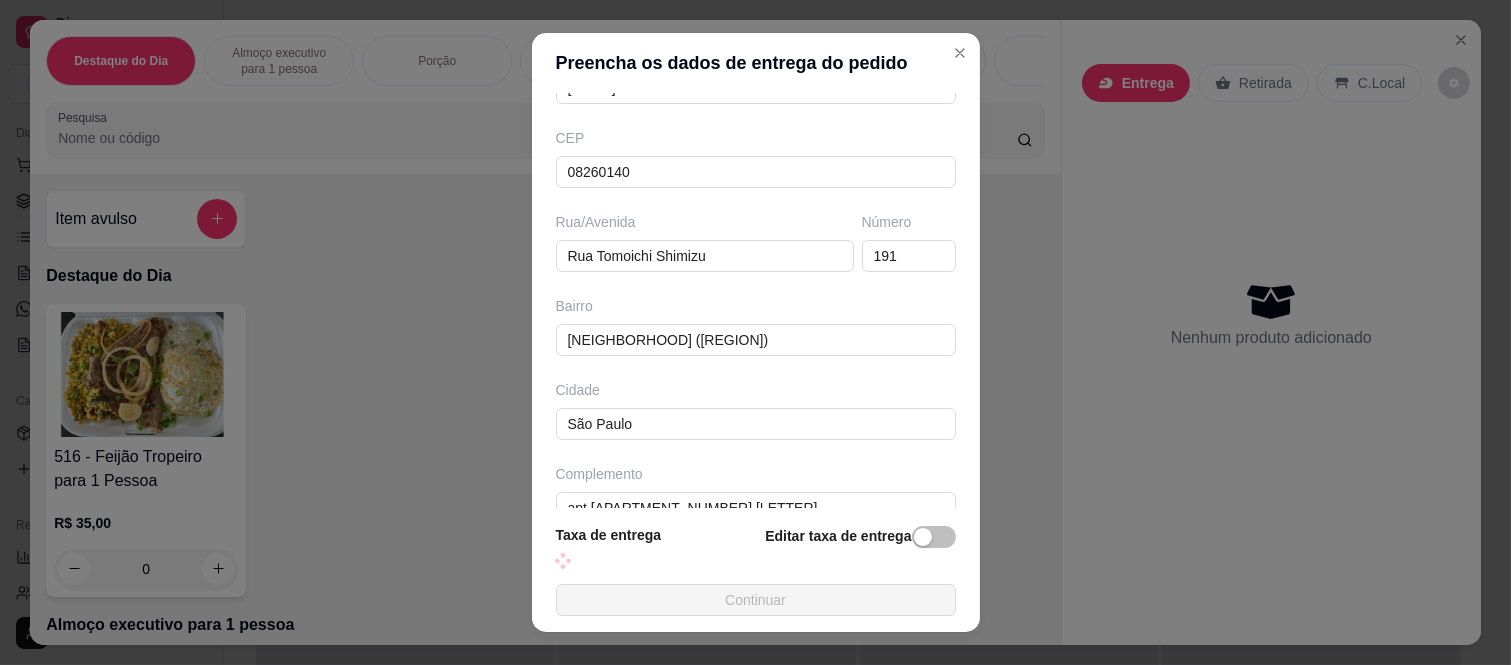 scroll, scrollTop: 260, scrollLeft: 0, axis: vertical 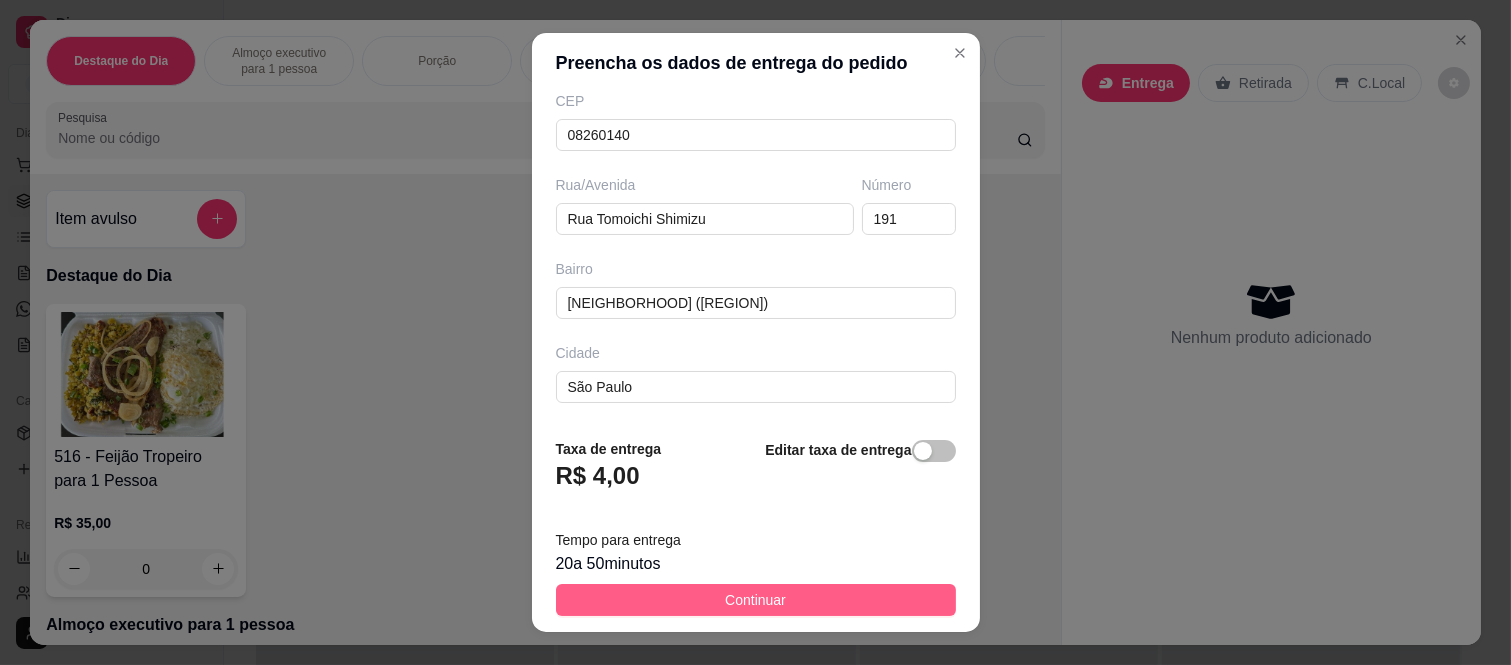 type on "[NAME]" 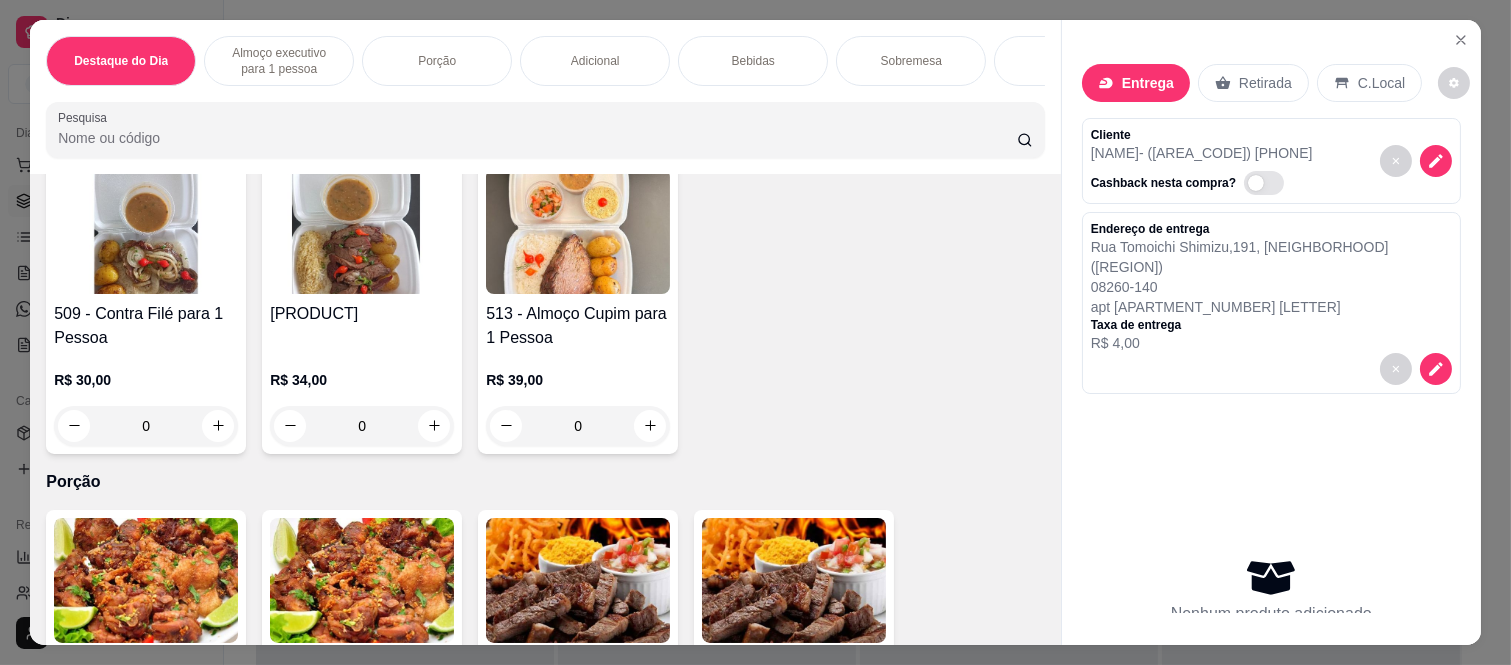 scroll, scrollTop: 1111, scrollLeft: 0, axis: vertical 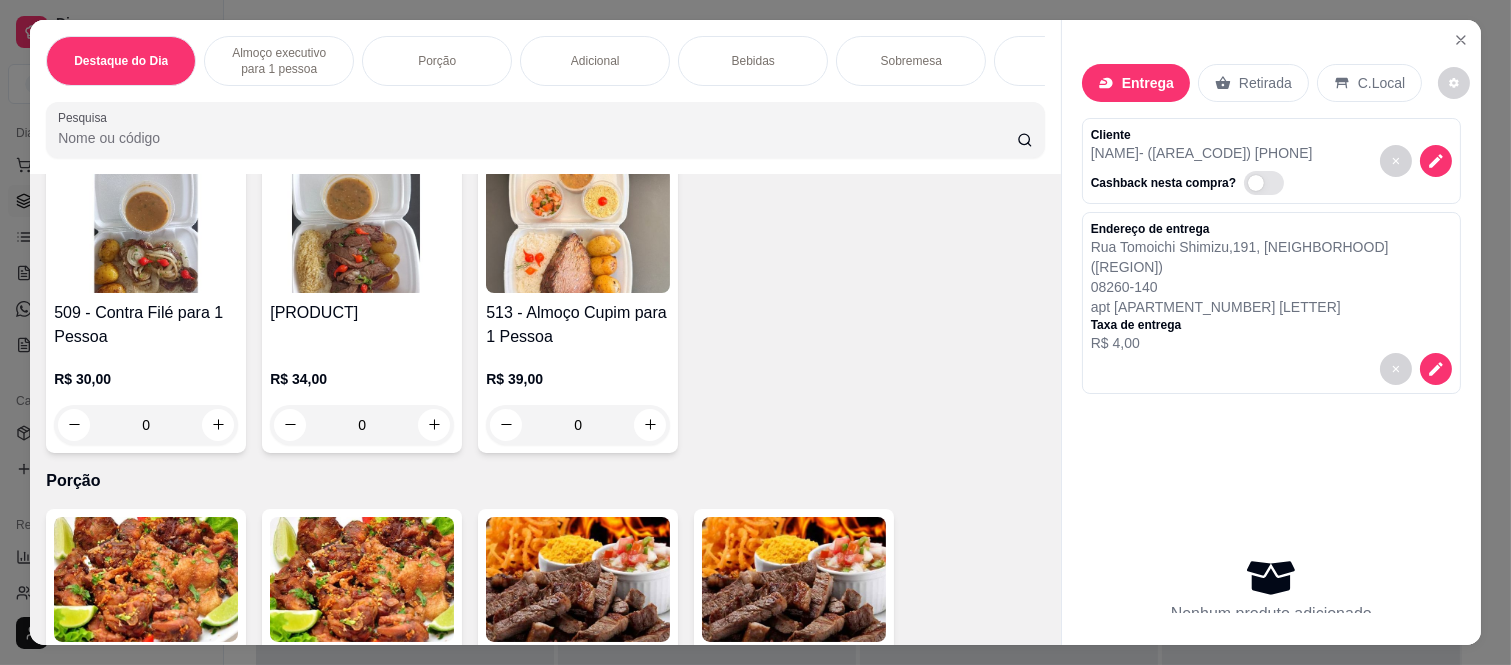 click on "0" at bounding box center [578, 425] 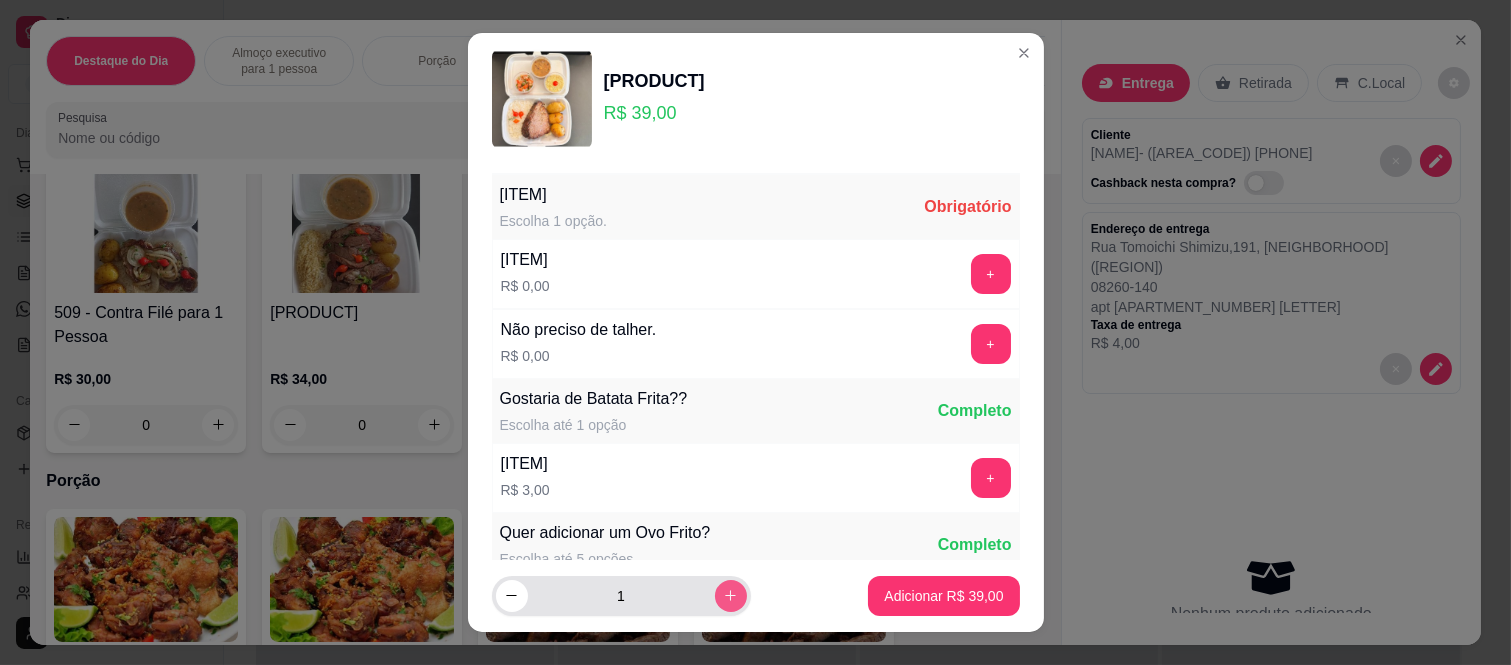 click 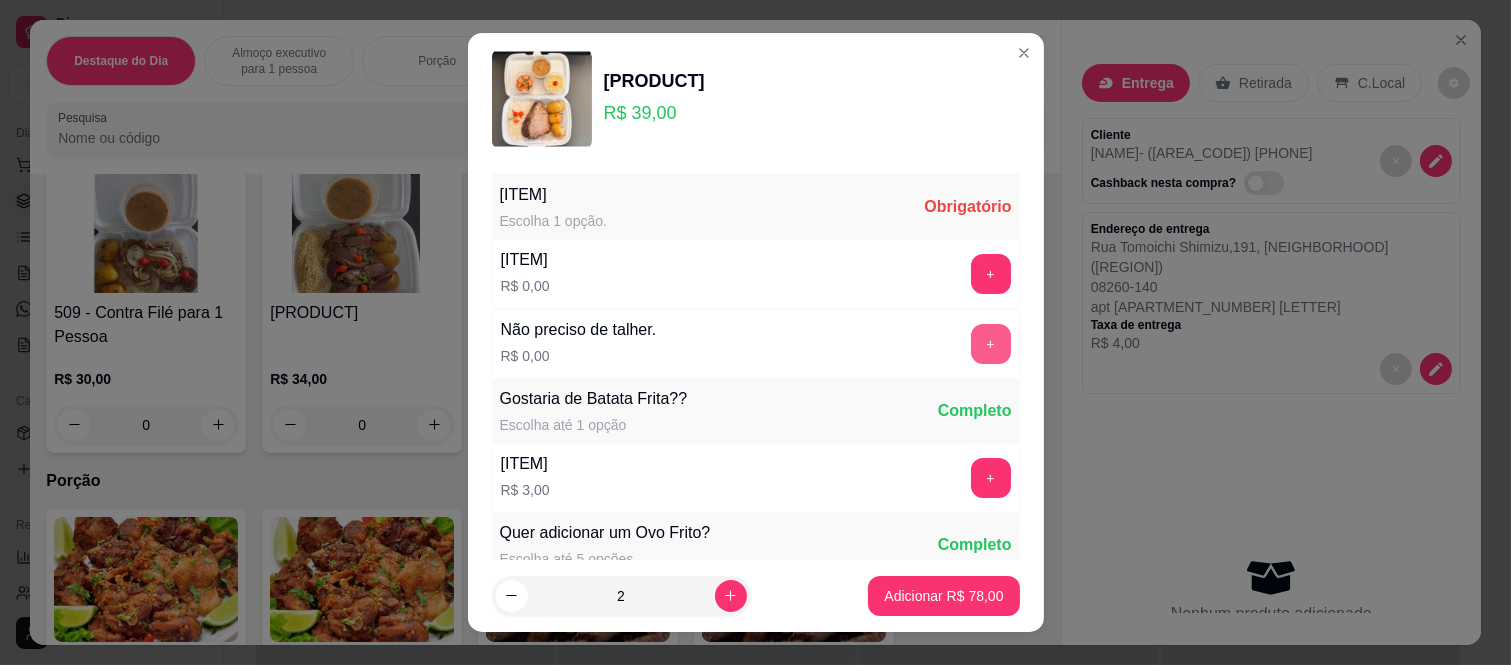 click on "+" at bounding box center (991, 344) 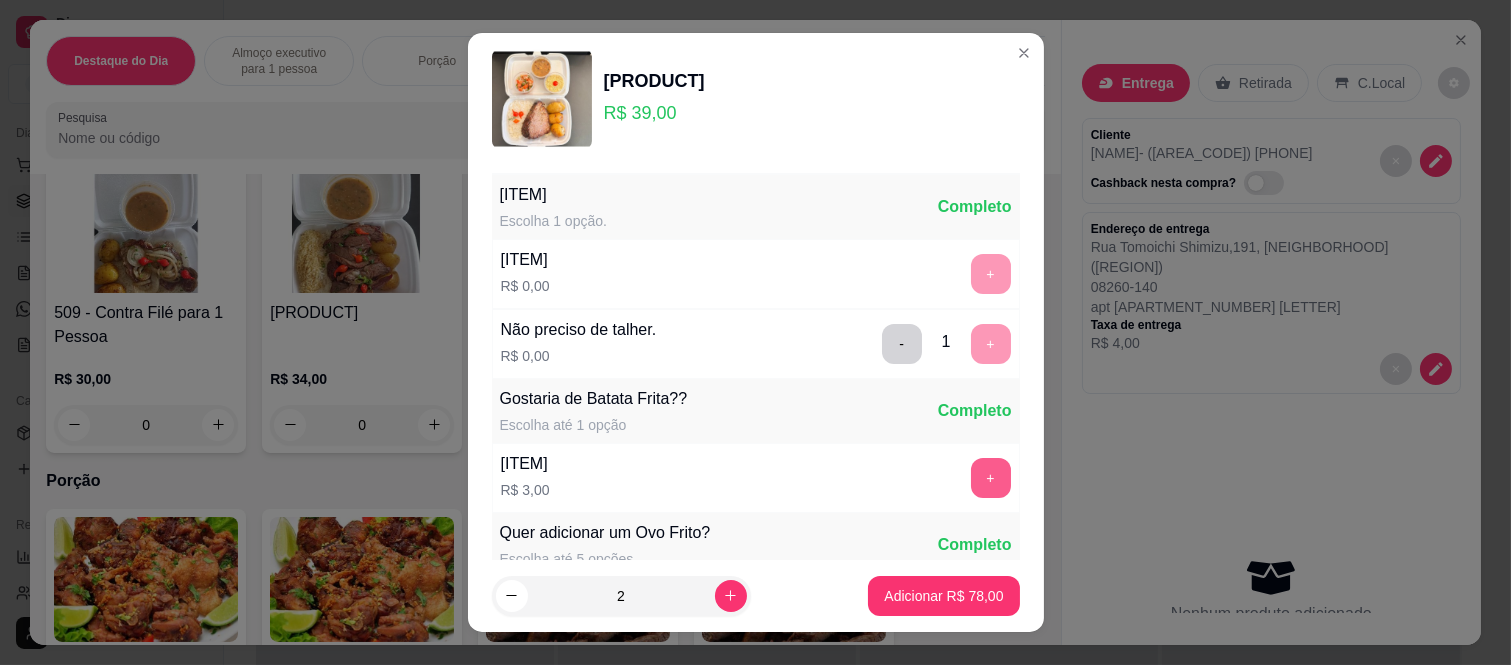 scroll, scrollTop: 31, scrollLeft: 0, axis: vertical 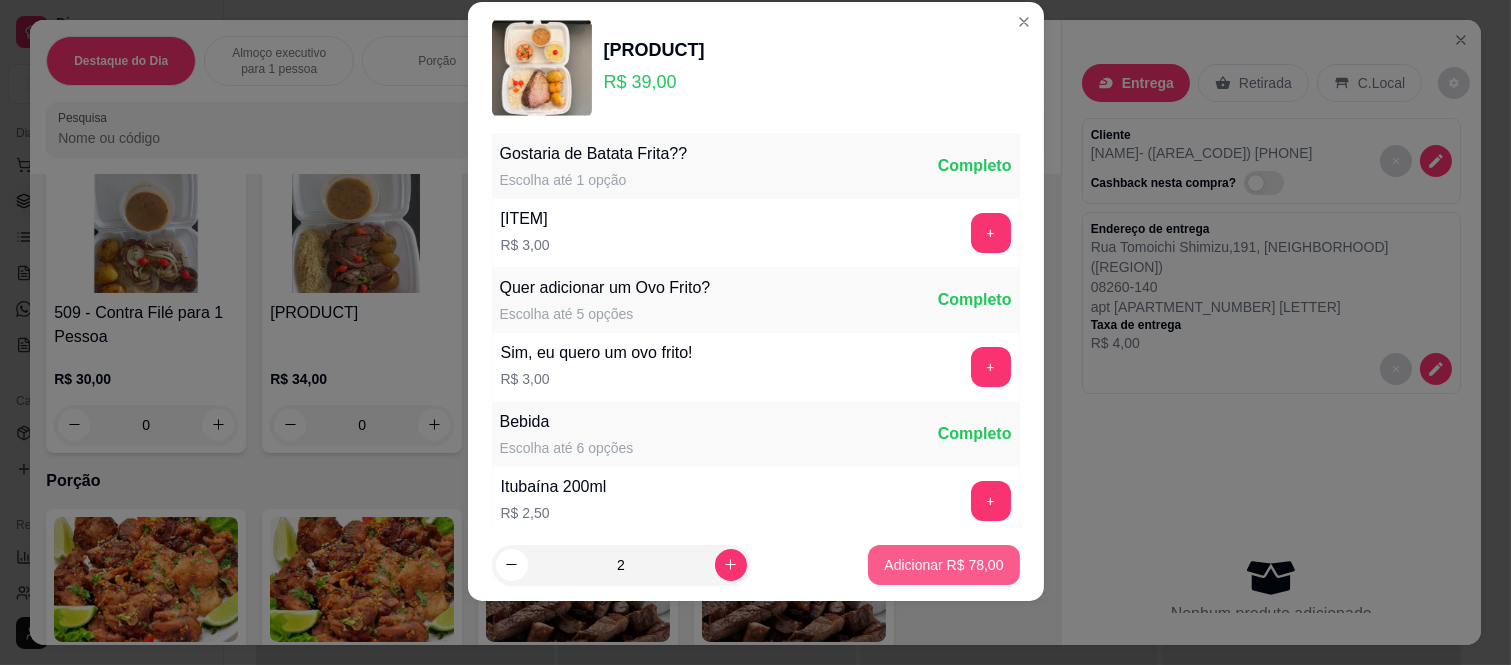 click on "Adicionar R$ 78,00" at bounding box center (943, 565) 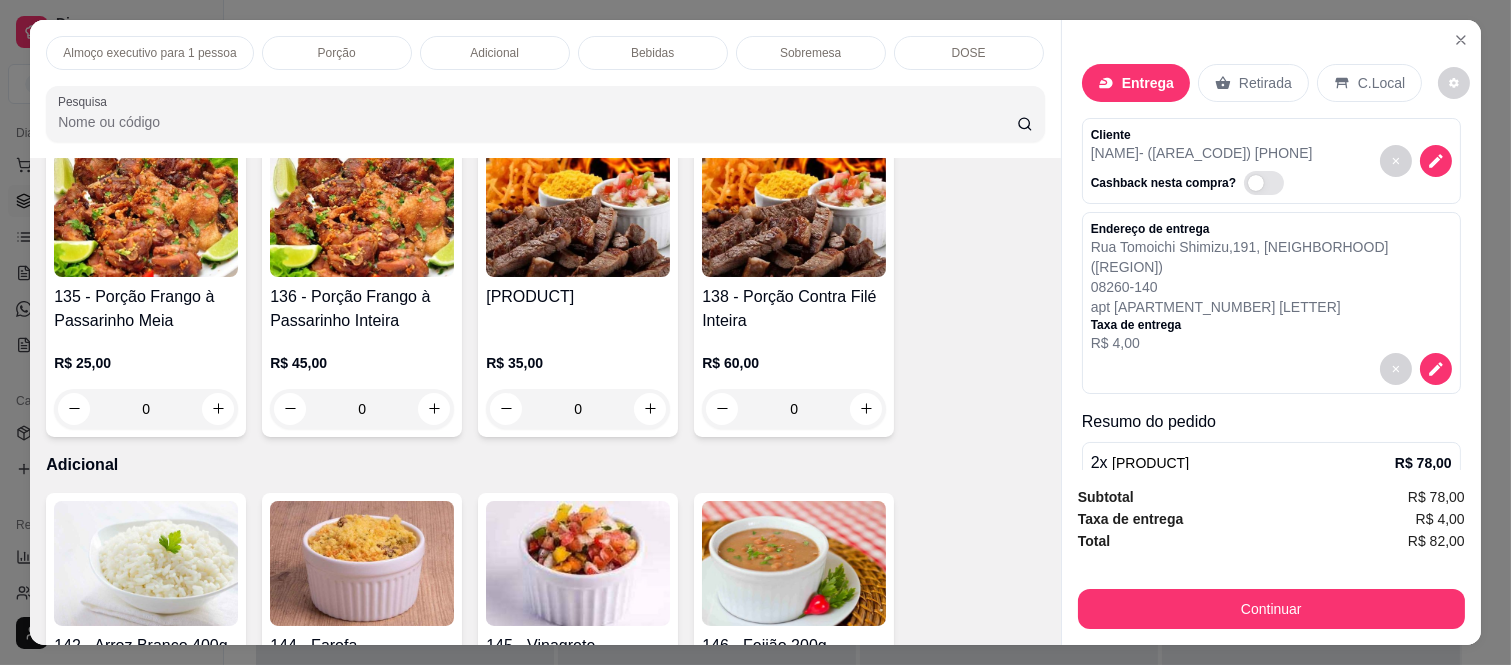 scroll, scrollTop: 761, scrollLeft: 0, axis: vertical 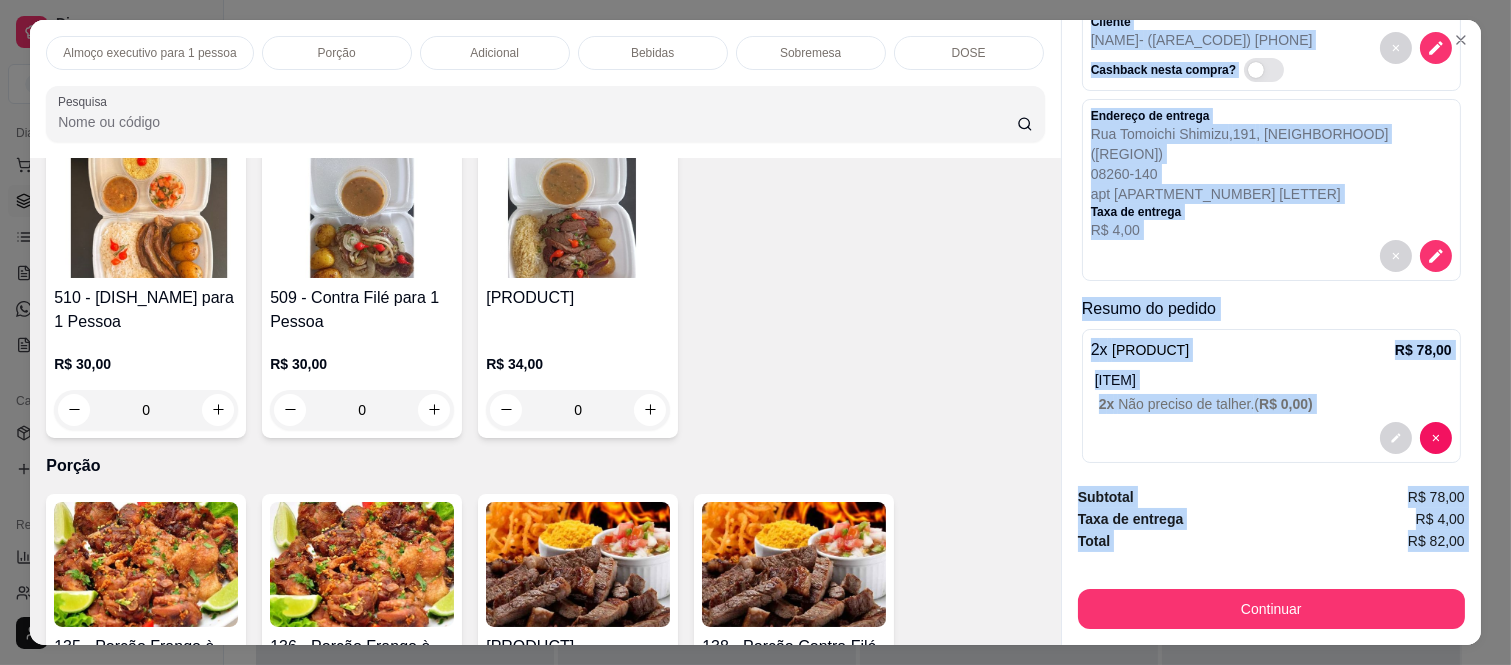 drag, startPoint x: 1081, startPoint y: 128, endPoint x: 1165, endPoint y: 563, distance: 443.0361 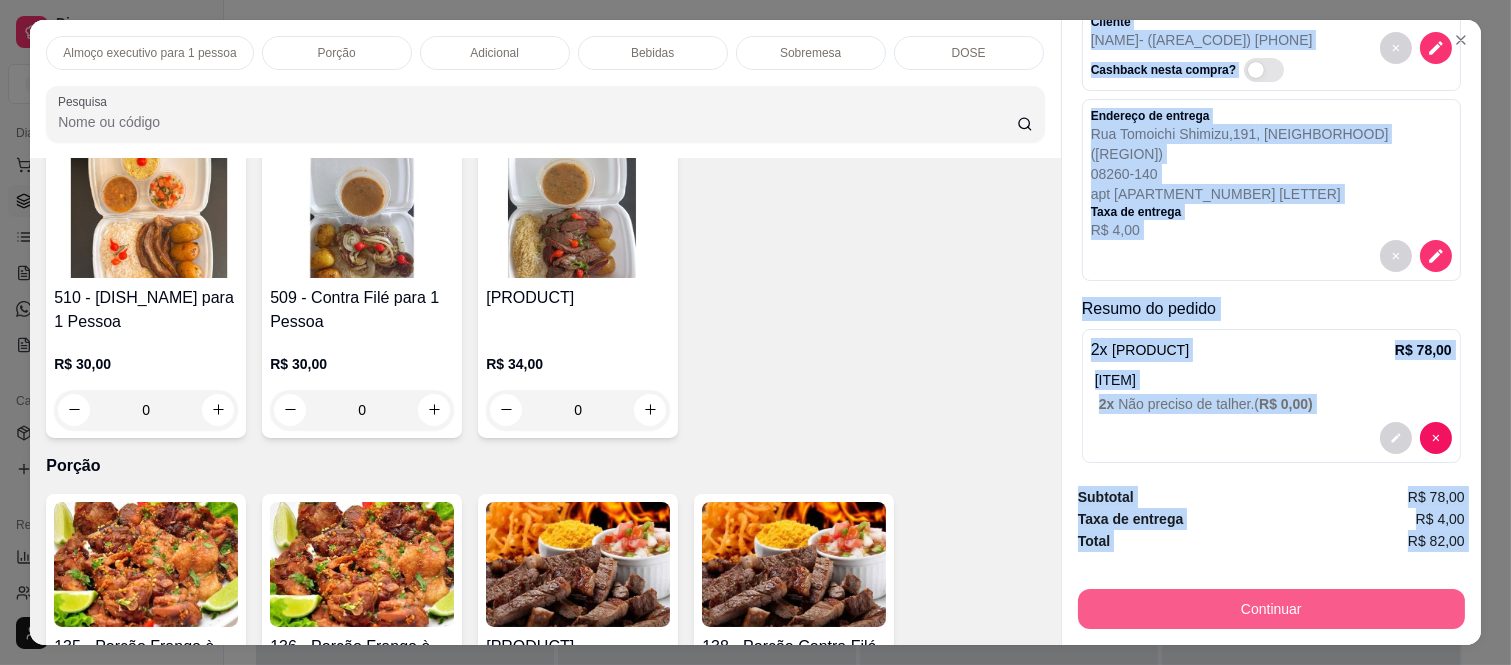 click on "Continuar" at bounding box center (1271, 609) 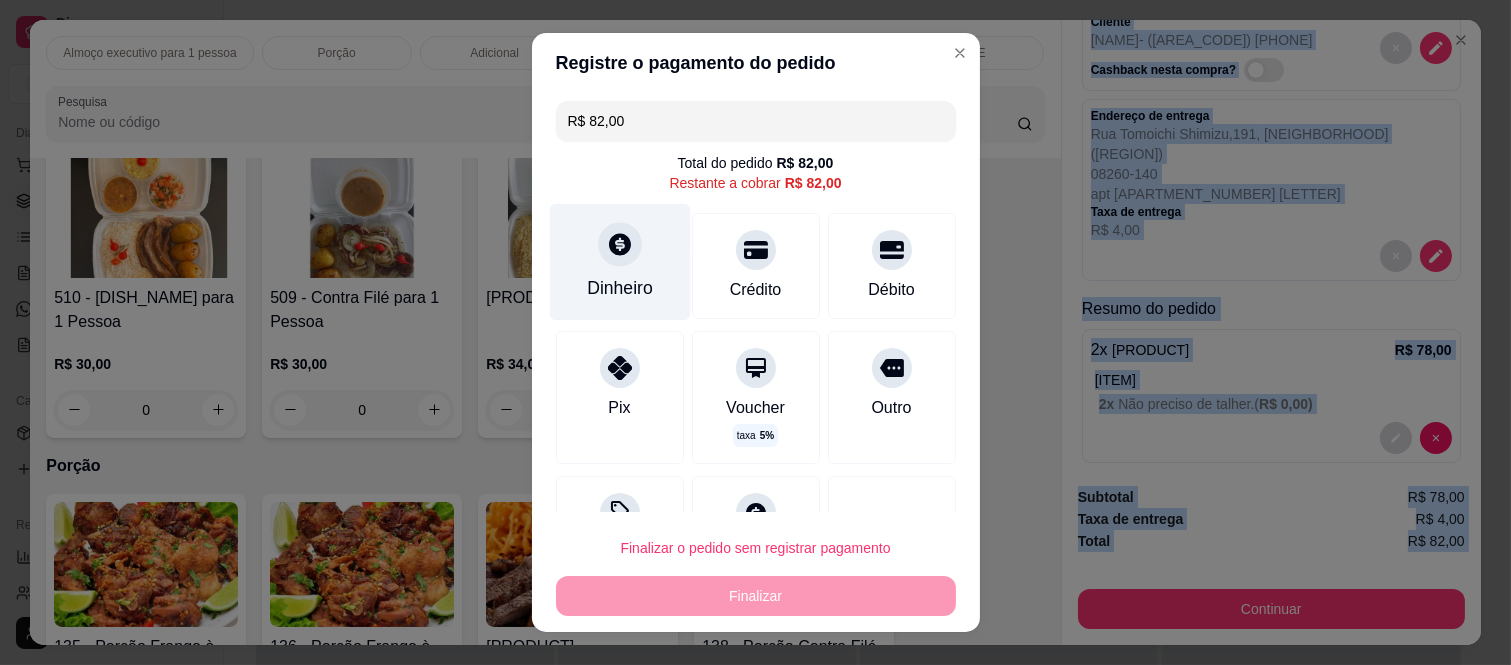 click 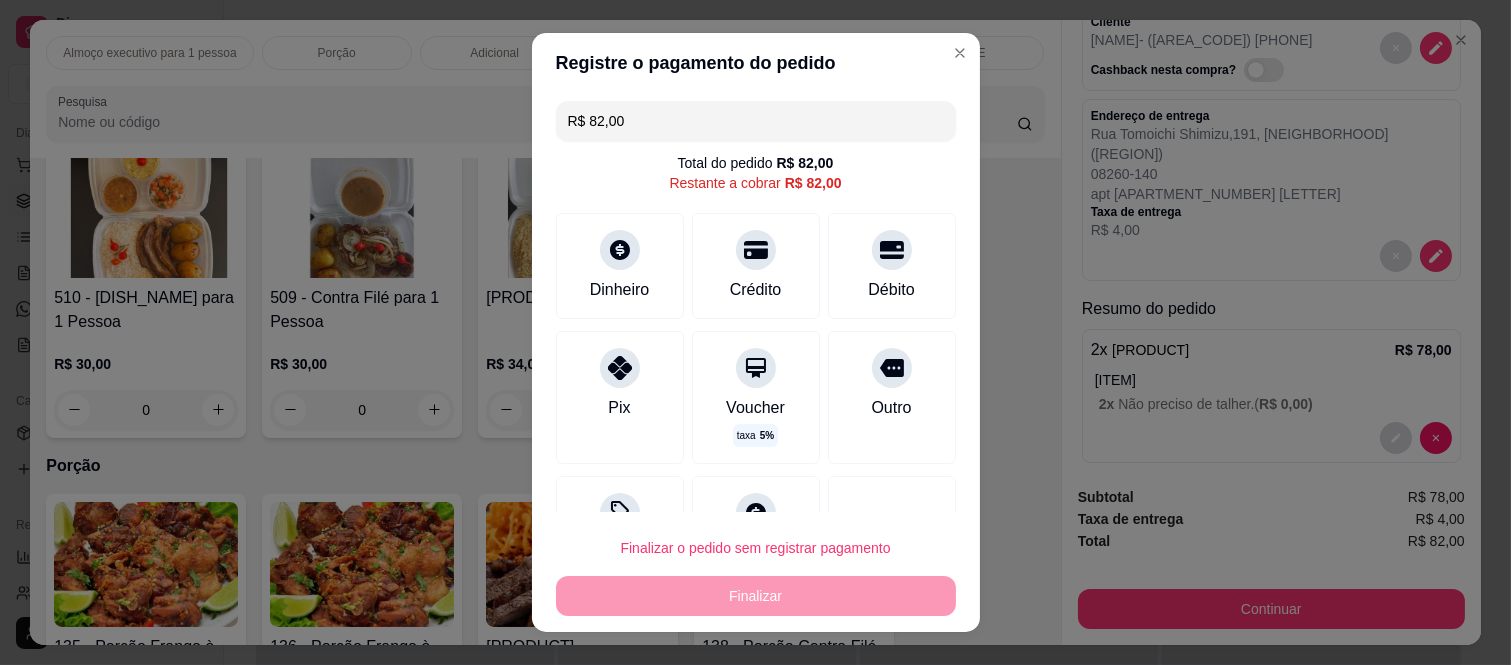 click on "0,00" at bounding box center (755, 313) 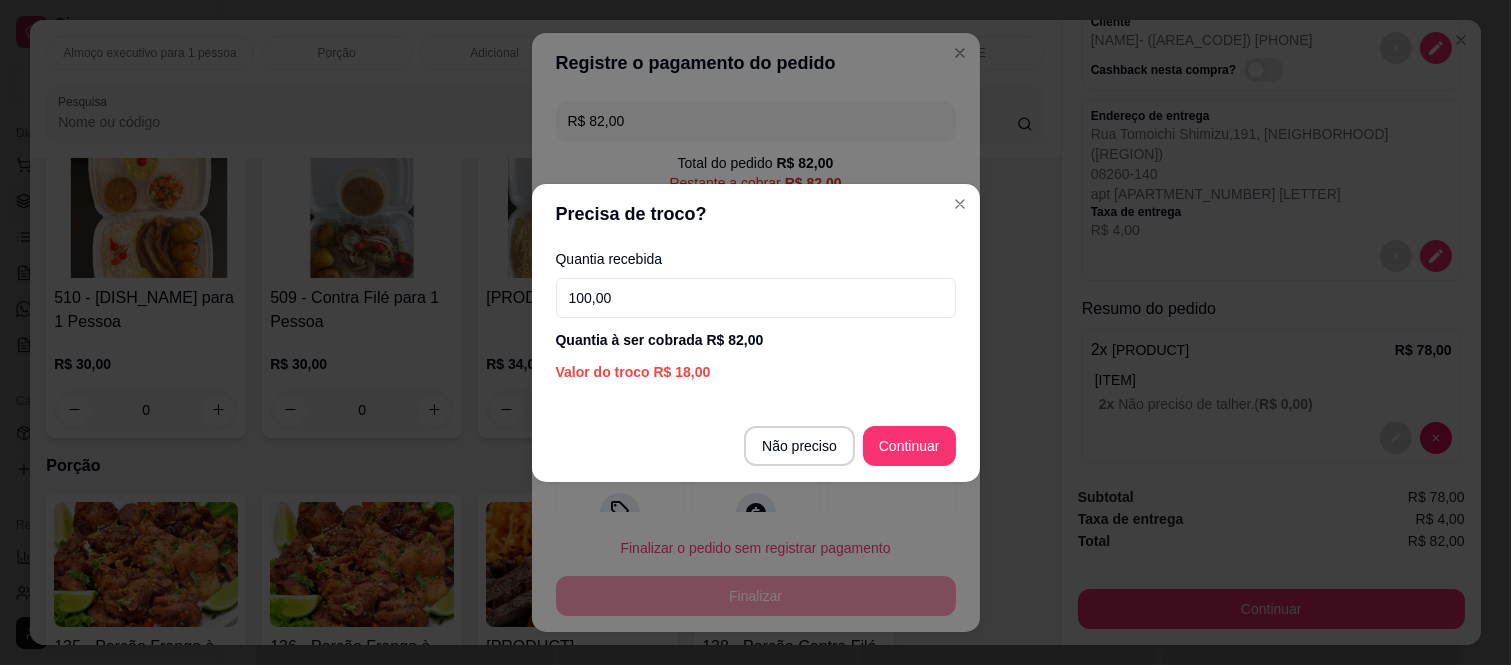 type on "100,00" 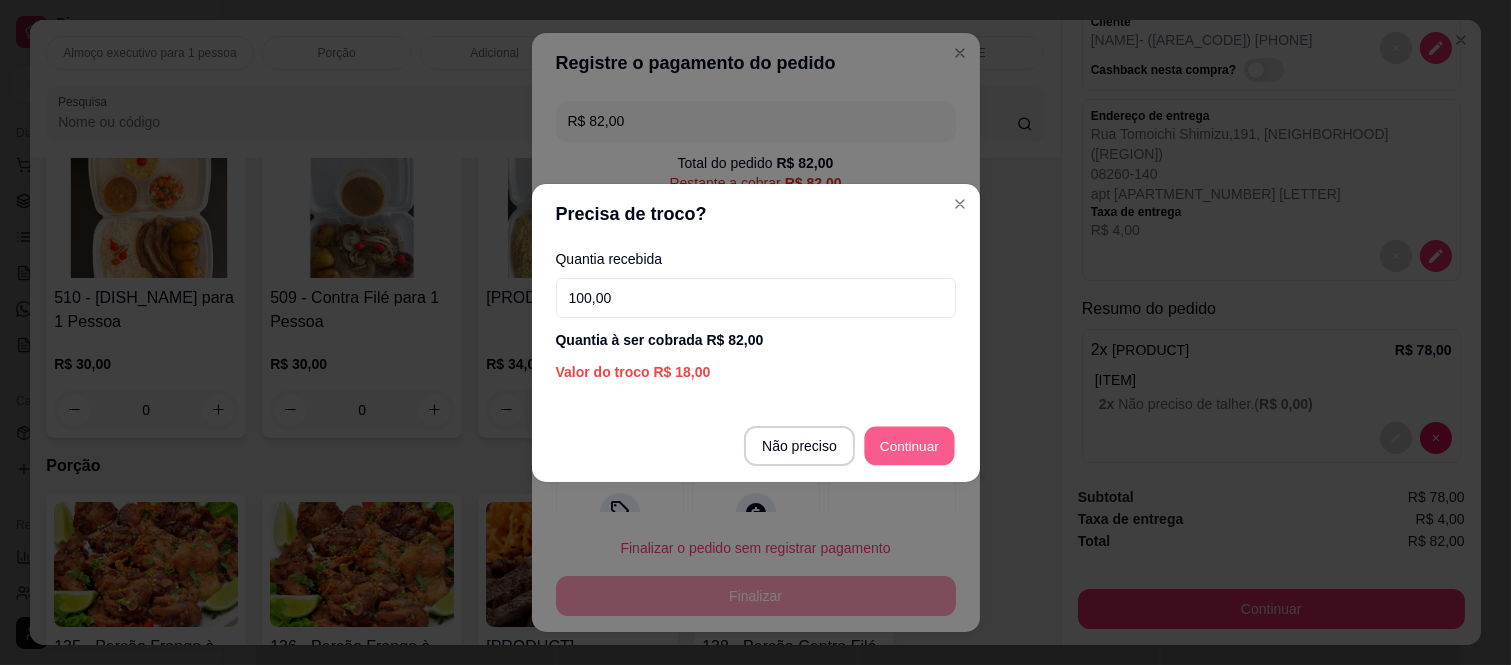 type on "R$ 0,00" 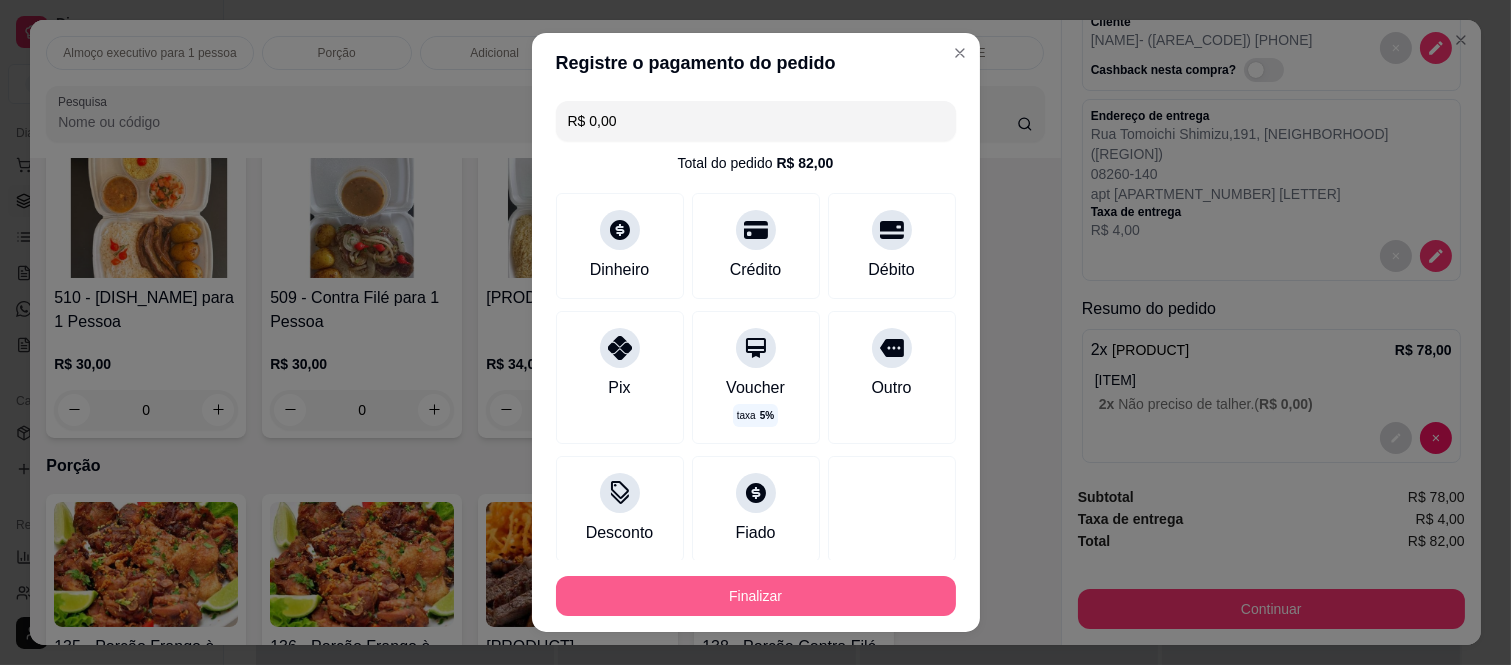 click on "Finalizar" at bounding box center (756, 596) 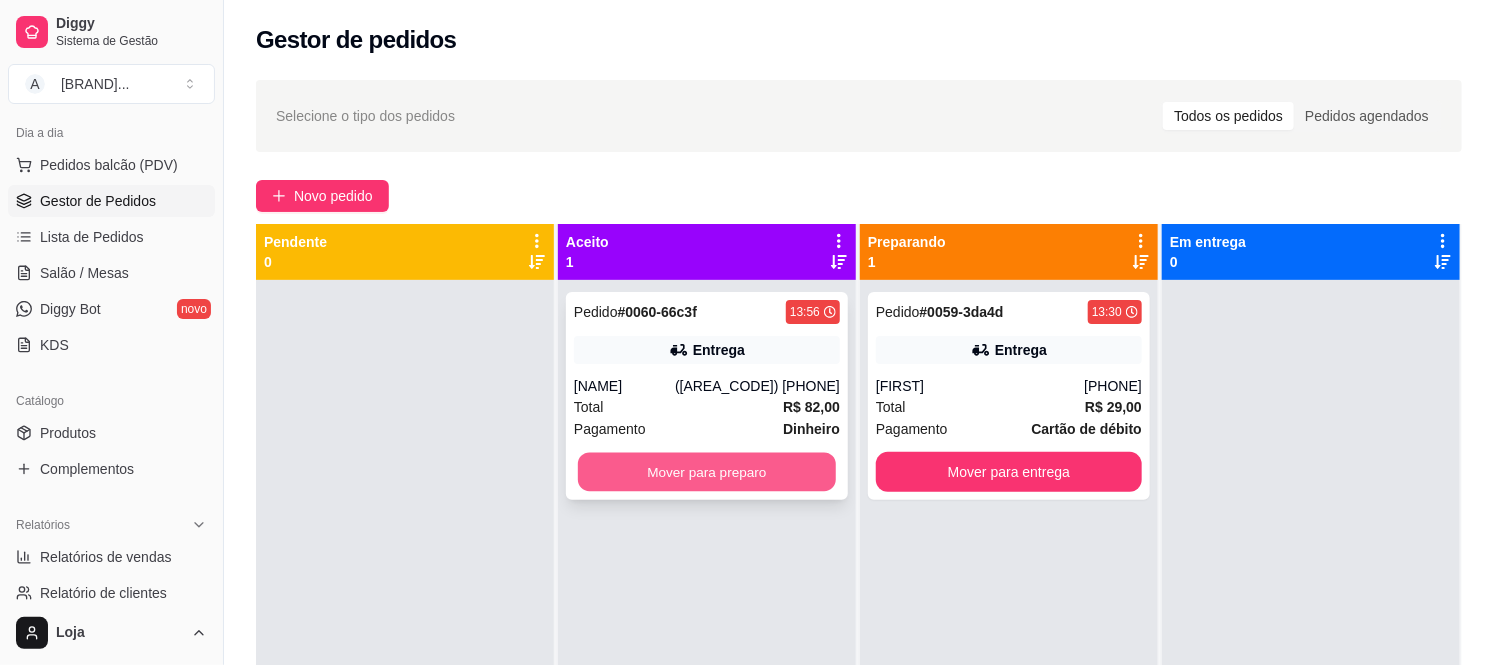 click on "Mover para preparo" at bounding box center [707, 472] 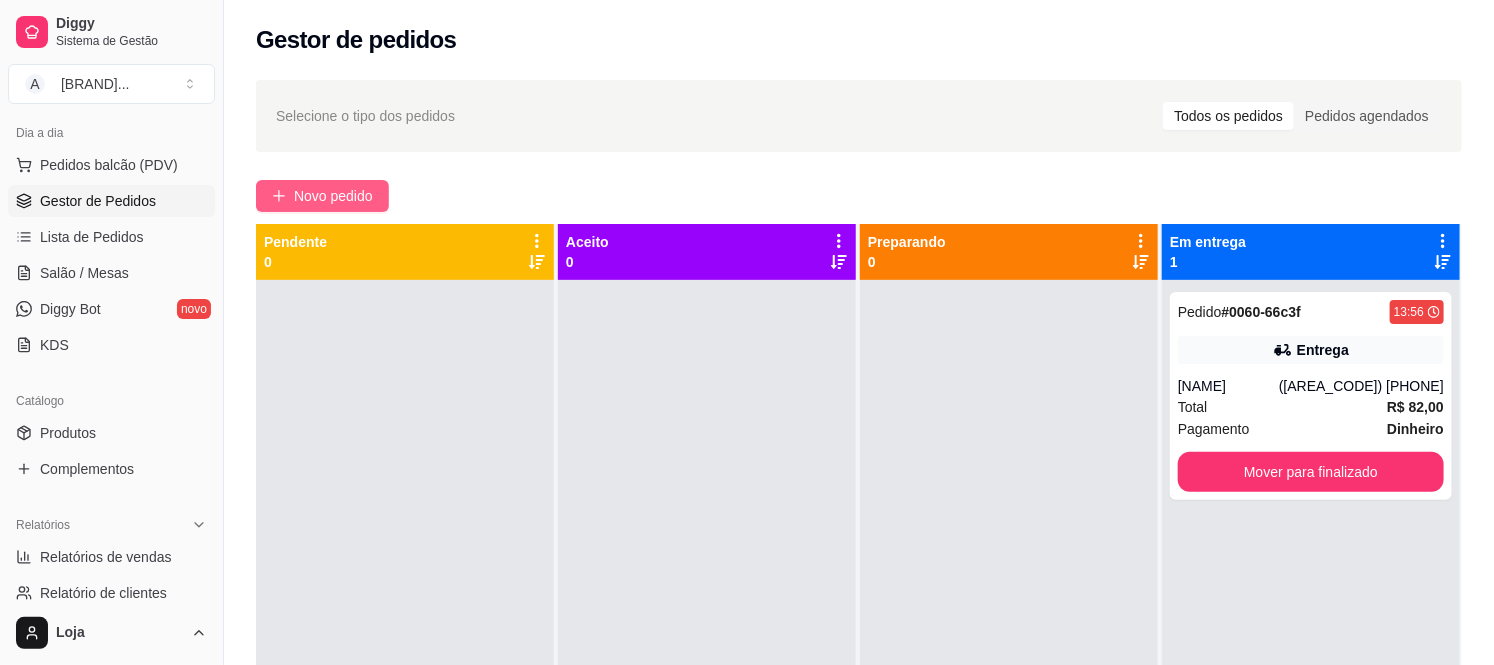 click on "Novo pedido" at bounding box center [333, 196] 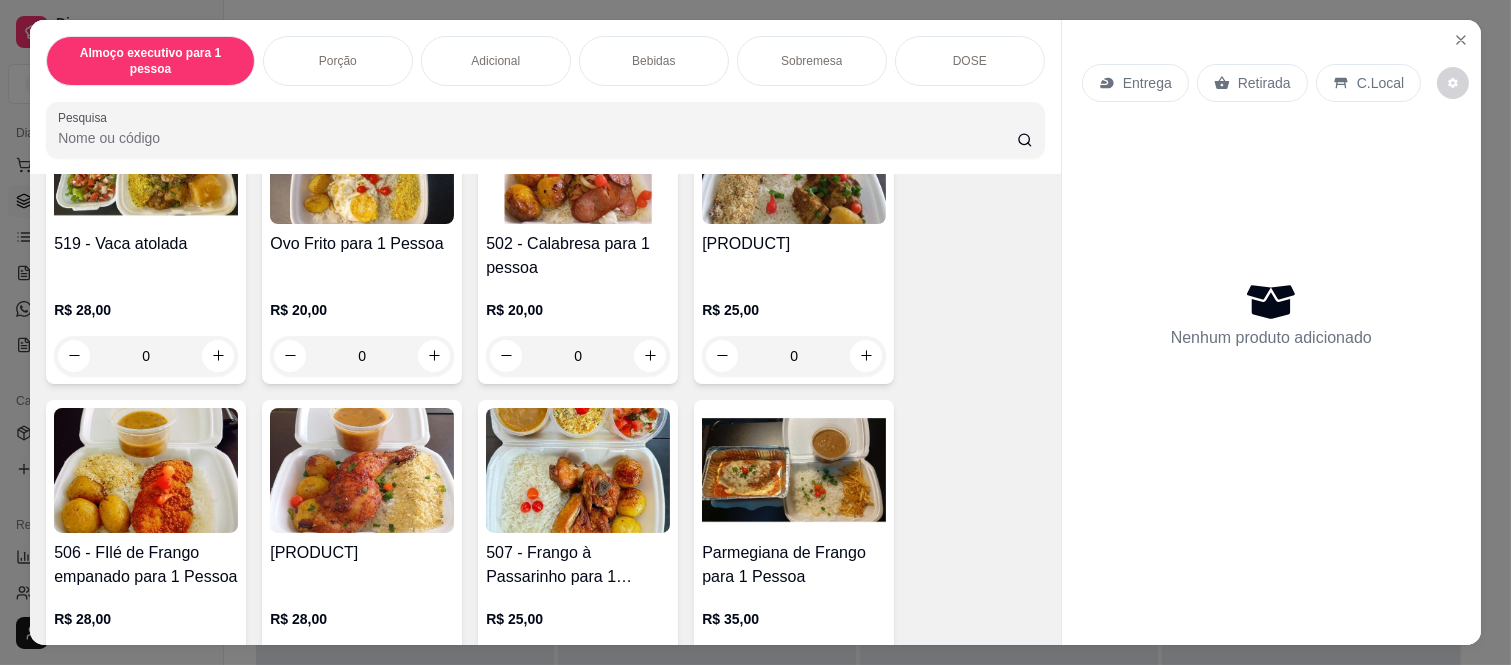 scroll, scrollTop: 222, scrollLeft: 0, axis: vertical 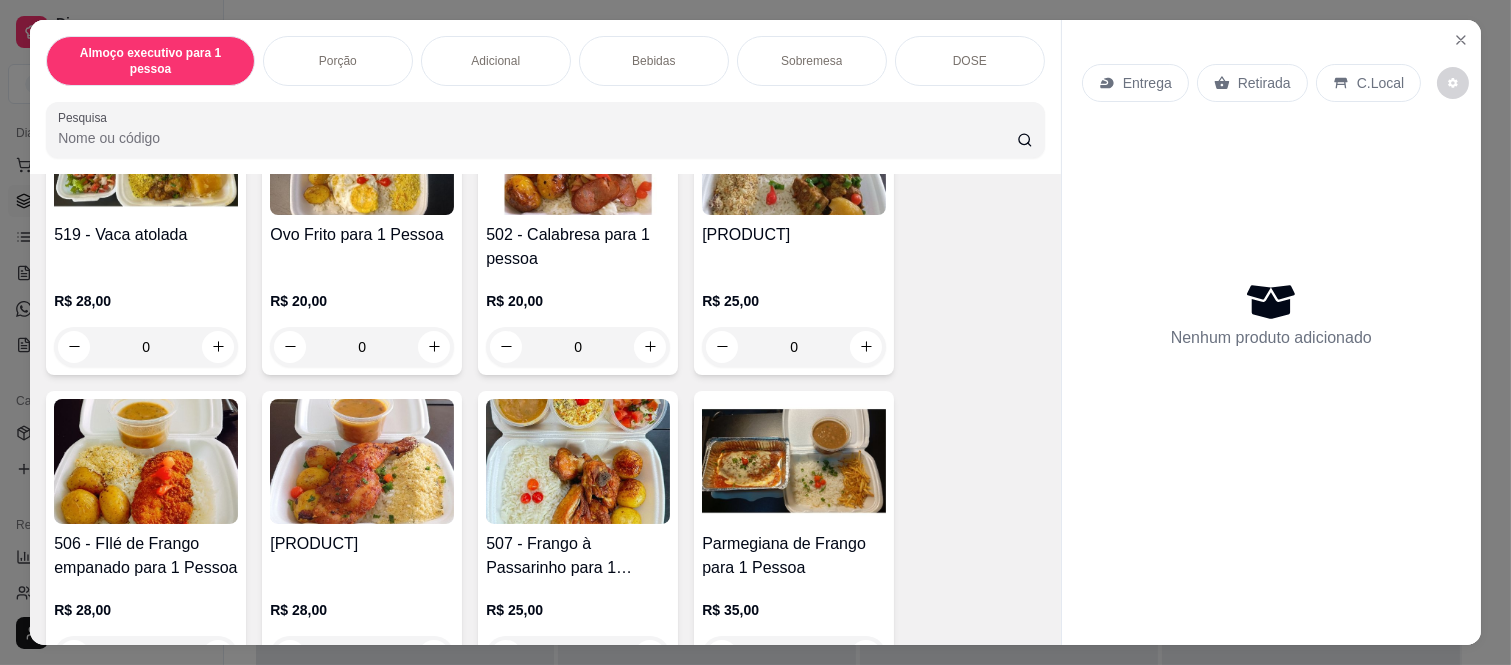 click on "0" at bounding box center (578, 347) 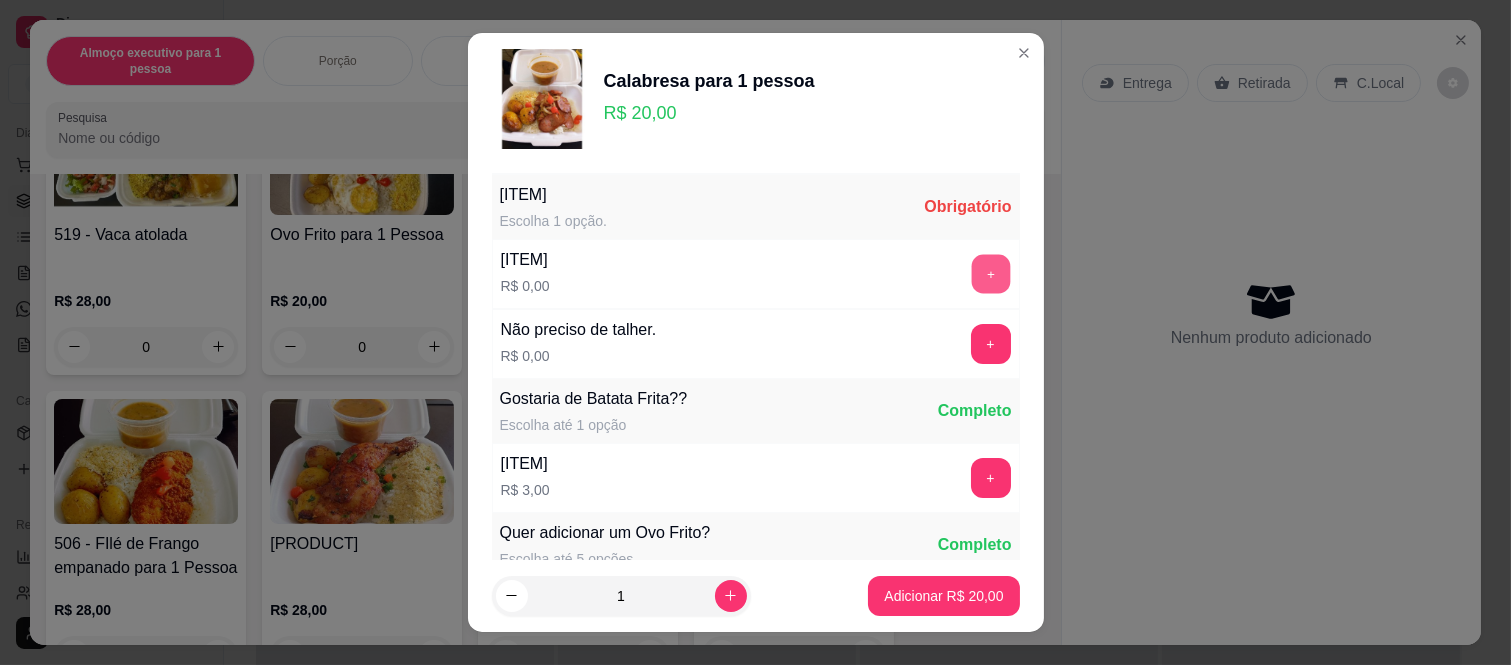 click on "+" at bounding box center [990, 274] 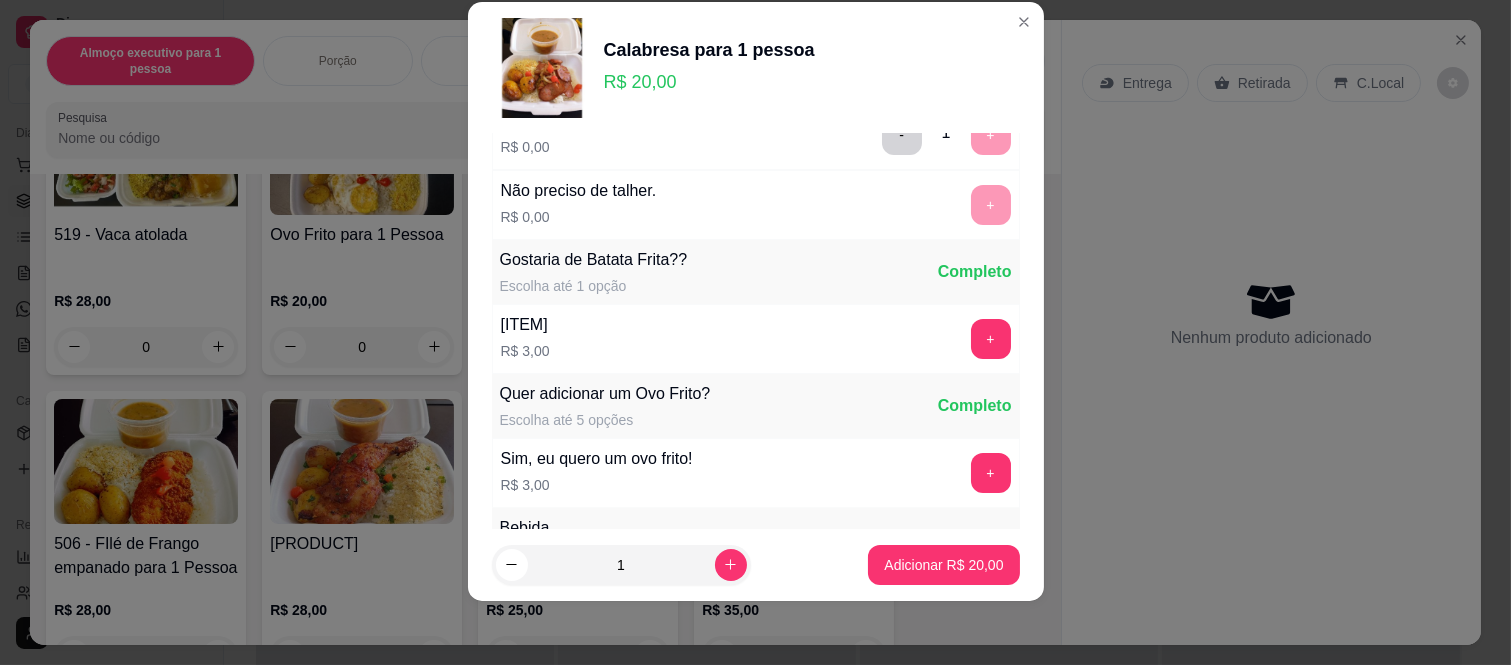scroll, scrollTop: 214, scrollLeft: 0, axis: vertical 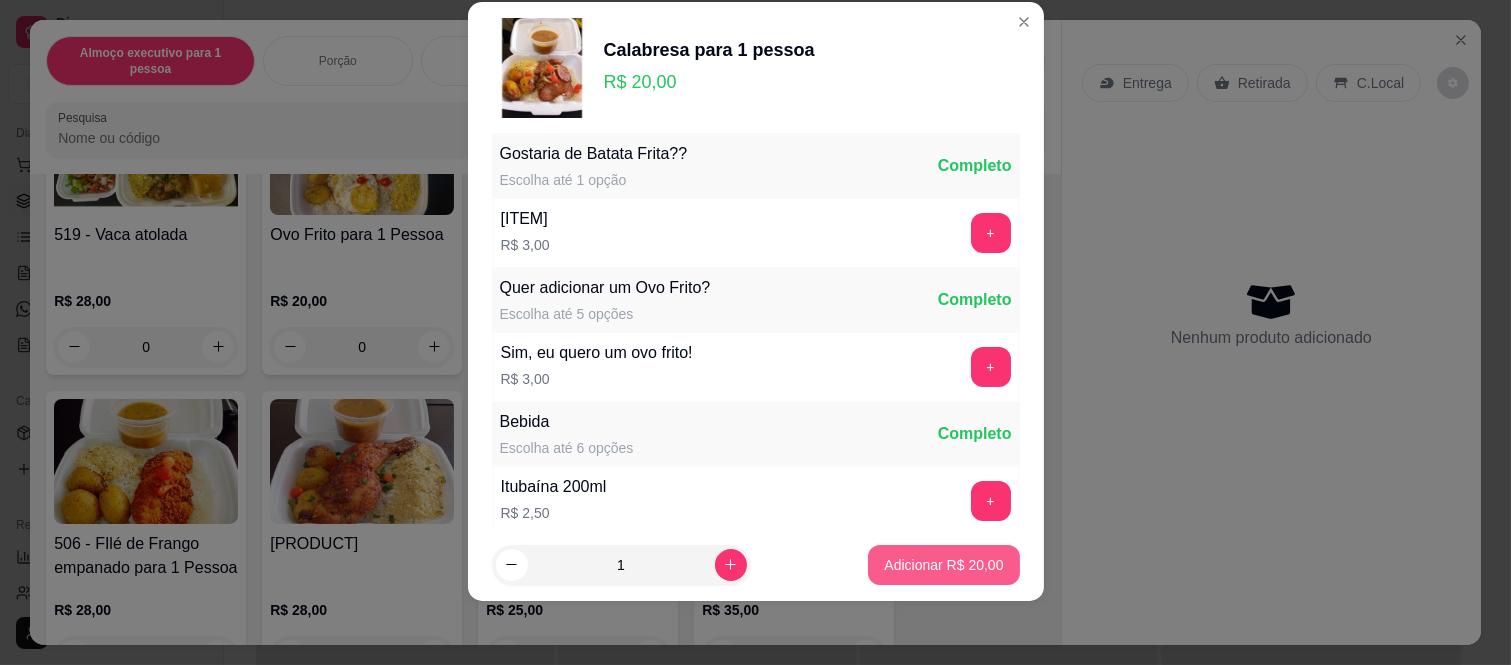 click on "Adicionar   R$ 20,00" at bounding box center [943, 565] 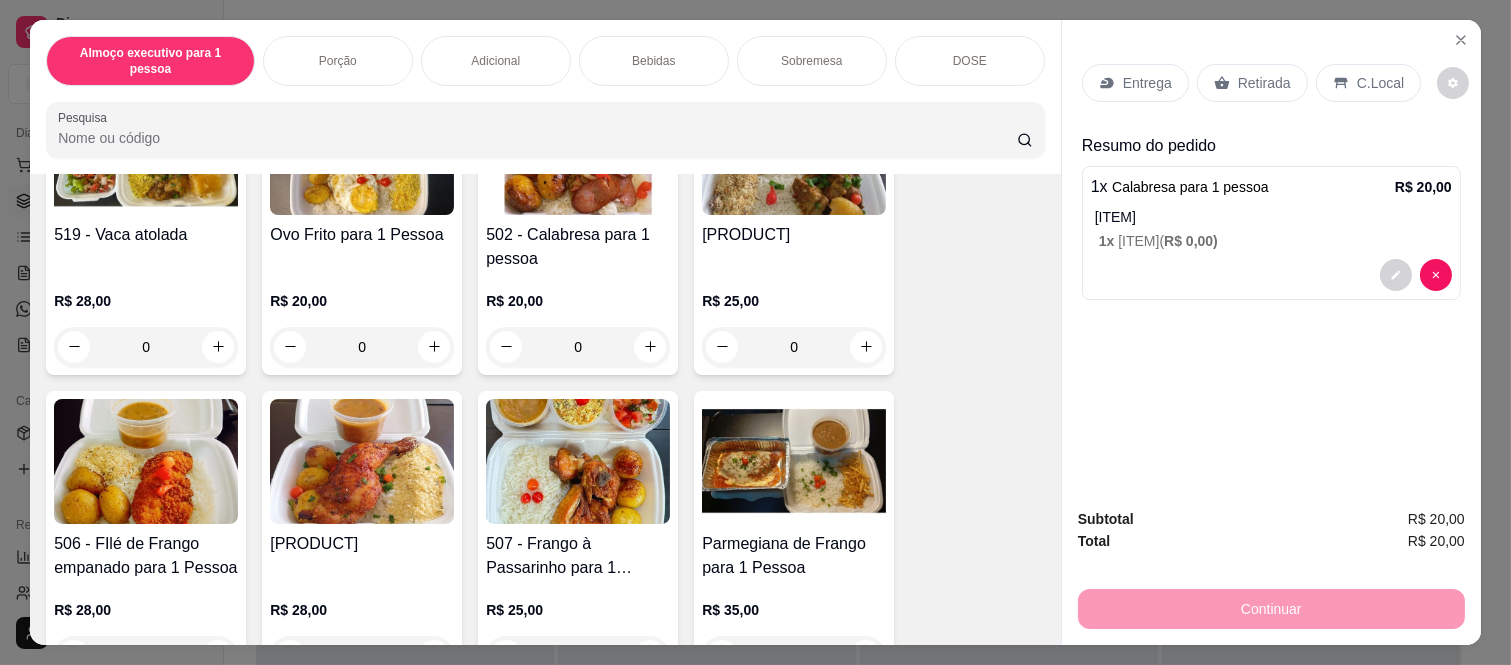 click on "Adicional" at bounding box center (495, 61) 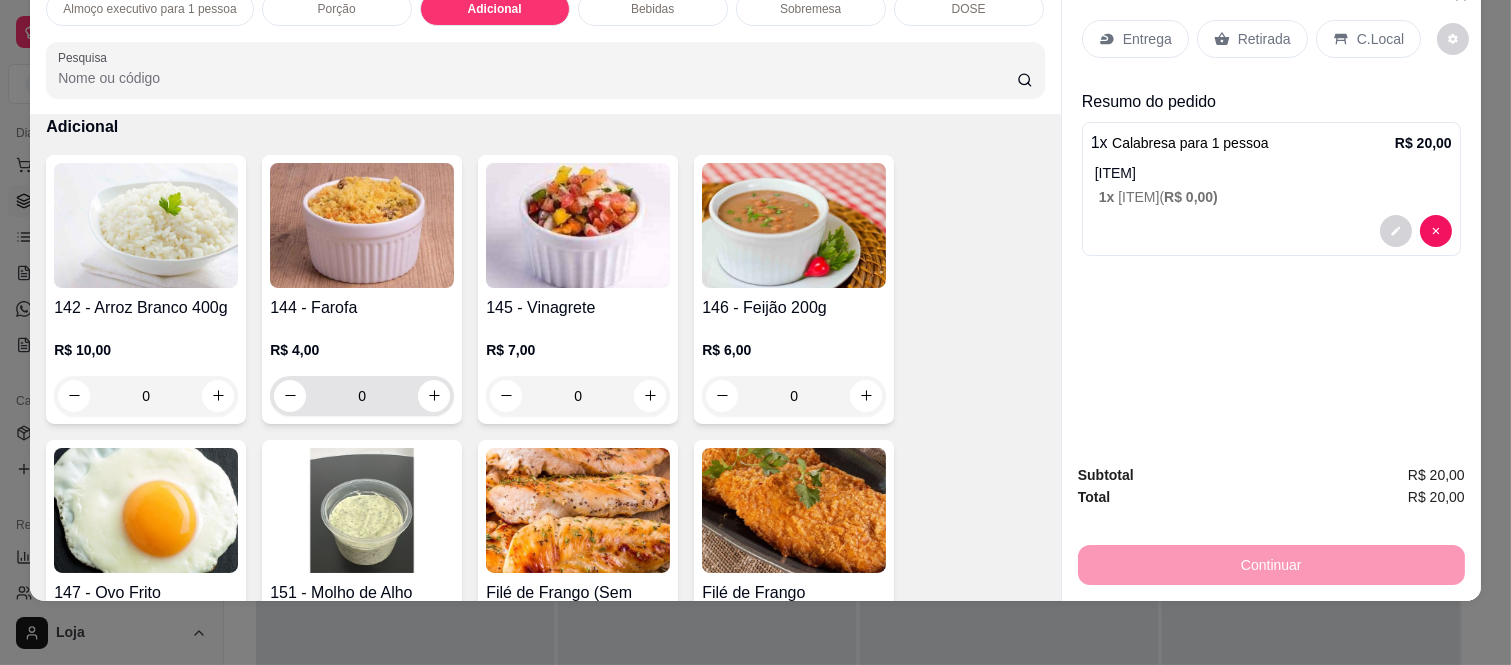 scroll, scrollTop: 1516, scrollLeft: 0, axis: vertical 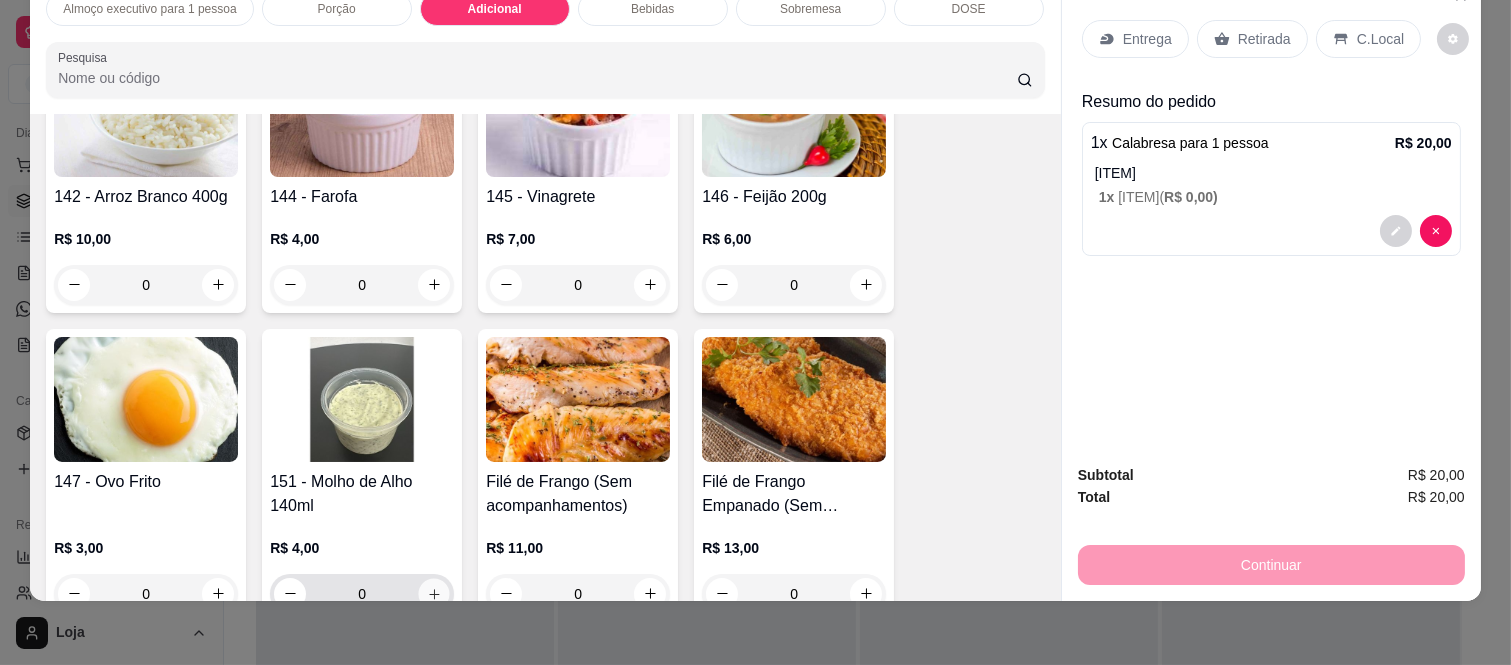 click 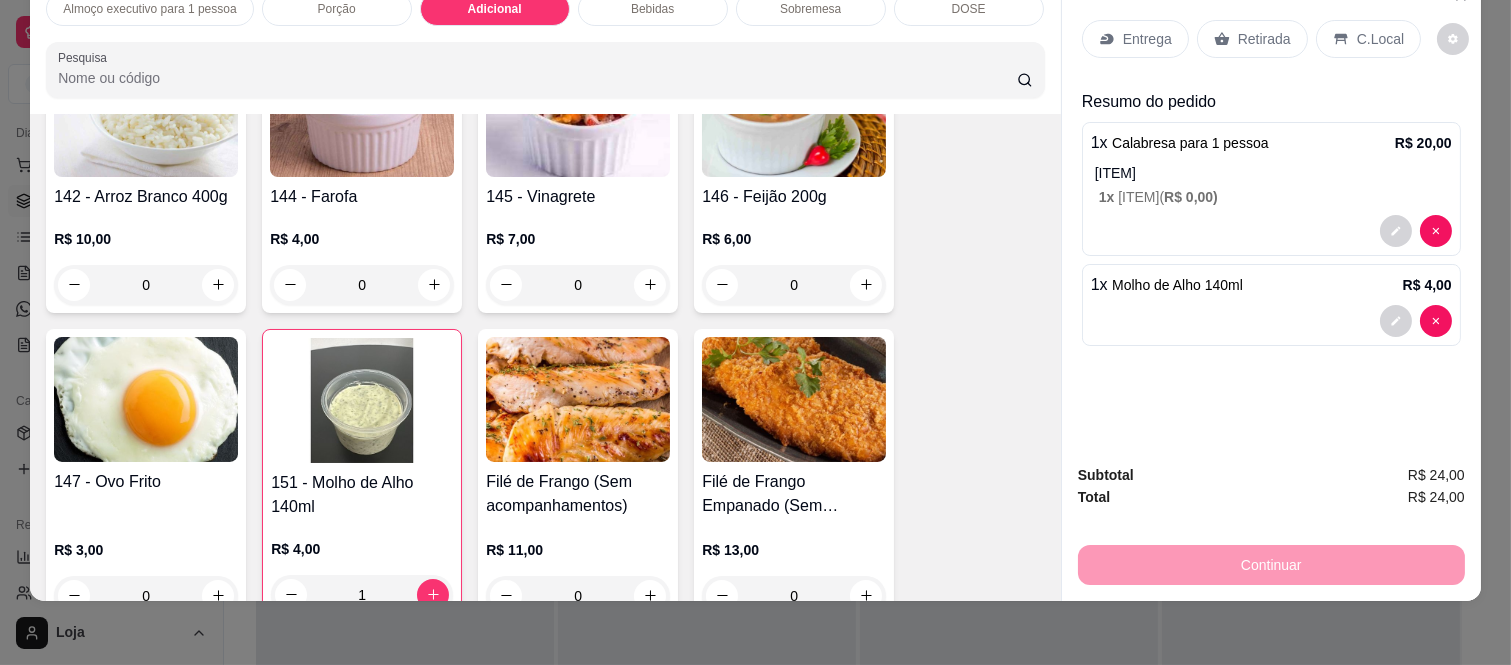 scroll, scrollTop: 0, scrollLeft: 0, axis: both 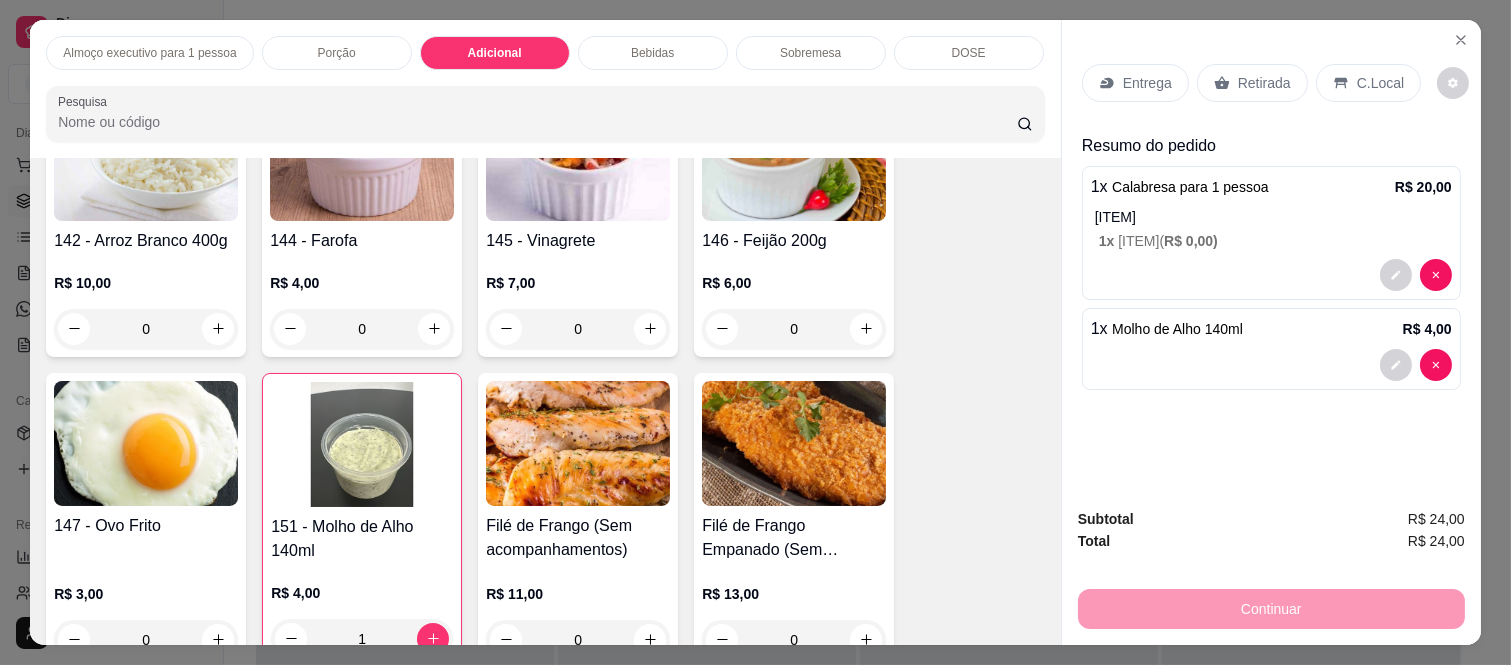 click on "C.Local" at bounding box center [1380, 83] 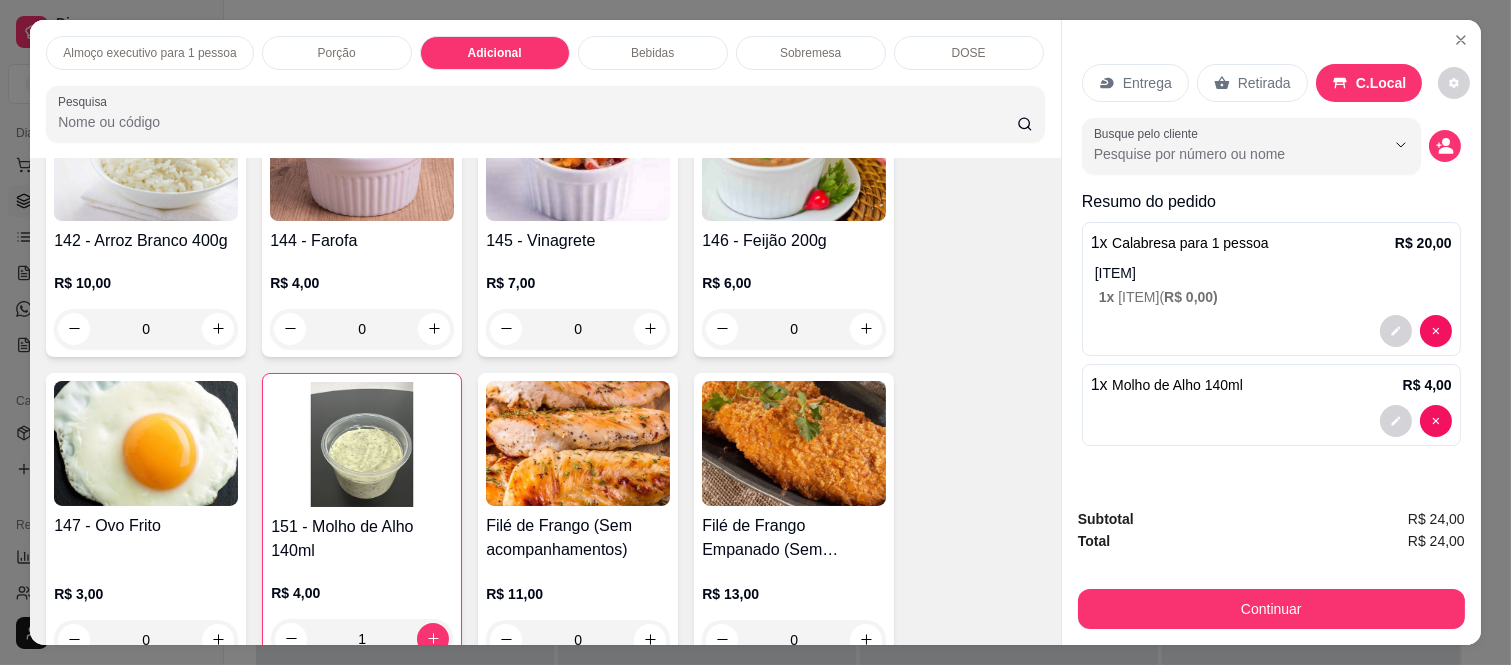 click on "Bebidas" at bounding box center [652, 53] 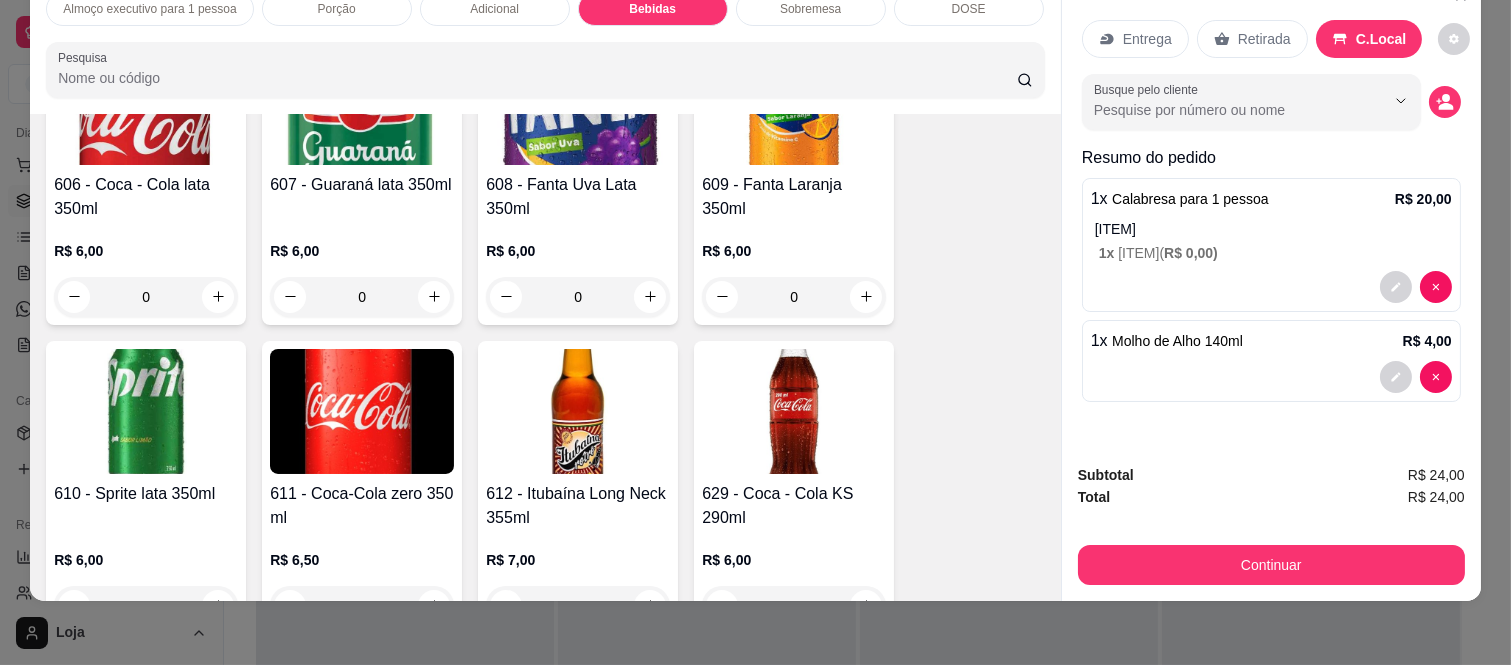 scroll, scrollTop: 3128, scrollLeft: 0, axis: vertical 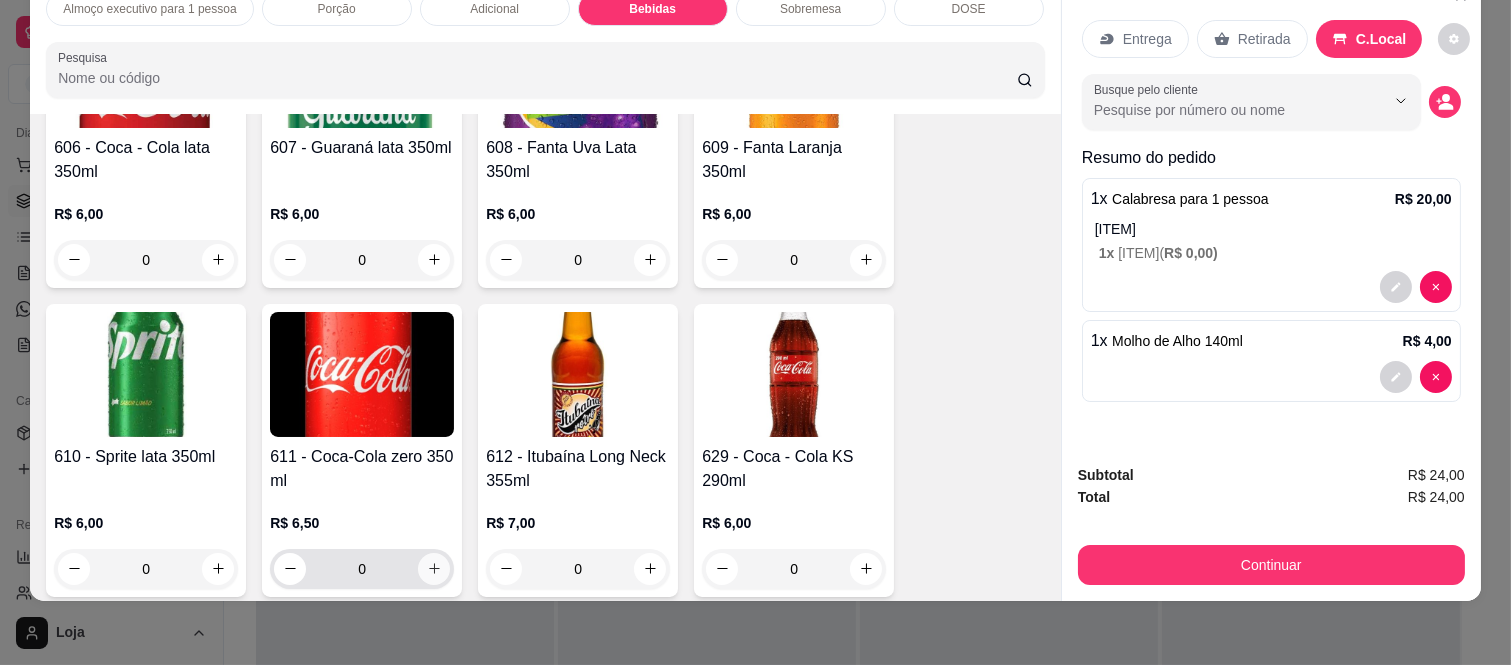 click 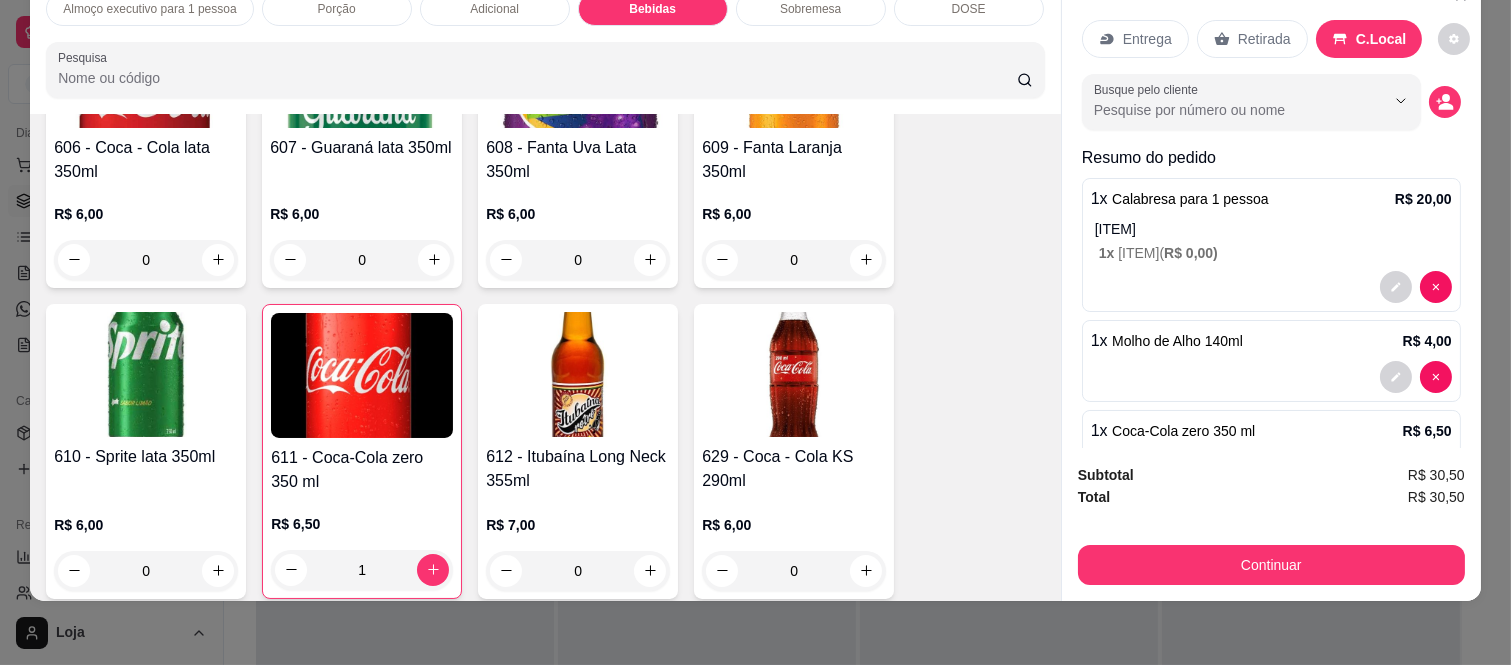 click on "Subtotal R$ [PRICE] Total R$ [PRICE] Continuar" at bounding box center (1271, 524) 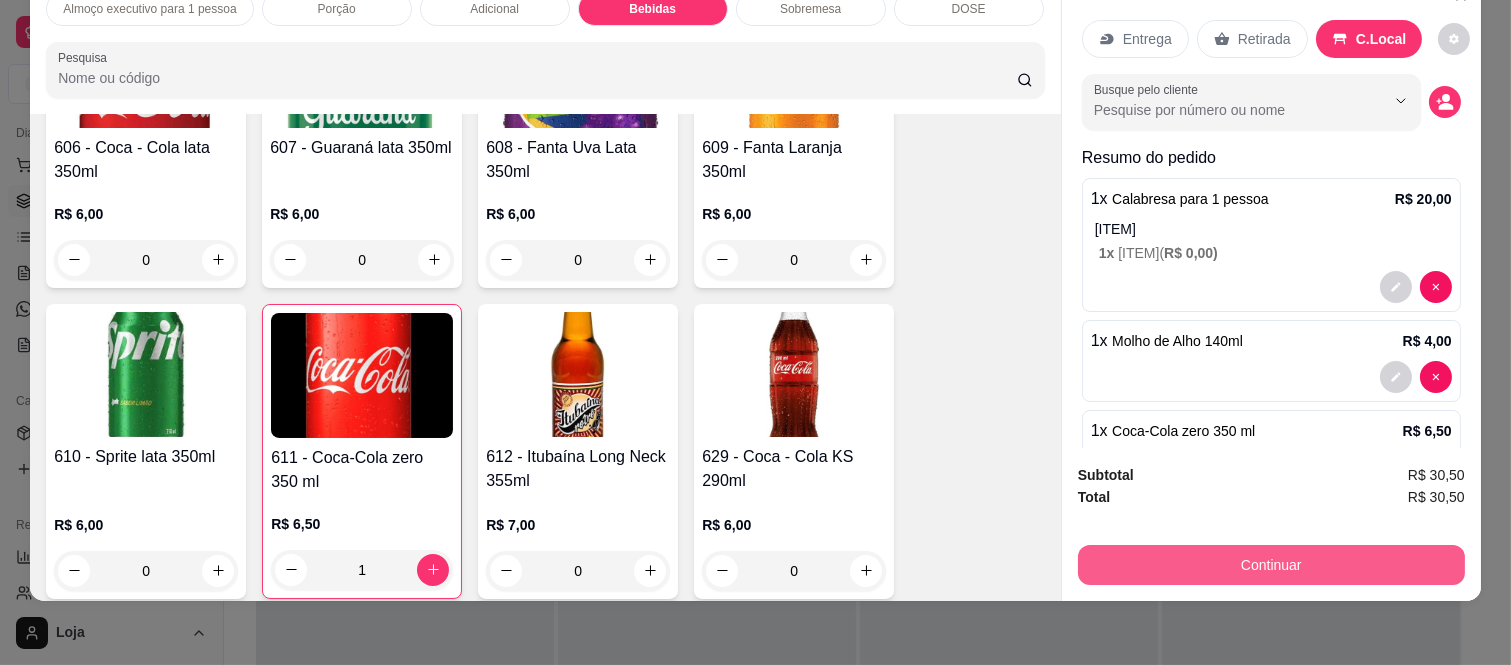 click on "Continuar" at bounding box center [1271, 565] 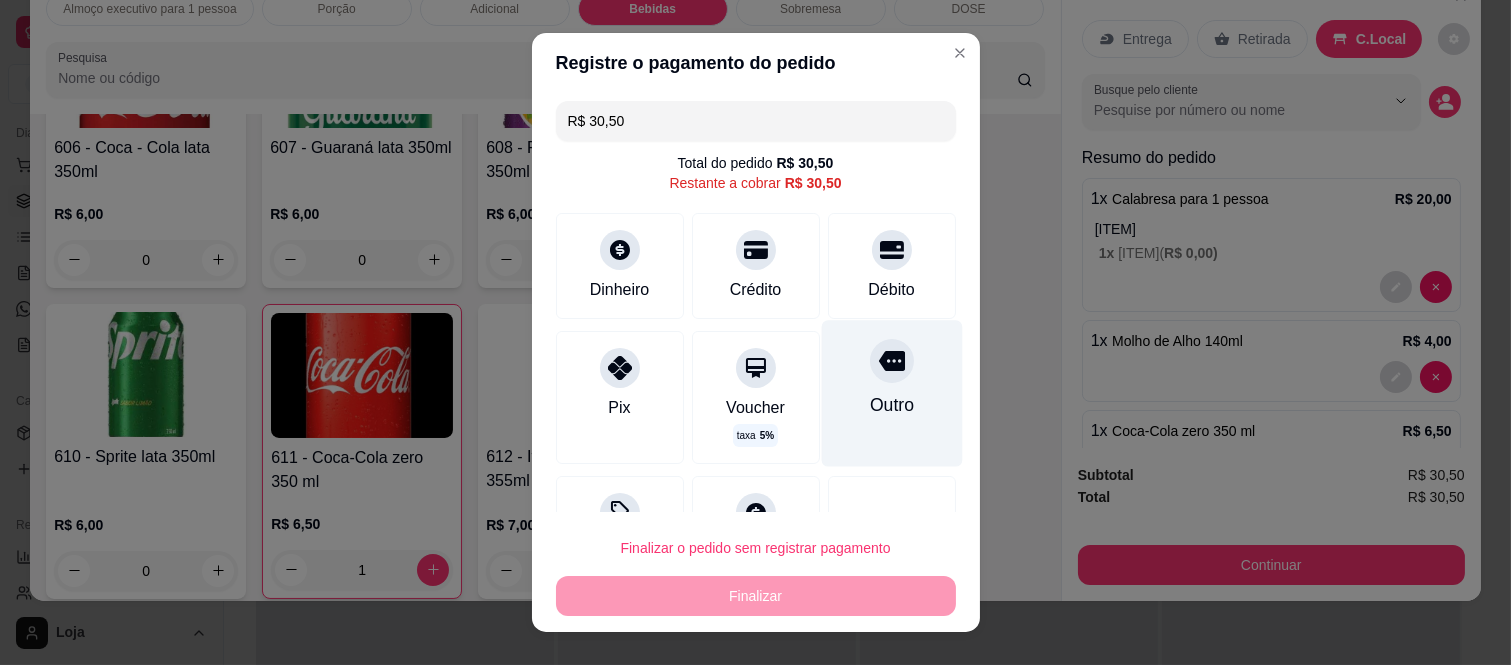 drag, startPoint x: 854, startPoint y: 392, endPoint x: 857, endPoint y: 415, distance: 23.194826 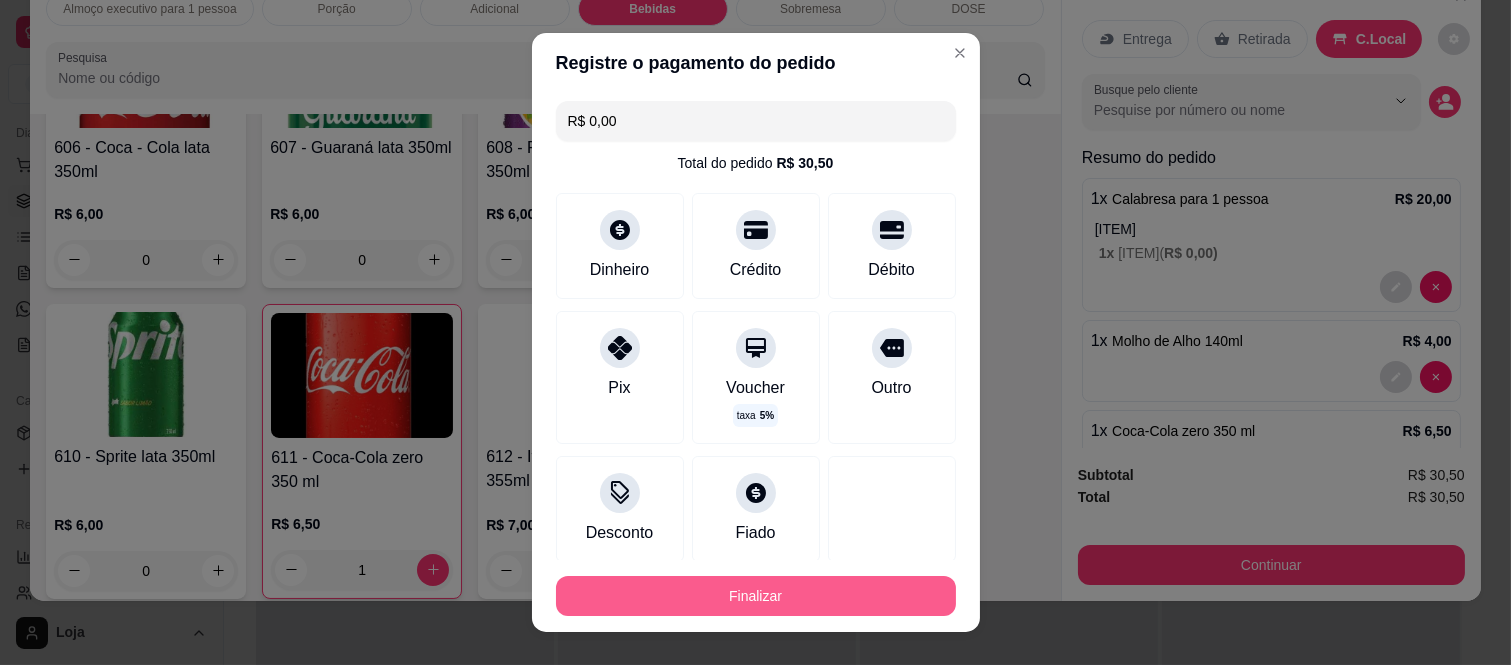 click on "Finalizar" at bounding box center [756, 596] 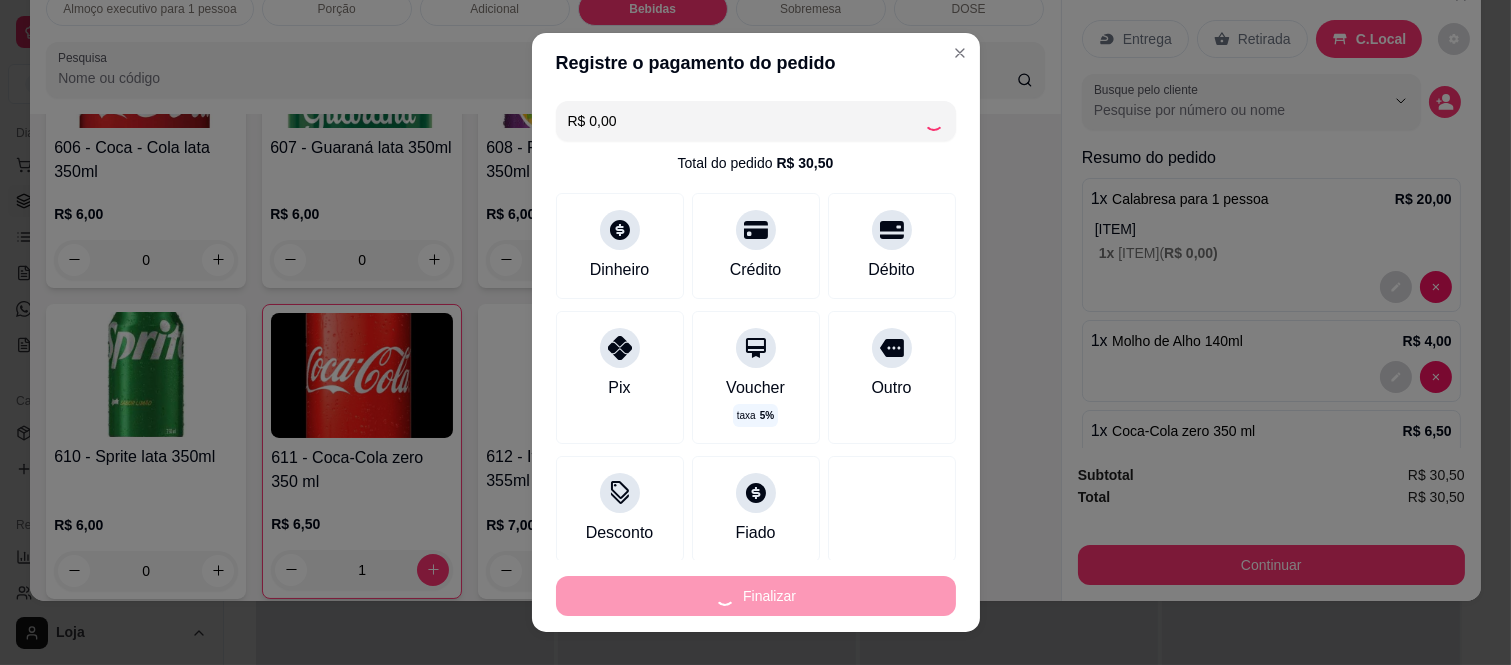 type on "0" 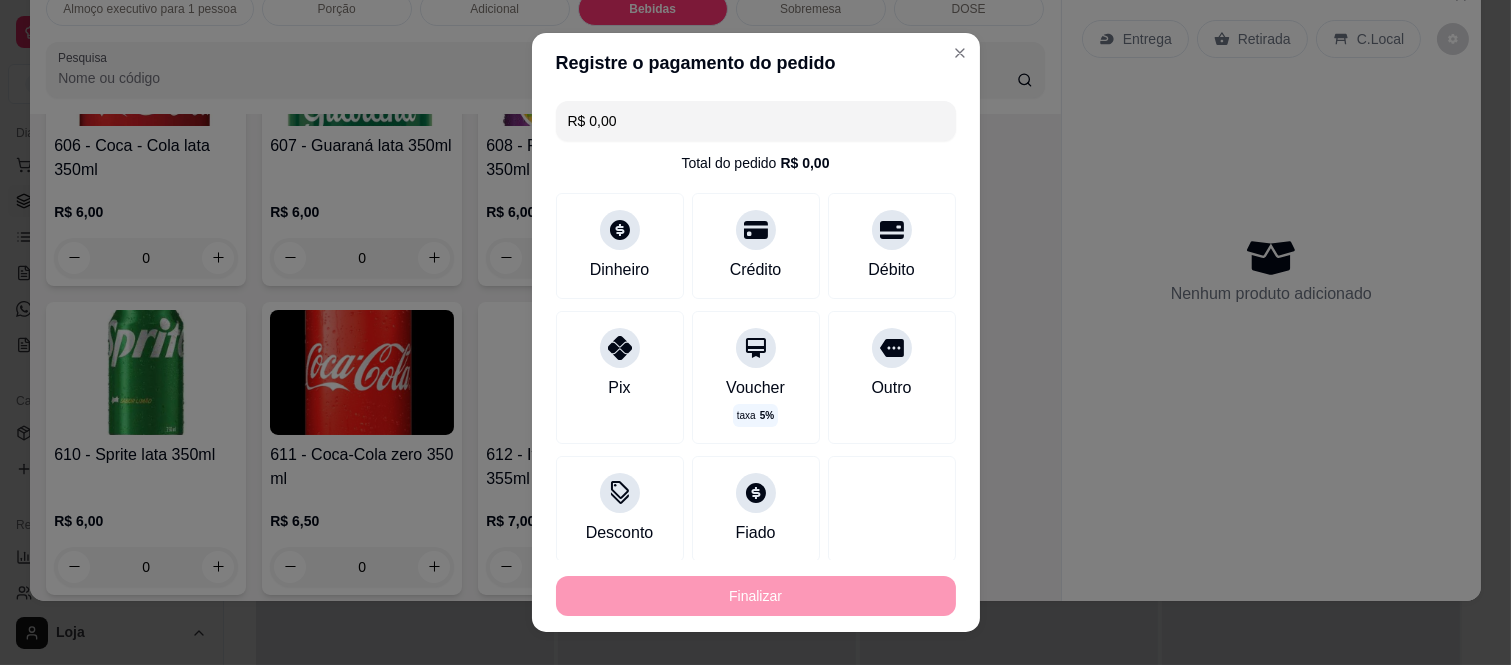 type on "-R$ 30,50" 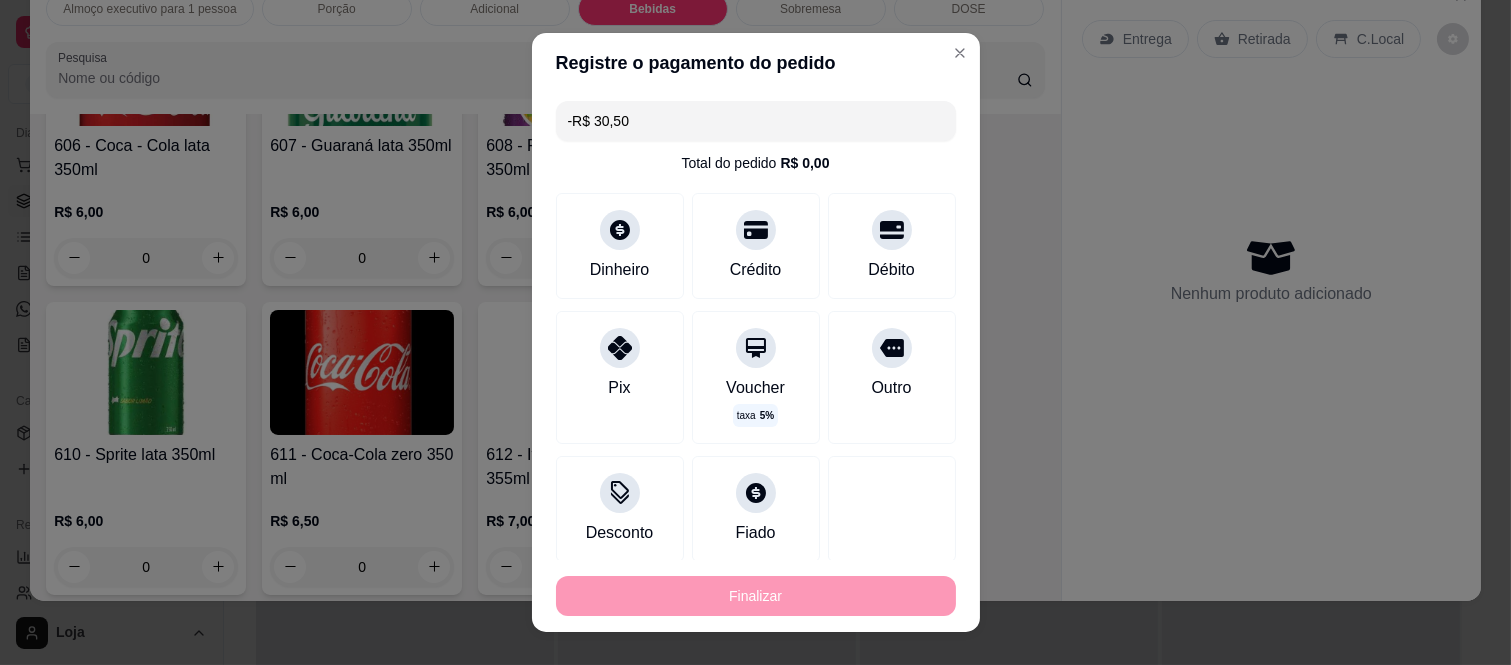 scroll, scrollTop: 3126, scrollLeft: 0, axis: vertical 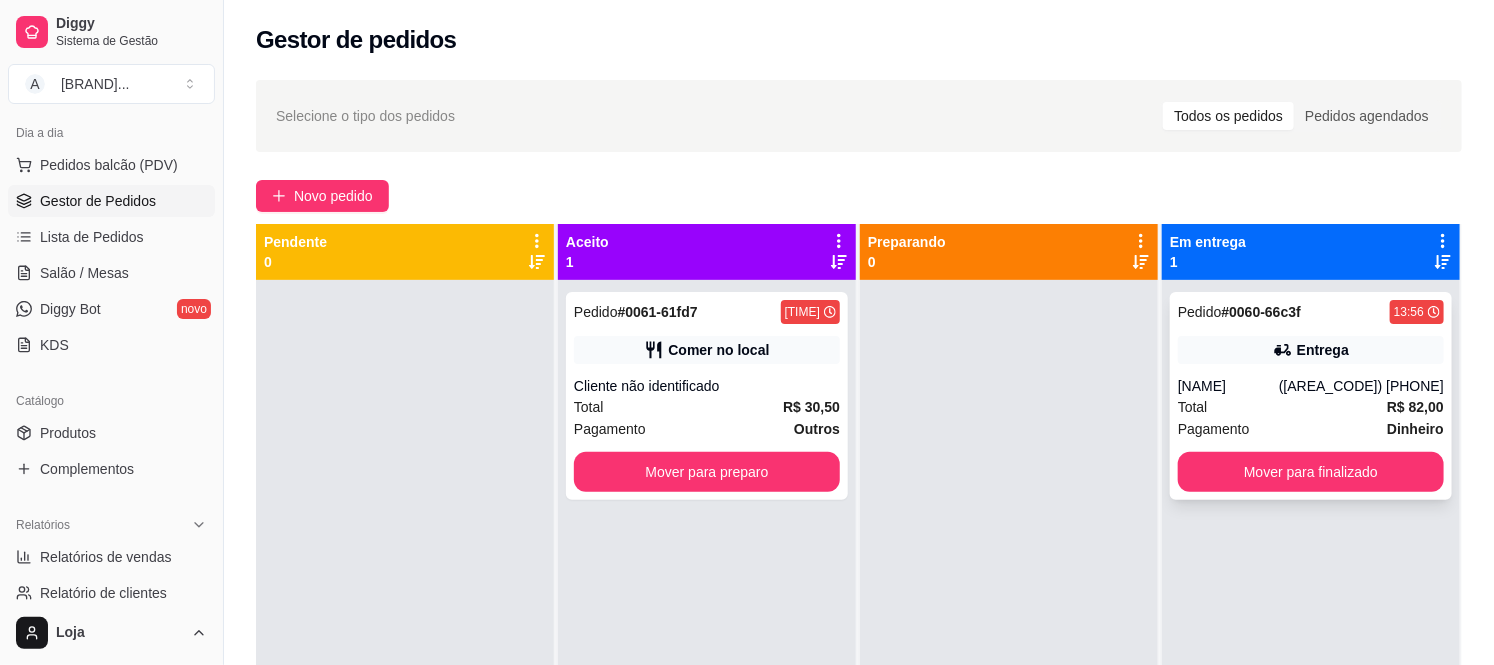 click on "Mover para finalizado" at bounding box center (1311, 472) 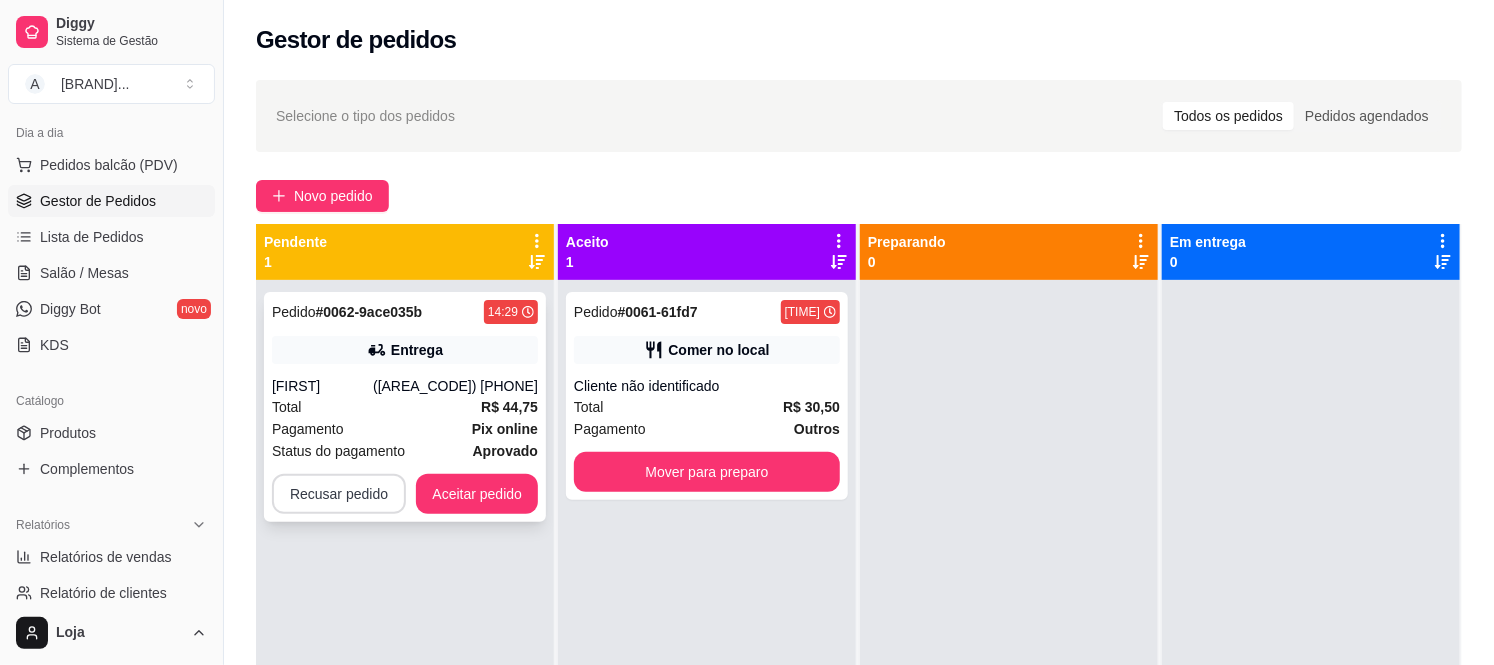 click on "Recusar pedido" at bounding box center (339, 494) 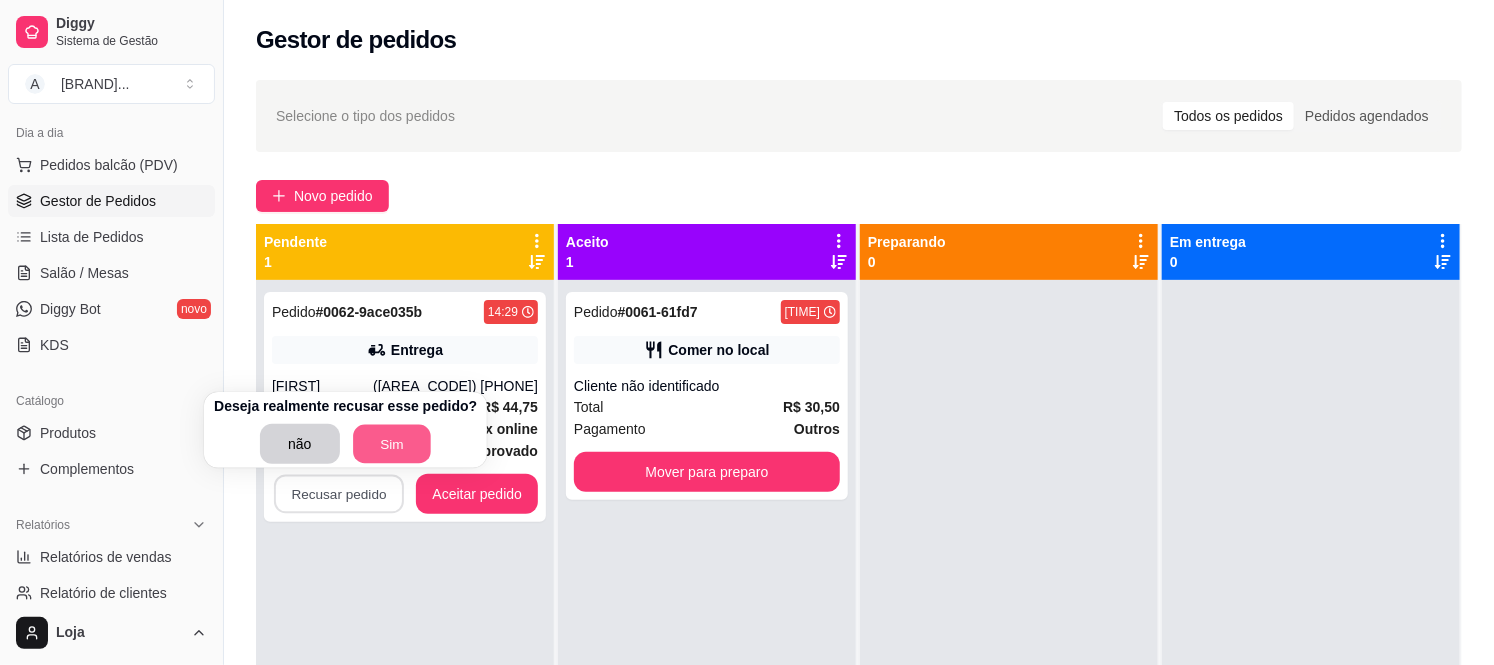 click on "Sim" at bounding box center [392, 444] 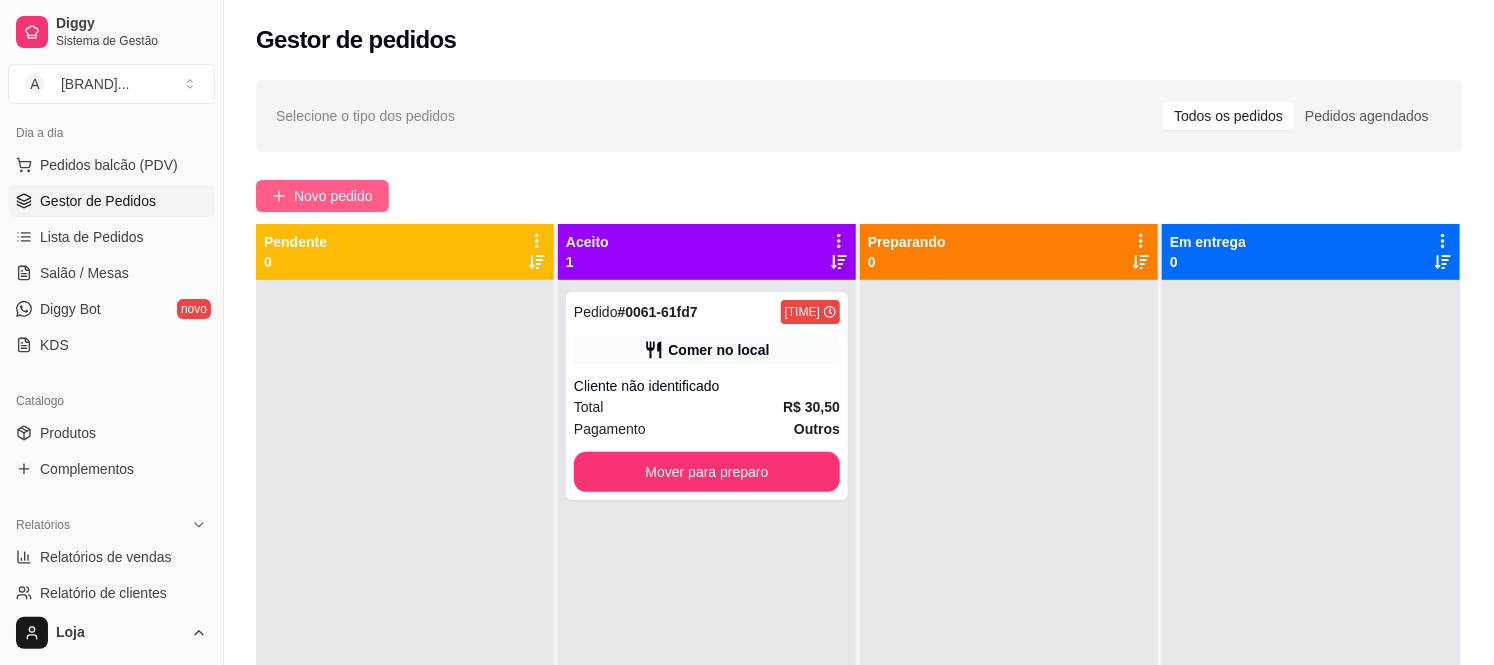 click on "Novo pedido" at bounding box center [333, 196] 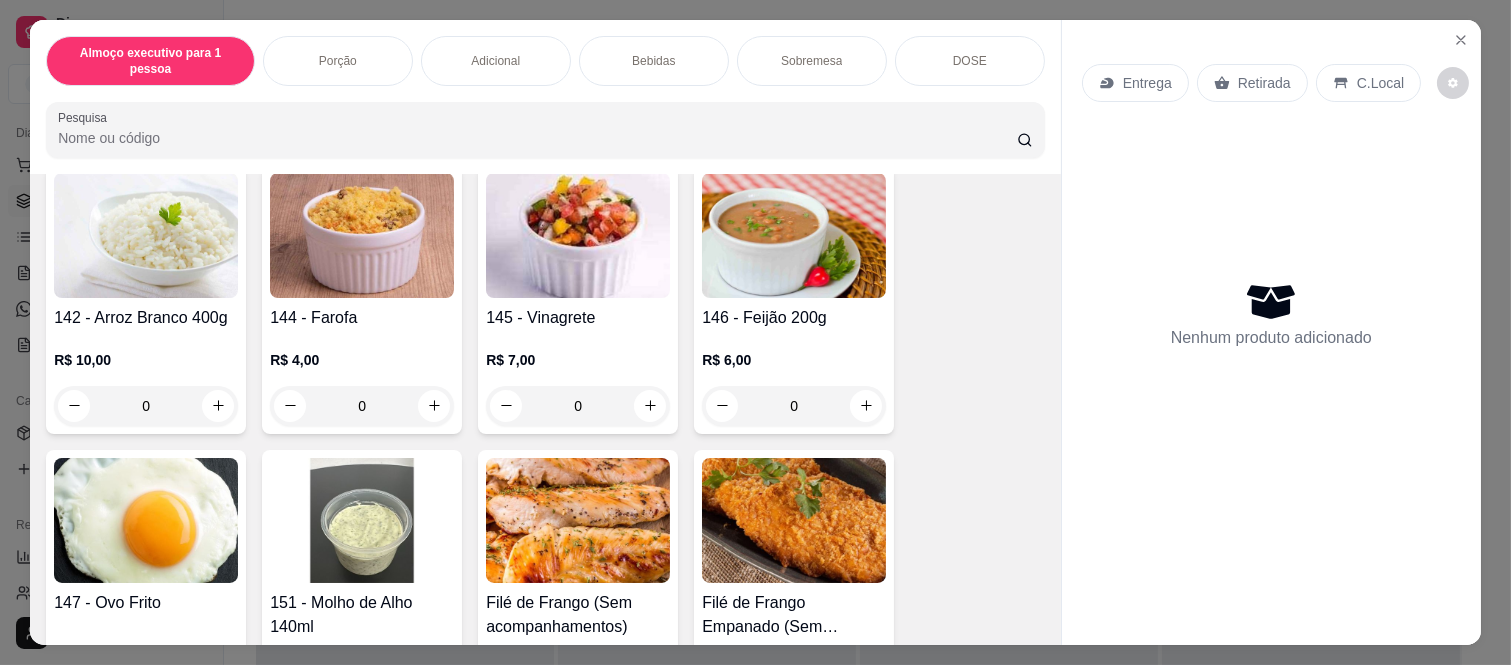 scroll, scrollTop: 1444, scrollLeft: 0, axis: vertical 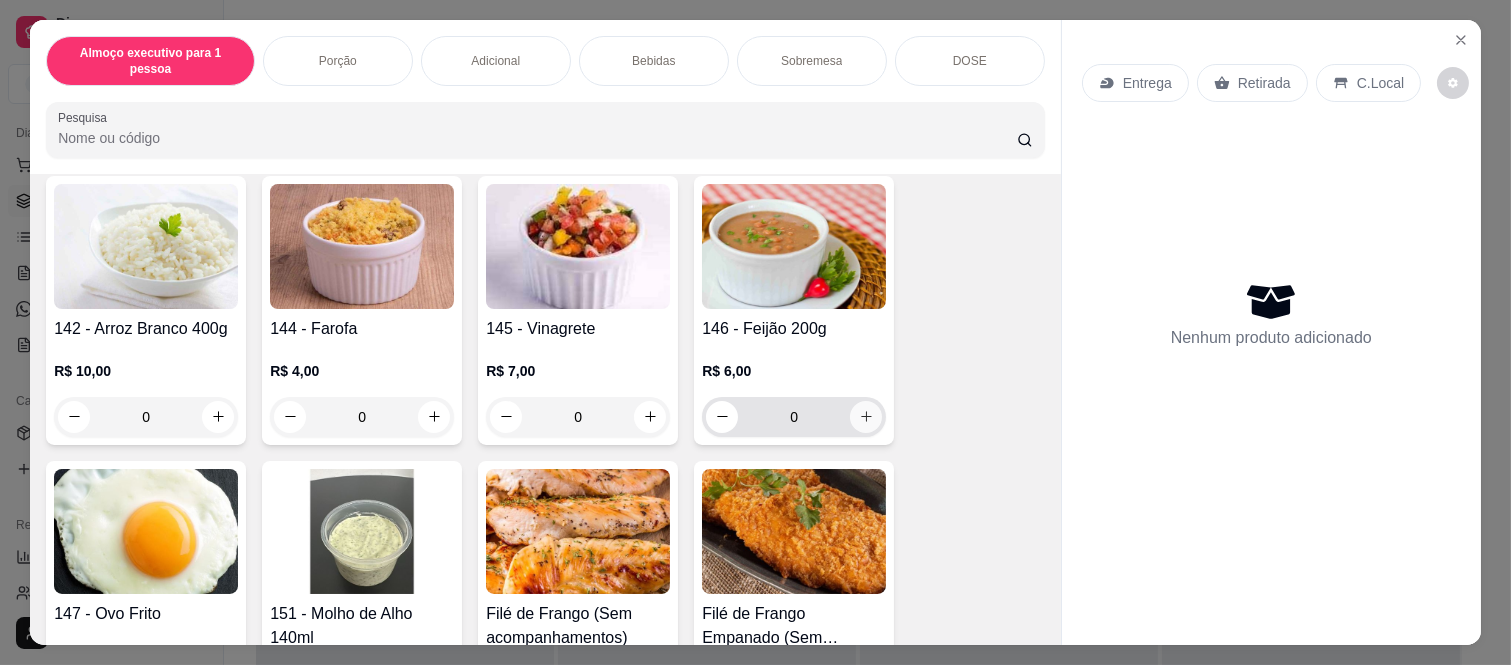 click 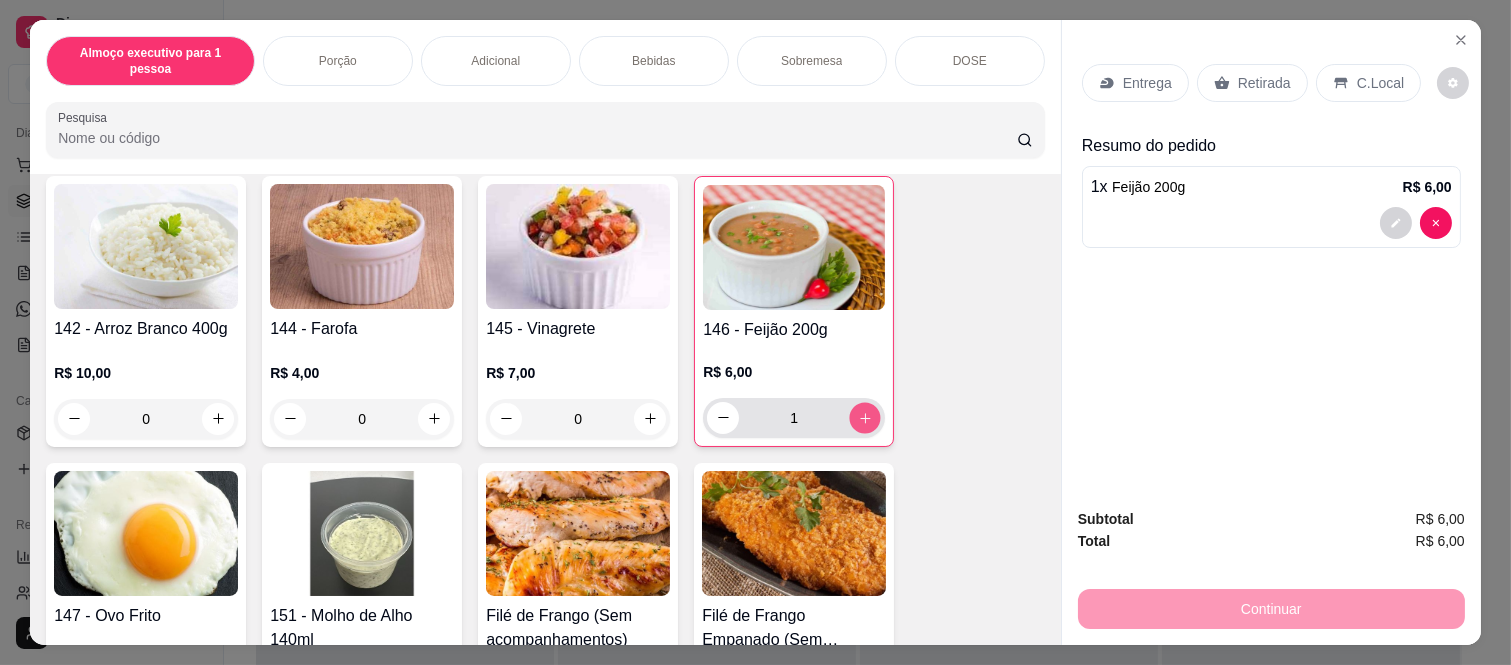 click 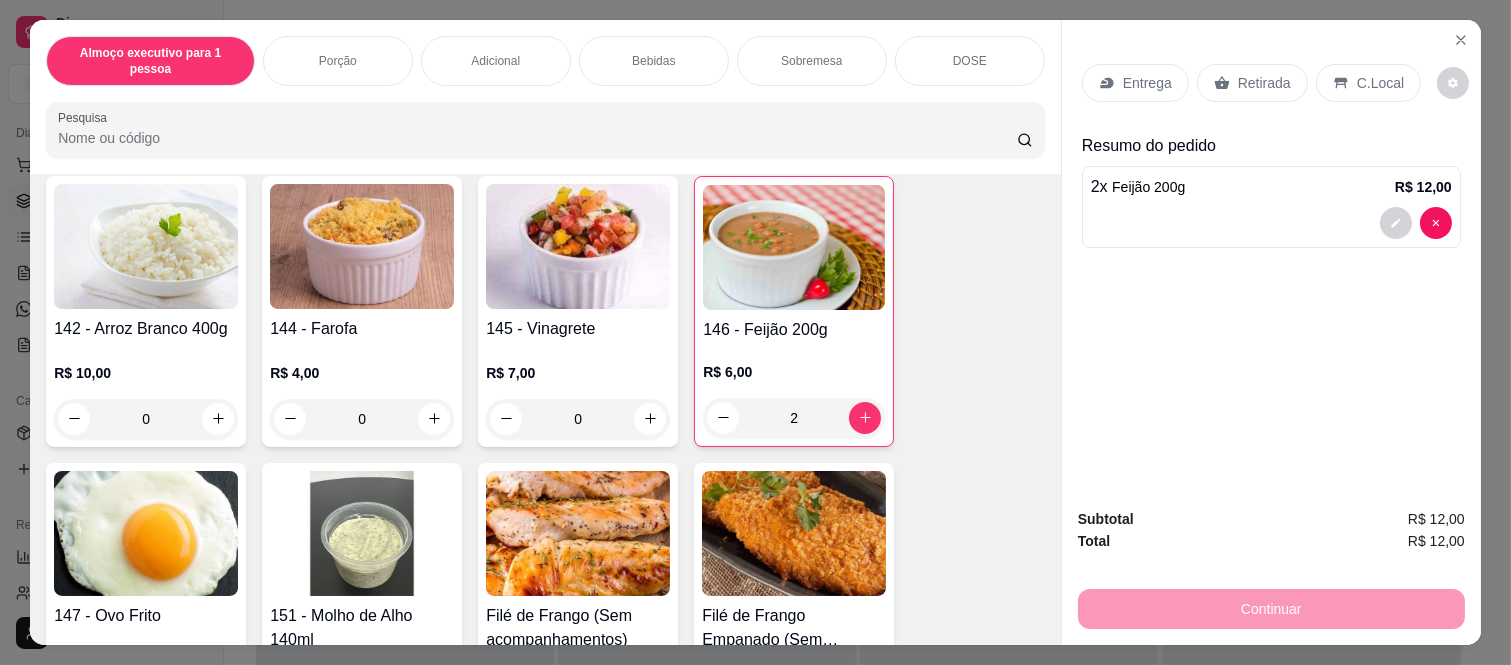 click on "Retirada" at bounding box center [1264, 83] 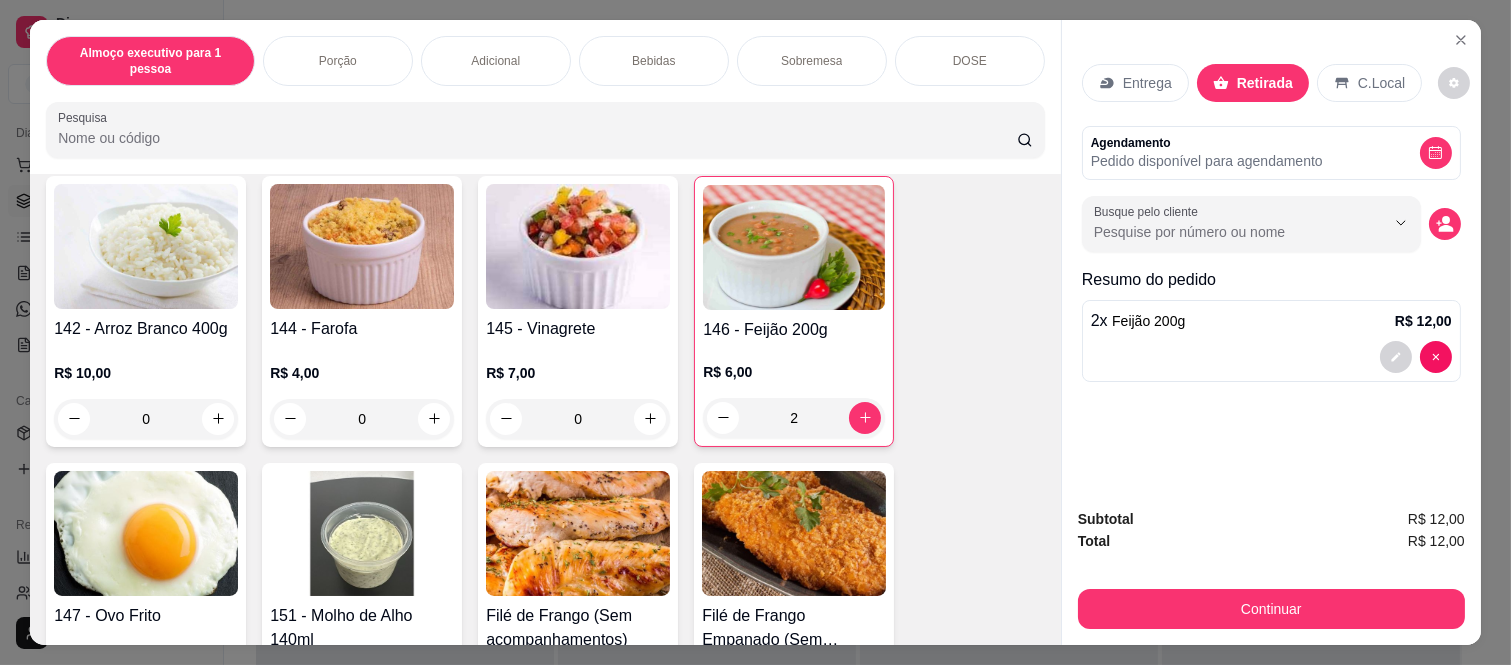 click on "Subtotal R$ 12,00 Total R$ 12,00 Continuar" at bounding box center (1271, 568) 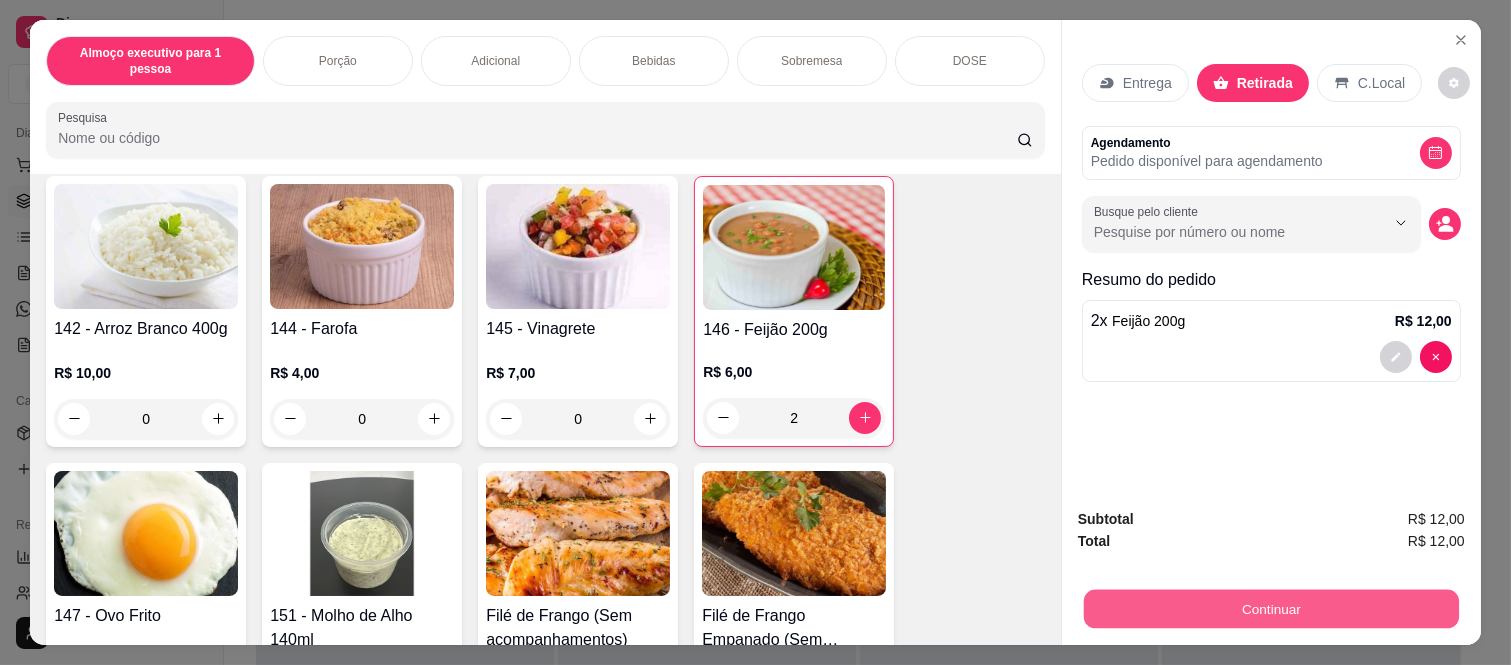 click on "Continuar" at bounding box center [1271, 609] 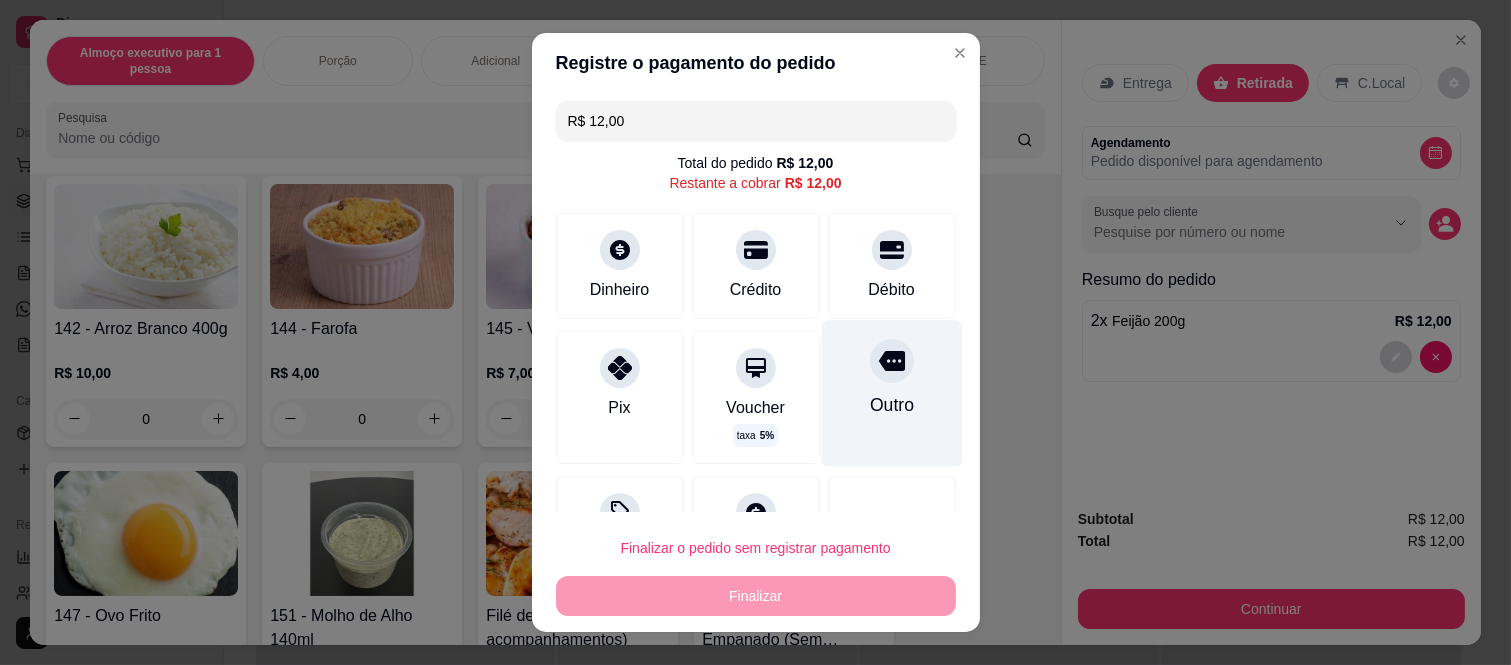 click 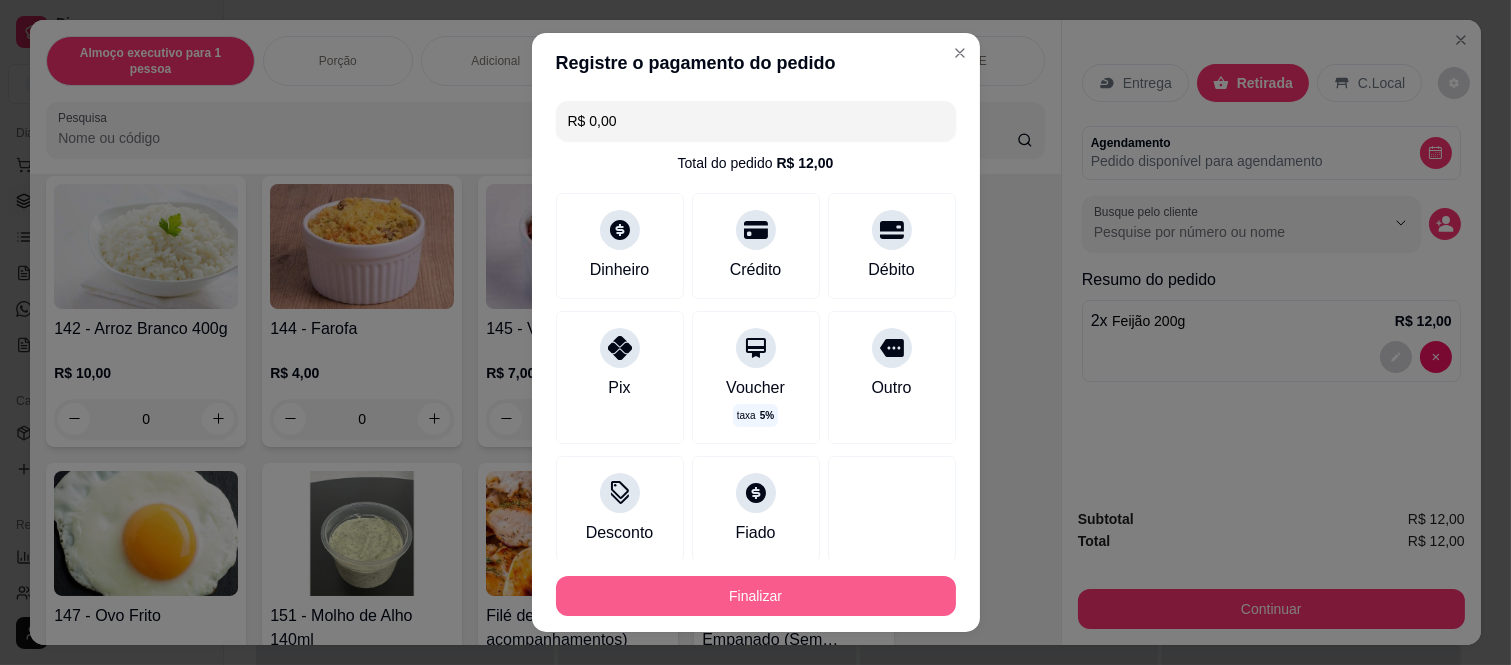 click on "Finalizar" at bounding box center [756, 596] 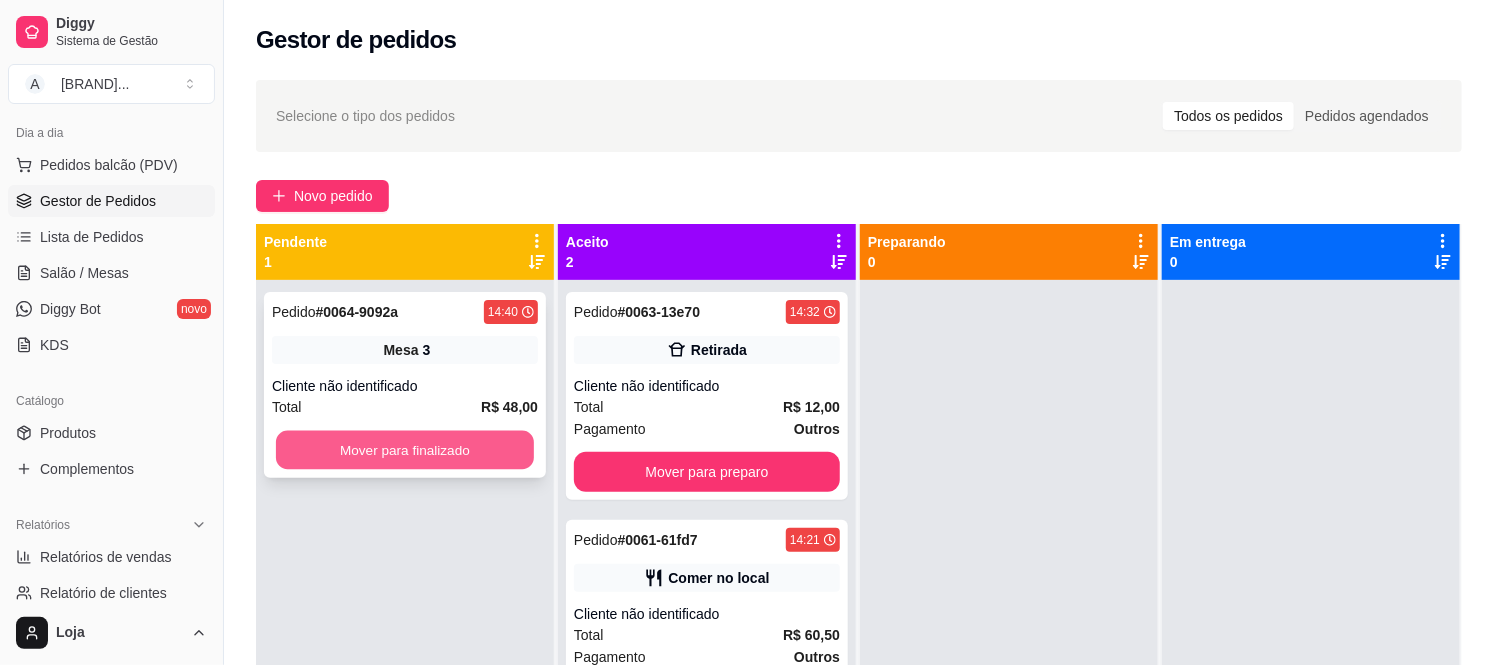 click on "Mover para finalizado" at bounding box center [405, 450] 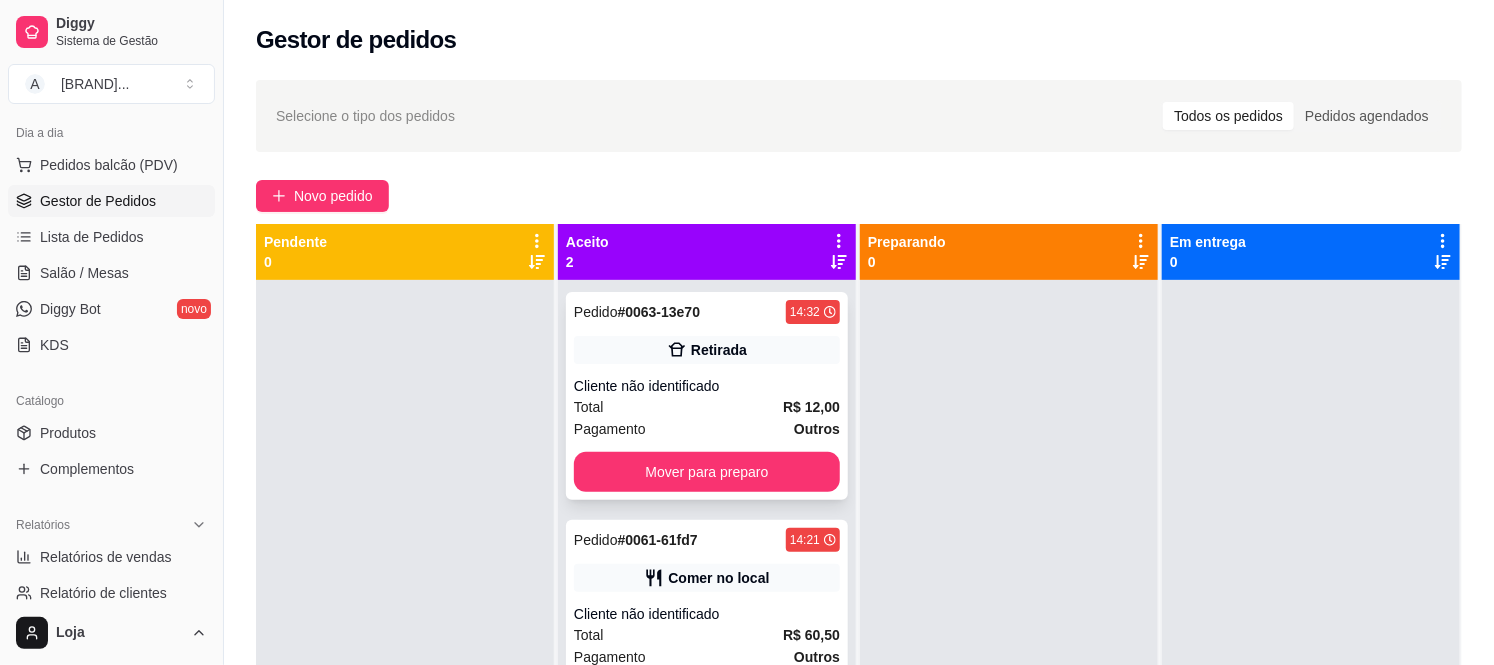 click on "Cliente não identificado" at bounding box center (707, 386) 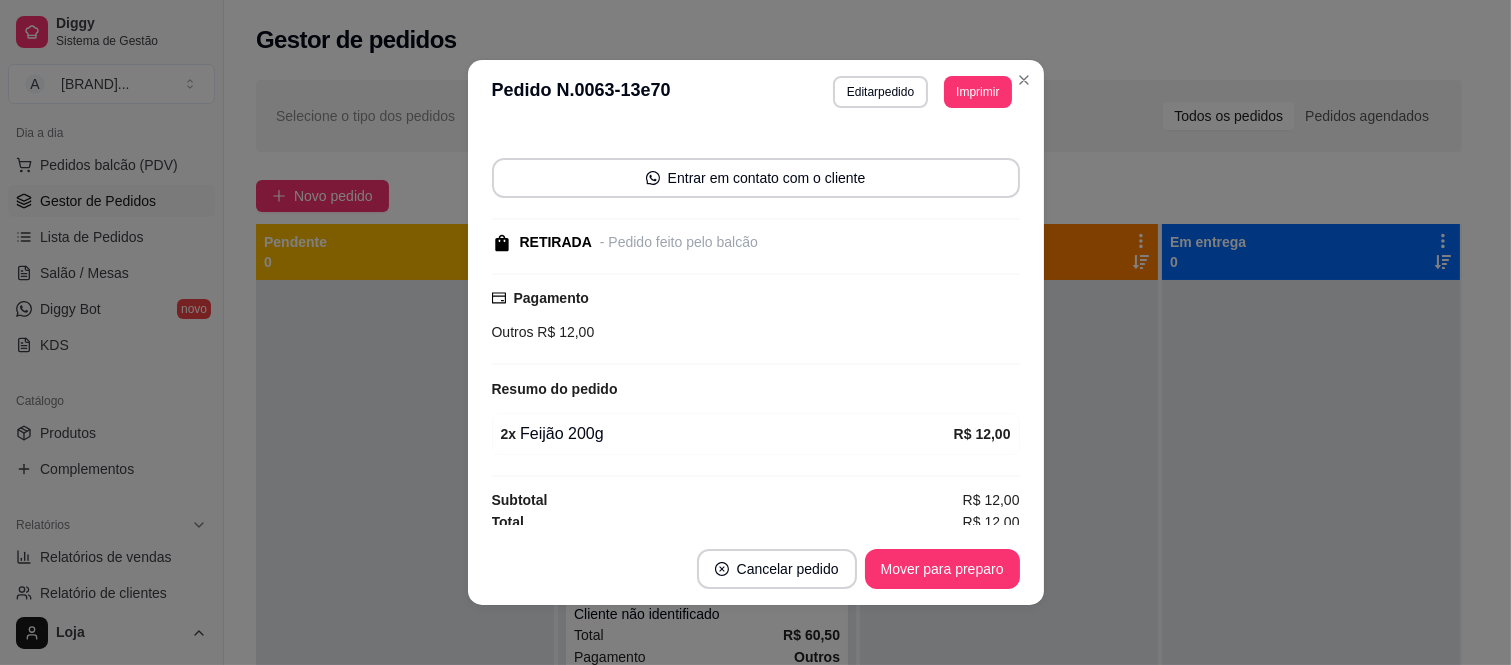 scroll, scrollTop: 125, scrollLeft: 0, axis: vertical 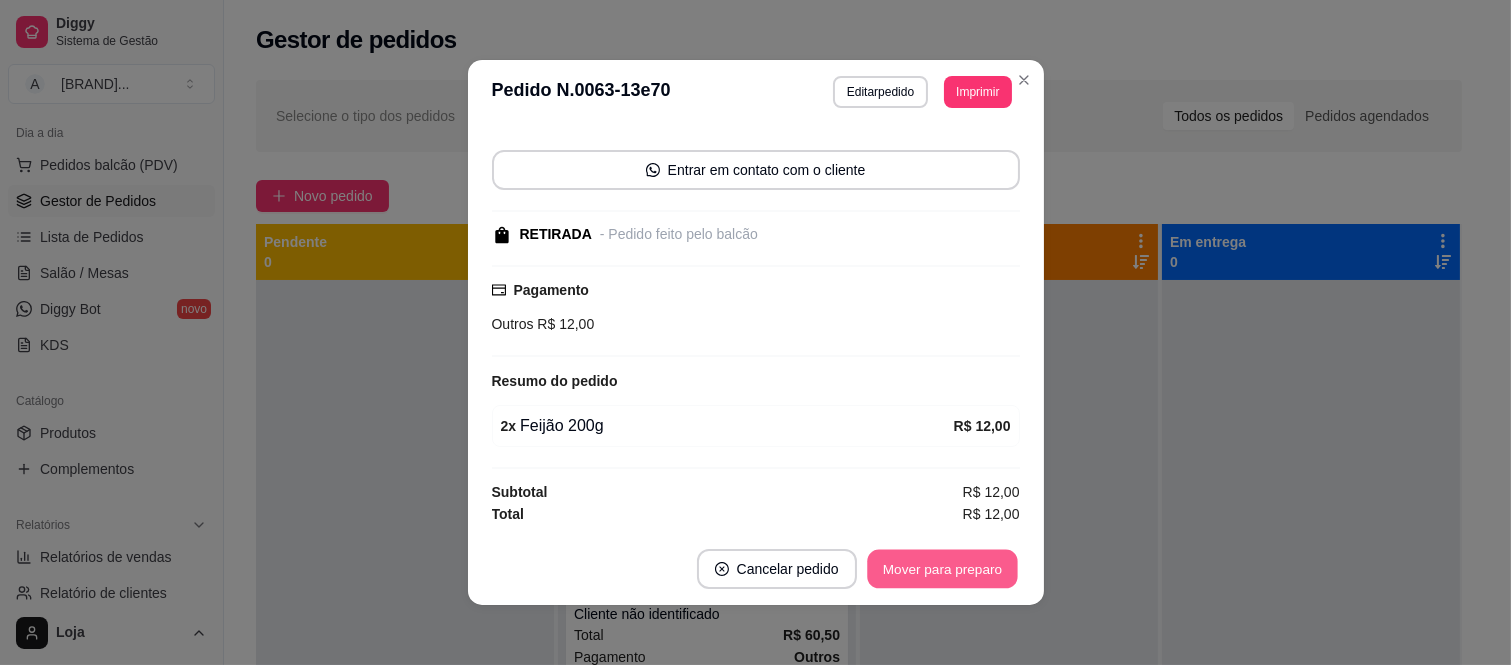 click on "Mover para preparo" at bounding box center [942, 569] 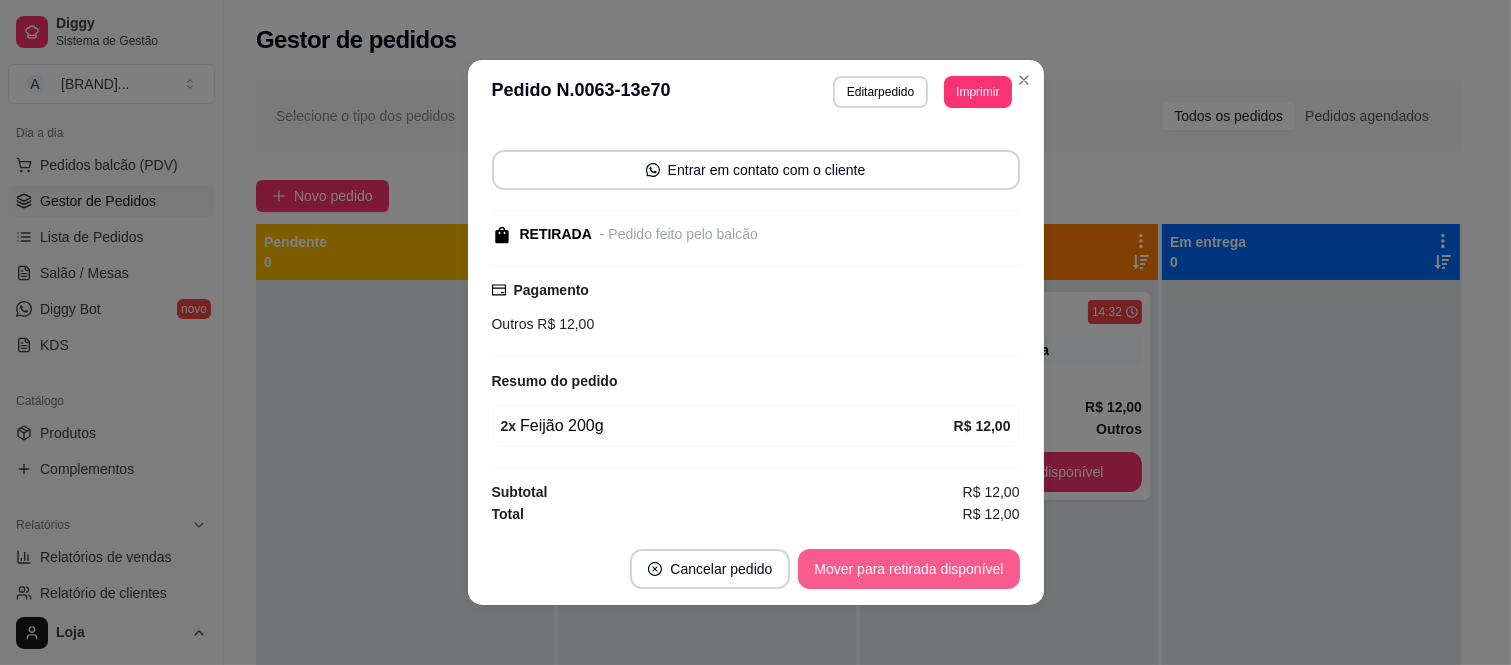 click on "Mover para retirada disponível" at bounding box center [908, 569] 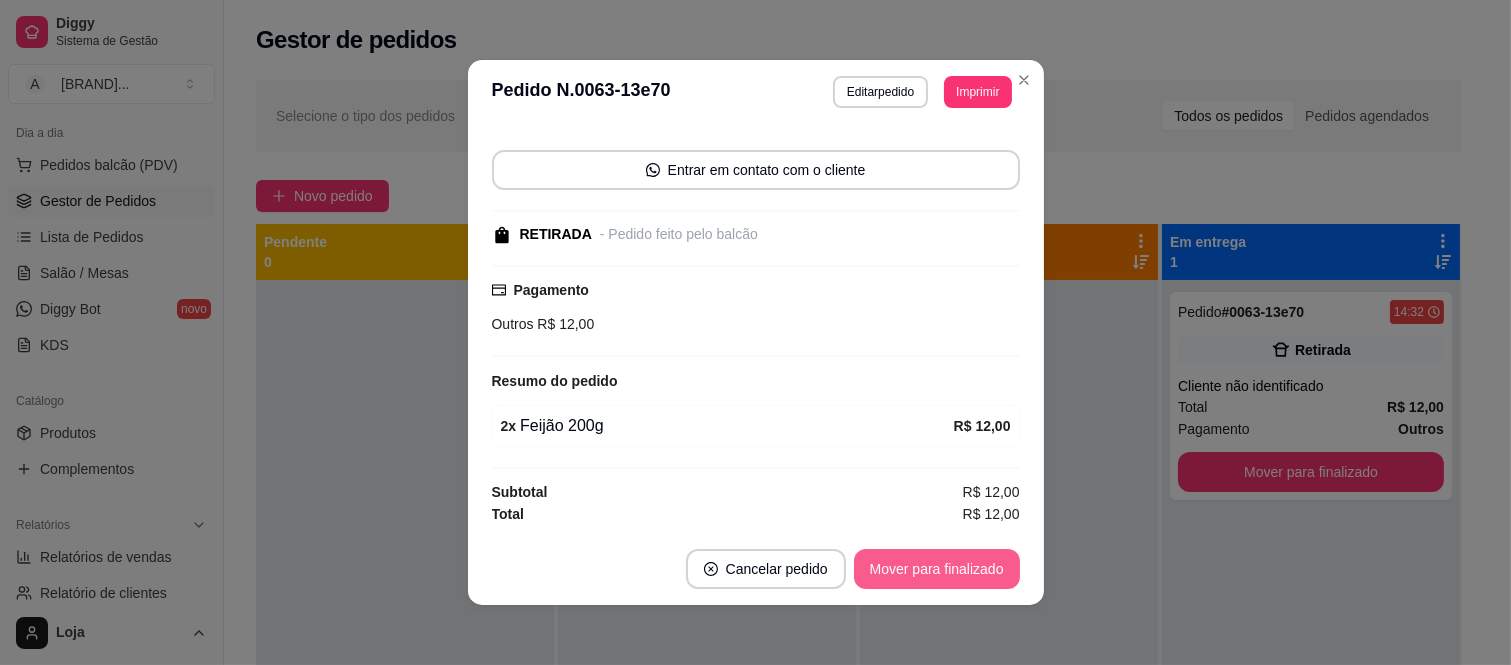 click on "Mover para finalizado" at bounding box center [937, 569] 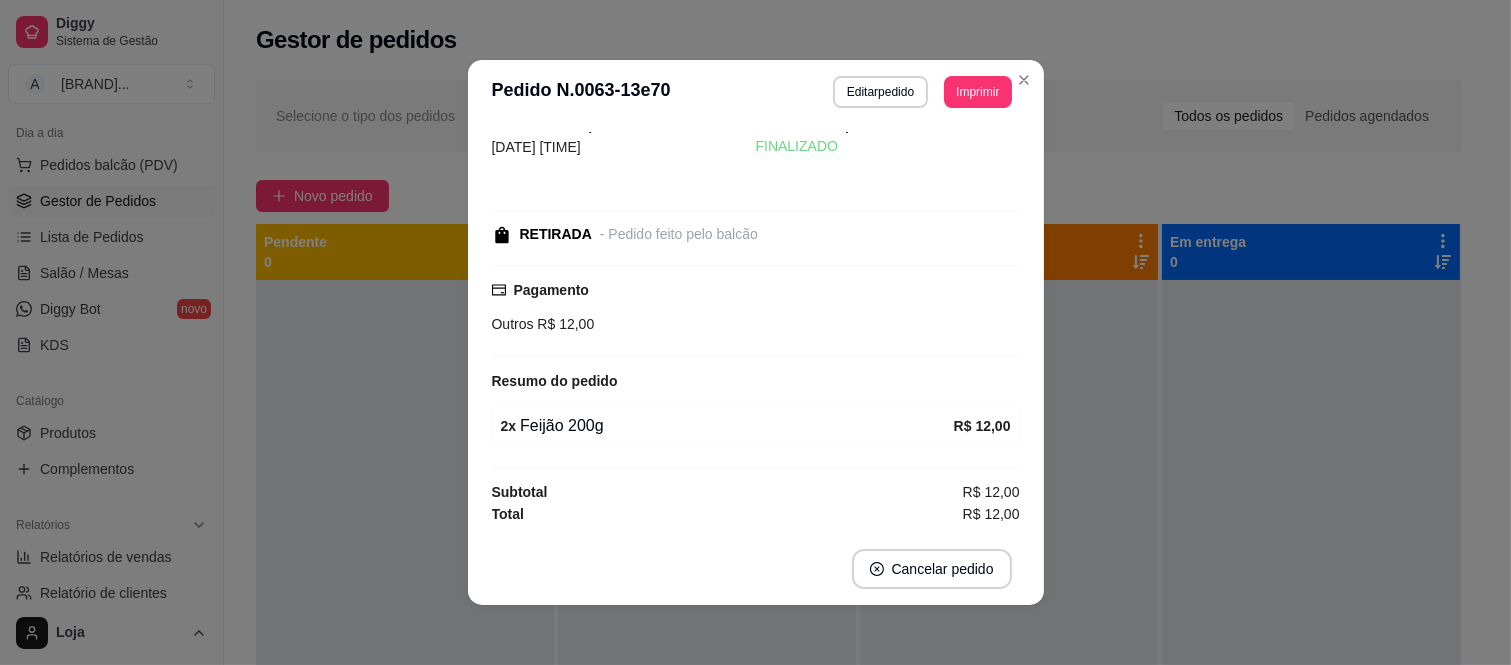scroll, scrollTop: 40, scrollLeft: 0, axis: vertical 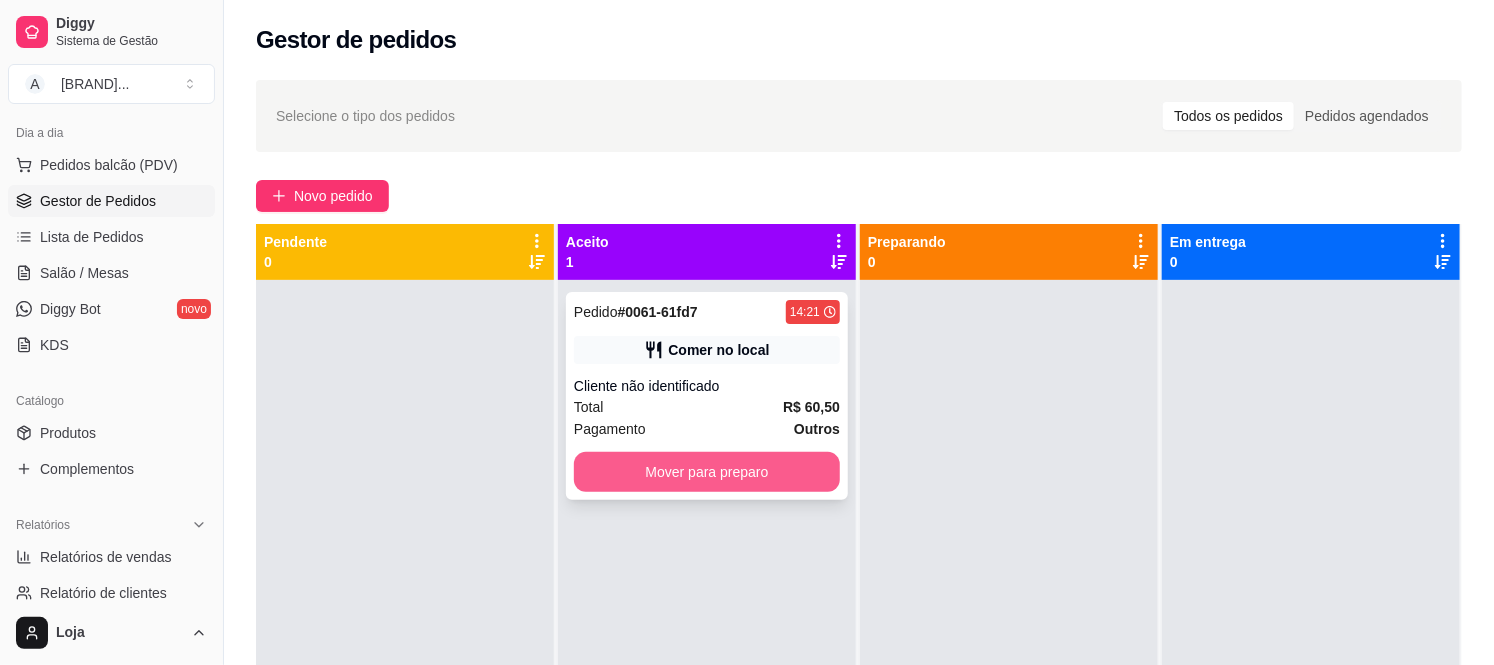 click on "Mover para preparo" at bounding box center [707, 472] 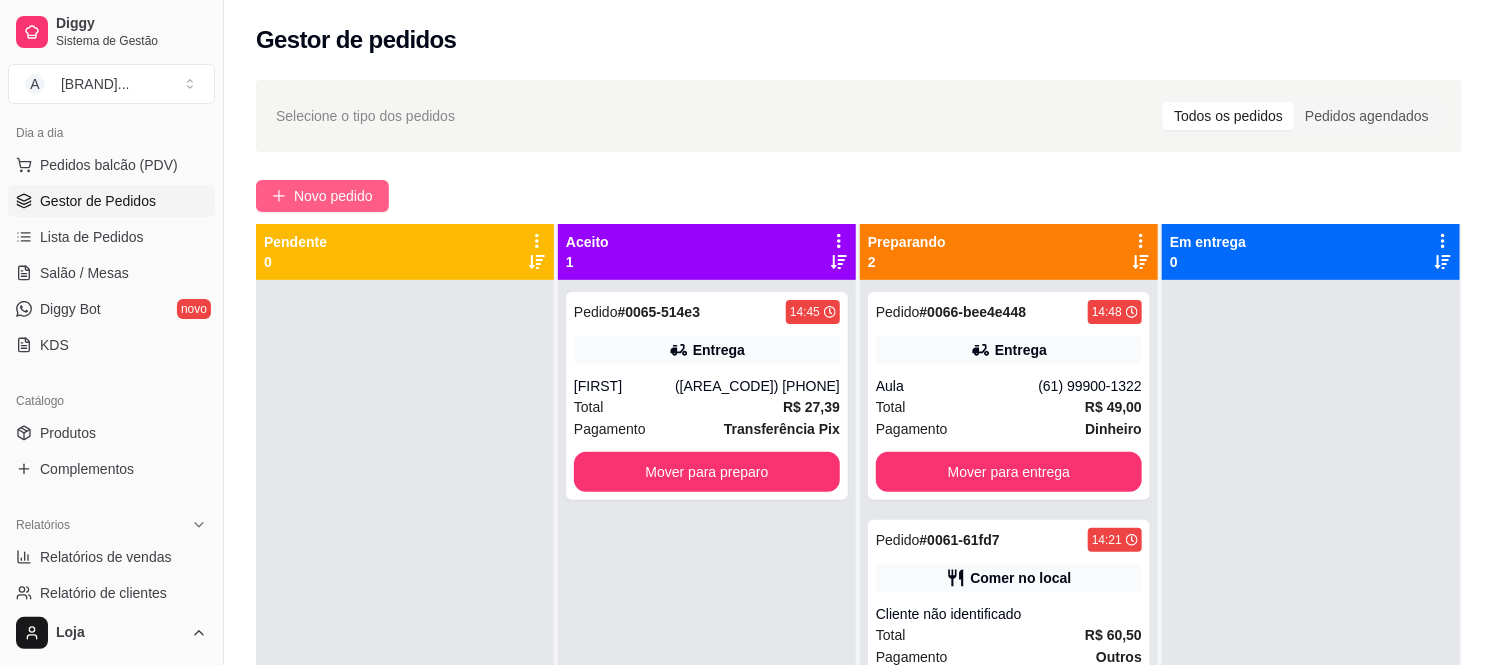 click on "Novo pedido" at bounding box center (333, 196) 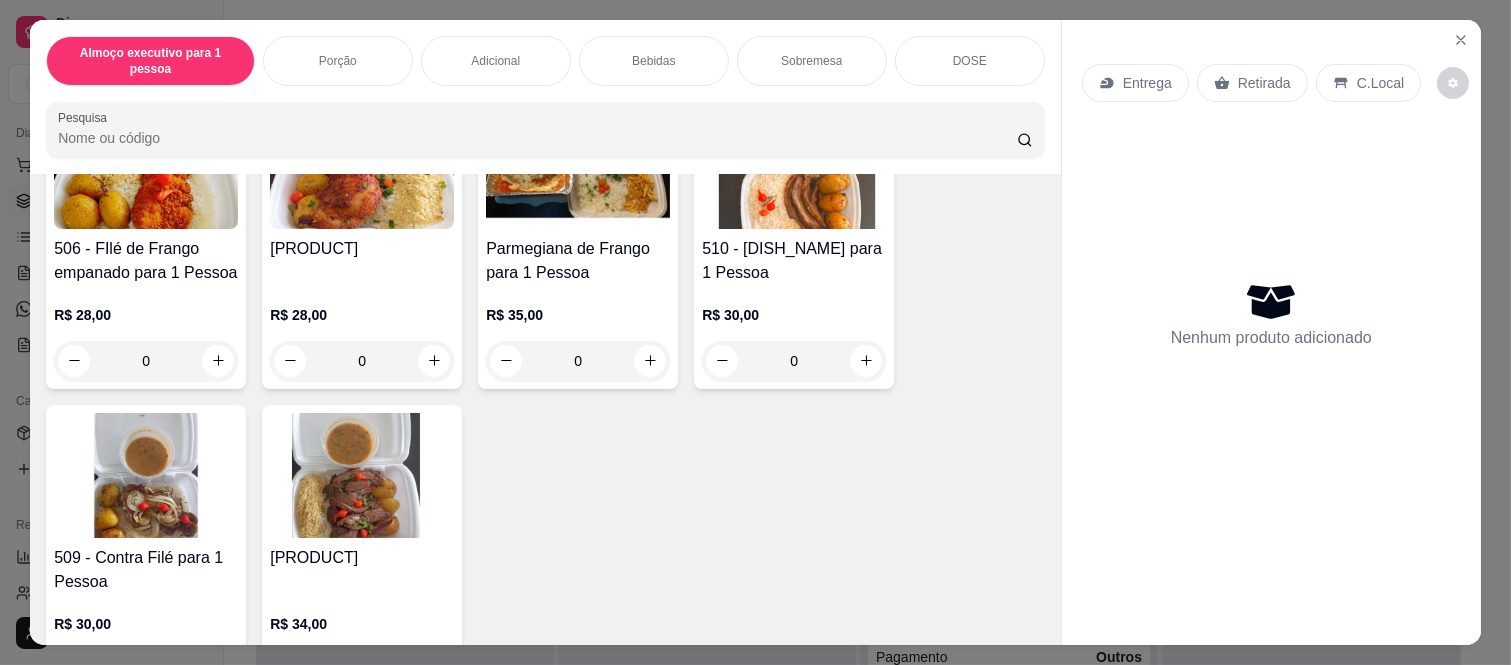 scroll, scrollTop: 555, scrollLeft: 0, axis: vertical 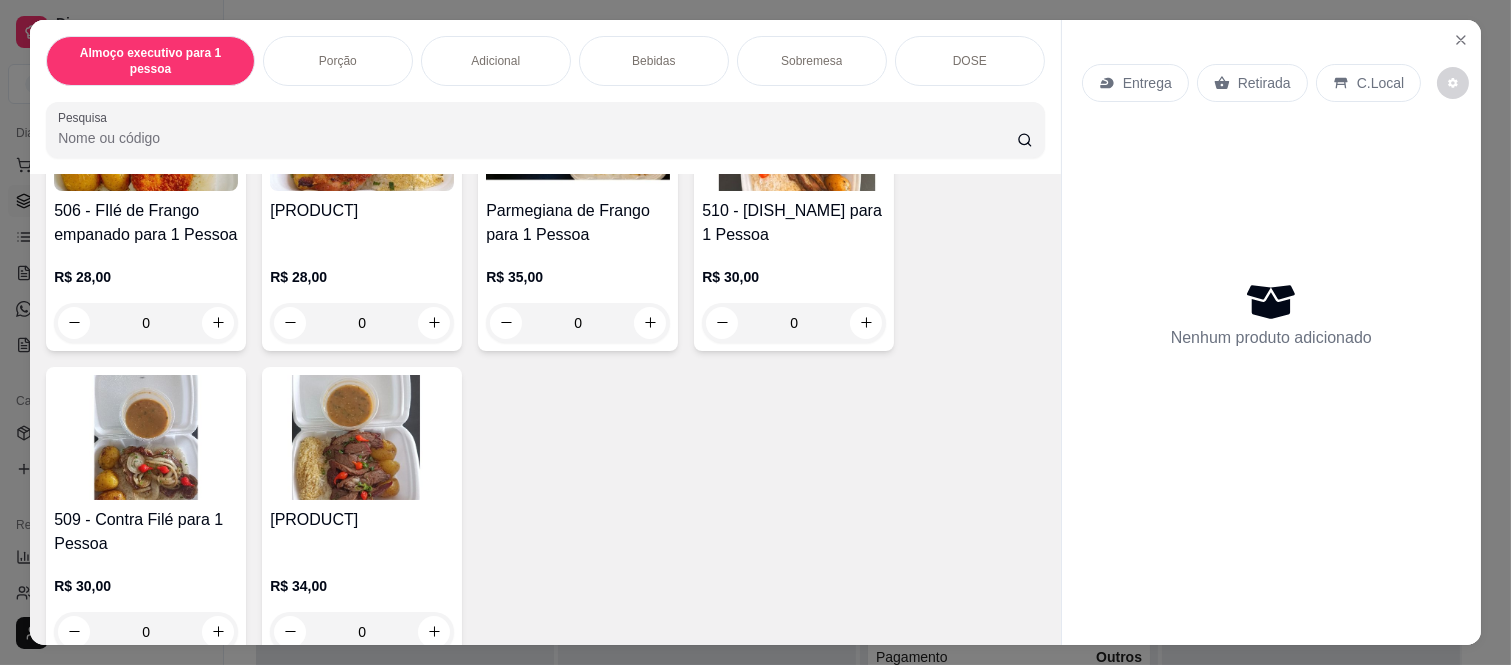 click on "0" at bounding box center (362, 632) 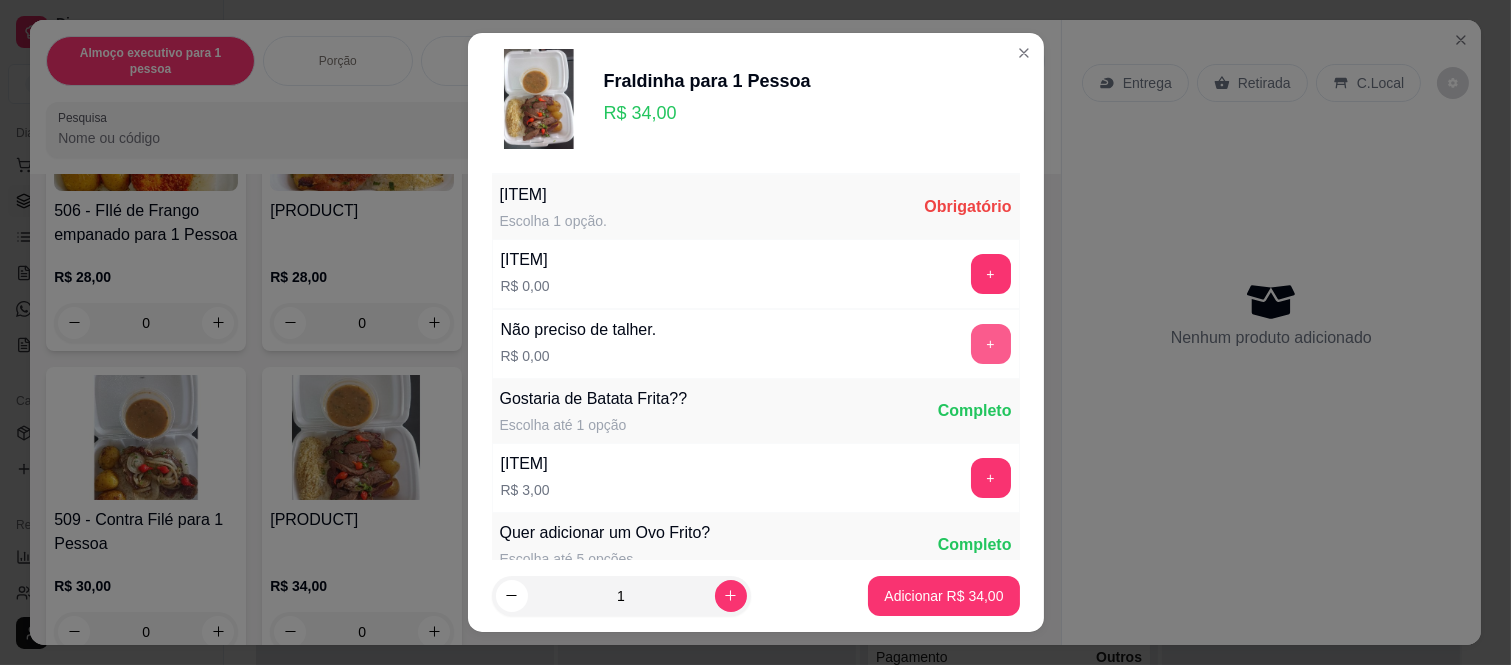 click on "+" at bounding box center [991, 344] 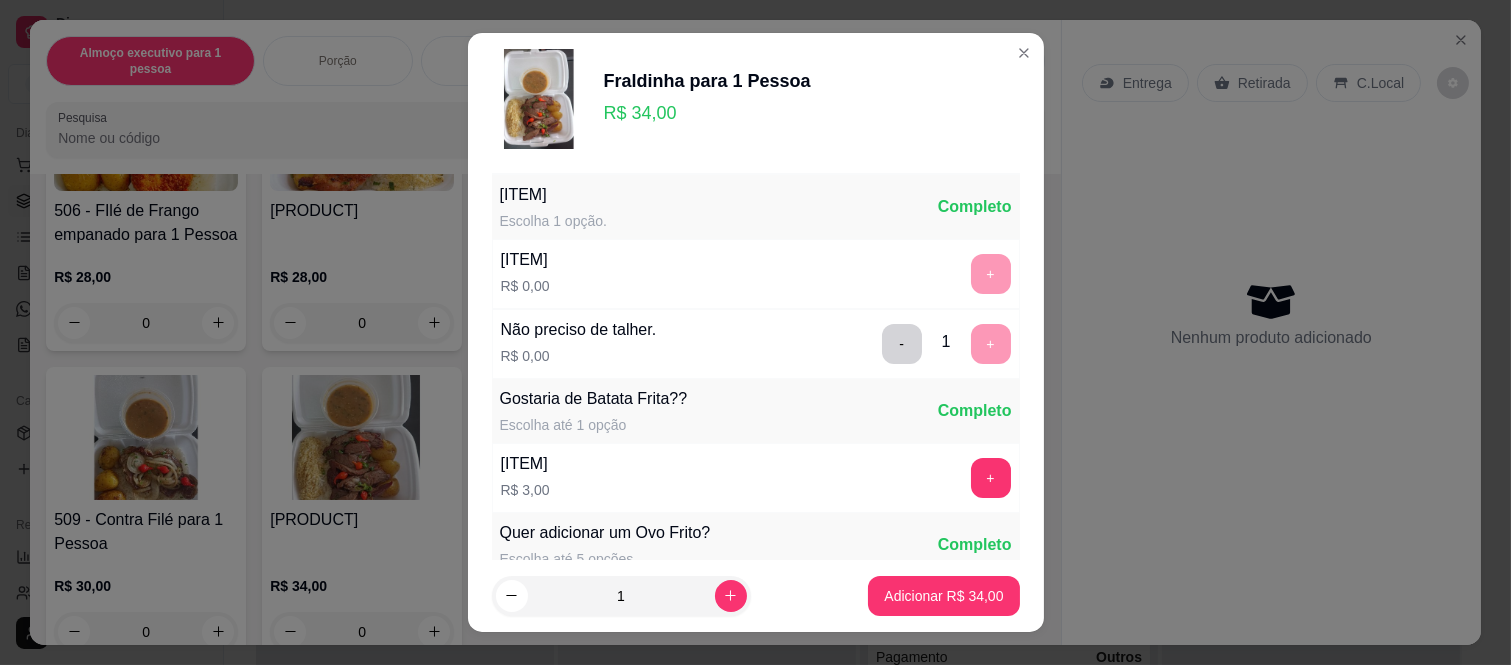 scroll, scrollTop: 31, scrollLeft: 0, axis: vertical 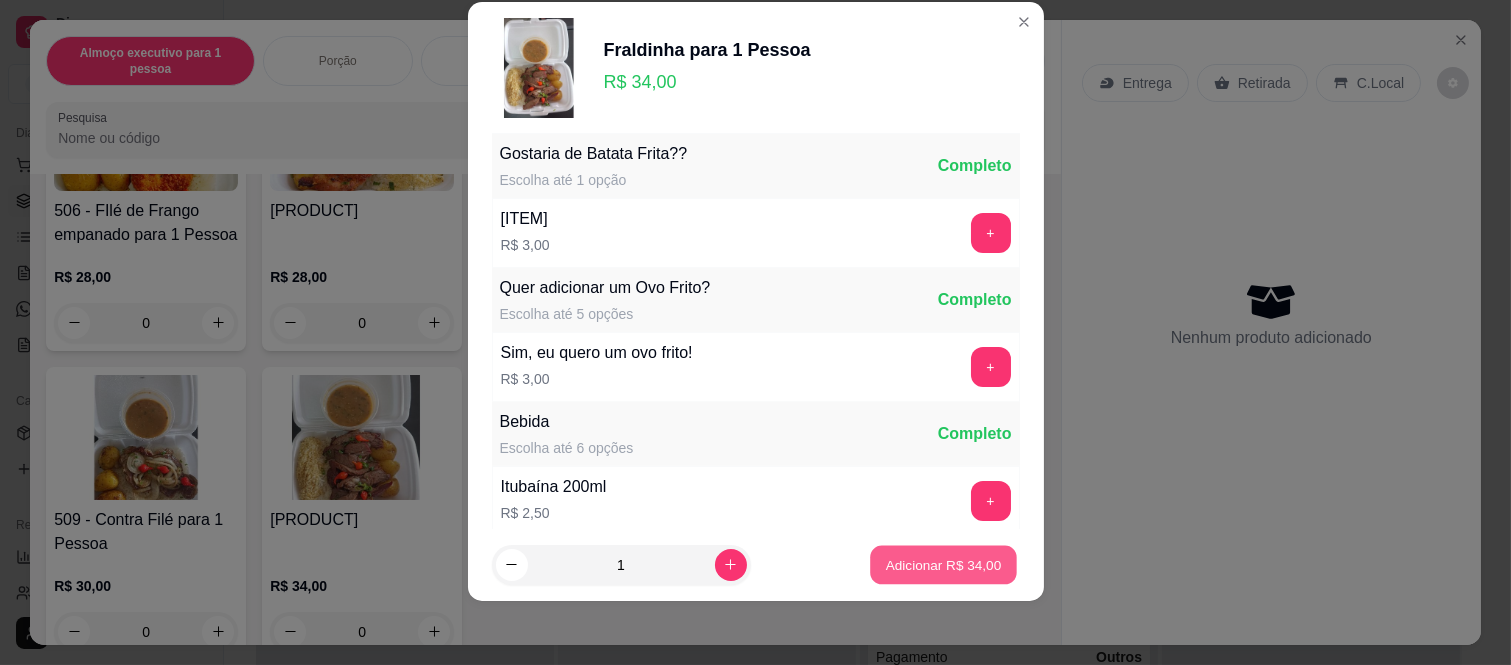 click on "Adicionar   R$ 34,00" at bounding box center [944, 564] 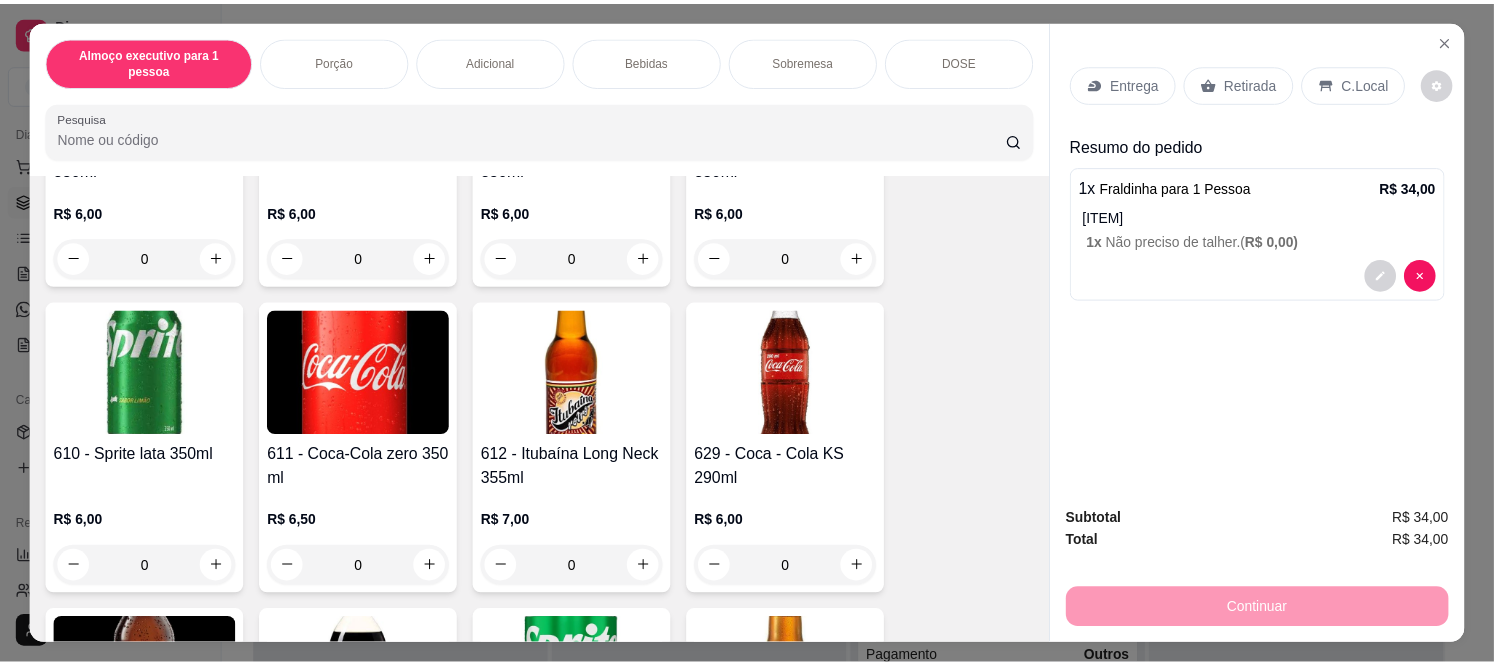 scroll, scrollTop: 3222, scrollLeft: 0, axis: vertical 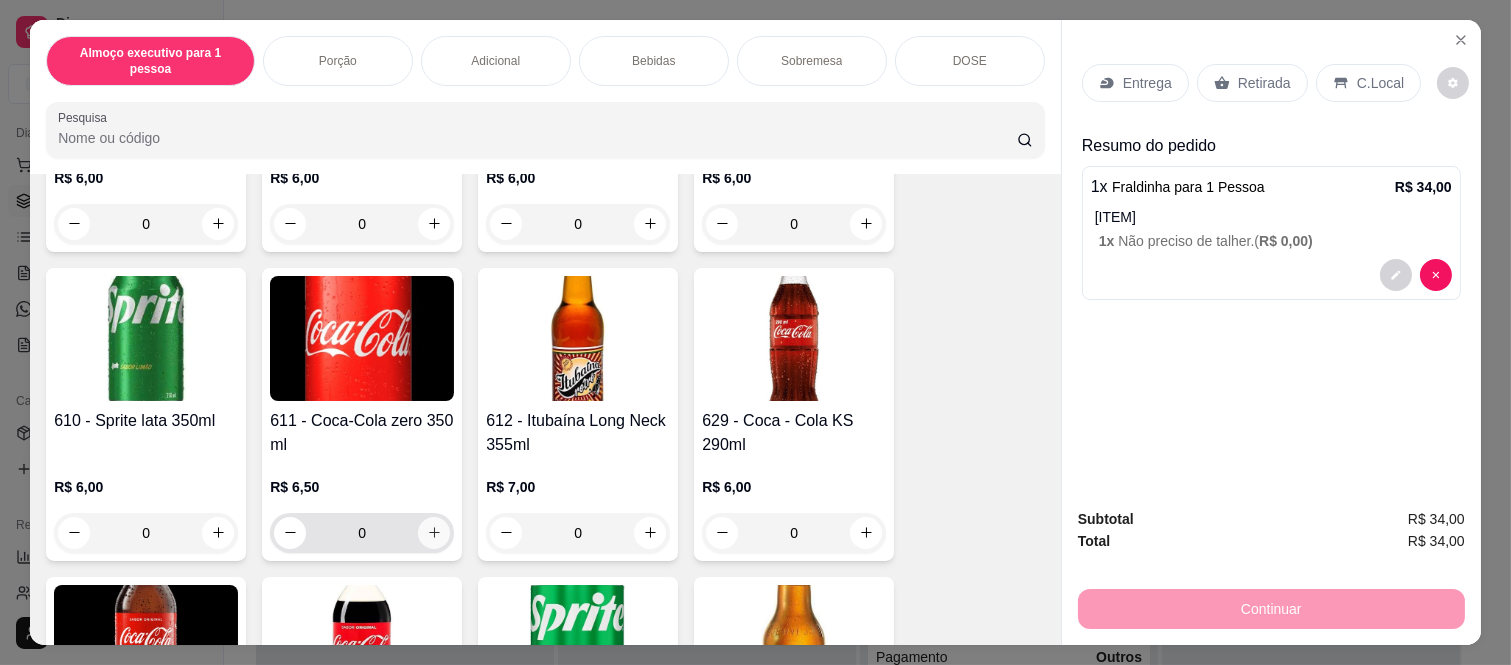 click 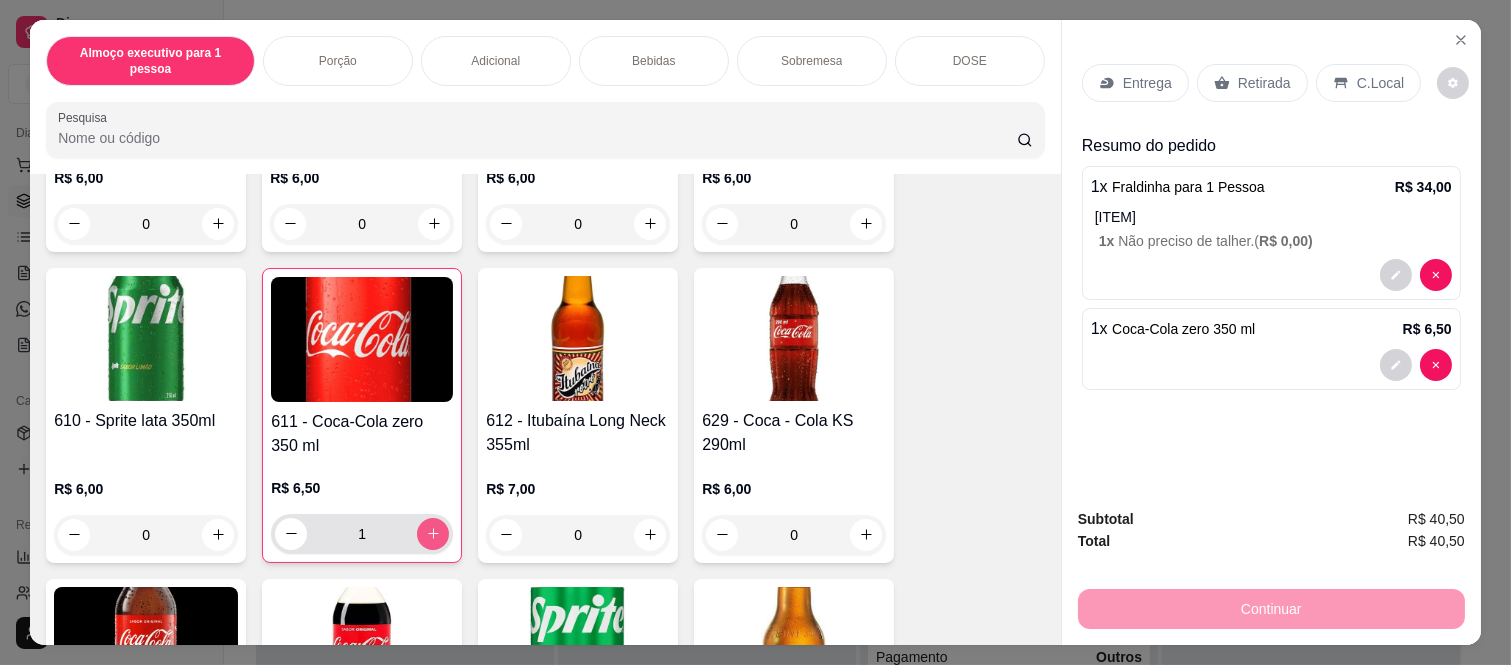 click 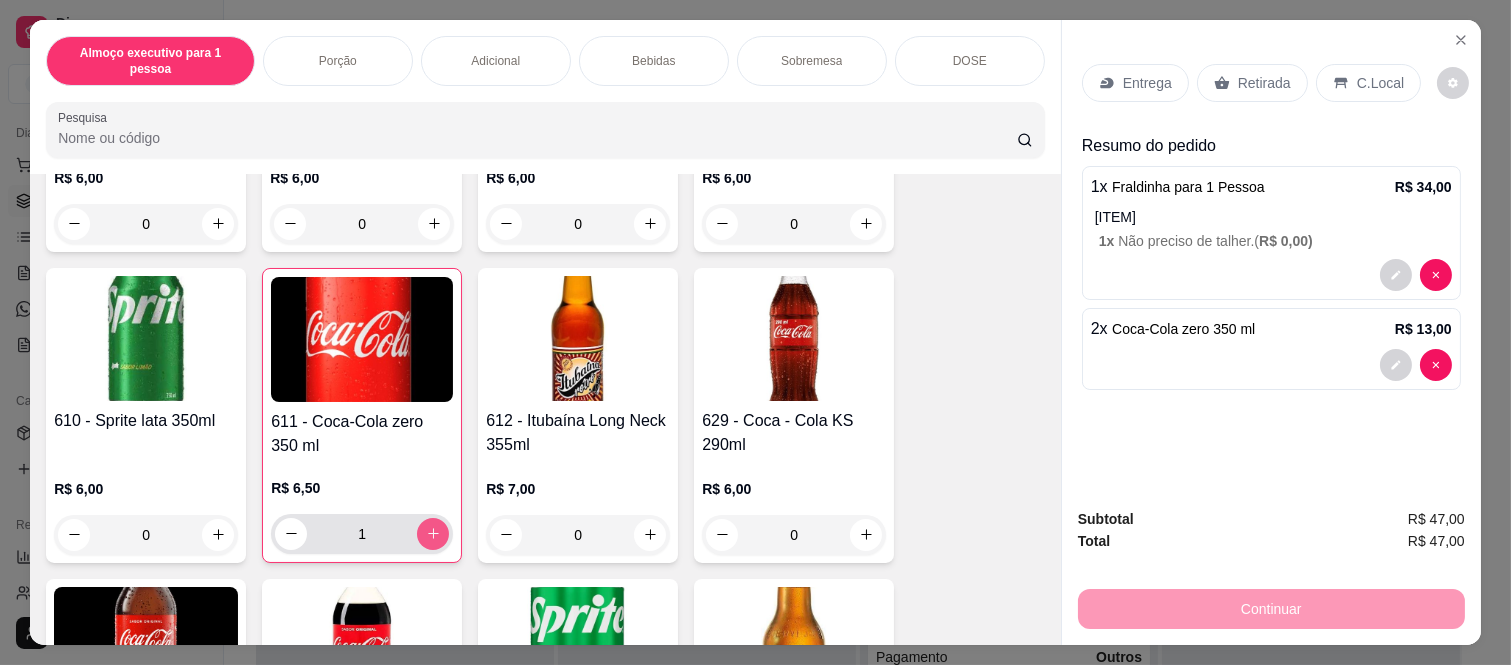 type on "2" 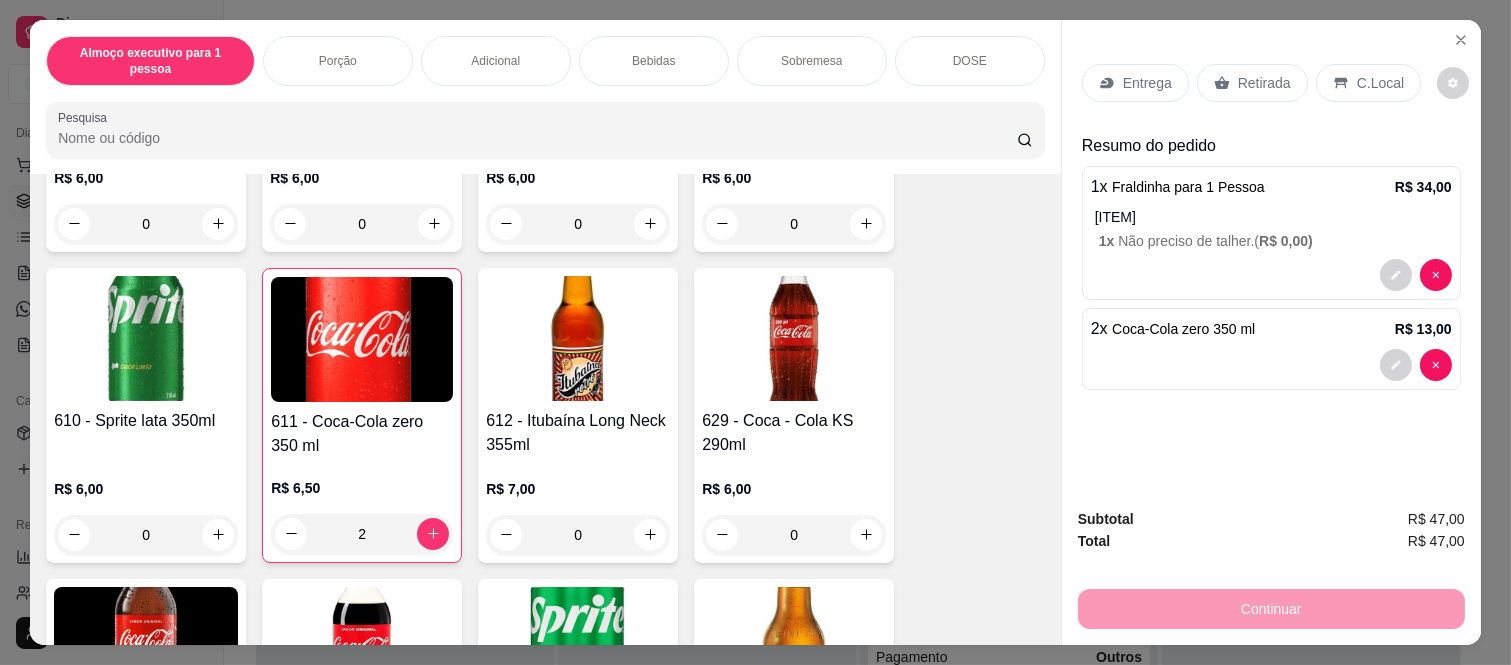click 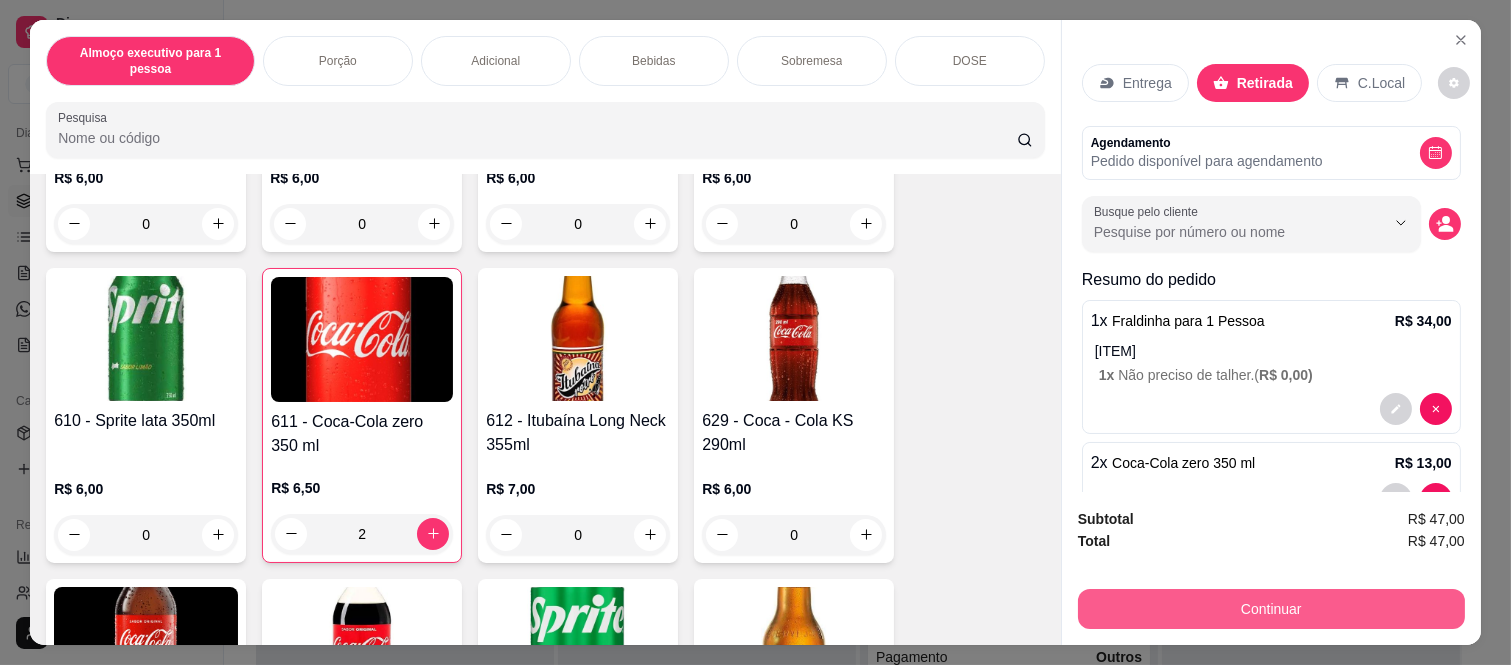 click on "Continuar" at bounding box center (1271, 609) 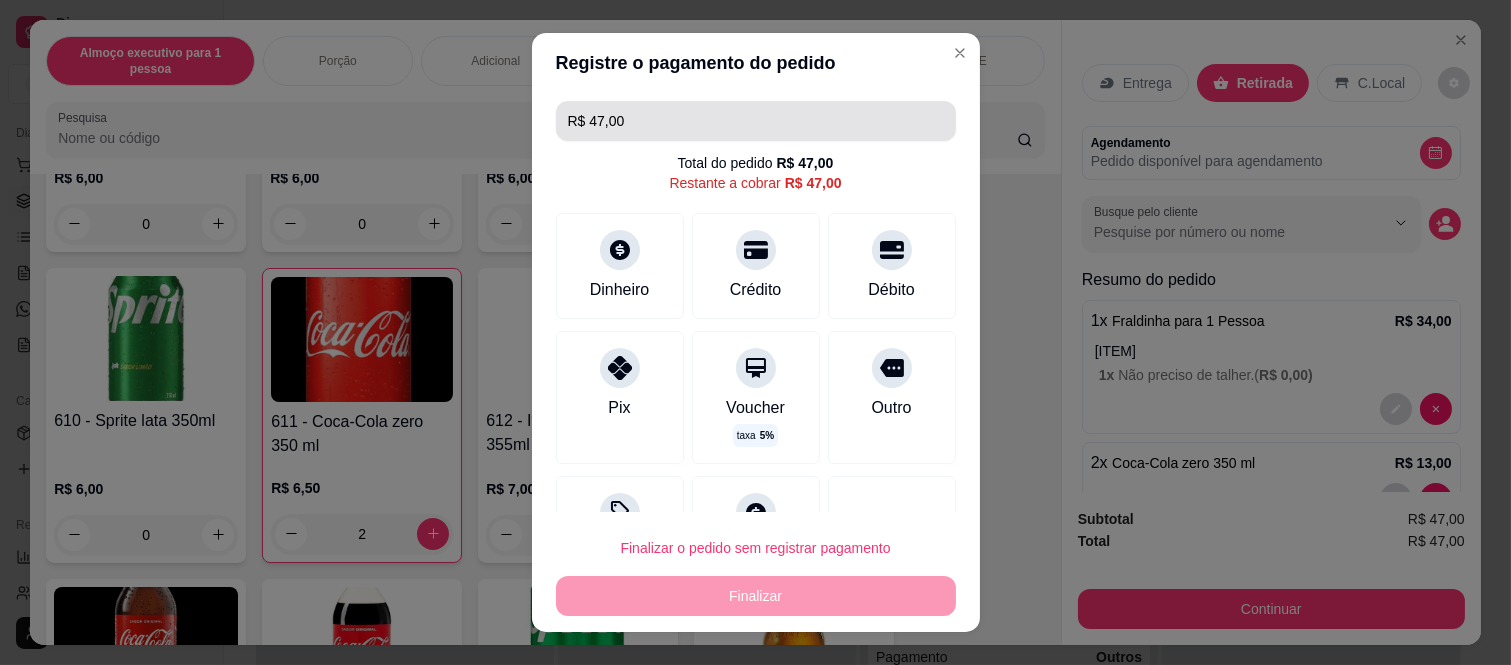 click on "R$ 47,00" at bounding box center (756, 121) 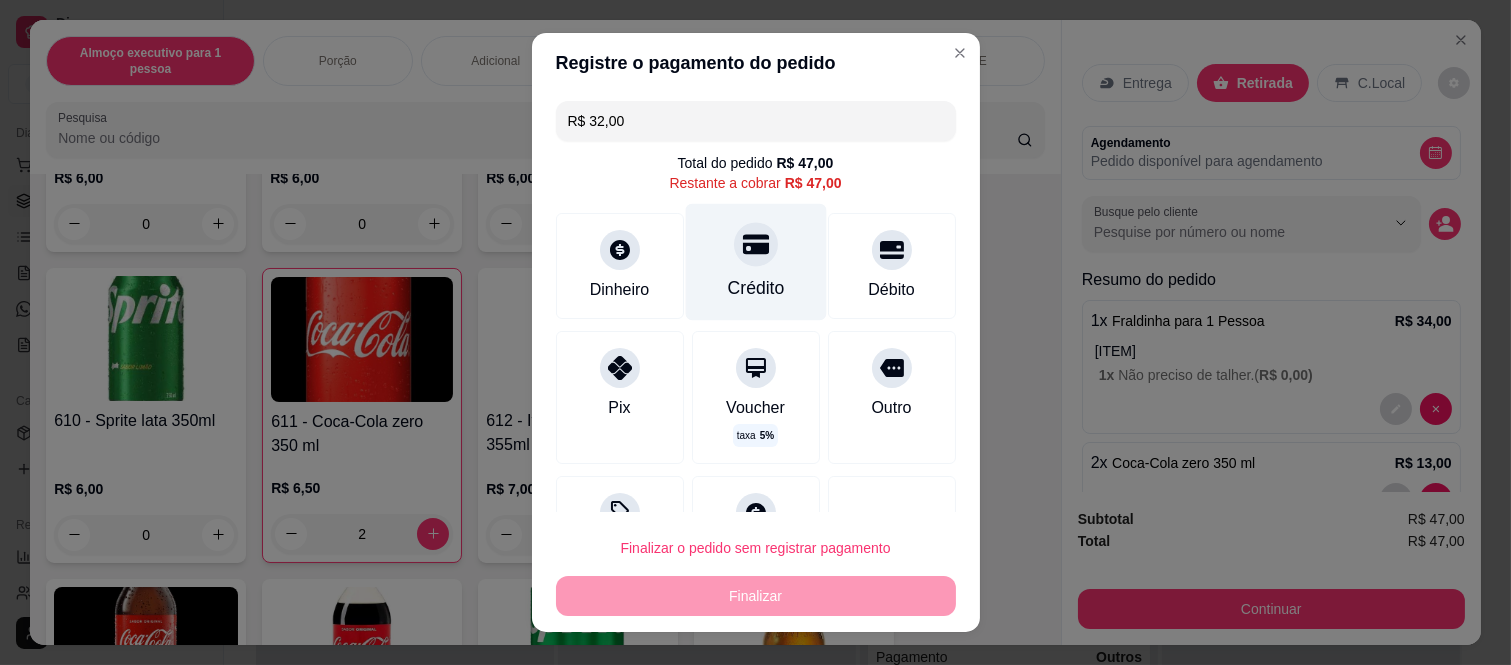 click 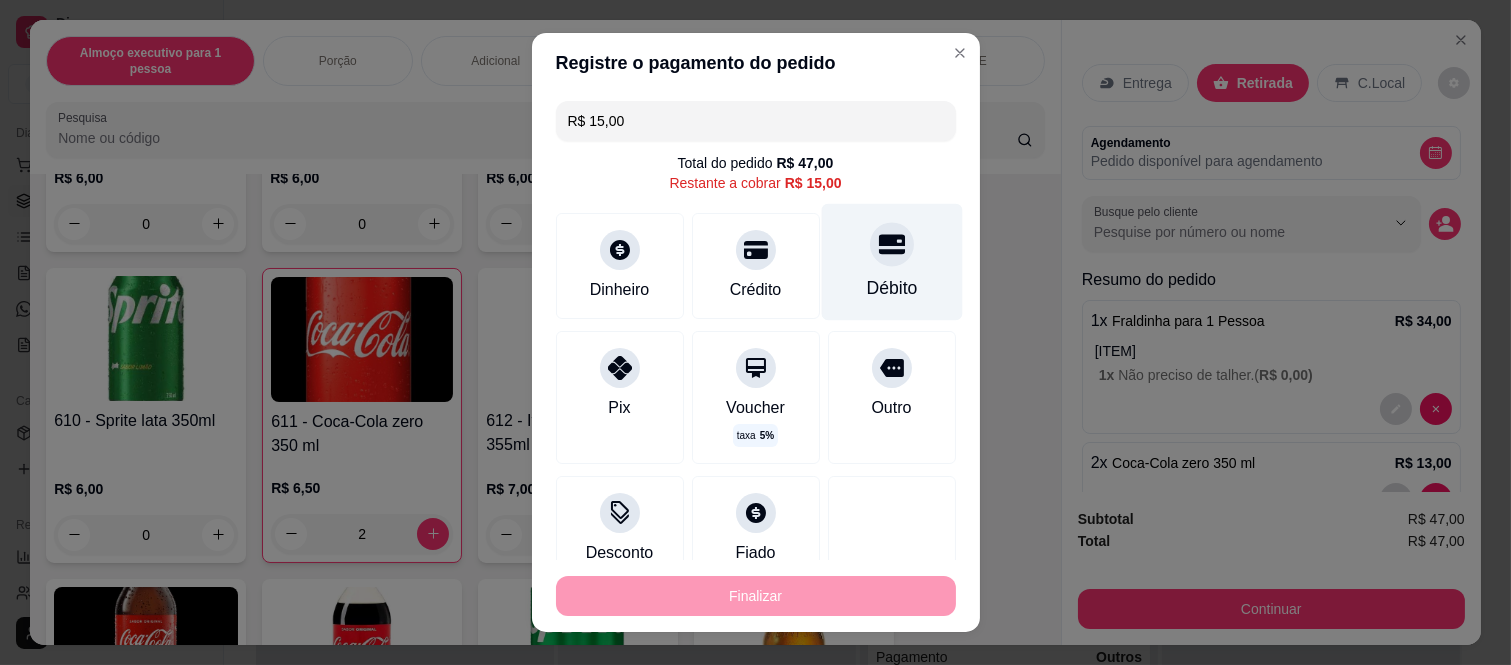 click on "Débito" at bounding box center [891, 262] 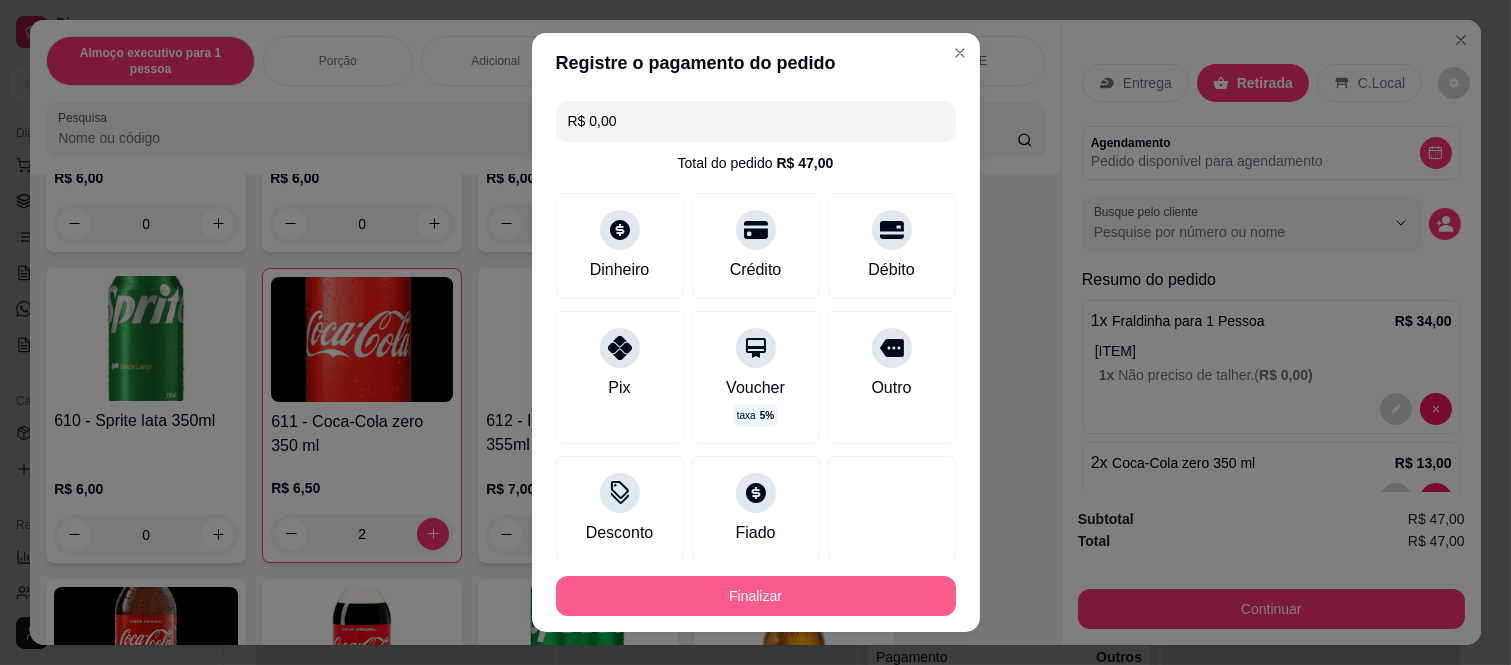 click on "Finalizar" at bounding box center (756, 596) 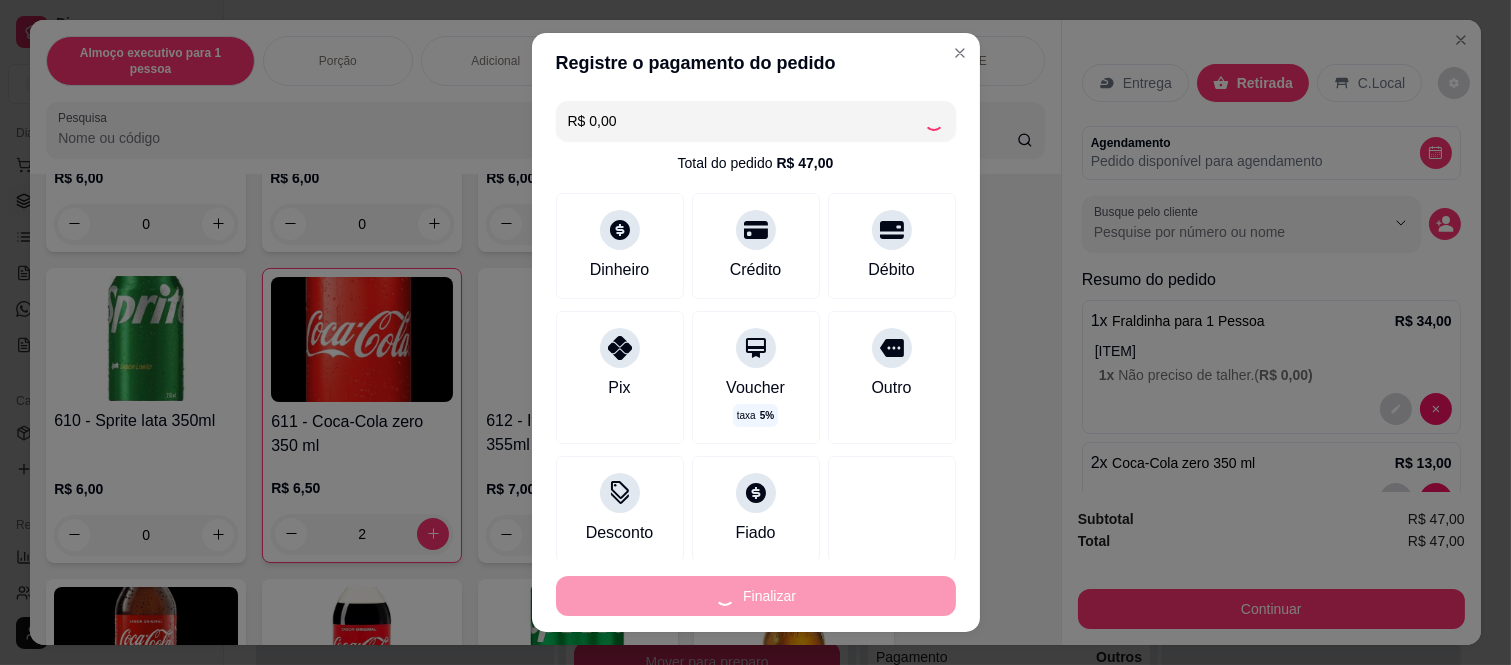 type on "0" 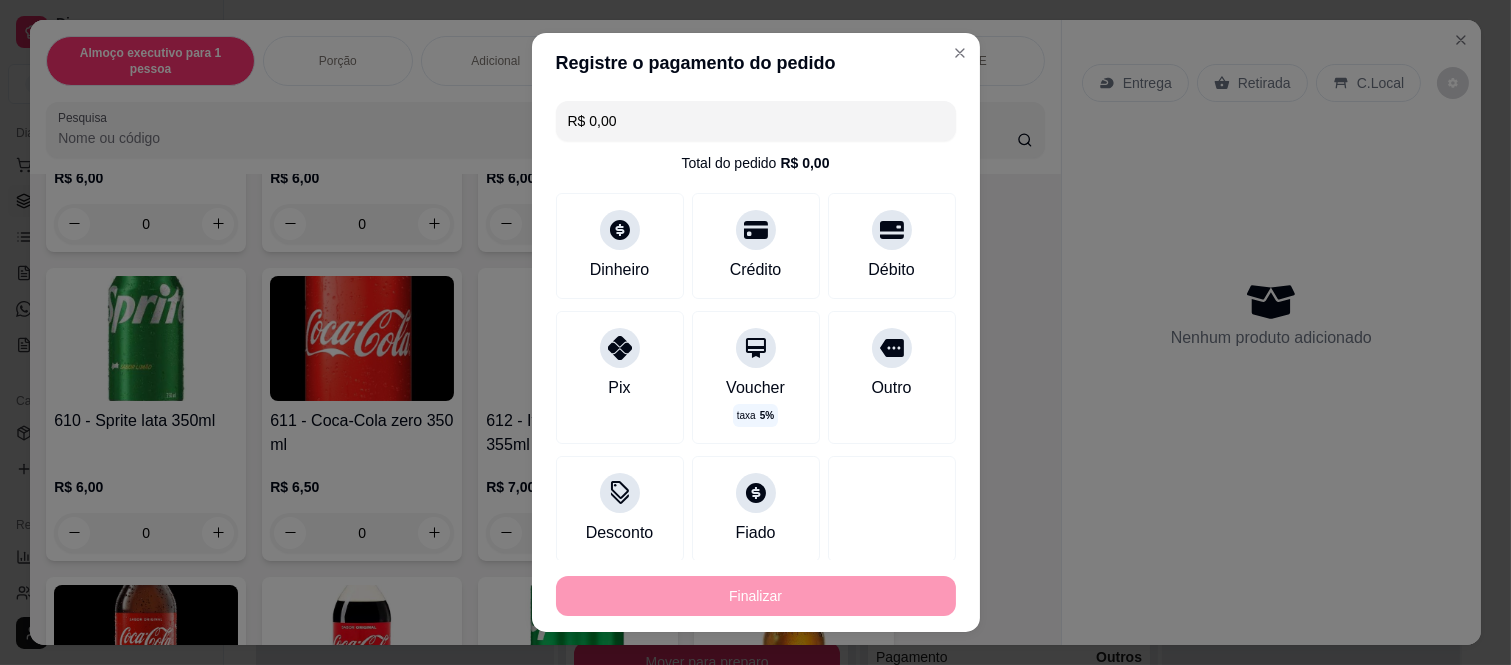 type on "-R$ 47,00" 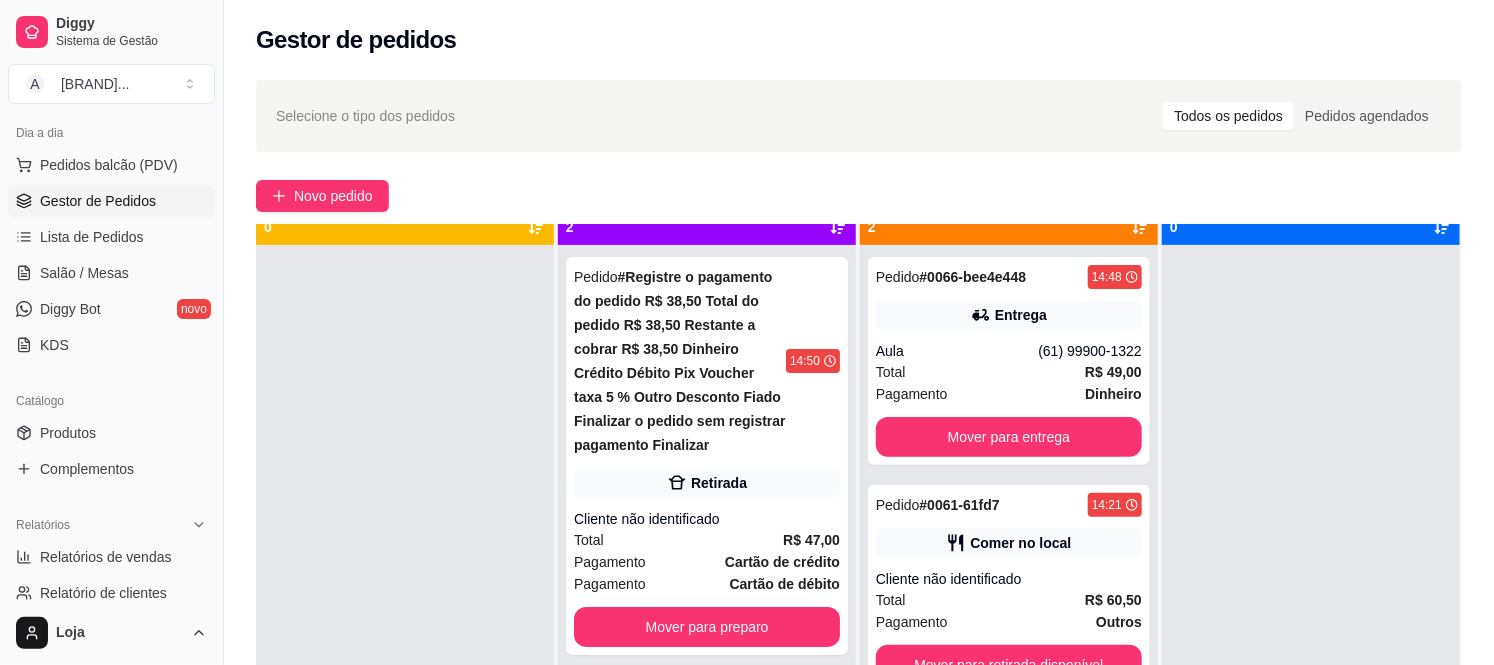 scroll, scrollTop: 55, scrollLeft: 0, axis: vertical 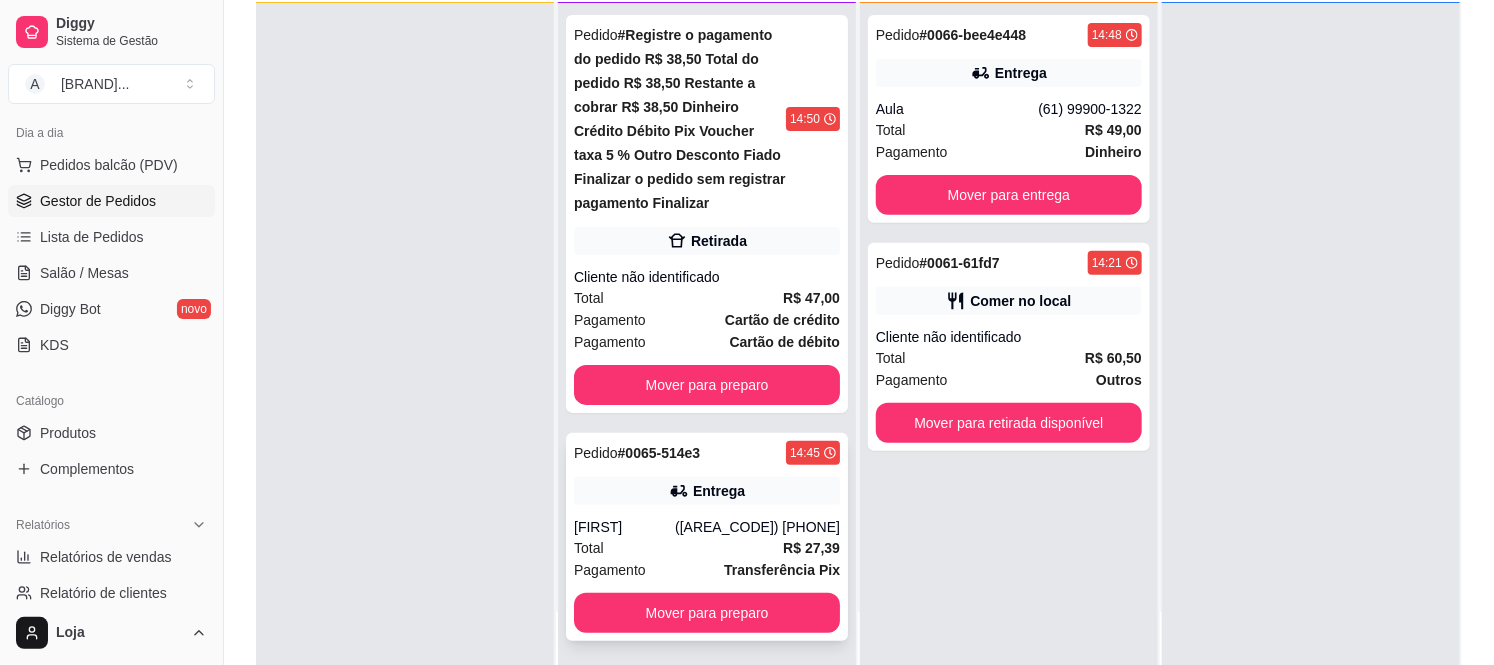 click on "[FIRST]" at bounding box center (624, 527) 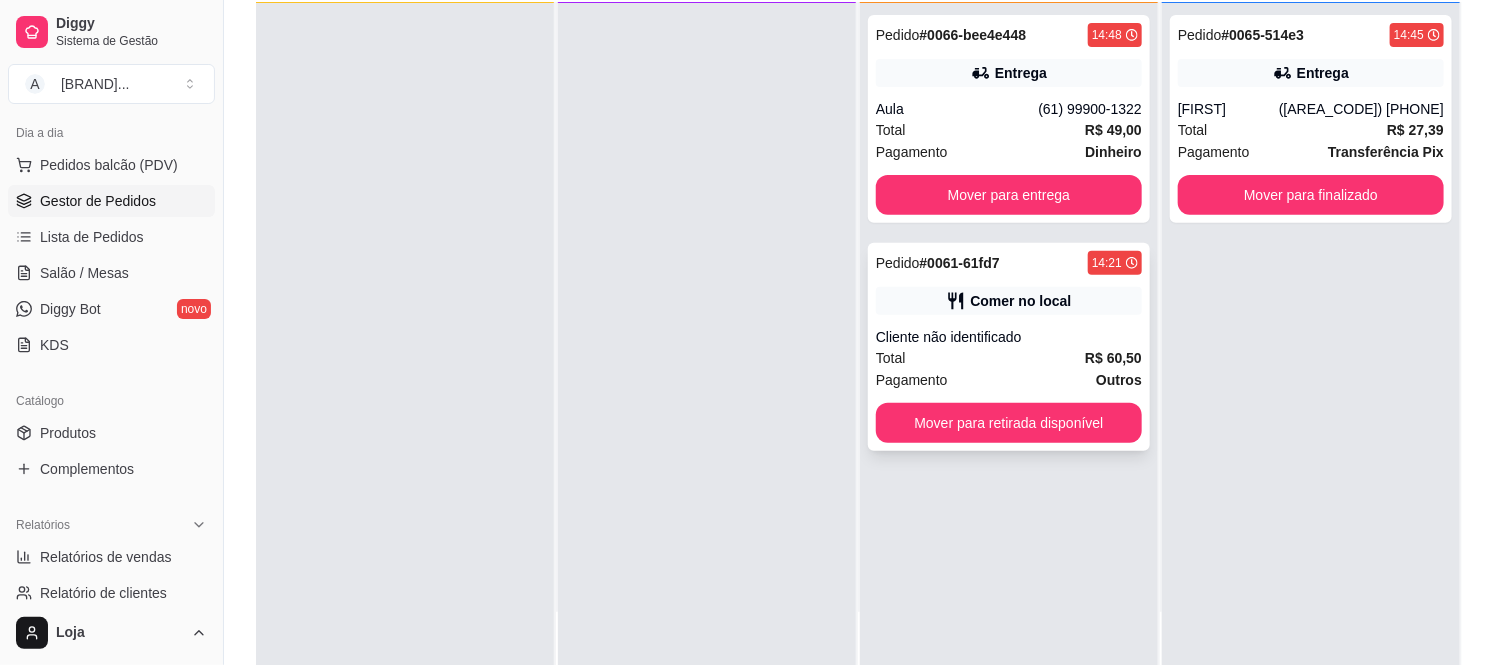 click on "Total R$ 60,50" at bounding box center (1009, 358) 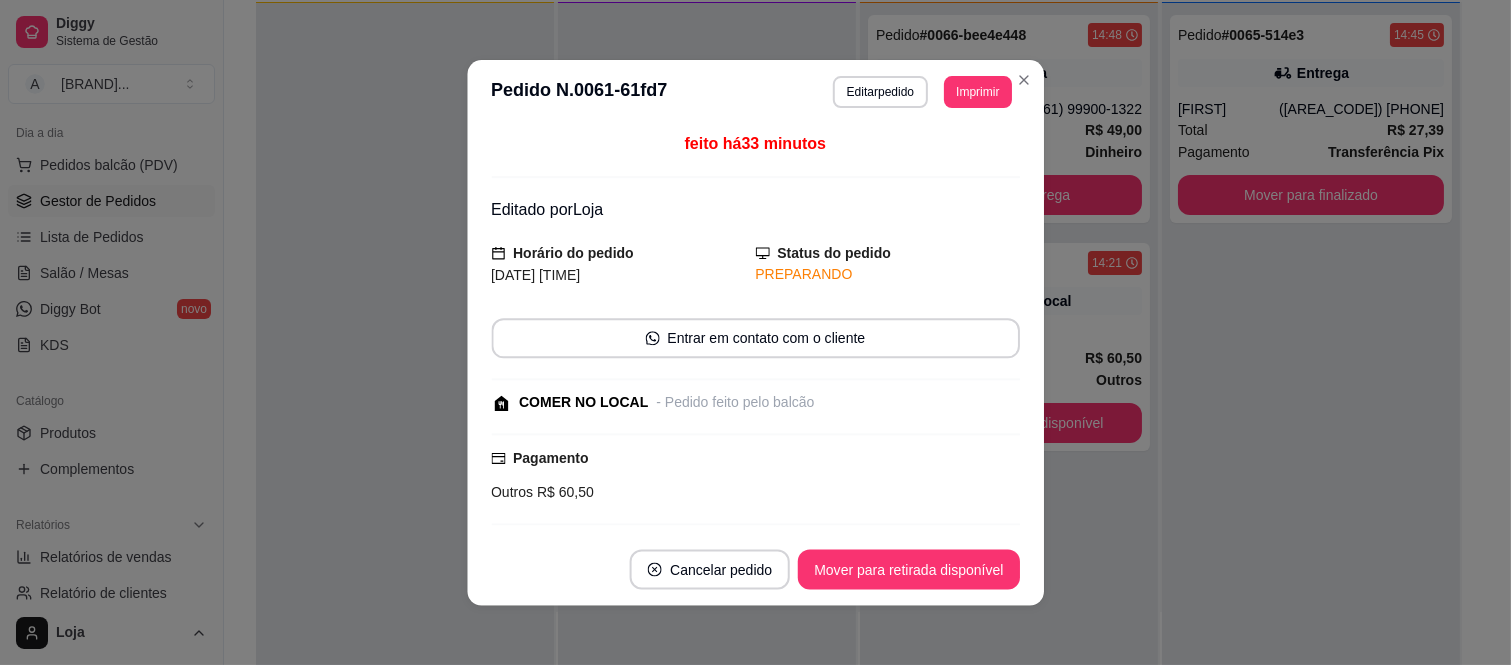 scroll, scrollTop: 472, scrollLeft: 0, axis: vertical 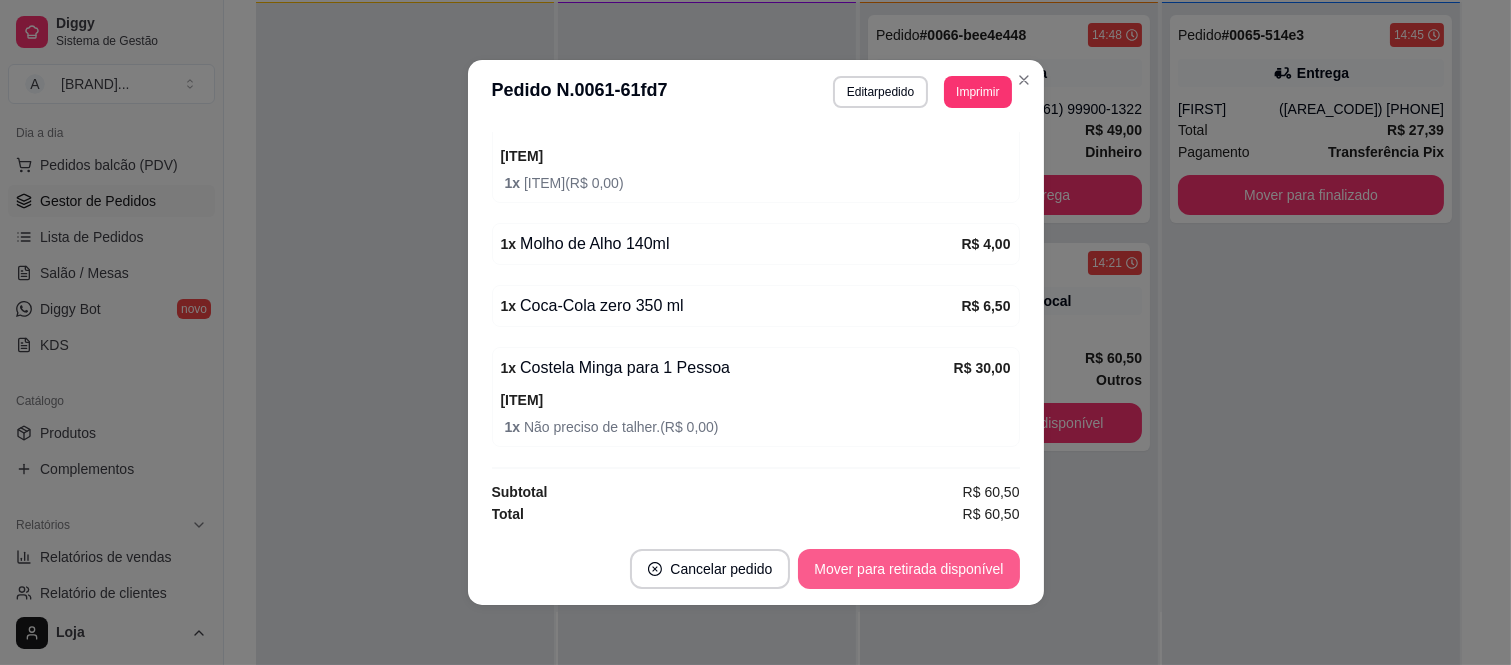 click on "Mover para retirada disponível" at bounding box center [908, 569] 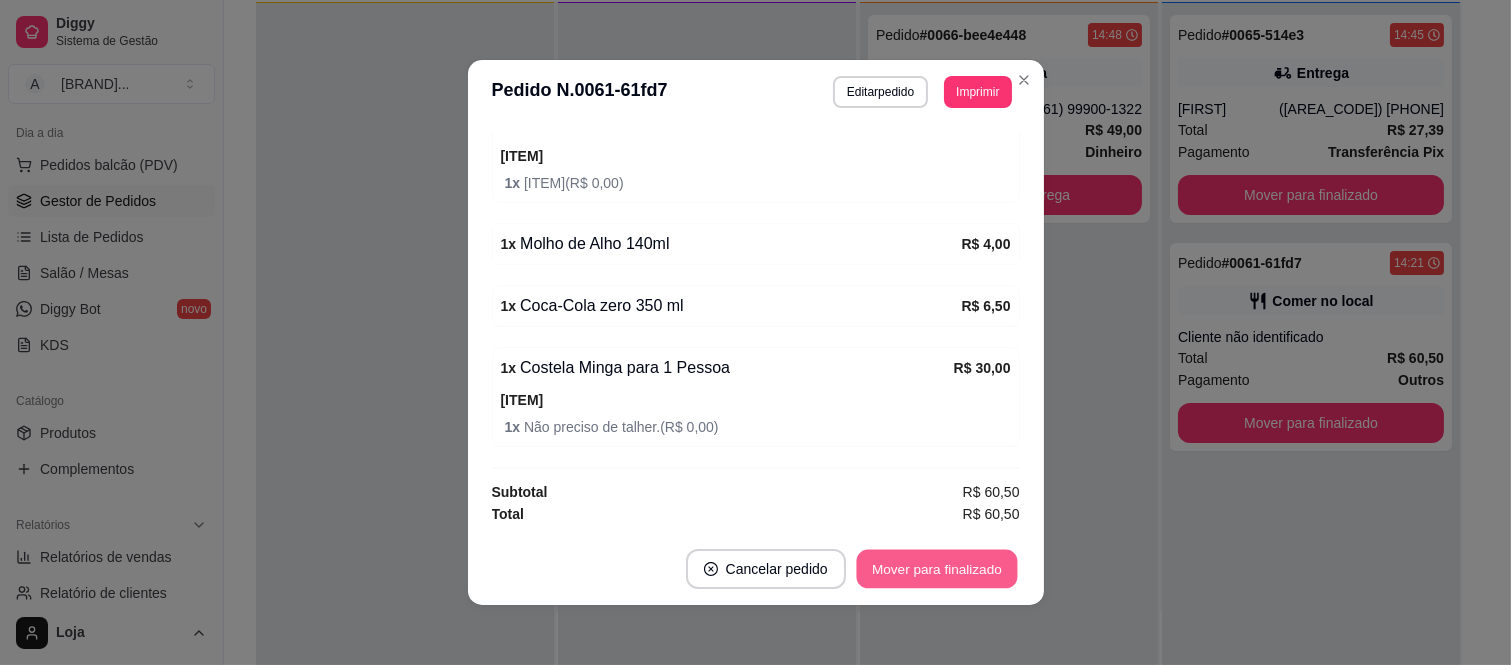 click on "Mover para finalizado" at bounding box center [936, 569] 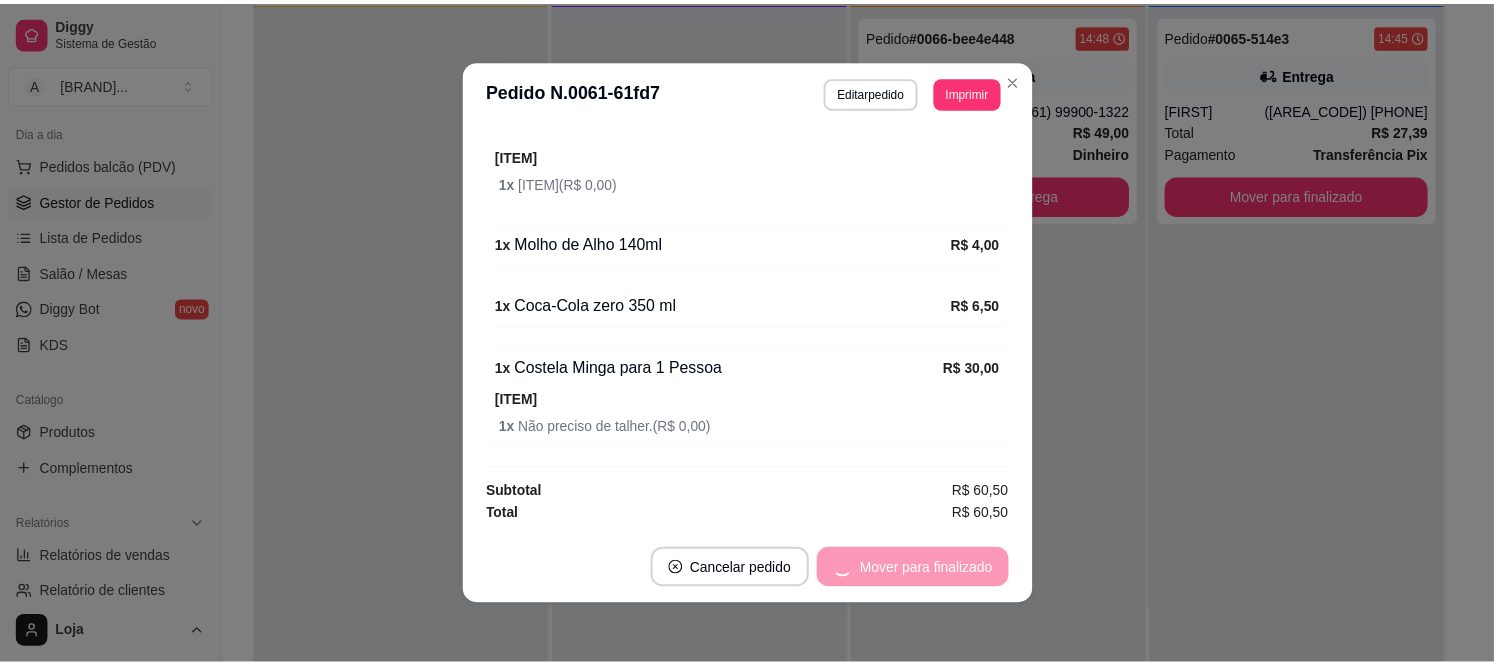 scroll, scrollTop: 366, scrollLeft: 0, axis: vertical 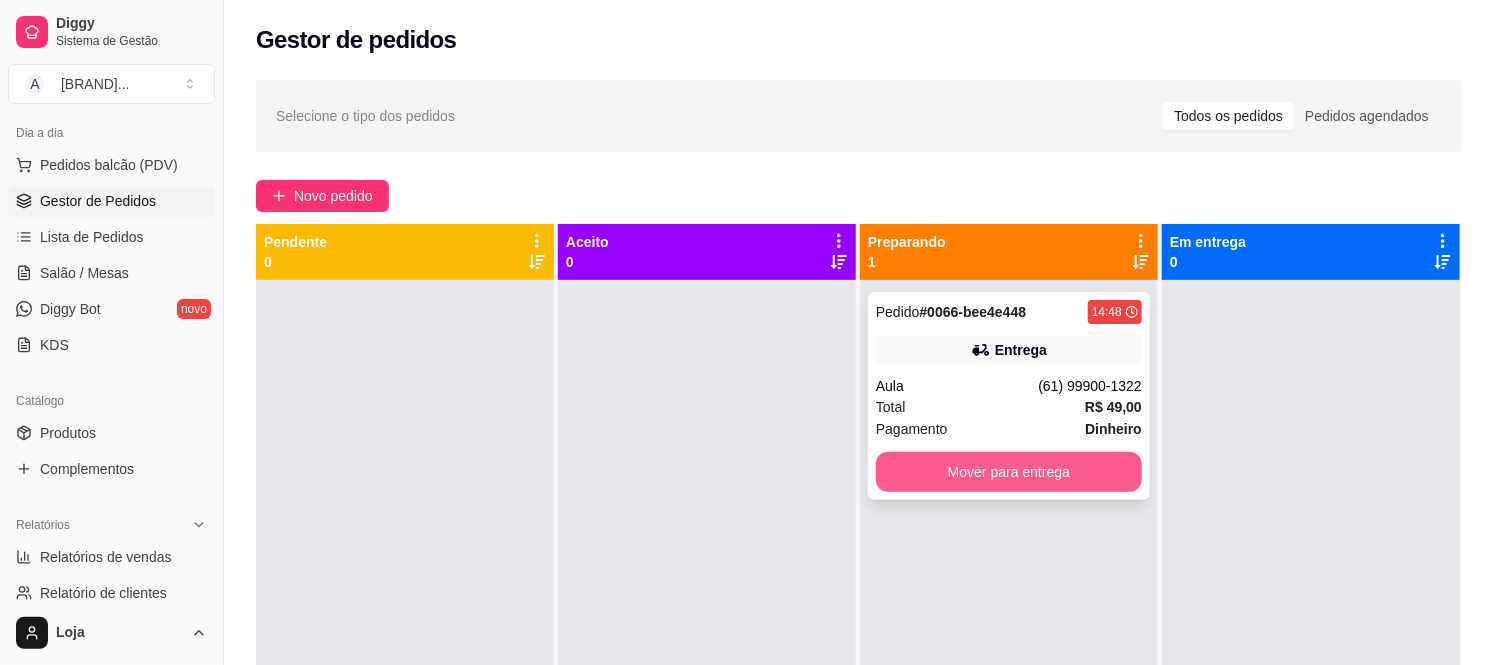 click on "Mover para entrega" at bounding box center [1009, 472] 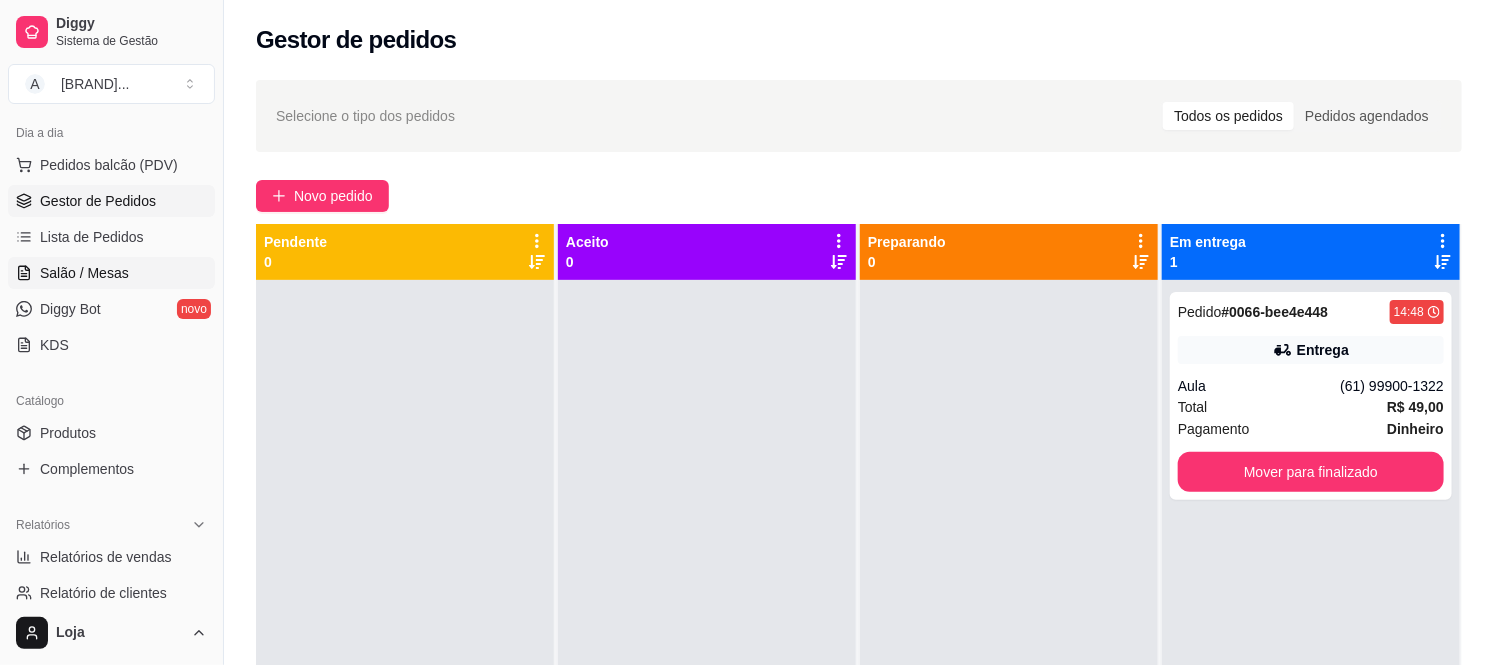 click on "Salão / Mesas" at bounding box center (84, 273) 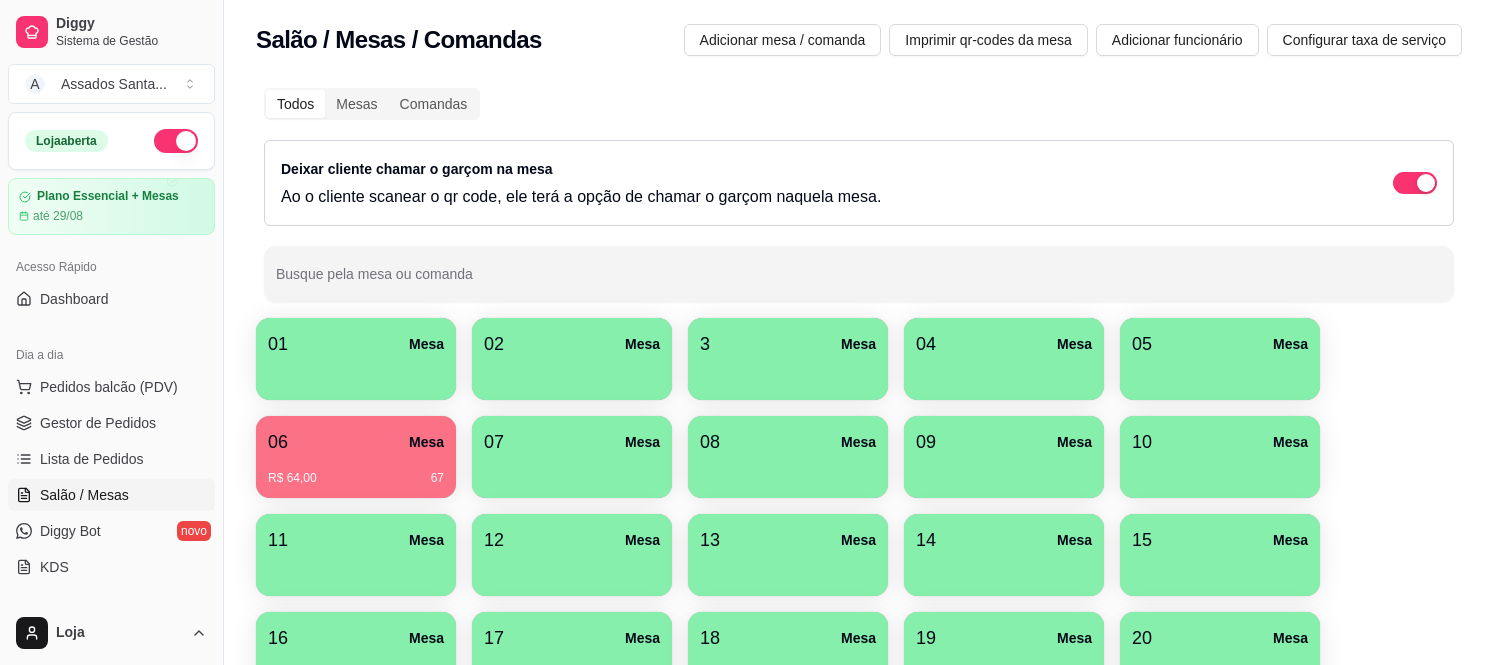 scroll, scrollTop: 0, scrollLeft: 0, axis: both 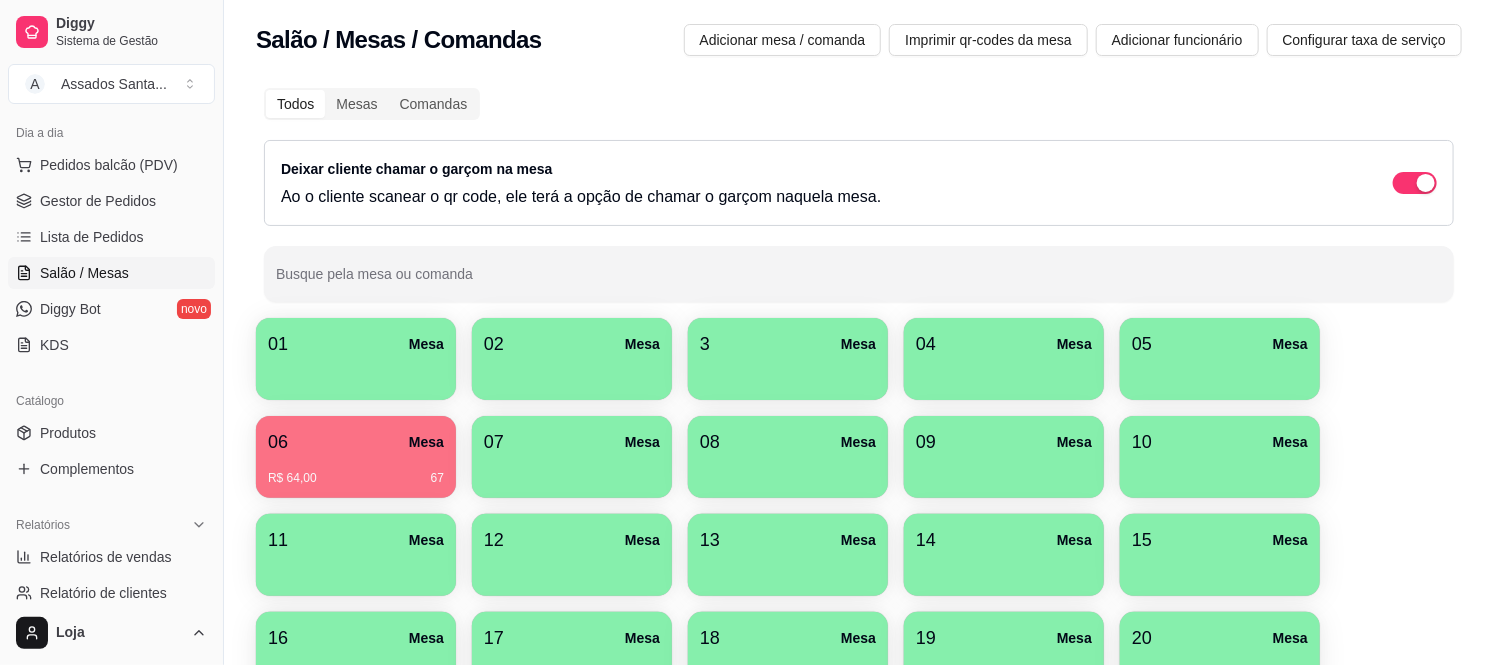 click on "06 Mesa R$ 64,00 67" at bounding box center (356, 457) 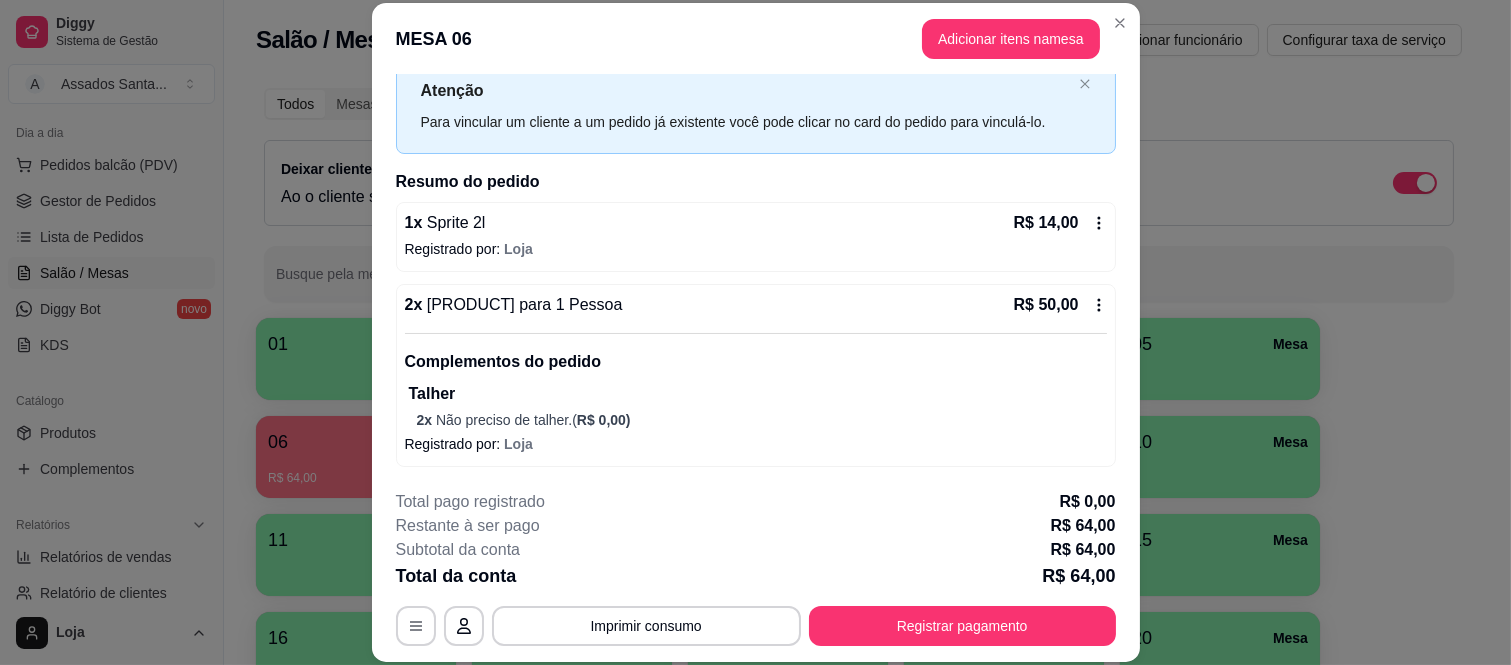 scroll, scrollTop: 63, scrollLeft: 0, axis: vertical 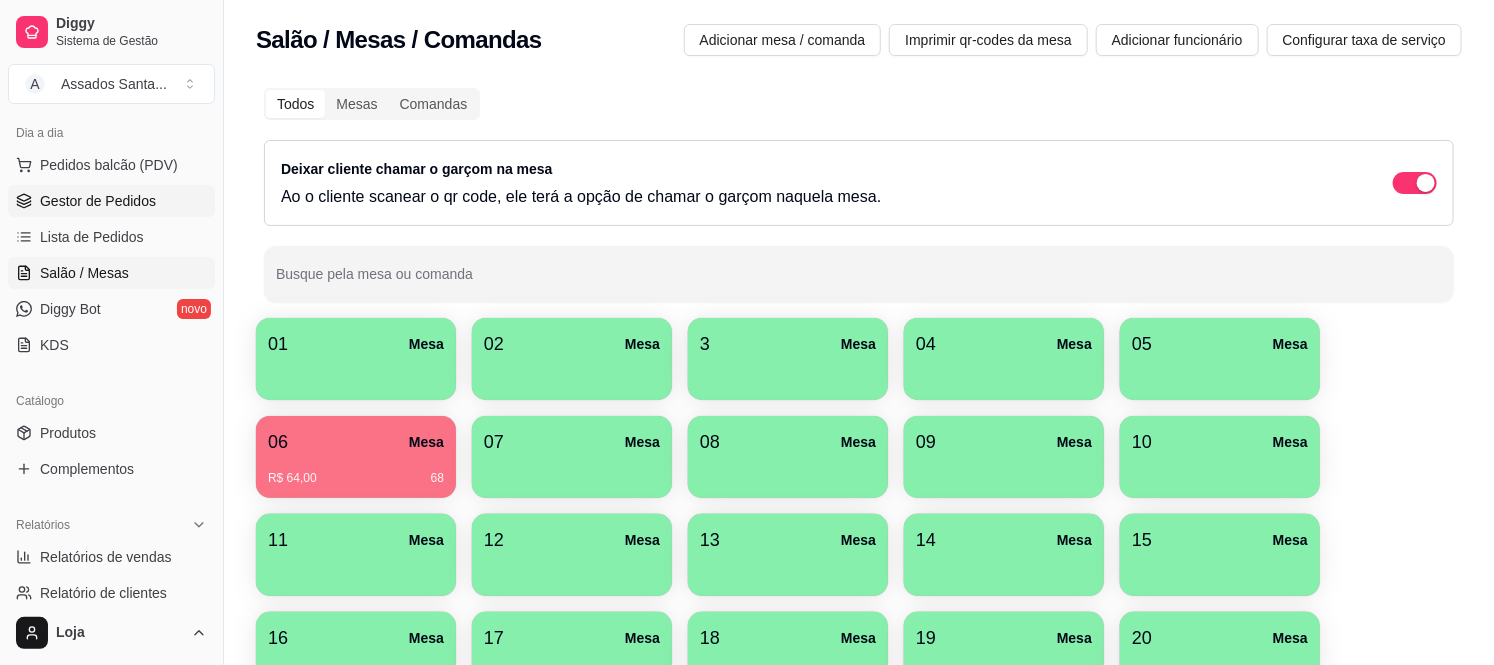 click on "Gestor de Pedidos" at bounding box center (98, 201) 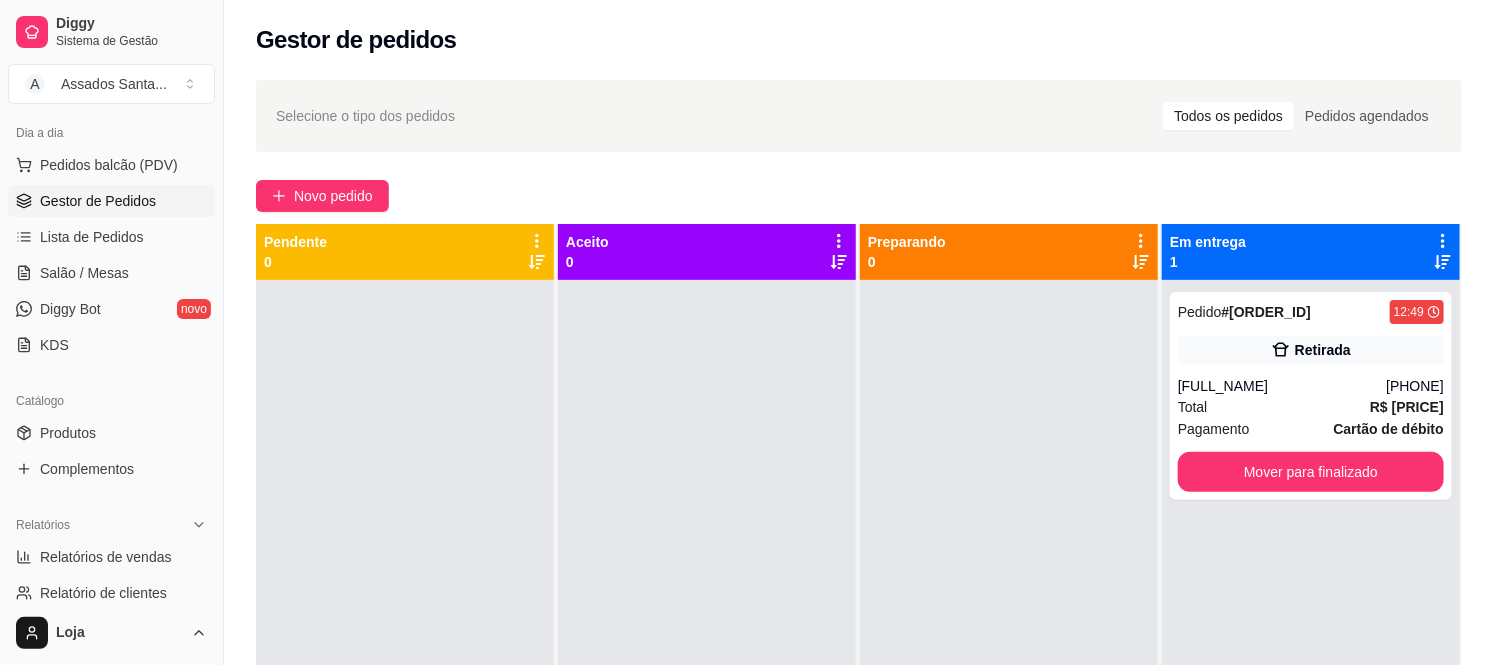 click on "Selecione o tipo dos pedidos Todos os pedidos Pedidos agendados Novo pedido Pendente [NUMBER] Aceito [NUMBER] Preparando [NUMBER] Em entrega [NUMBER] Pedido  # [ORDER_ID] [TIME] Retirada [FULL_NAME]  ([PHONE]) Total R$ [PRICE] Pagamento Cartão de débito Mover para finalizado" at bounding box center [859, 490] 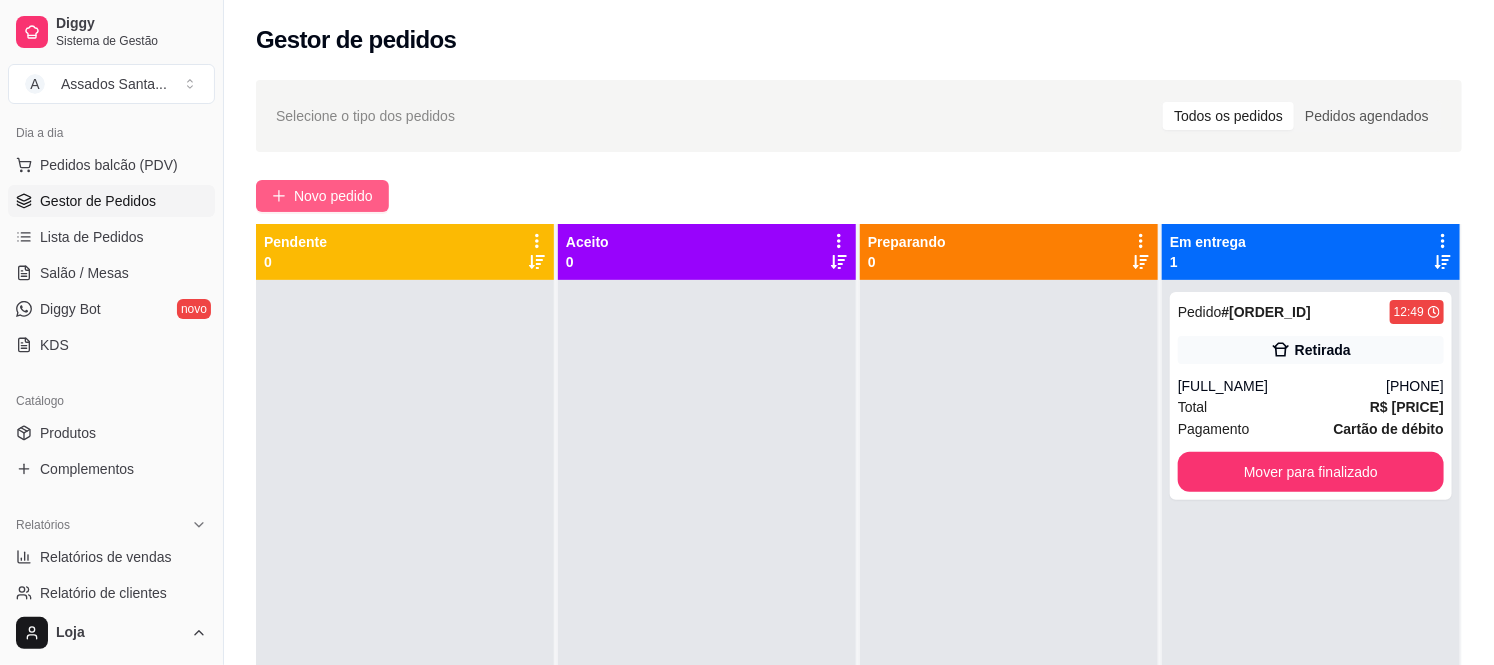 click on "Novo pedido" at bounding box center (333, 196) 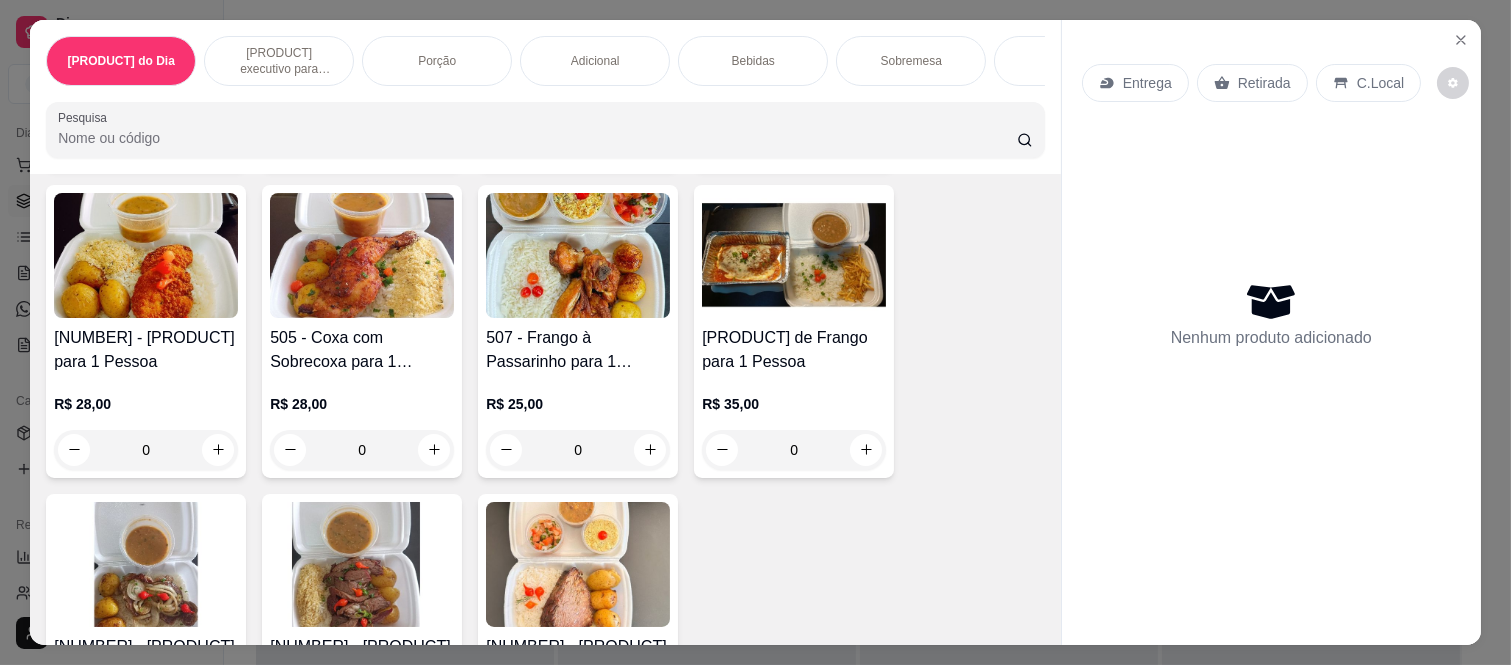 scroll, scrollTop: 888, scrollLeft: 0, axis: vertical 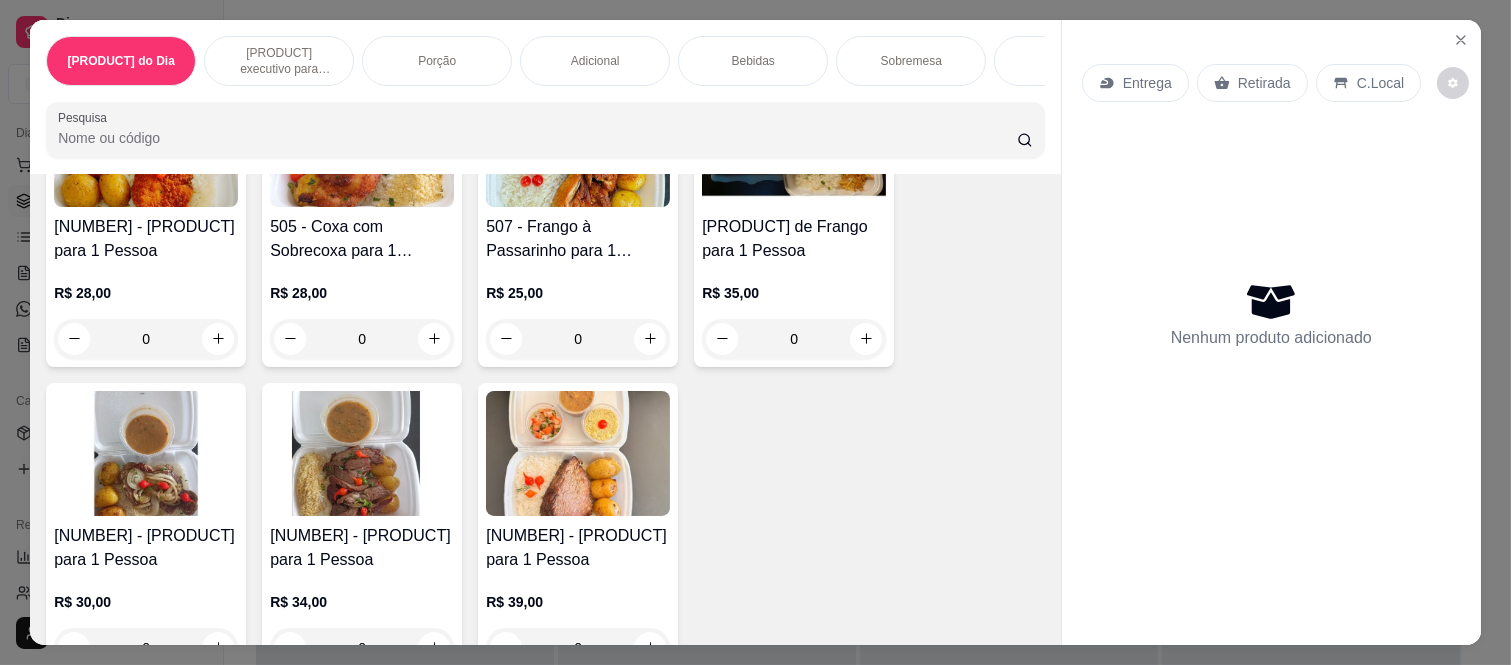 click on "0" at bounding box center [578, 339] 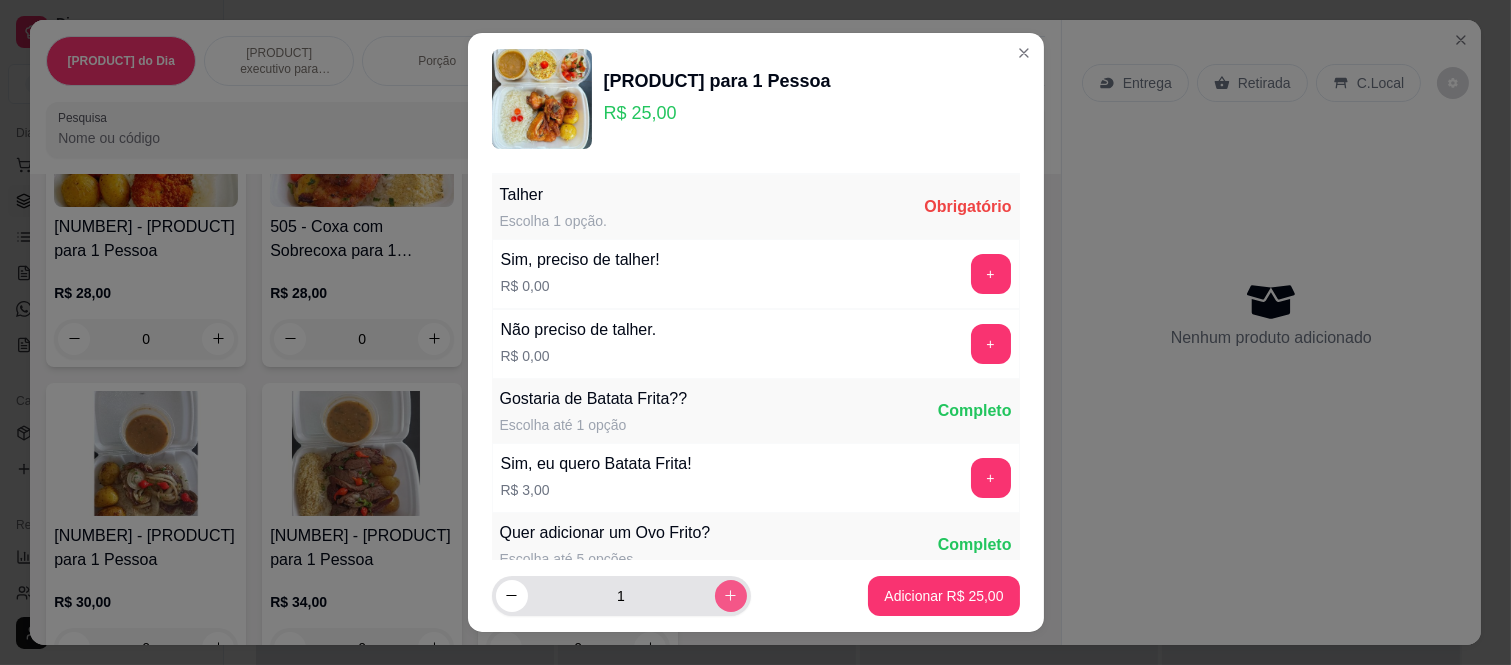 click at bounding box center [731, 596] 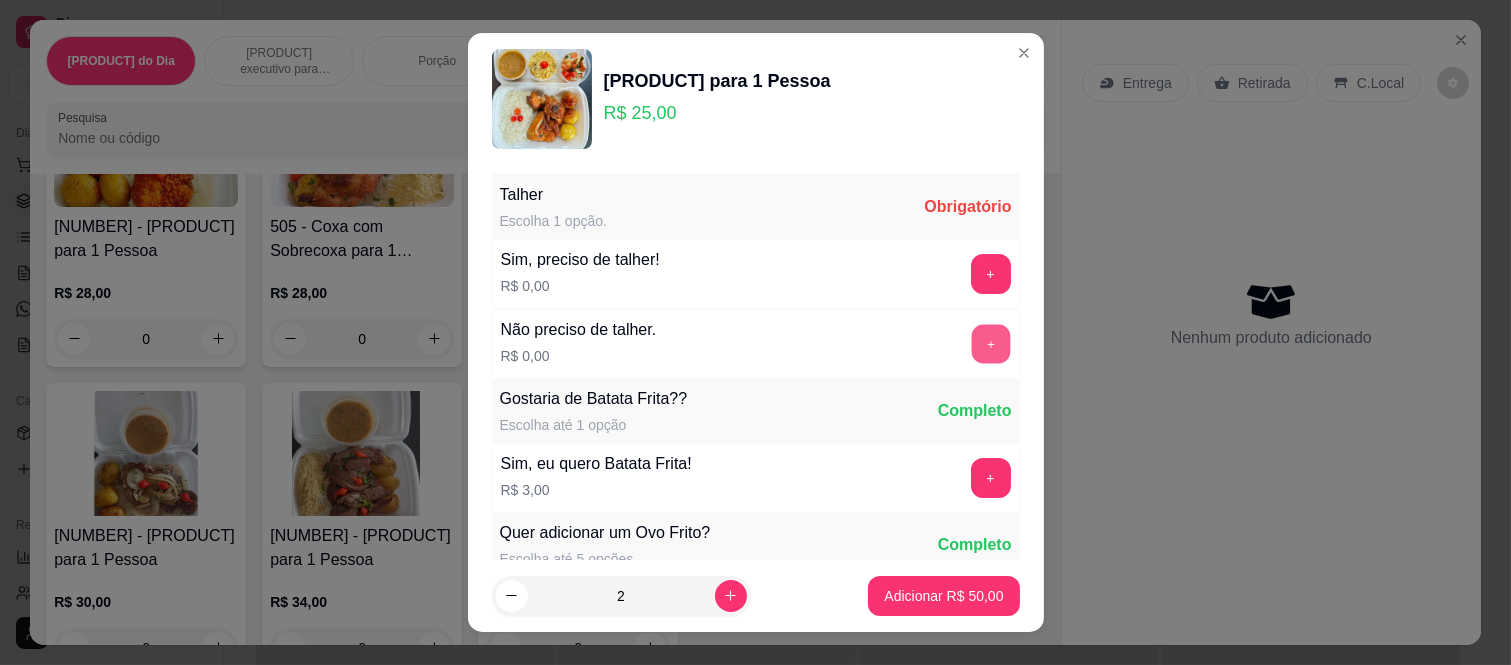 click on "+" at bounding box center (990, 344) 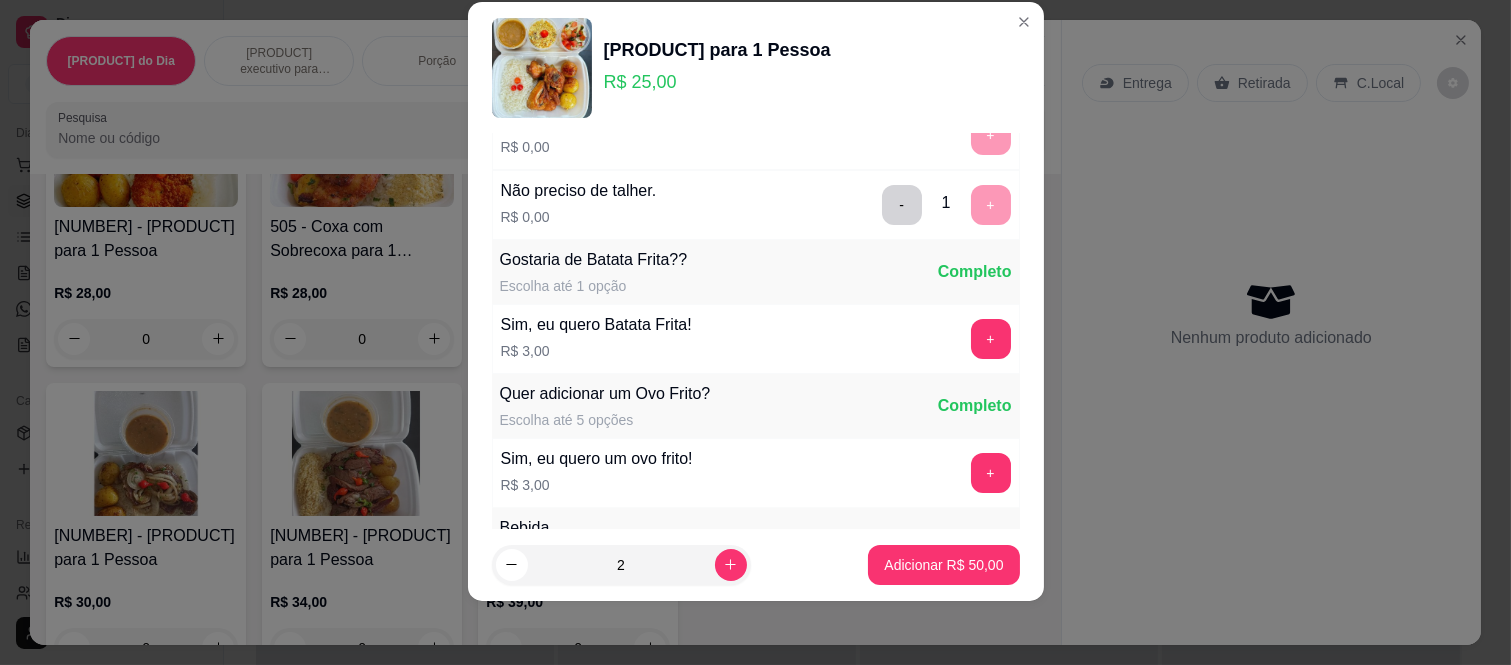 scroll, scrollTop: 214, scrollLeft: 0, axis: vertical 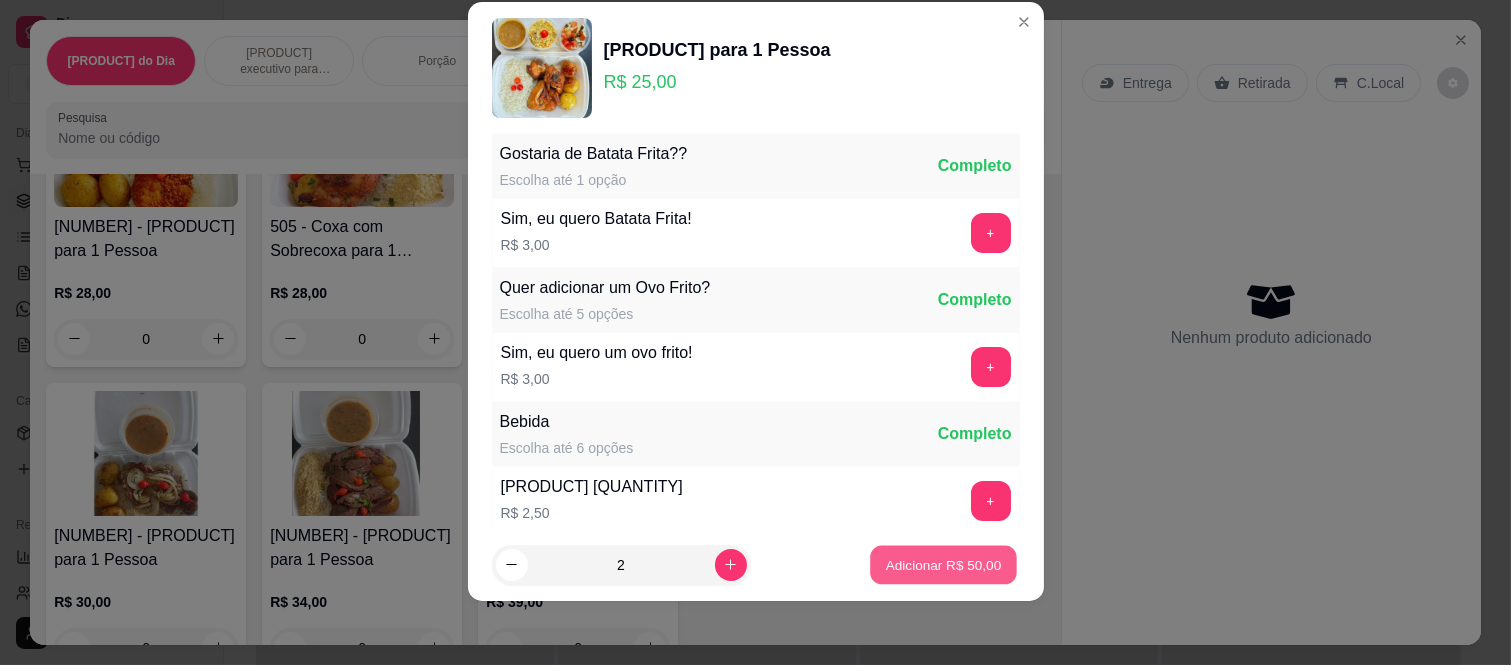 click on "Adicionar   R$ 50,00" at bounding box center [944, 564] 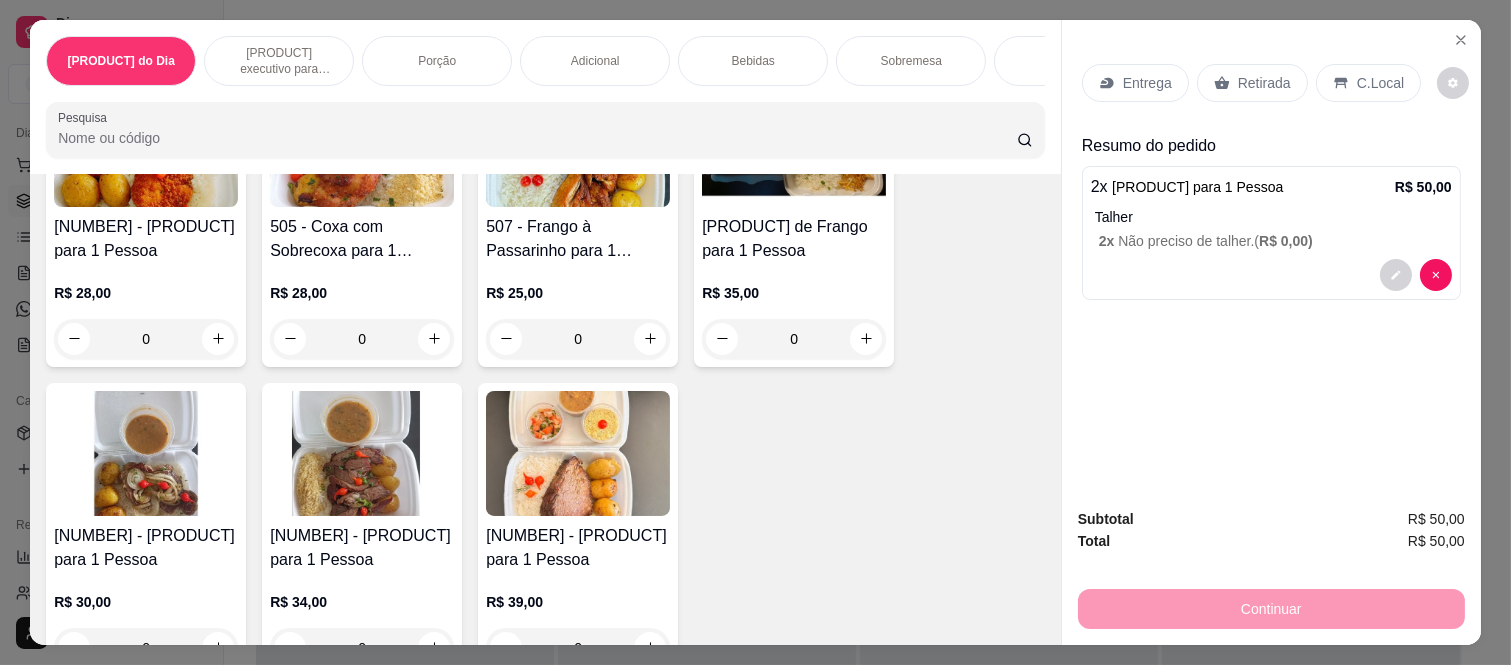 click on "C.Local" at bounding box center (1380, 83) 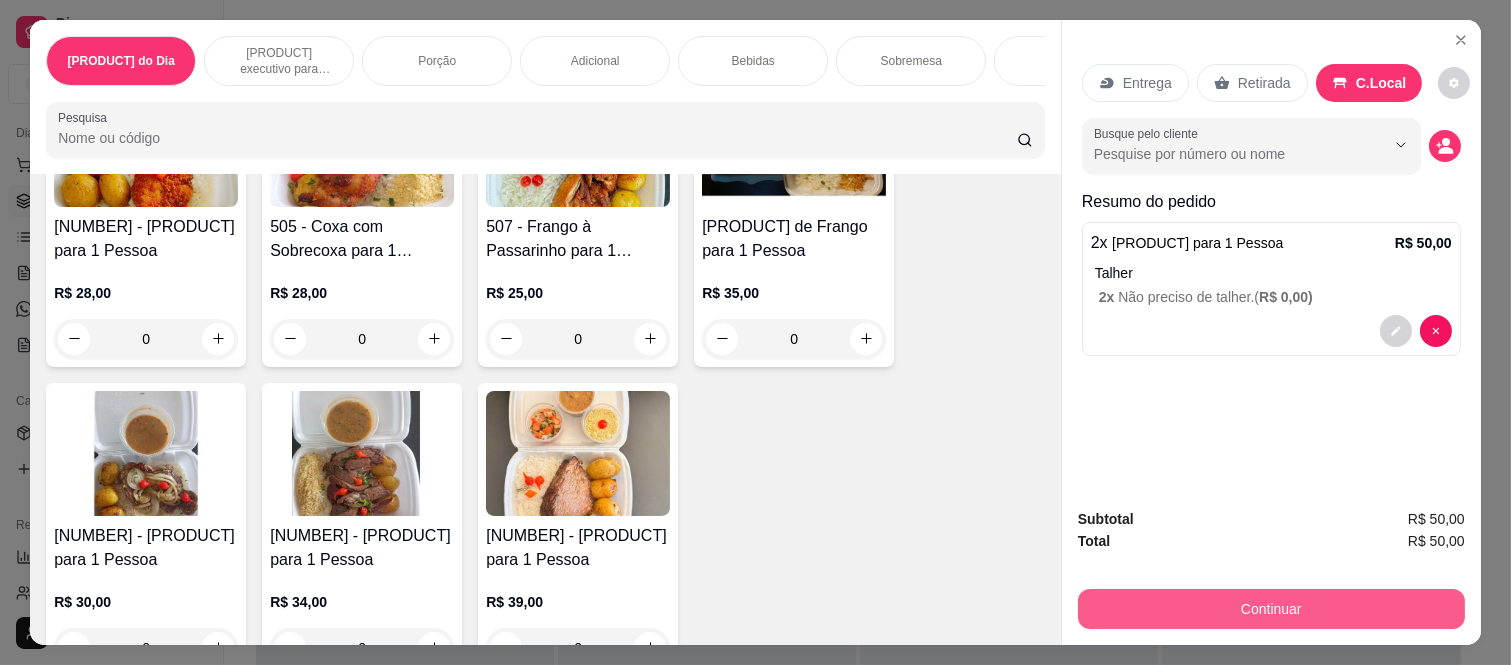 click on "Continuar" at bounding box center [1271, 609] 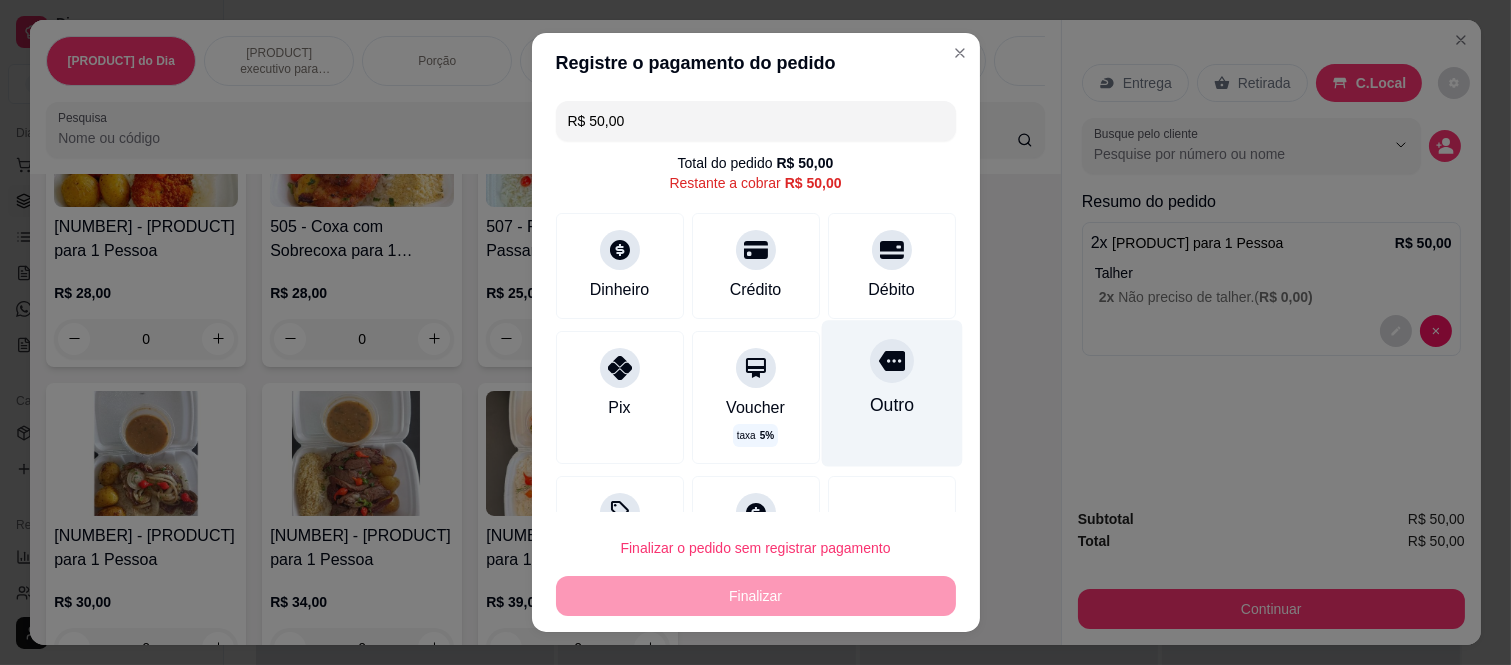 click on "Outro" at bounding box center [891, 394] 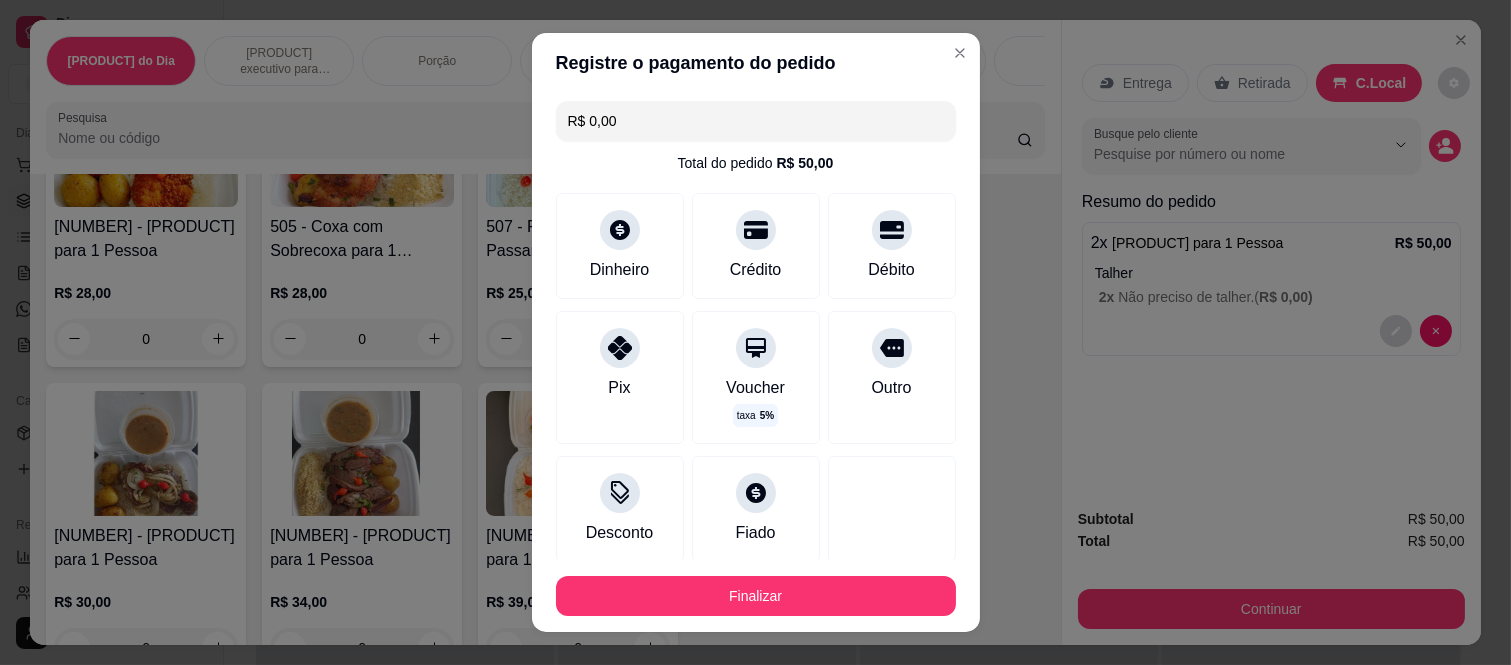 click on "Finalizar" at bounding box center (756, 596) 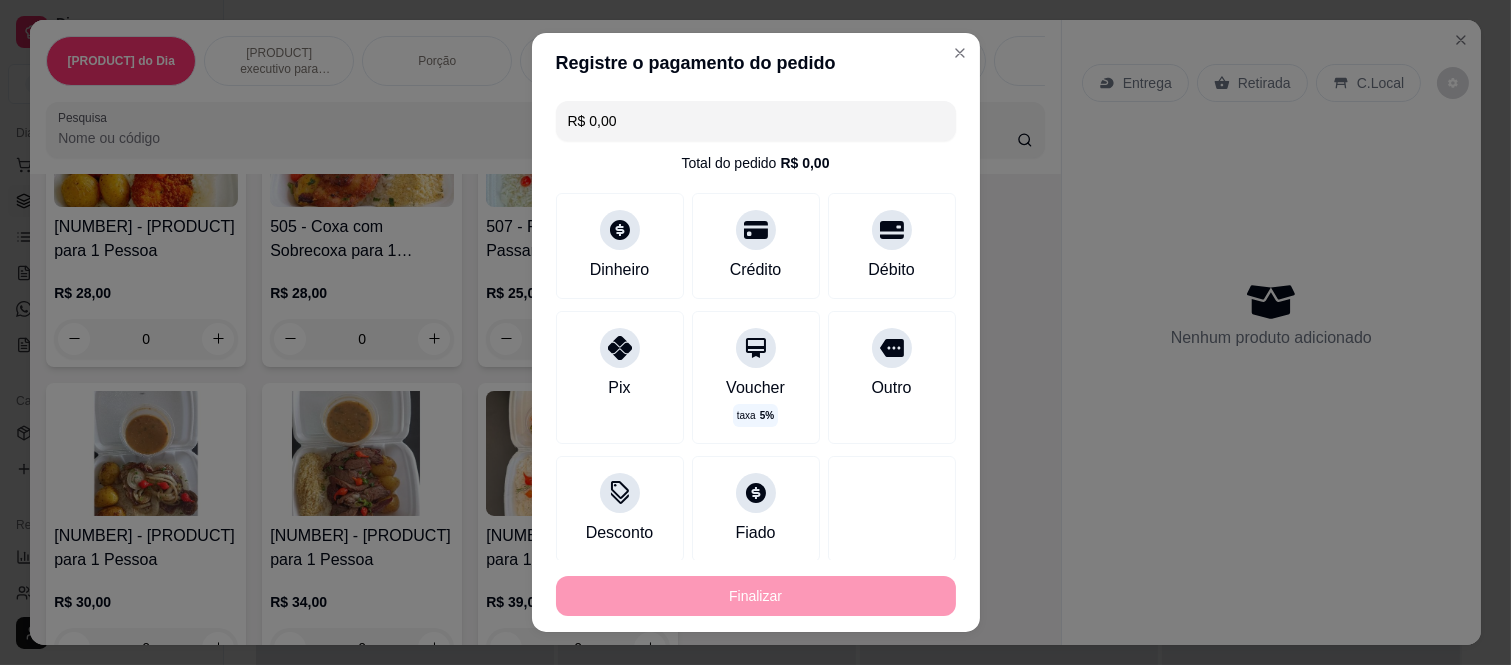 type on "-R$ 50,00" 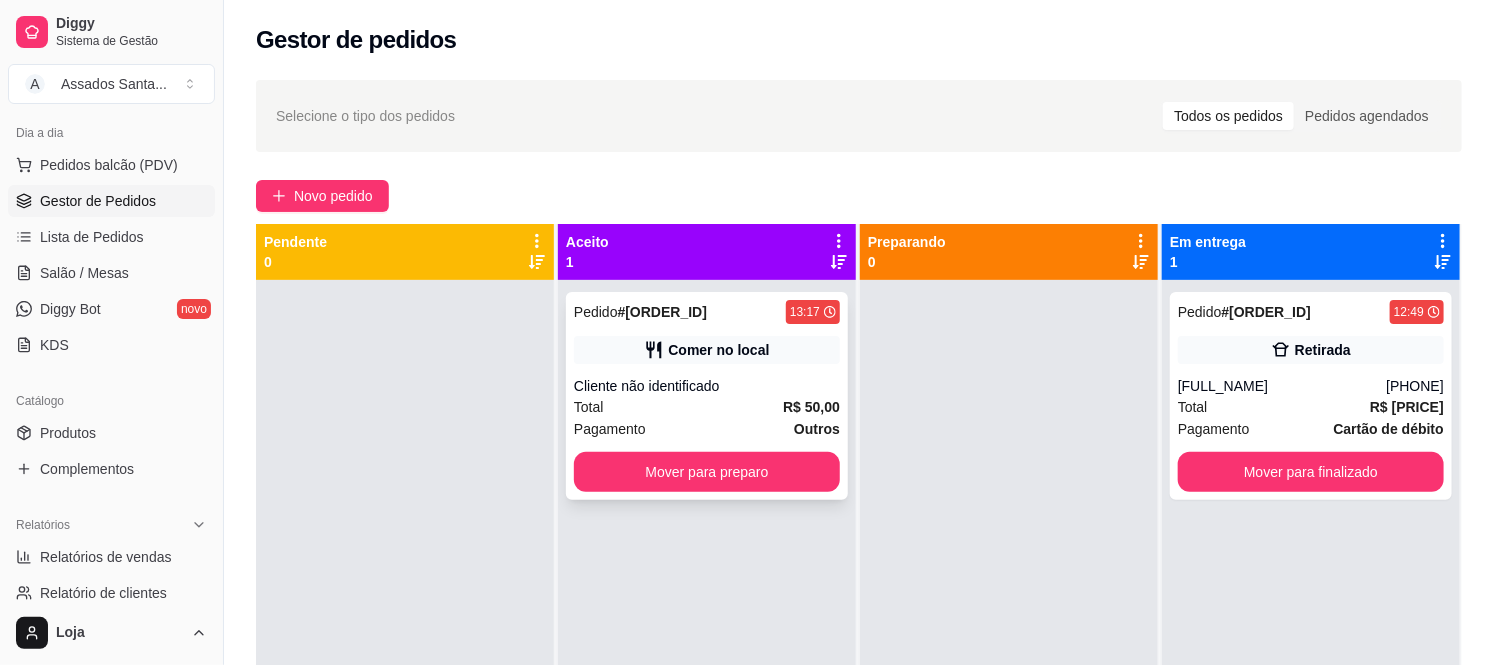 click on "Cliente não identificado" at bounding box center [707, 386] 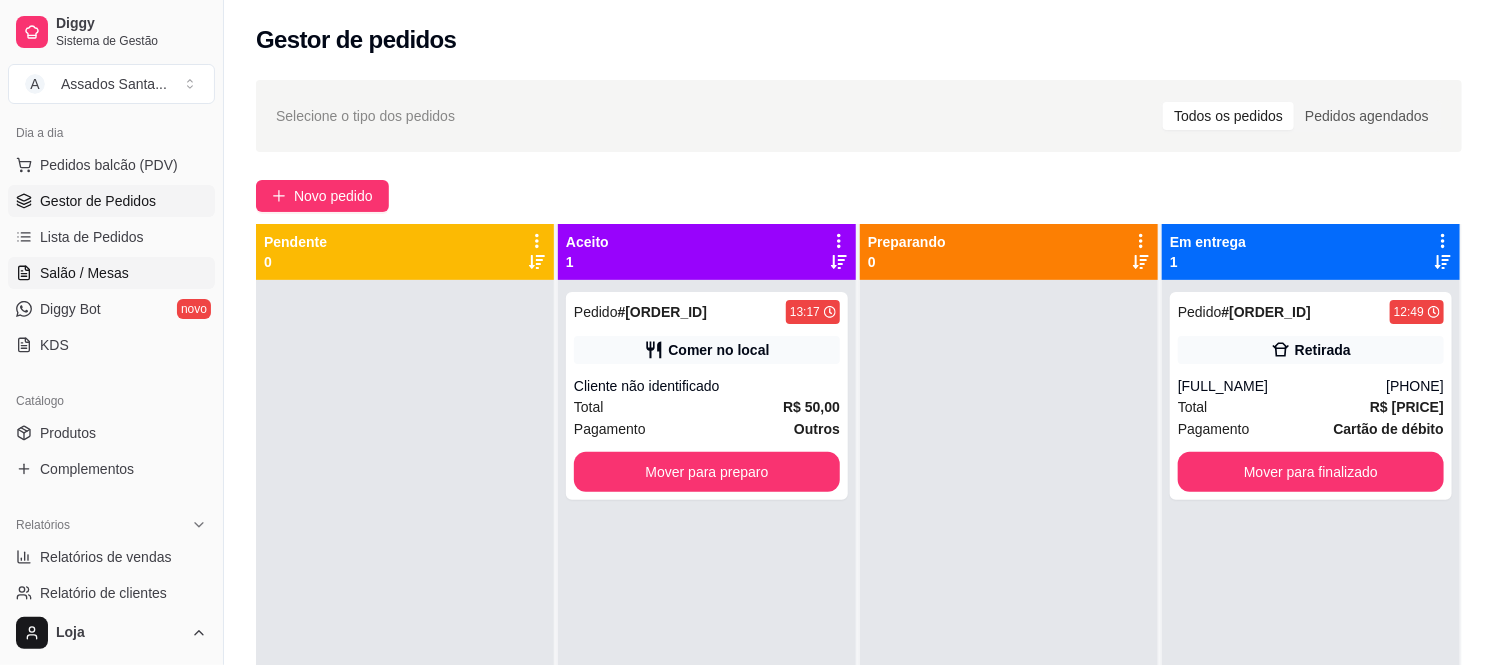 click on "Salão / Mesas" at bounding box center (111, 273) 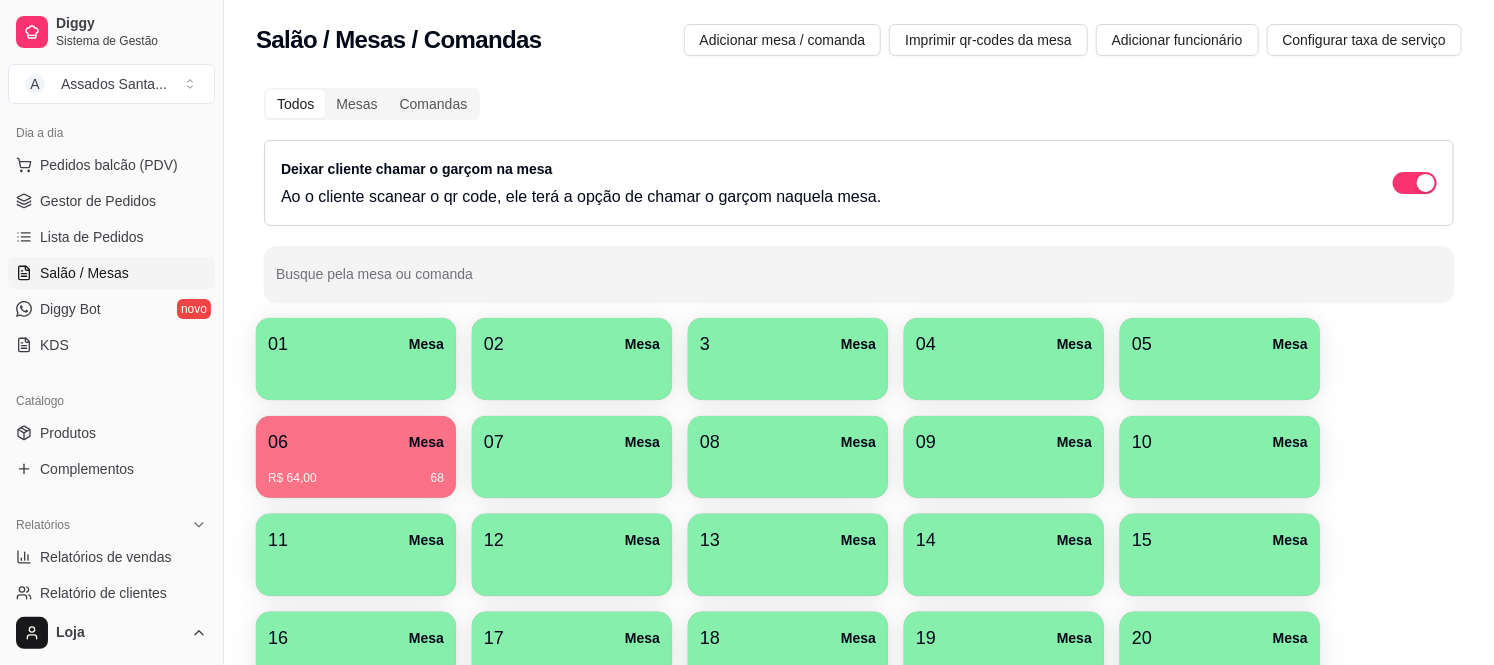 click on "R$ 64,00 68" at bounding box center [356, 478] 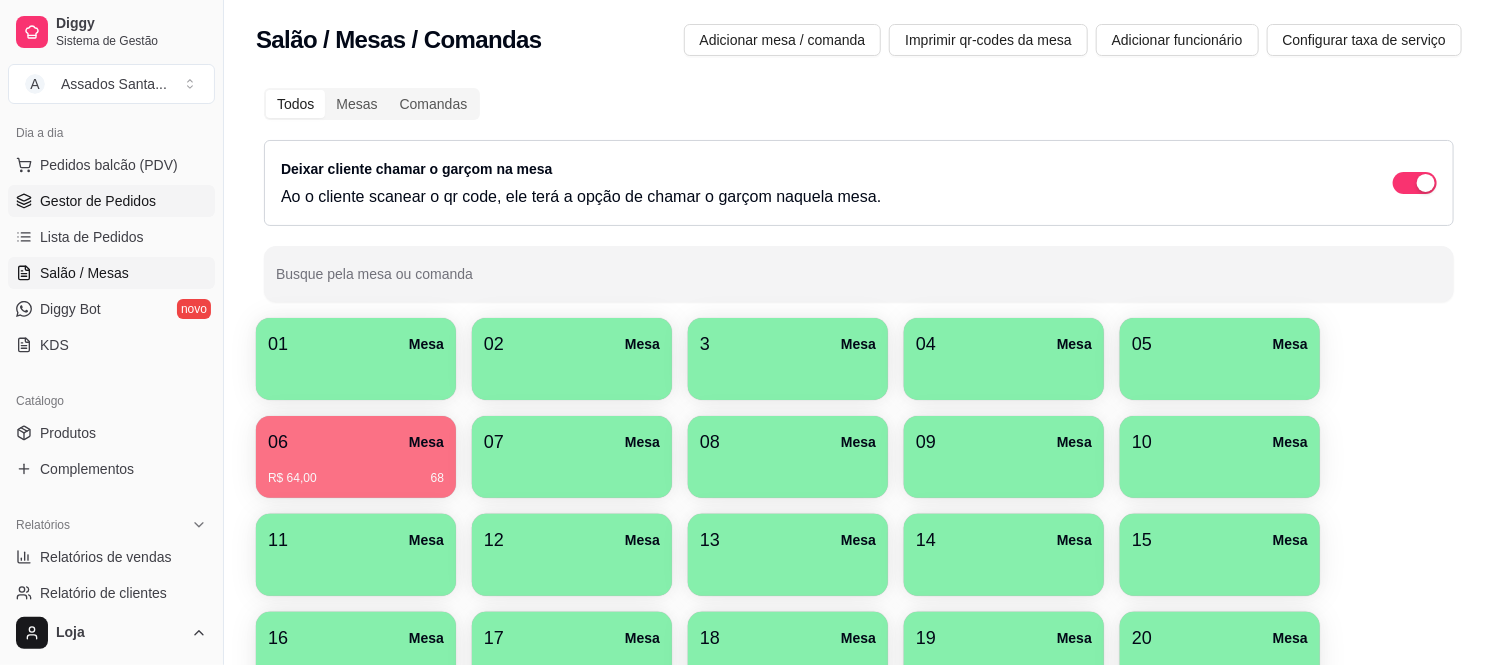 click on "Gestor de Pedidos" at bounding box center [98, 201] 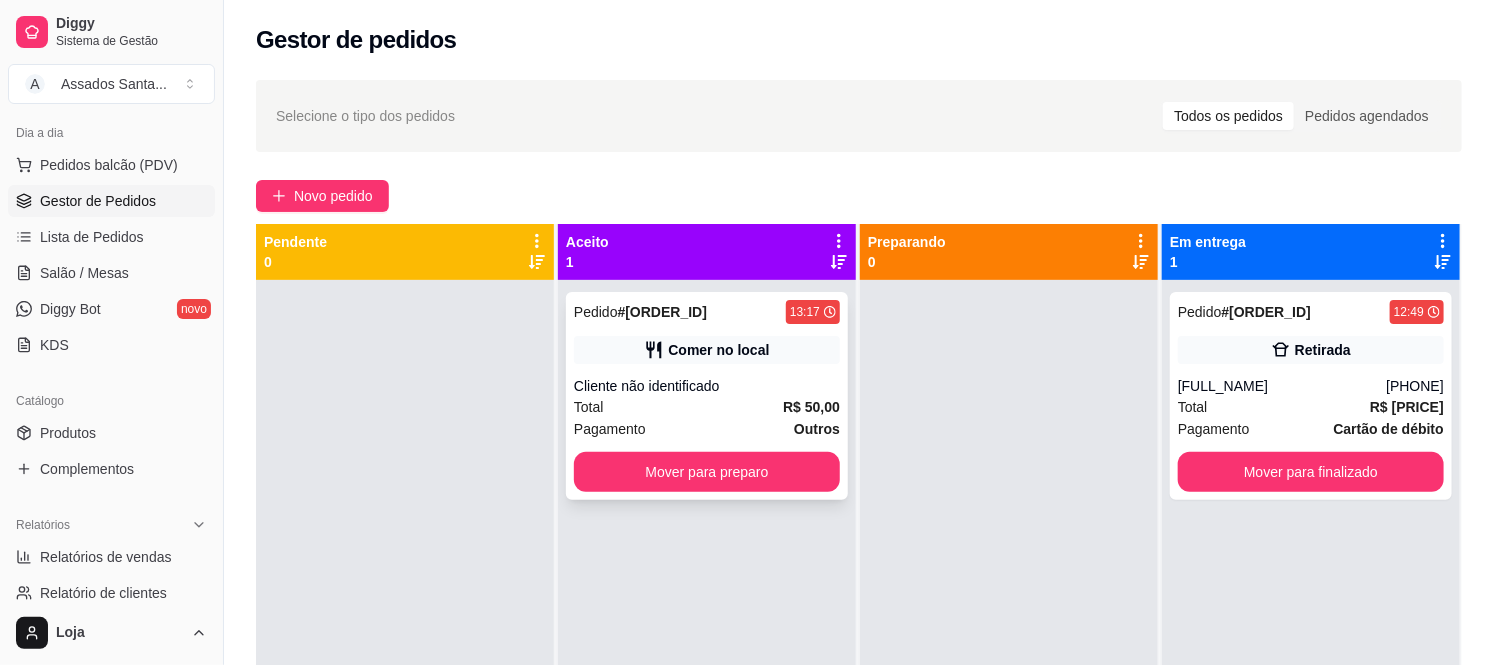 click on "Total R$ 50,00" at bounding box center [707, 407] 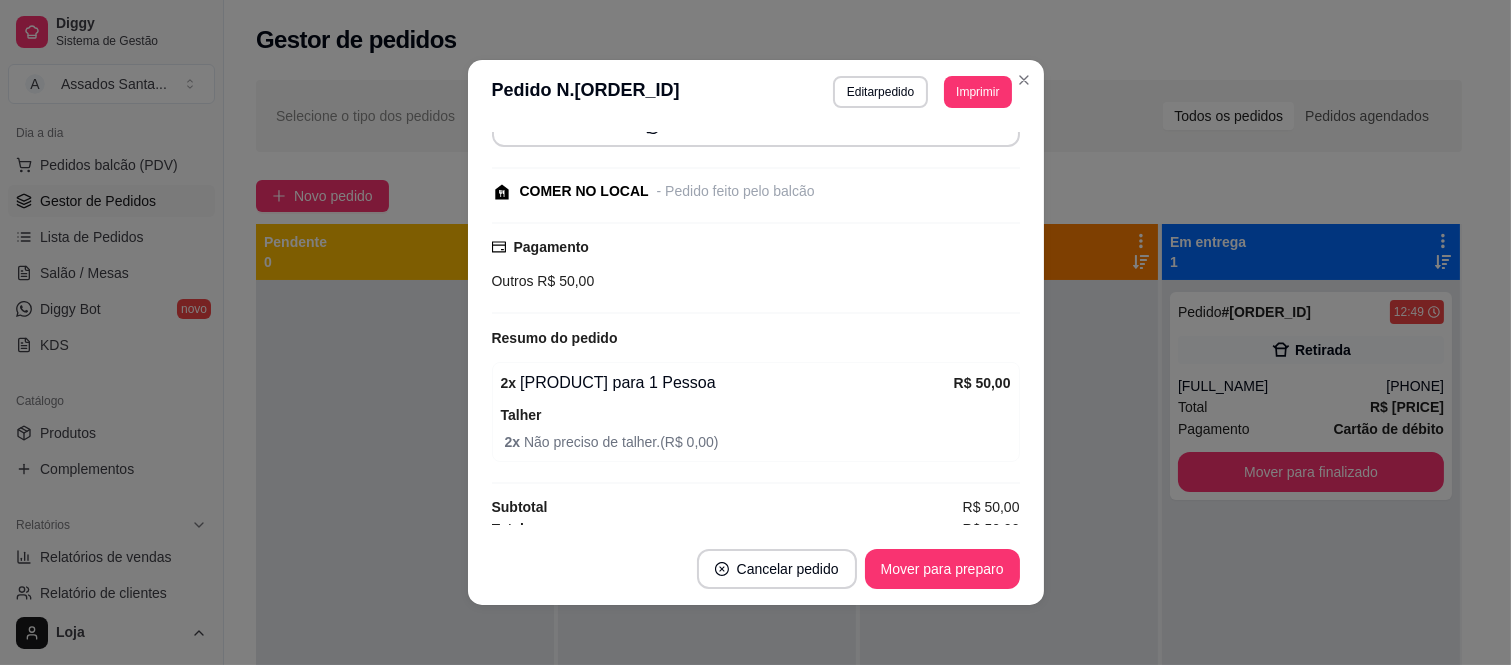 scroll, scrollTop: 184, scrollLeft: 0, axis: vertical 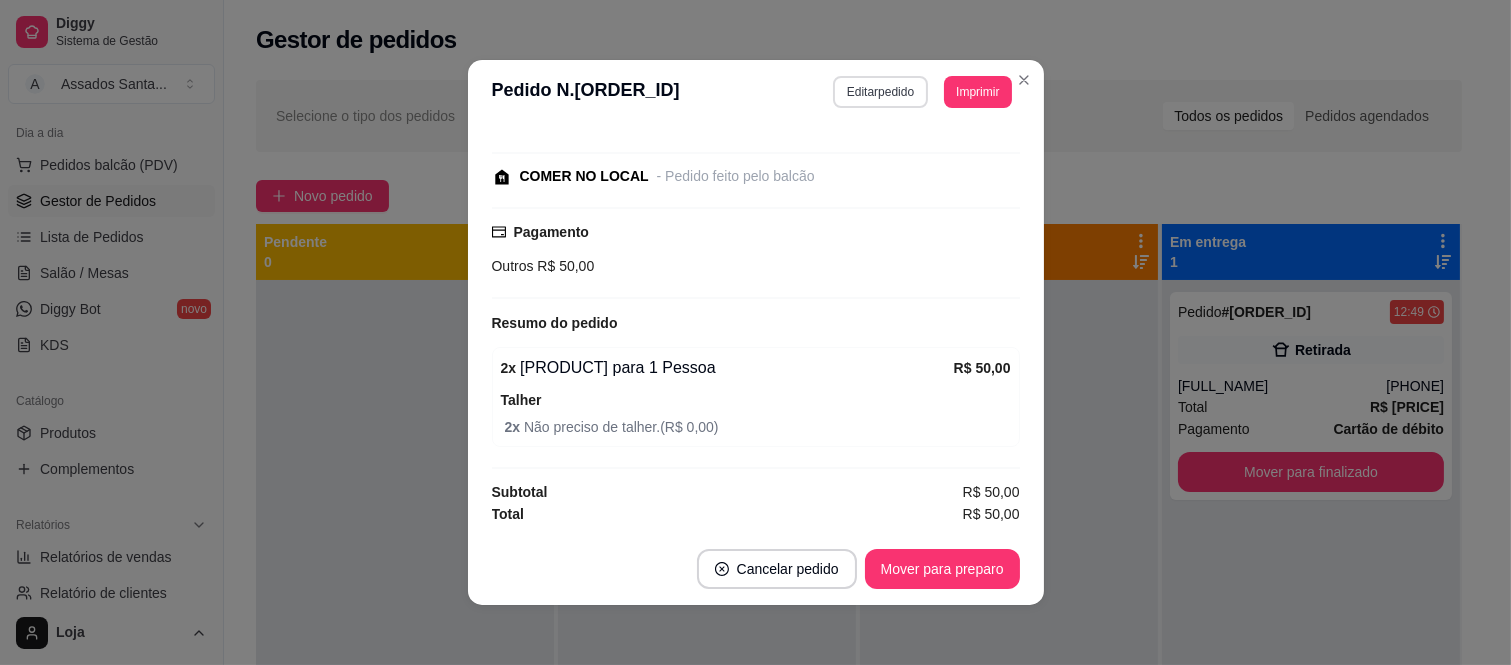 click on "Editar  pedido" at bounding box center [880, 92] 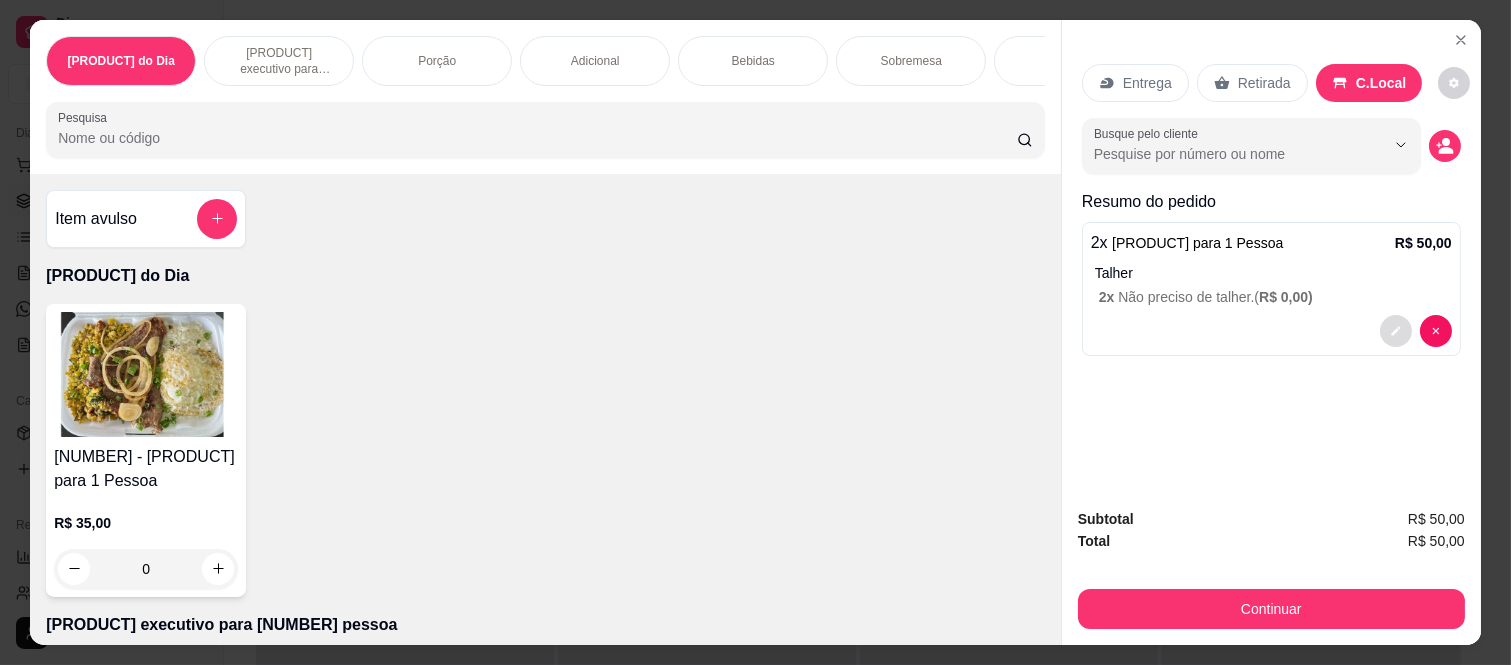 click 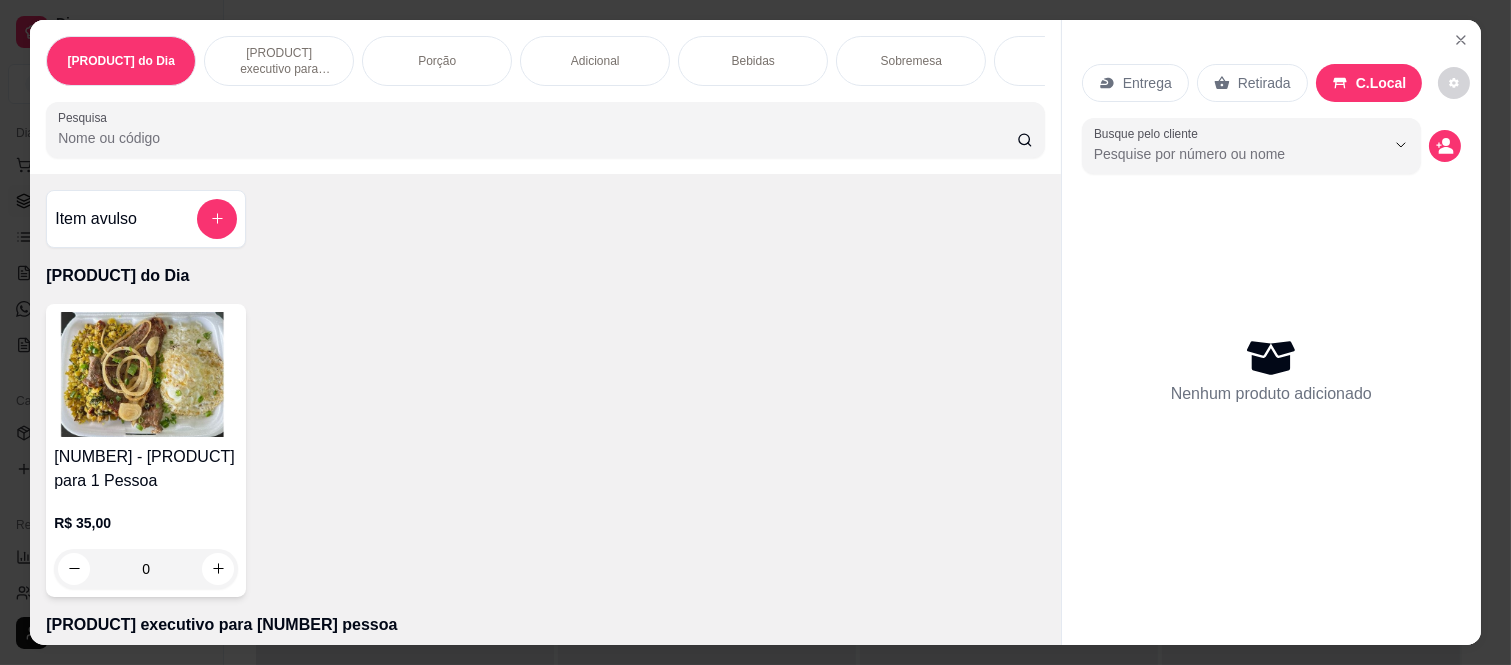 click on "Item avulso" at bounding box center [146, 219] 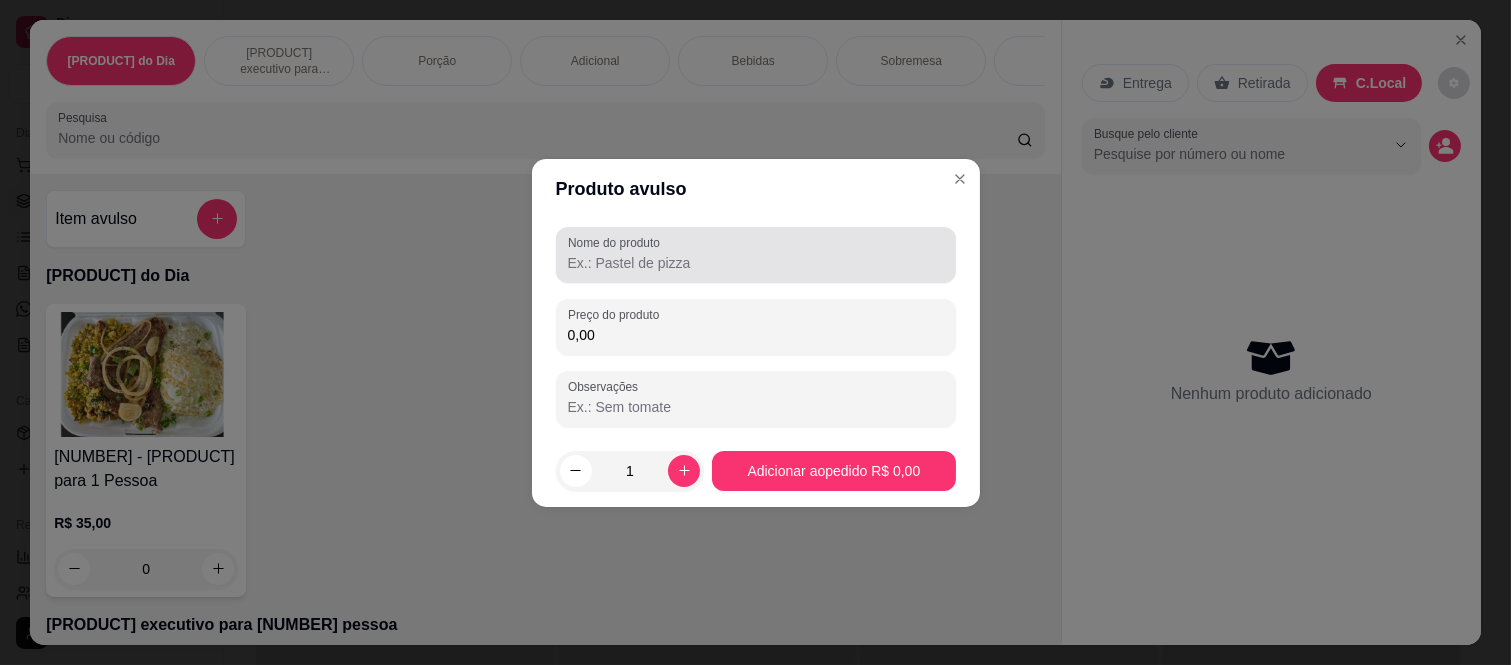 click on "Nome do produto" at bounding box center (756, 263) 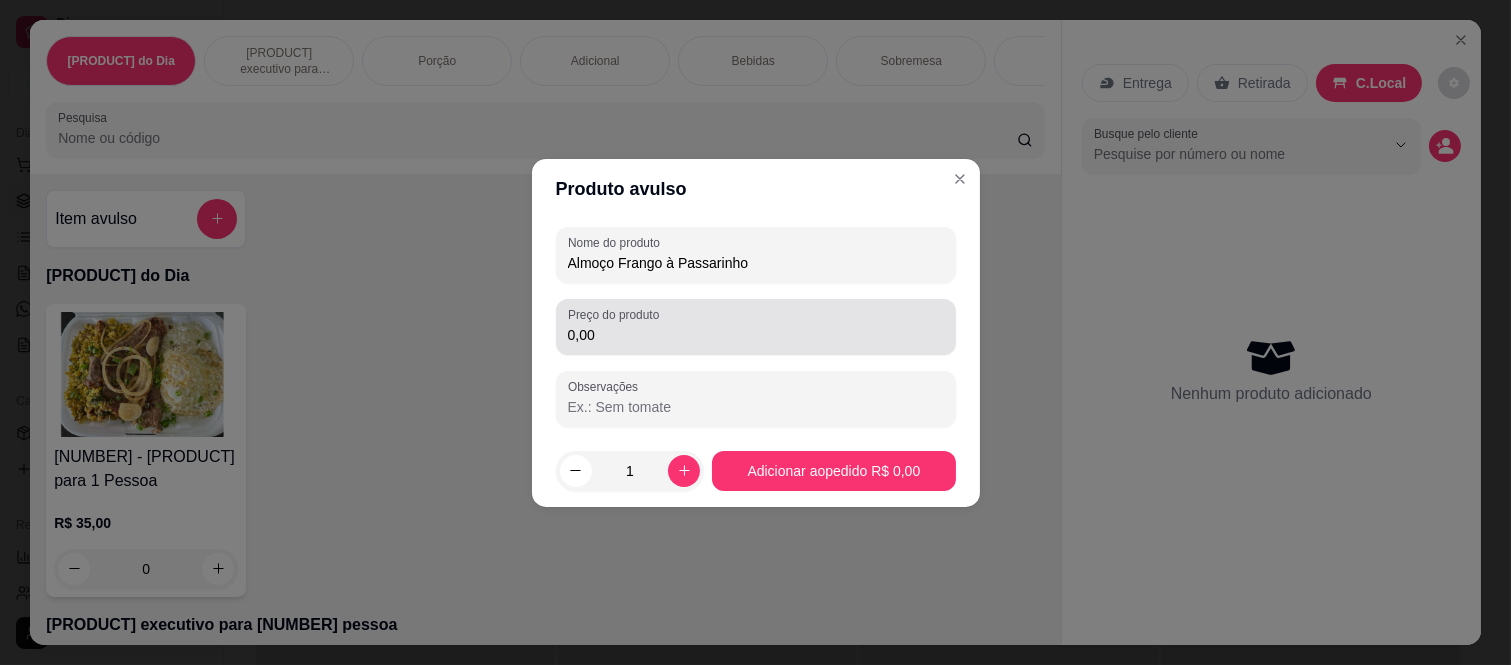 type on "Almoço Frango à Passarinho" 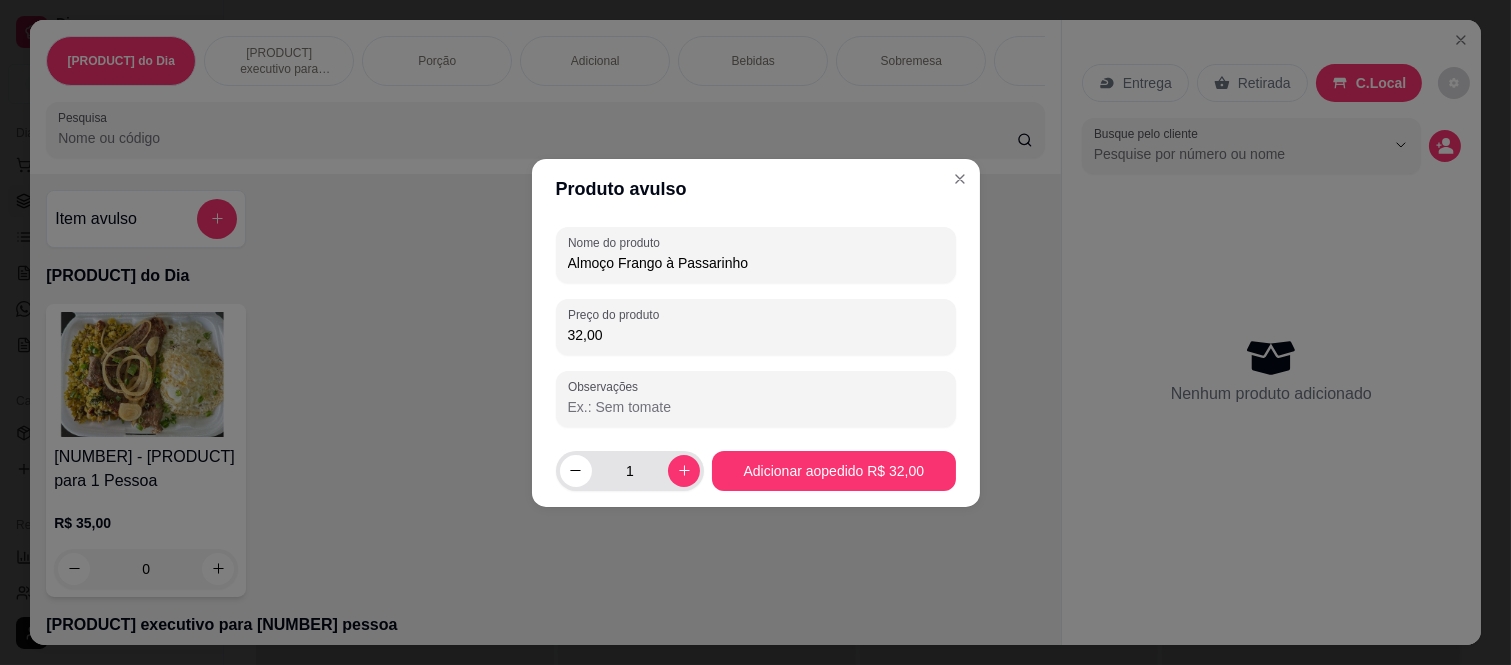 type on "32,00" 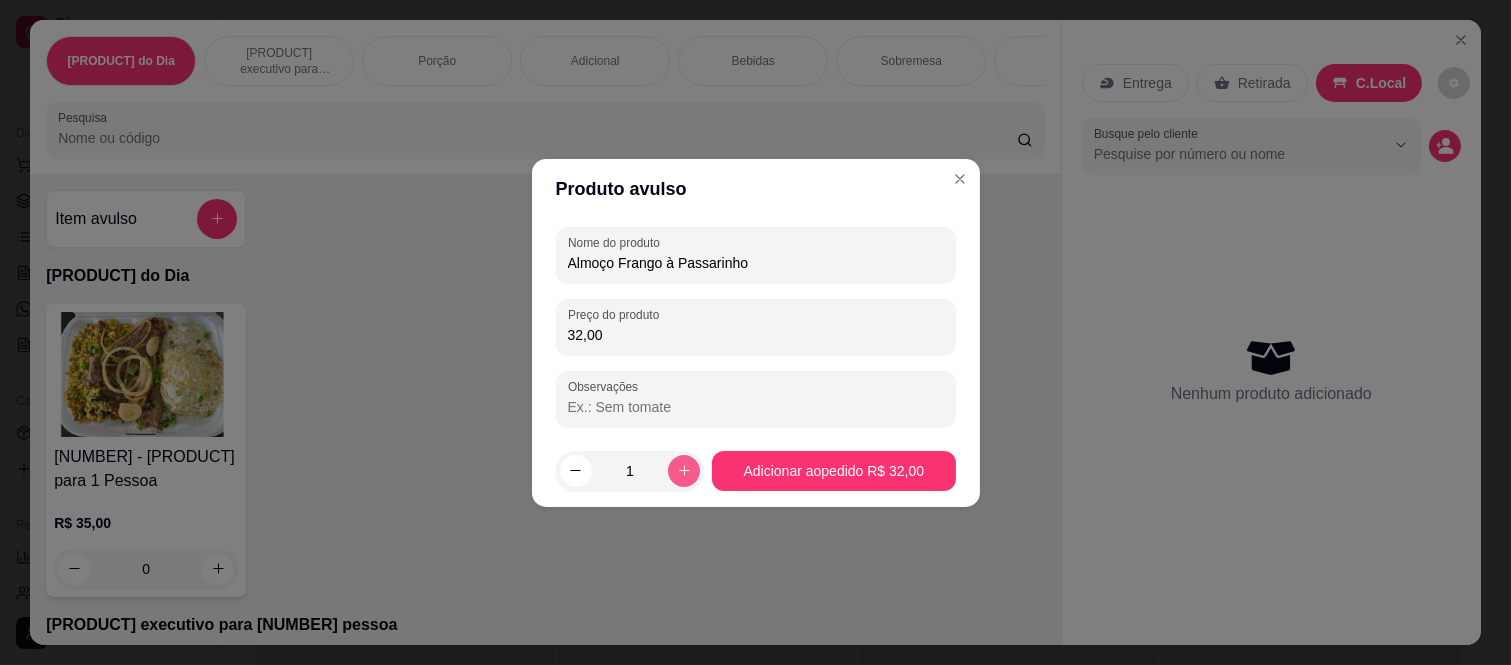 click 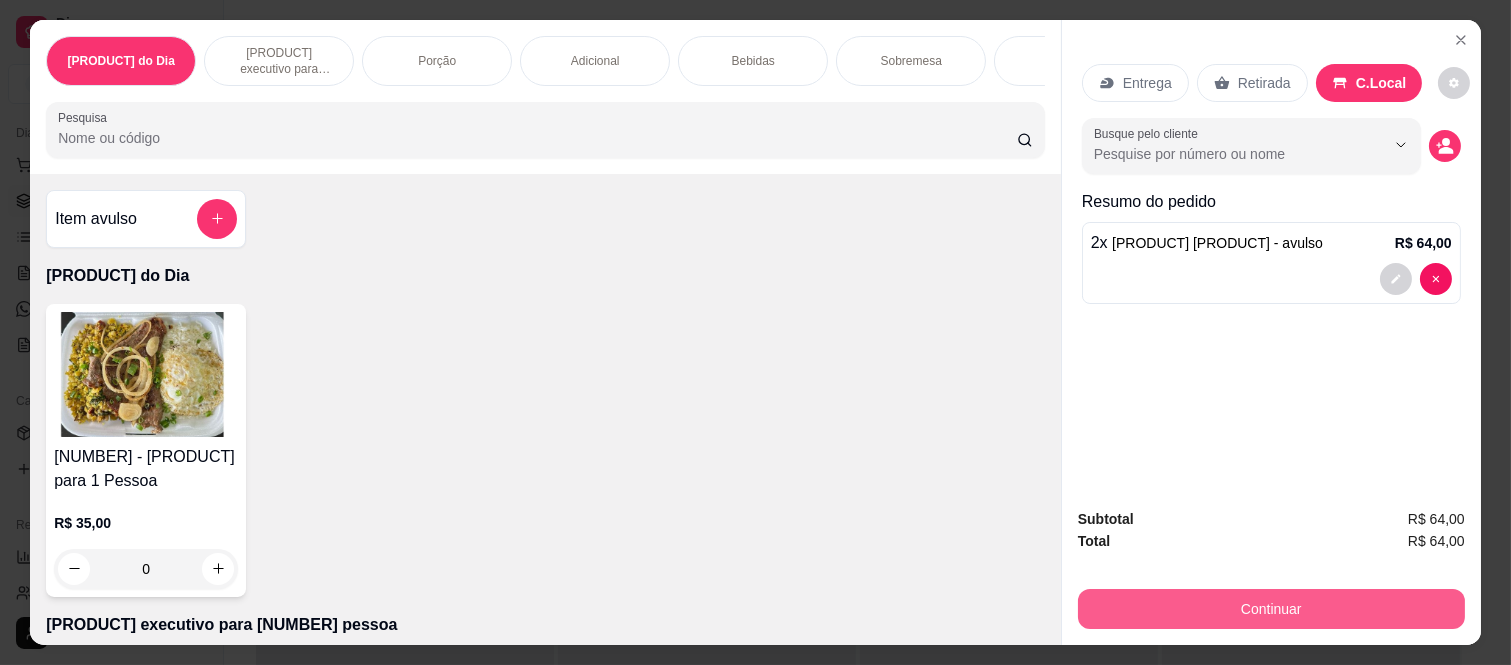 click on "Continuar" at bounding box center (1271, 609) 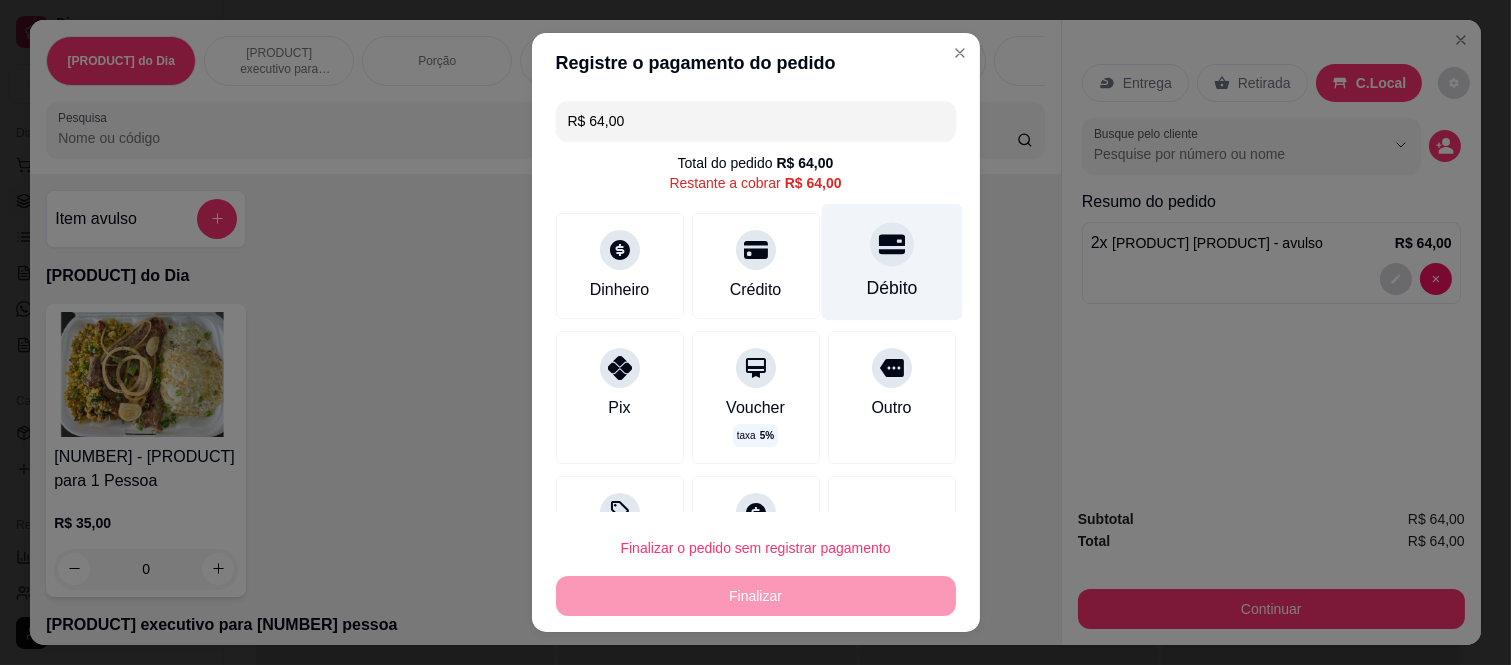click at bounding box center (892, 245) 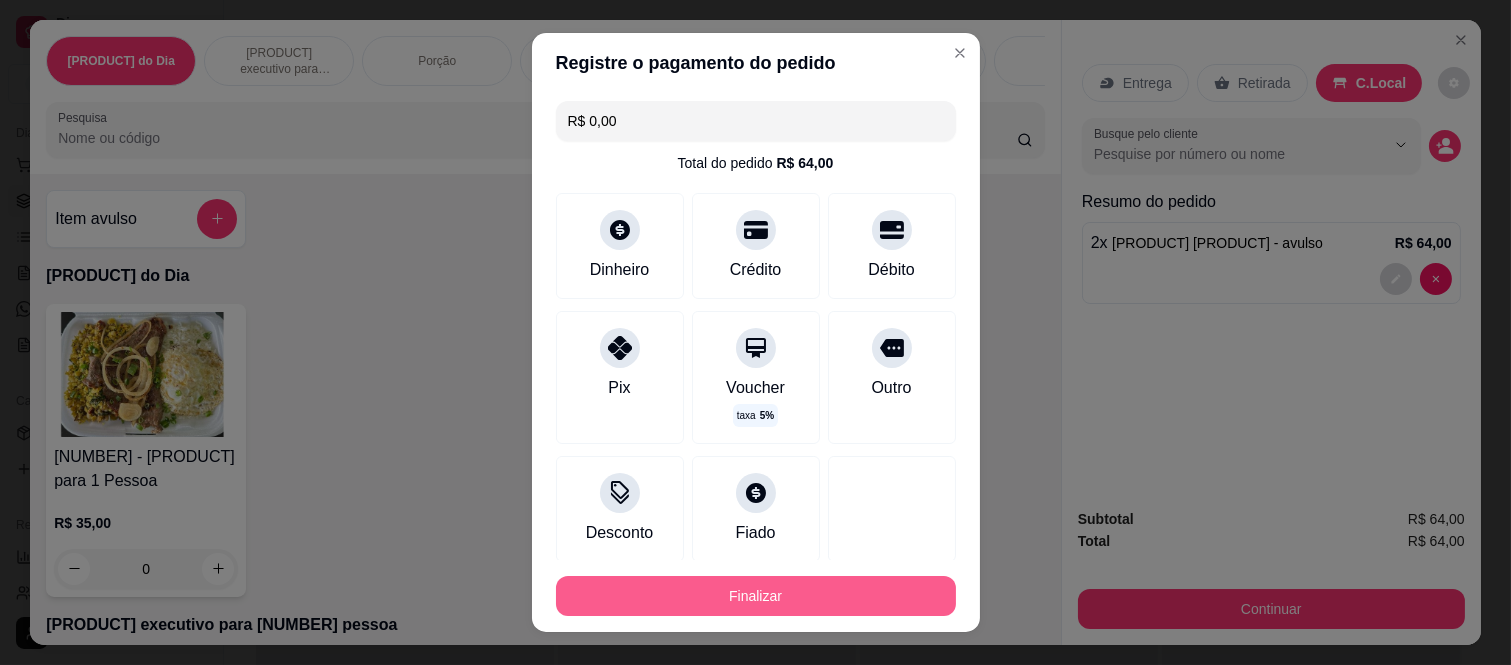 click on "Finalizar" at bounding box center [756, 596] 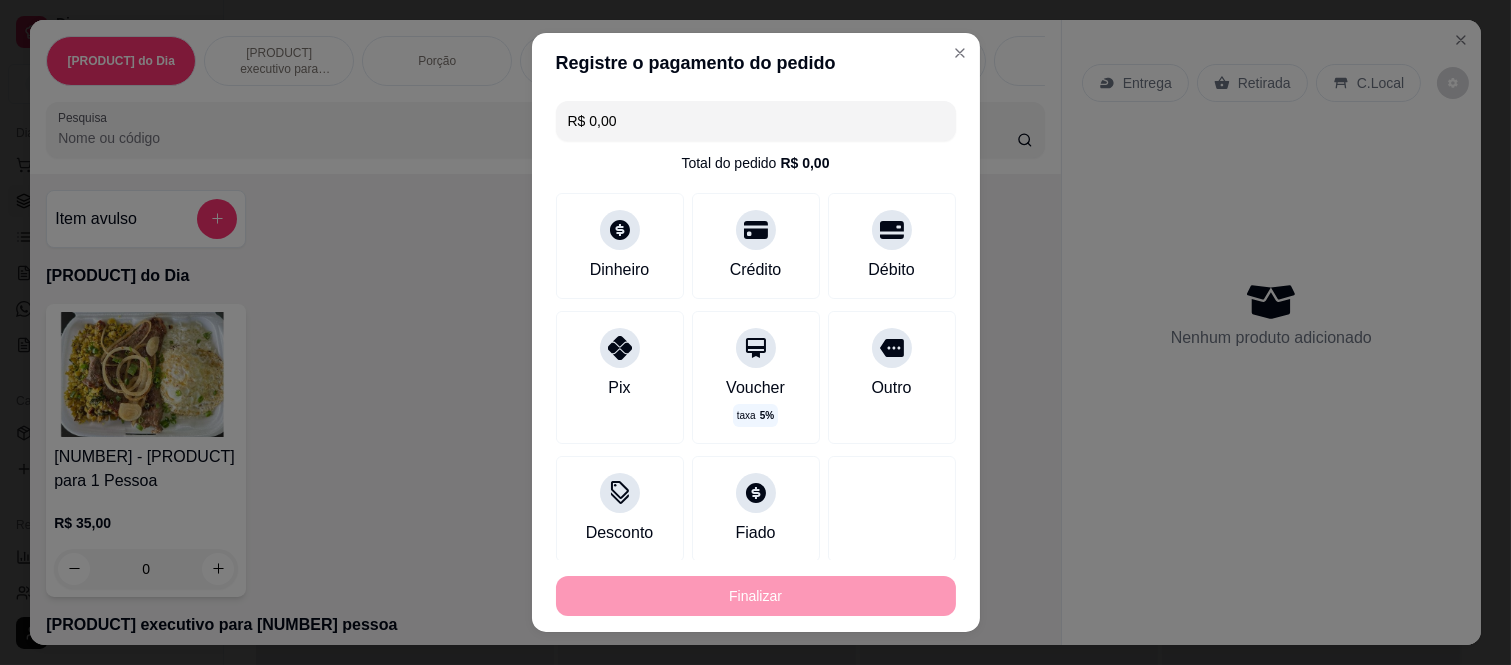 type on "-R$ 64,00" 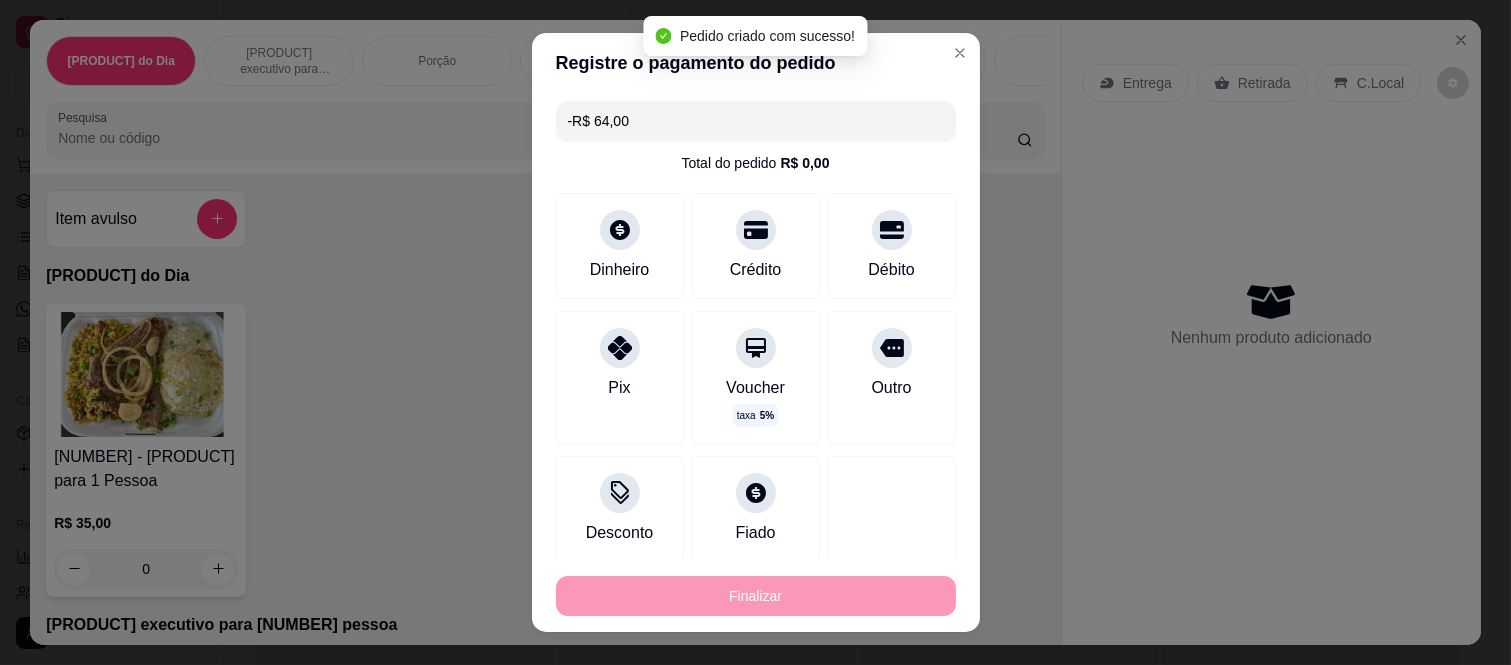 scroll, scrollTop: 170, scrollLeft: 0, axis: vertical 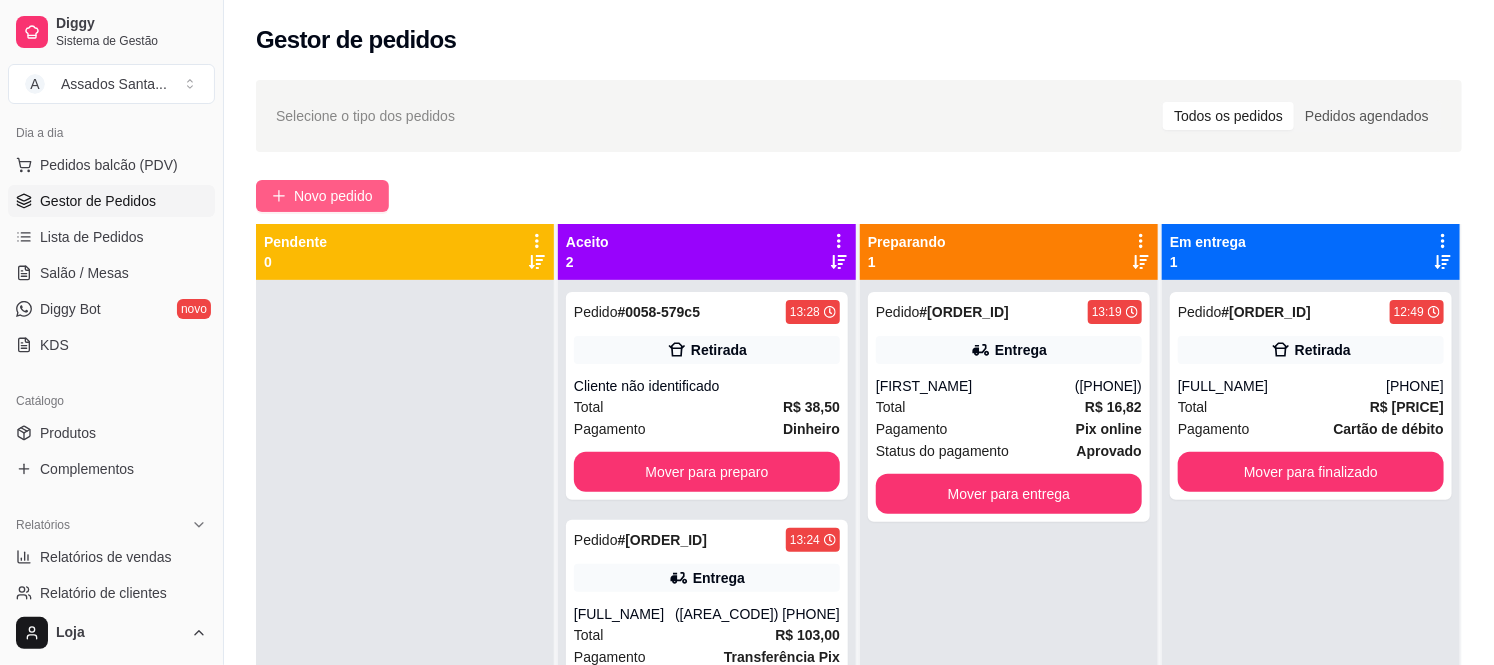 click on "Novo pedido" at bounding box center [333, 196] 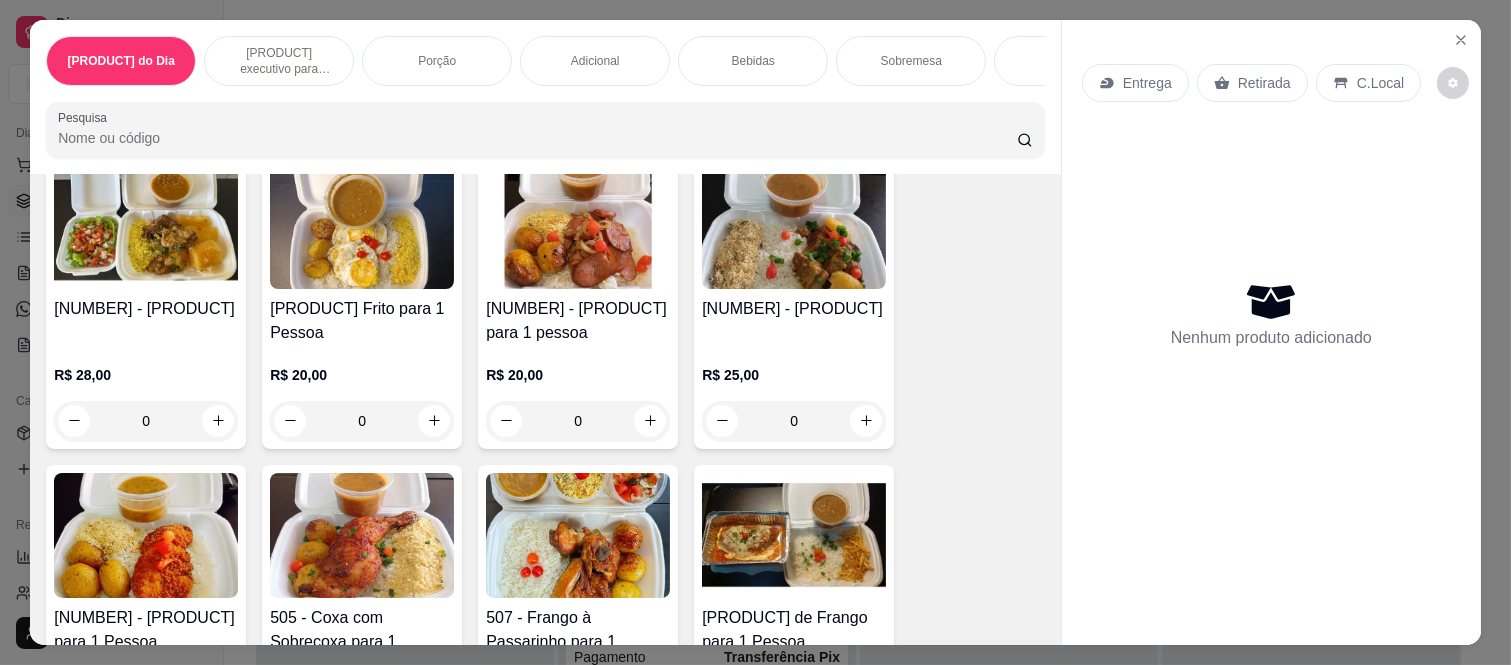 scroll, scrollTop: 666, scrollLeft: 0, axis: vertical 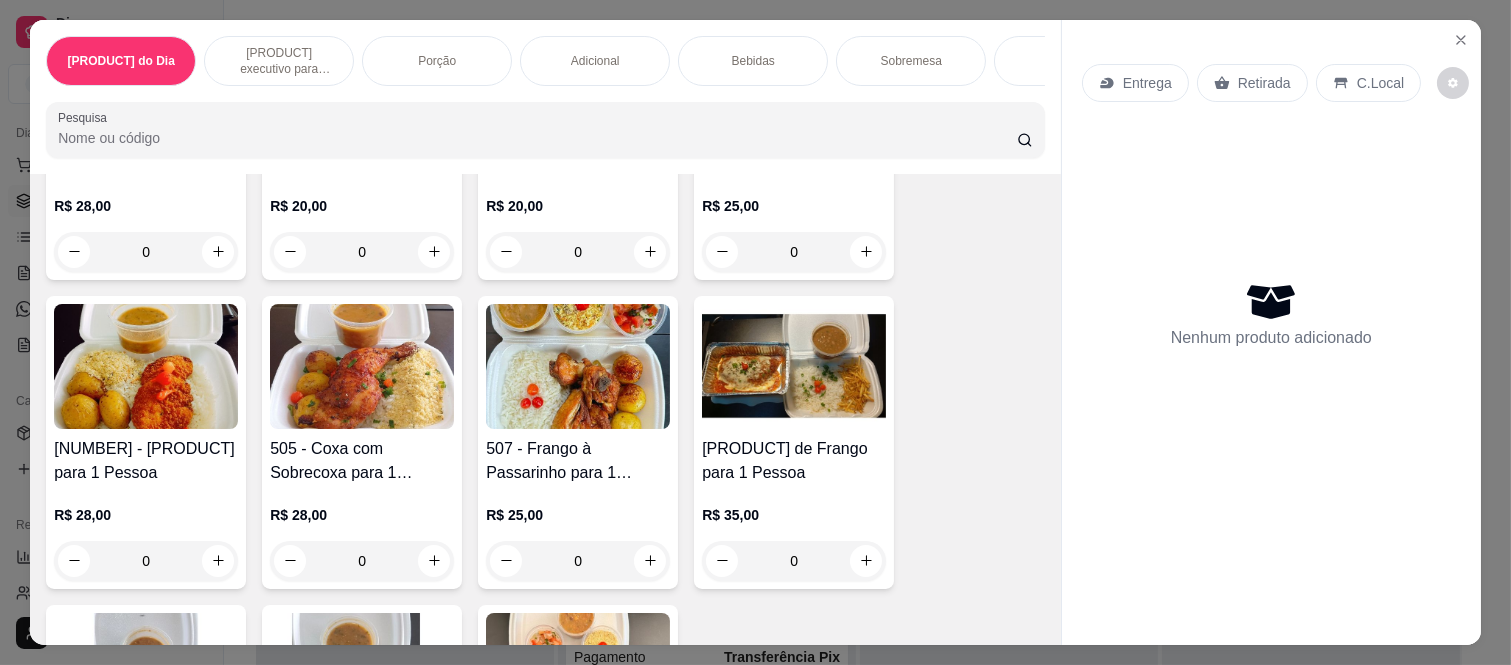 click on "0" at bounding box center [578, 561] 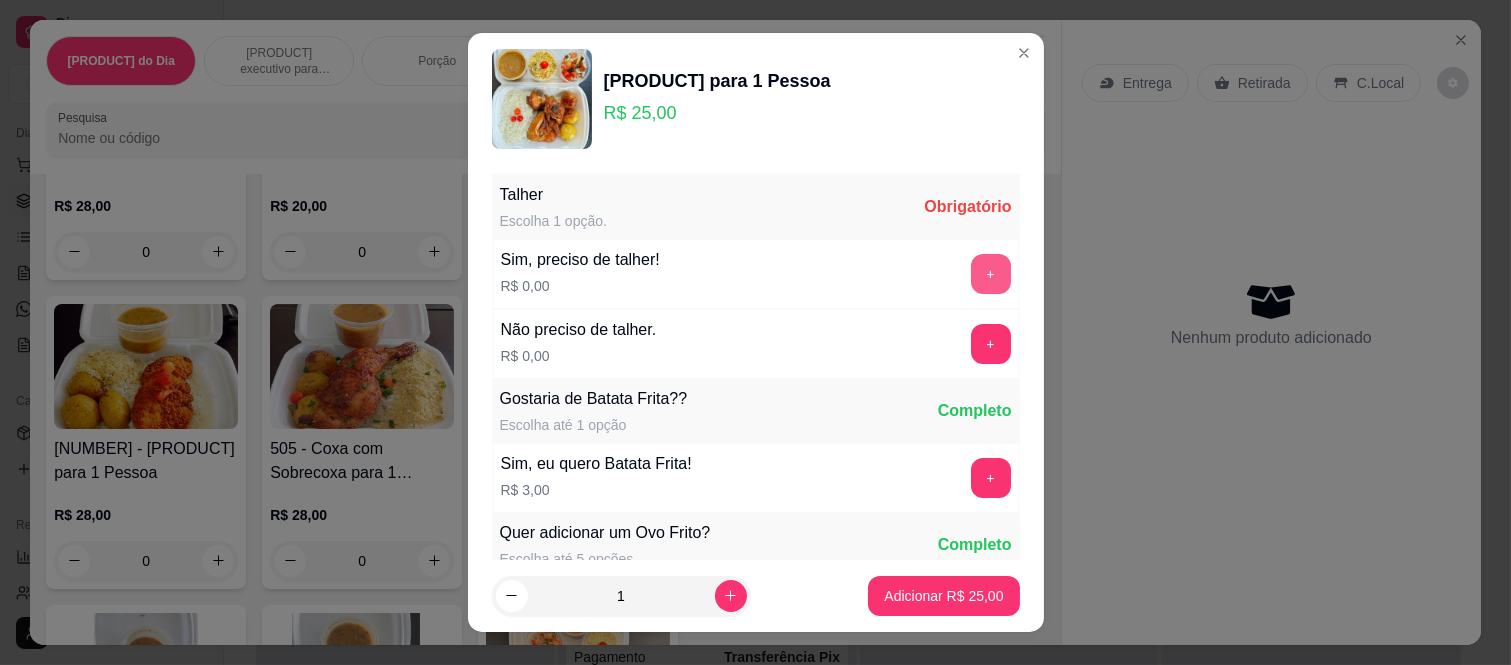 click on "+" at bounding box center (991, 274) 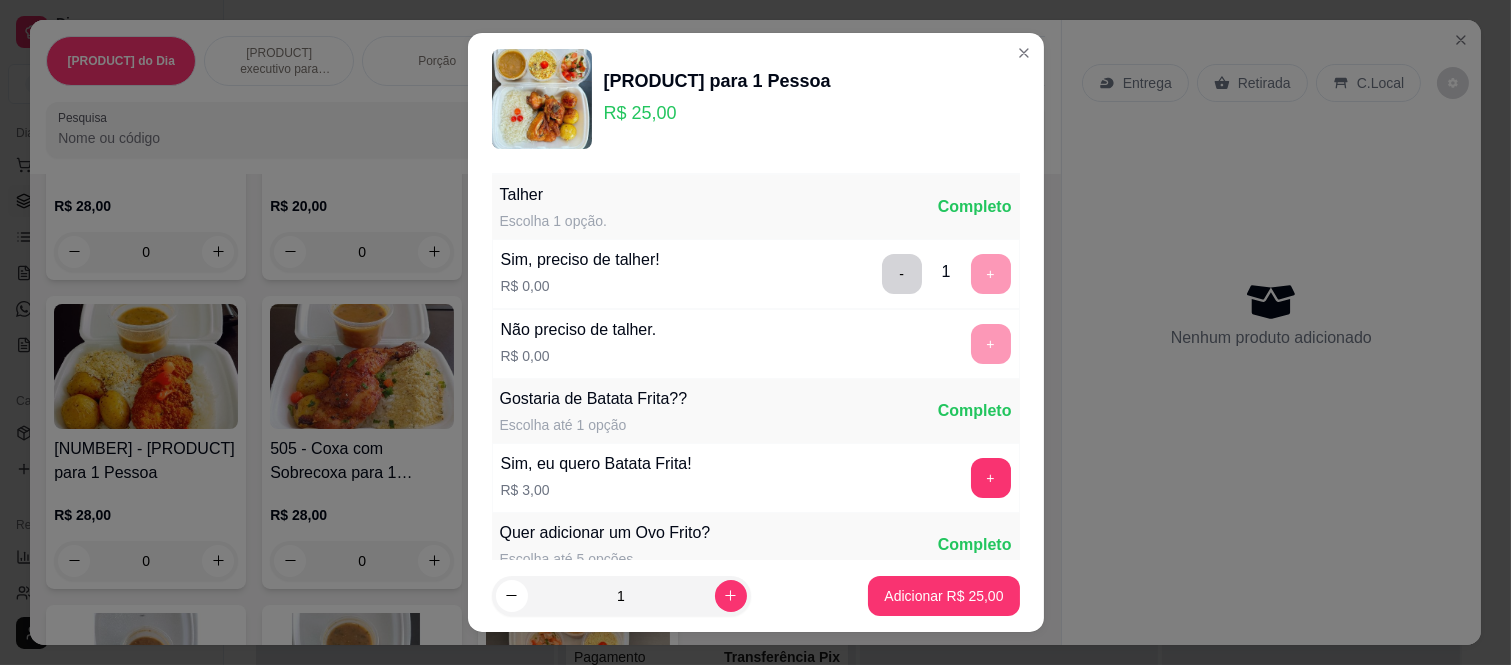 scroll, scrollTop: 31, scrollLeft: 0, axis: vertical 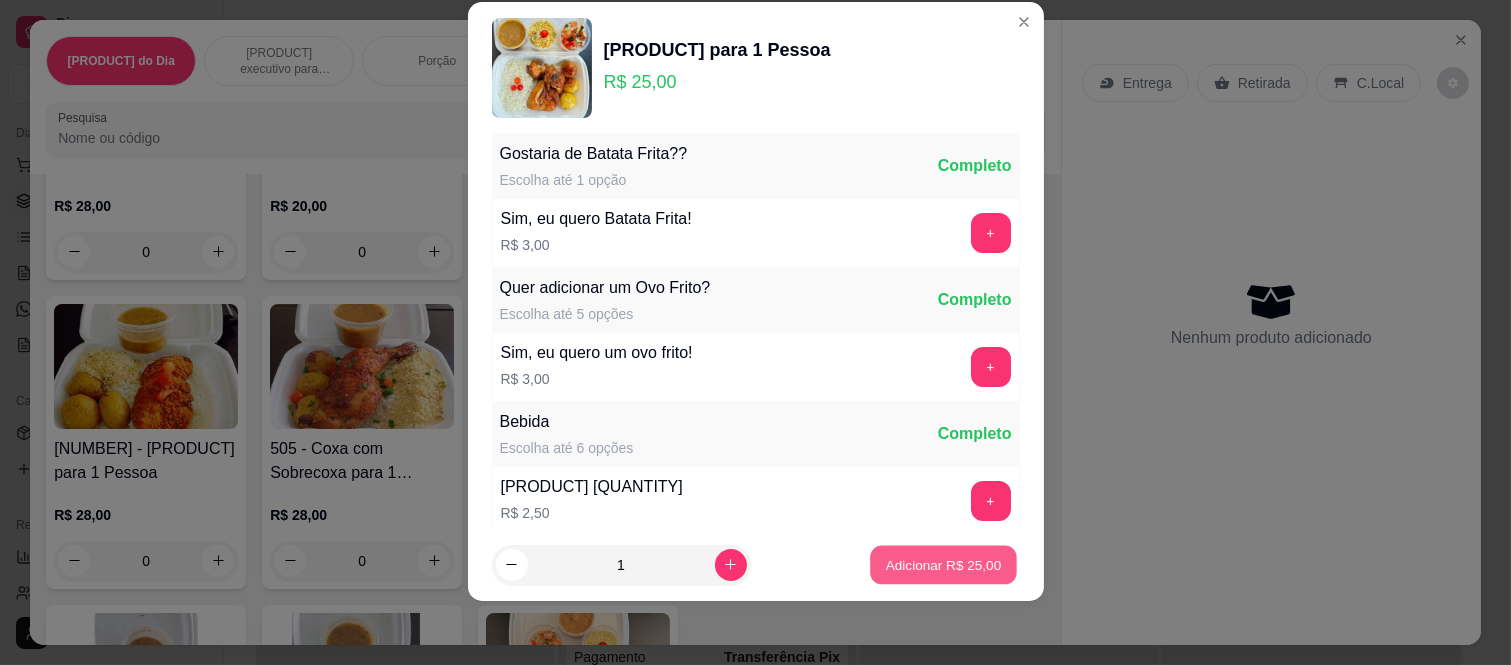 click on "Adicionar   R$ 25,00" at bounding box center (944, 564) 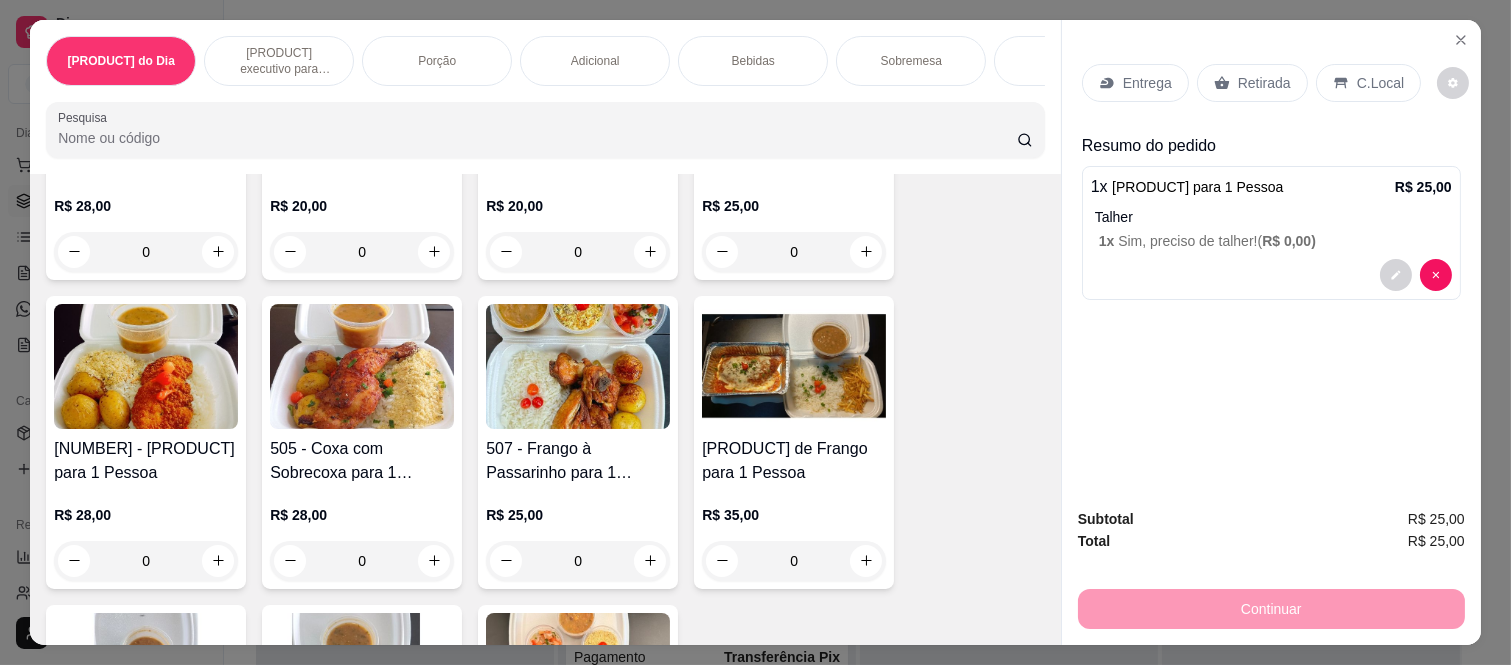 click on "Entrega" at bounding box center (1147, 83) 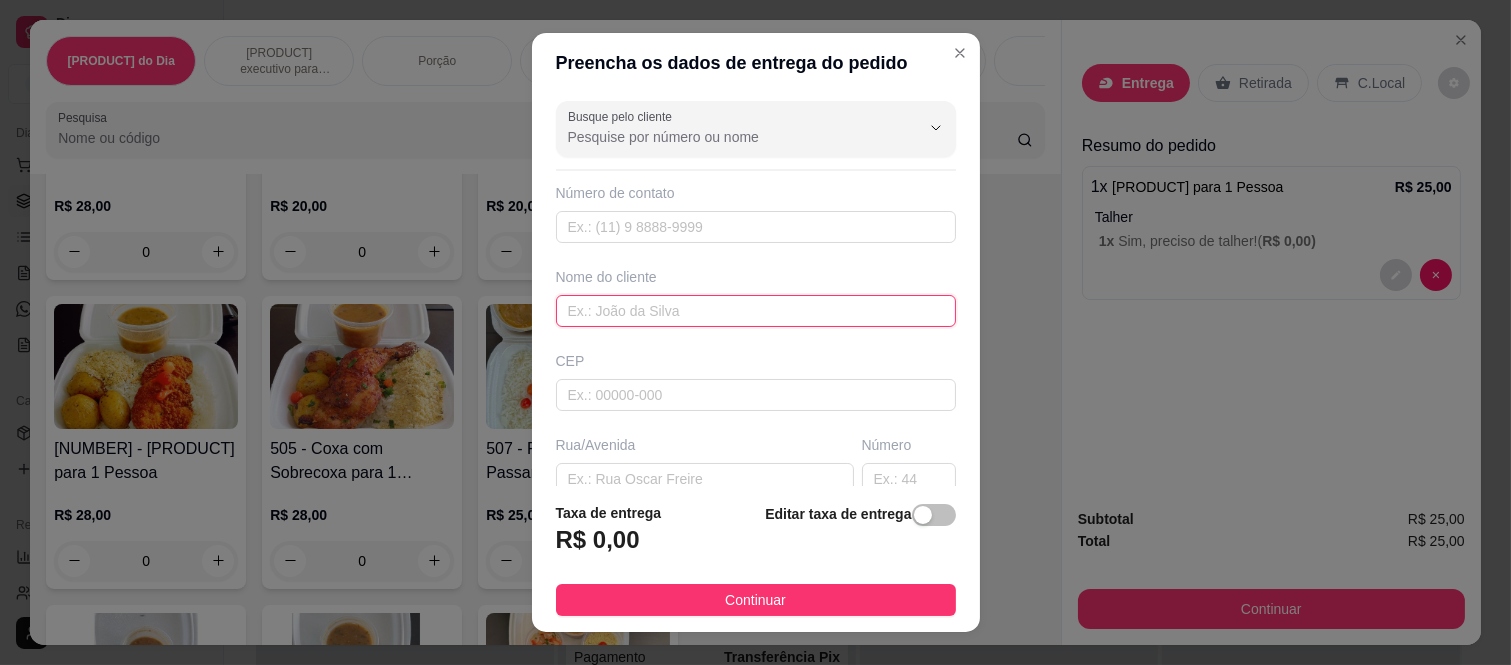 click at bounding box center [756, 311] 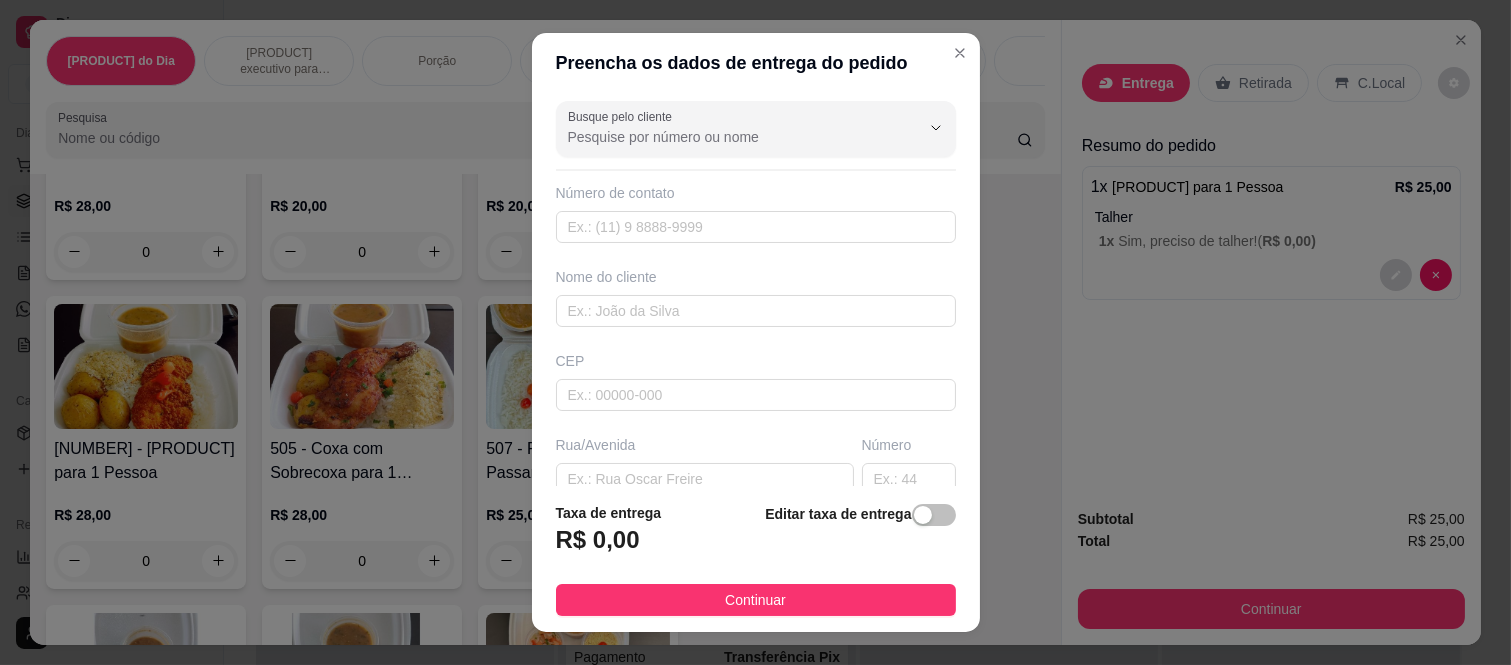 click on "Número de contato" at bounding box center [756, 213] 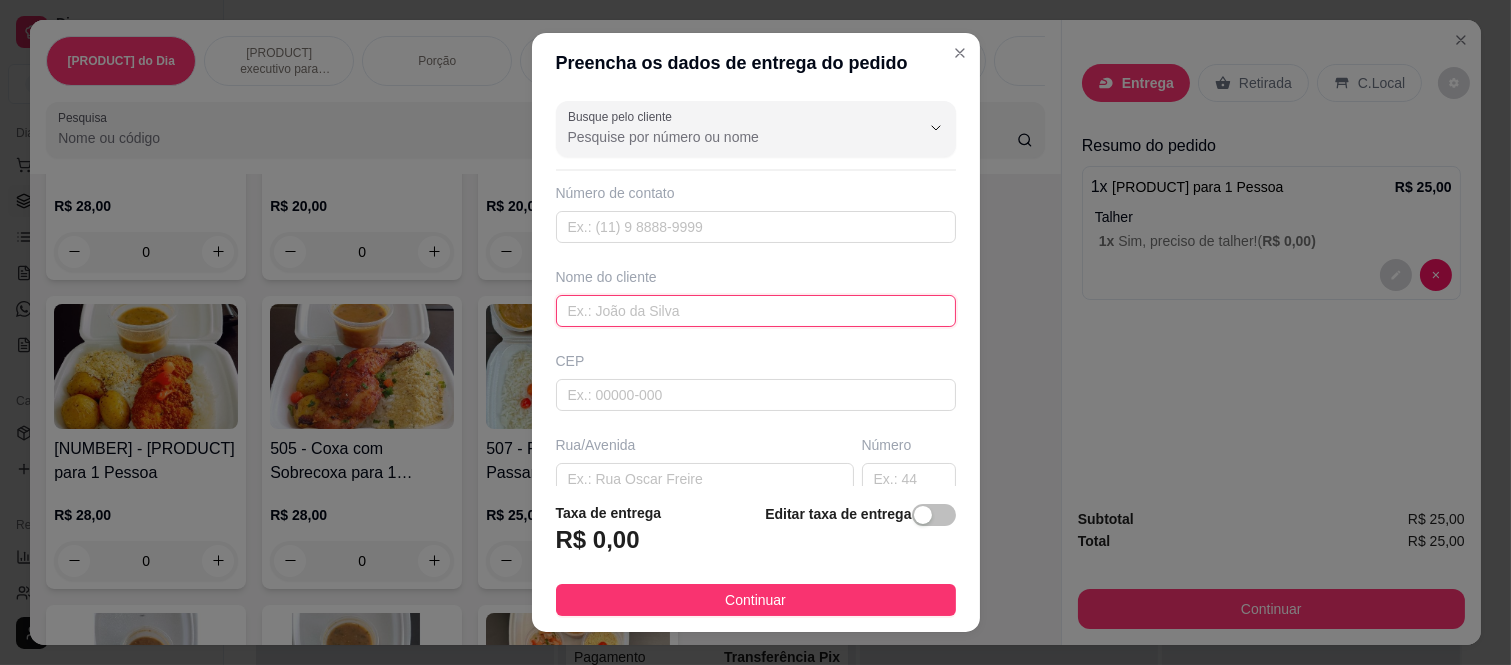 click at bounding box center (756, 311) 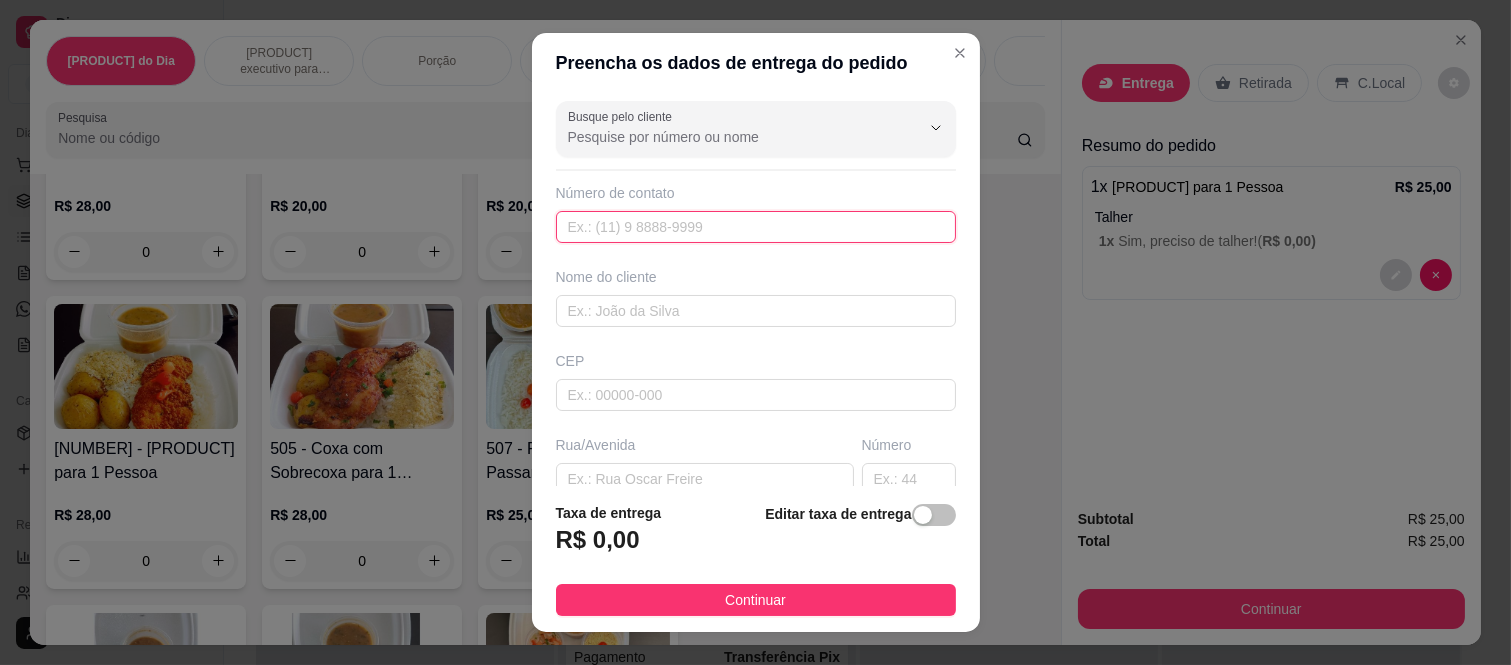click at bounding box center [756, 227] 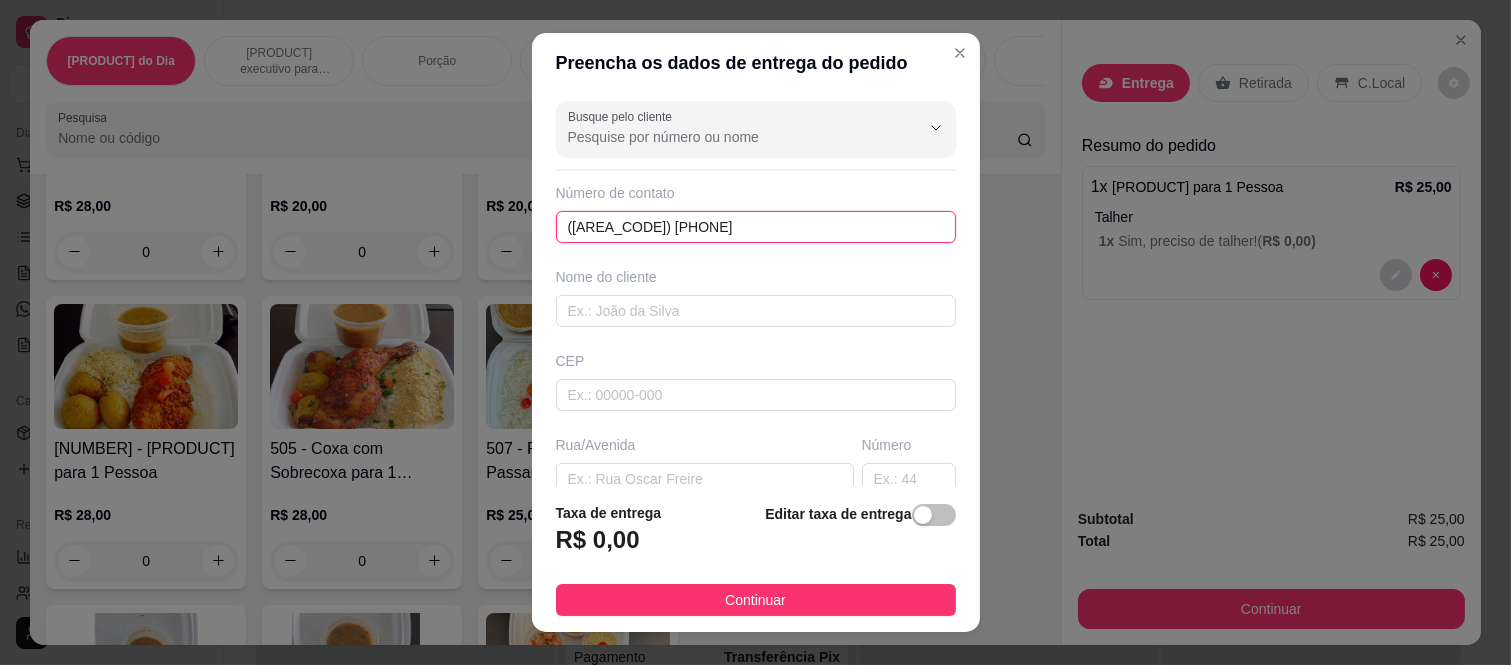 type on "[PHONE]" 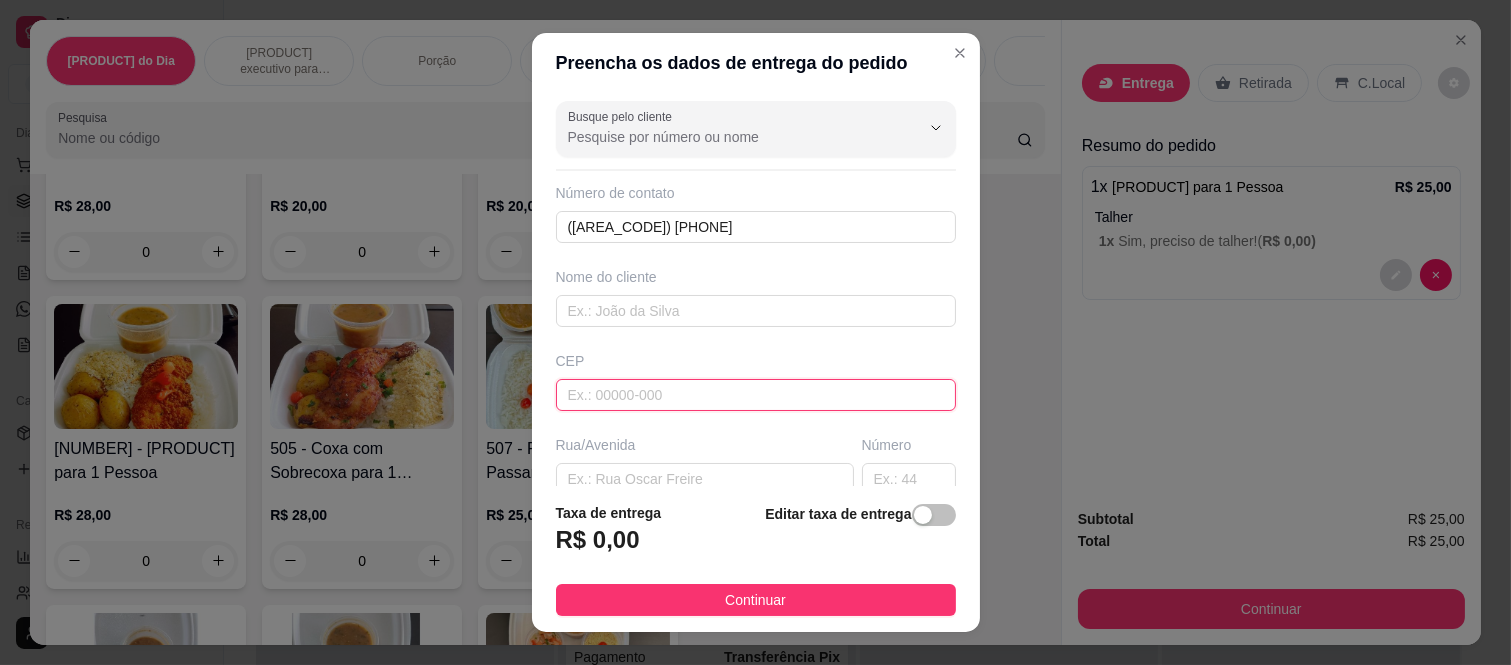 click at bounding box center [756, 395] 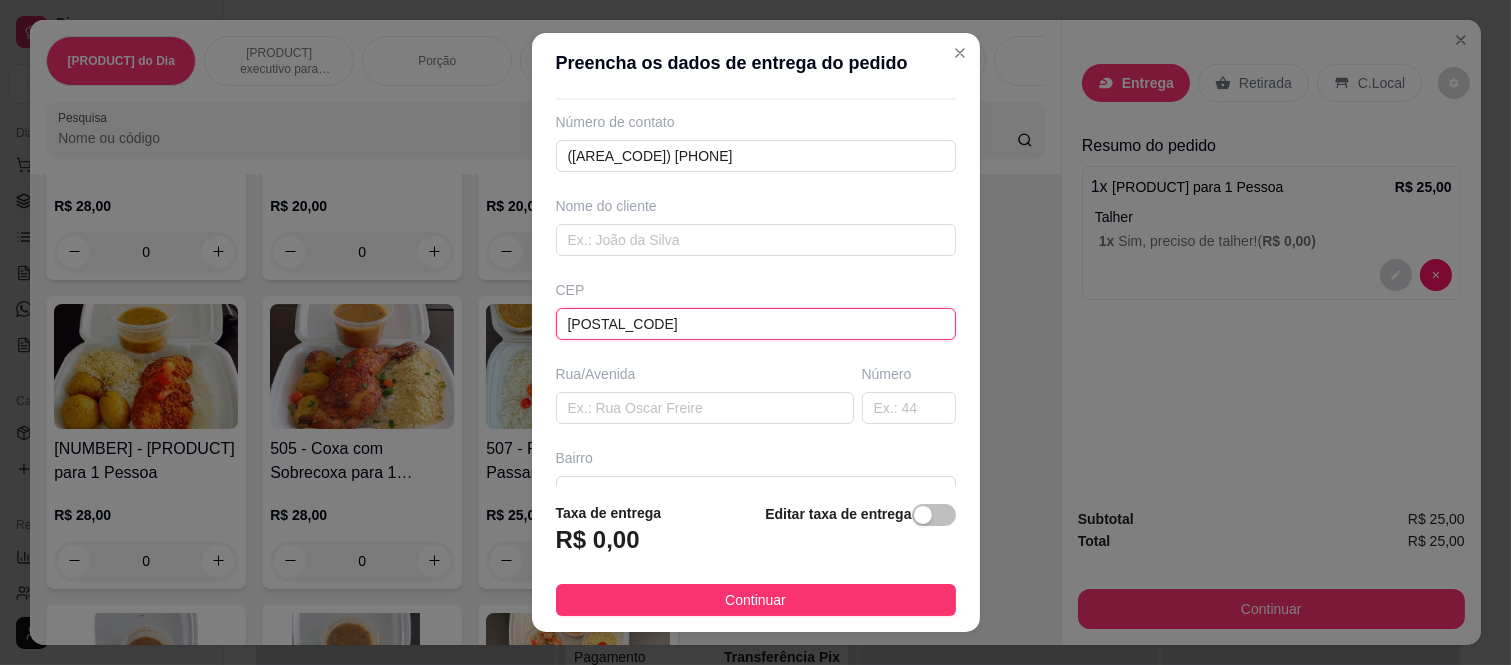 type on "Rua Lucrécia Bori" 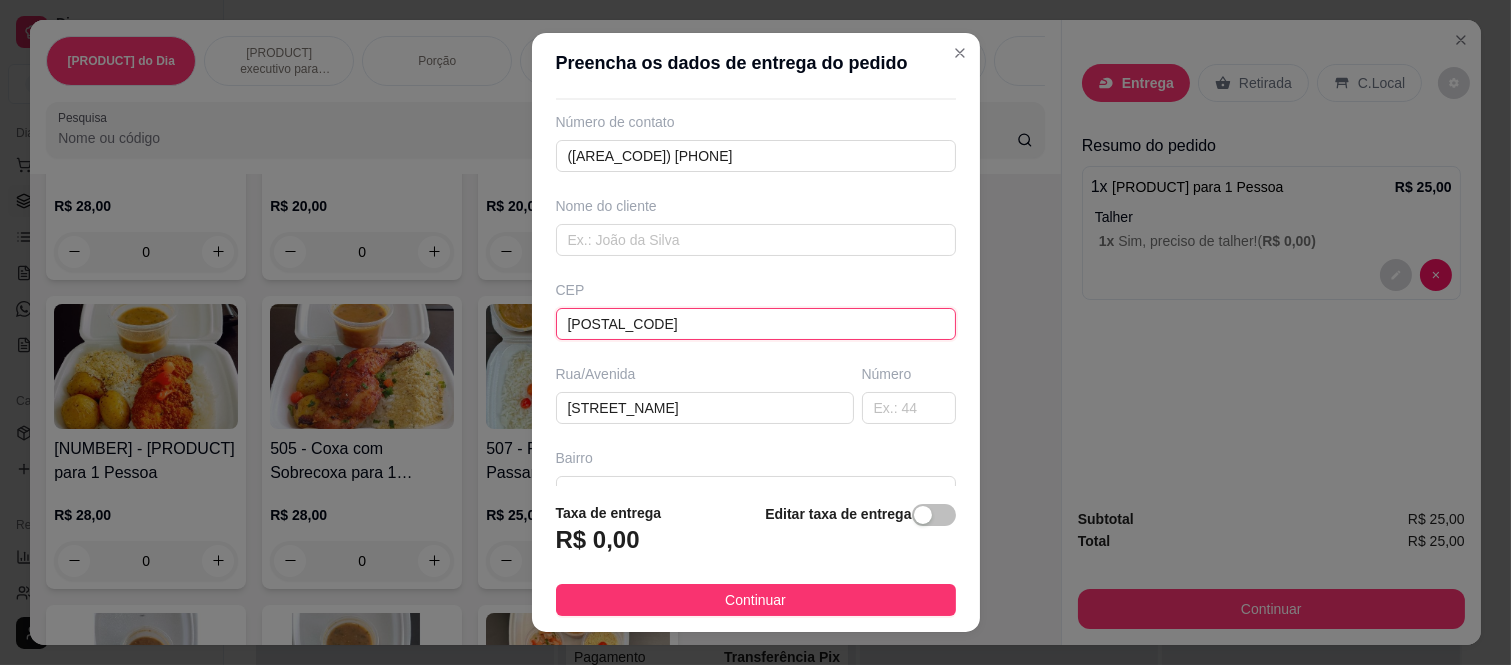 scroll, scrollTop: 111, scrollLeft: 0, axis: vertical 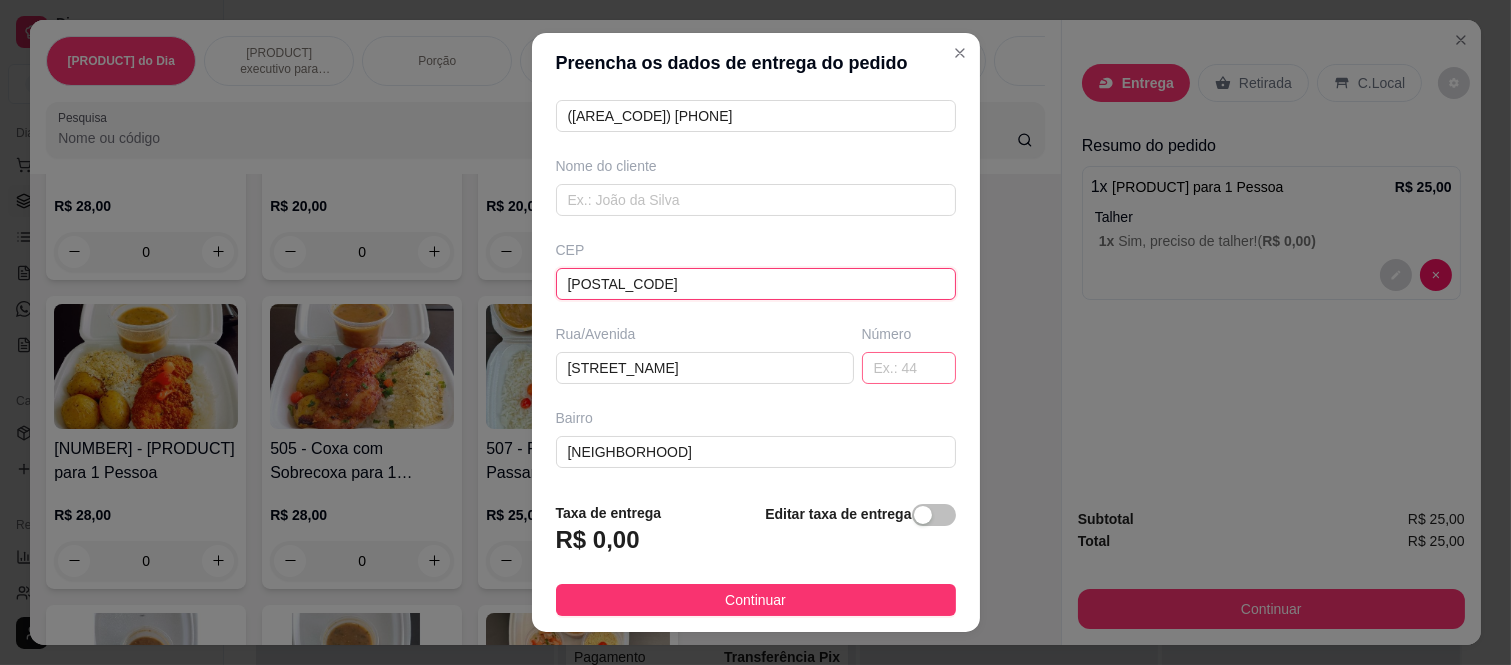type on "08260190" 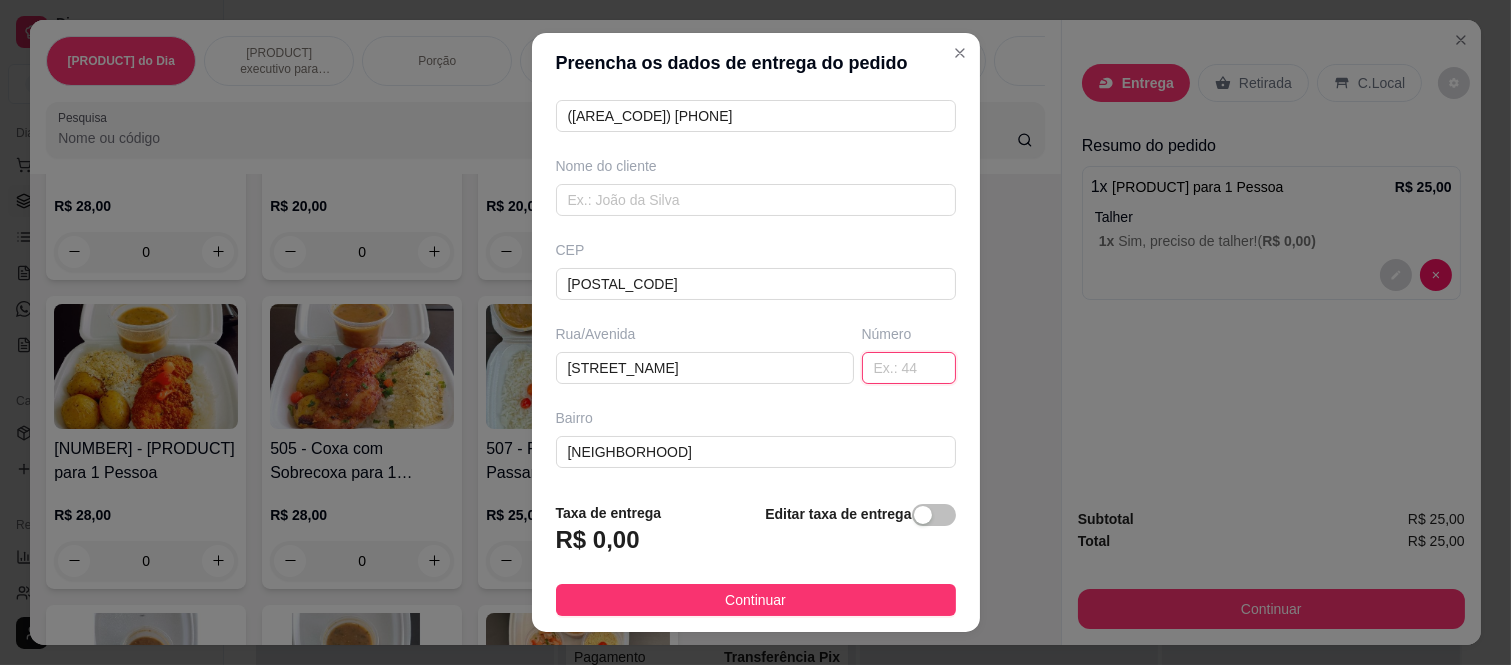 click at bounding box center [909, 368] 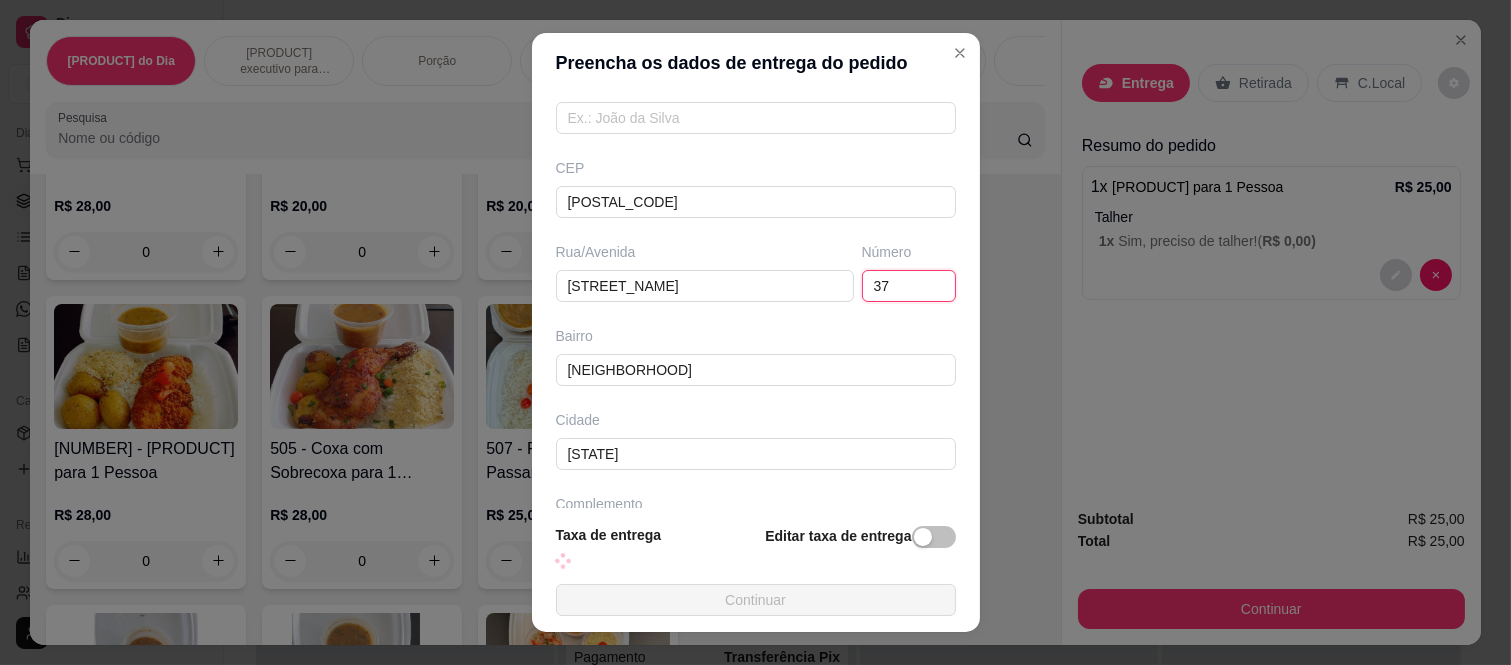 scroll, scrollTop: 260, scrollLeft: 0, axis: vertical 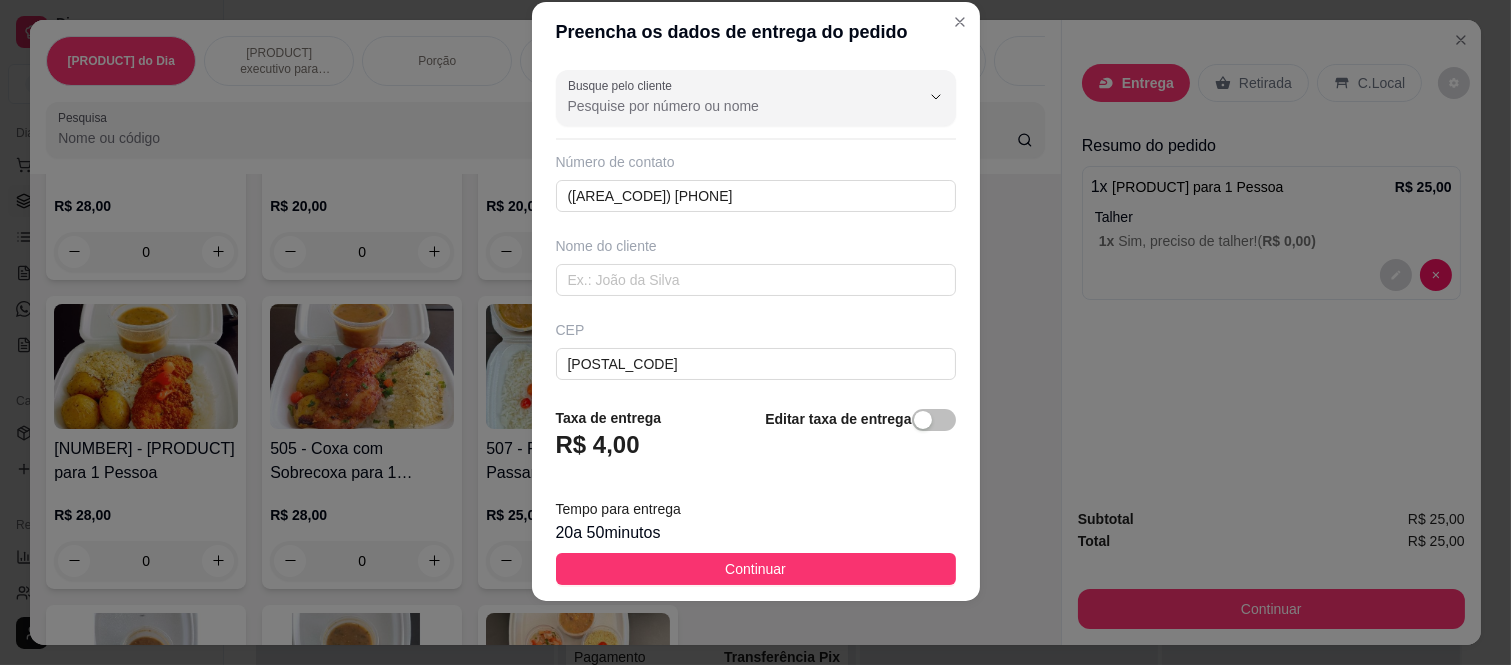 type on "37" 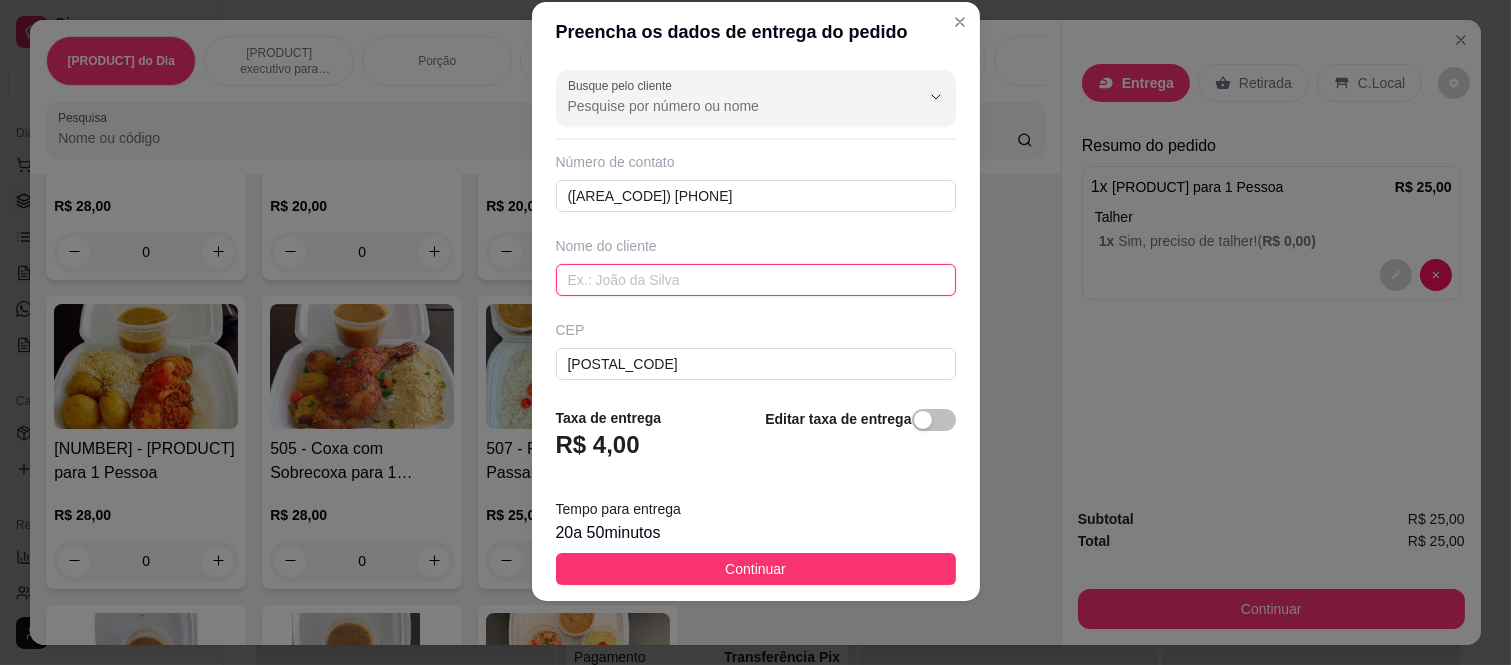 click at bounding box center [756, 280] 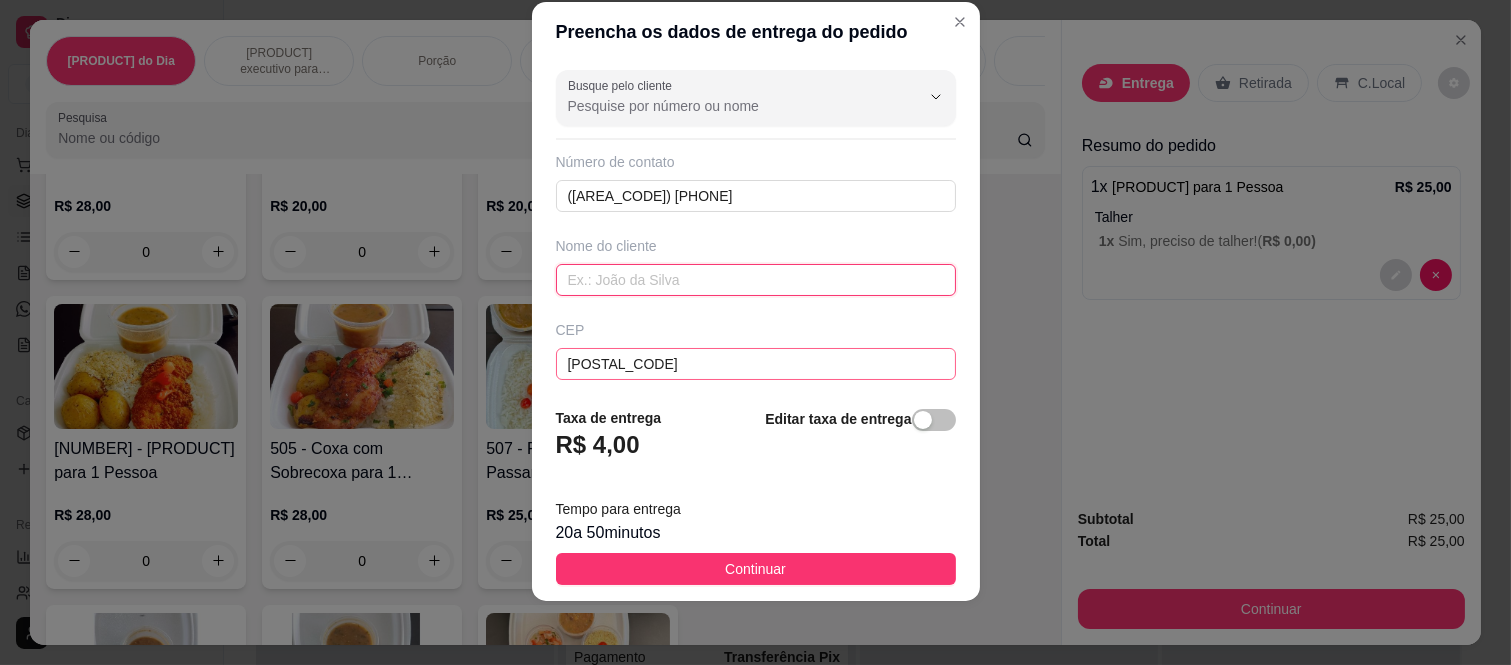 paste on "[FIRST]" 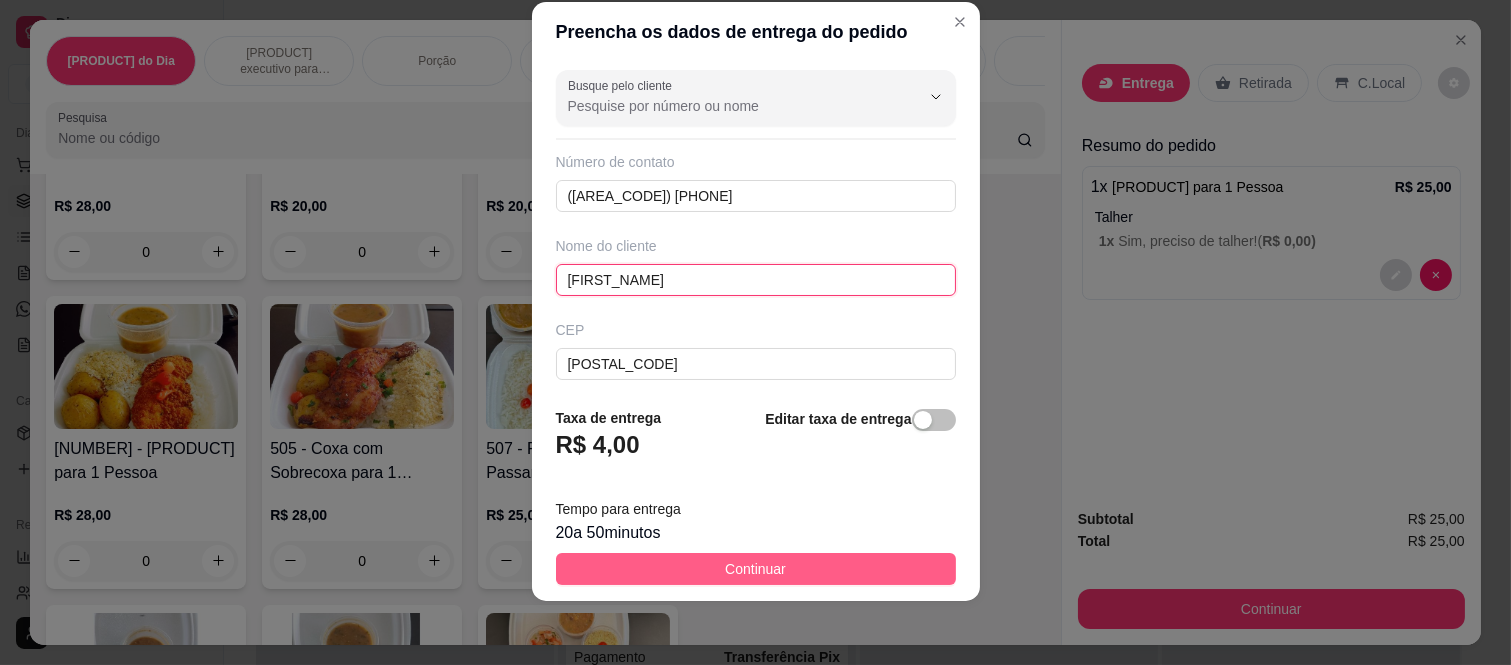 type on "[FIRST]" 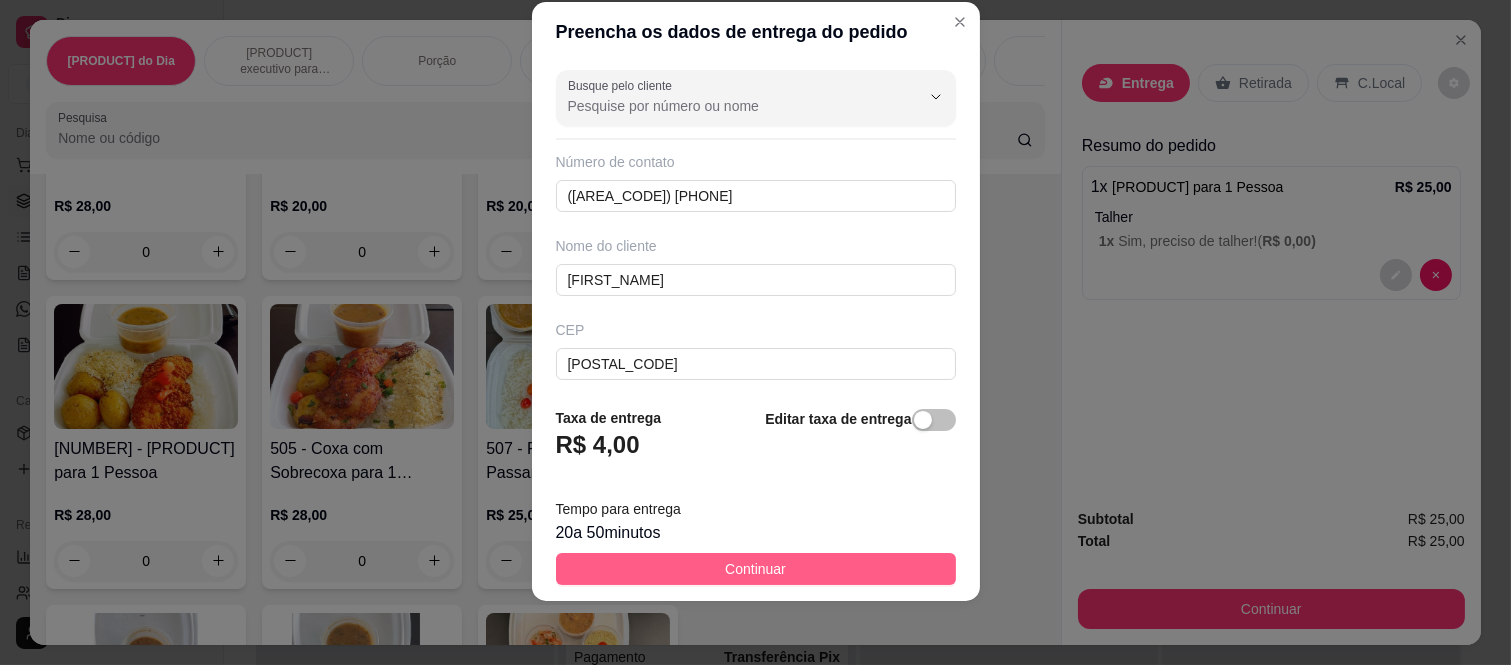 click on "Continuar" at bounding box center (756, 569) 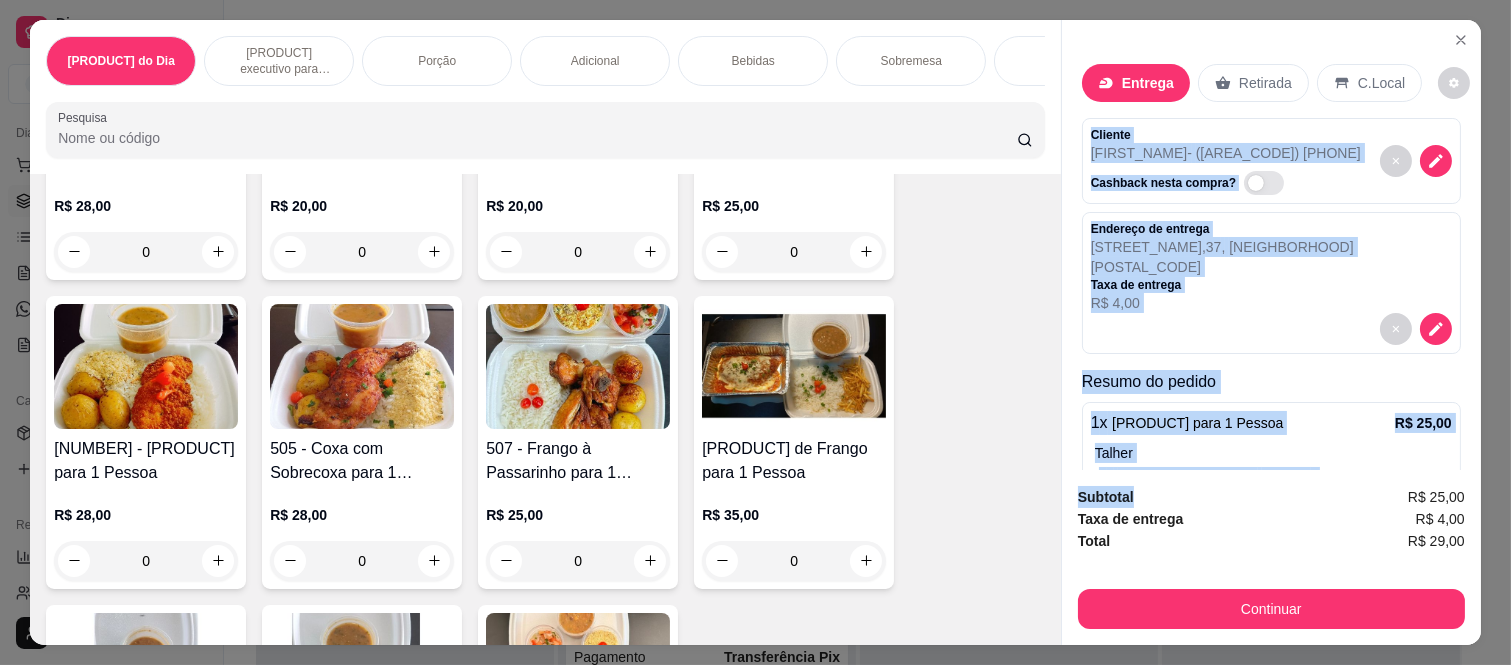 scroll, scrollTop: 93, scrollLeft: 0, axis: vertical 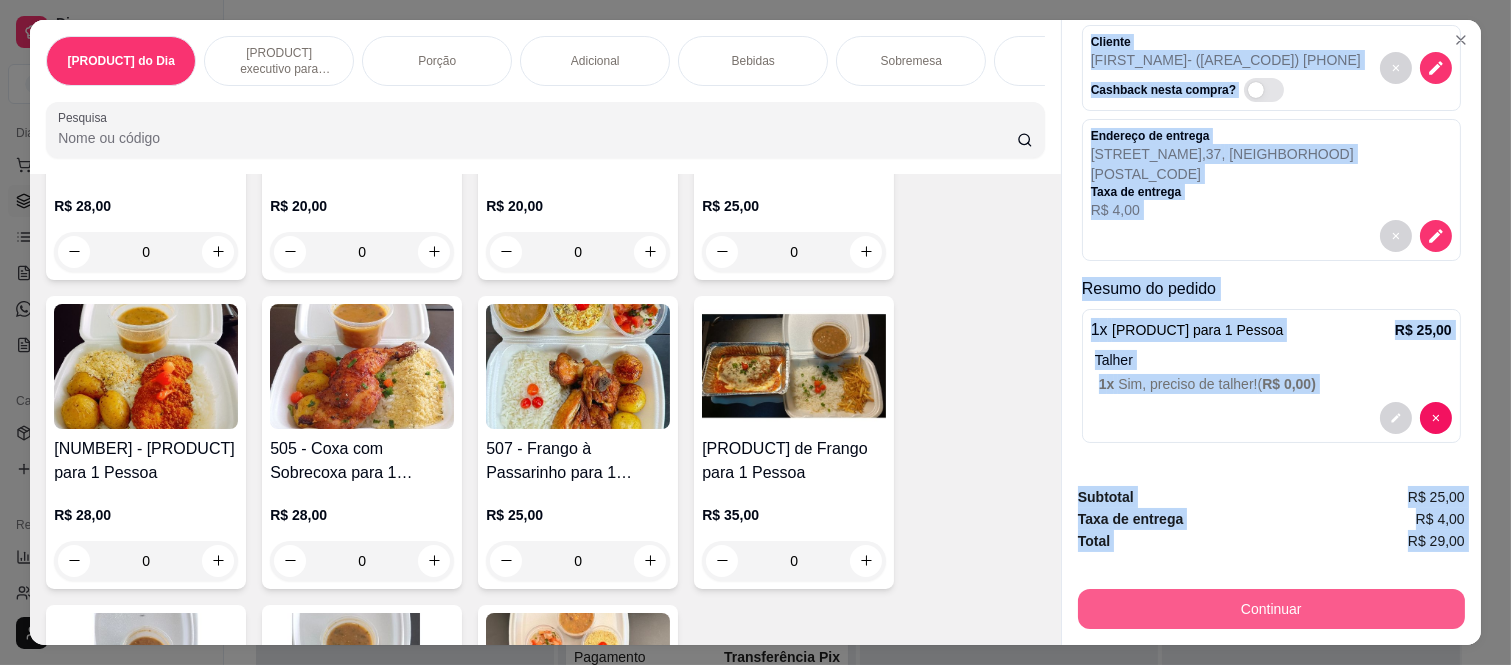 drag, startPoint x: 1078, startPoint y: 120, endPoint x: 1203, endPoint y: 585, distance: 481.50806 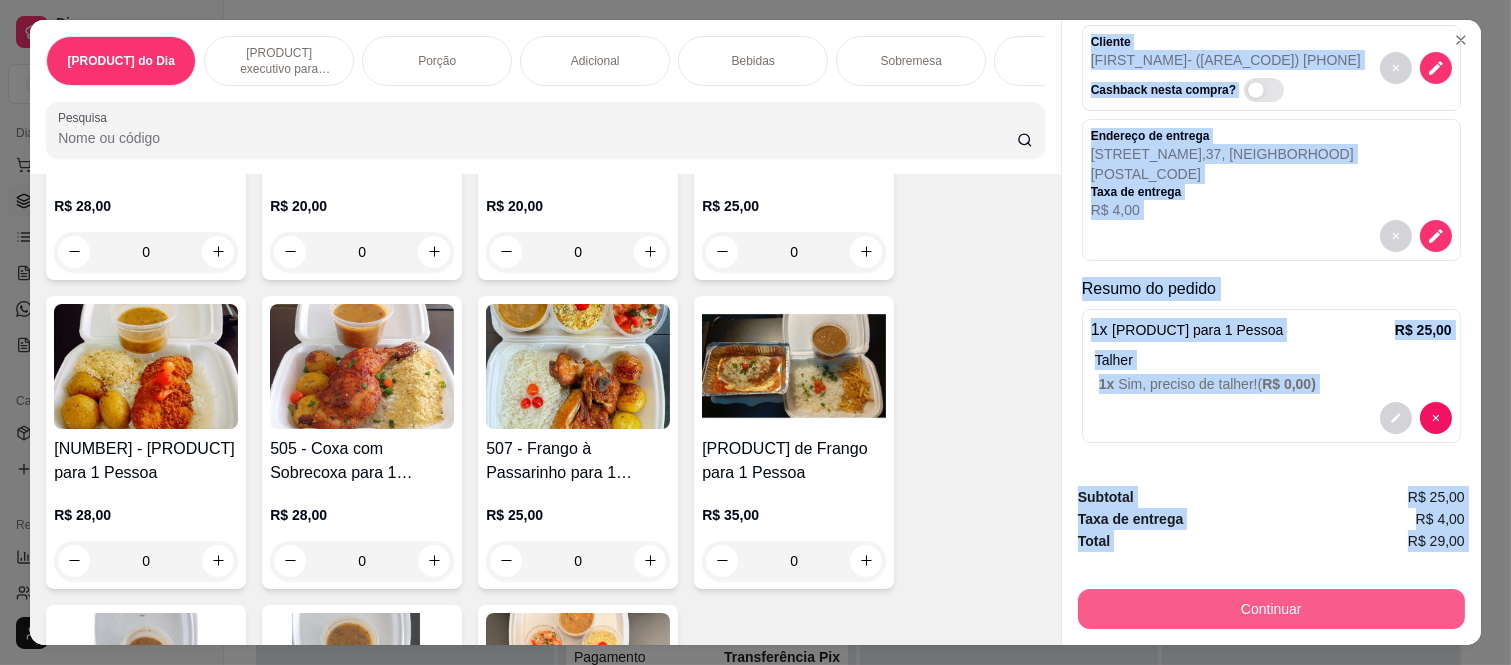 click on "Entrega Retirada C.Local Cliente Luciano  -   (11) 98086-5130 Cashback nesta compra?   Endereço de entrega Rua Lucrécia Bori ,  37 ,   Jardim Cibele 08260-190 Taxa de entrega R$ 4,00 Resumo do pedido 1 x    Frango à Passarinho para 1 Pessoa R$ 25,00 Talher 1 x   Sim, preciso de talher!  ( R$ 0,00 ) Subtotal R$ 25,00 Taxa de entrega R$ 4,00 Total R$ 29,00 Continuar" at bounding box center [1271, 332] 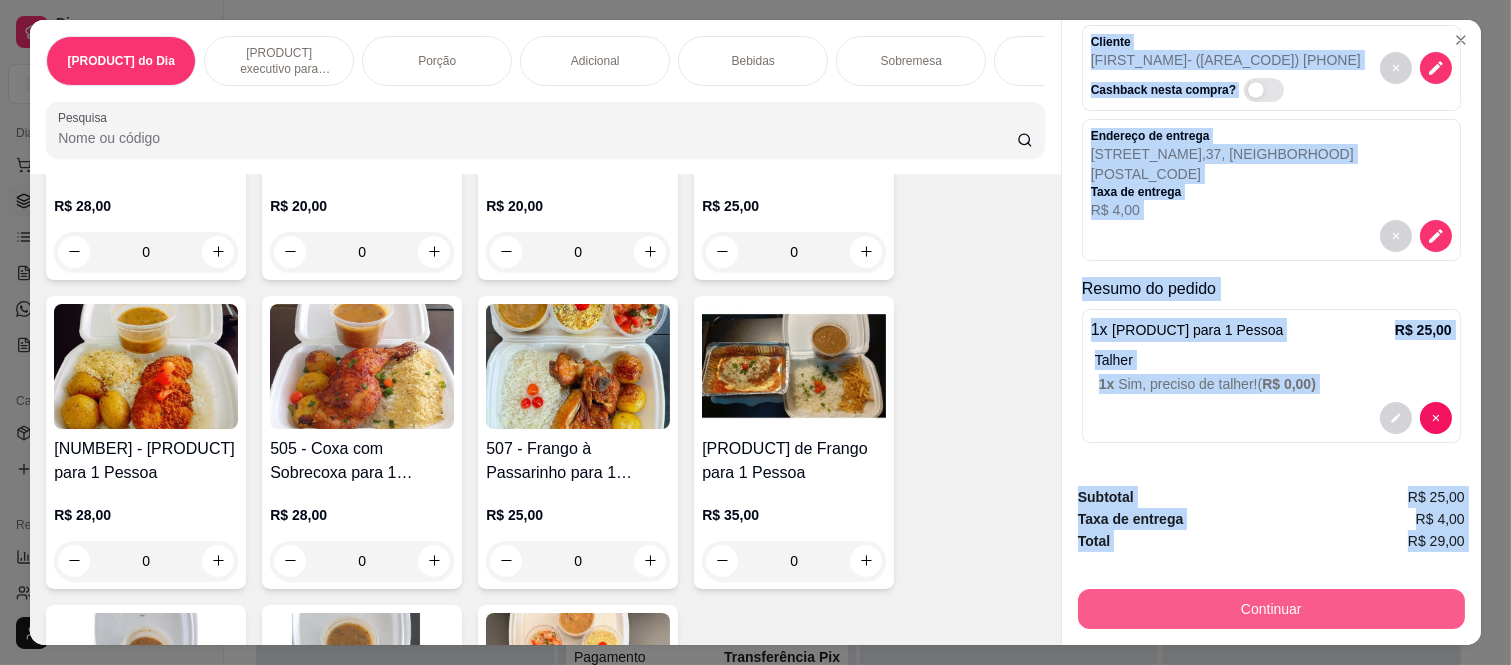 copy on "Cliente Luciano  -   (11) 98086-5130 Cashback nesta compra?   Endereço de entrega Rua Lucrécia Bori ,  37 ,   Jardim Cibele 08260-190 Taxa de entrega R$ 4,00 Resumo do pedido 1 x    Frango à Passarinho para 1 Pessoa R$ 25,00 Talher 1 x   Sim, preciso de talher!  ( R$ 0,00 ) Subtotal R$ 25,00 Taxa de entrega R$ 4,00 Total R$ 29,00 Continuar" 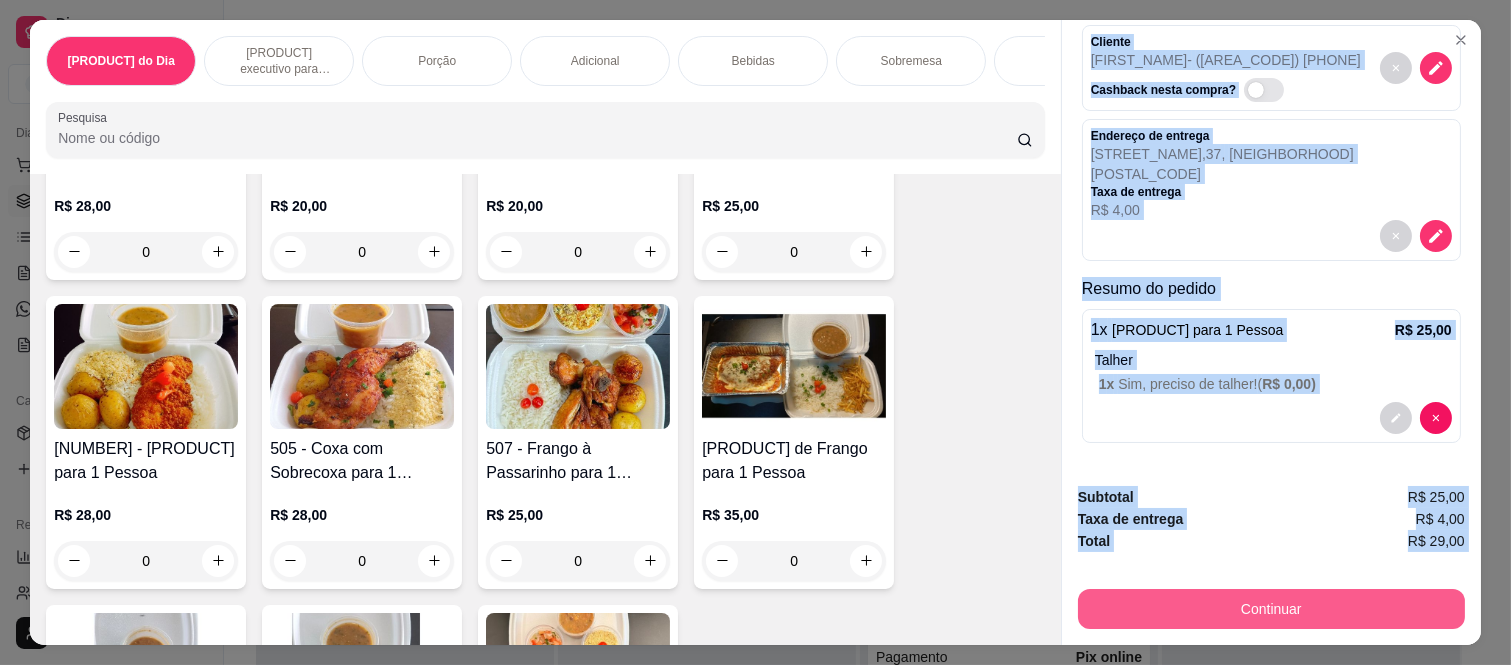 click on "Continuar" at bounding box center [1271, 609] 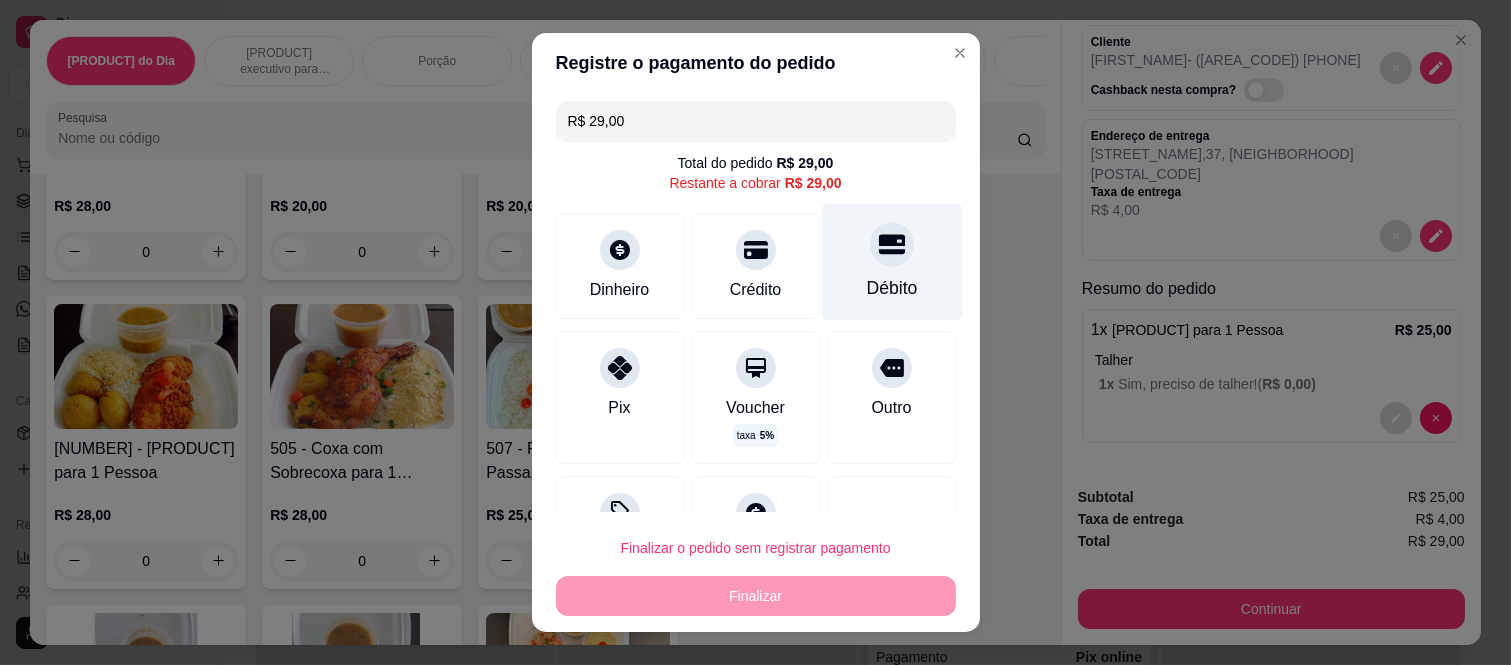 click 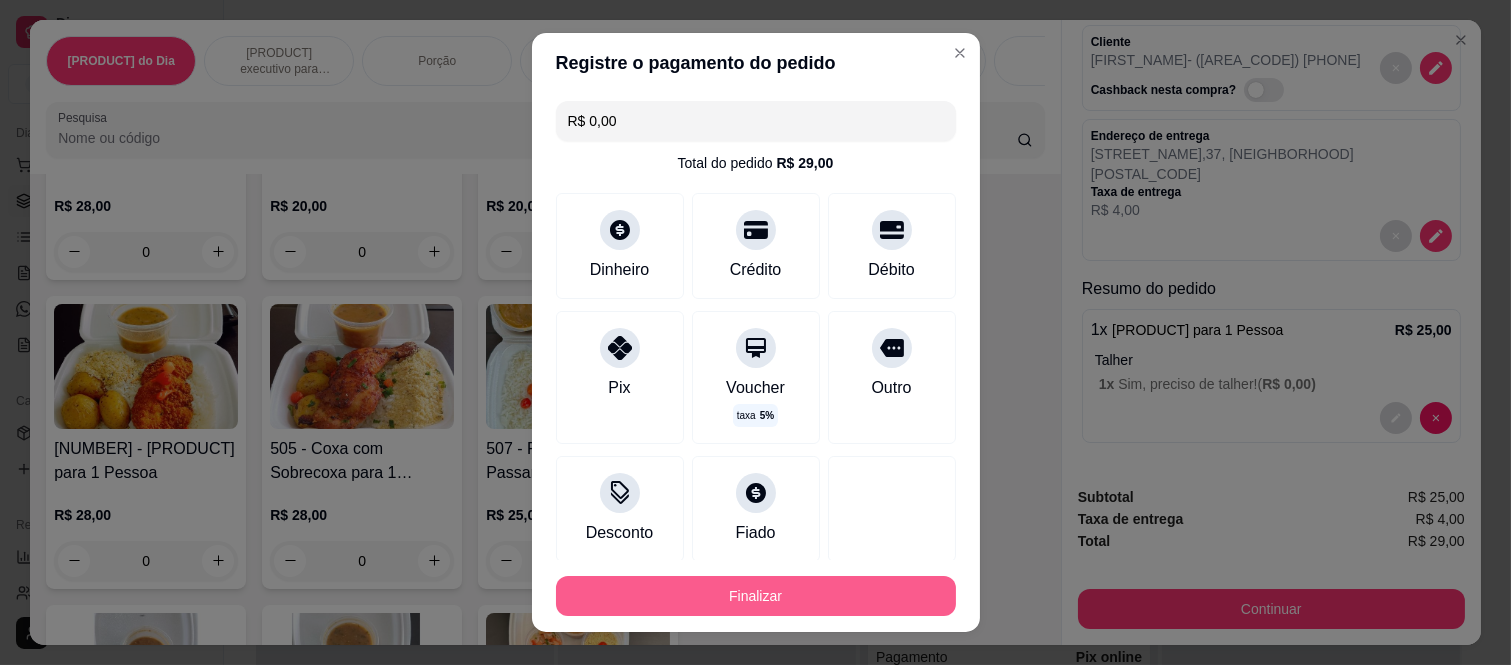 click on "Finalizar" at bounding box center [756, 596] 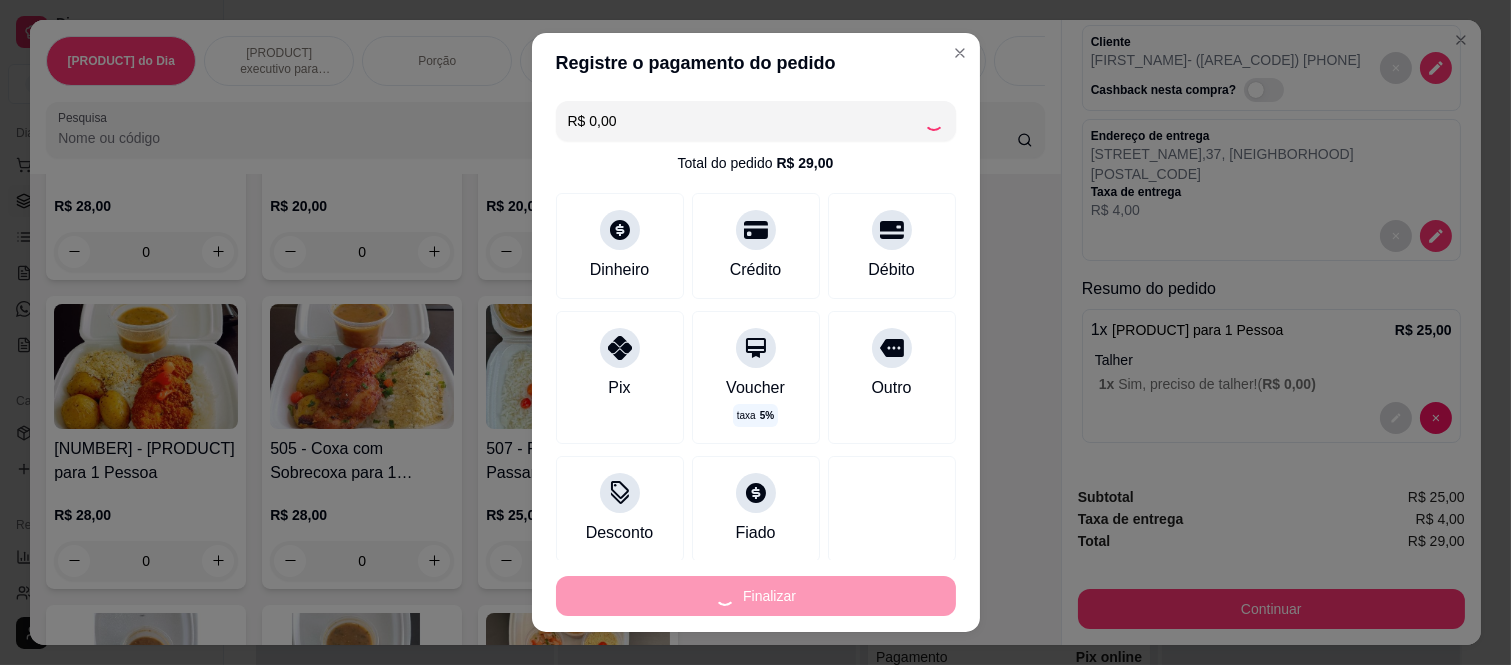 type on "-R$ 29,00" 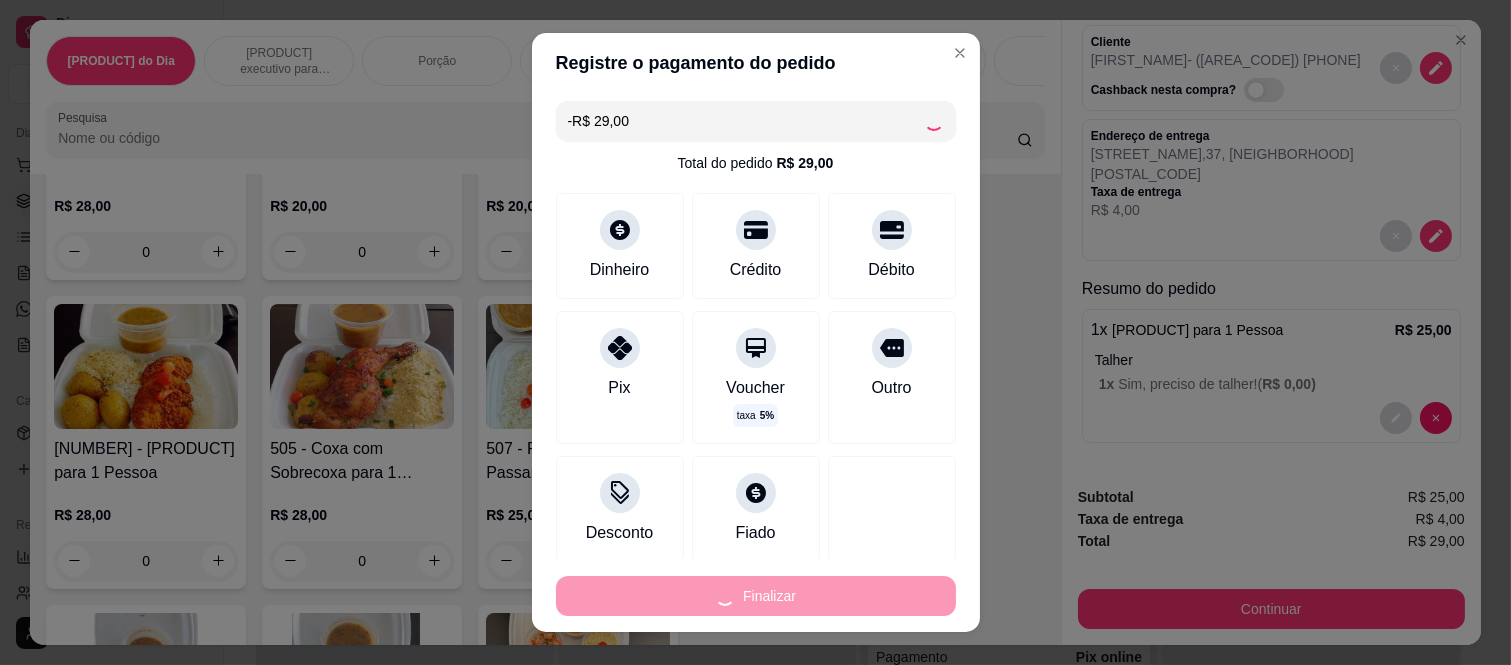 scroll, scrollTop: 0, scrollLeft: 0, axis: both 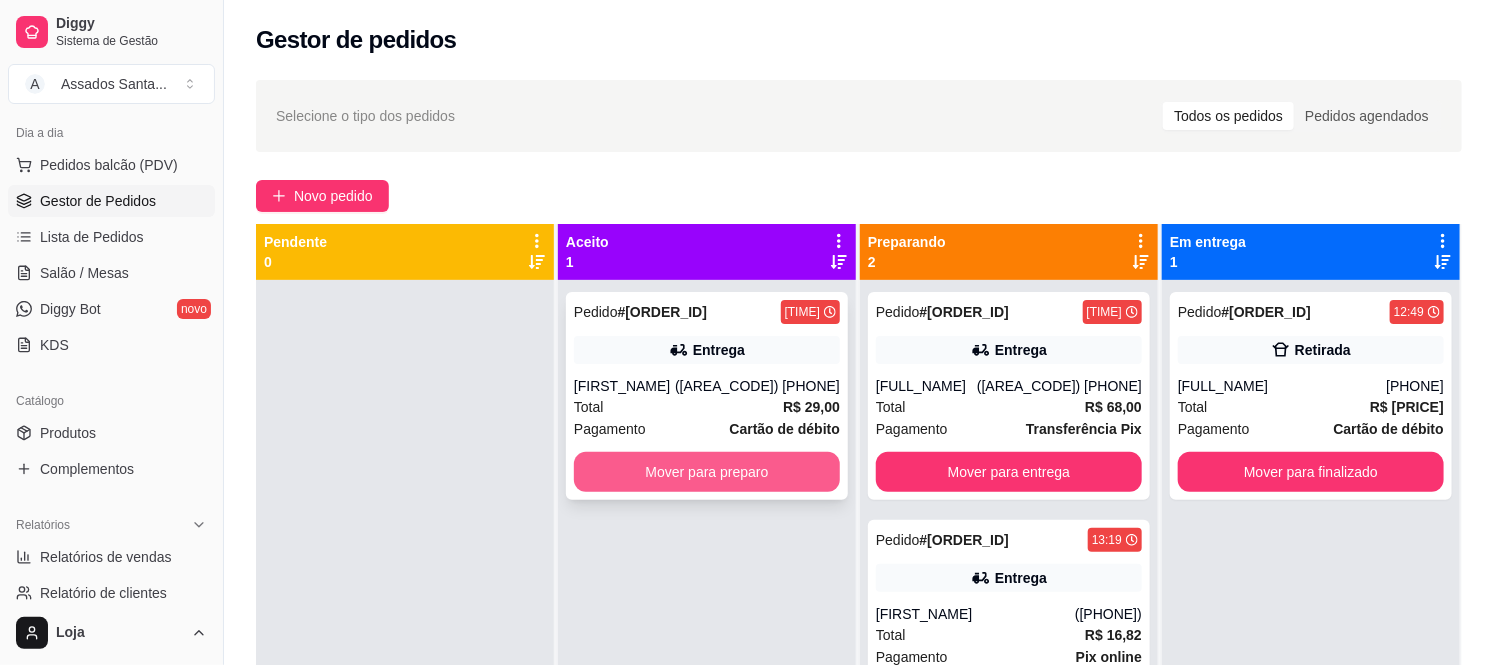 click on "Mover para preparo" at bounding box center (707, 472) 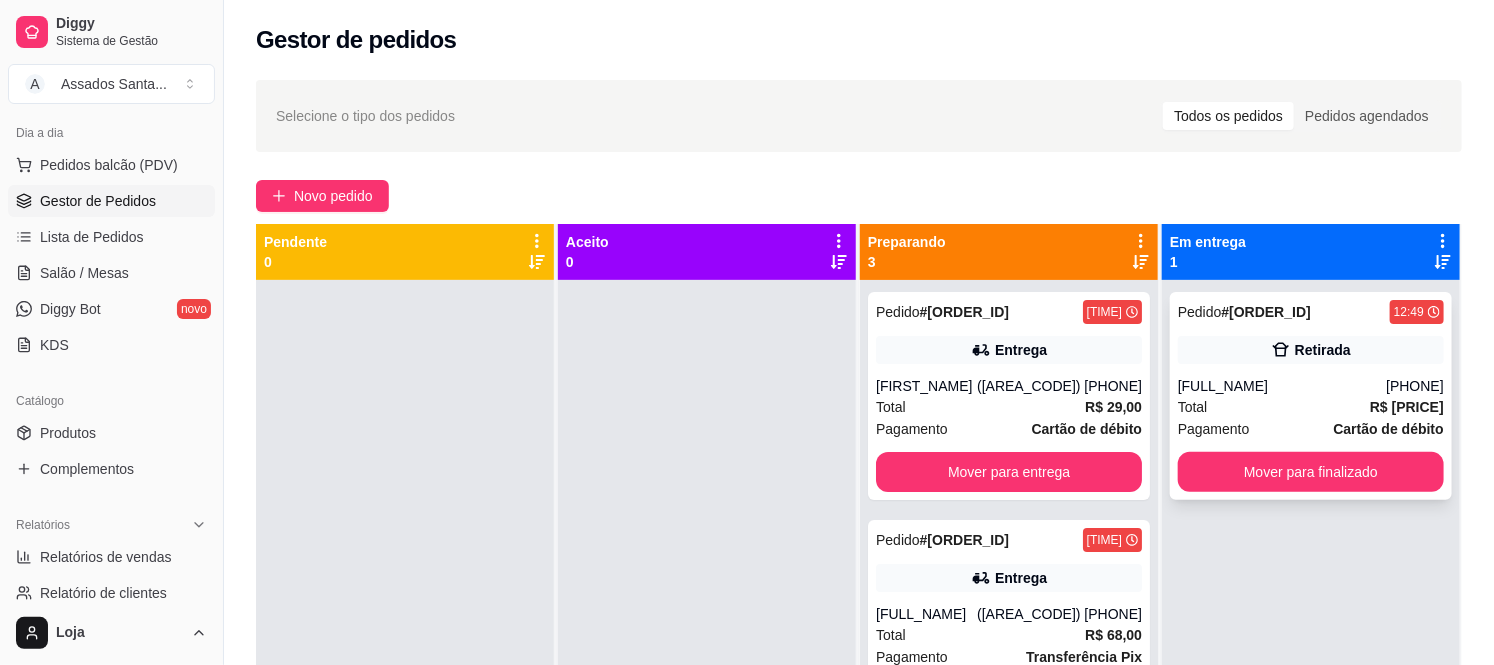 click on "Pedido  # 0052-b95bd23b 12:49 Retirada Patrícia Lima de Souza  (13) 99633-1444 Total R$ 33,61 Pagamento Cartão de débito Mover para finalizado" at bounding box center [1311, 396] 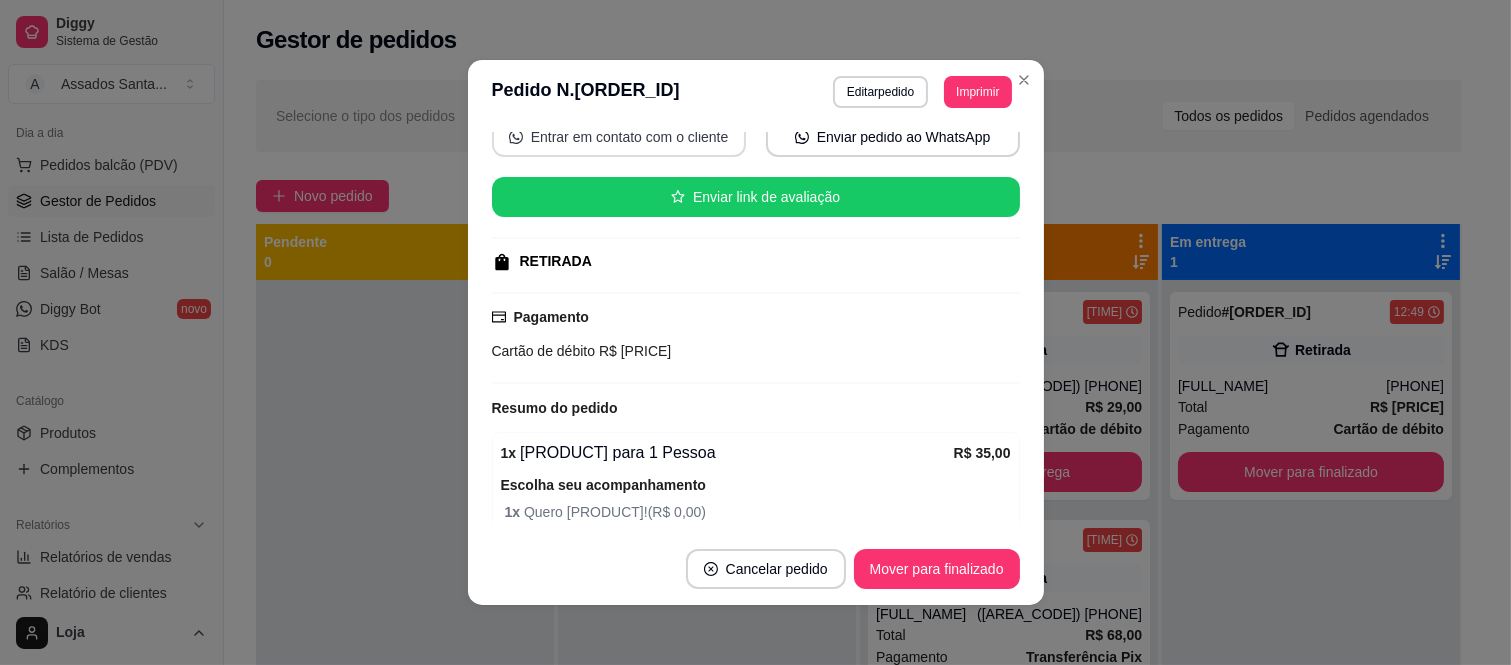 scroll, scrollTop: 222, scrollLeft: 0, axis: vertical 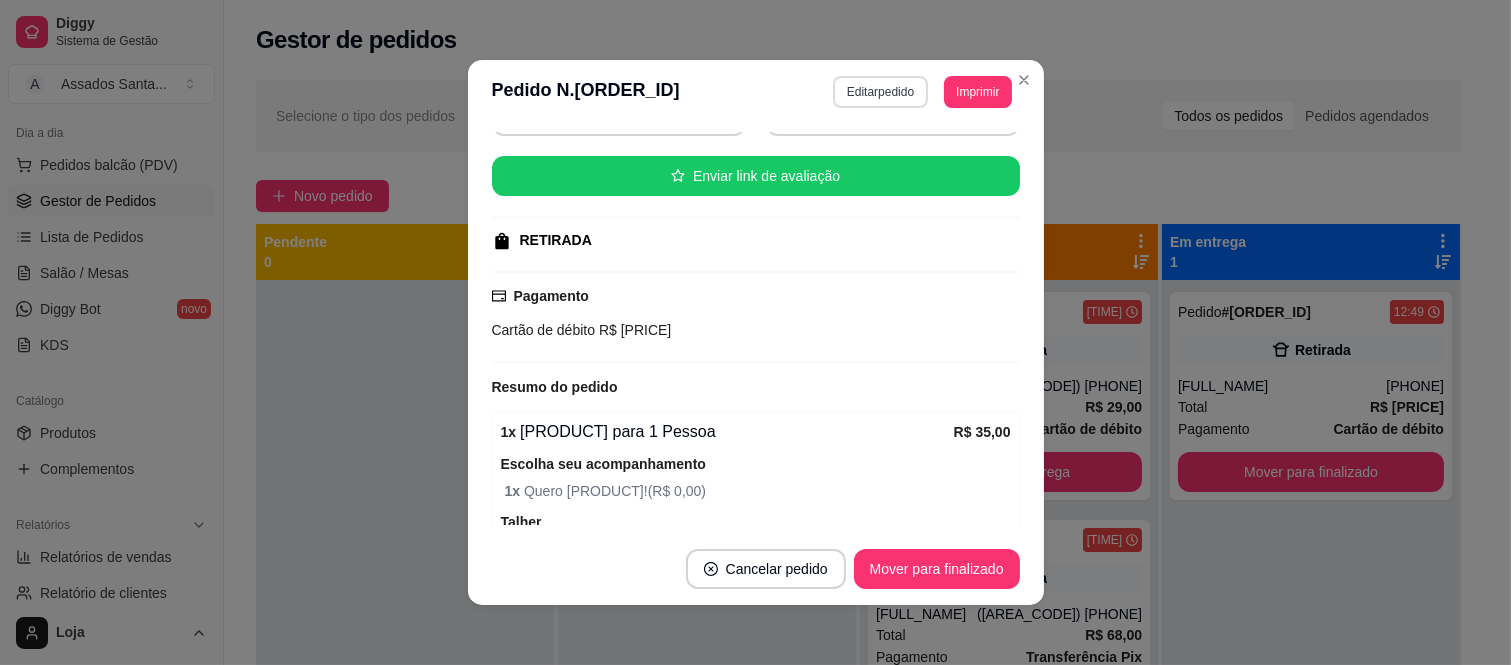 click on "**********" at bounding box center [756, 92] 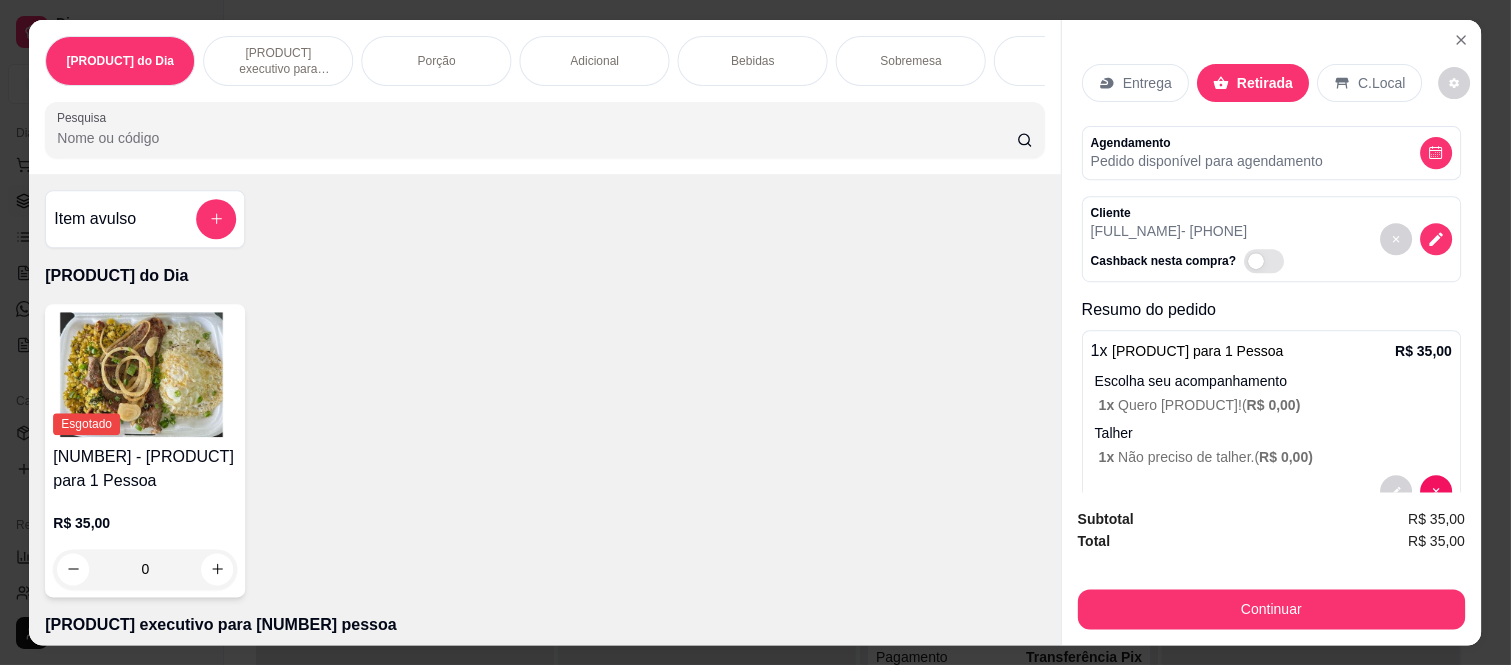 scroll, scrollTop: 52, scrollLeft: 0, axis: vertical 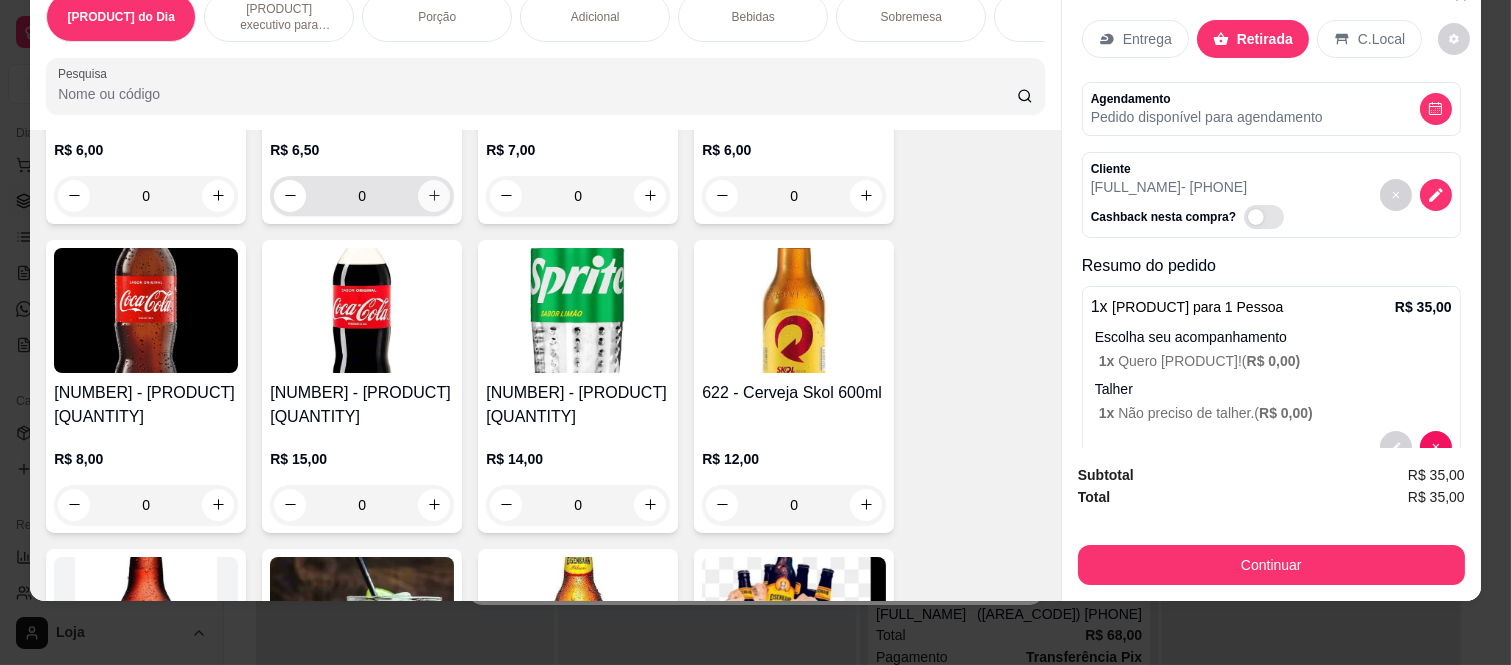 click 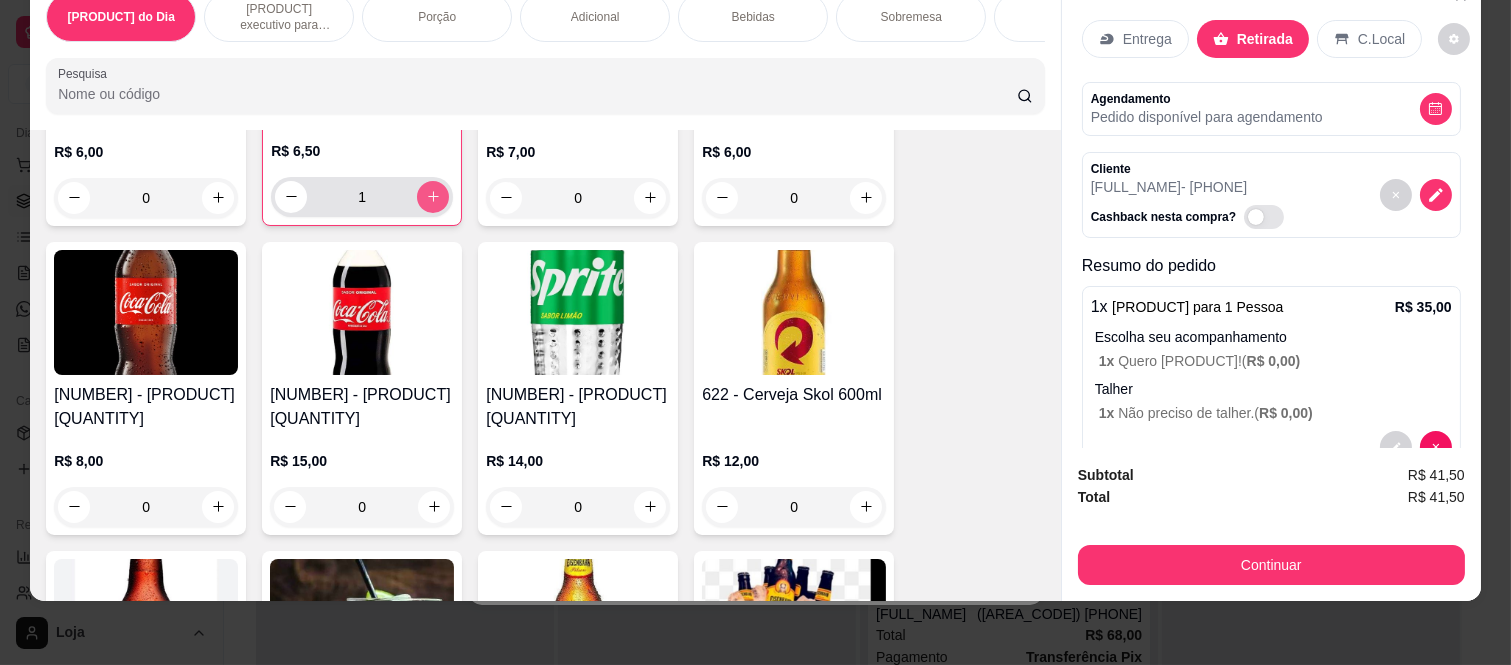 scroll, scrollTop: 3891, scrollLeft: 0, axis: vertical 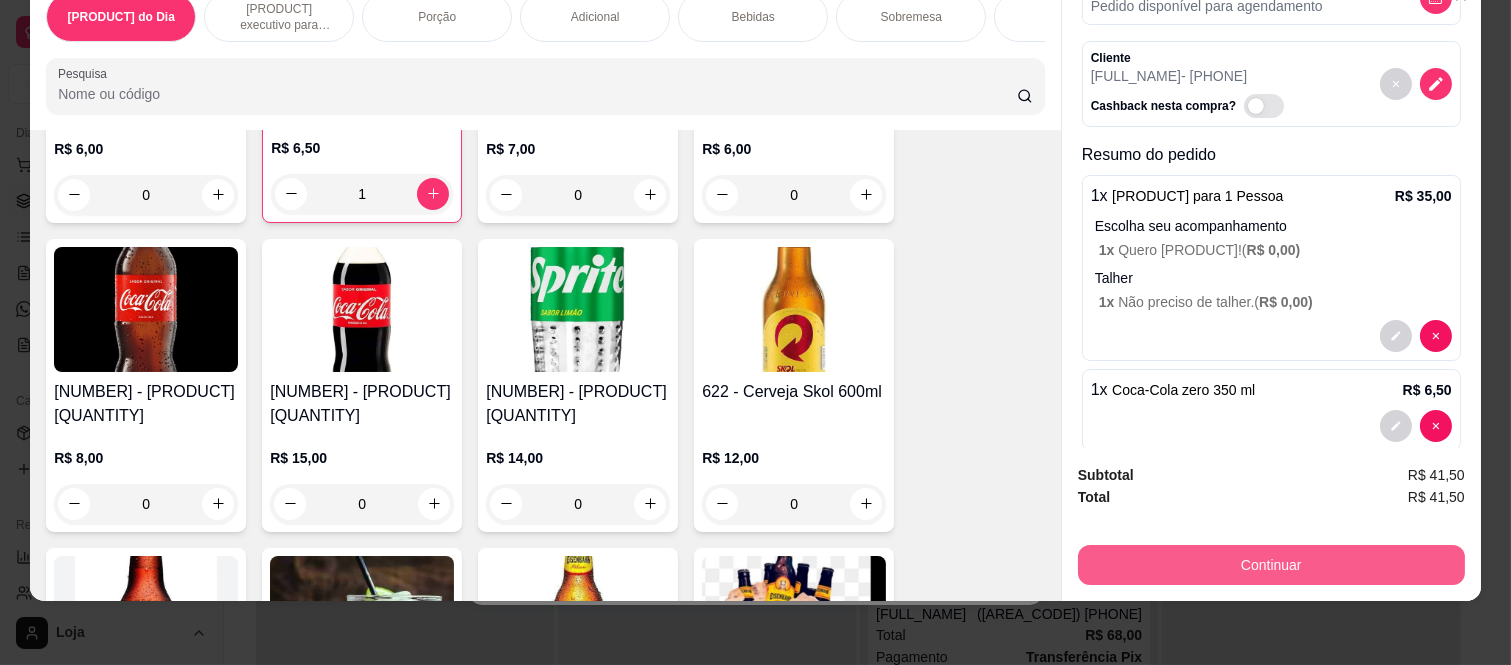 click on "Continuar" at bounding box center [1271, 565] 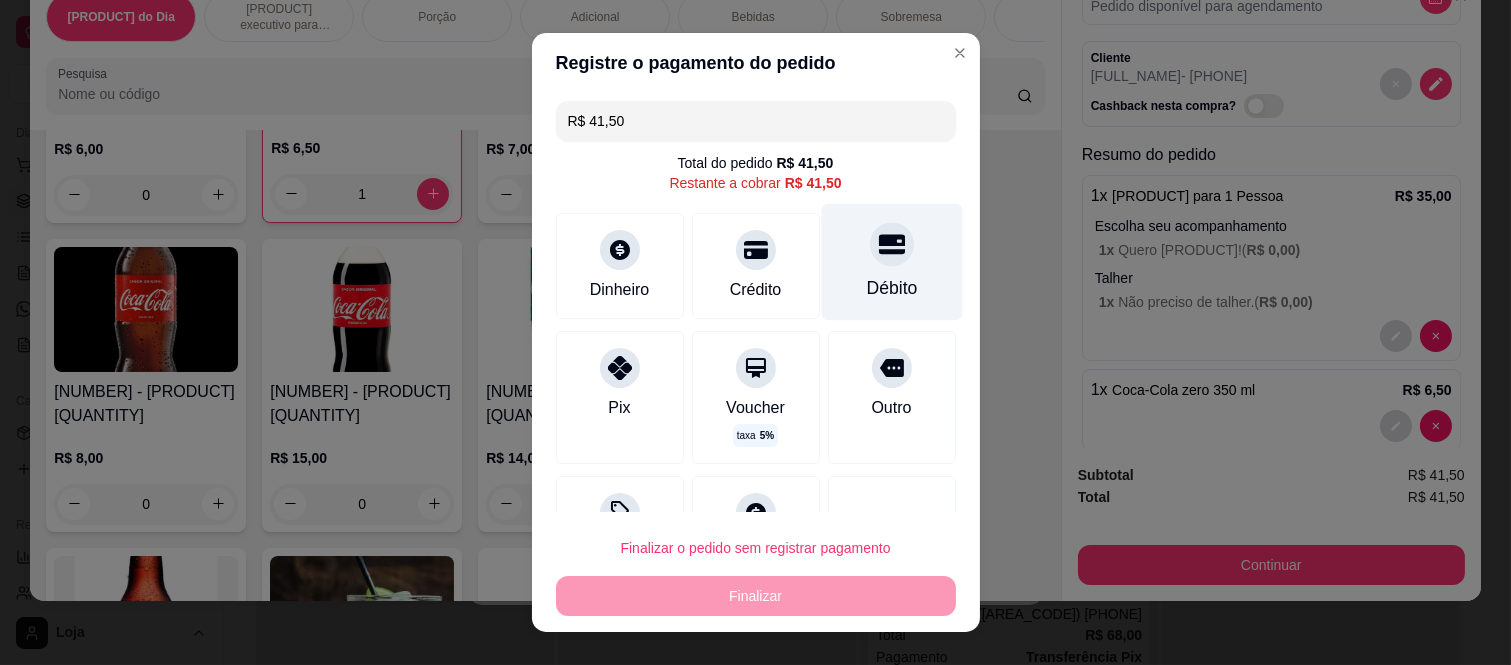 click on "Débito" at bounding box center [891, 262] 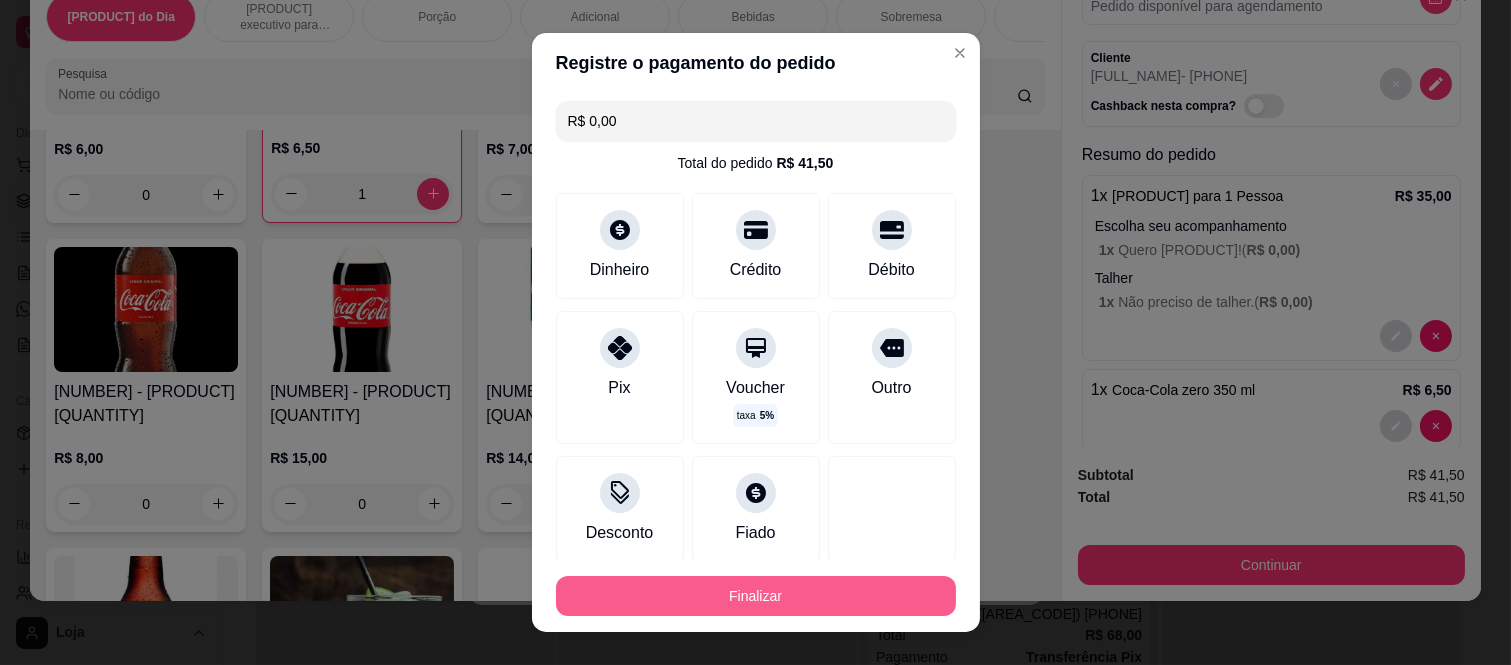 click on "Finalizar" at bounding box center (756, 596) 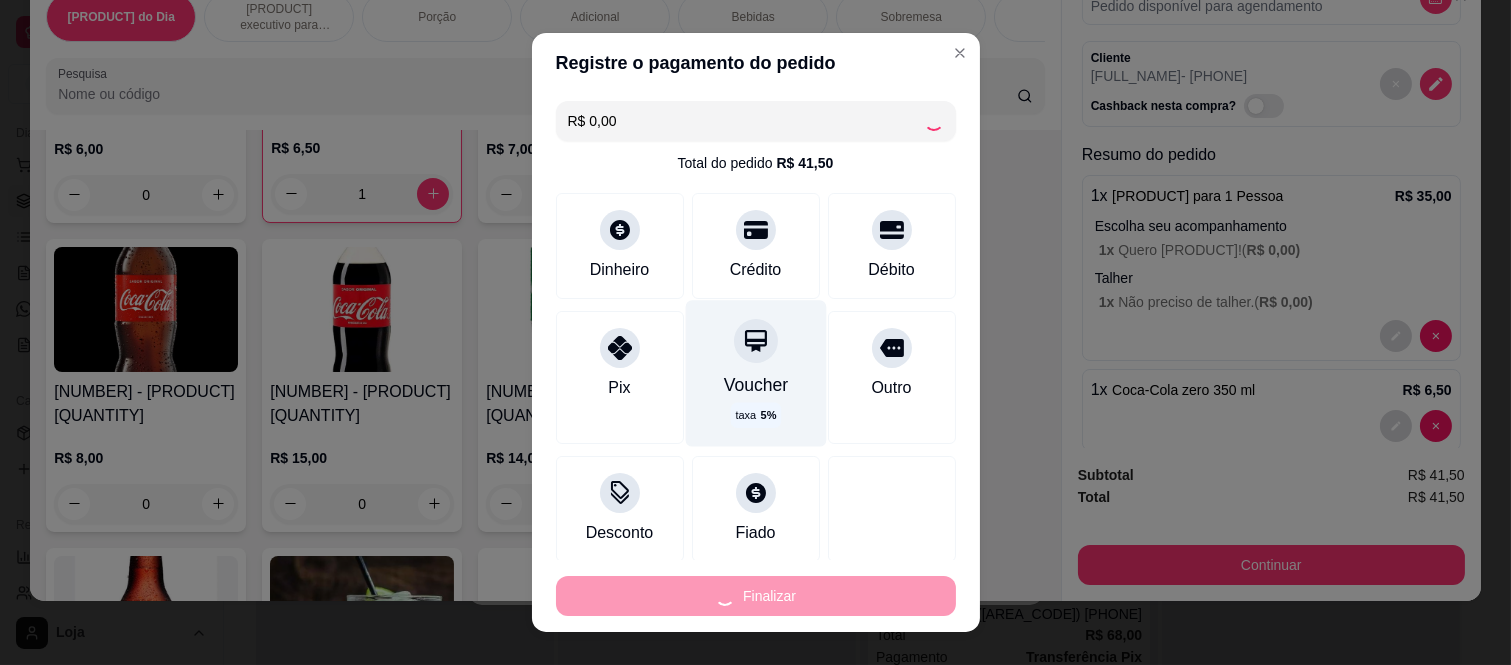 type on "0" 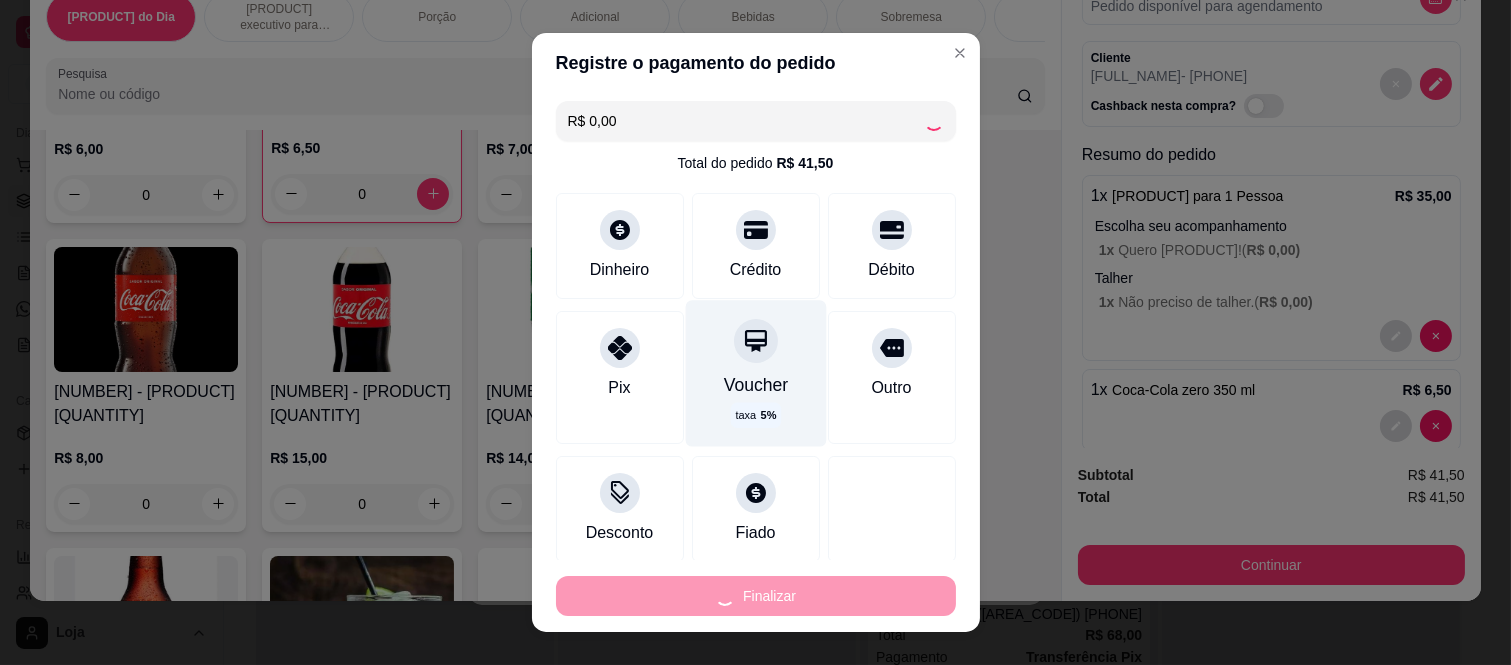 type on "-R$ 41,50" 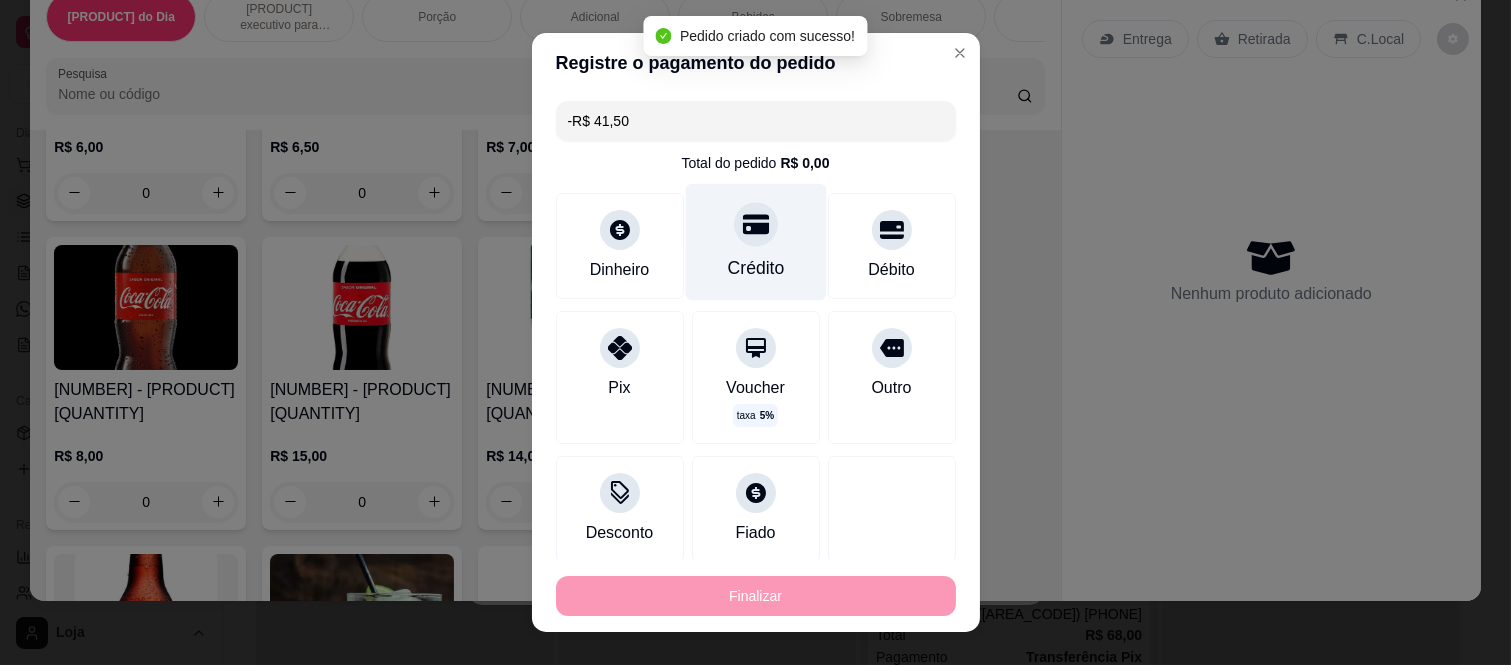 scroll, scrollTop: 0, scrollLeft: 0, axis: both 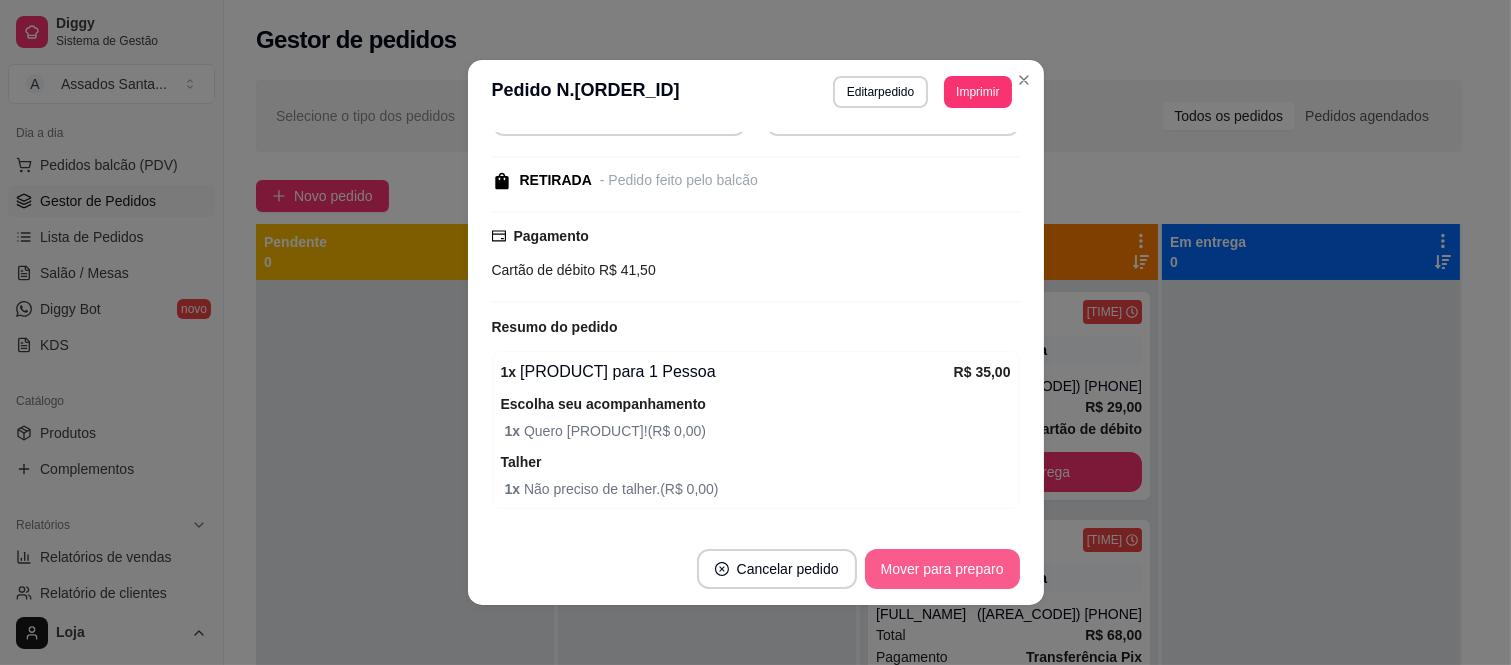 click on "Mover para preparo" at bounding box center [942, 569] 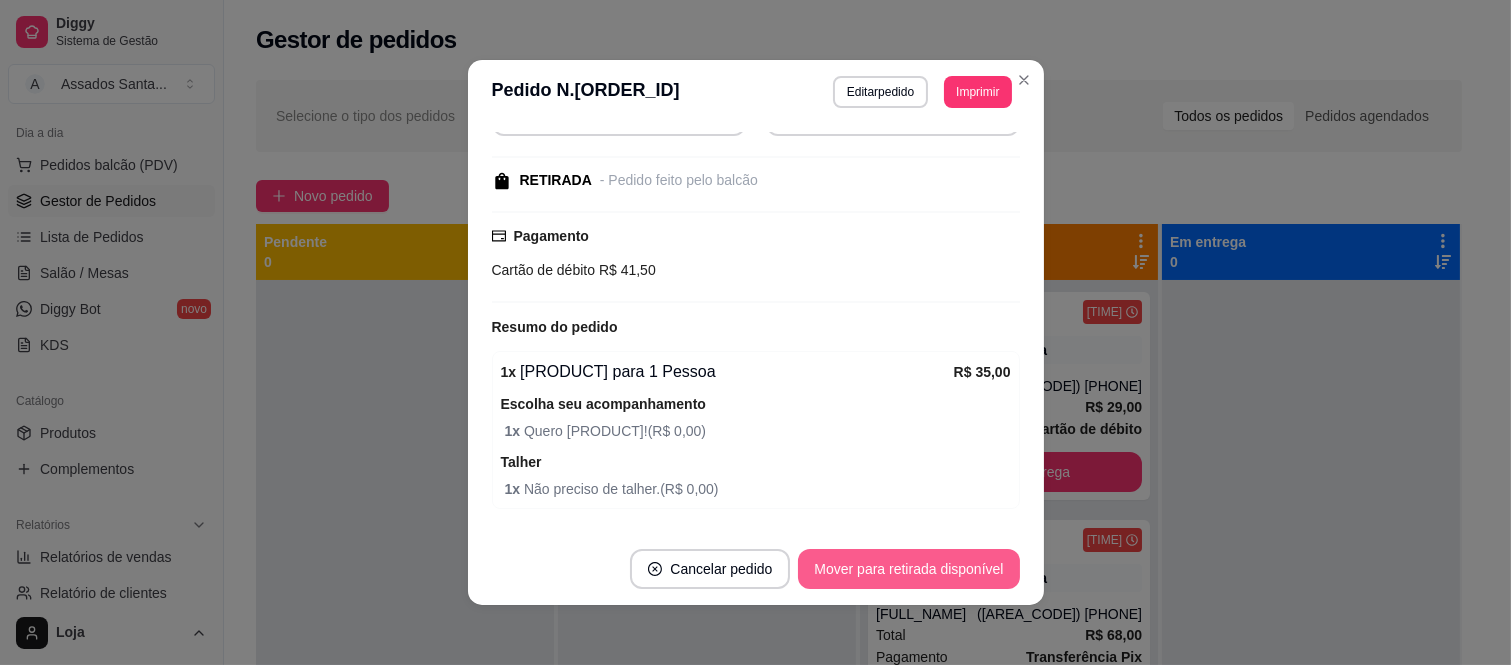 click on "Mover para retirada disponível" at bounding box center (908, 569) 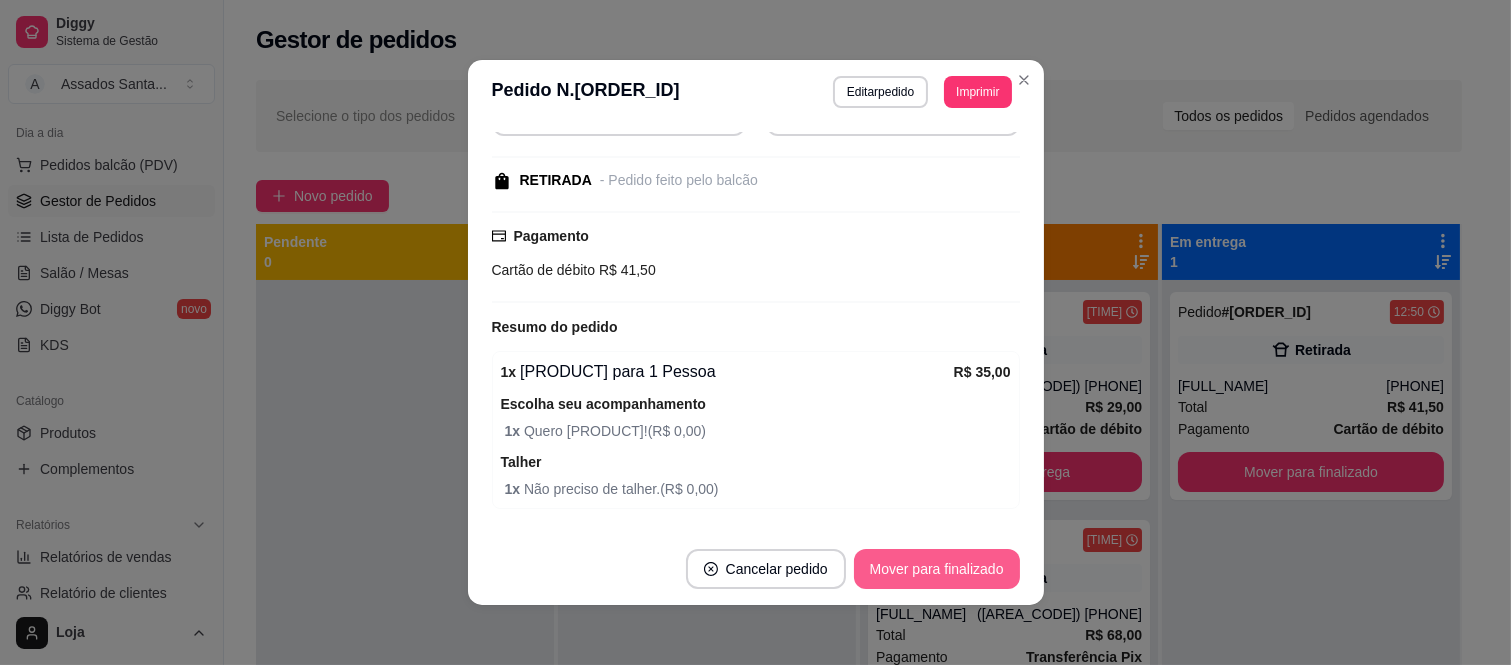 click on "Mover para finalizado" at bounding box center (937, 569) 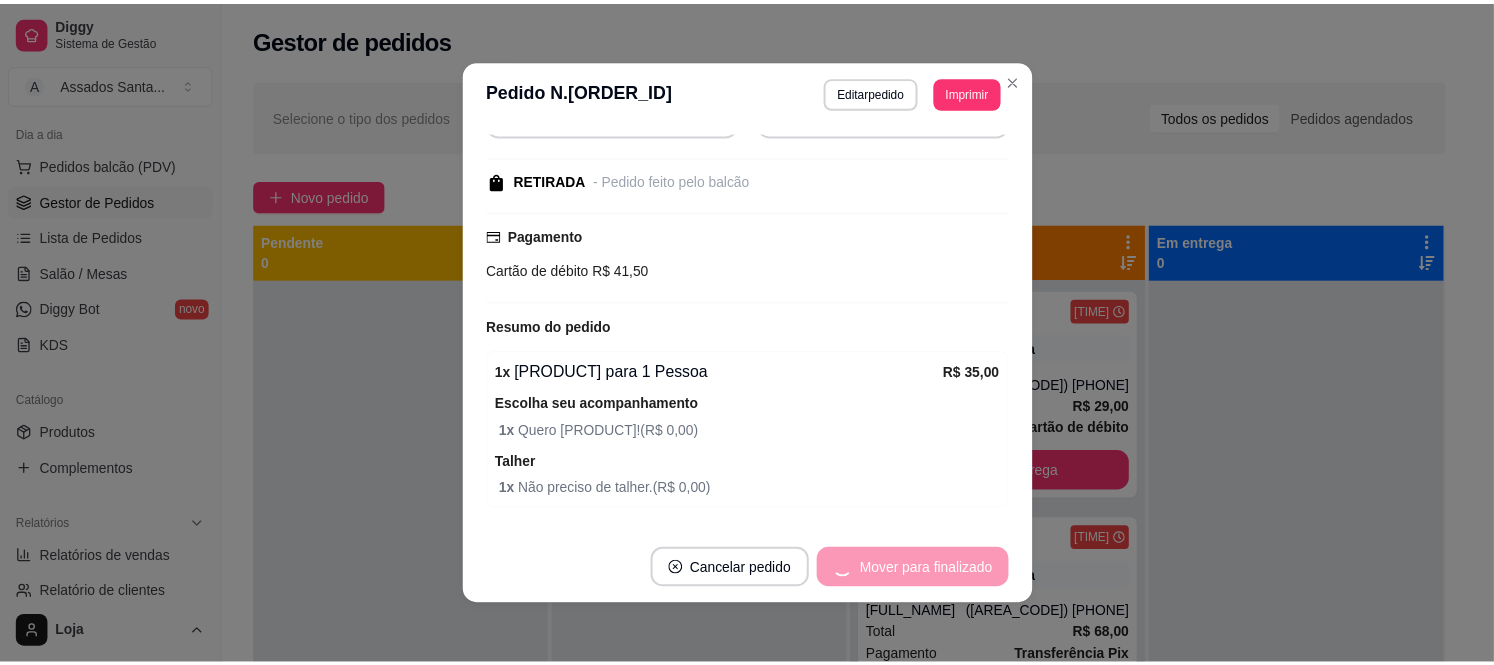 scroll, scrollTop: 200, scrollLeft: 0, axis: vertical 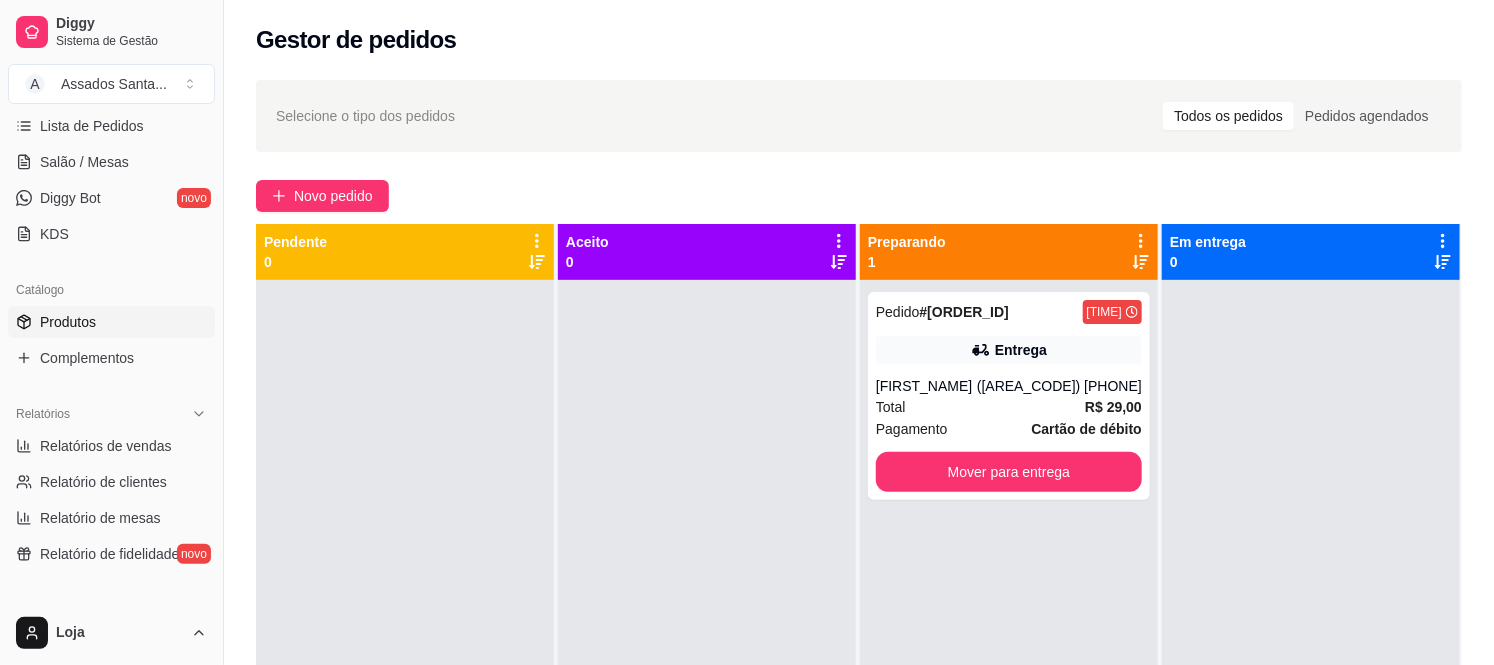 click on "Produtos" at bounding box center (111, 322) 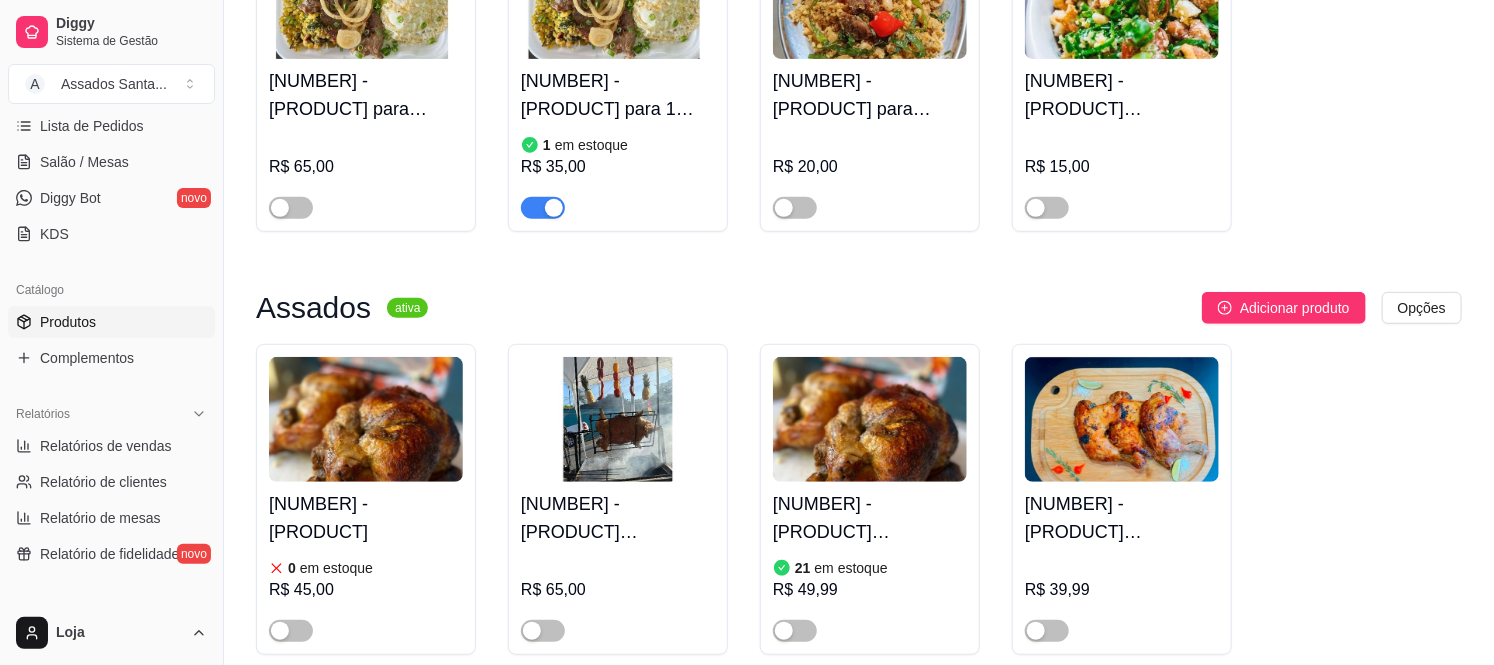 scroll, scrollTop: 333, scrollLeft: 0, axis: vertical 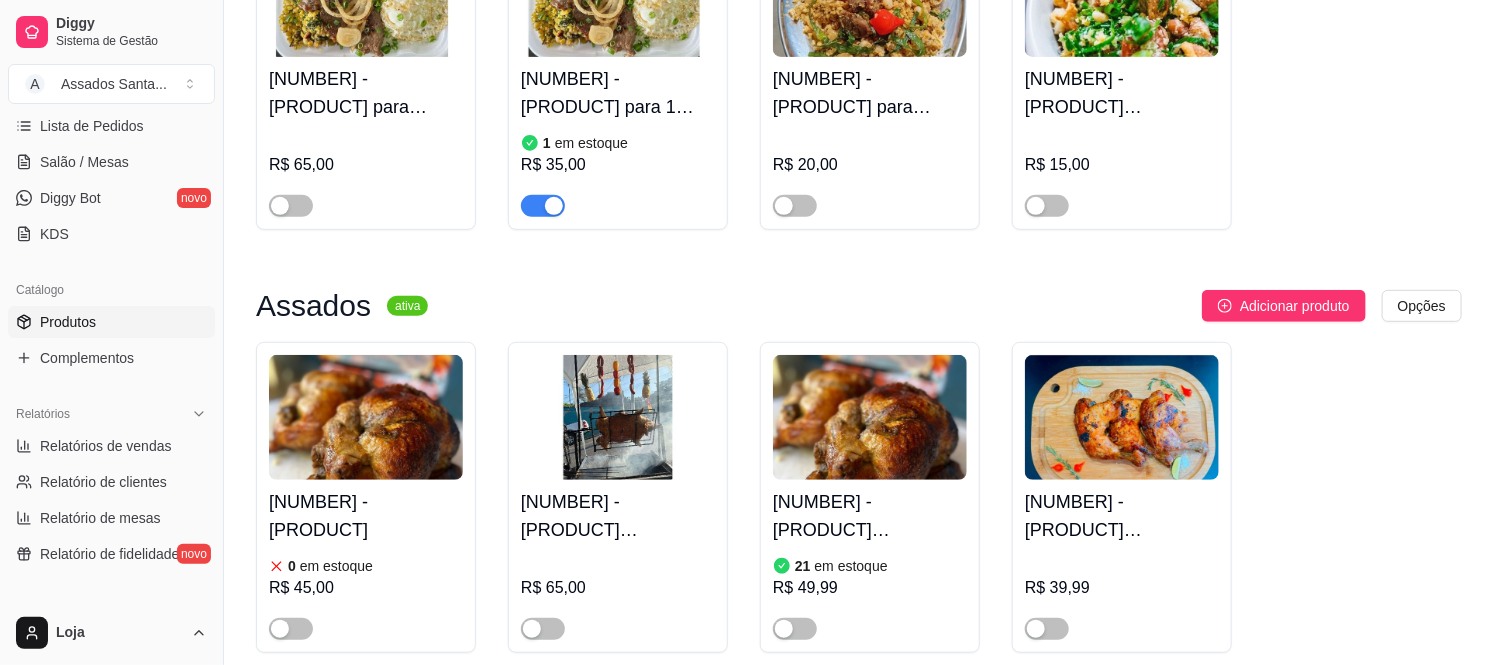 click at bounding box center [554, 206] 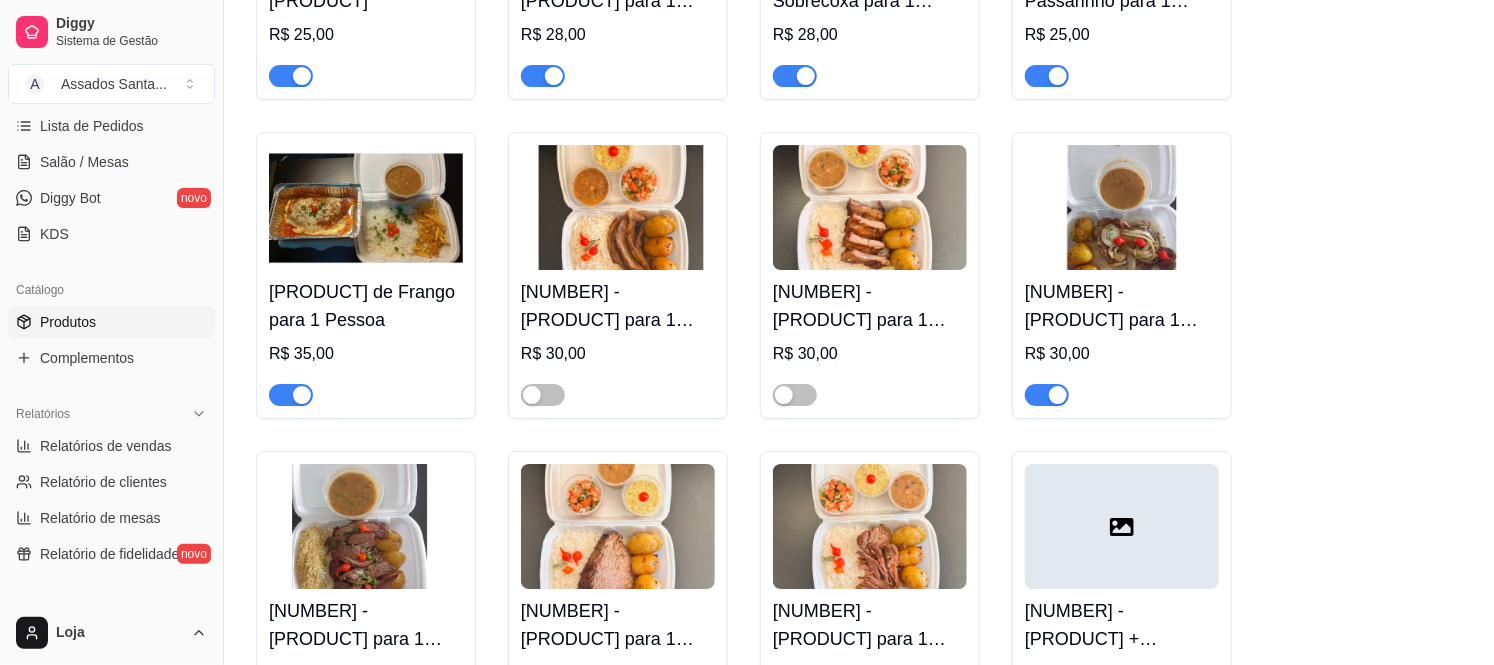 scroll, scrollTop: 2888, scrollLeft: 0, axis: vertical 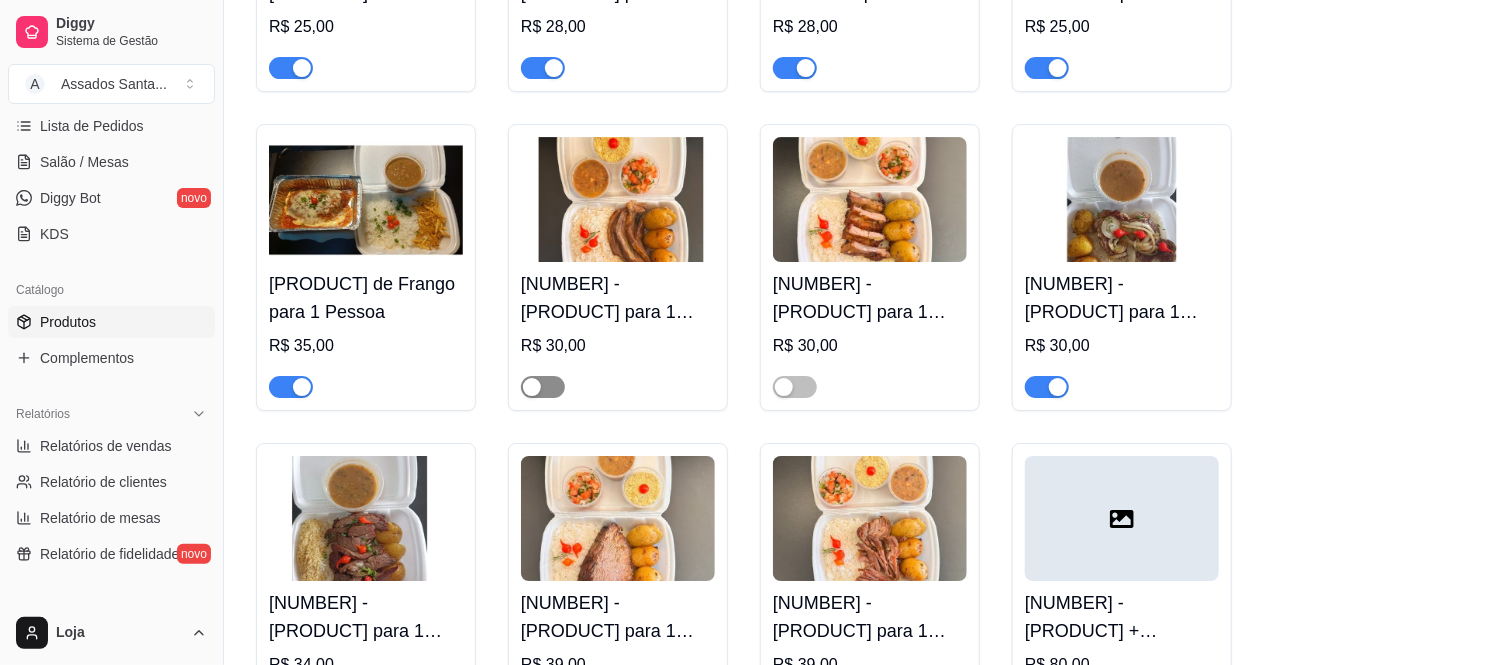 click at bounding box center [543, 387] 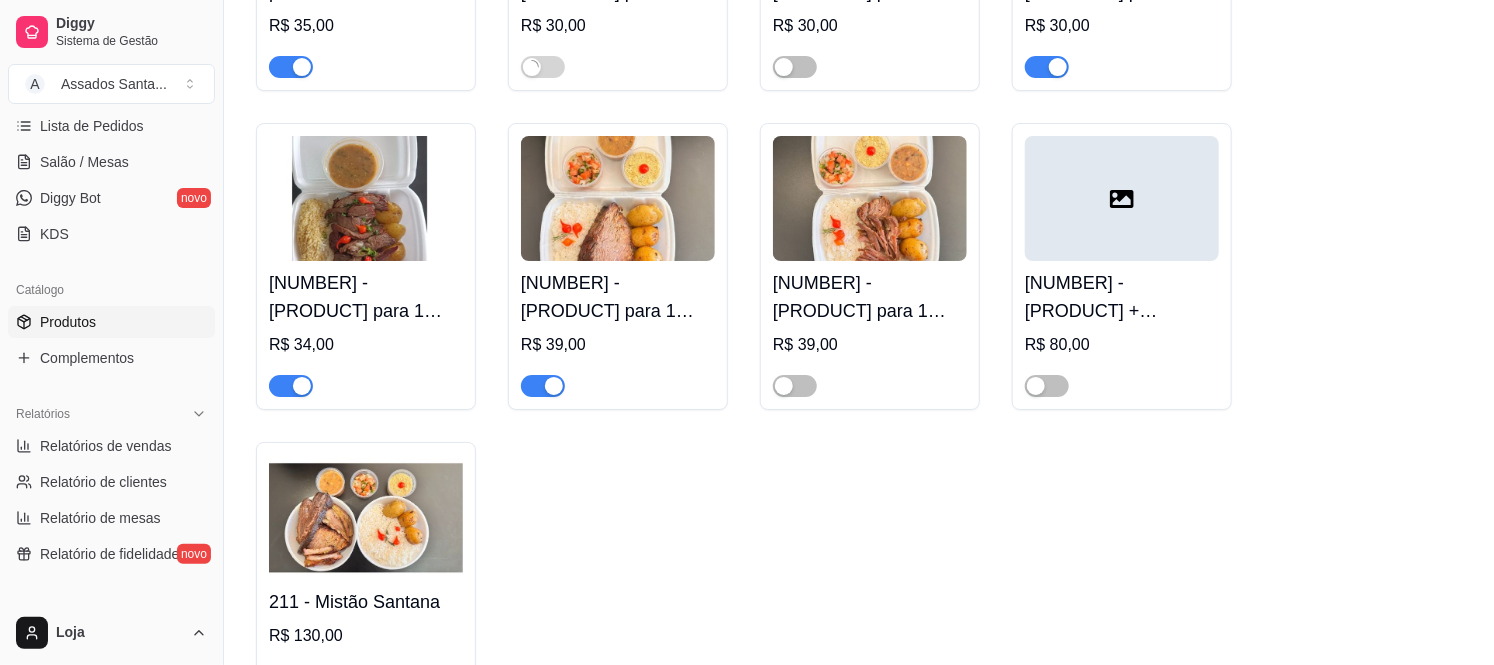 scroll, scrollTop: 3222, scrollLeft: 0, axis: vertical 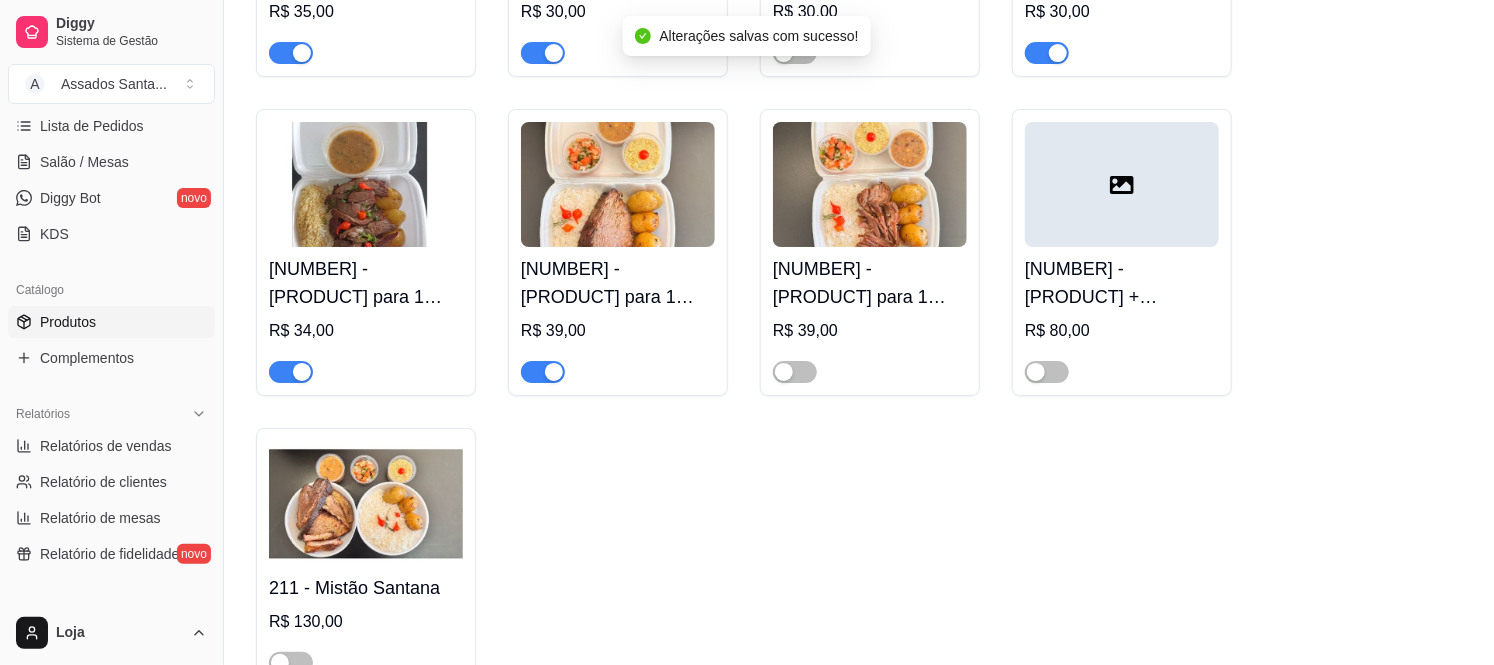 click at bounding box center (554, 372) 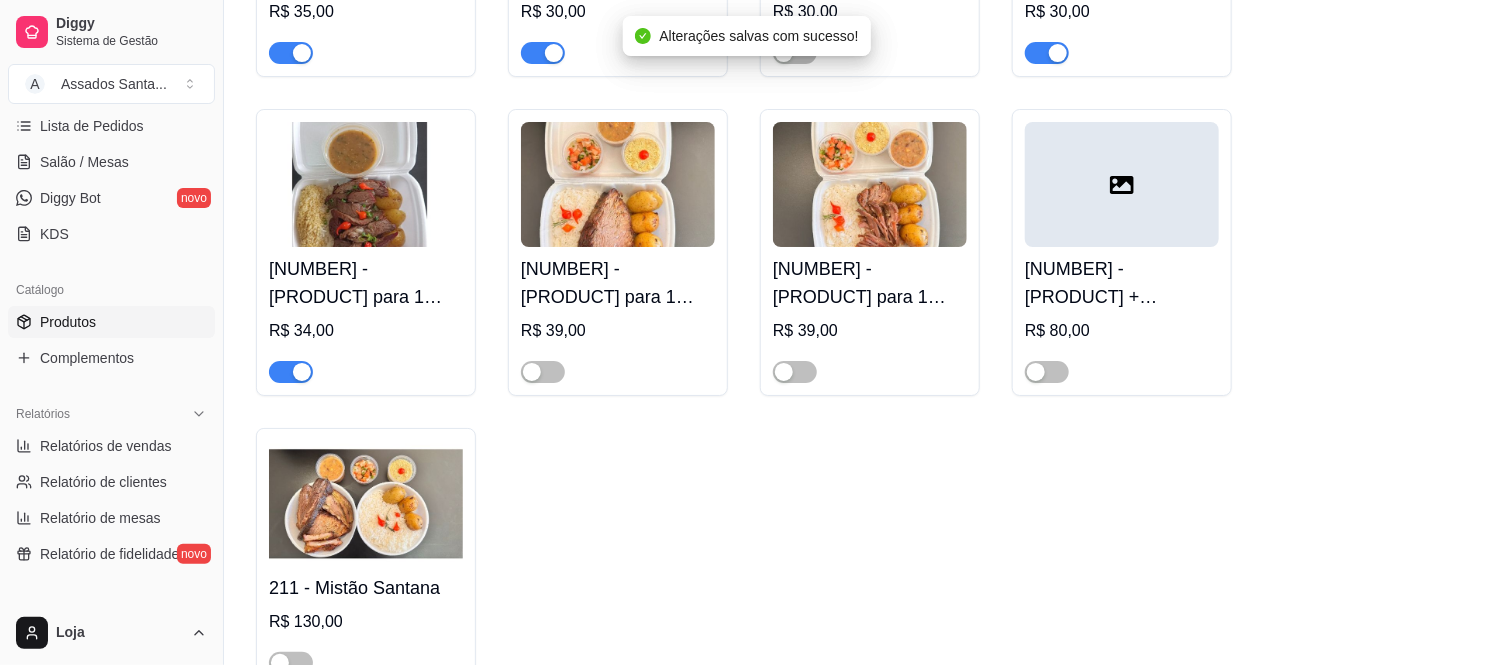 click on "500 - Feijoada média    R$ 60,00 508 -  Filé de Tilápia para 1 Pessoa   R$ 30,00 501 - Feijoada pequena    R$ 35,00 Feijoada Média  Light   R$ 70,00 519 - Vaca atolada   R$ 28,00 Feijoada Pequena Light   R$ 40,00 Strogonoff de Frango  para 1 Pessoa   R$ 24,00 Tulipa para 1 Pessoa    R$ 25,00 Ovo Frito para 1 Pessoa   R$ 20,00 502 -  Calabresa para 1 pessoa   R$ 20,00 504 -  Linguiça Assada para 1 Pessoa    R$ 20,00 503 - Filé de Frango para 1 Pessoa    R$ 25,00 518 - Picadinho    R$ 25,00 506 - FIlé de Frango empanado para 1 Pessoa   R$ 28,00 505 -  Coxa com Sobrecoxa para 1 Pessoa   R$ 28,00 507 -  Frango à Passarinho para 1 Pessoa   R$ 25,00 Parmegiana de Frango  para 1 Pessoa   R$ 35,00 510 -  Costela Minga para 1 Pessoa   R$ 30,00 511 - Costelinha Suína para 1 Pessoa   R$ 30,00 509 -  Contra Filé para 1 Pessoa   R$ 30,00 520 - Fraldinha para 1 Pessoa   R$ 34,00 513 - Almoço Cupim para 1 Pessoa   R$ 39,00 514 - Almoço Maminha para 1 Pessoa   R$ 39,00   R$ 80,00" at bounding box center [859, -400] 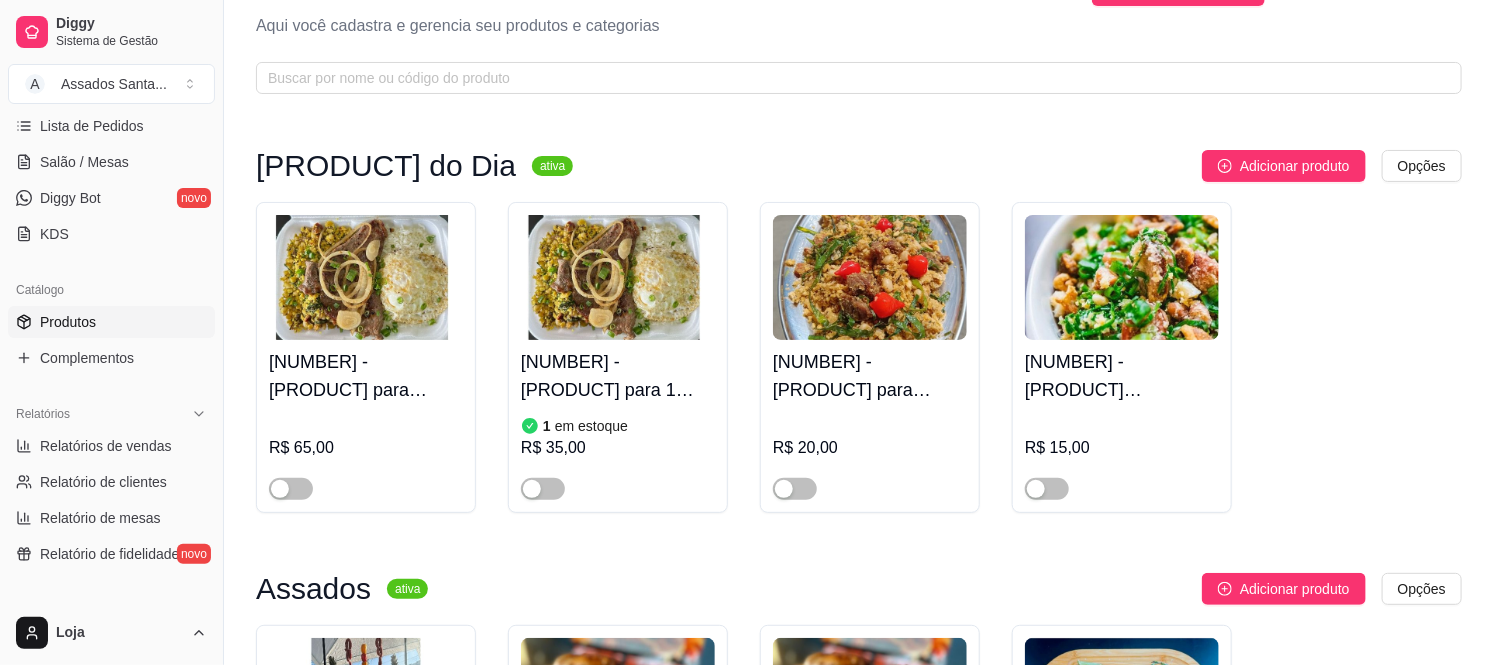 scroll, scrollTop: 0, scrollLeft: 0, axis: both 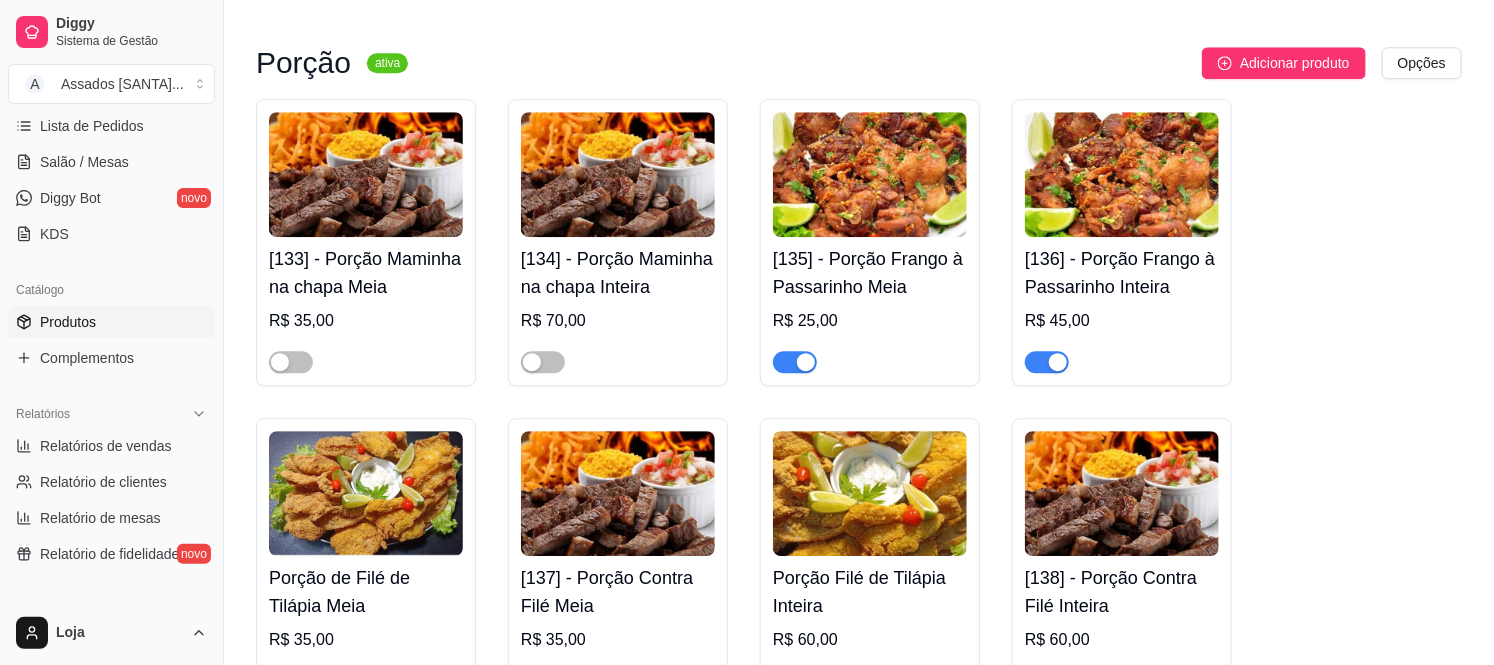 click at bounding box center (795, 362) 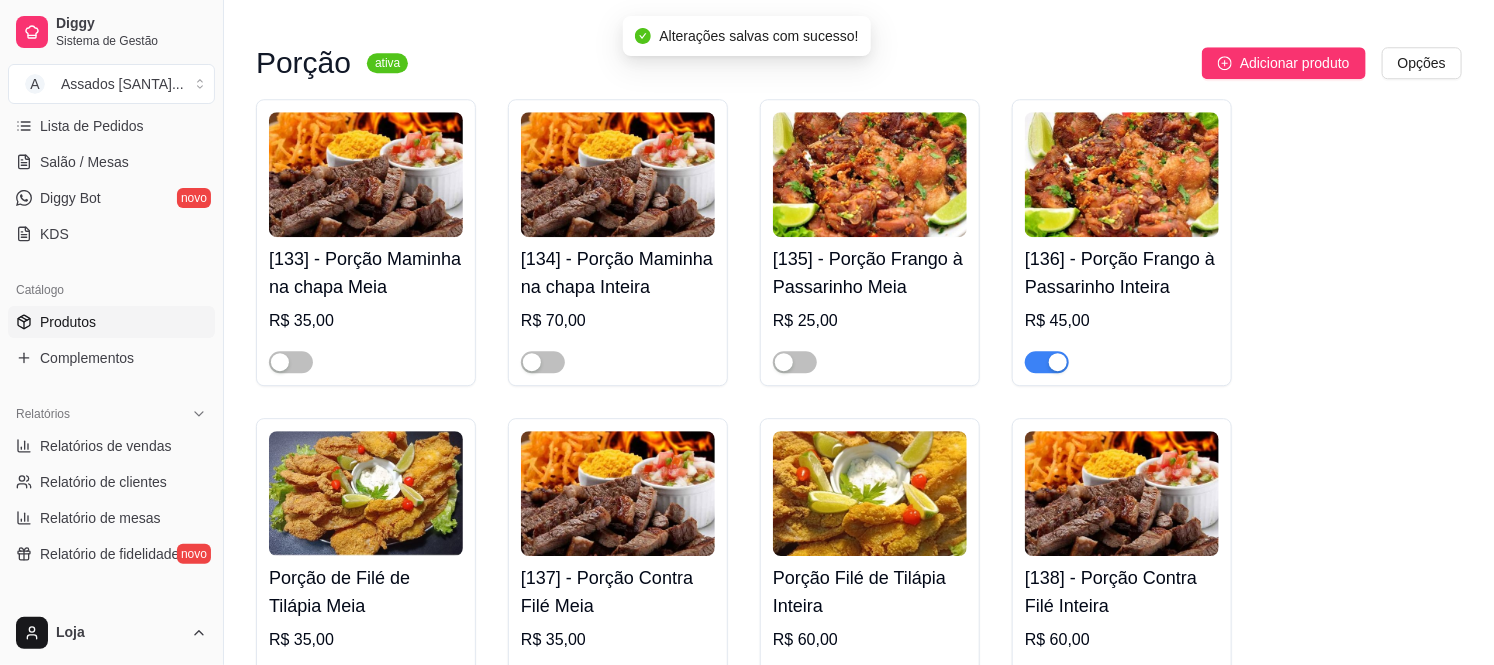 click at bounding box center (1058, 362) 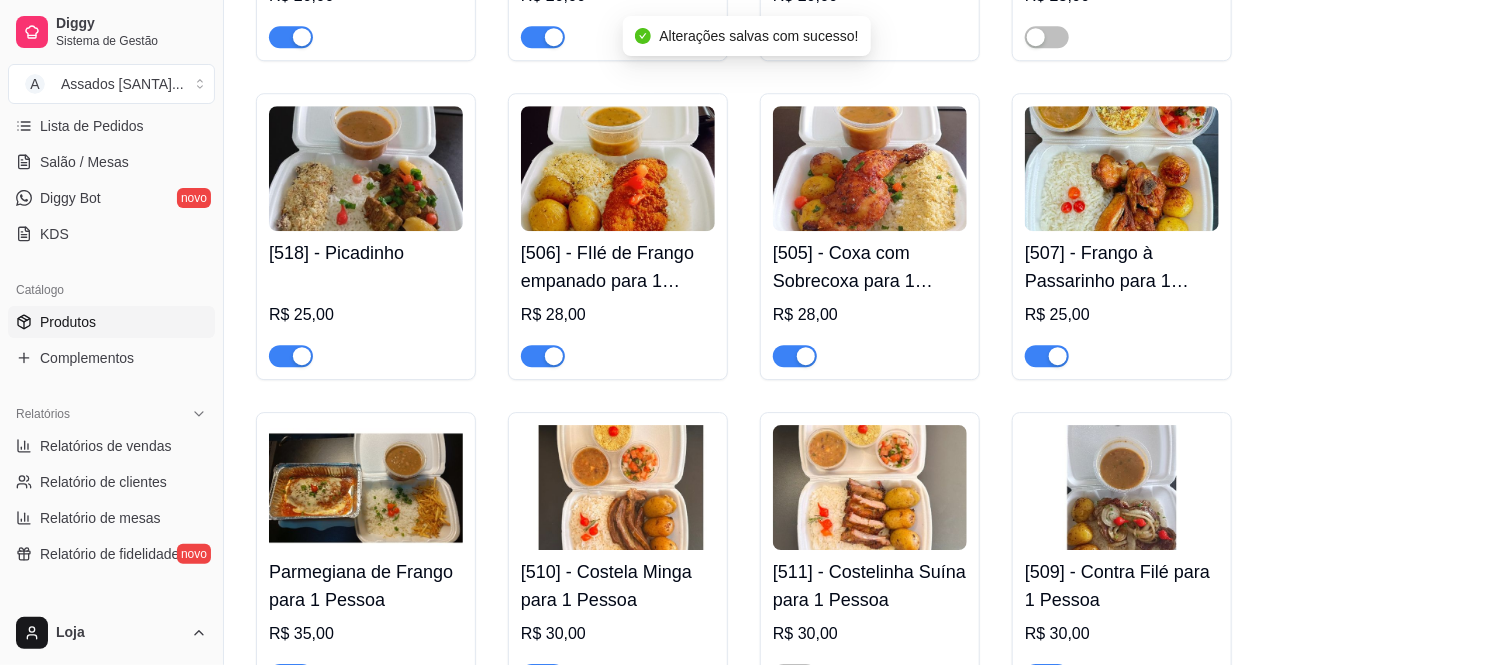scroll, scrollTop: 2555, scrollLeft: 0, axis: vertical 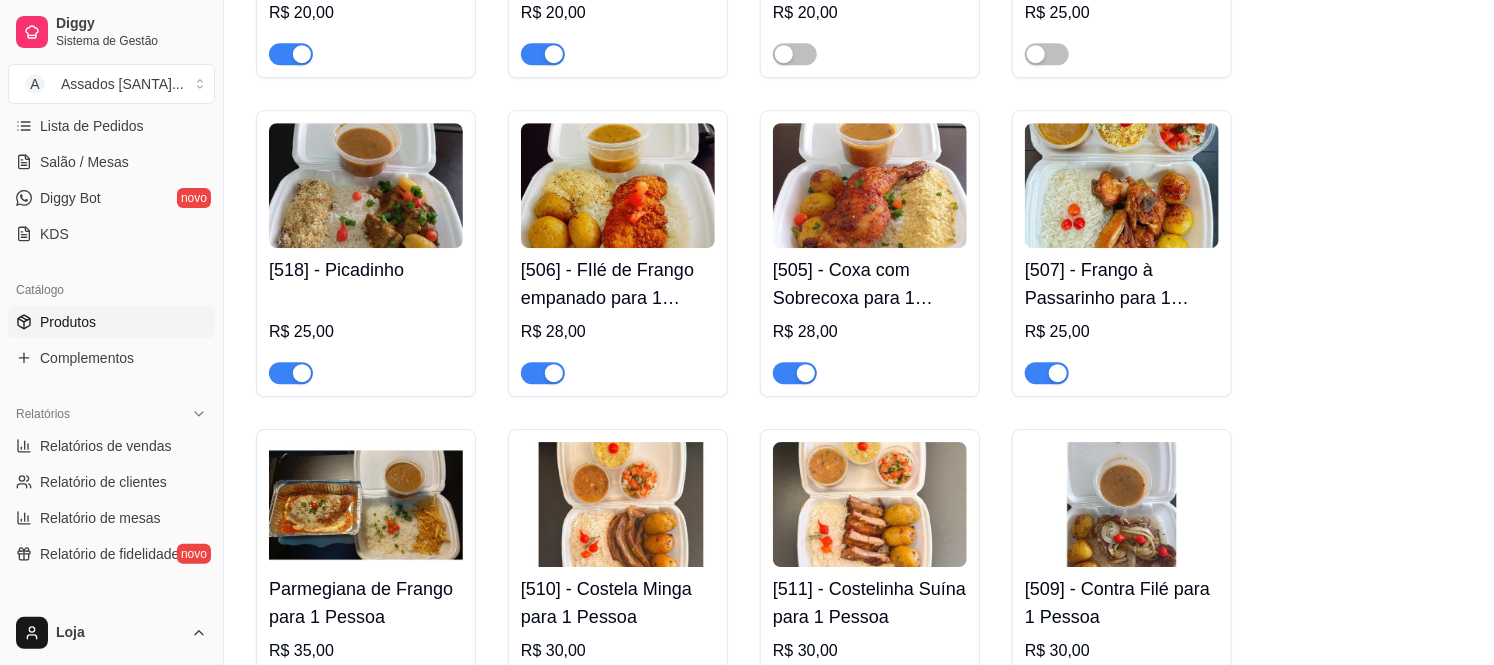 click at bounding box center [1047, 373] 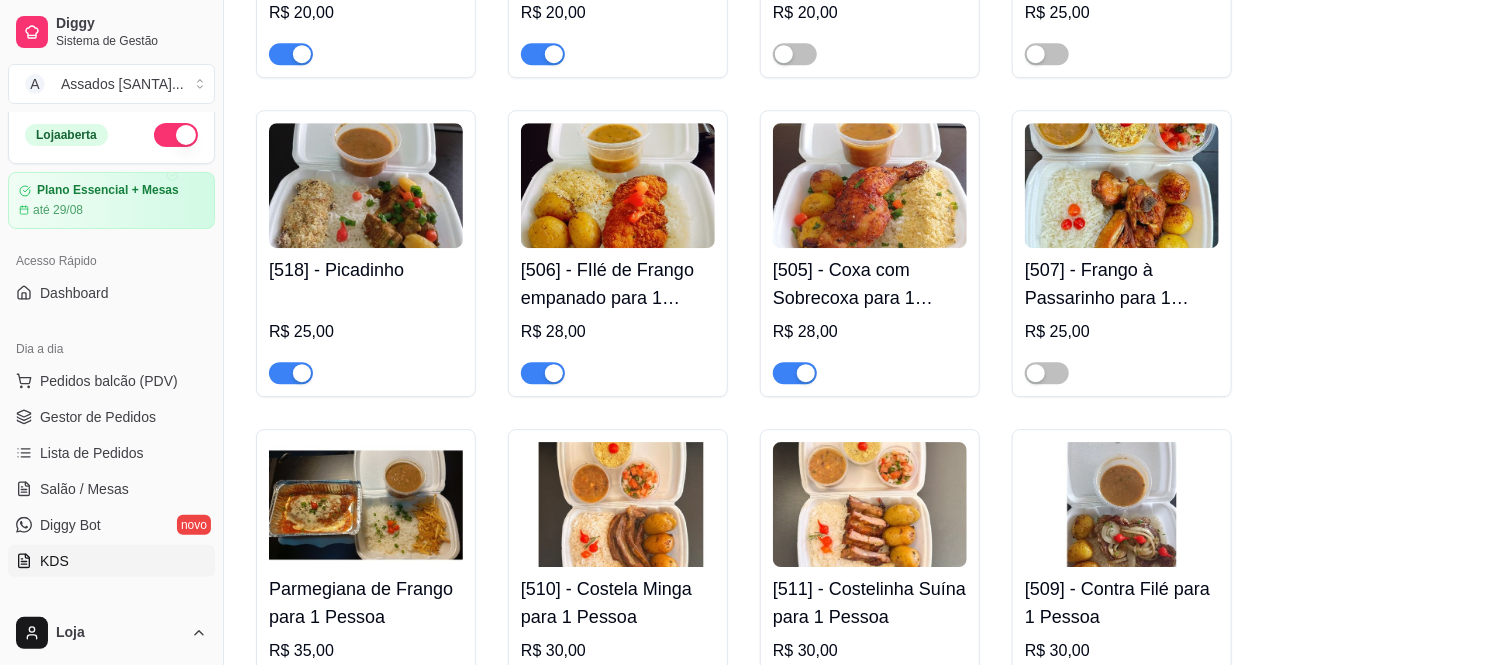 scroll, scrollTop: 0, scrollLeft: 0, axis: both 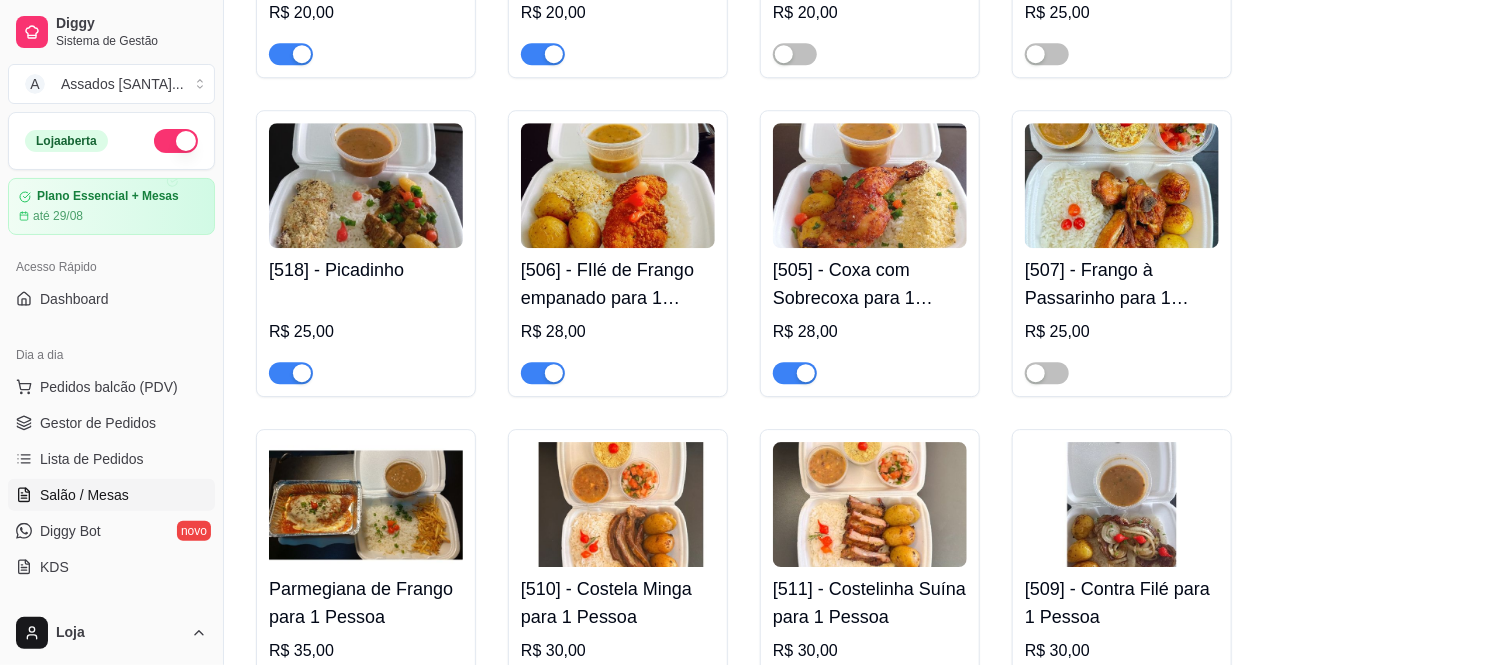 click on "Salão / Mesas" at bounding box center (84, 495) 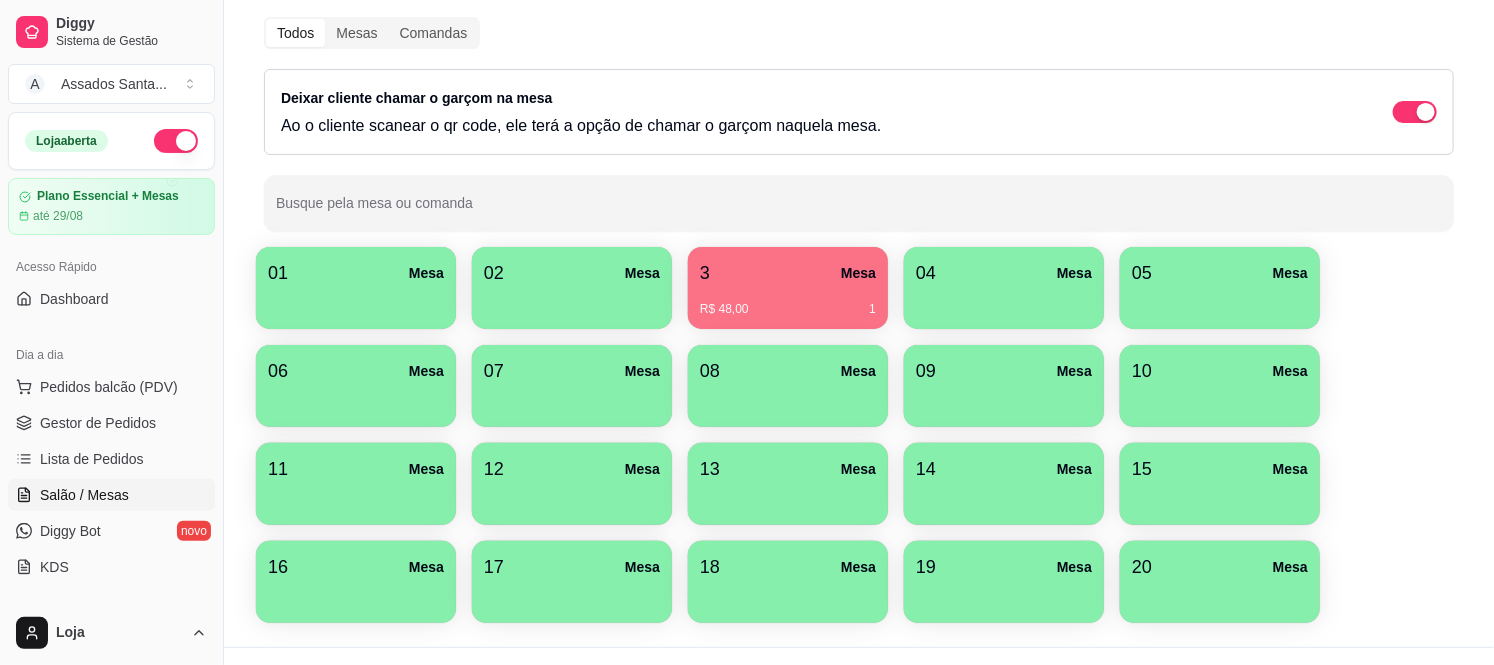 scroll, scrollTop: 110, scrollLeft: 0, axis: vertical 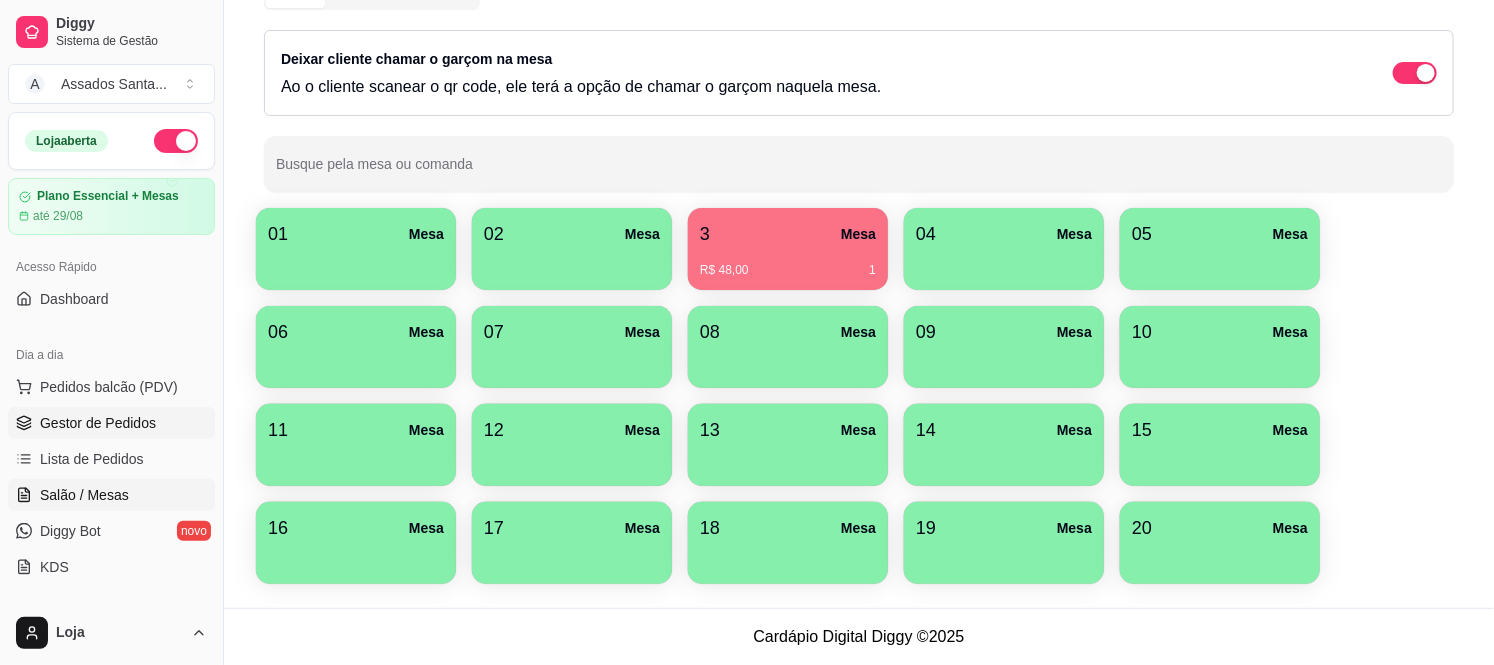 click on "Gestor de Pedidos" at bounding box center [98, 423] 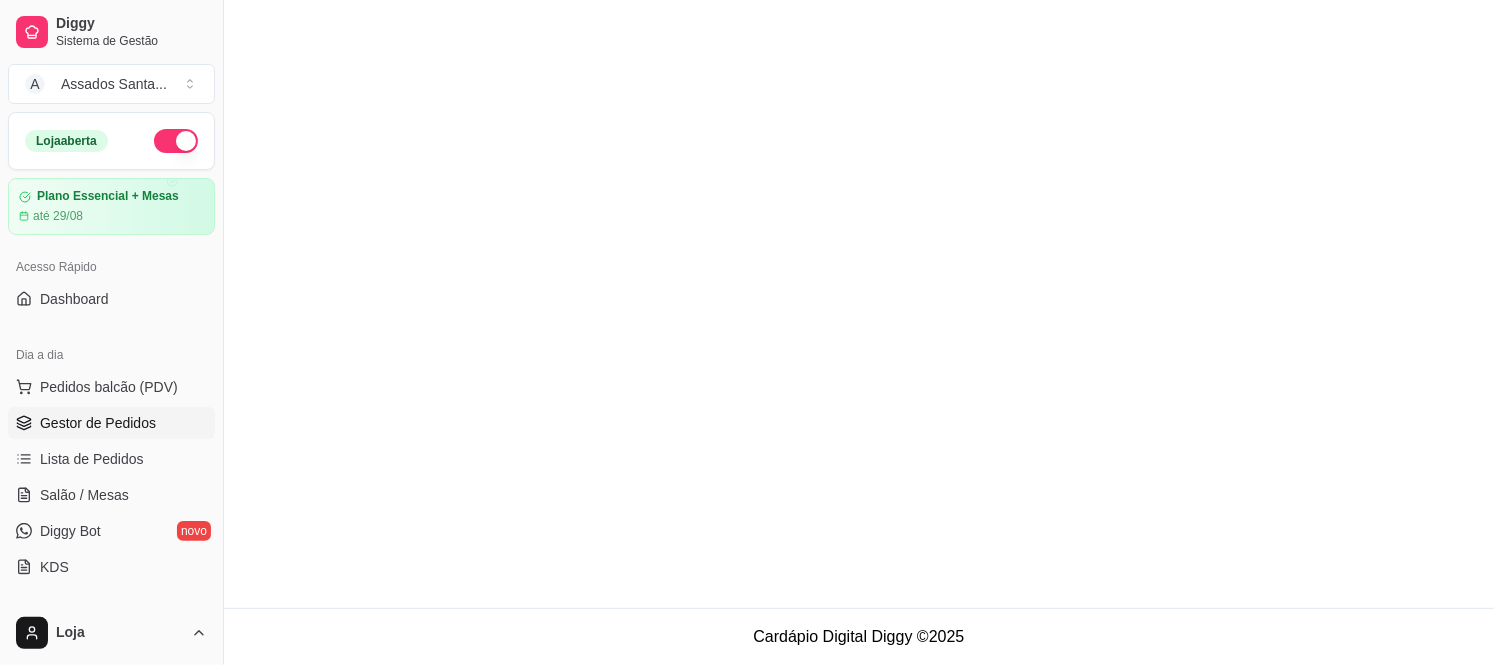 scroll, scrollTop: 0, scrollLeft: 0, axis: both 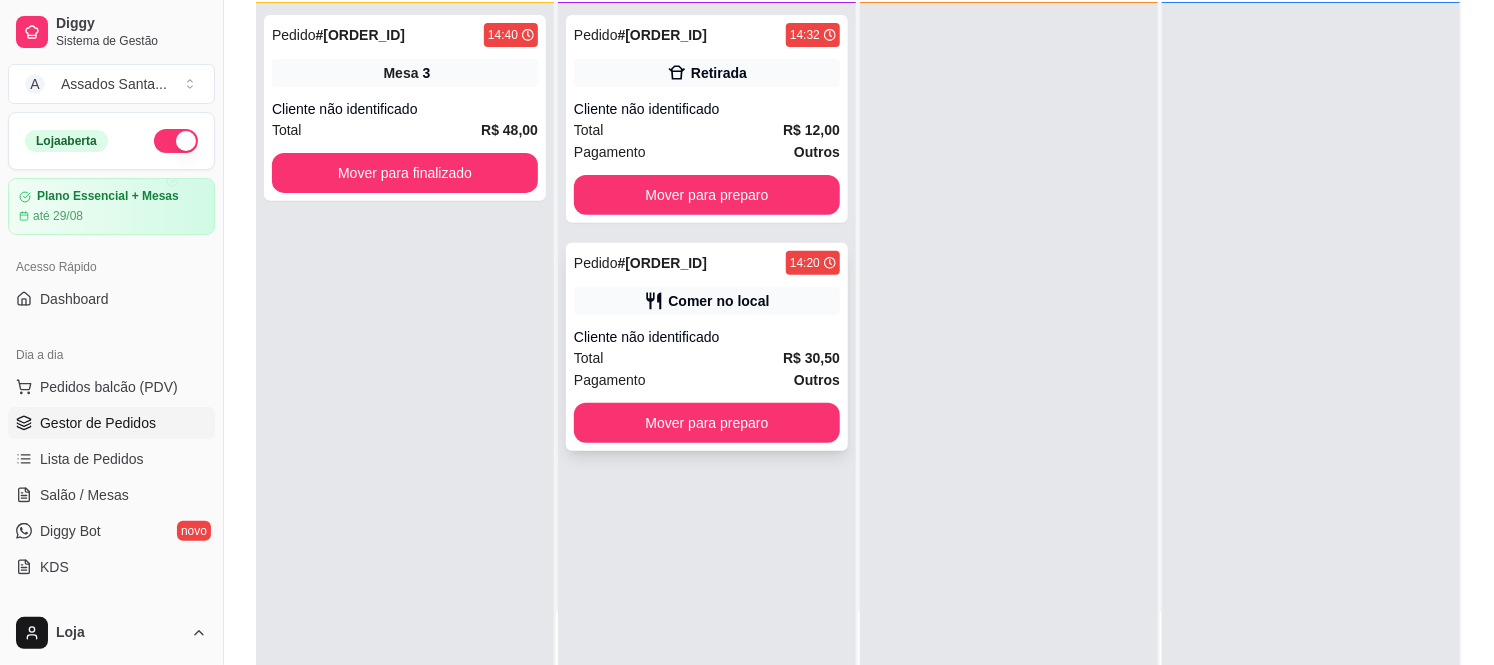 click on "Total R$ 30,50" at bounding box center (707, 358) 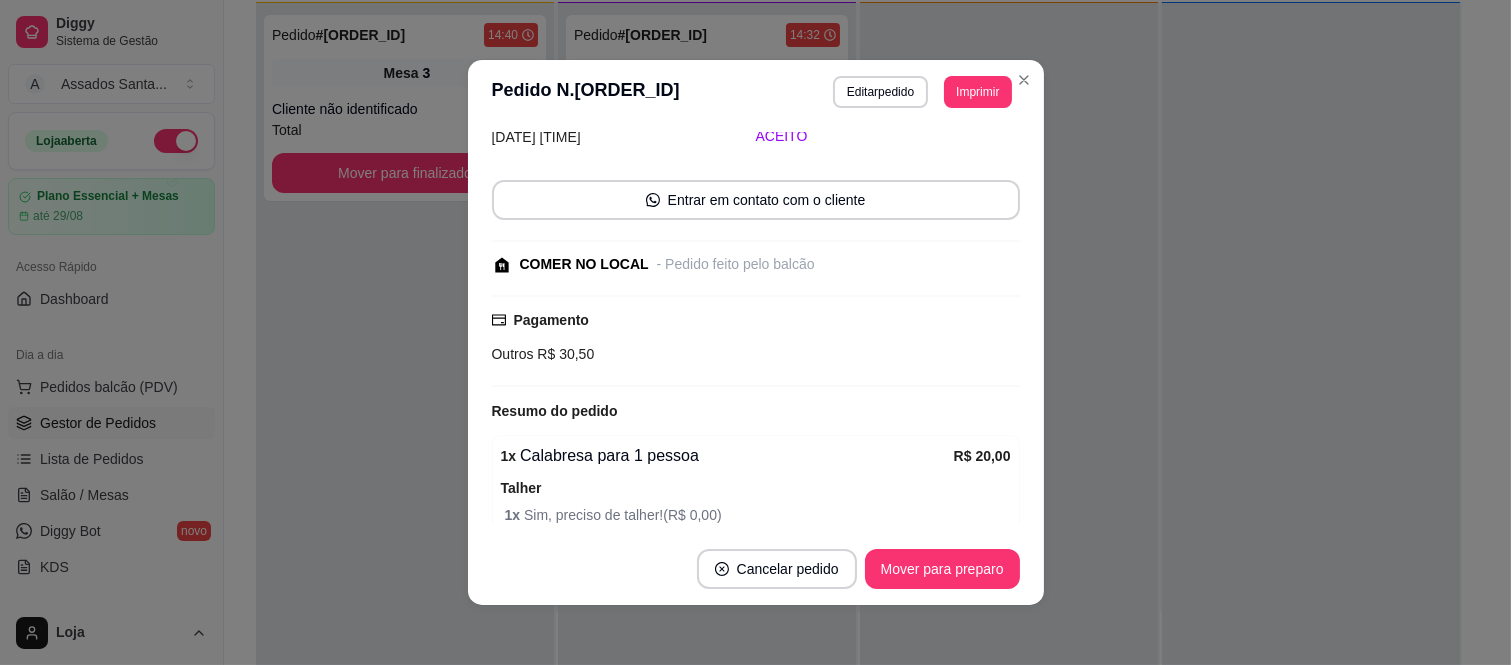 scroll, scrollTop: 308, scrollLeft: 0, axis: vertical 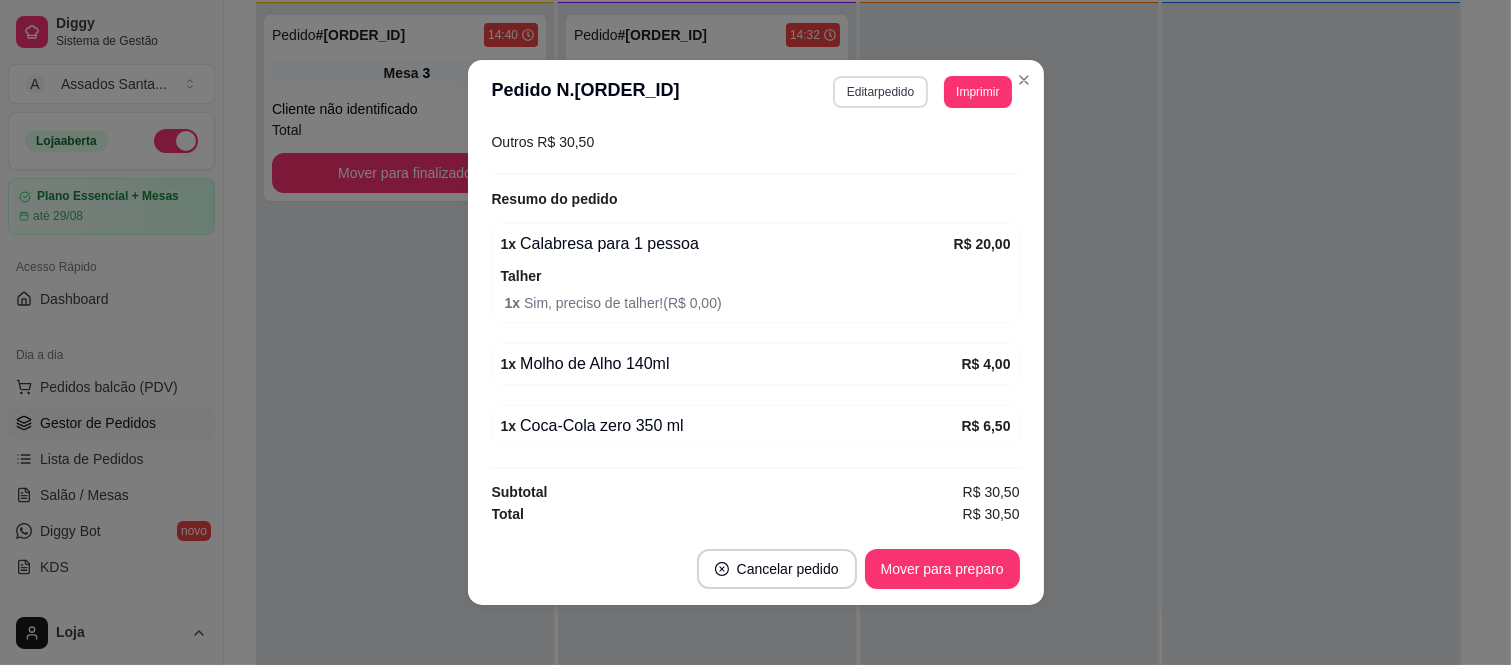 click on "Editar  pedido" at bounding box center (880, 92) 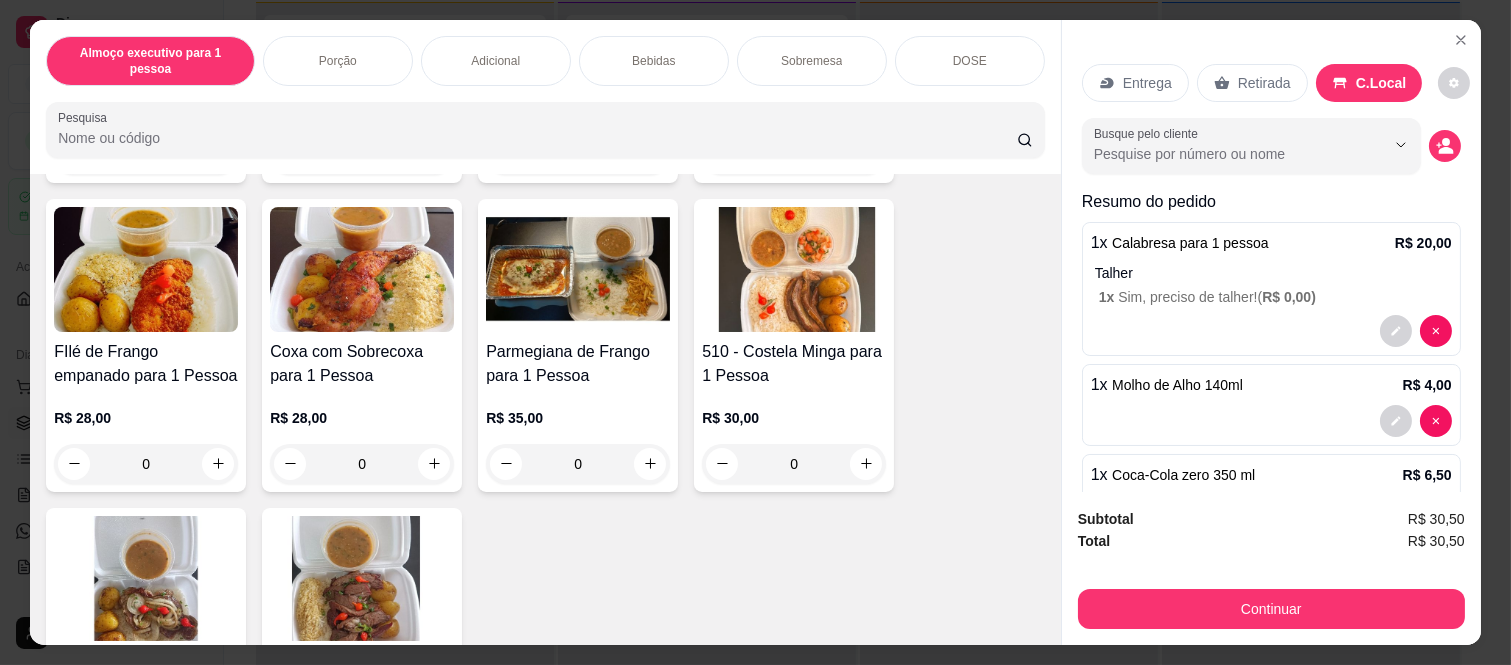 scroll, scrollTop: 444, scrollLeft: 0, axis: vertical 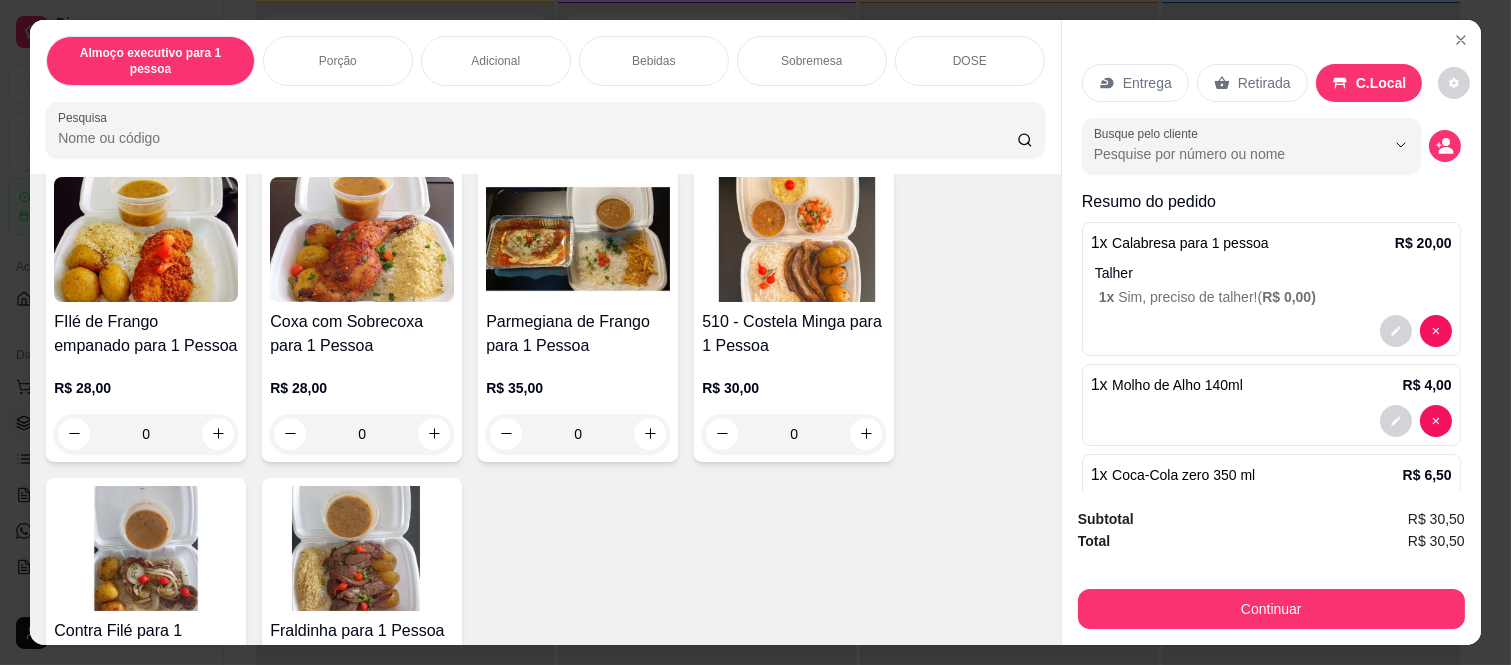 click on "0" at bounding box center [794, 434] 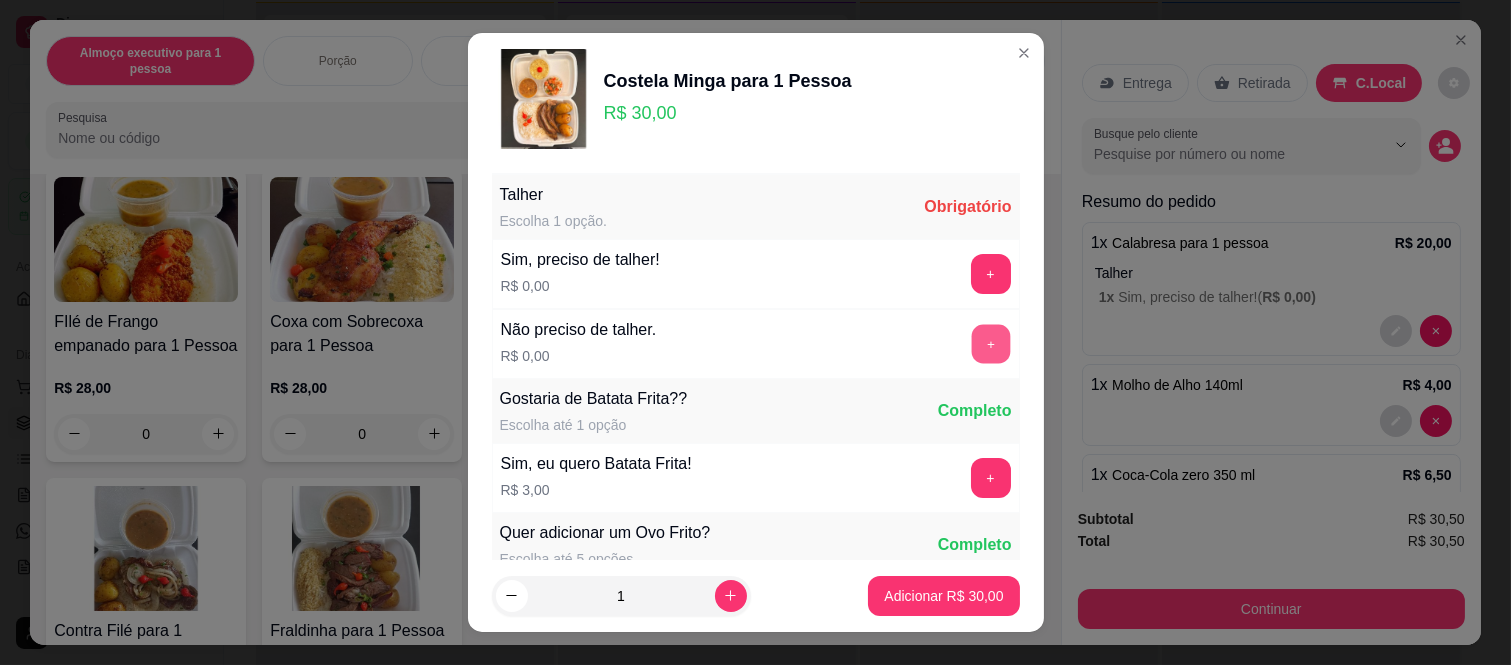 click on "+" at bounding box center (990, 344) 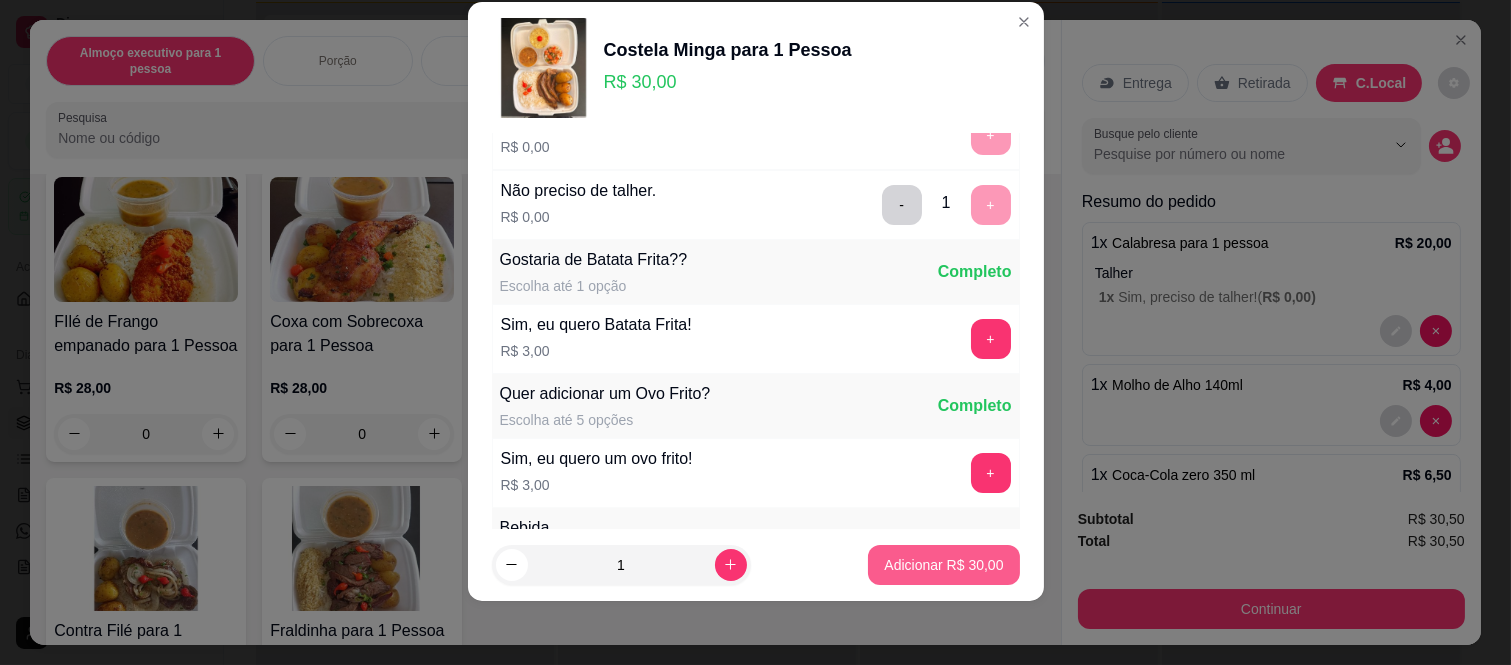 scroll, scrollTop: 214, scrollLeft: 0, axis: vertical 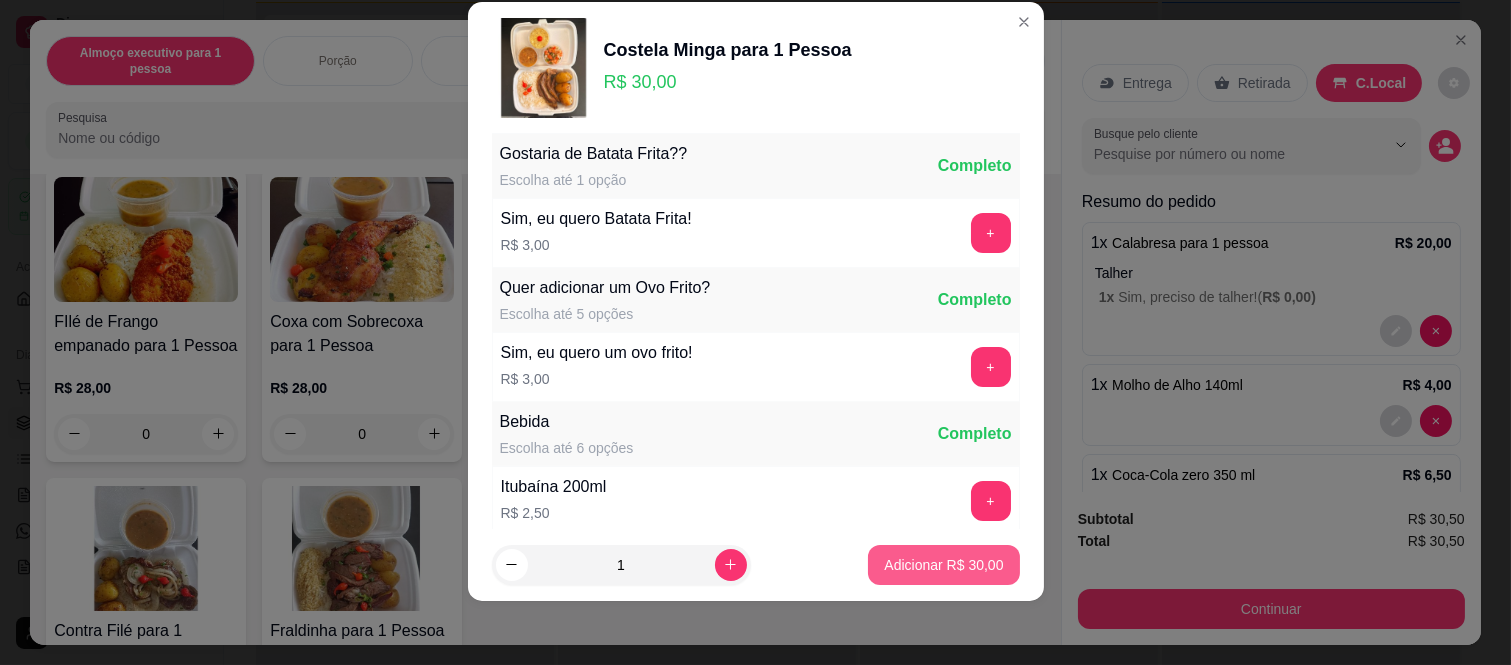 click on "Adicionar   R$ 30,00" at bounding box center (943, 565) 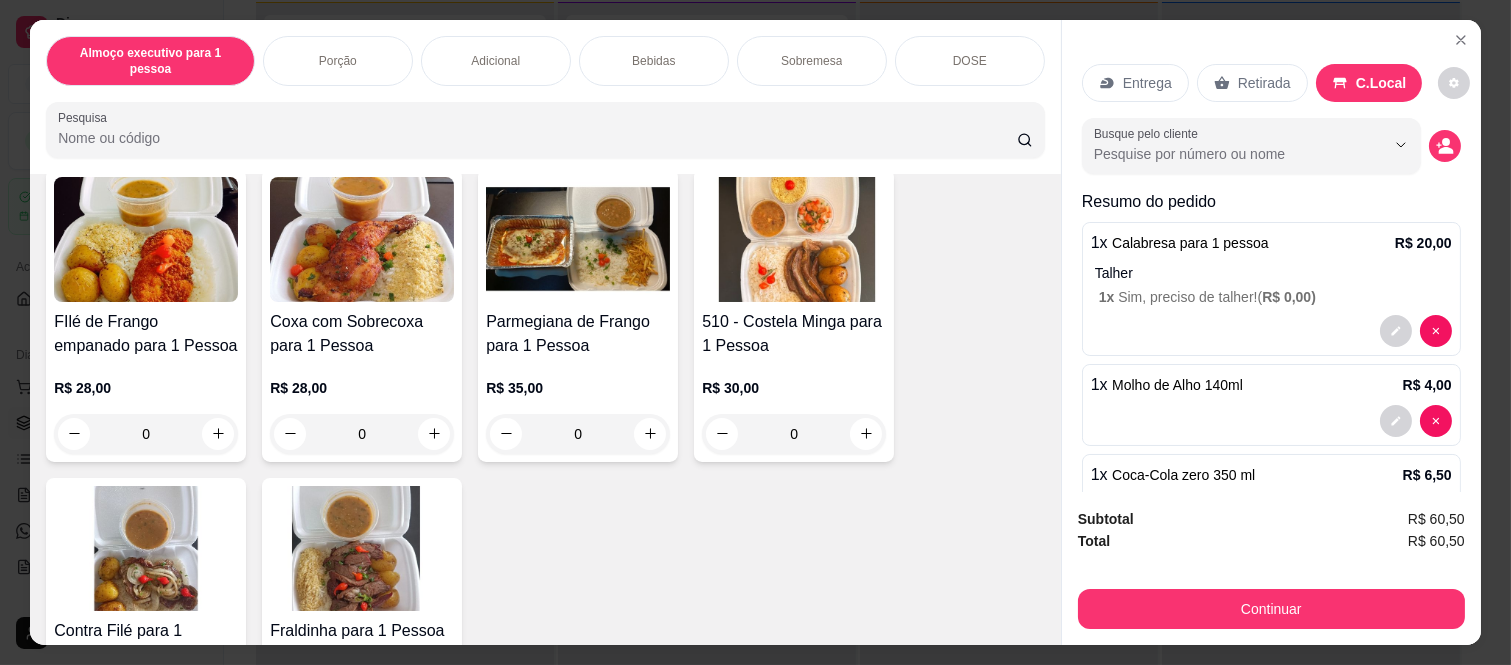 click on "Continuar" at bounding box center [1271, 609] 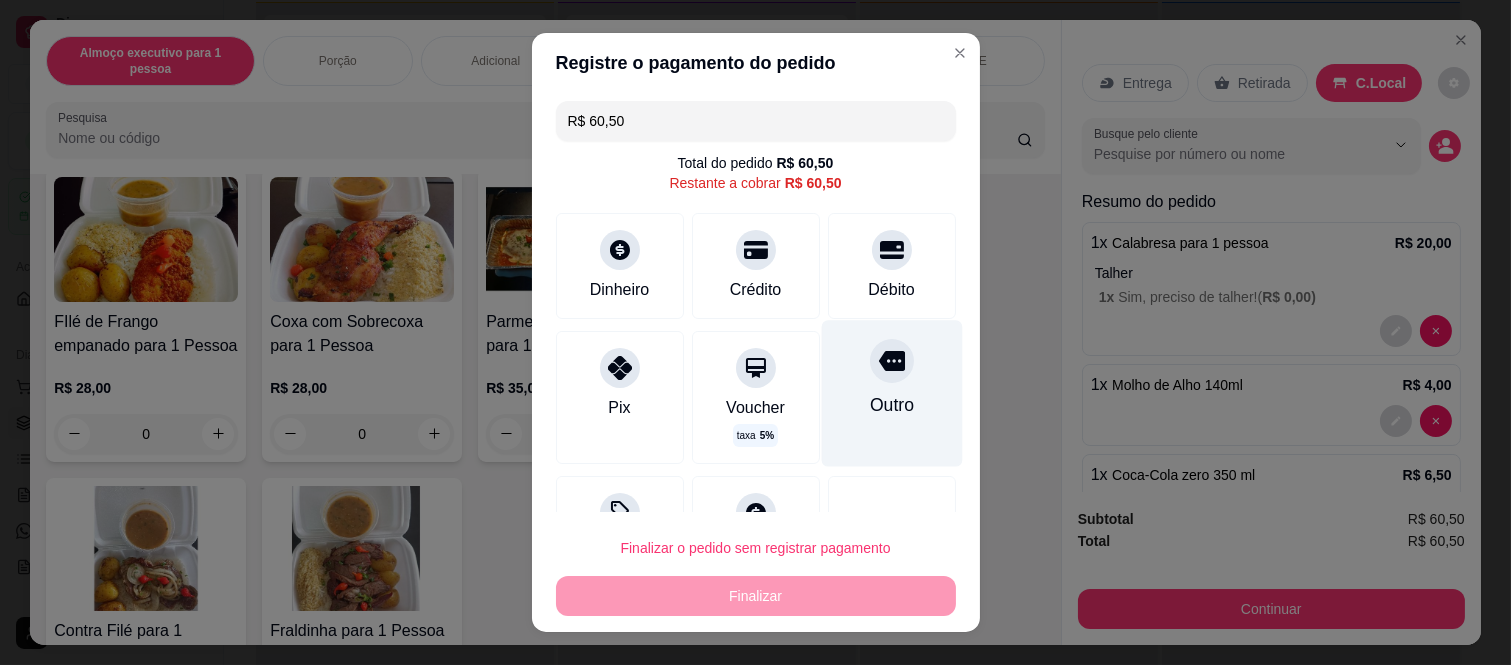 click 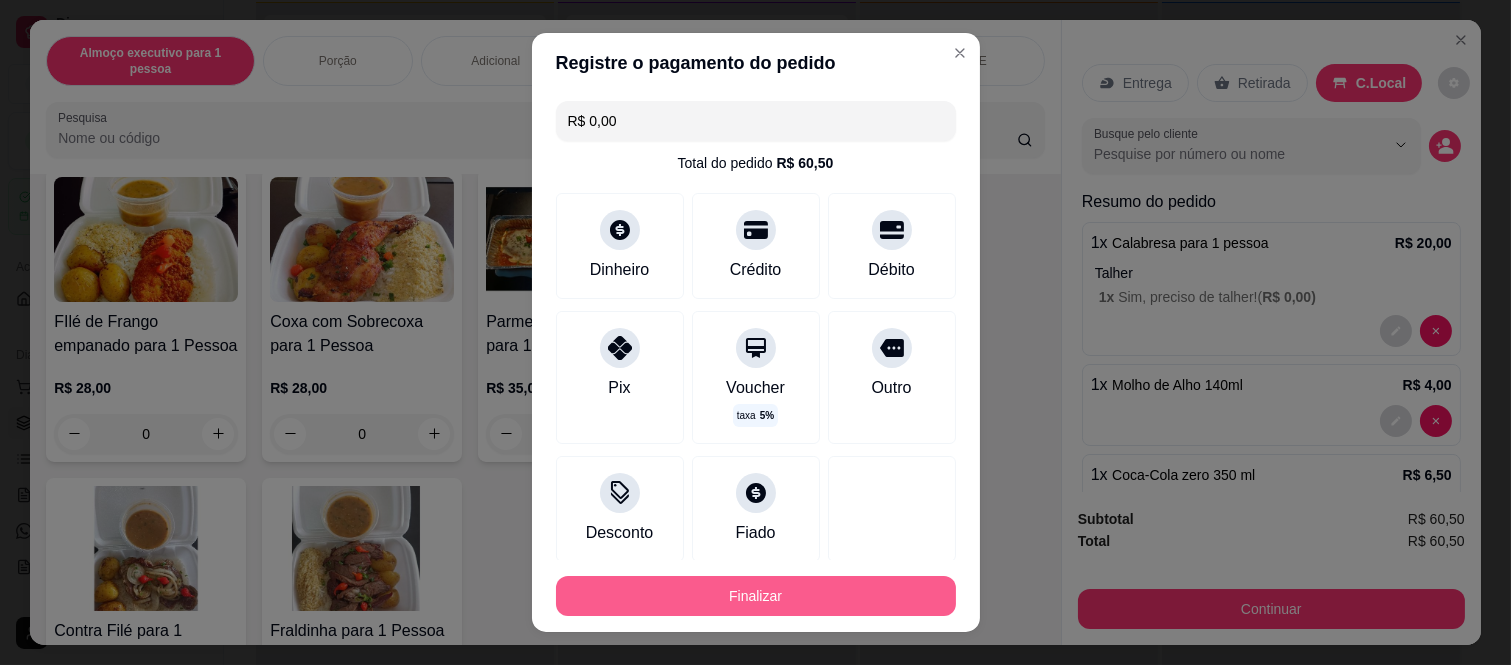 click on "Finalizar" at bounding box center (756, 596) 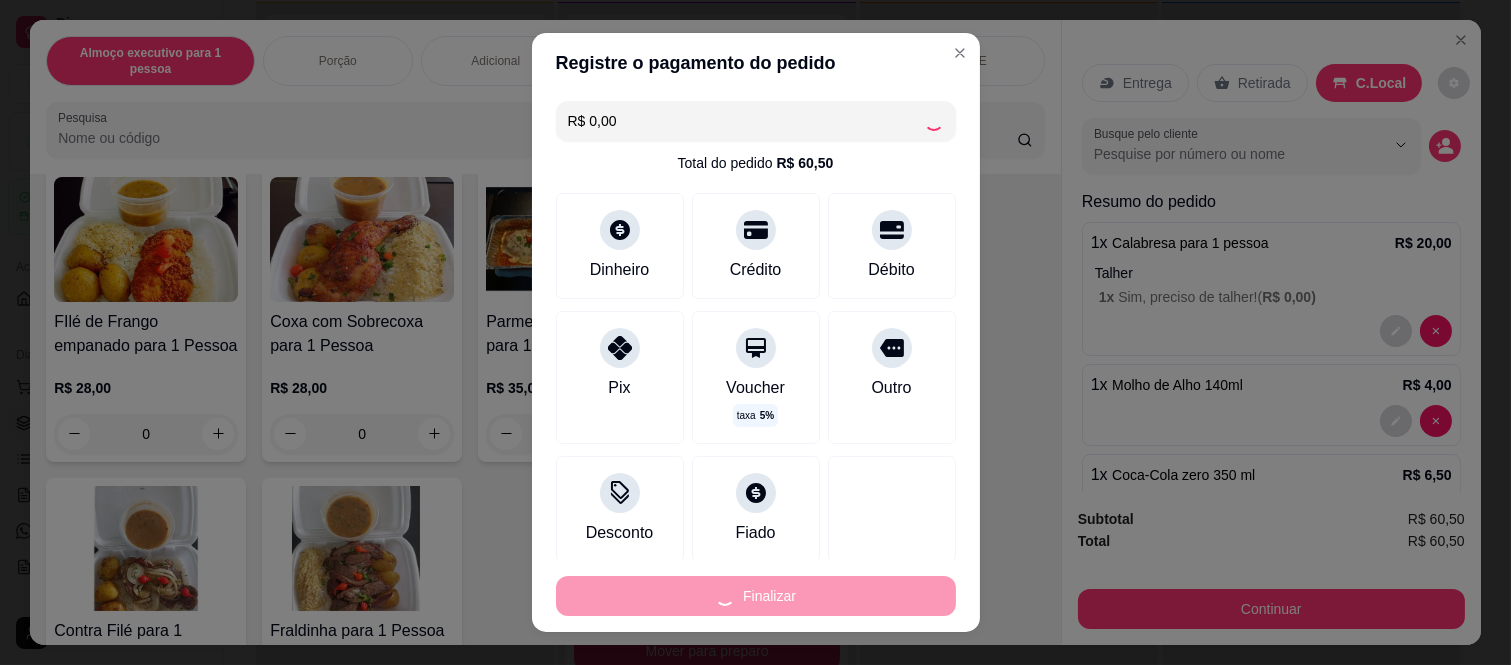 type on "0" 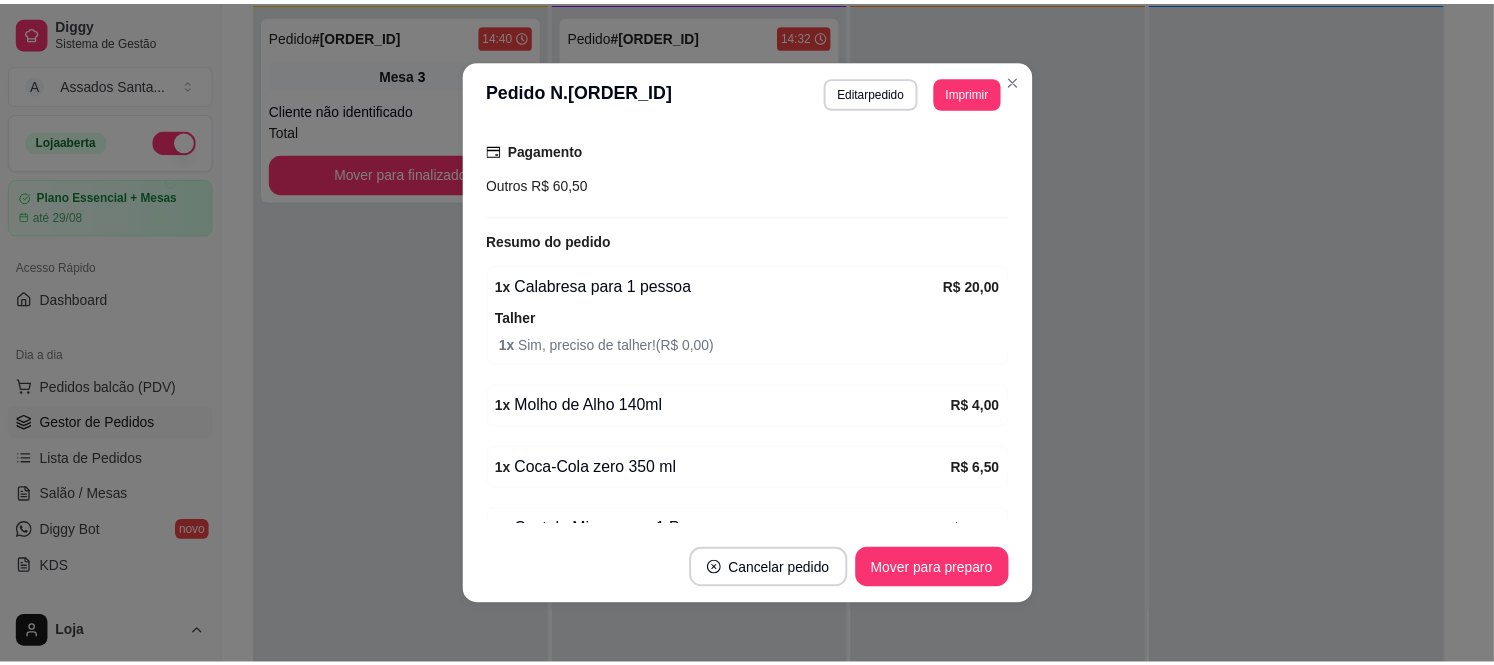 scroll, scrollTop: 353, scrollLeft: 0, axis: vertical 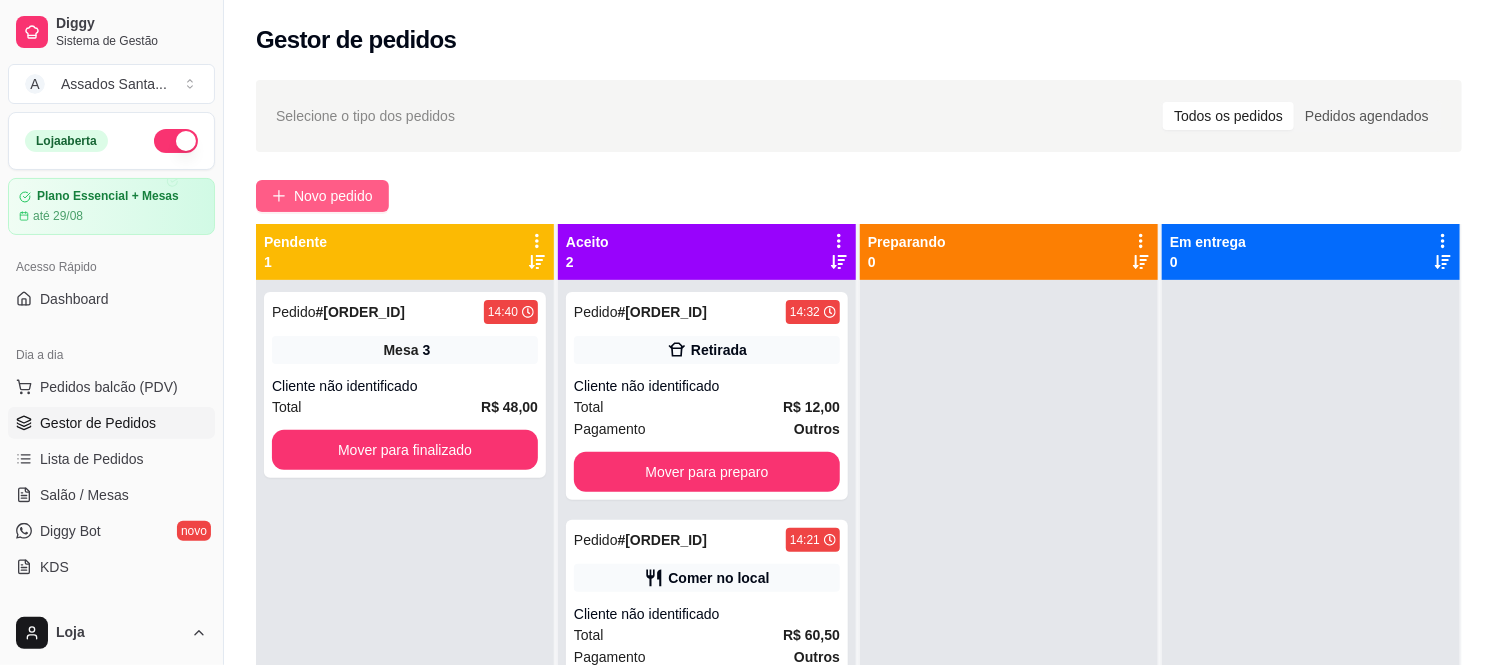 click on "Novo pedido" at bounding box center [333, 196] 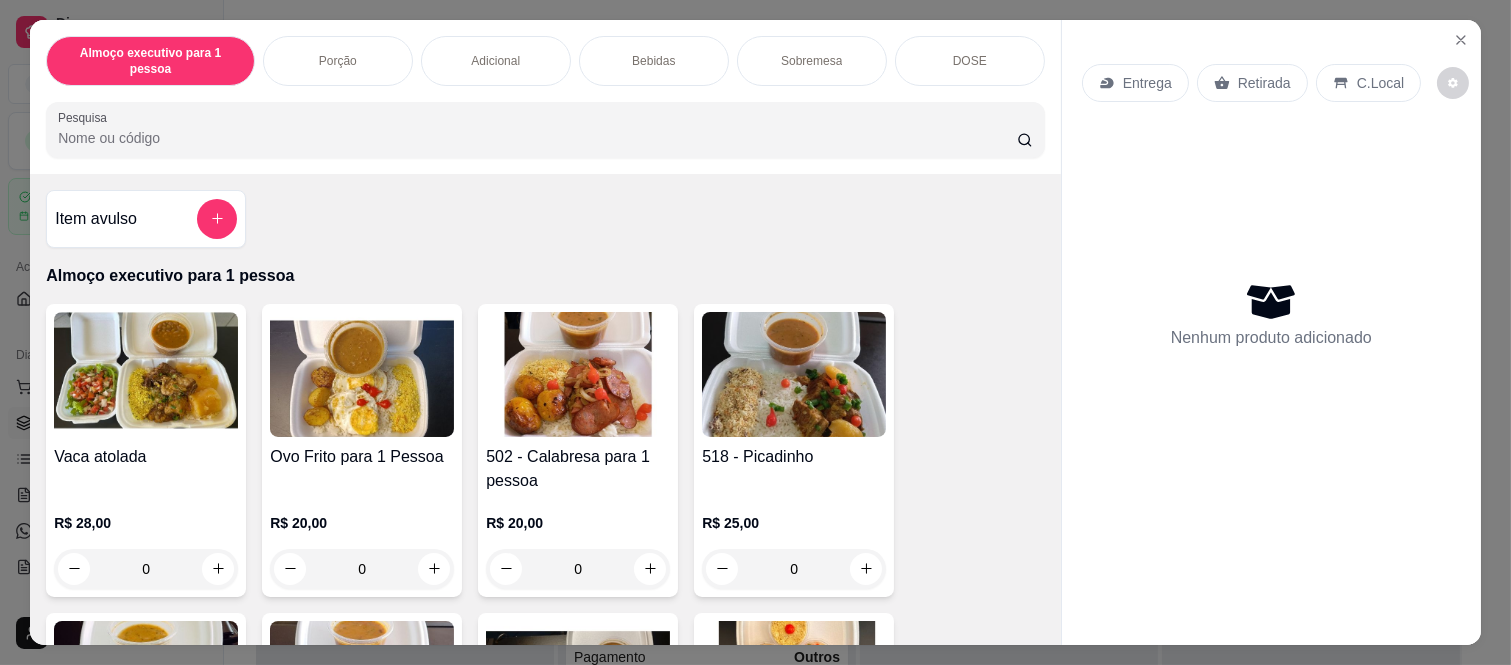 click on "Entrega" at bounding box center (1135, 83) 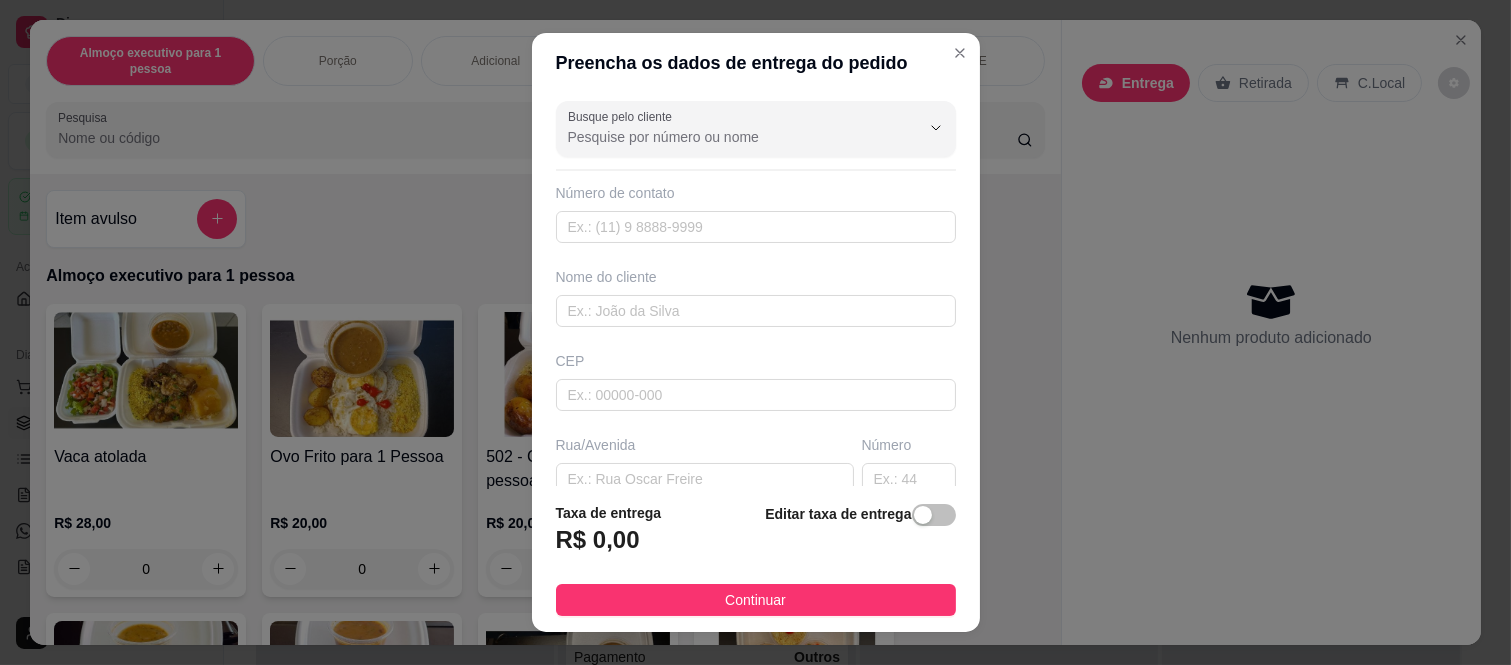click on "Busque pelo cliente" at bounding box center [728, 137] 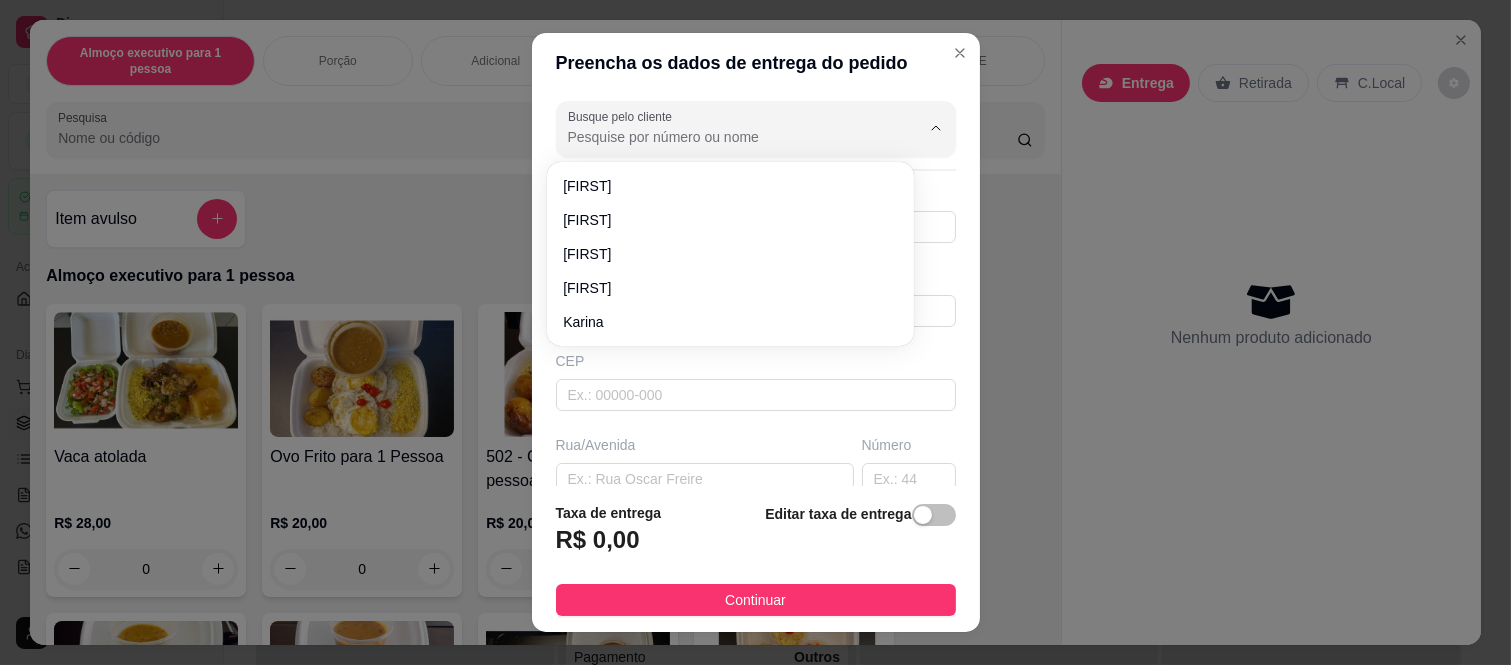 paste on "[FIRST]" 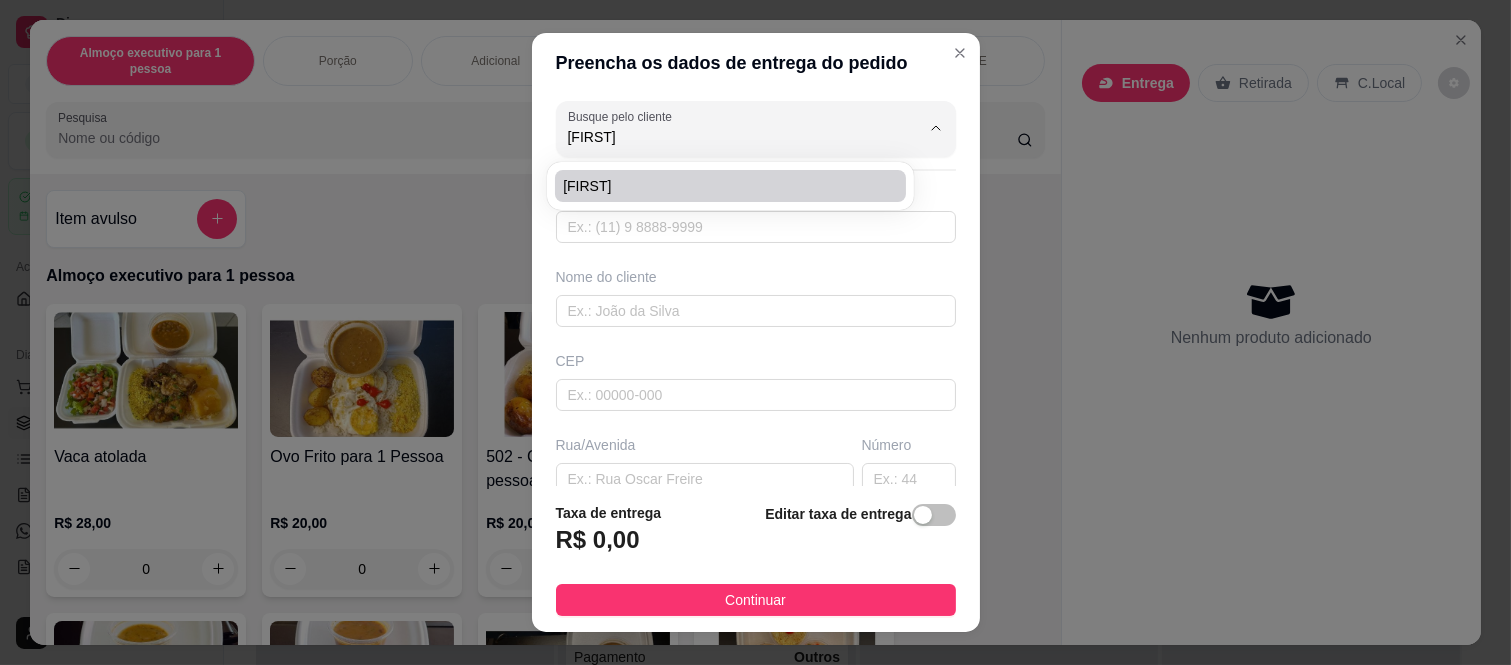 click on "[FIRST]" at bounding box center (720, 186) 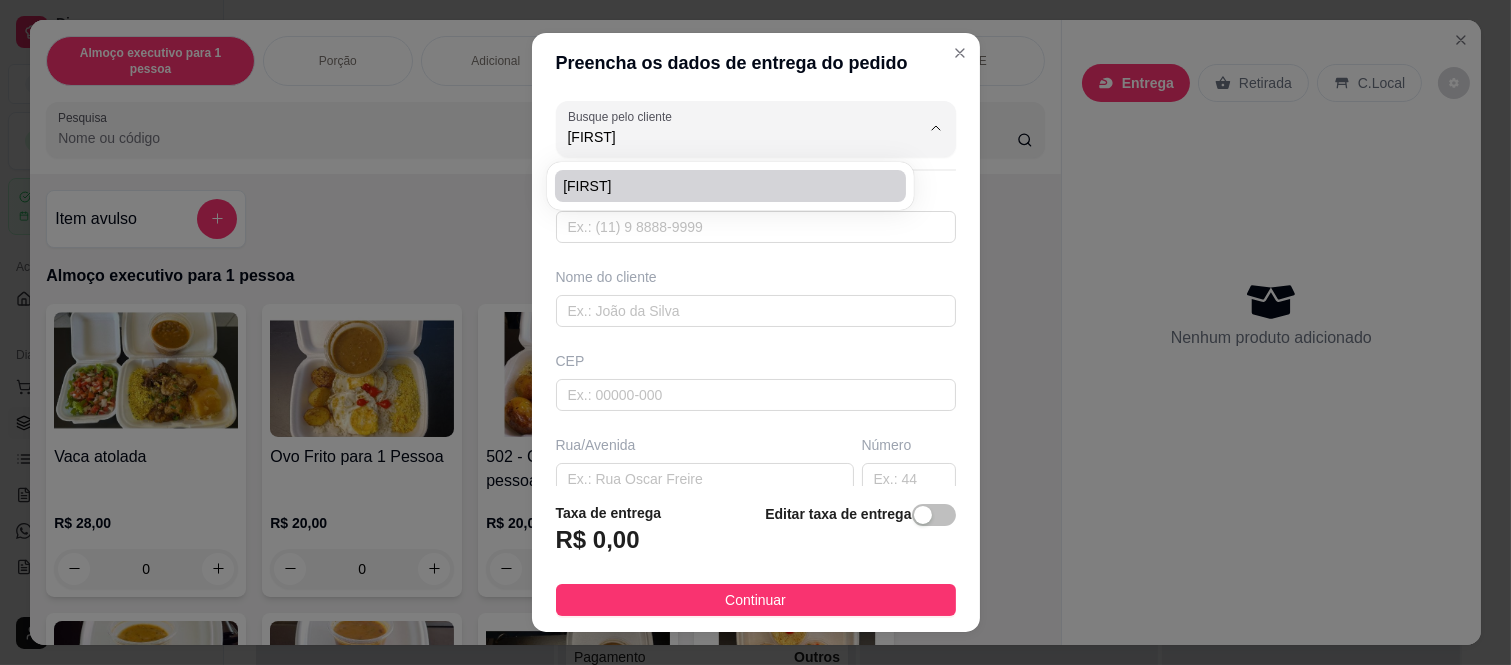 type on "[FIRST]" 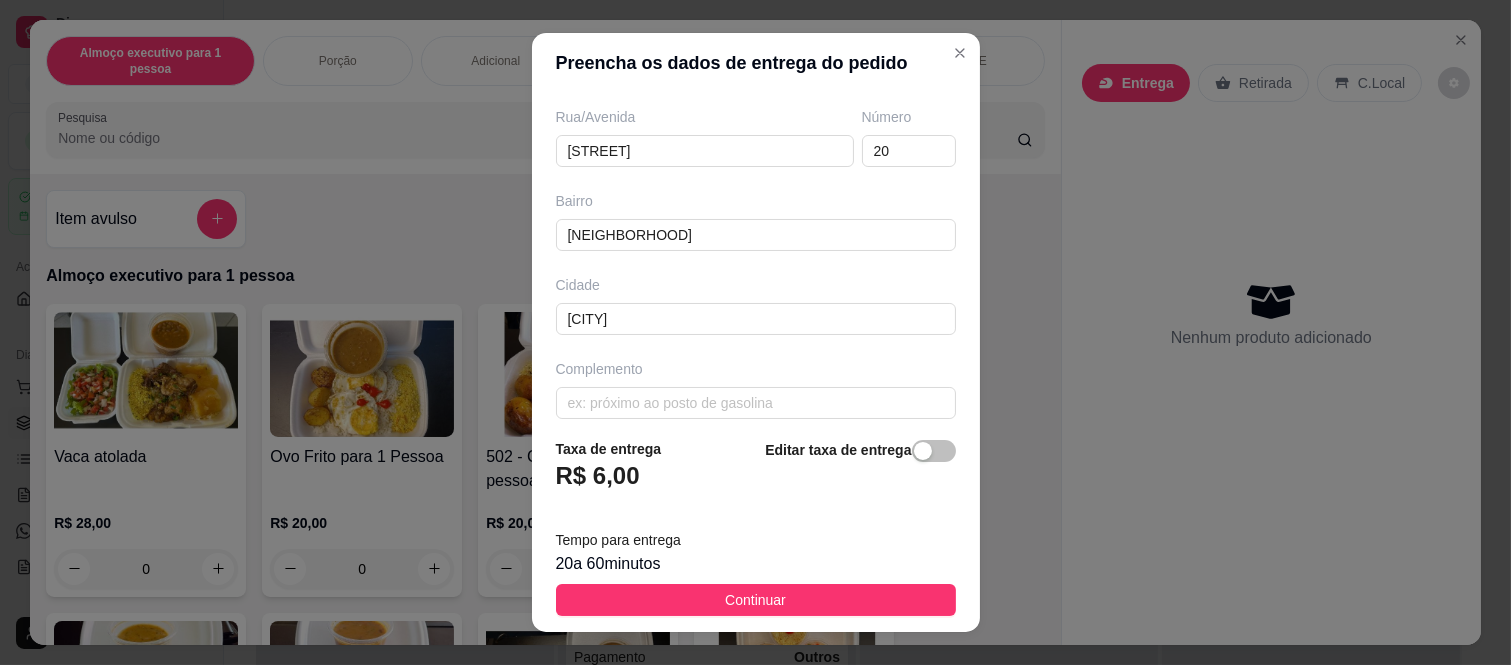 scroll, scrollTop: 346, scrollLeft: 0, axis: vertical 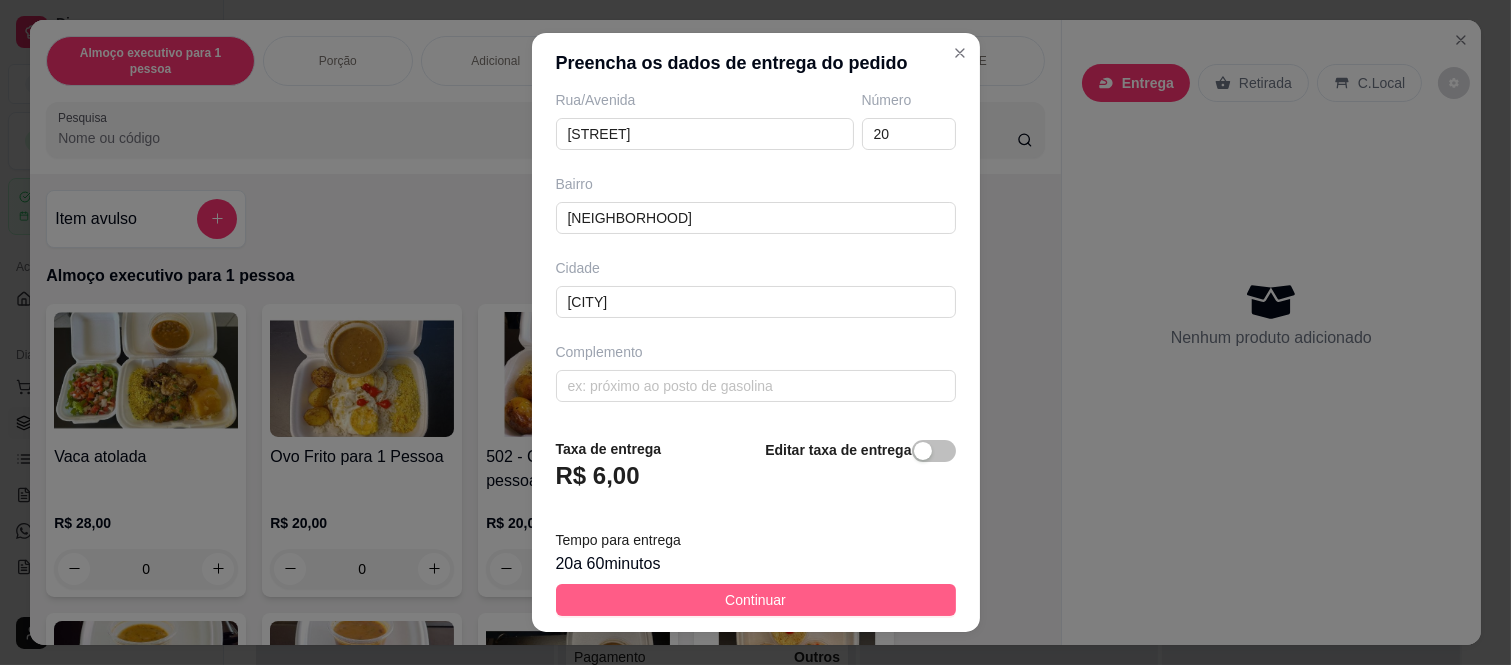type on "[FIRST]" 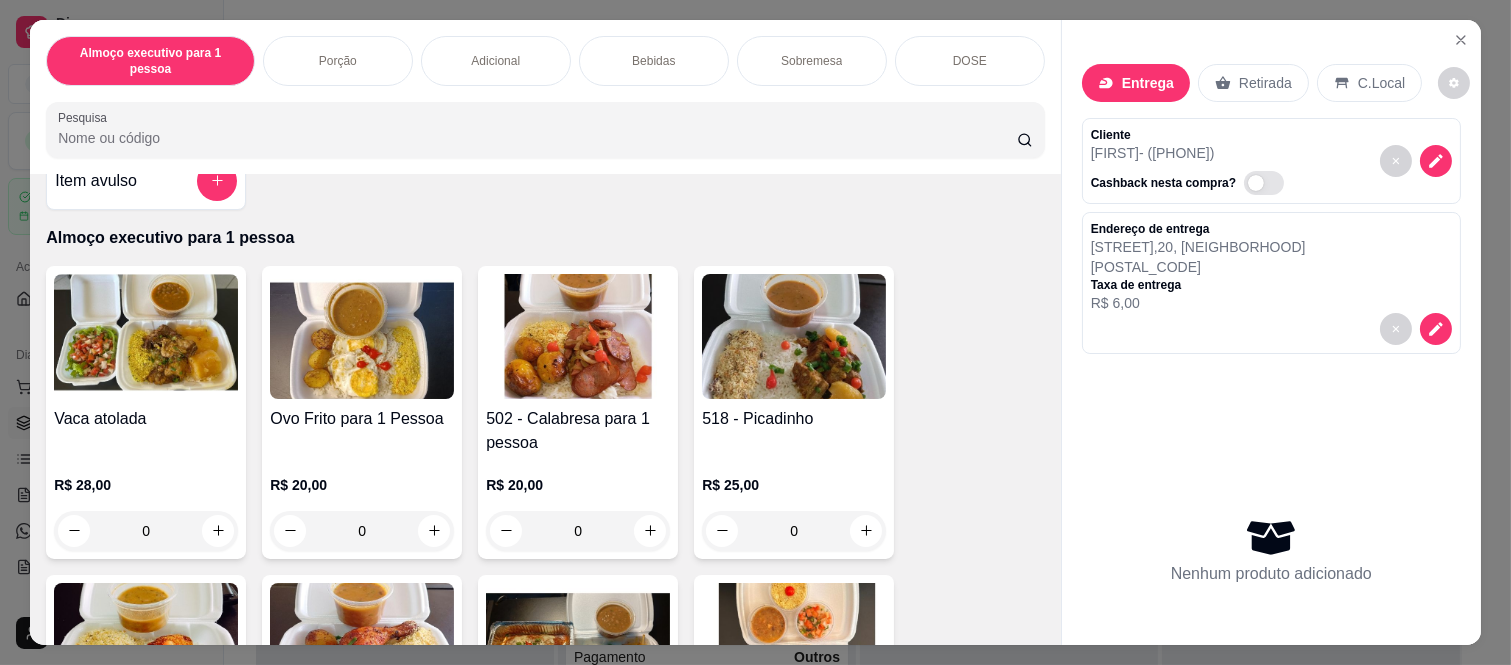 scroll, scrollTop: 0, scrollLeft: 0, axis: both 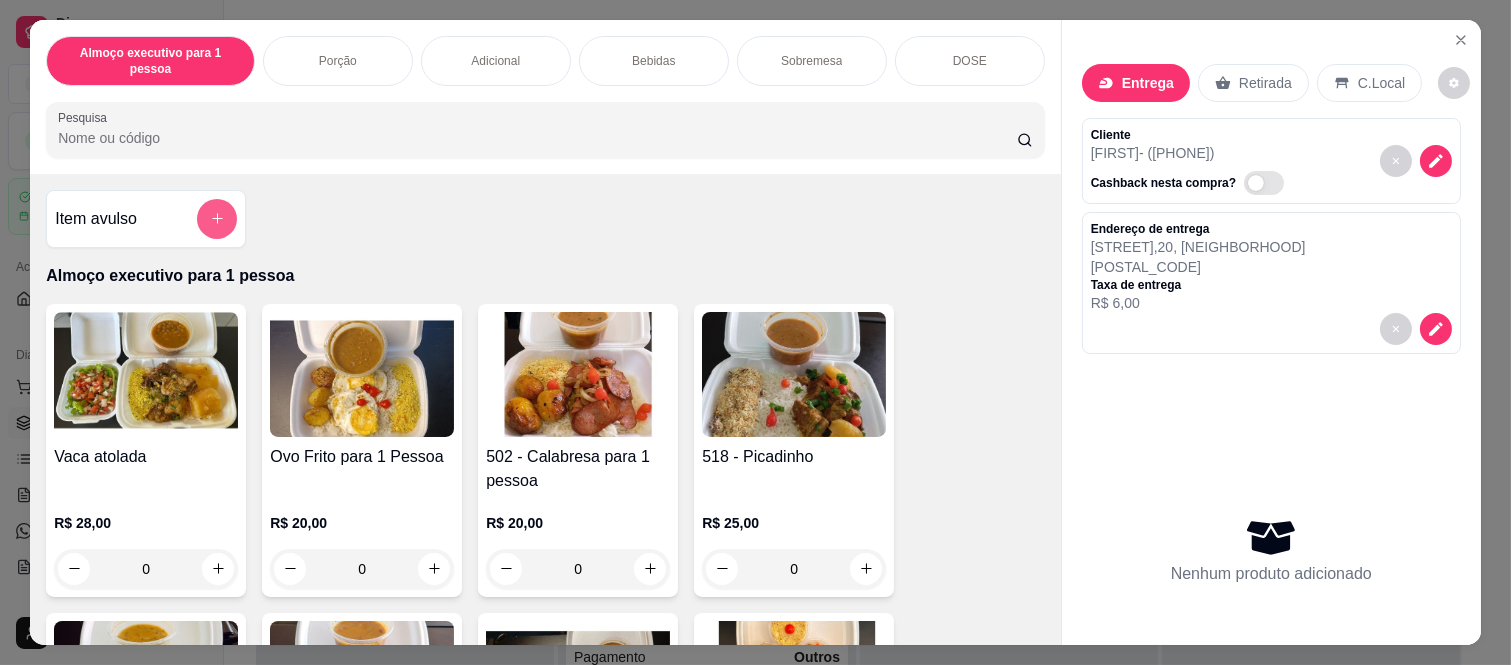 click at bounding box center [217, 219] 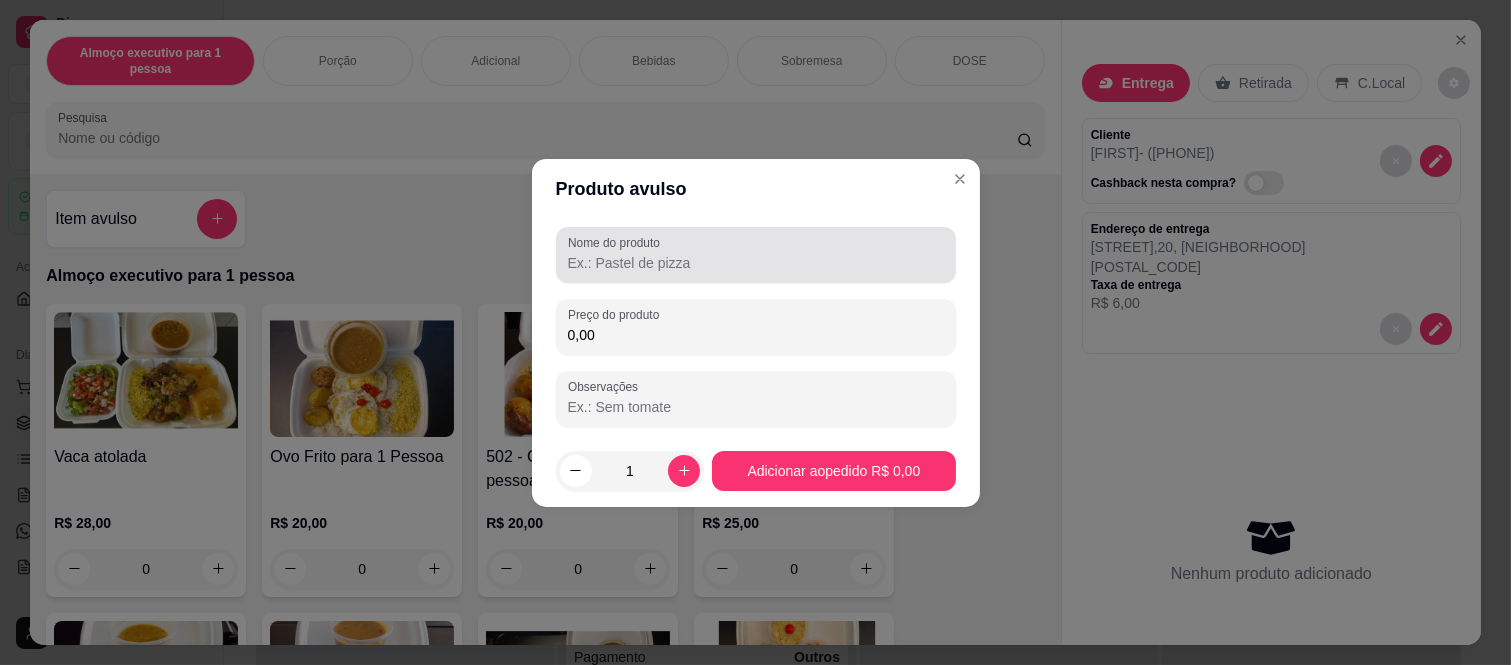 click on "Nome do produto" at bounding box center (756, 263) 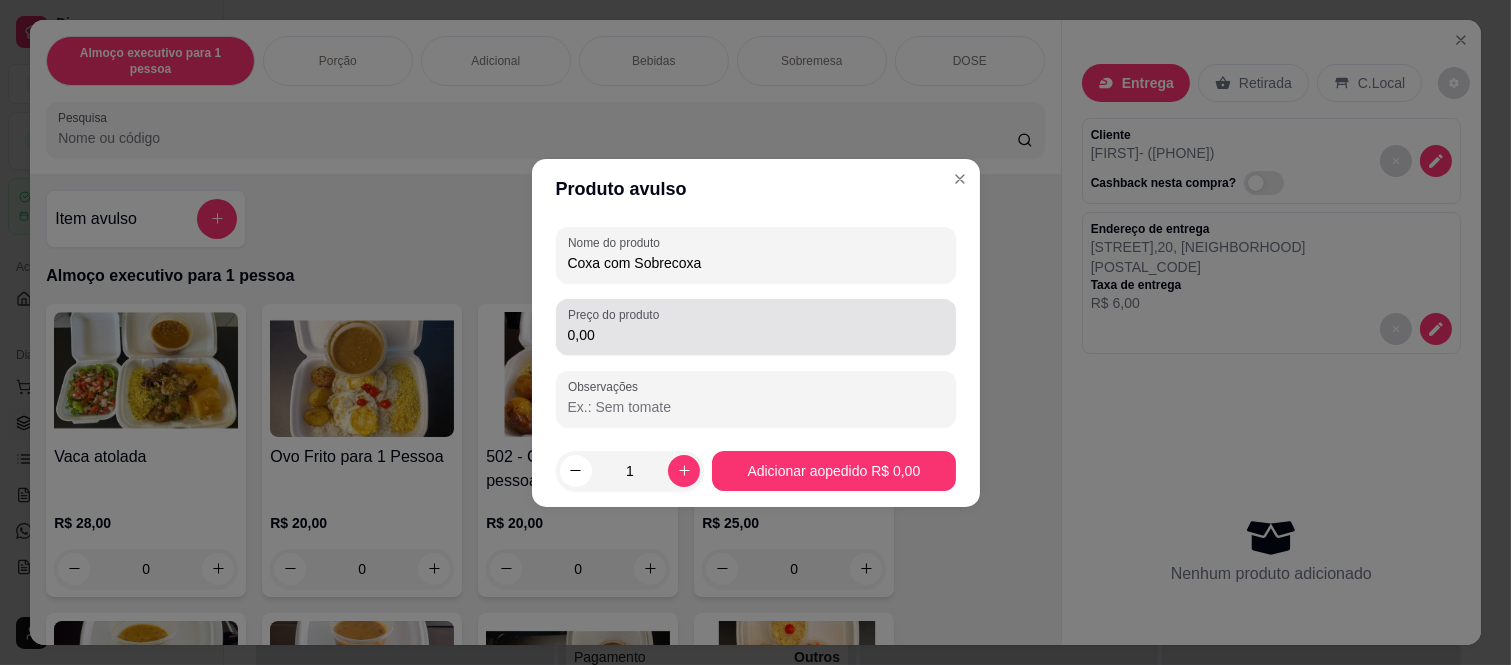 type on "Coxa com Sobrecoxa" 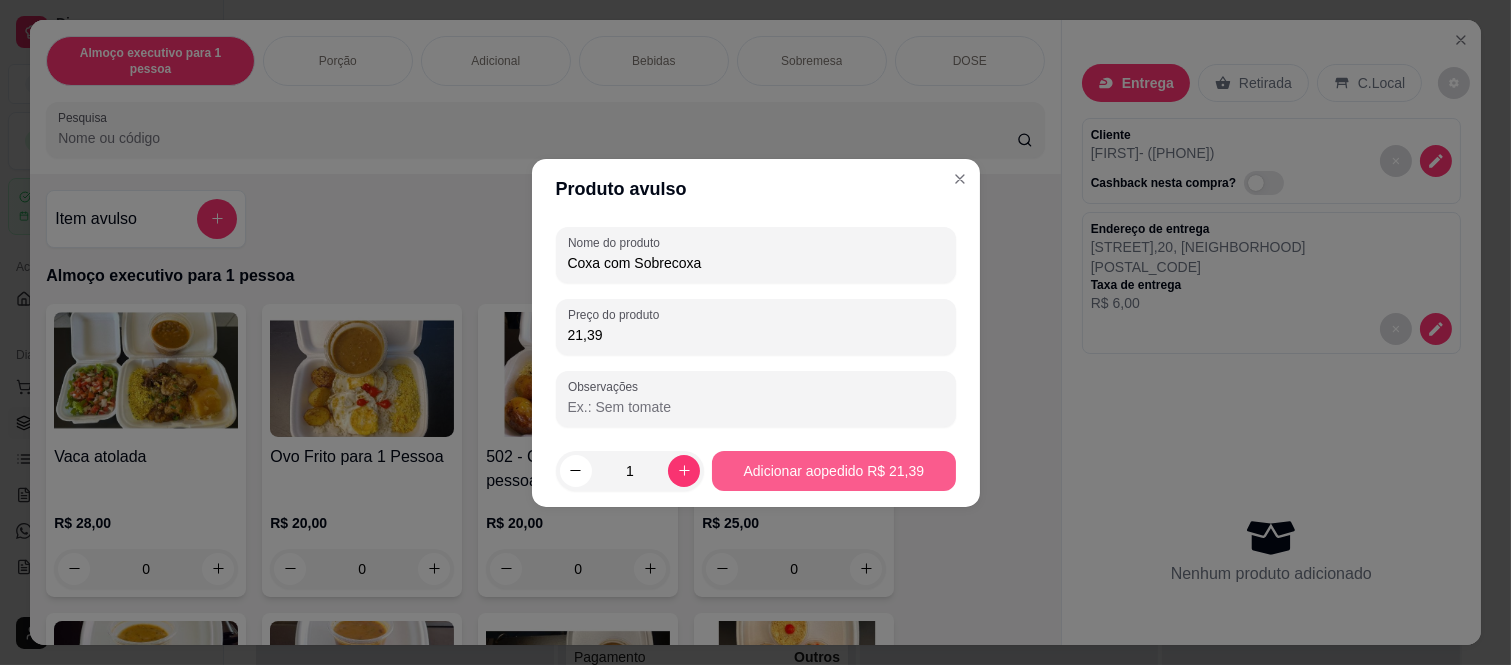 type on "21,39" 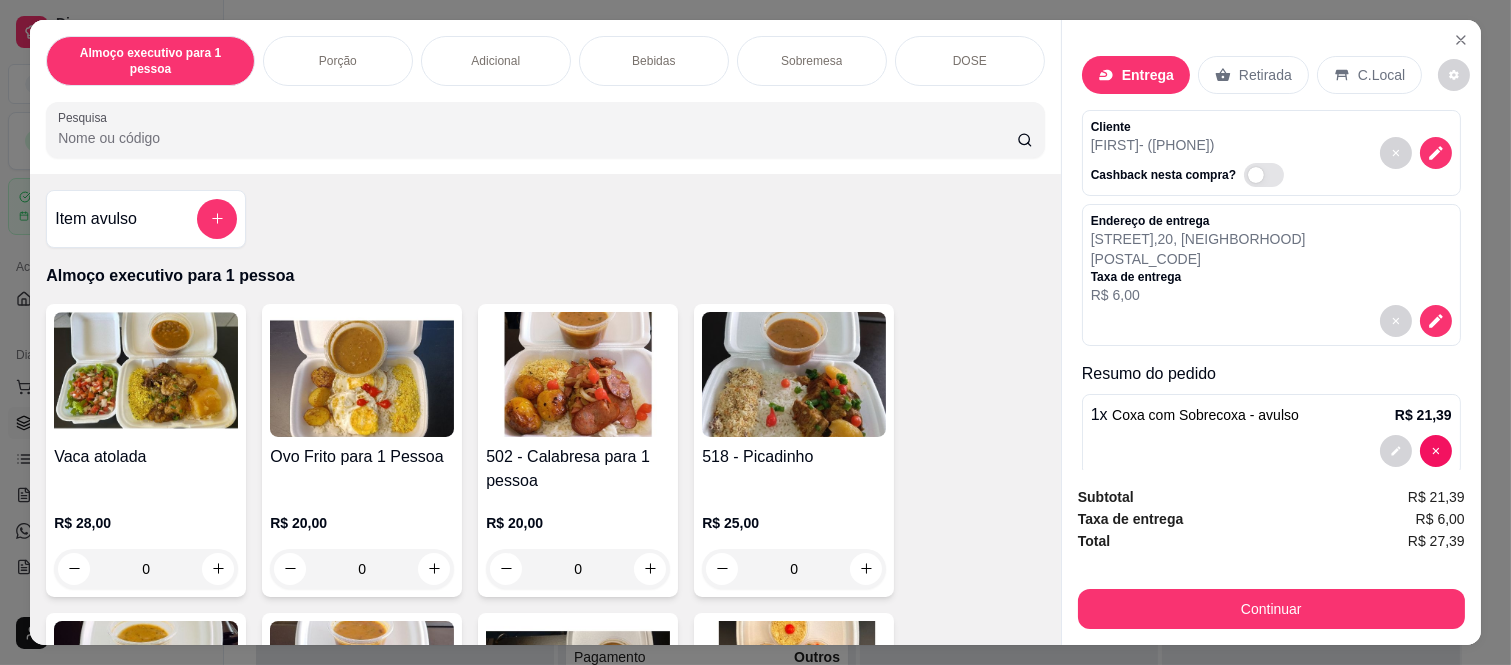 scroll, scrollTop: 0, scrollLeft: 0, axis: both 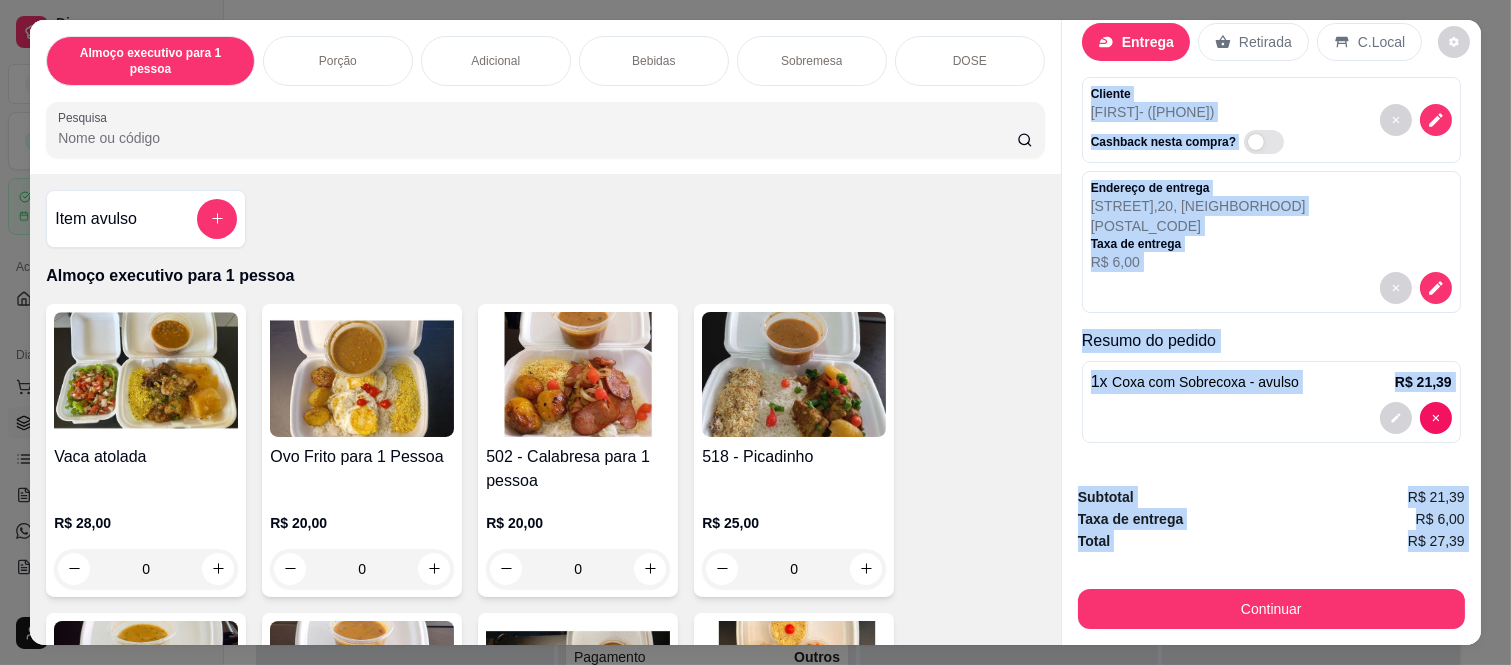 drag, startPoint x: 1084, startPoint y: 123, endPoint x: 1153, endPoint y: 573, distance: 455.25928 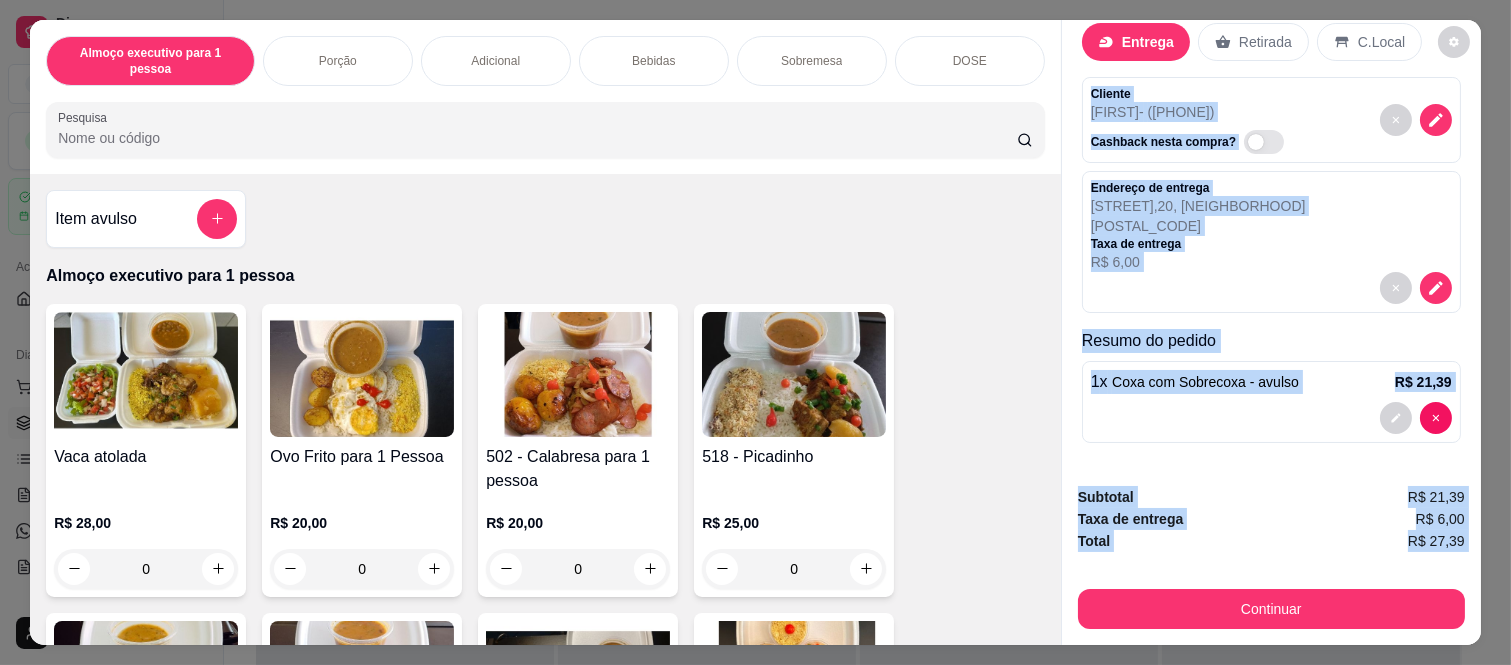 click on "Continuar" at bounding box center [1271, 609] 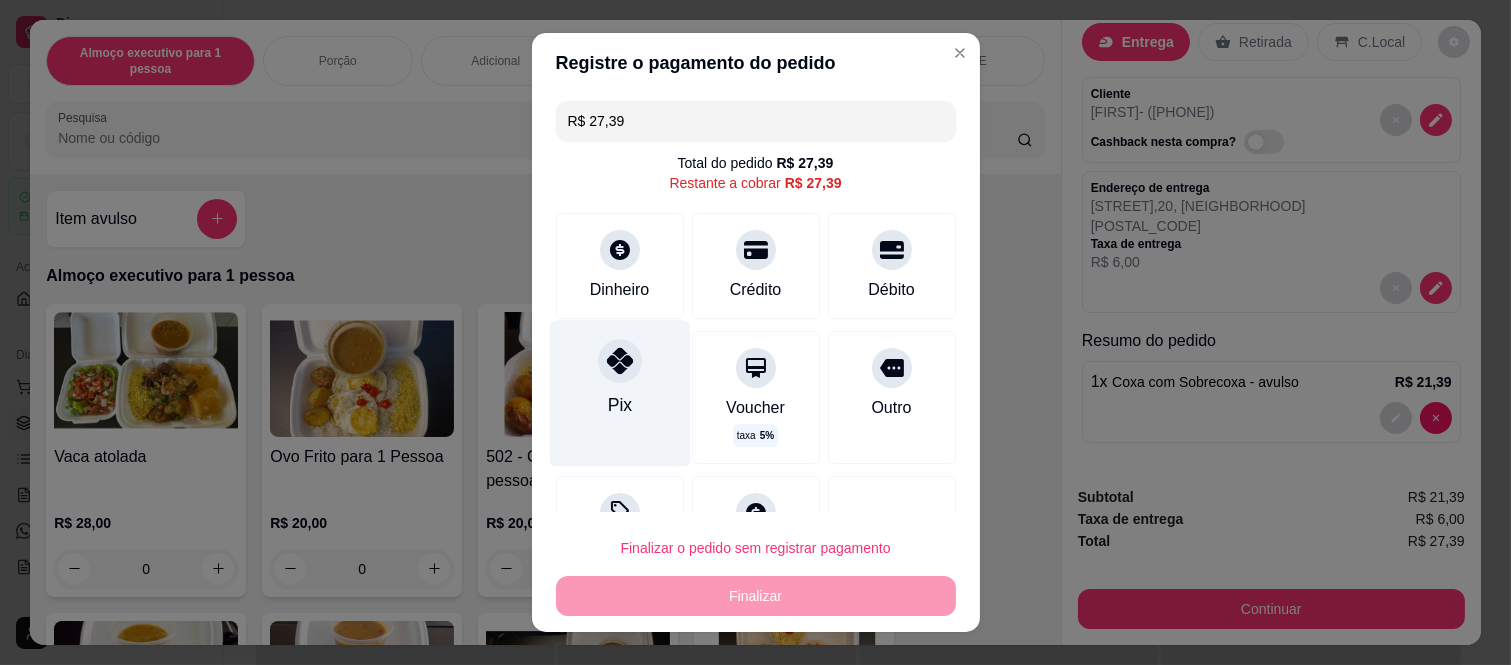 click at bounding box center (620, 361) 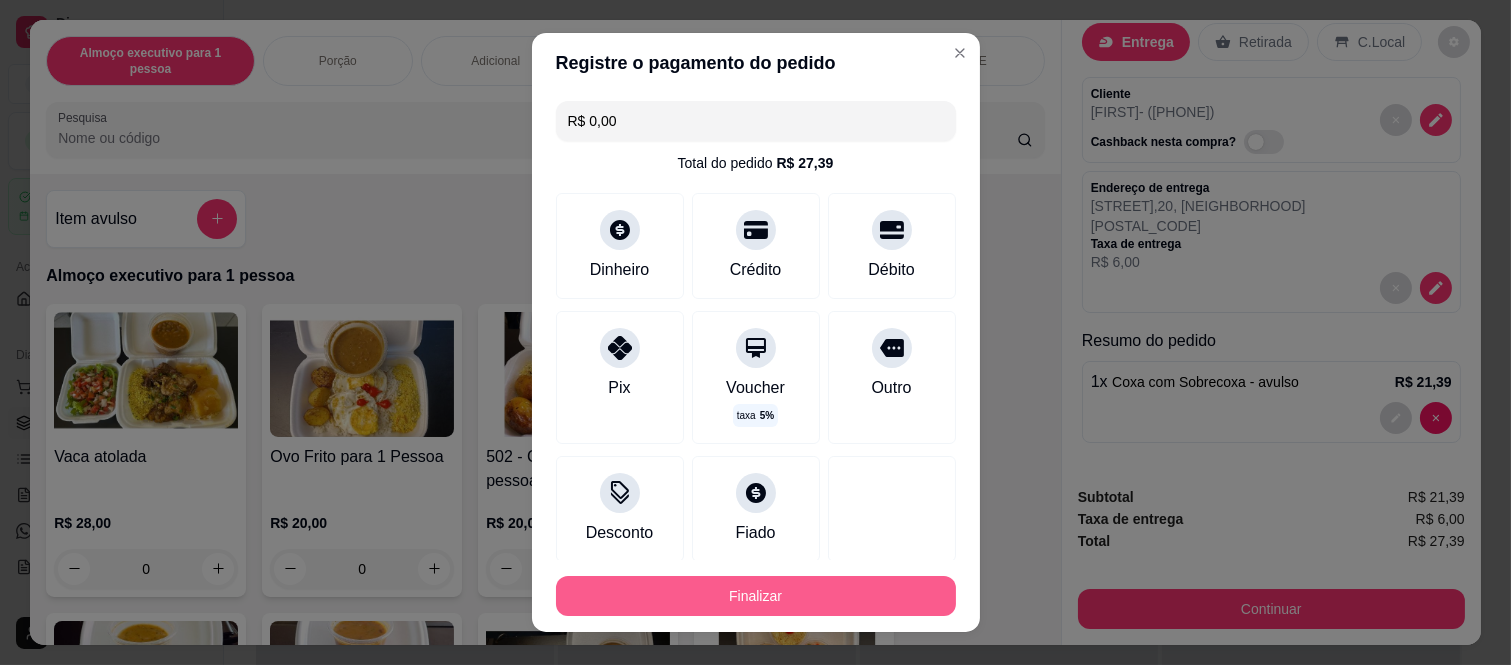 click on "Finalizar" at bounding box center (756, 596) 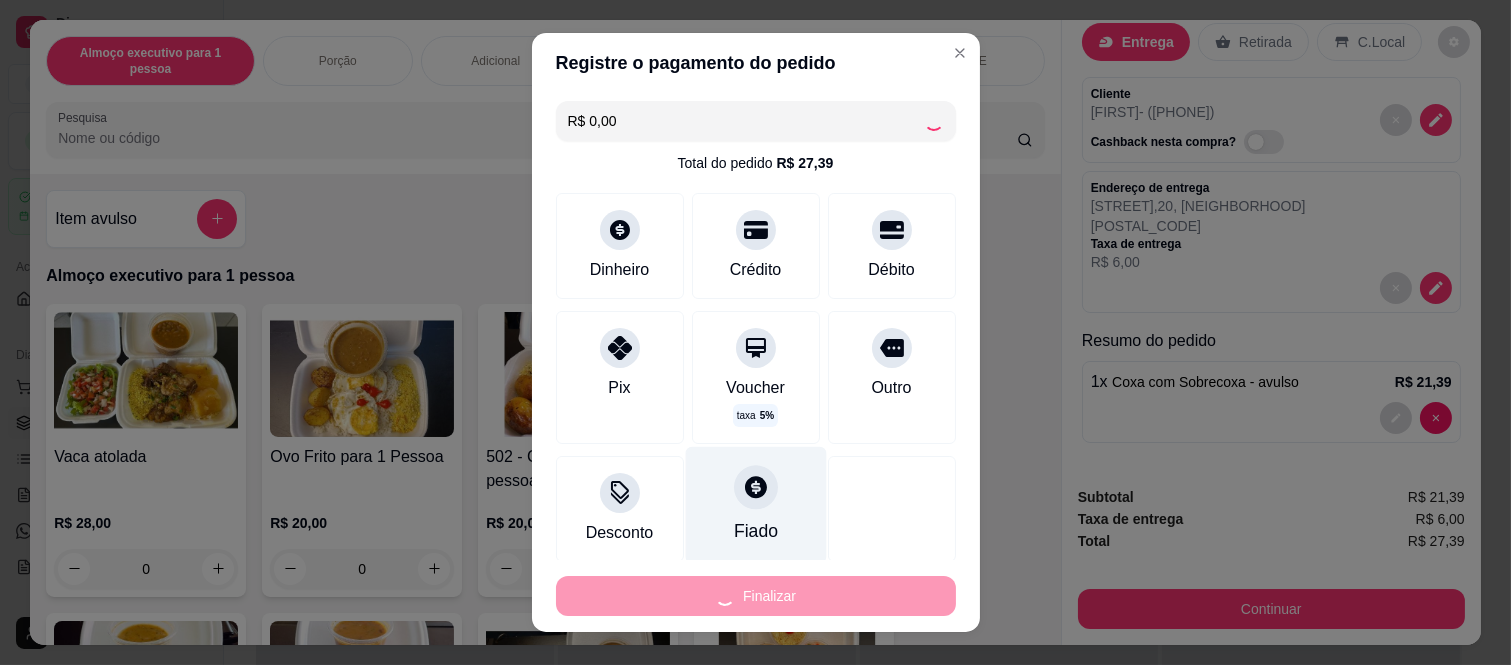 type on "-R$ 27,39" 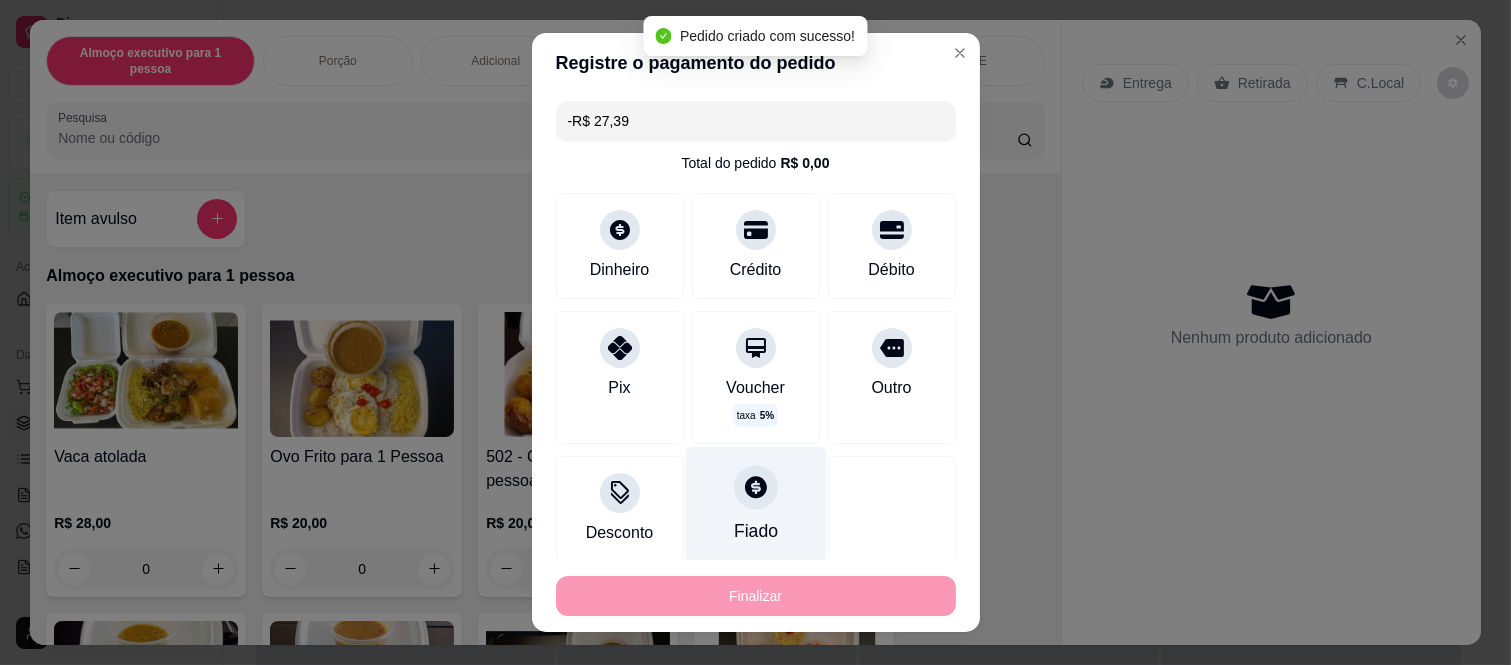 scroll, scrollTop: 0, scrollLeft: 0, axis: both 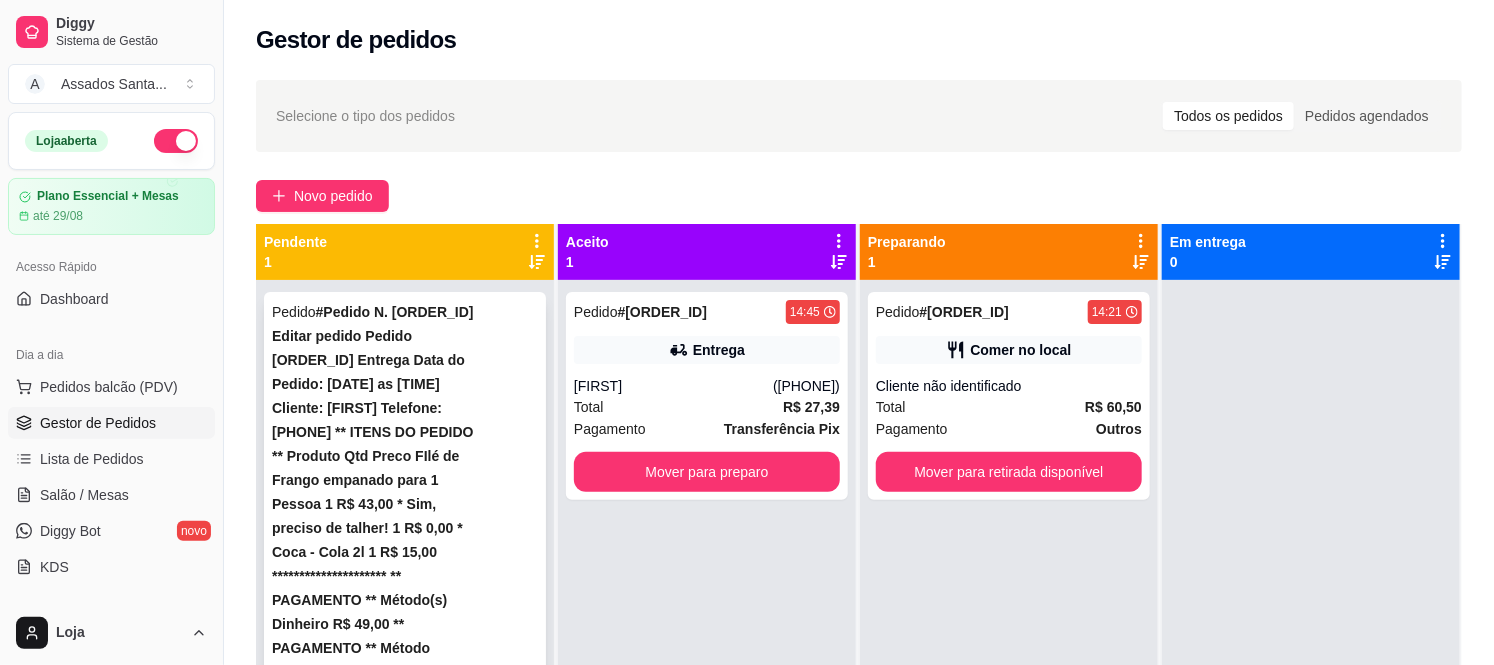 click on "Aula" at bounding box center [371, 1322] 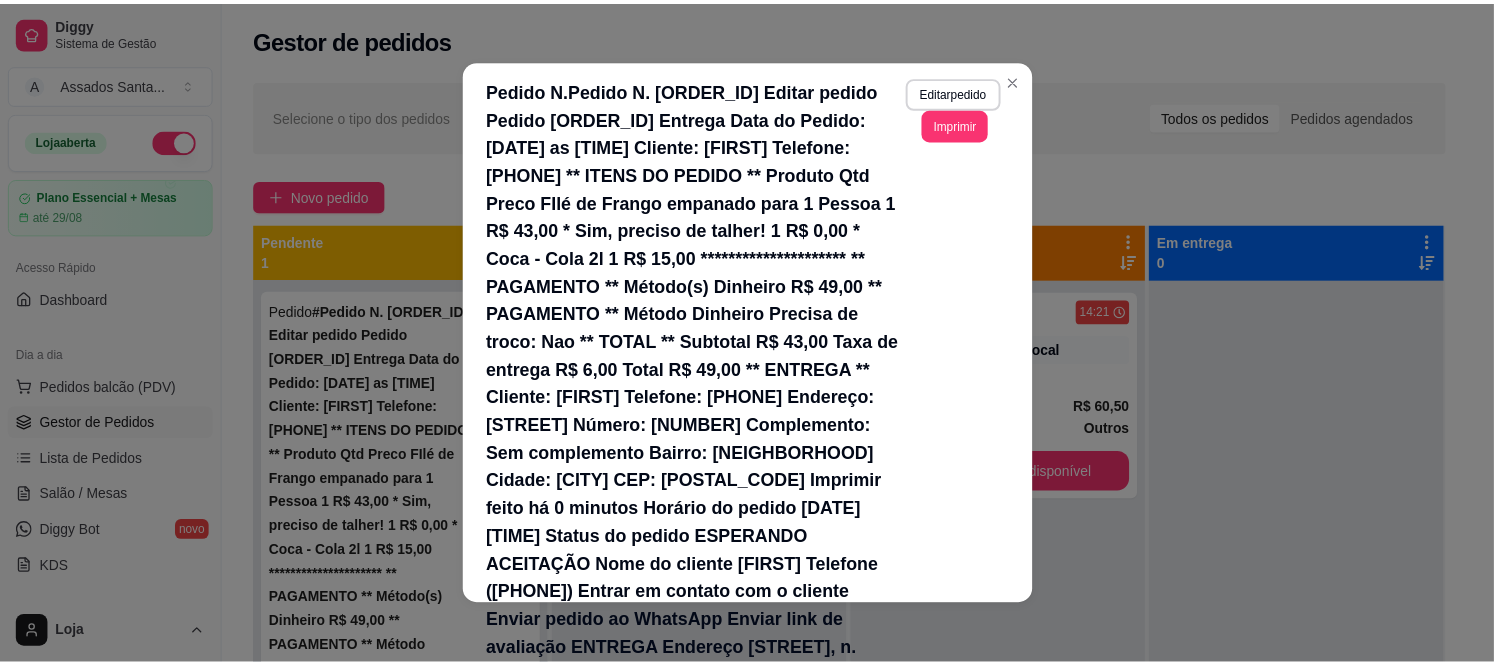 scroll, scrollTop: 524, scrollLeft: 0, axis: vertical 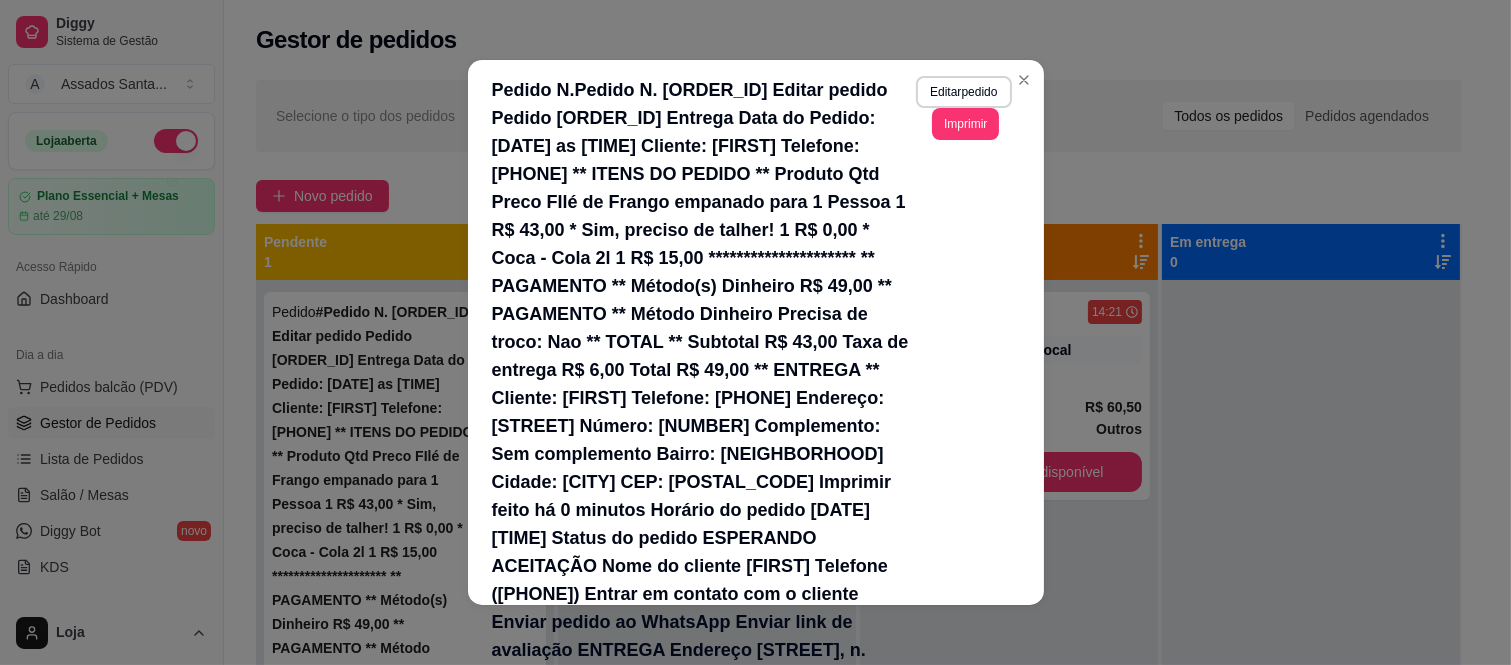 click on "Aceitar pedido" at bounding box center (959, 816) 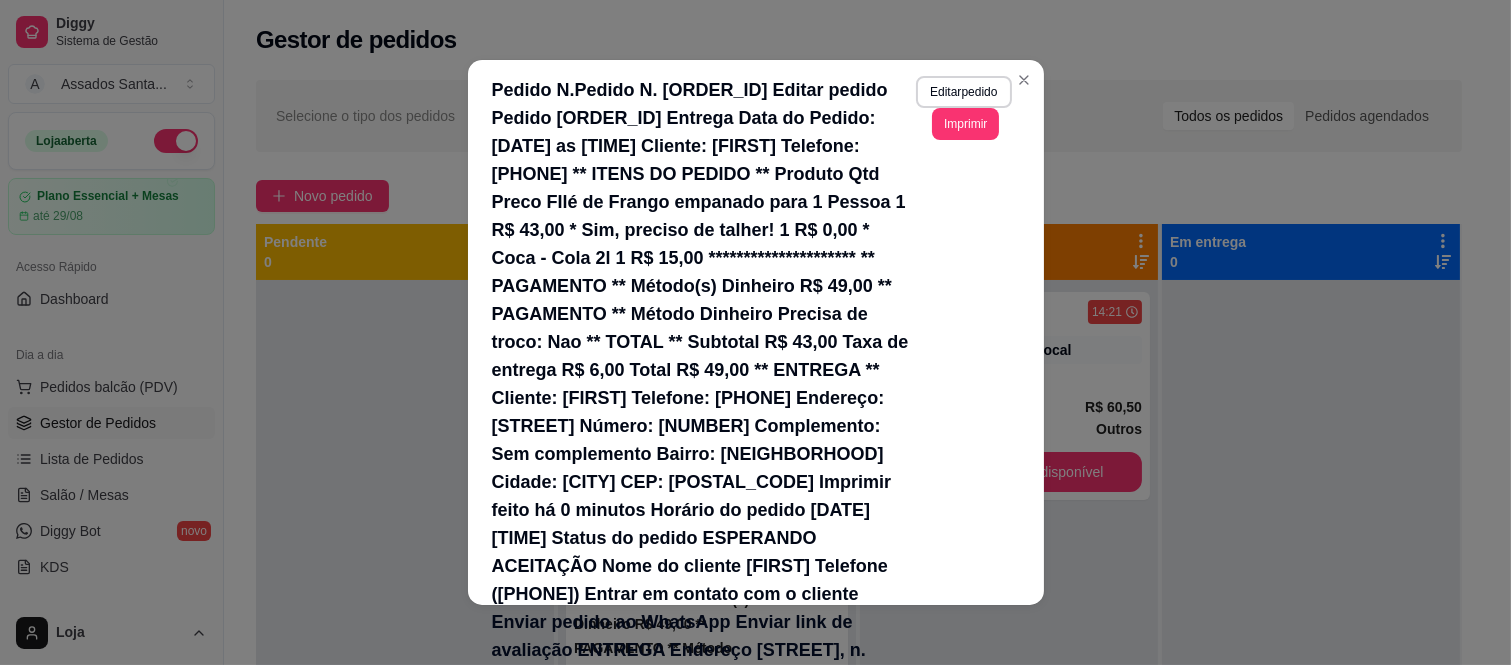 click on "Mover para preparo" at bounding box center [942, 816] 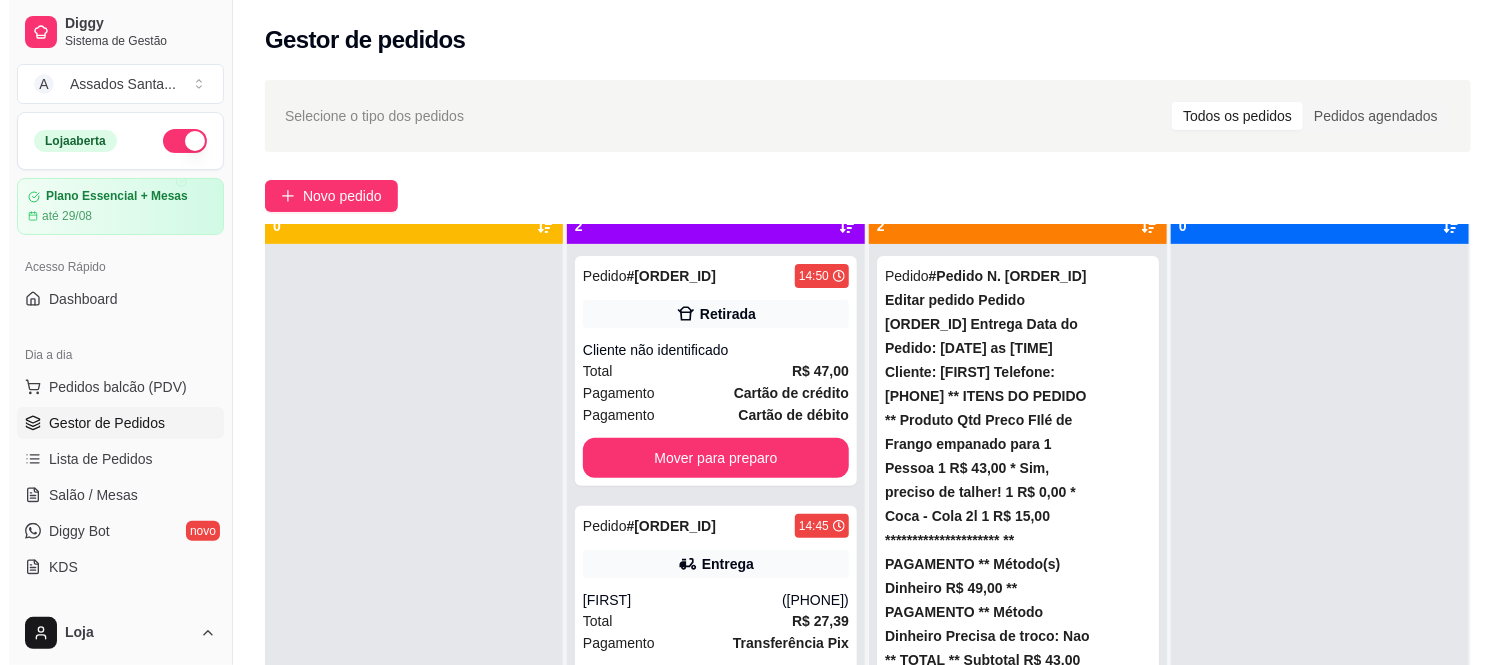 scroll, scrollTop: 55, scrollLeft: 0, axis: vertical 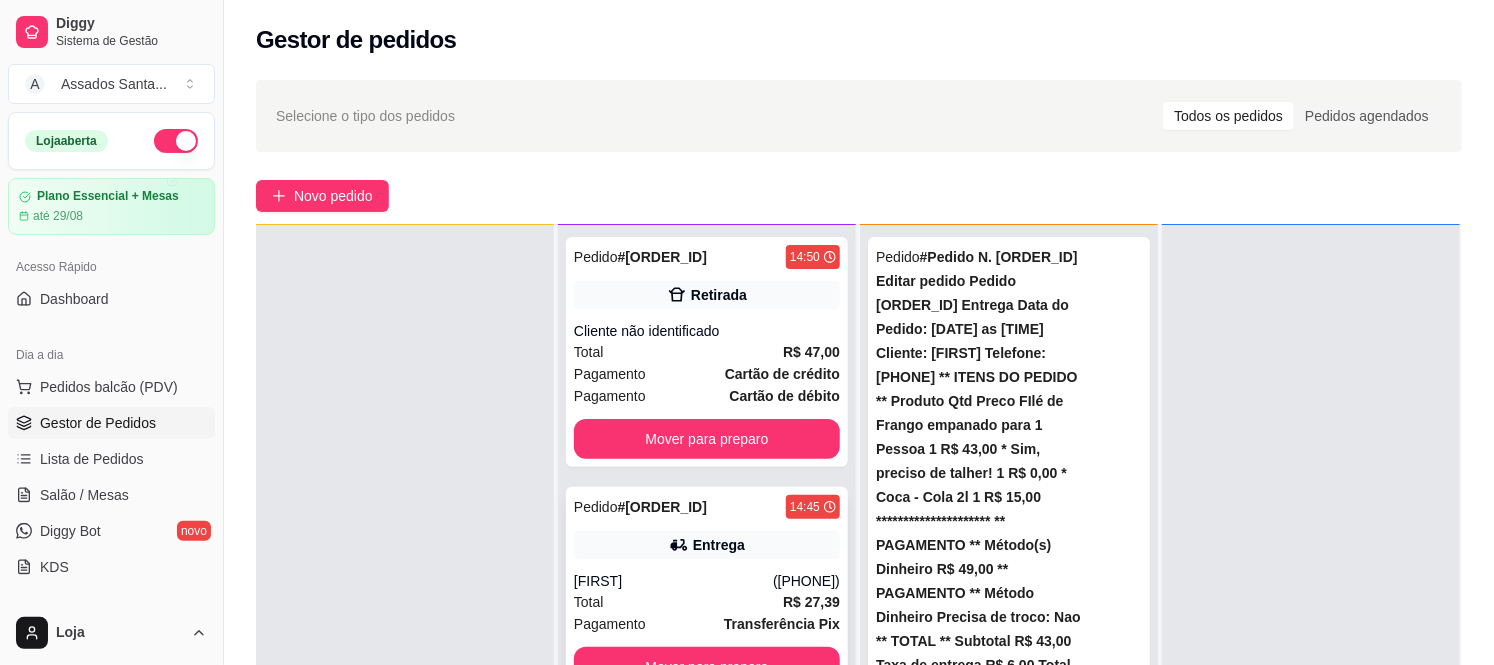 click on "[FIRST]" at bounding box center [673, 581] 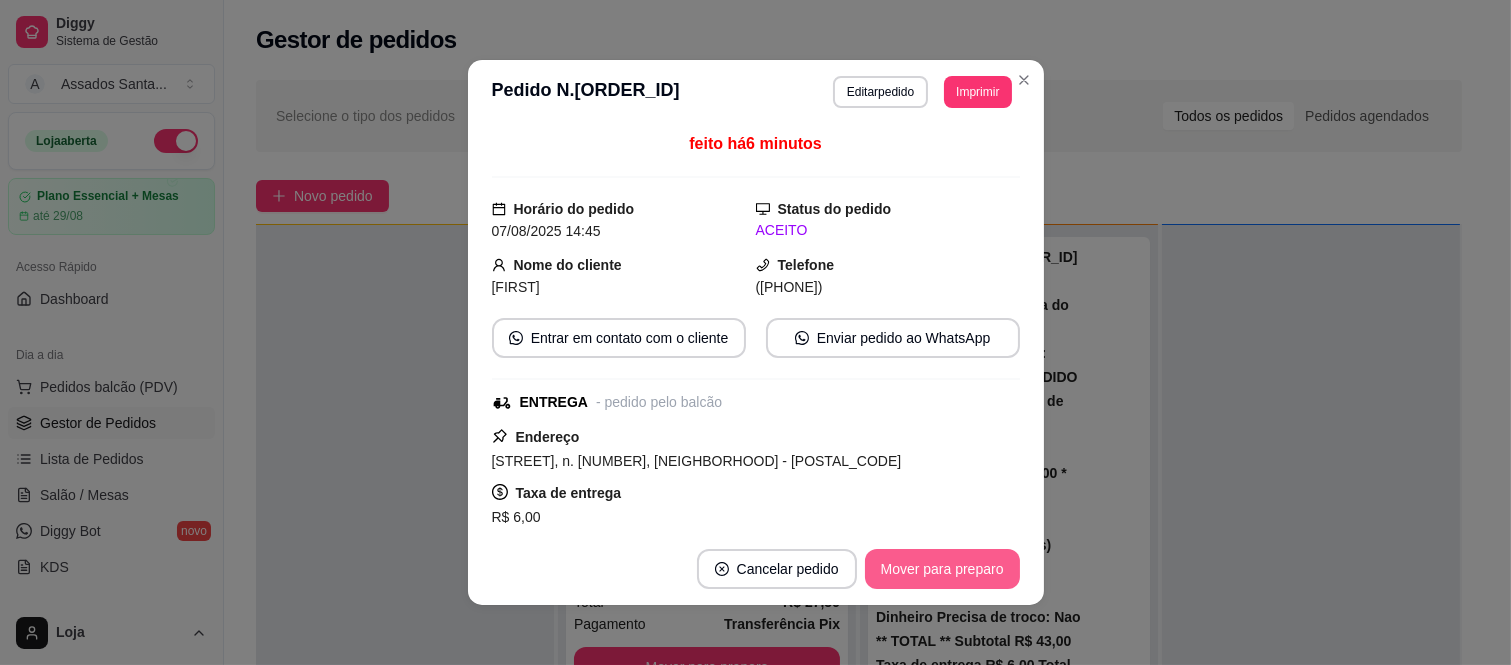 click on "Mover para preparo" at bounding box center (942, 569) 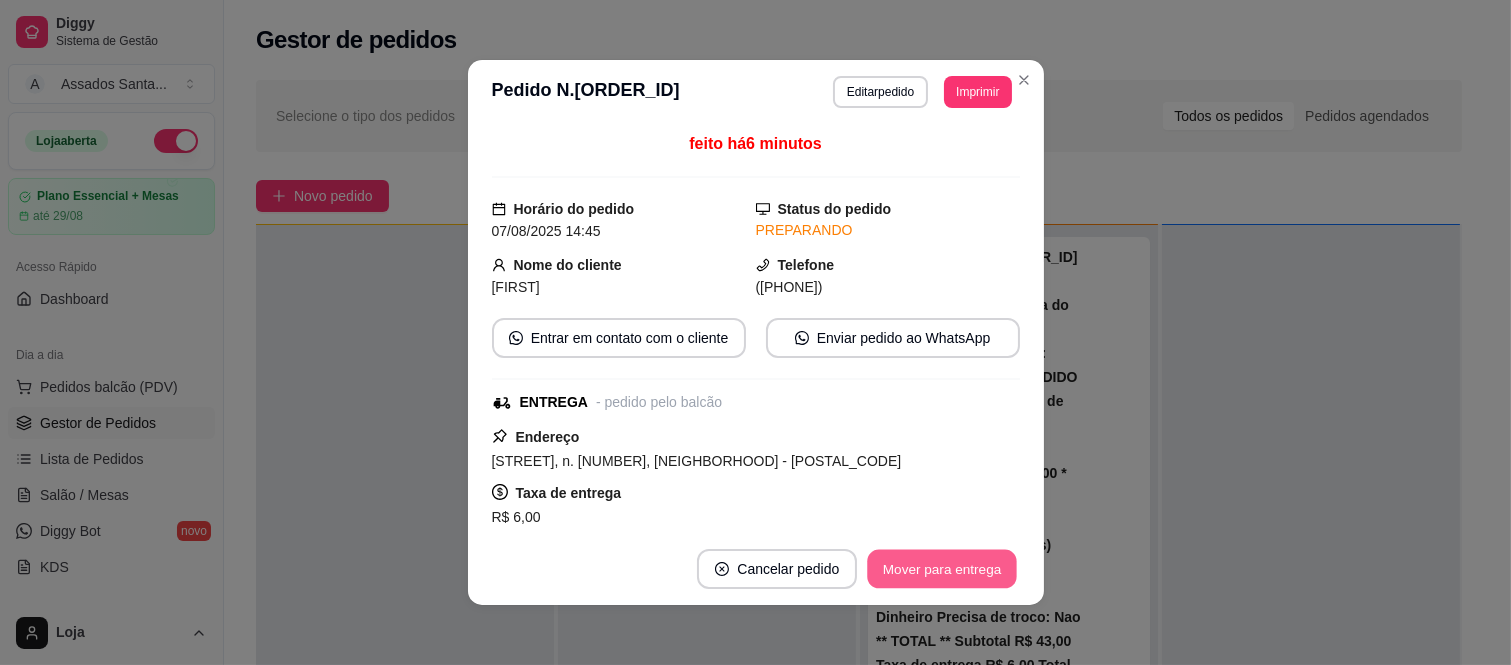 click on "Mover para entrega" at bounding box center (943, 569) 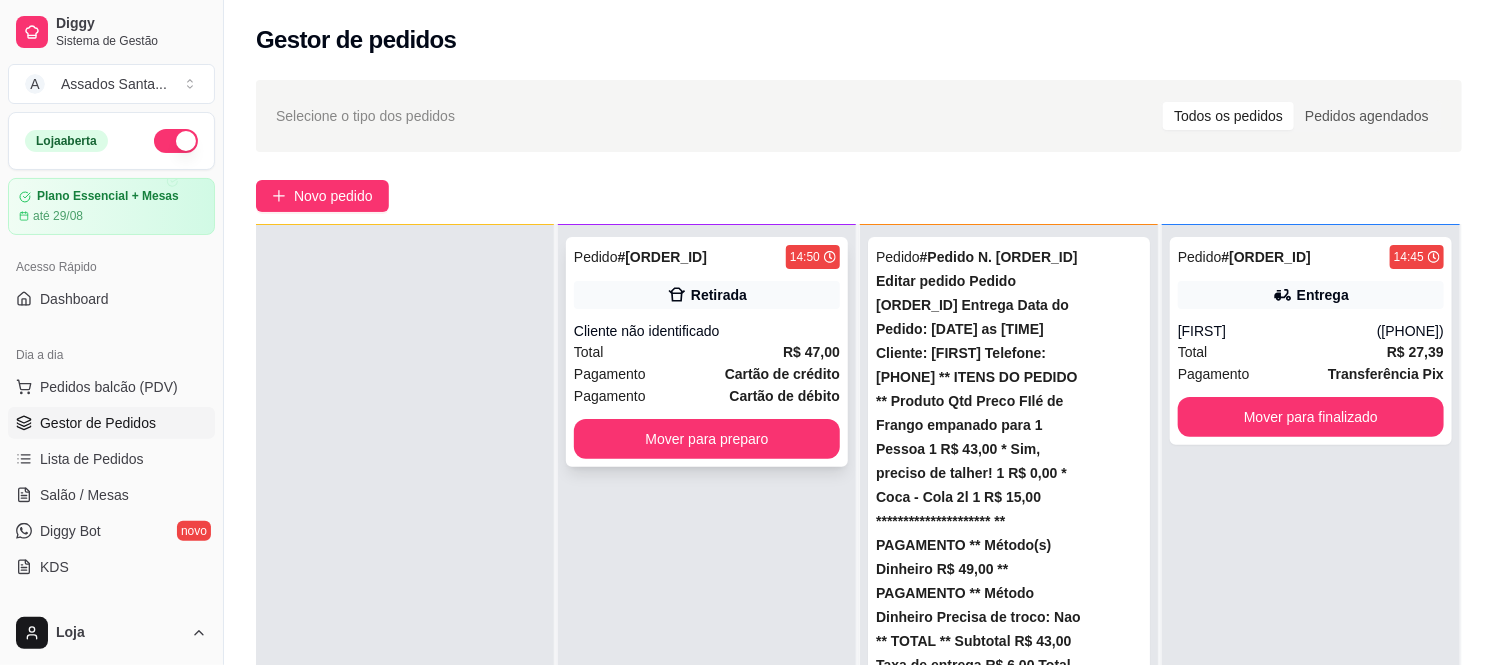 click on "Total R$ 47,00" at bounding box center (707, 352) 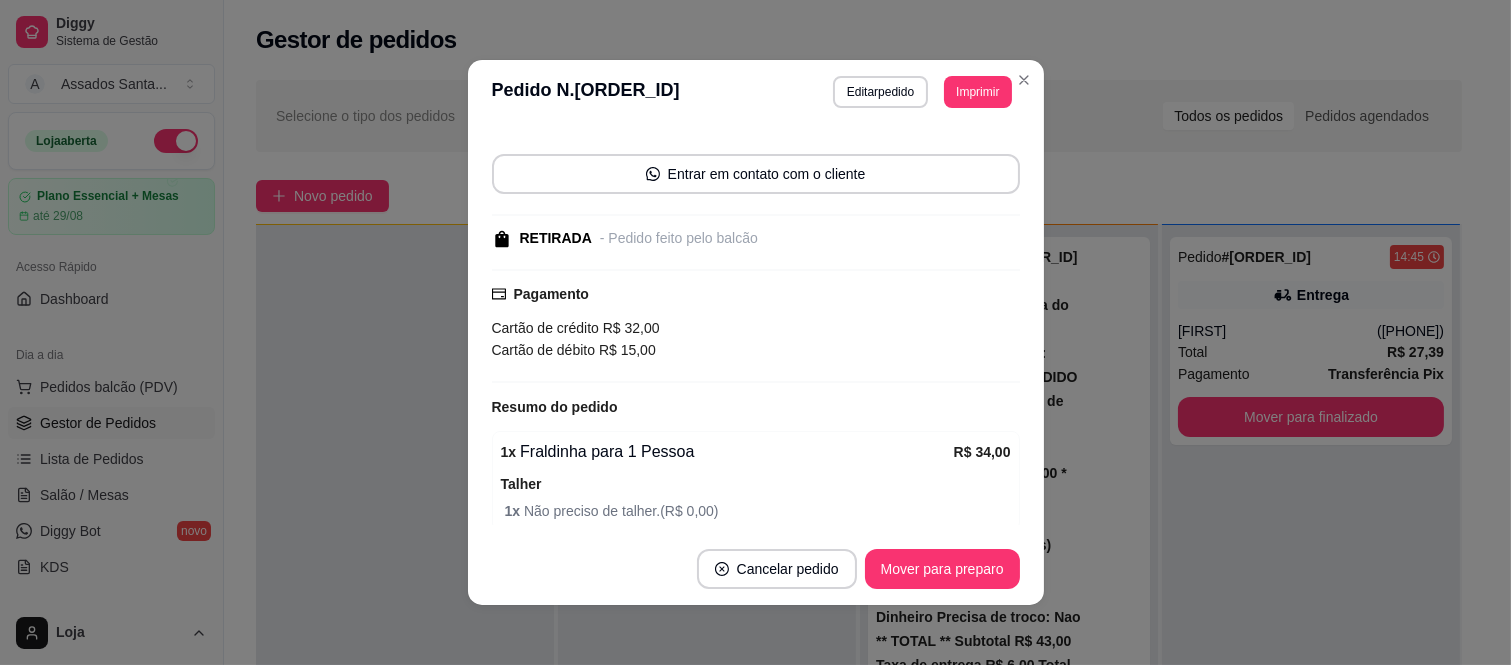 scroll, scrollTop: 267, scrollLeft: 0, axis: vertical 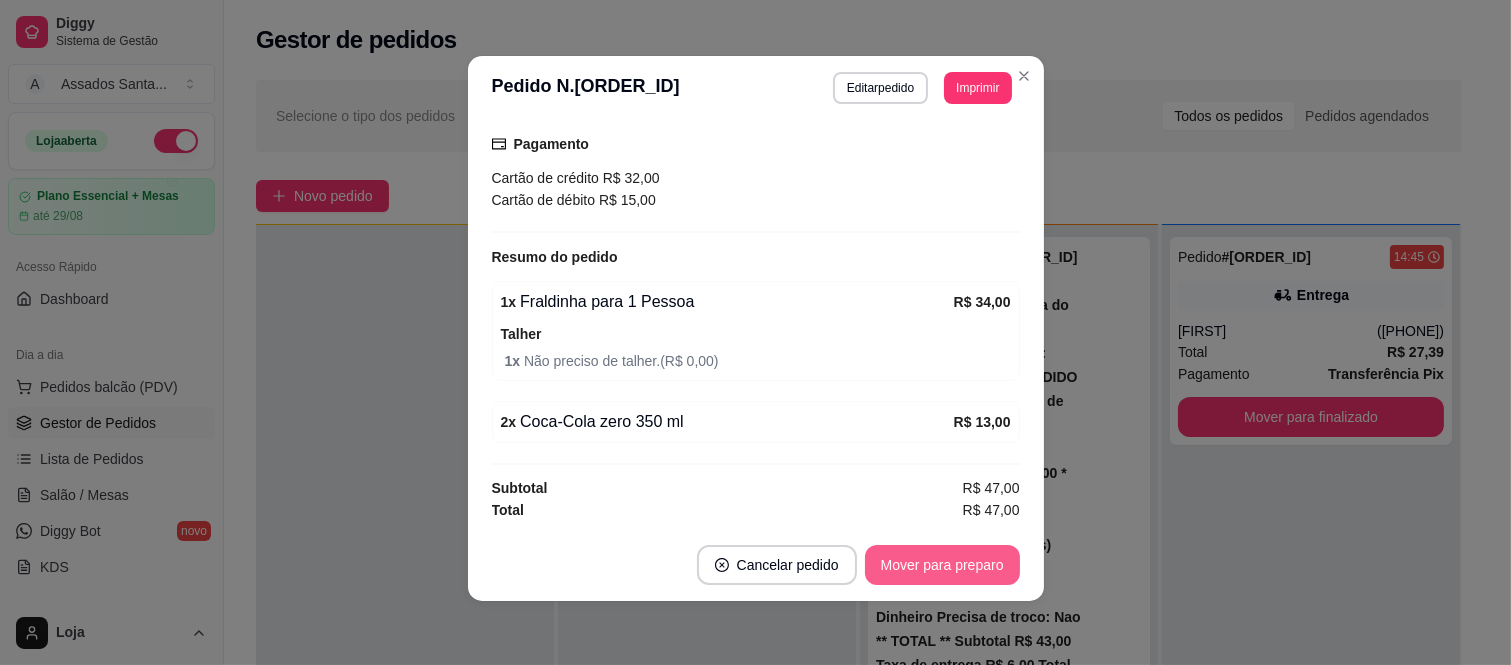 click on "Mover para preparo" at bounding box center [942, 565] 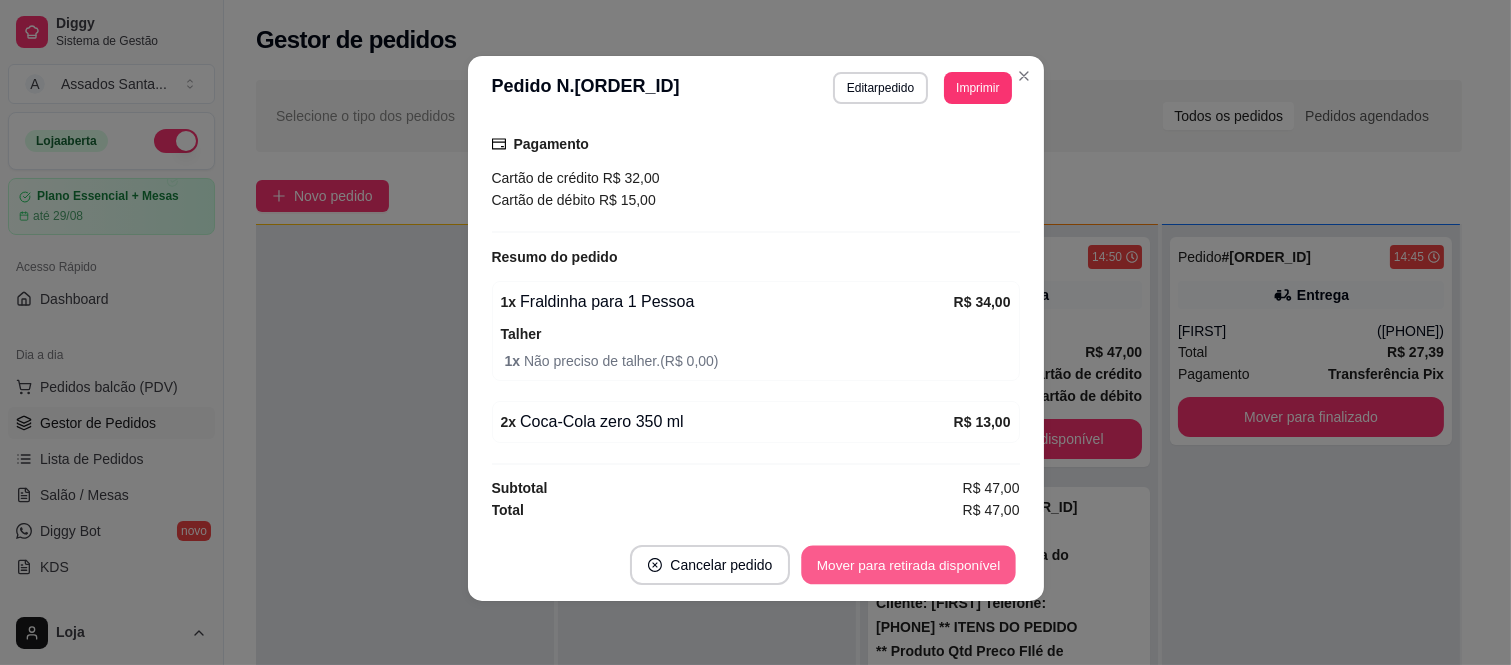 click on "Mover para retirada disponível" at bounding box center (909, 565) 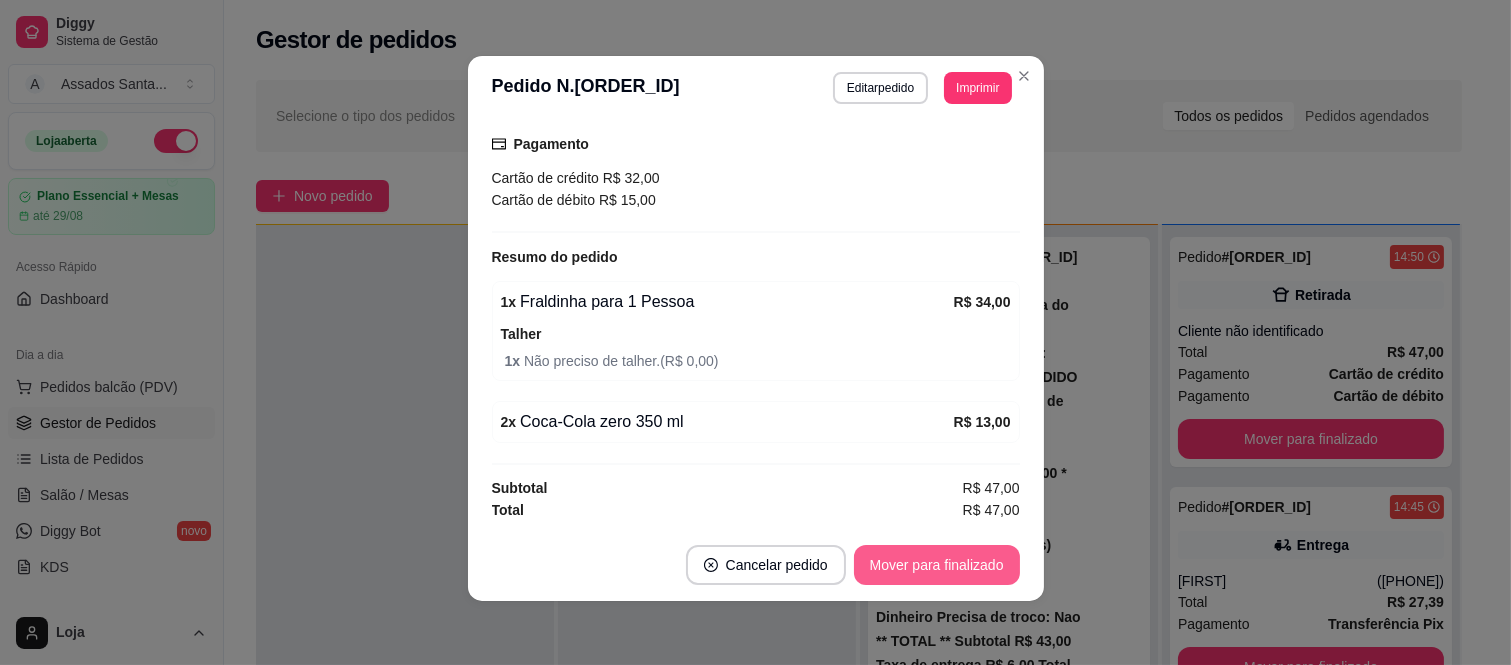 click on "Mover para finalizado" at bounding box center [937, 565] 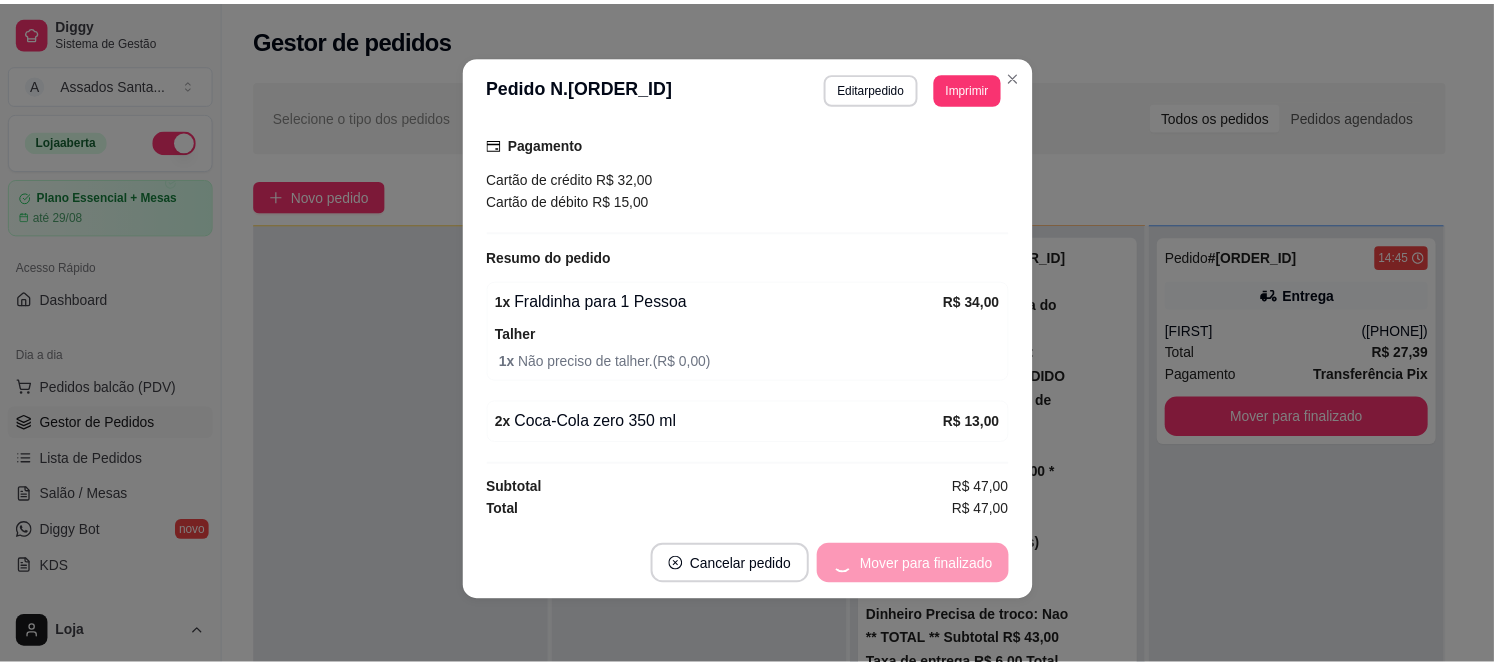 scroll, scrollTop: 181, scrollLeft: 0, axis: vertical 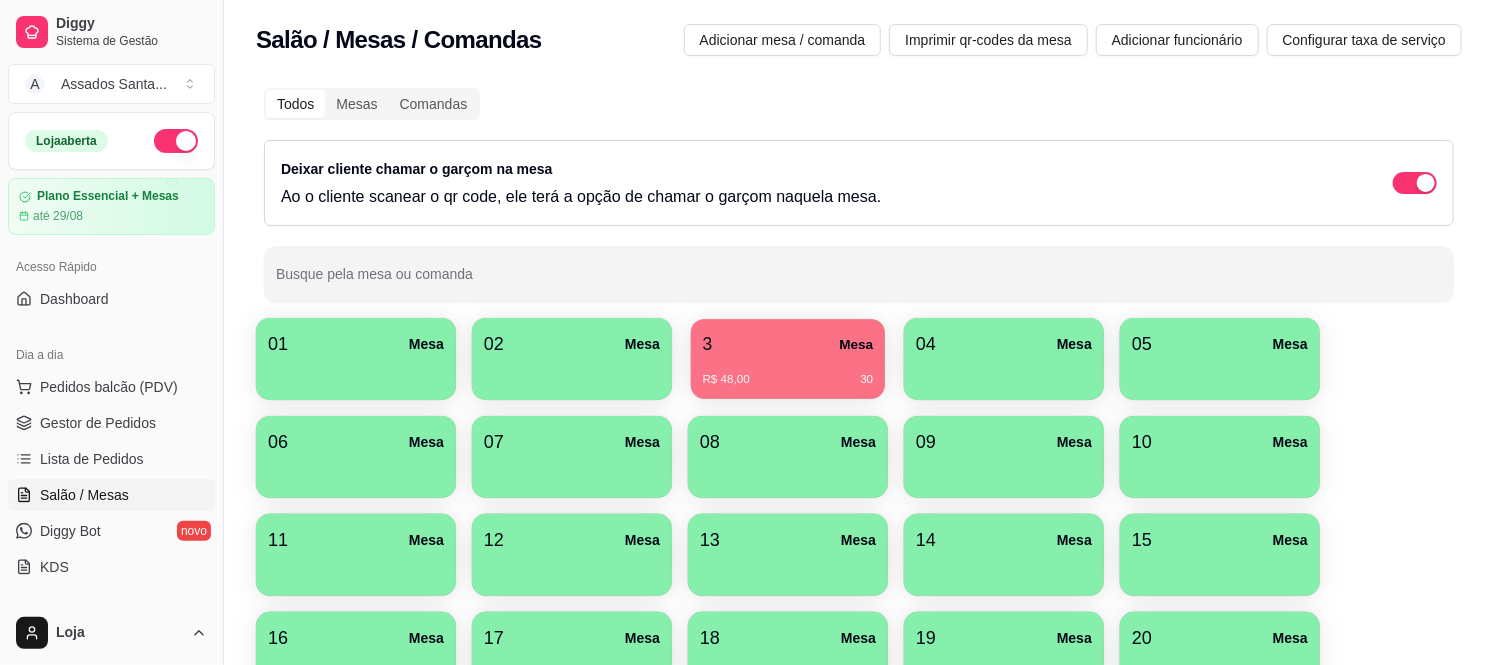 click on "3 Mesa" at bounding box center (788, 344) 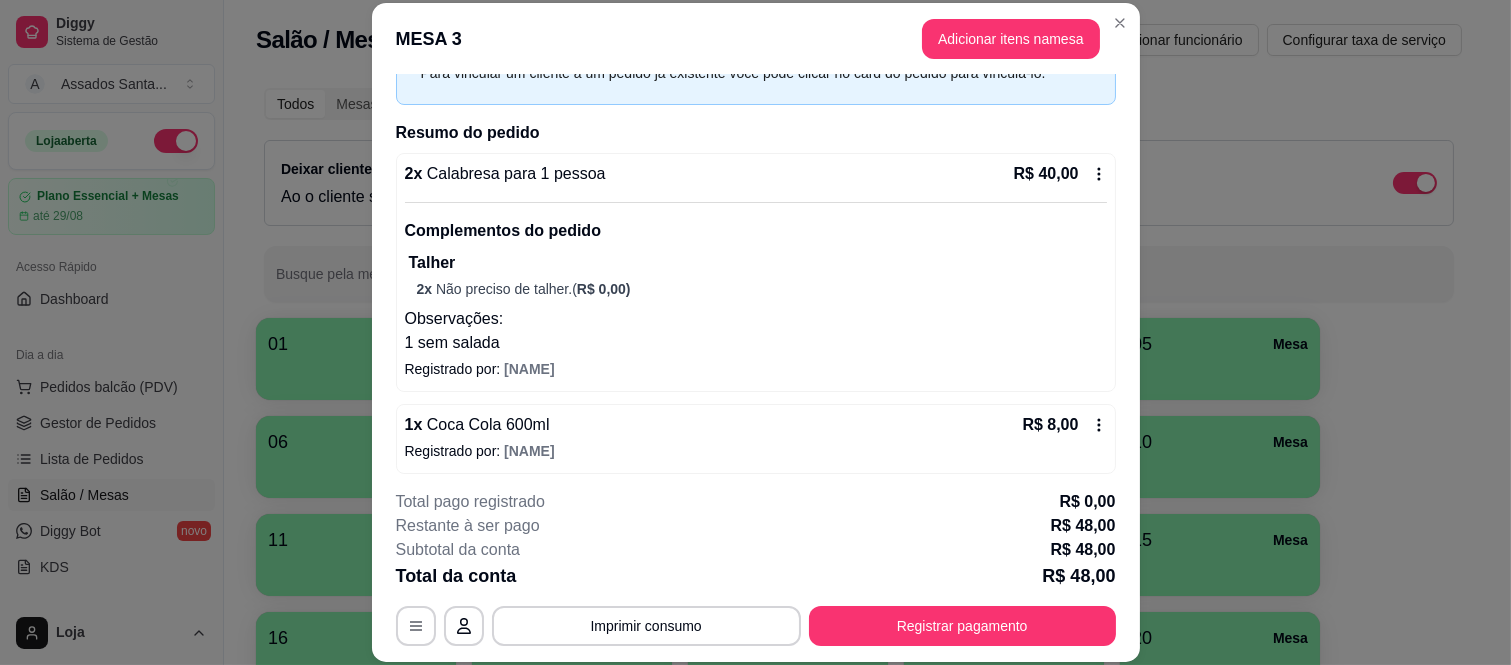 scroll, scrollTop: 120, scrollLeft: 0, axis: vertical 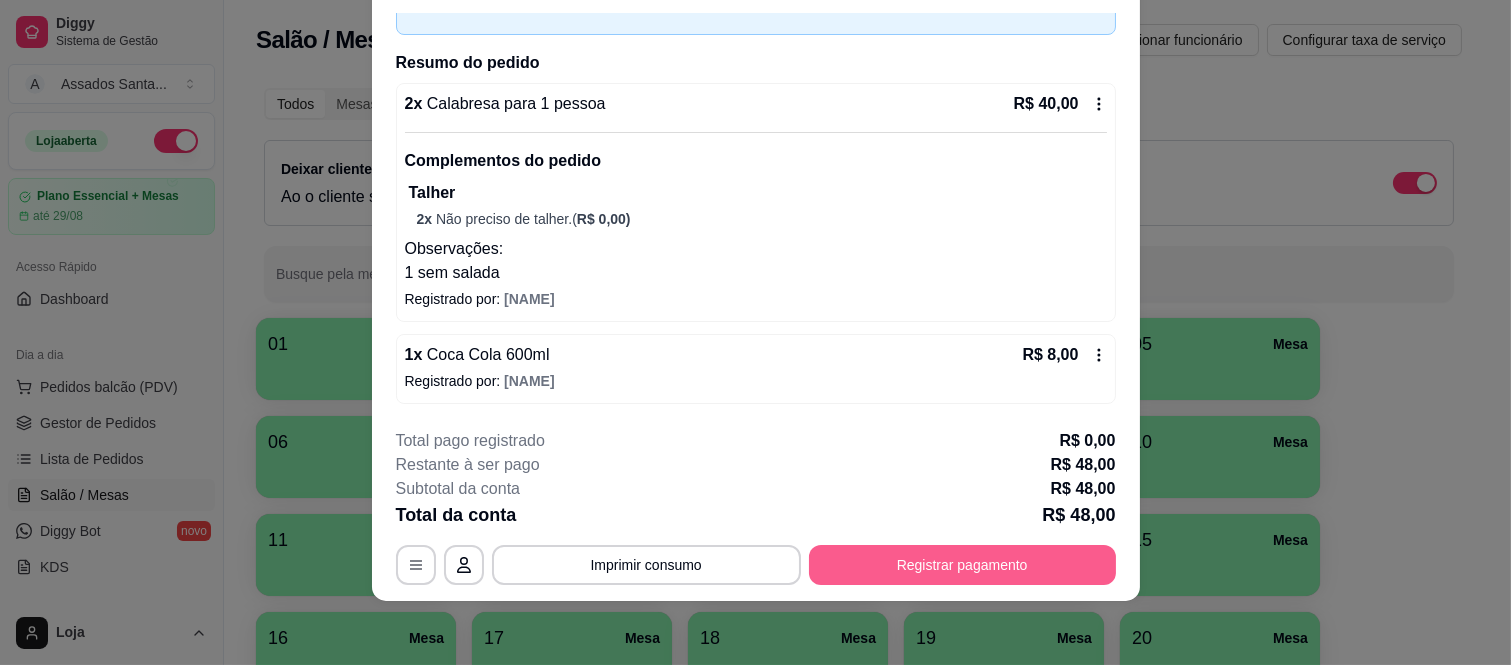 click on "Registrar pagamento" at bounding box center [962, 565] 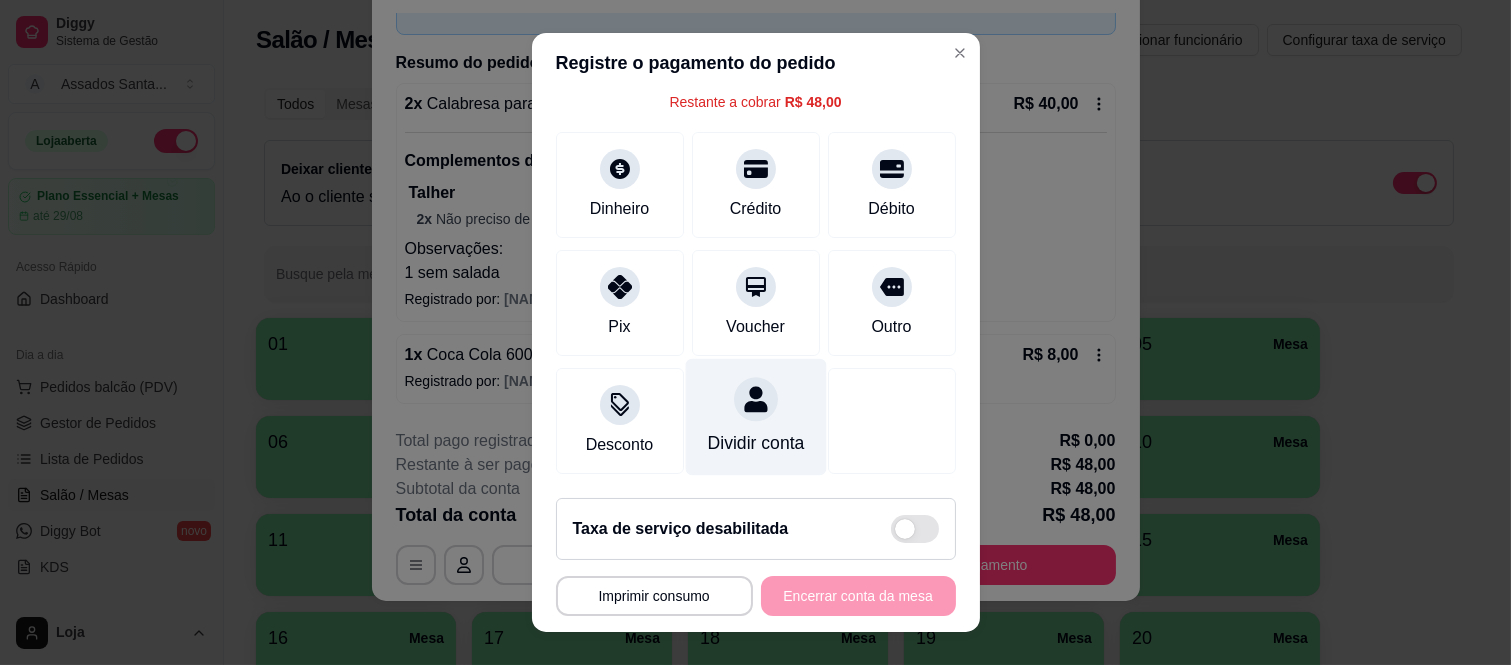 scroll, scrollTop: 125, scrollLeft: 0, axis: vertical 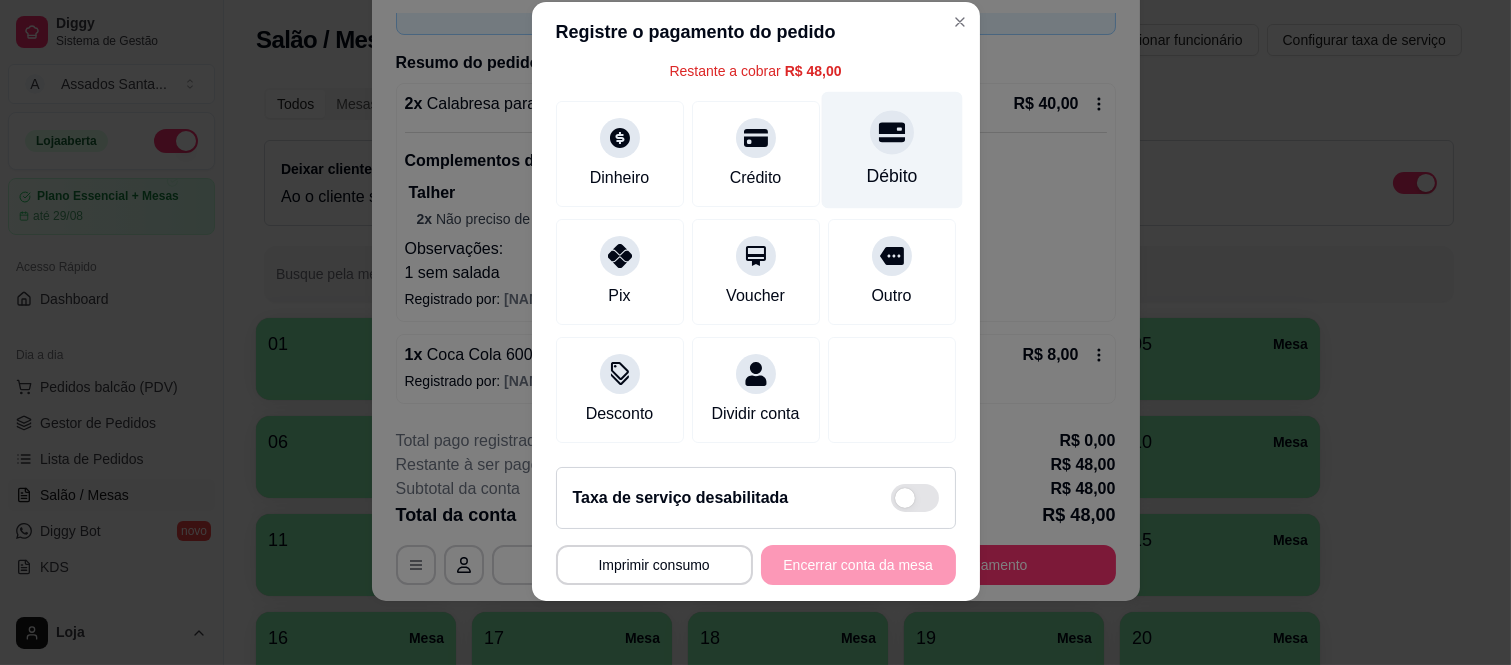 click on "Débito" at bounding box center [891, 150] 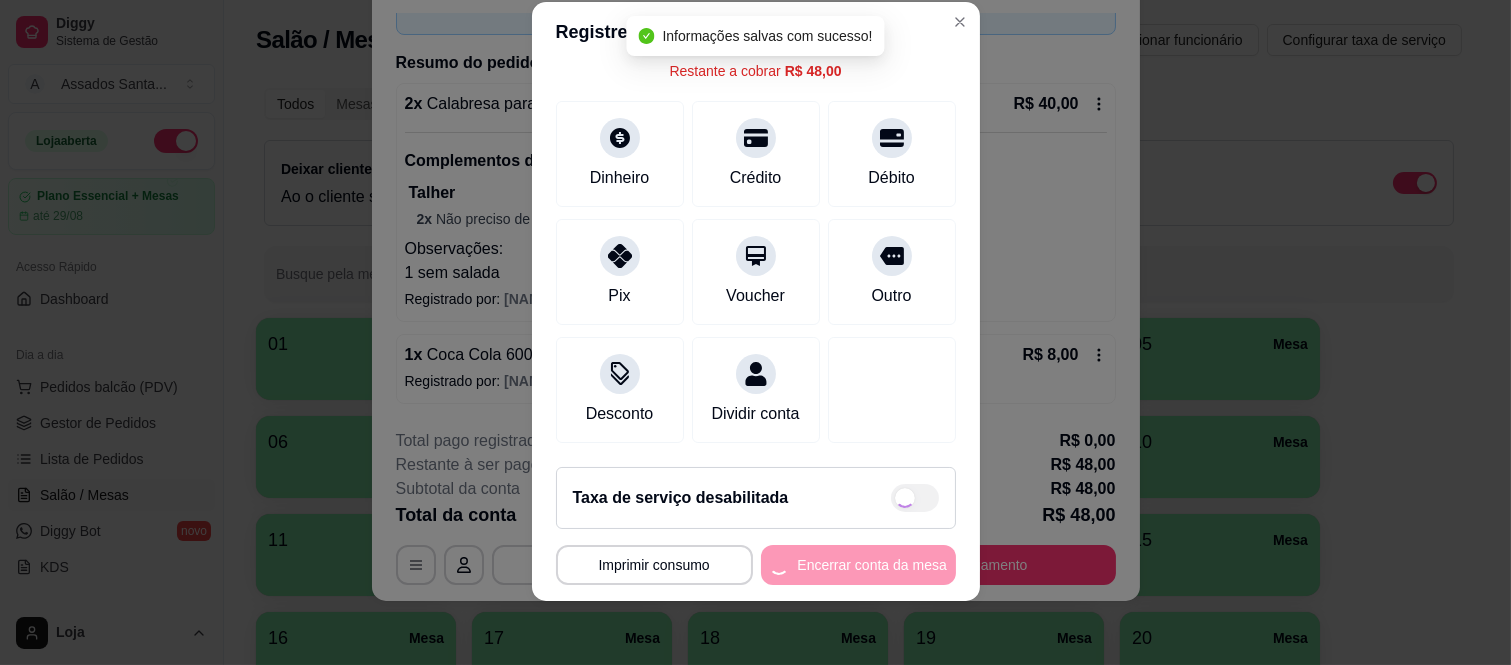 type on "R$ 0,00" 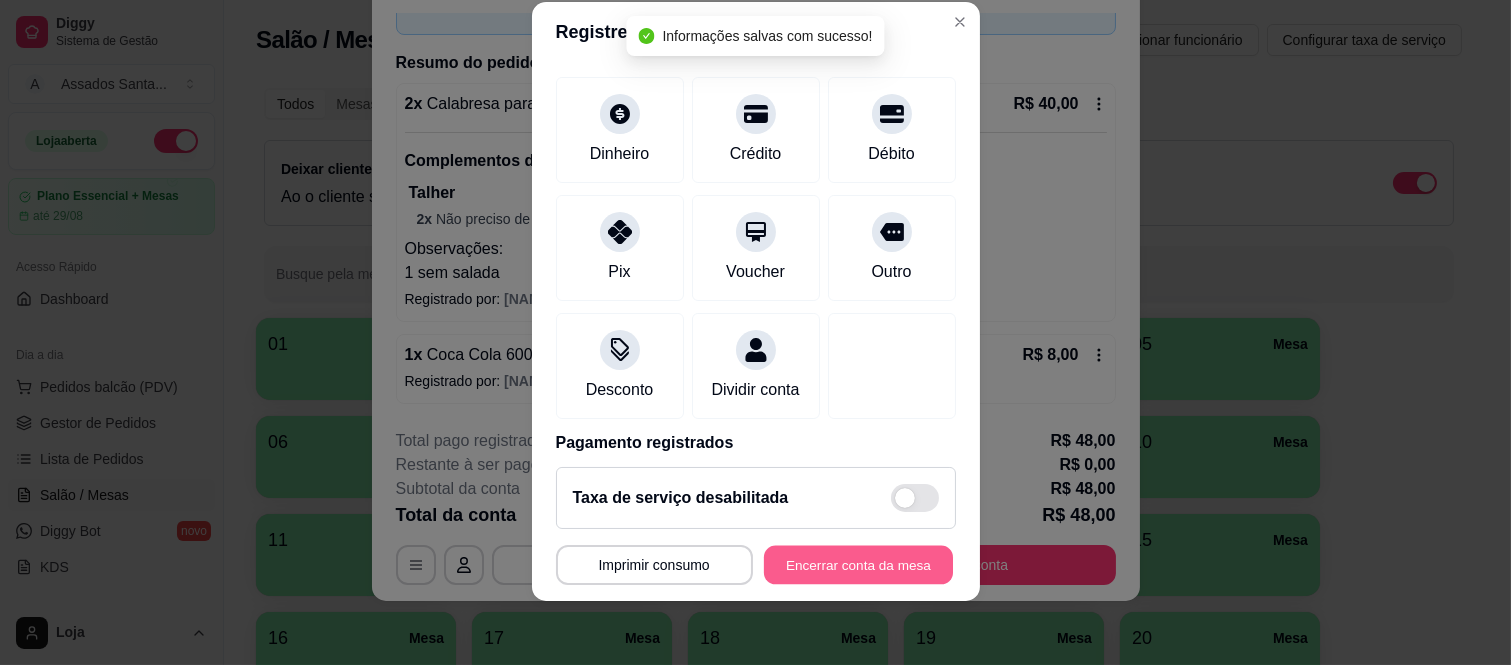 click on "Encerrar conta da mesa" at bounding box center (858, 564) 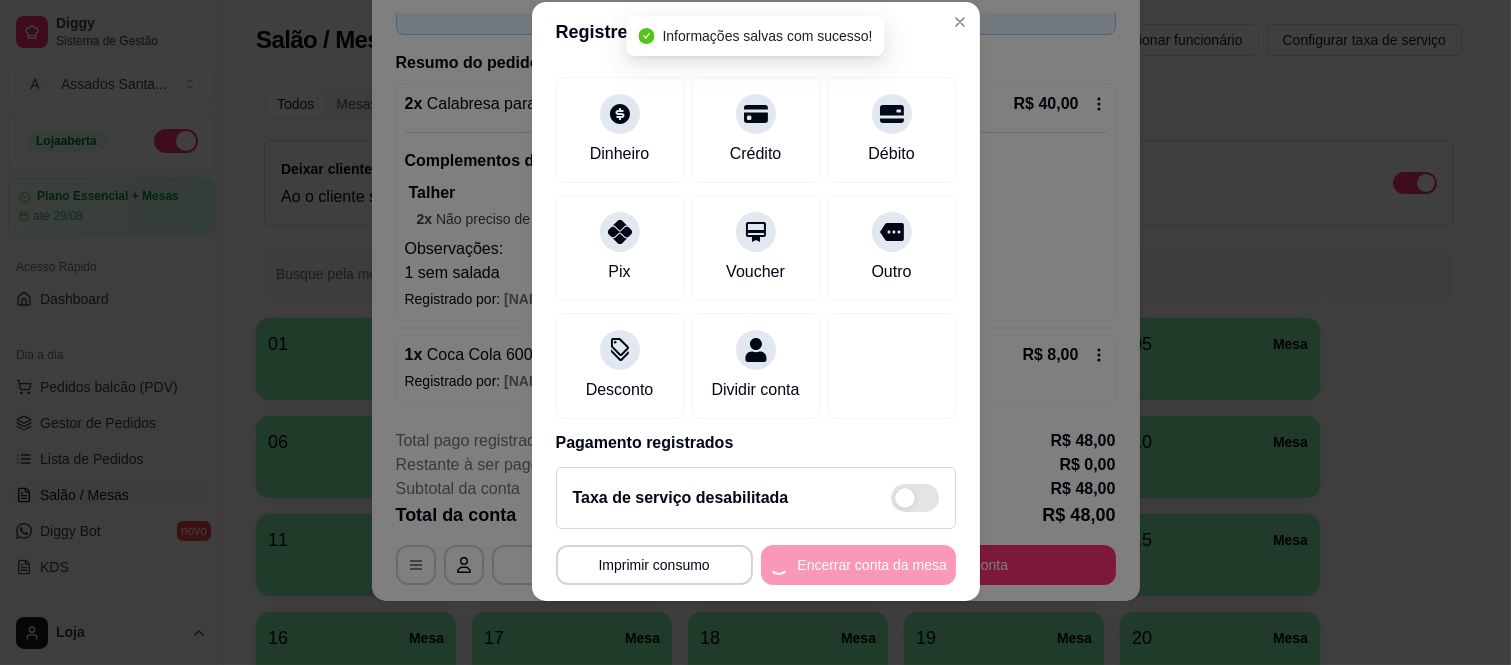 scroll, scrollTop: 0, scrollLeft: 0, axis: both 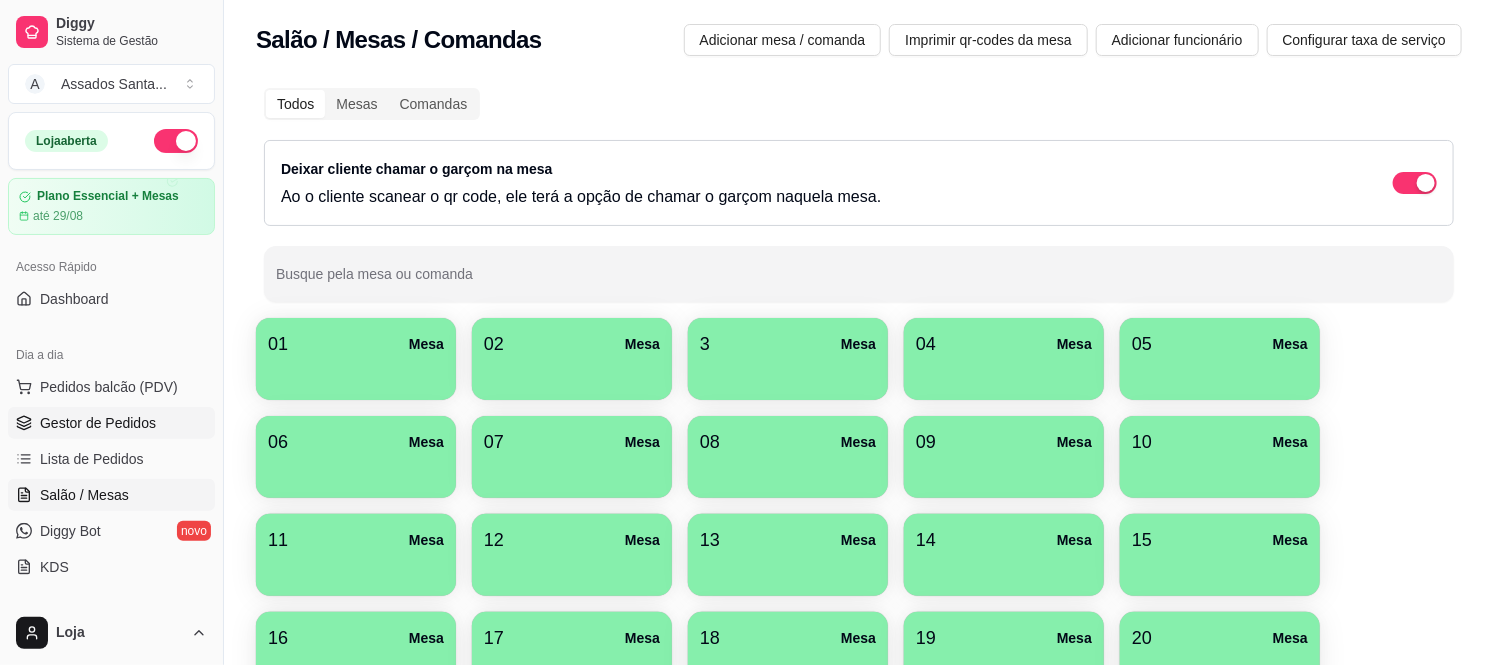click on "Gestor de Pedidos" at bounding box center (98, 423) 